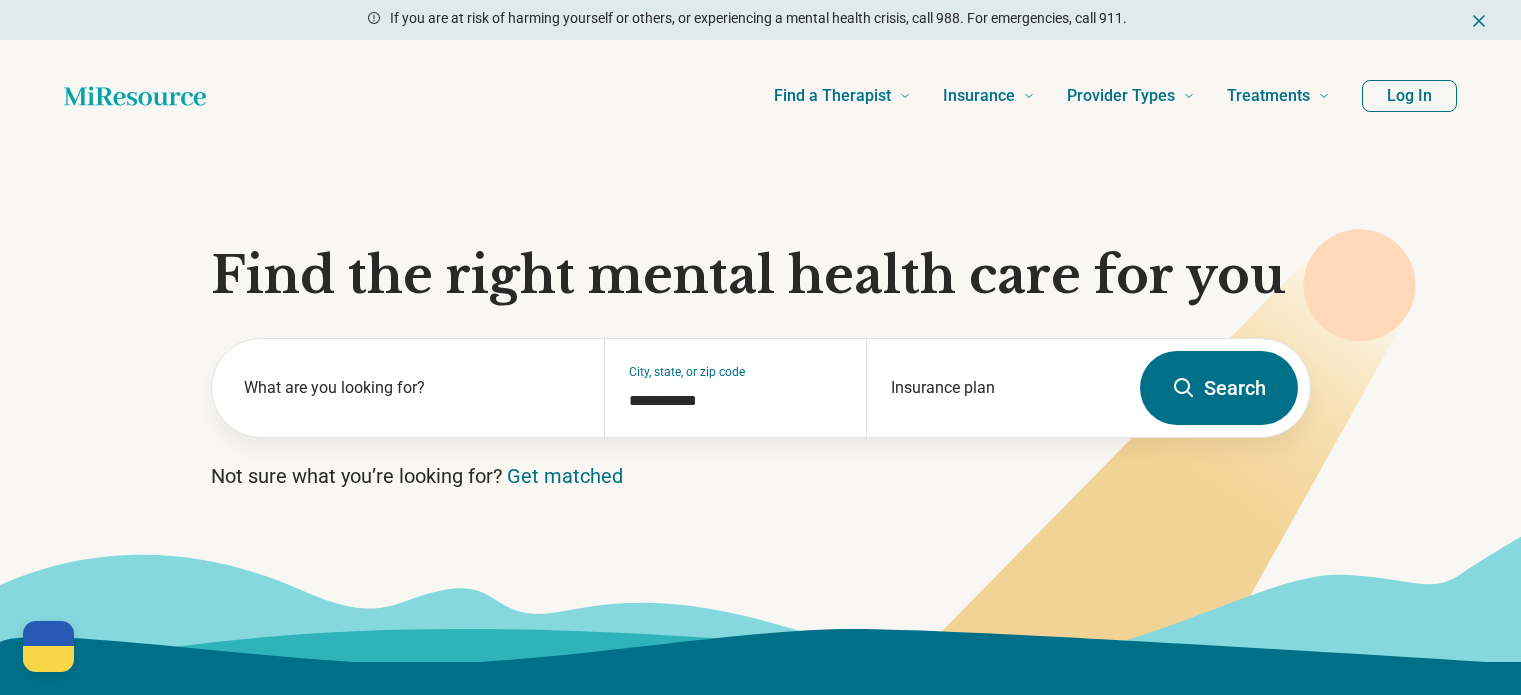scroll, scrollTop: 0, scrollLeft: 0, axis: both 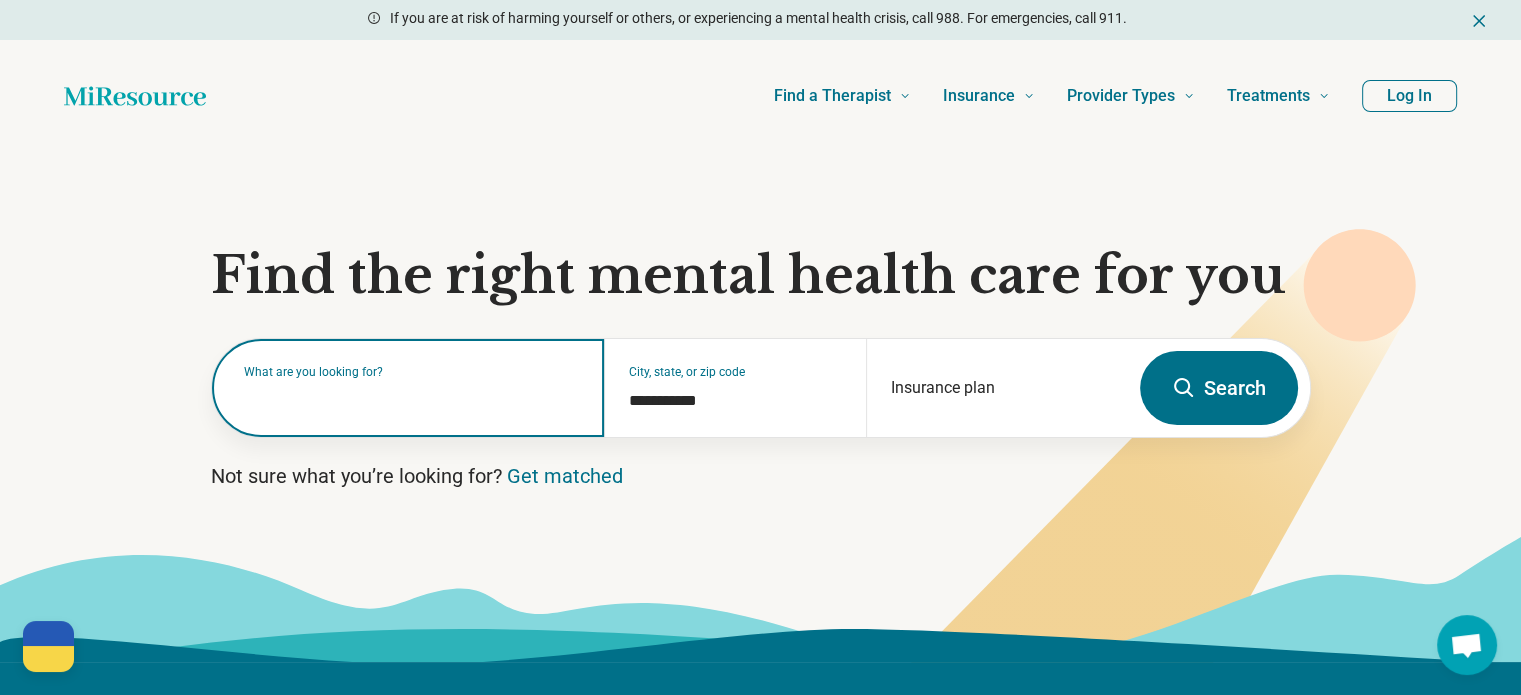 click at bounding box center [412, 398] 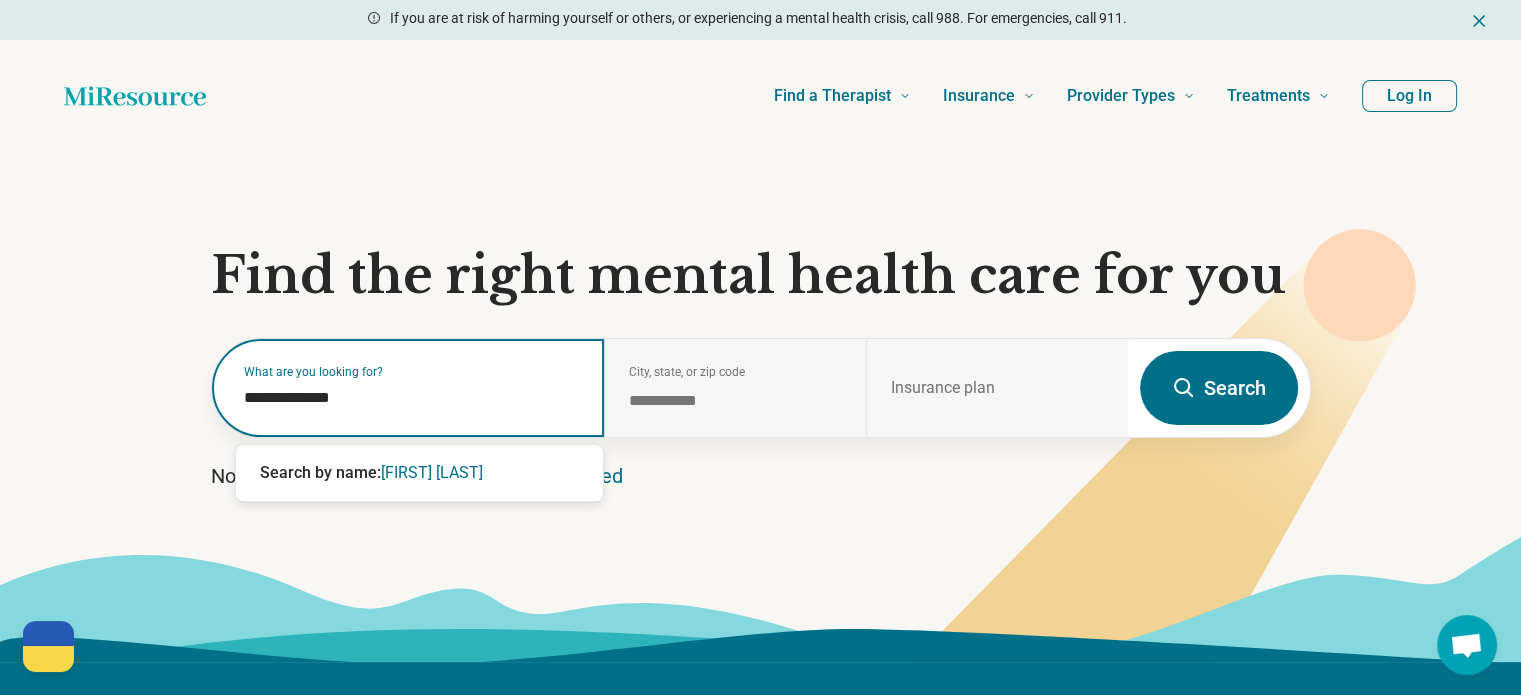 type on "**********" 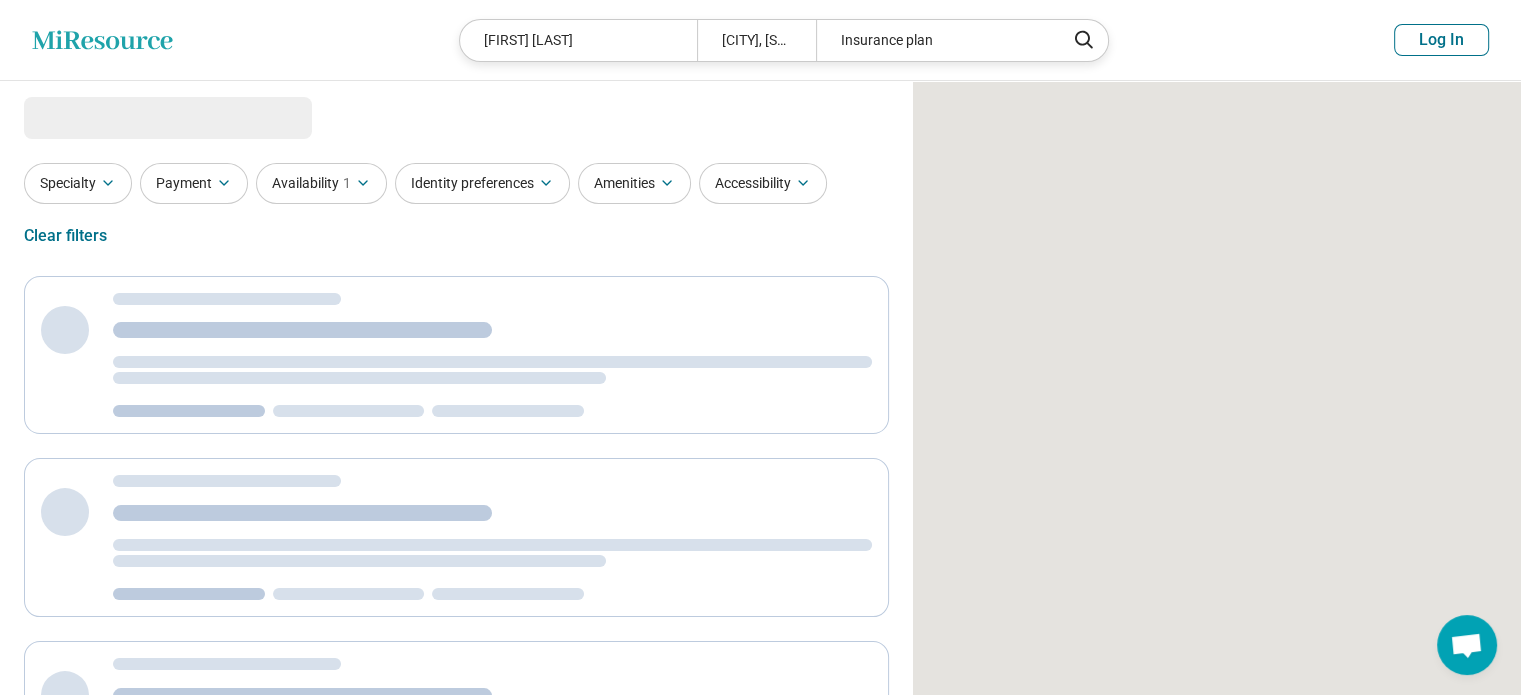 select on "***" 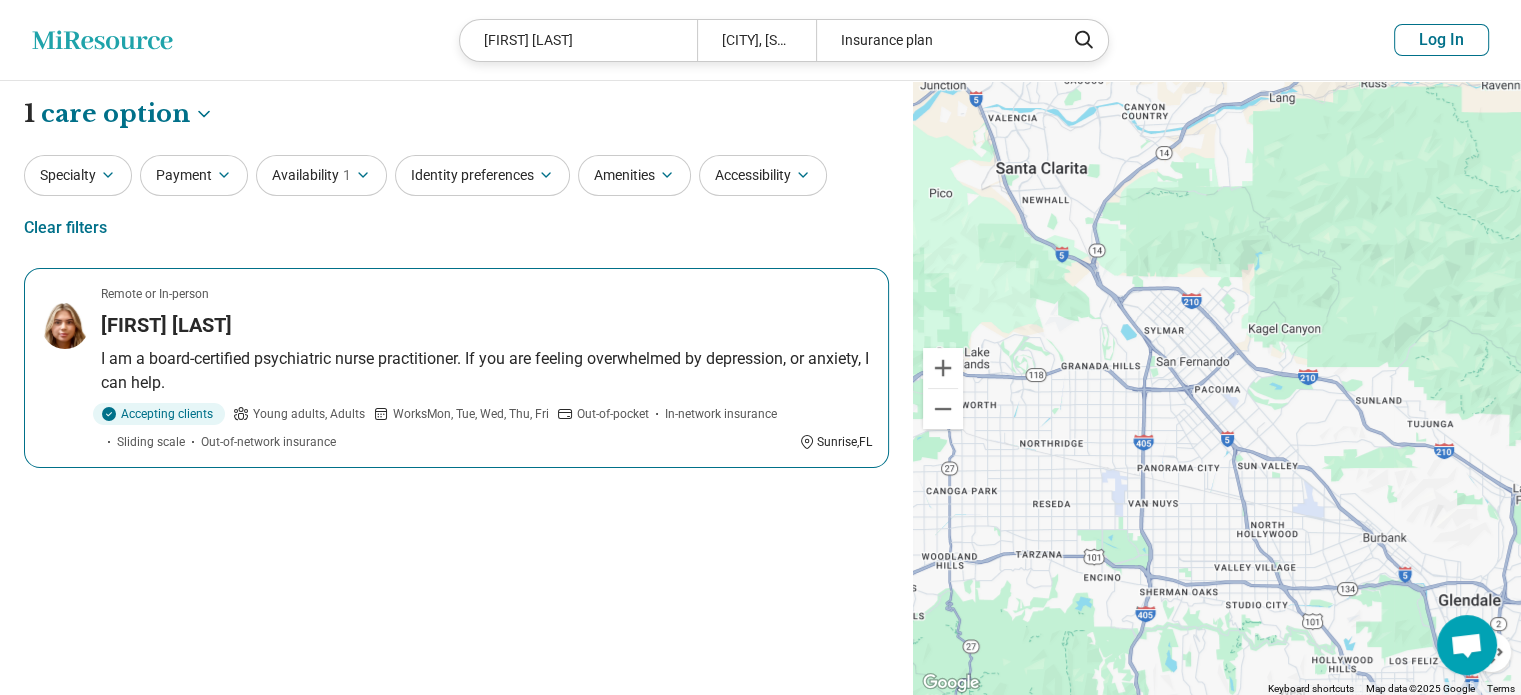 click on "Remote or In-person Kayleen Bechara I am a board-certified psychiatric nurse practitioner. If you are feeling overwhelmed by depression, or anxiety, I can help. Accepting clients Young adults, Adults Works  Mon, Tue, Wed, Thu, Fri Out-of-pocket In-network insurance Sliding scale Out-of-network insurance Sunrise ,  FL" at bounding box center [456, 368] 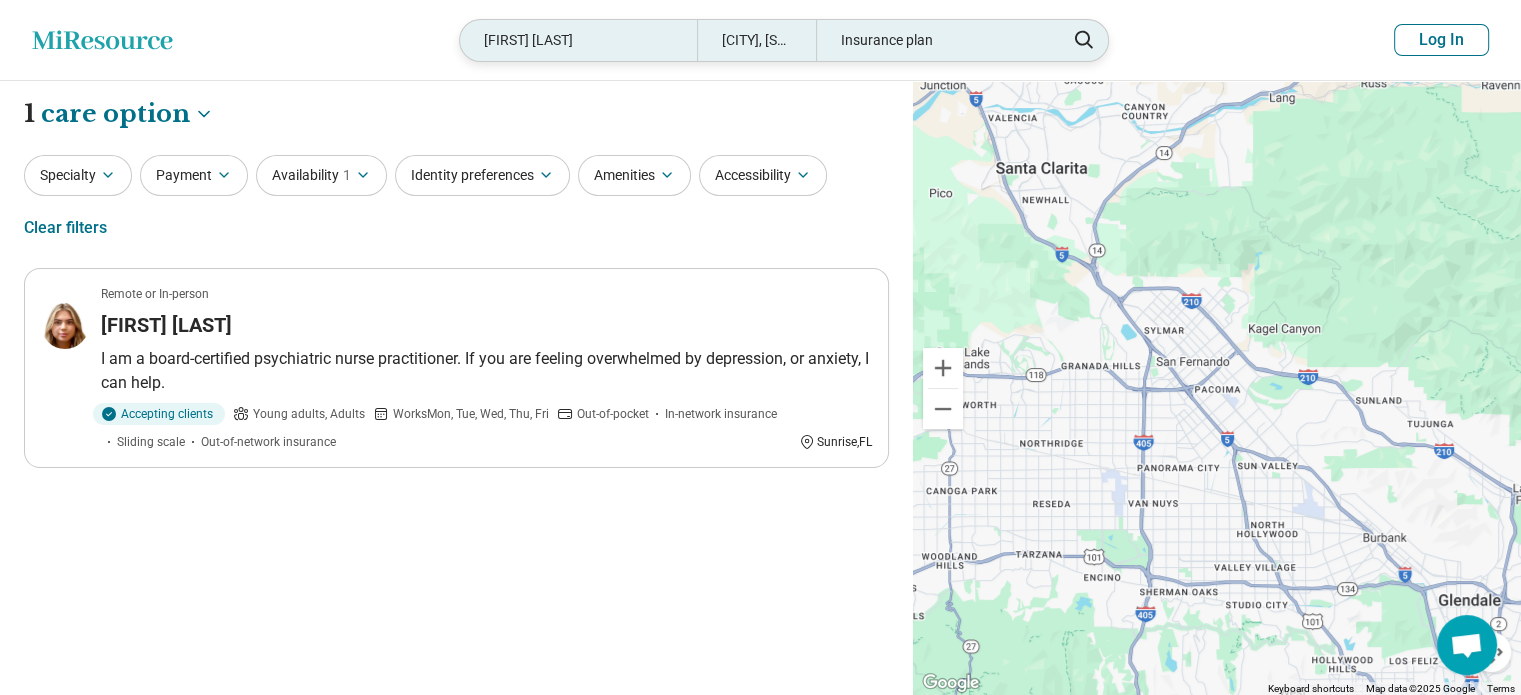 click on "Kayleen Bechara" at bounding box center [578, 40] 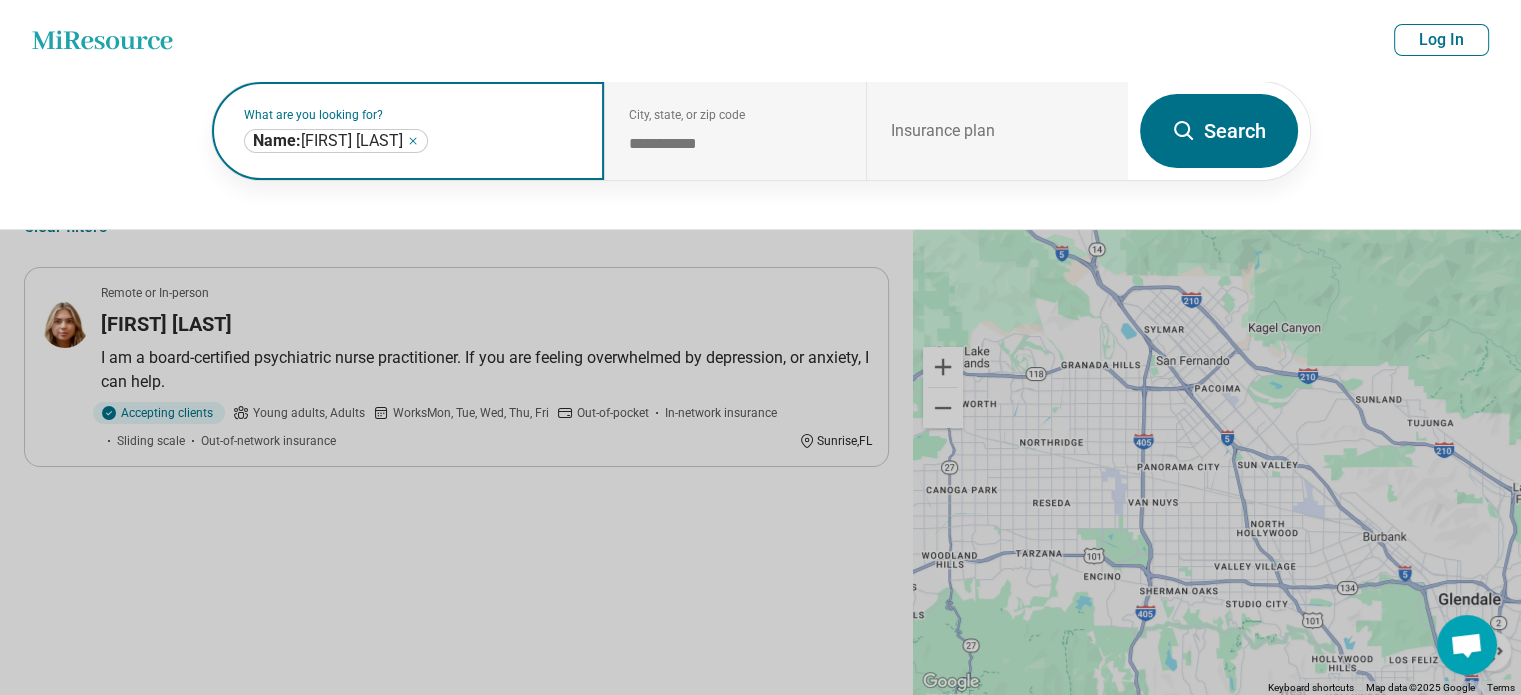 click 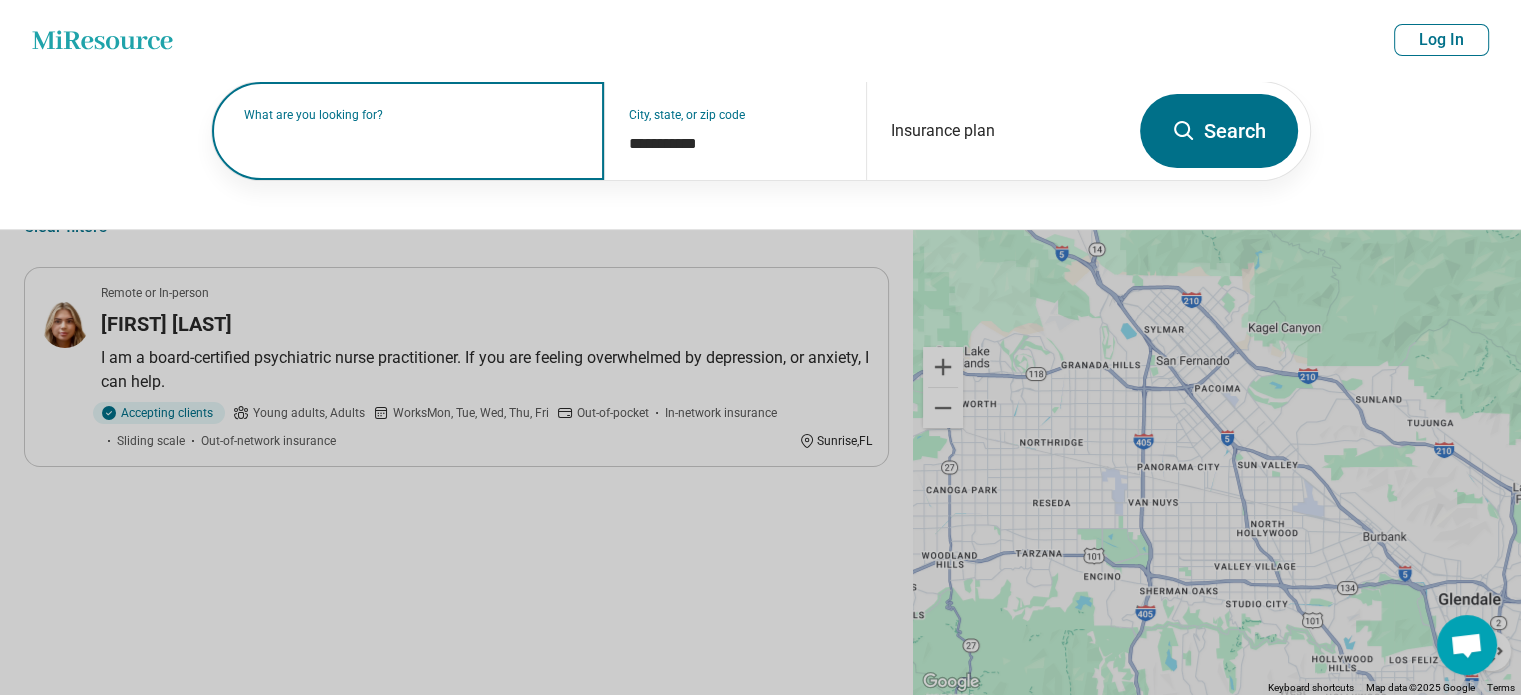 click on "What are you looking for?" at bounding box center (412, 115) 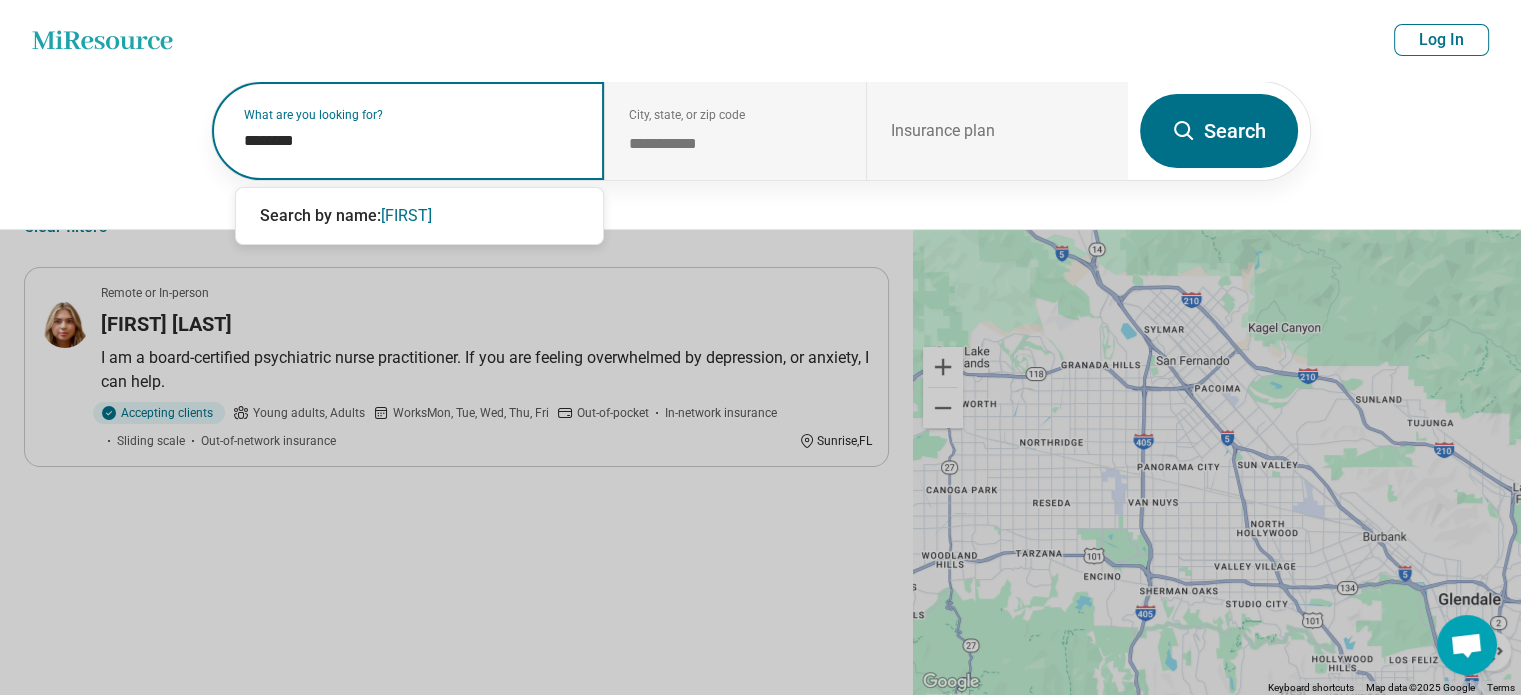 paste on "**********" 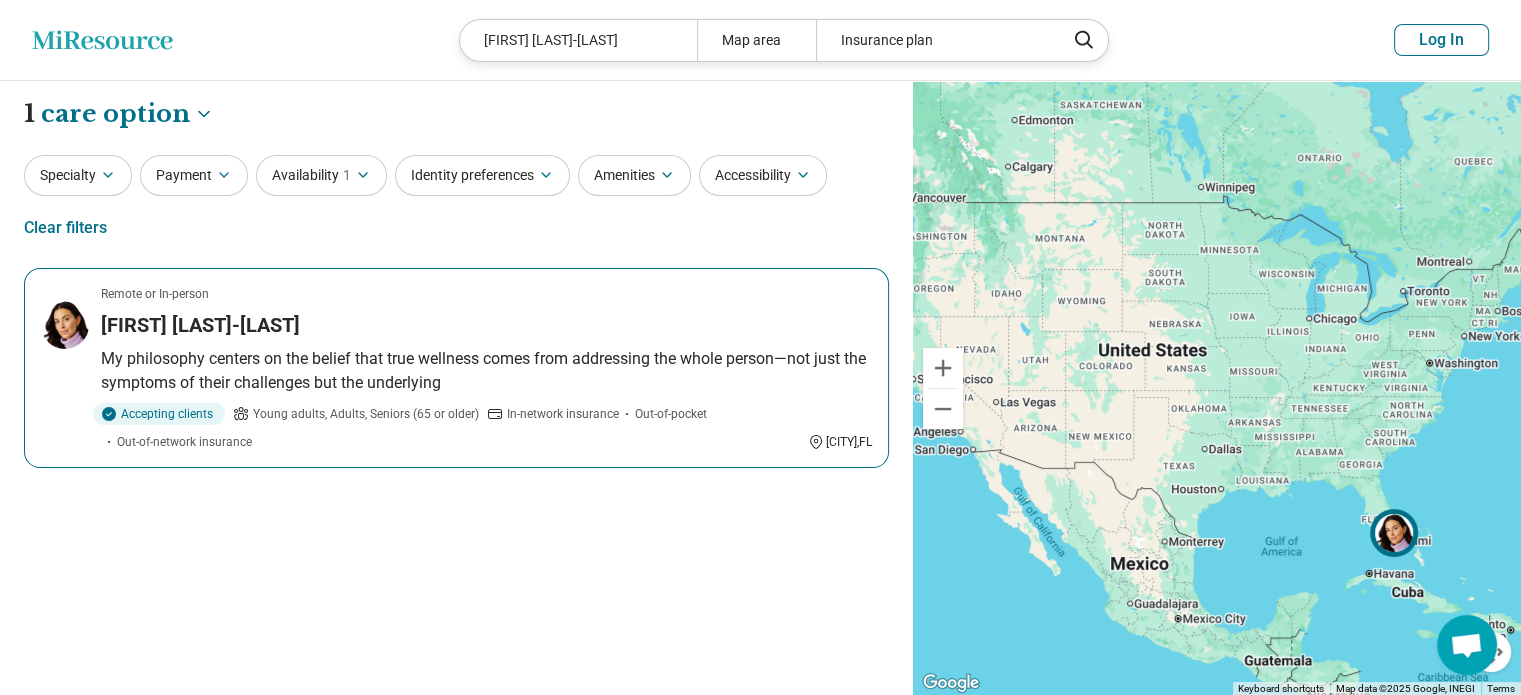 click on "My philosophy centers on the belief that true wellness comes from addressing the whole person—not just the symptoms of their challenges but the underlying" at bounding box center (486, 371) 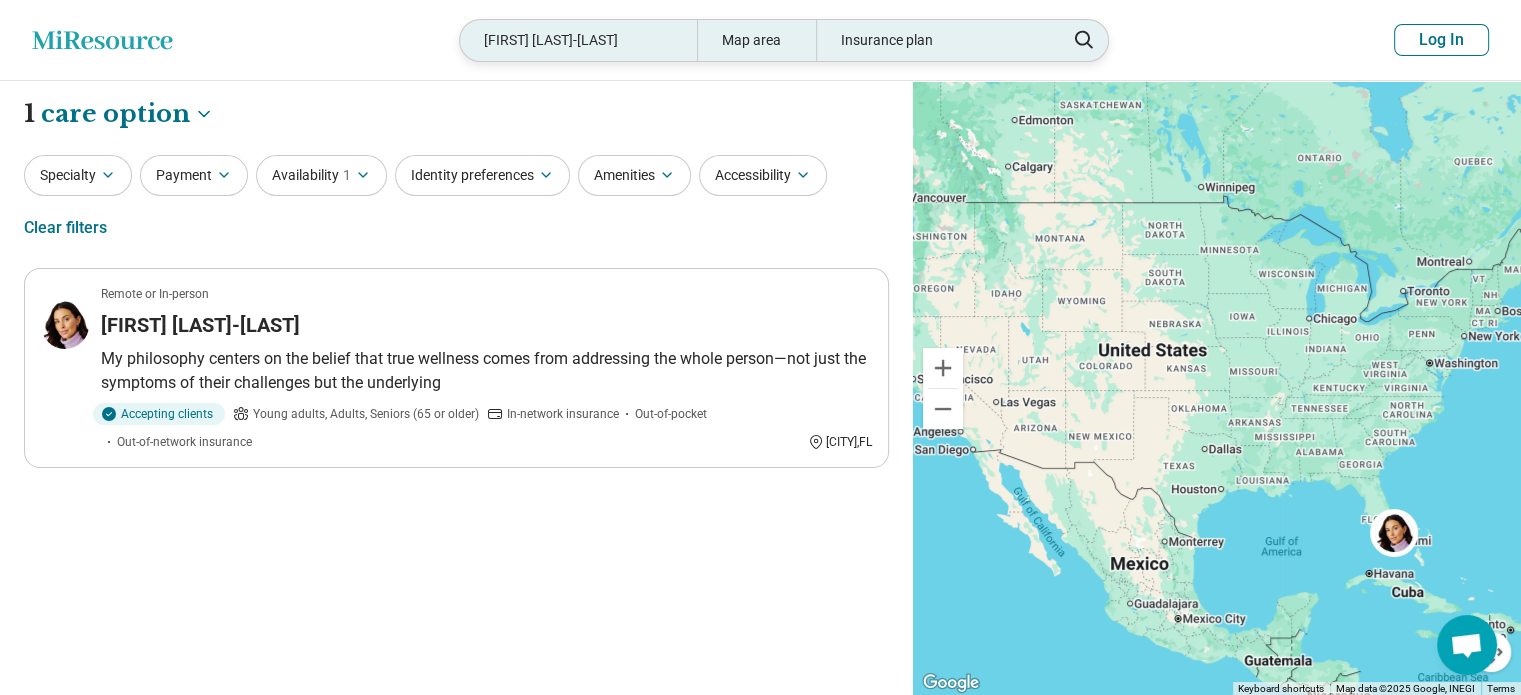 click on "[FIRST] [LAST]" at bounding box center (578, 40) 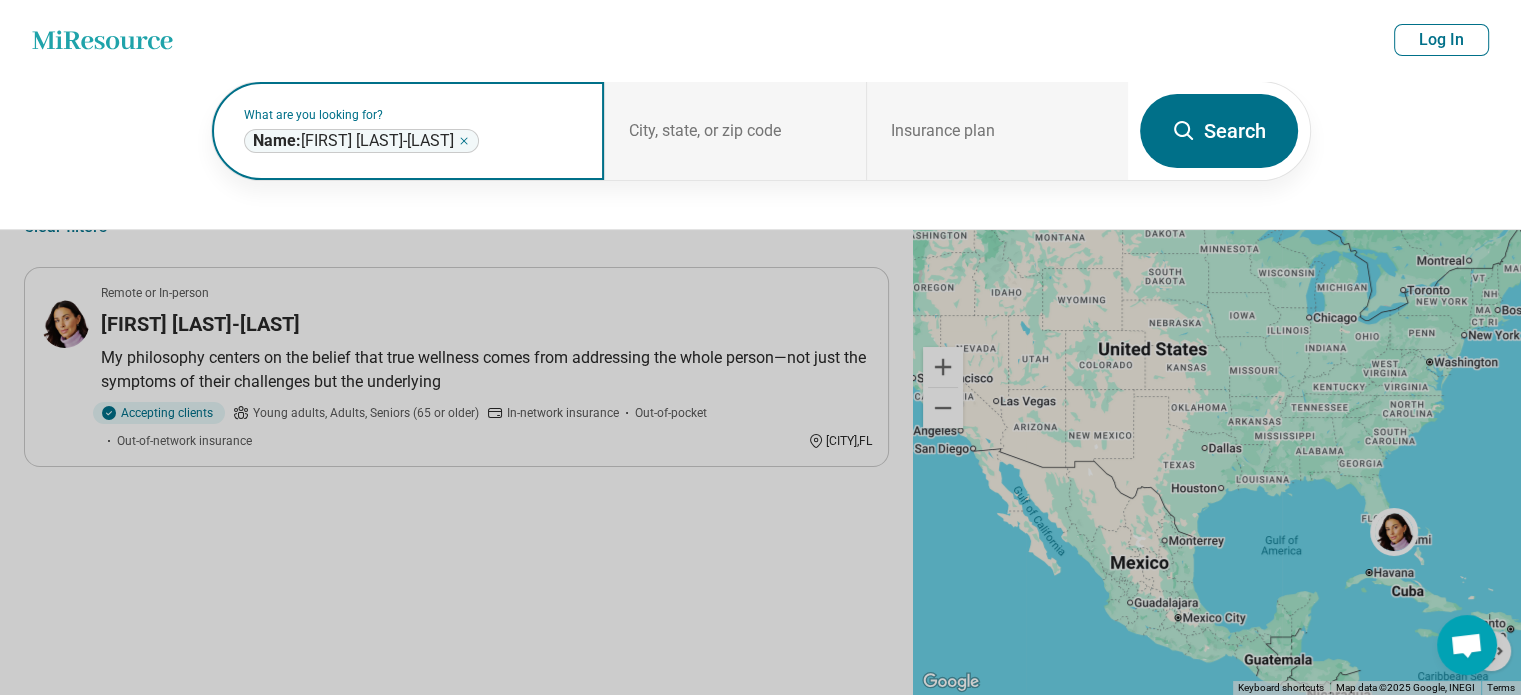 click 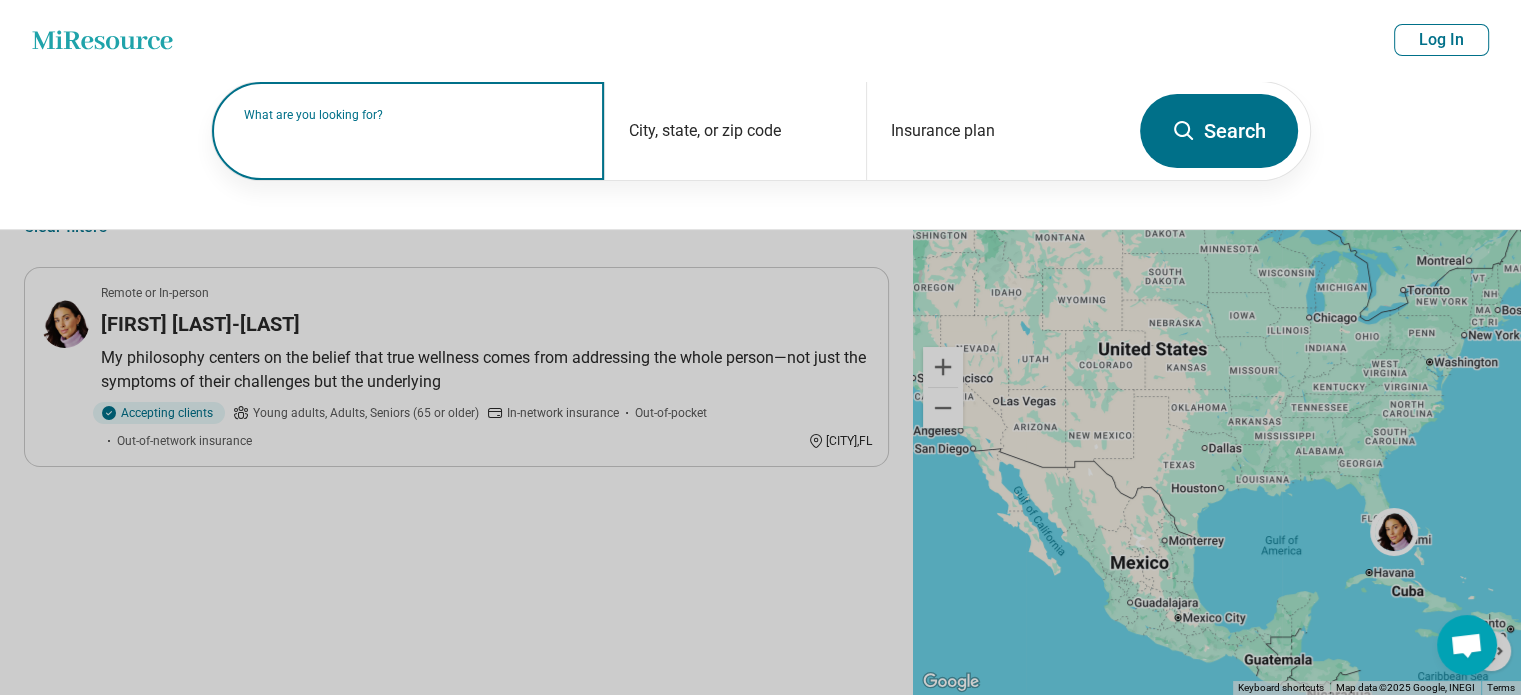 click at bounding box center [412, 141] 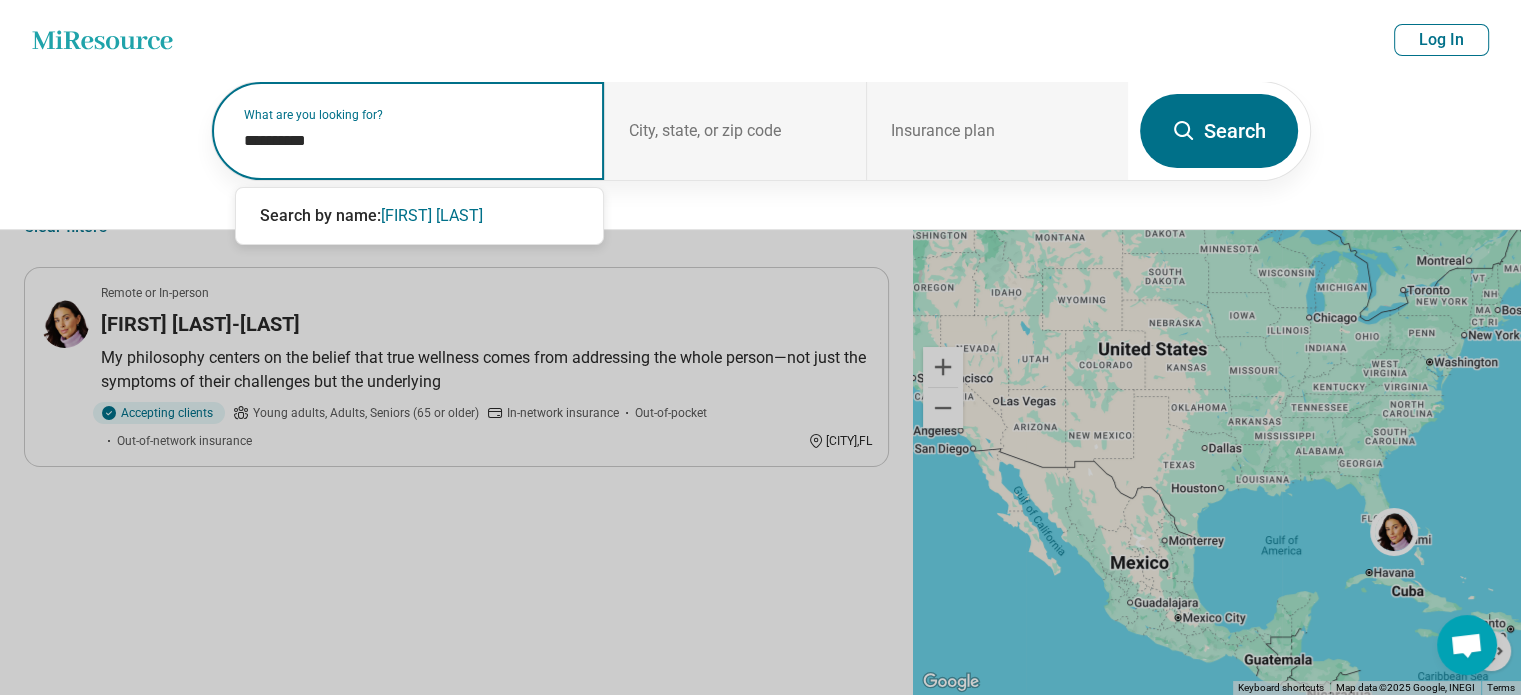 type on "**********" 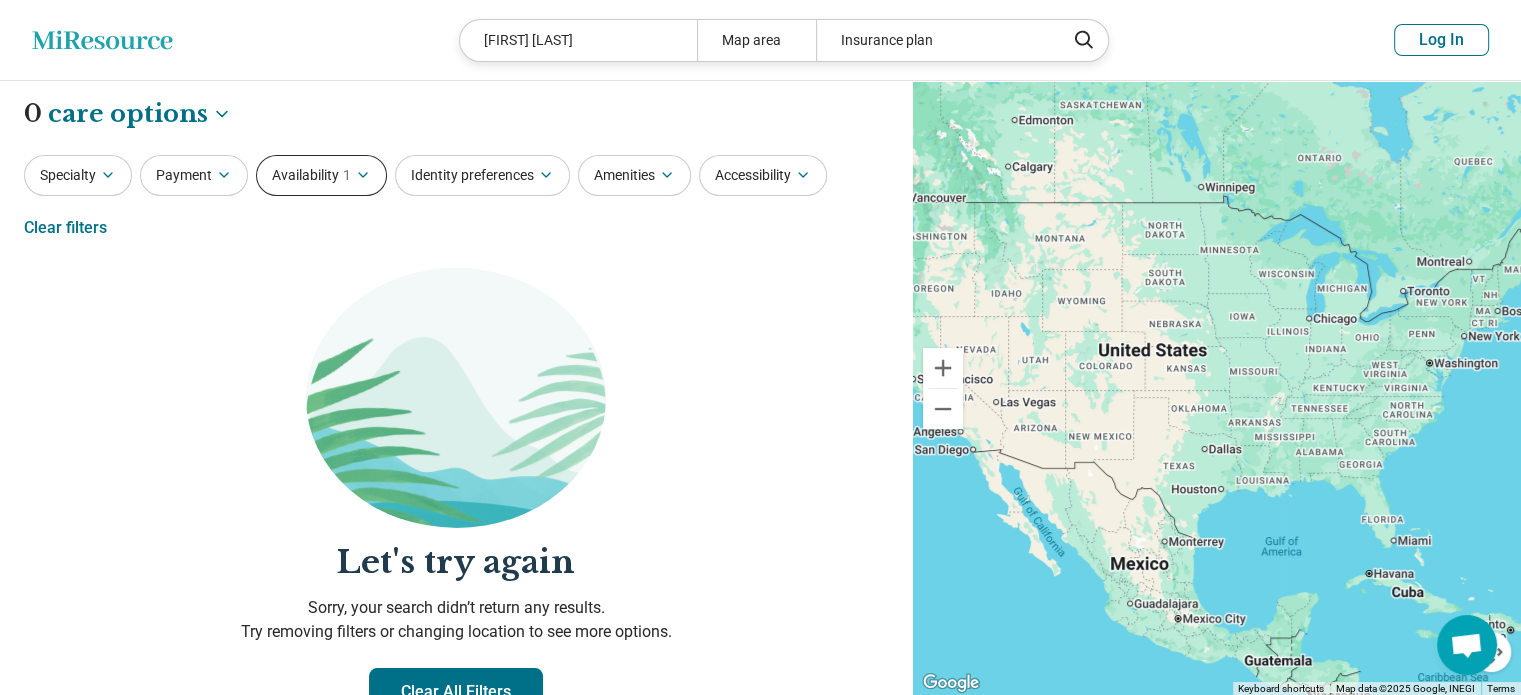 click on "1" at bounding box center [347, 175] 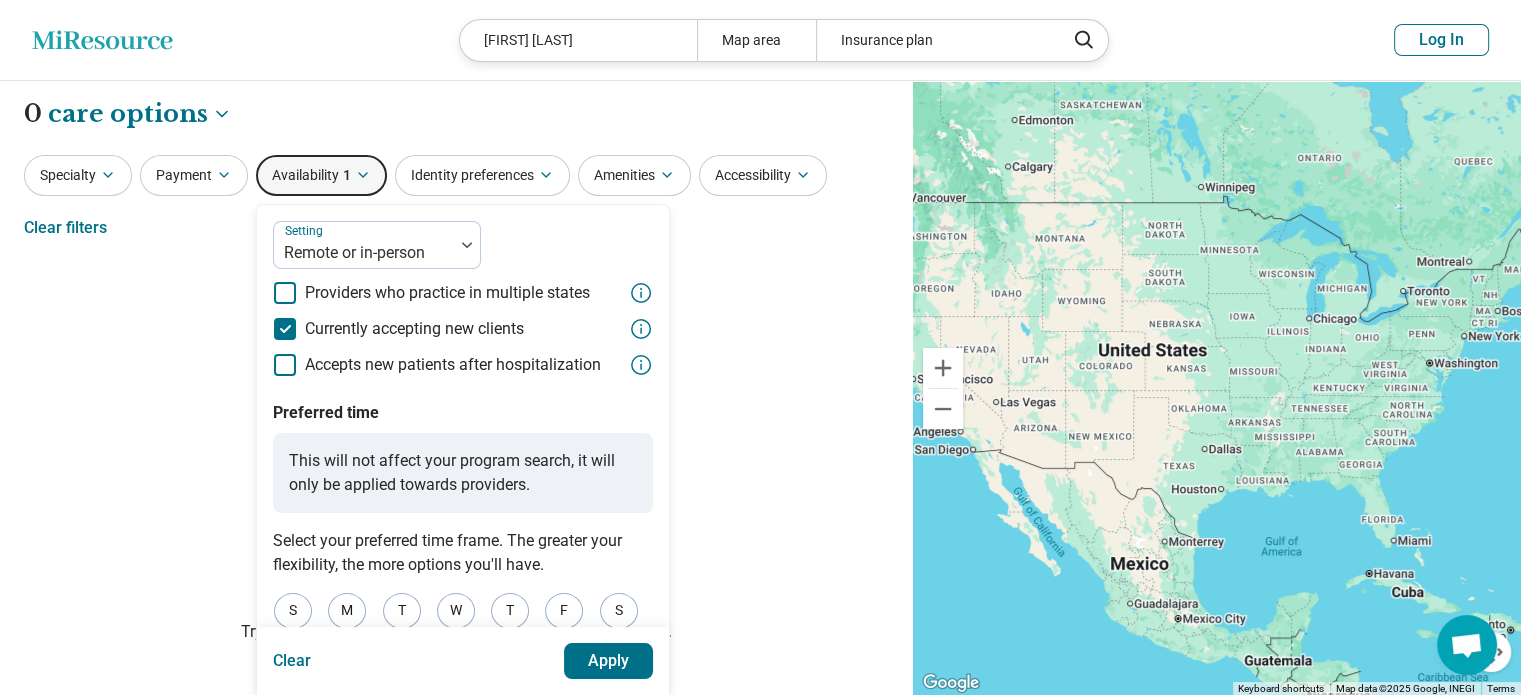 click on "Currently accepting new clients" at bounding box center (414, 329) 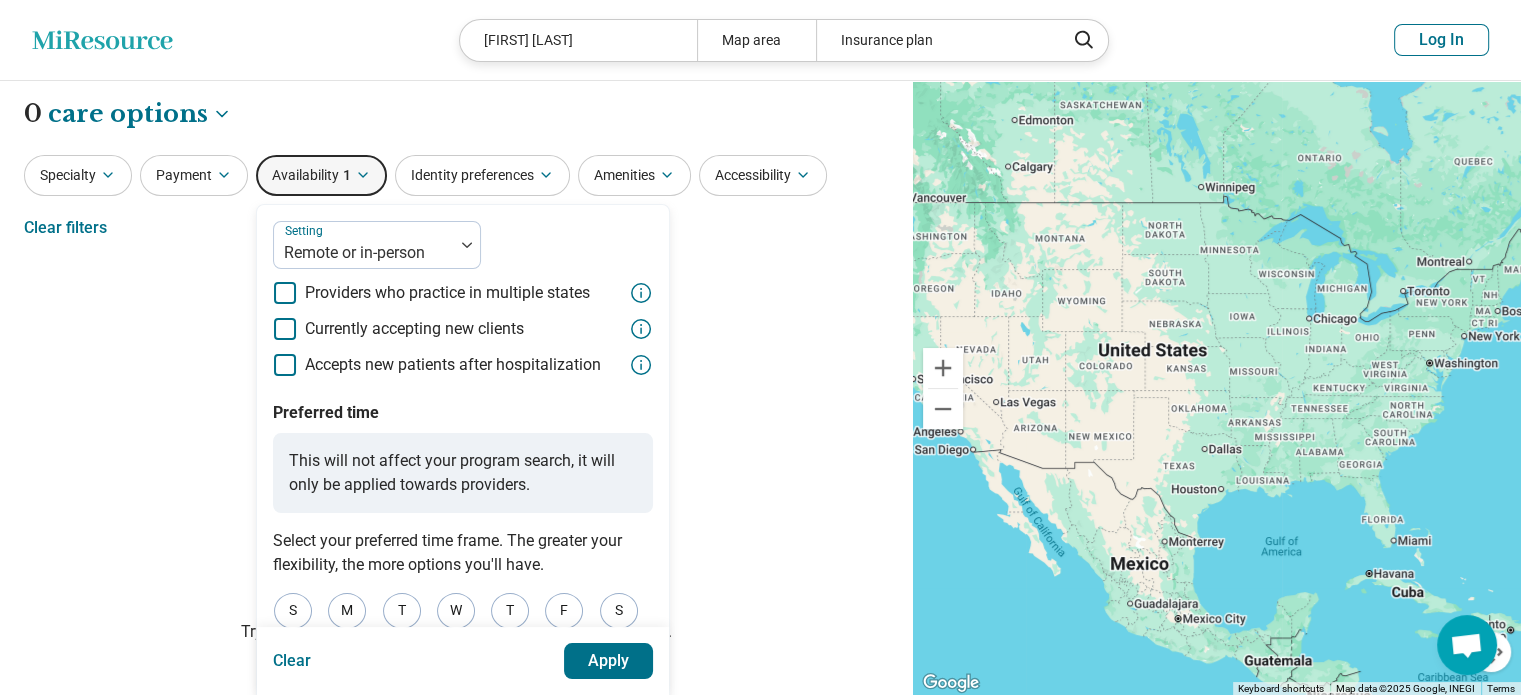 click on "Apply" at bounding box center [609, 661] 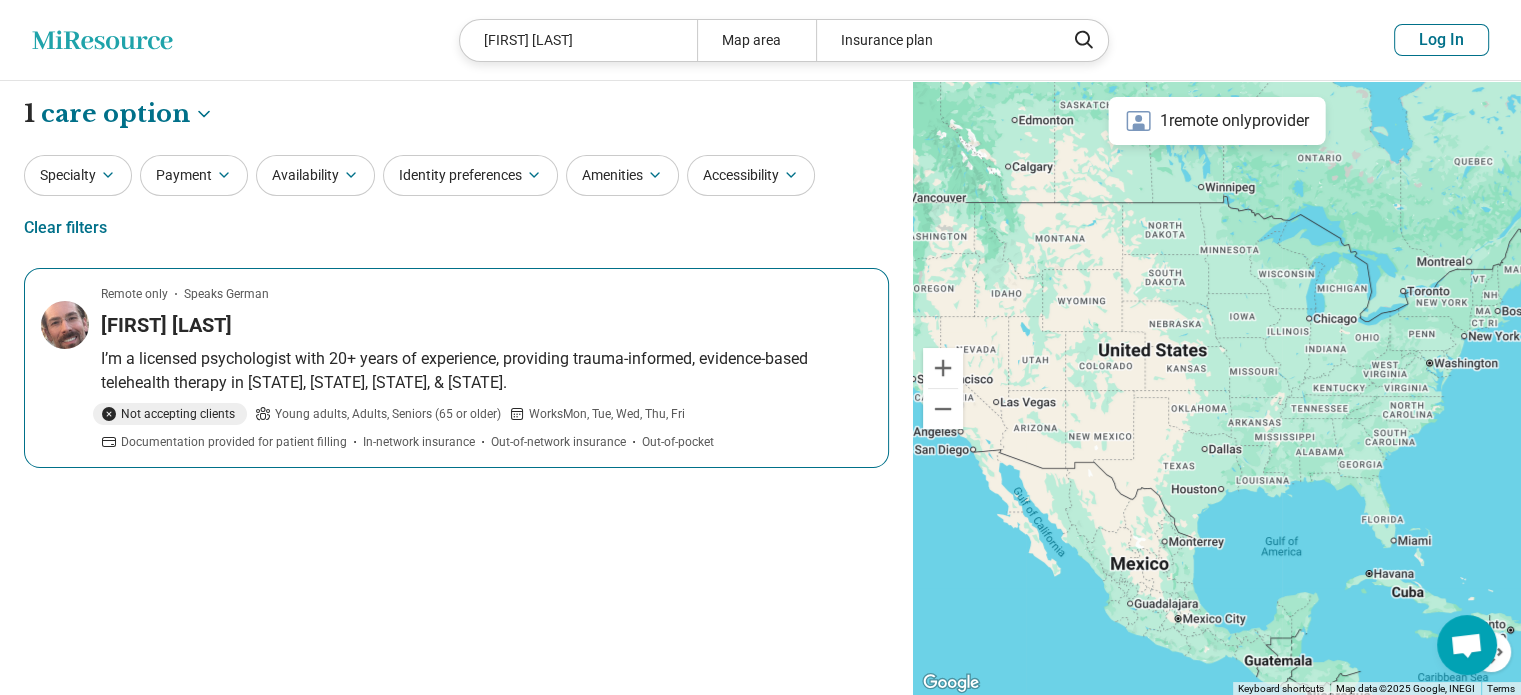 click on "Remote only Speaks German Sven Schild I’m a licensed psychologist with 20+ years of experience, providing trauma-informed, evidence-based telehealth therapy in CA, HI, FL, & VA. Not accepting clients Young adults, Adults, Seniors (65 or older) Works  Mon, Tue, Wed, Thu, Fri Documentation provided for patient filling In-network insurance Out-of-network insurance Out-of-pocket" at bounding box center (456, 368) 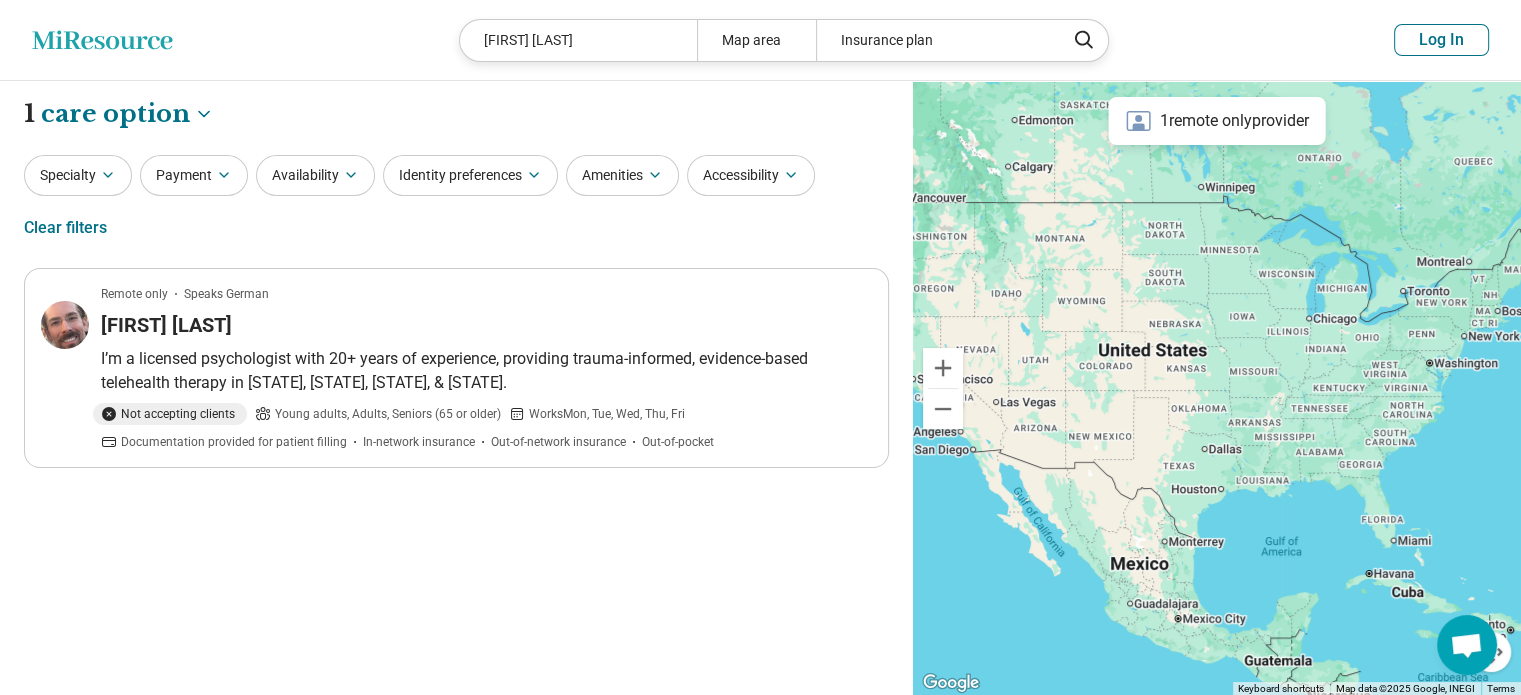 click on "Sven Schild" at bounding box center [578, 40] 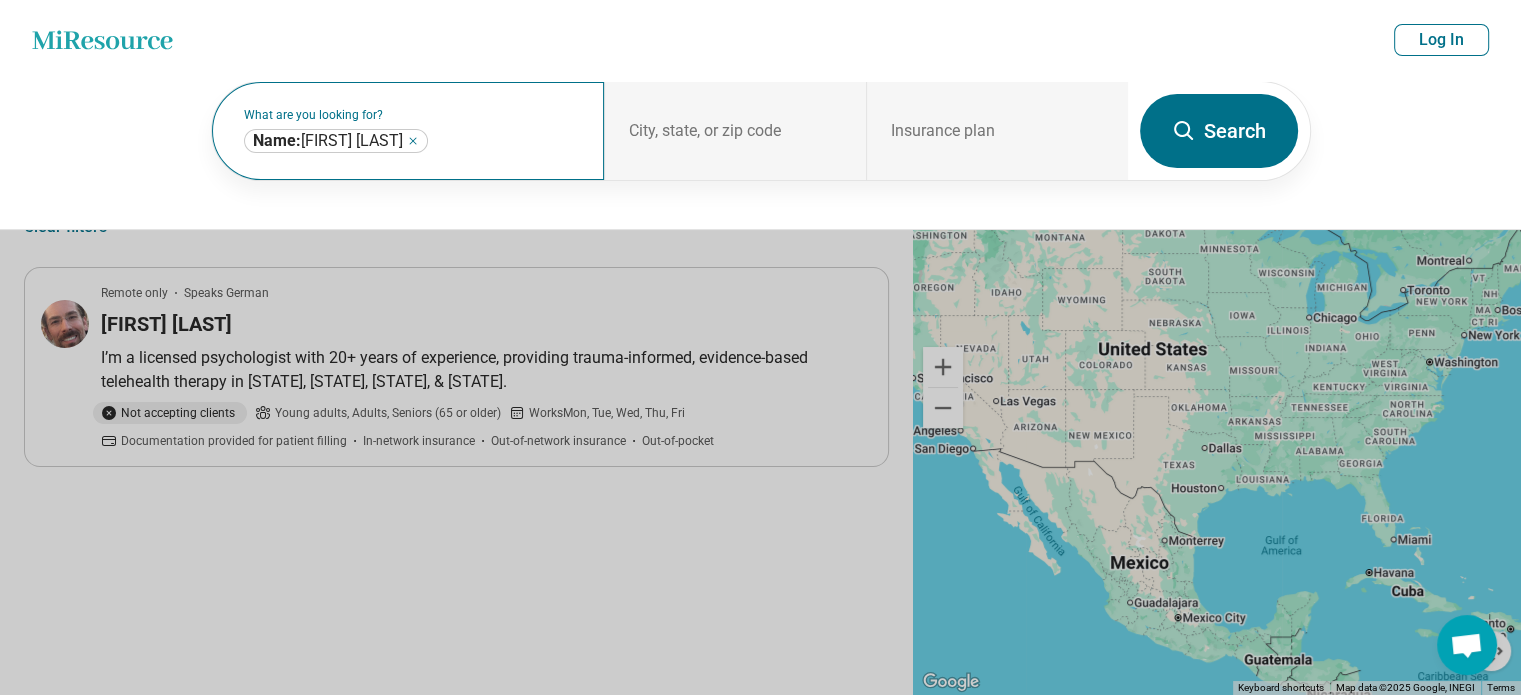 click on "**********" at bounding box center (408, 131) 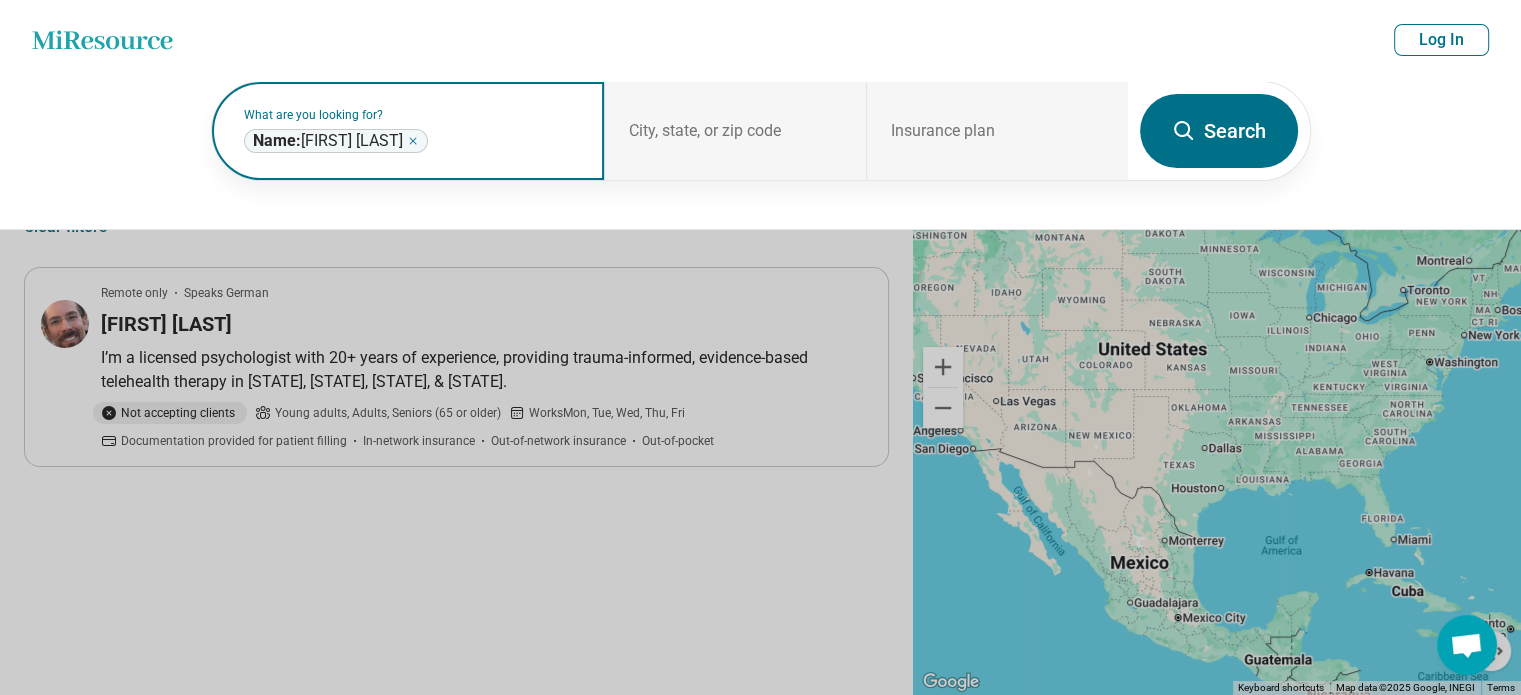 click on "**********" at bounding box center [336, 141] 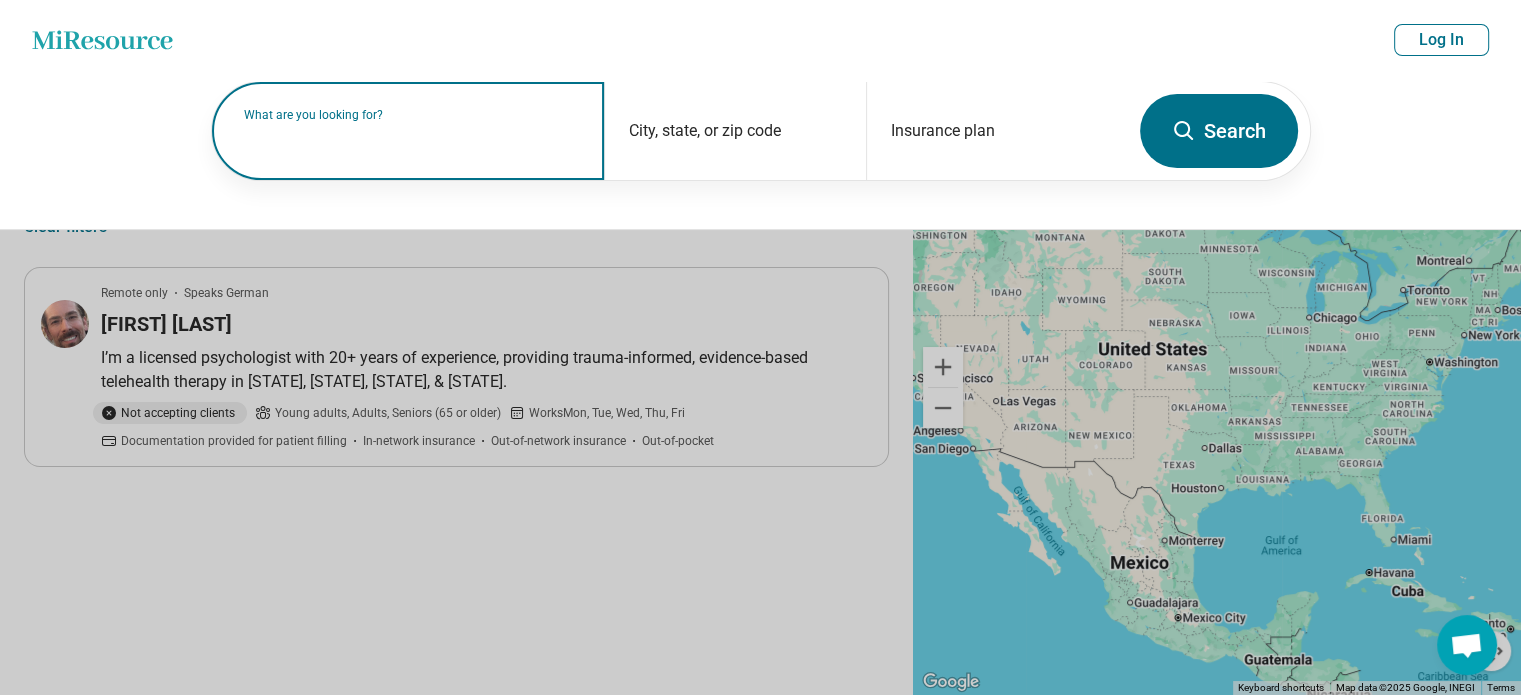 click on "What are you looking for?" at bounding box center [412, 115] 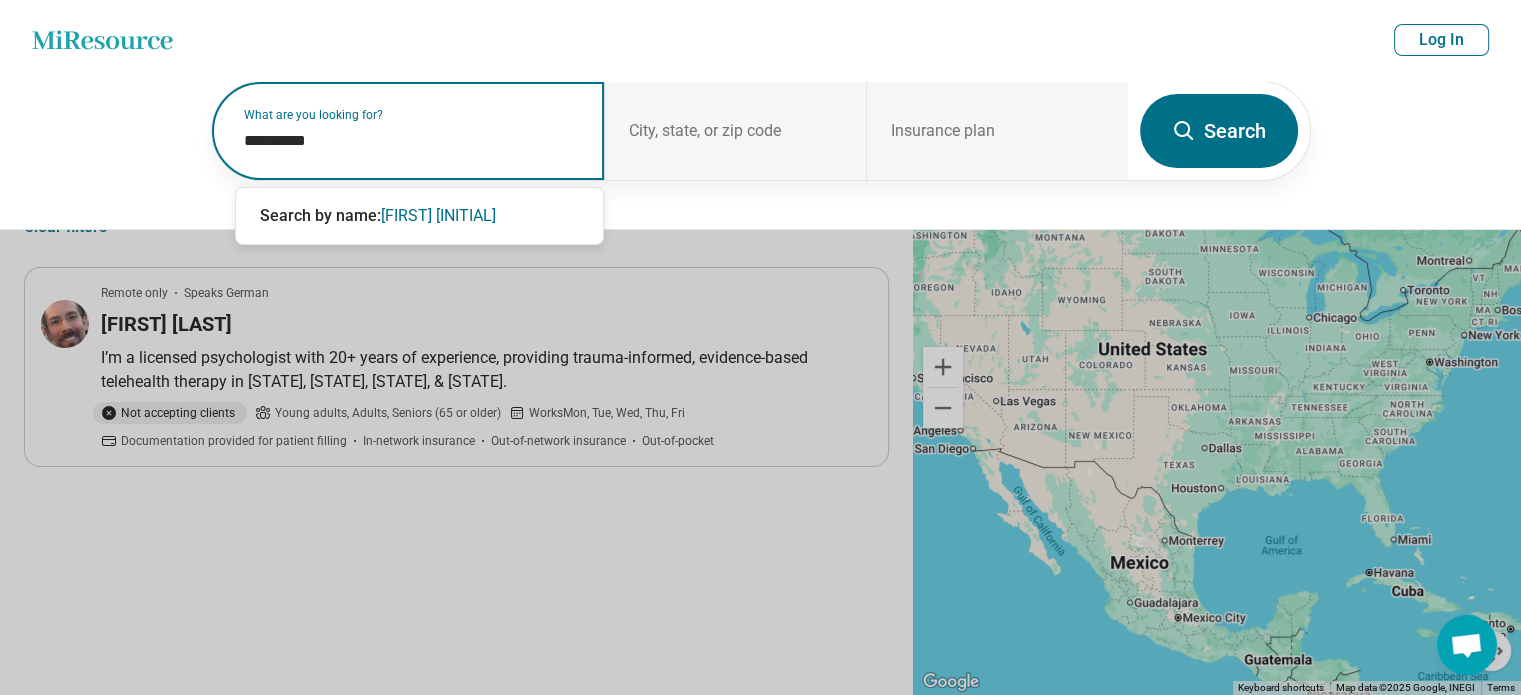 type on "**********" 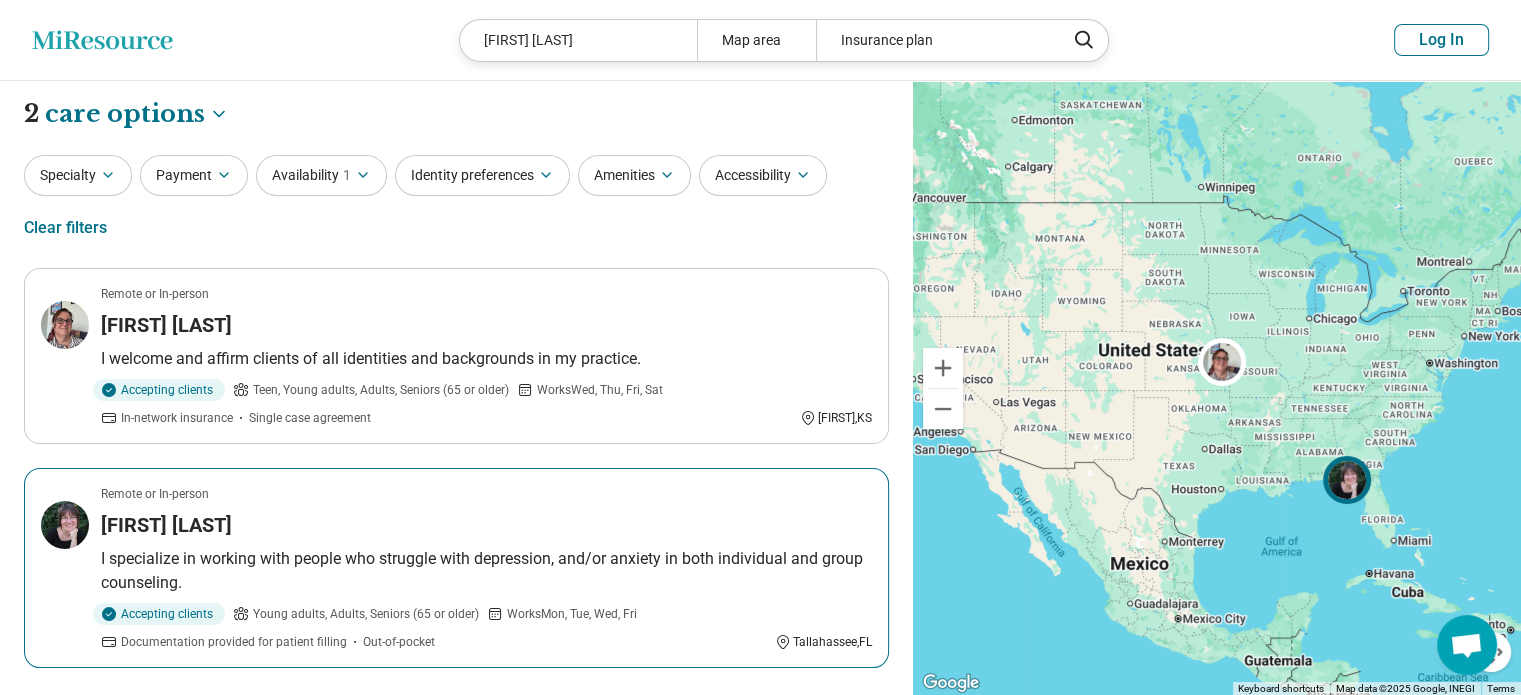 click on "I specialize in working with people who struggle with depression, and/or anxiety in both individual and group counseling." at bounding box center [486, 571] 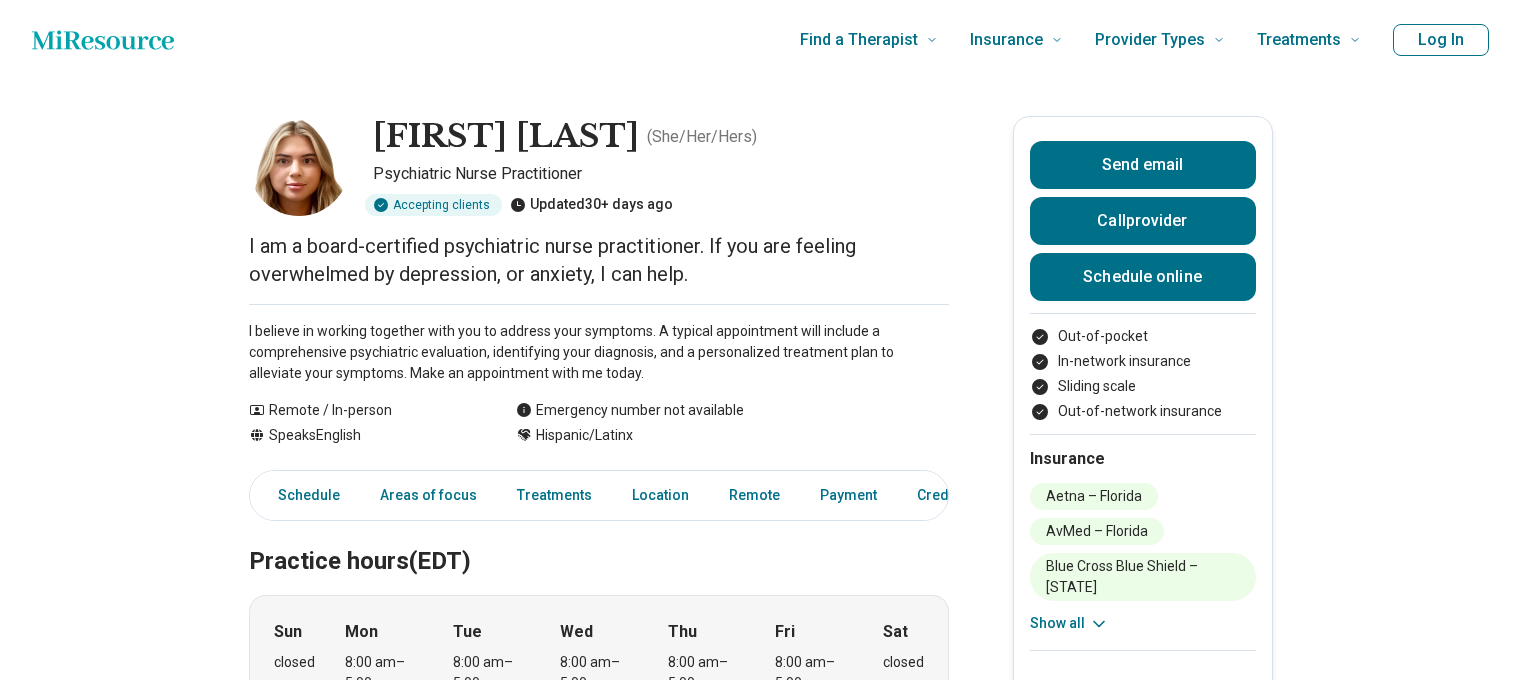 scroll, scrollTop: 0, scrollLeft: 0, axis: both 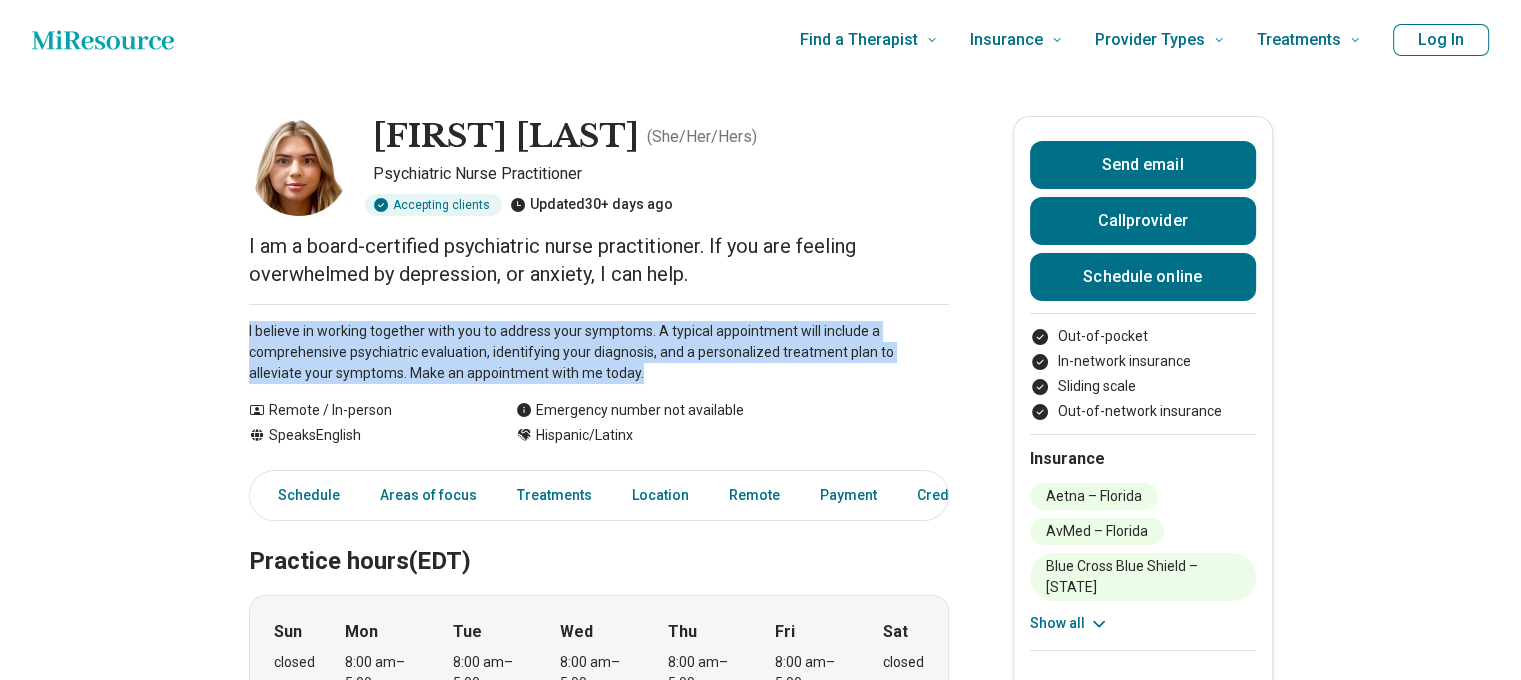 drag, startPoint x: 592, startPoint y: 379, endPoint x: 232, endPoint y: 322, distance: 364.48456 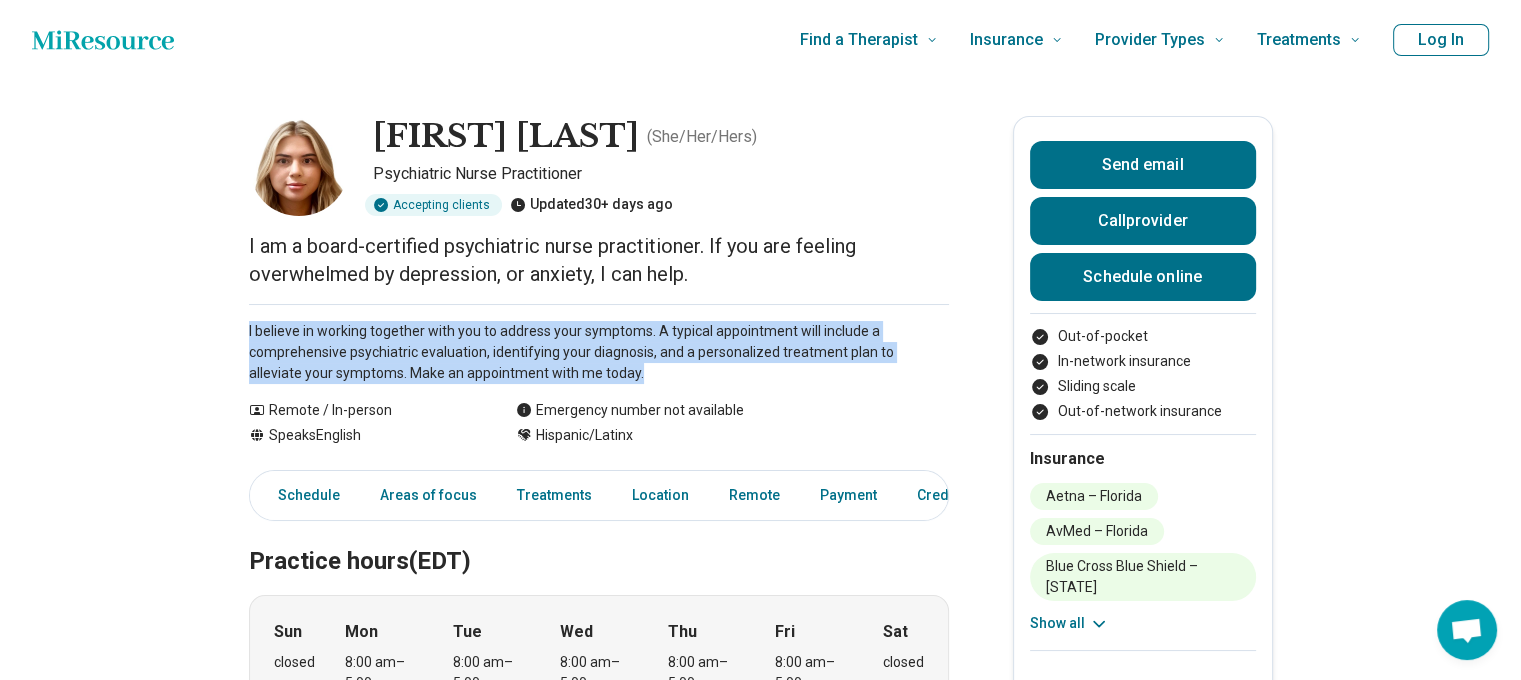copy on "I believe in working together with you to address your symptoms. A typical appointment will include a comprehensive psychiatric evaluation, identifying your diagnosis, and a personalized treatment plan to alleviate your symptoms. Make an appointment with me today." 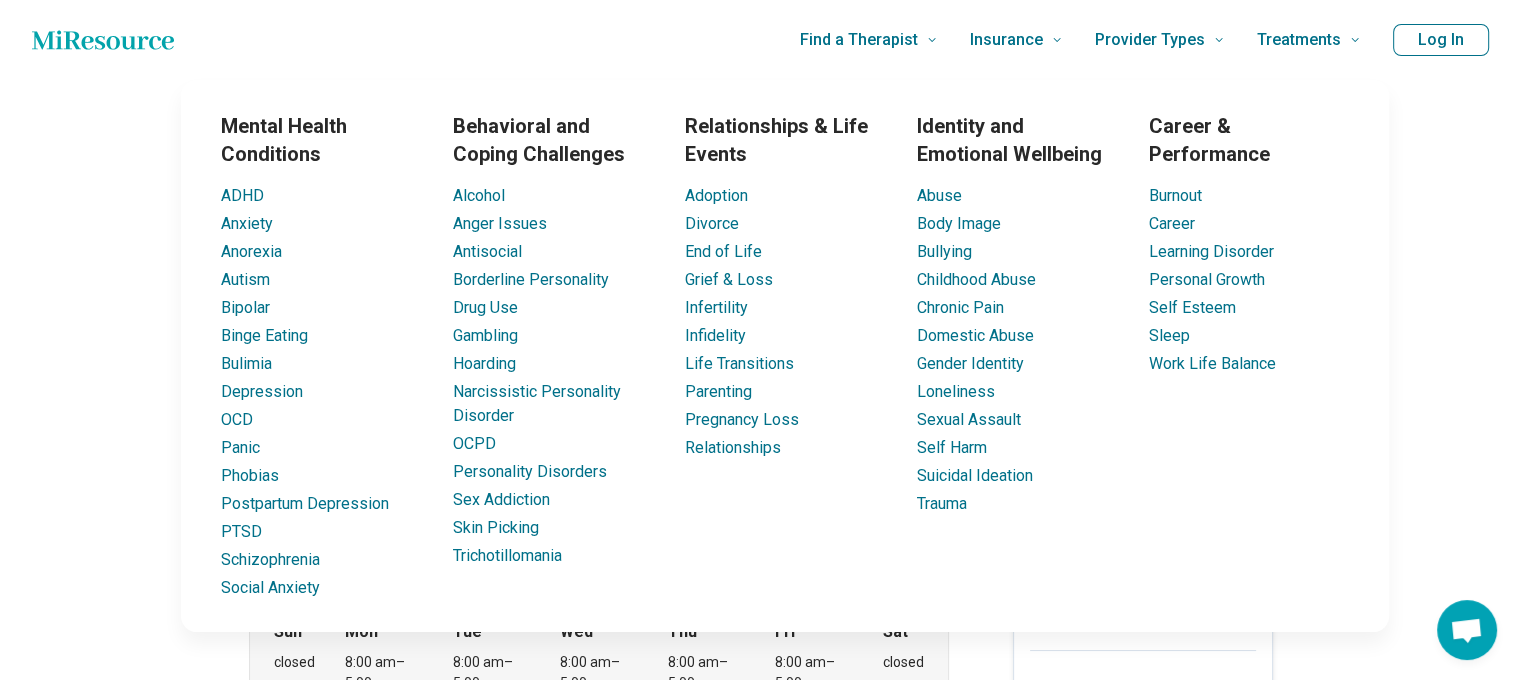 click on "Mental Health Conditions ADHD Anxiety Anorexia Autism Bipolar Binge Eating Bulimia Depression OCD Panic Phobias Postpartum Depression PTSD Schizophrenia Social Anxiety Behavioral and Coping Challenges Alcohol Anger Issues Antisocial Borderline Personality Drug Use Gambling Hoarding Narcissistic Personality Disorder OCPD Personality Disorders Sex Addiction Skin Picking Trichotillomania Relationships & Life Events Adoption Divorce End of Life Grief & Loss Infertility Infidelity Life Transitions Parenting Pregnancy Loss Relationships Identity and Emotional Wellbeing Abuse Body Image Bullying Childhood Abuse Chronic Pain Domestic Abuse Gender Identity Loneliness Sexual Assault Self Harm Suicidal Ideation Trauma Career & Performance Burnout Career Learning Disorder Personal Growth Self Esteem Sleep Work Life Balance" at bounding box center (785, 356) 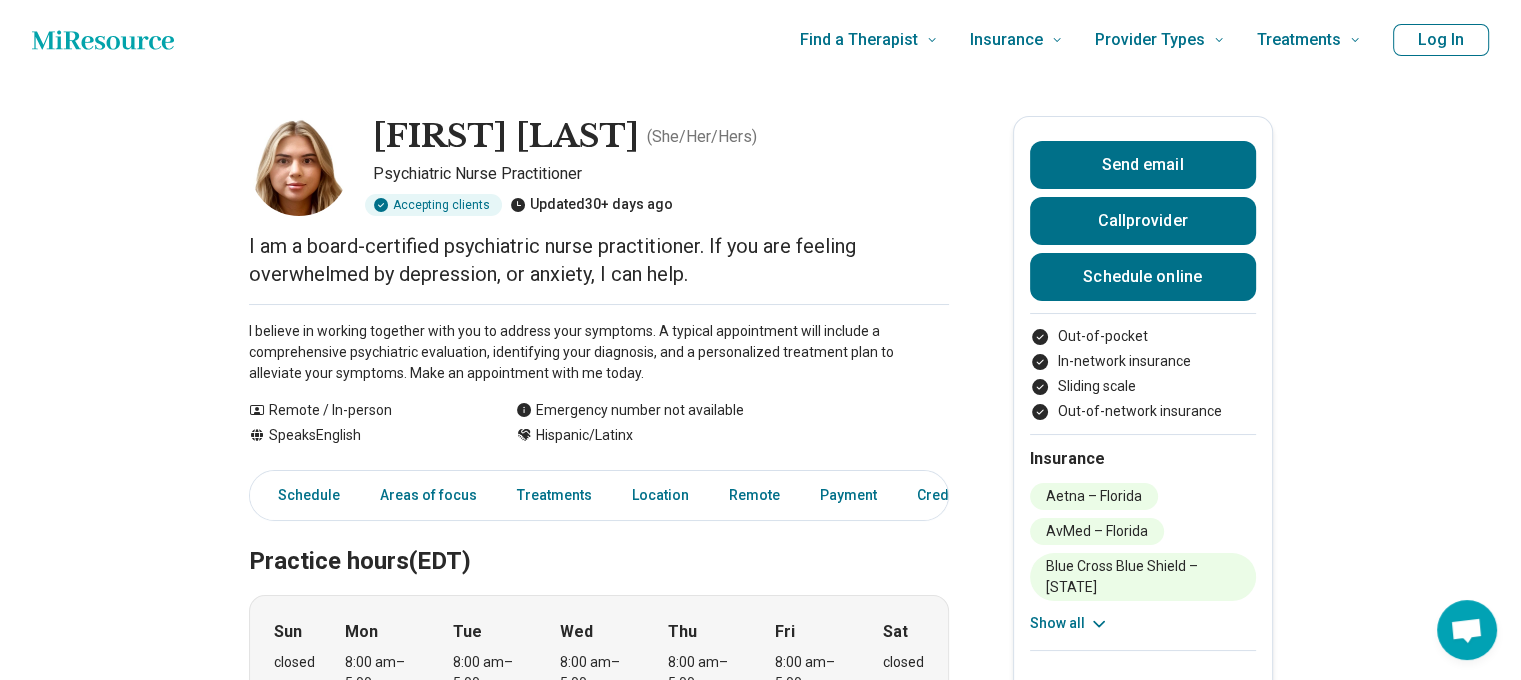 click on "Kayleen Bechara ( She/Her/Hers ) Psychiatric Nurse Practitioner Accepting clients Updated  30+ days ago I am a board-certified psychiatric nurse practitioner. If you are feeling overwhelmed by depression, or anxiety, I can help. I believe in working together with you to address your symptoms. A typical appointment will include a comprehensive psychiatric evaluation, identifying your diagnosis, and a personalized treatment plan to alleviate your symptoms. Make an appointment with me today. Show all Remote / In-person Speaks  English Emergency number not available Hispanic/Latinx Send email Call  provider Schedule online Out-of-pocket In-network insurance Sliding scale Out-of-network insurance Insurance Aetna – Florida AvMed – Florida Blue Cross Blue Shield – Florida Cigna – Florida Florida Blue – Florida Humana – Florida Optum – Florida Oscar – Florida Oxford Health Plan – Florida United HealthCare – Florida Show all Schedule Areas of focus Treatments Location Remote Payment Credentials Sun" at bounding box center (760, 1479) 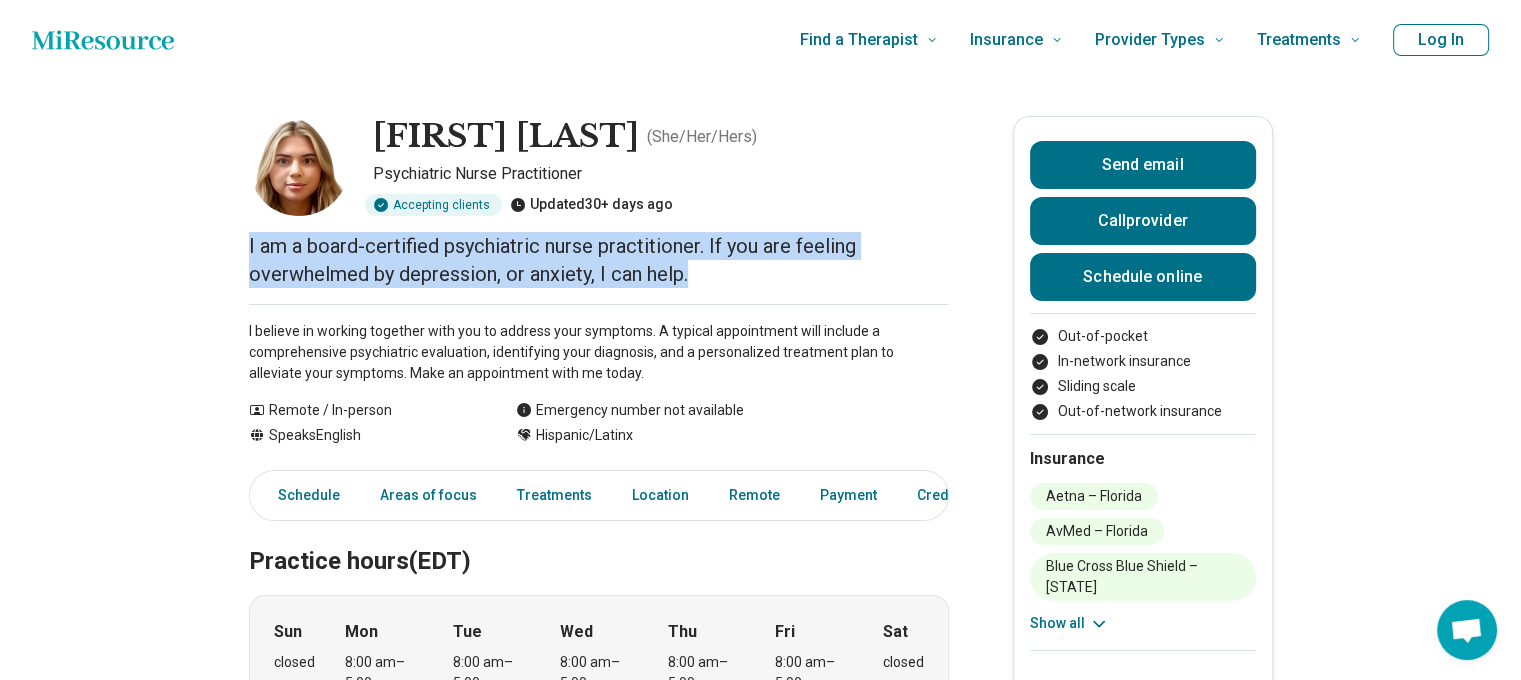 drag, startPoint x: 713, startPoint y: 271, endPoint x: 176, endPoint y: 245, distance: 537.629 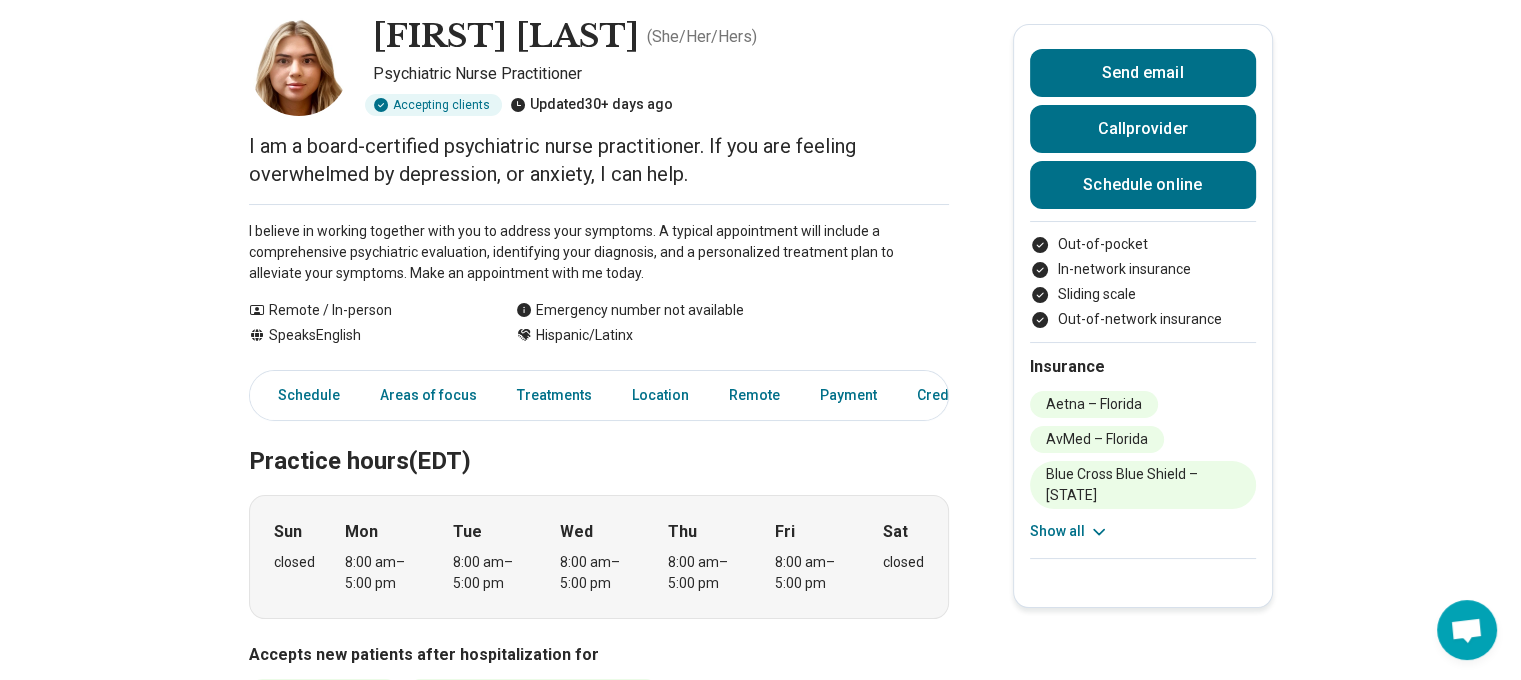 click on "Kayleen Bechara ( She/Her/Hers ) Psychiatric Nurse Practitioner Accepting clients Updated  30+ days ago I am a board-certified psychiatric nurse practitioner. If you are feeling overwhelmed by depression, or anxiety, I can help. I believe in working together with you to address your symptoms. A typical appointment will include a comprehensive psychiatric evaluation, identifying your diagnosis, and a personalized treatment plan to alleviate your symptoms. Make an appointment with me today. Show all Remote / In-person Speaks  English Emergency number not available Hispanic/Latinx Send email Call  provider Schedule online Out-of-pocket In-network insurance Sliding scale Out-of-network insurance Insurance Aetna – Florida AvMed – Florida Blue Cross Blue Shield – Florida Cigna – Florida Florida Blue – Florida Humana – Florida Optum – Florida Oscar – Florida Oxford Health Plan – Florida United HealthCare – Florida Show all Schedule Areas of focus Treatments Location Remote Payment Credentials Sun" at bounding box center [760, 1379] 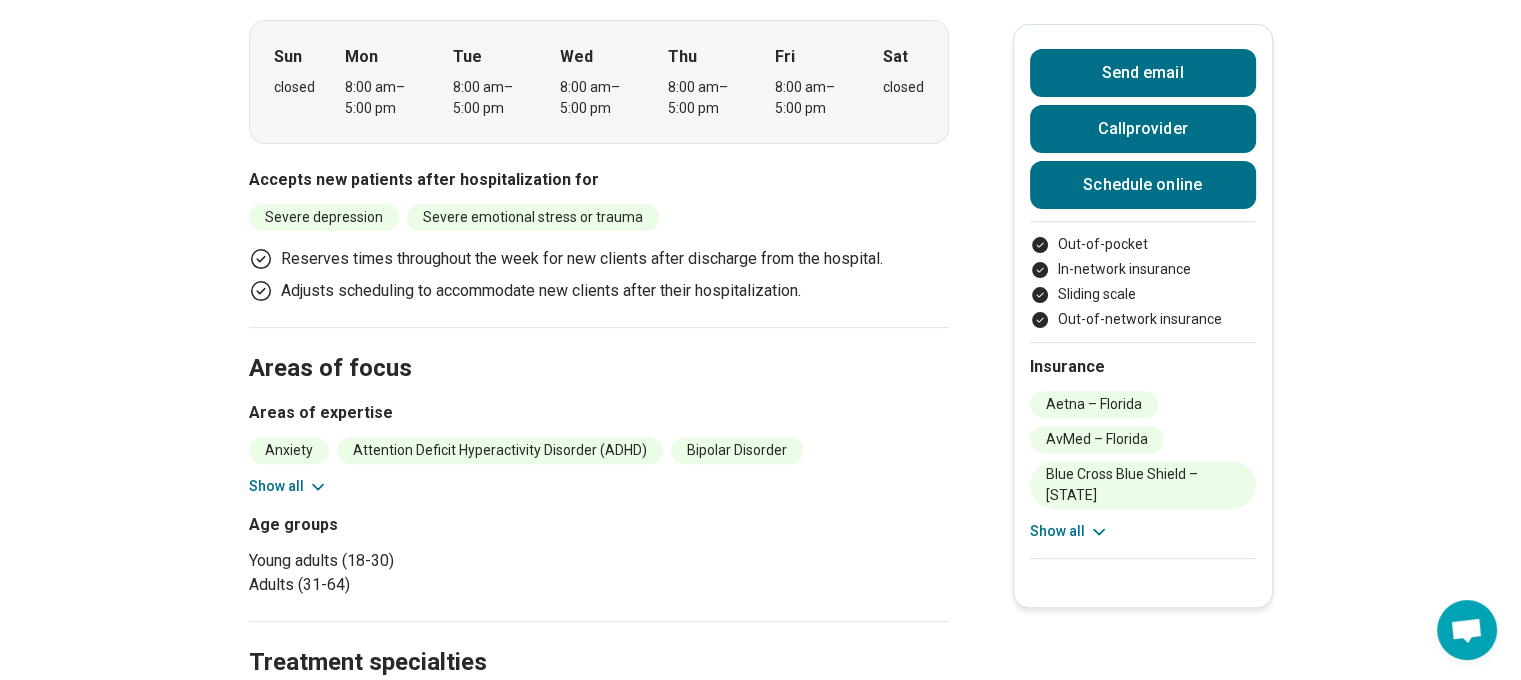 scroll, scrollTop: 600, scrollLeft: 0, axis: vertical 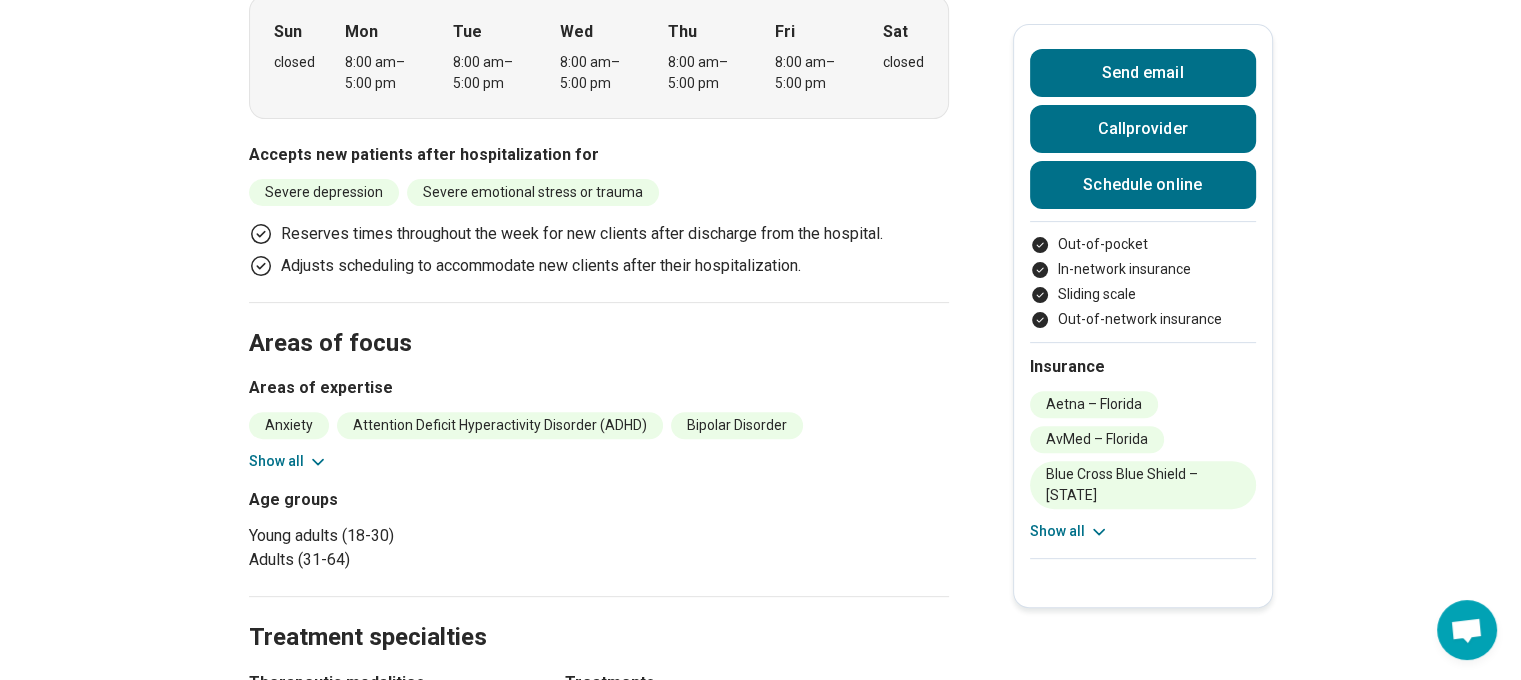 click 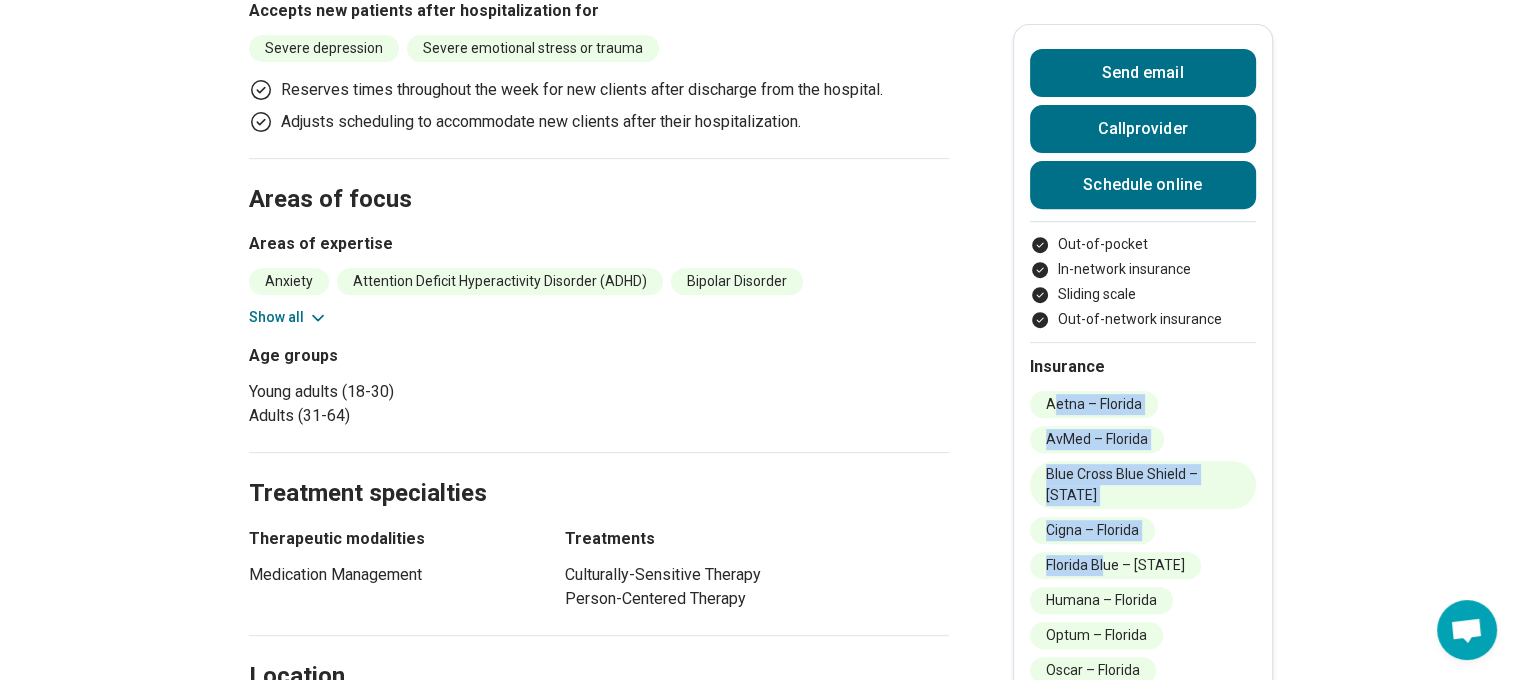 drag, startPoint x: 1058, startPoint y: 419, endPoint x: 1113, endPoint y: 573, distance: 163.52675 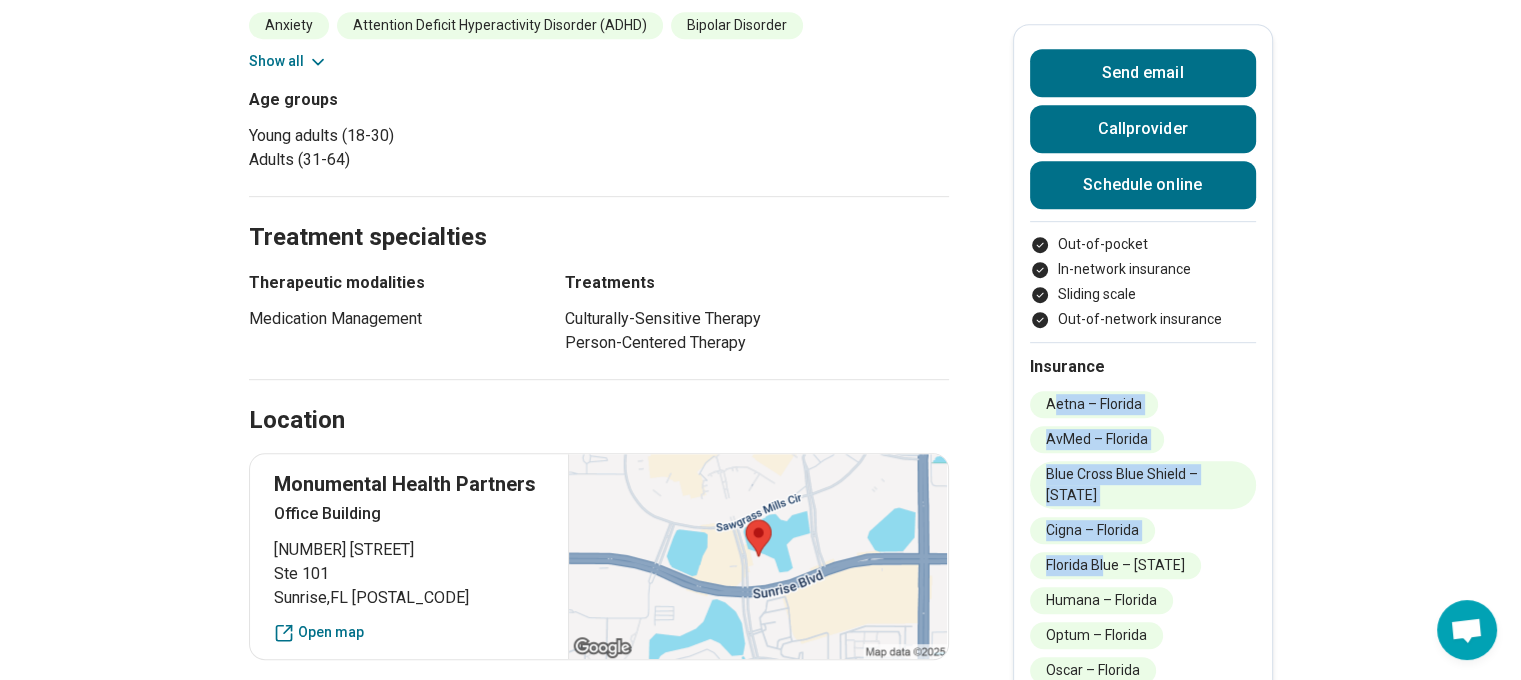 scroll, scrollTop: 1100, scrollLeft: 0, axis: vertical 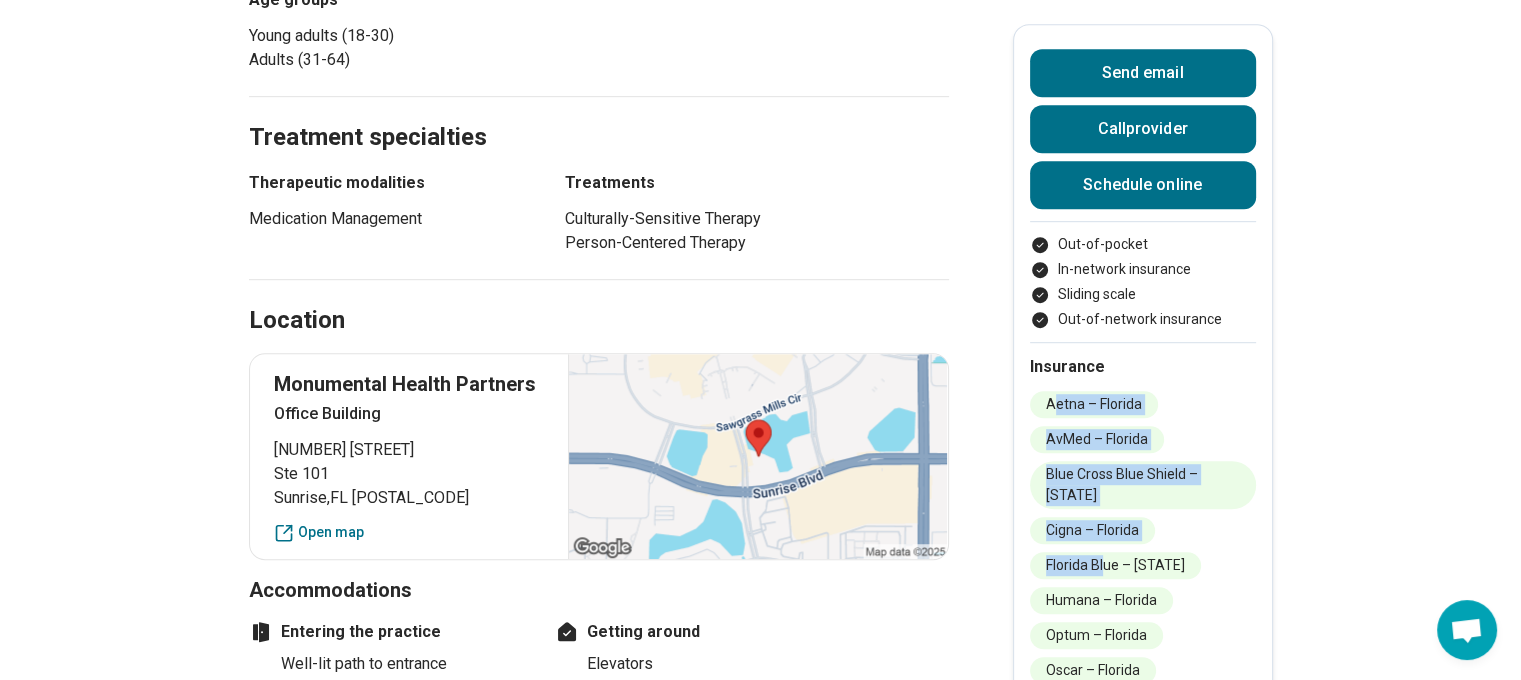 click on "Aetna – Florida" at bounding box center [1094, 404] 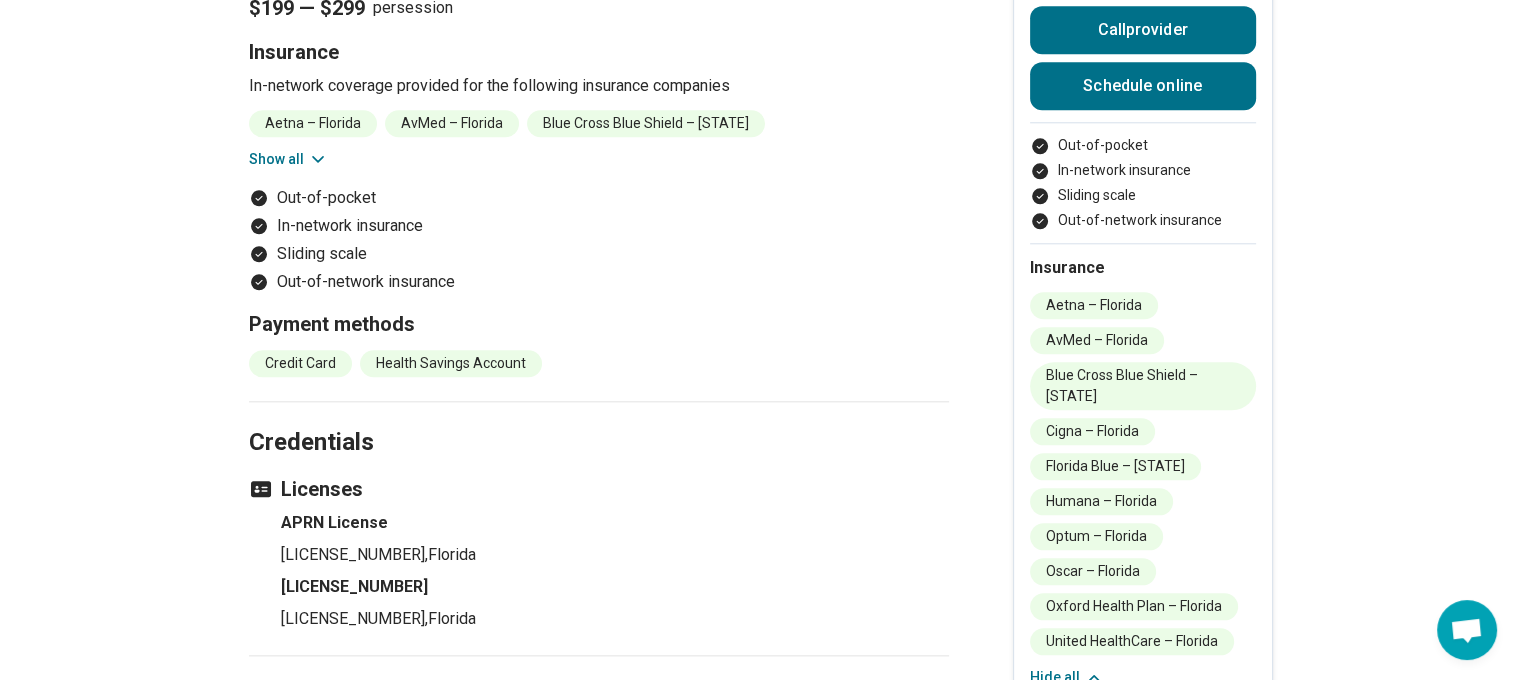 scroll, scrollTop: 2300, scrollLeft: 0, axis: vertical 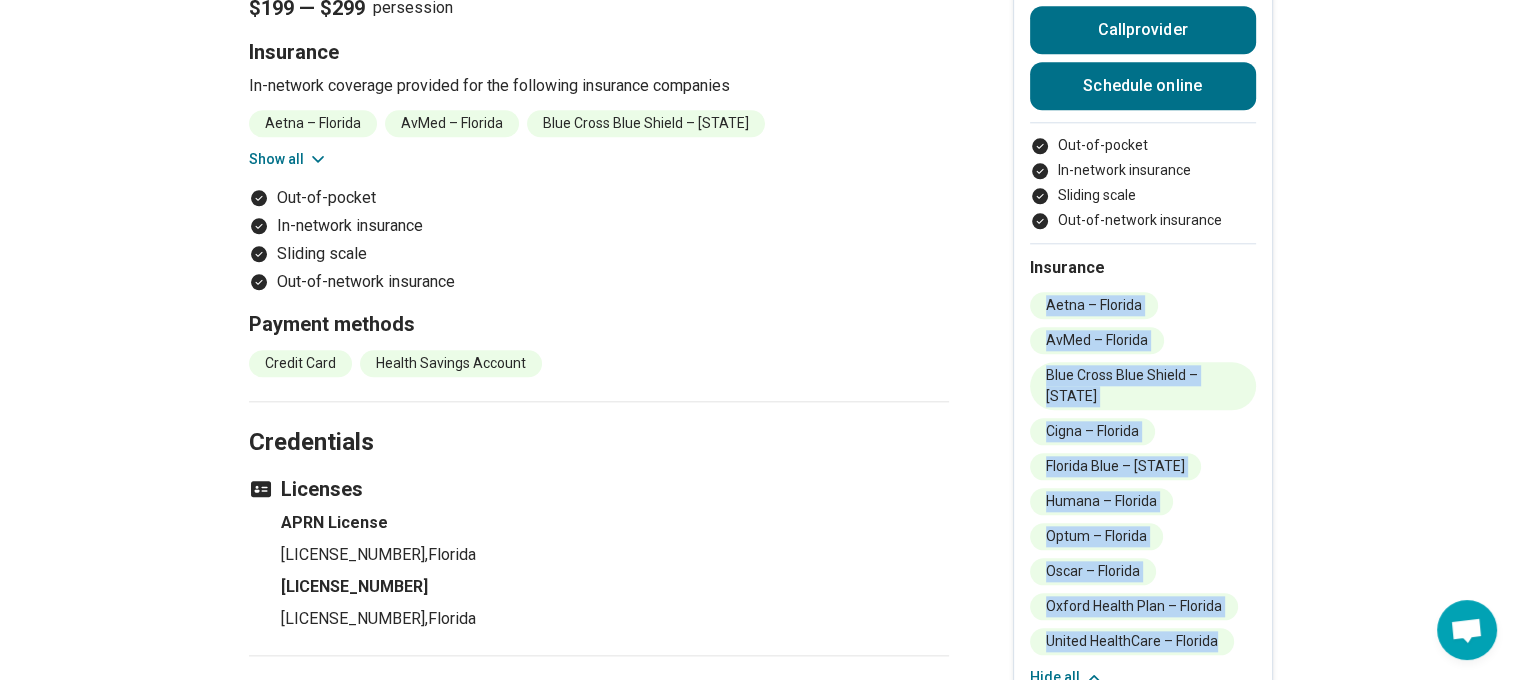 drag, startPoint x: 1232, startPoint y: 447, endPoint x: 1032, endPoint y: 285, distance: 257.3791 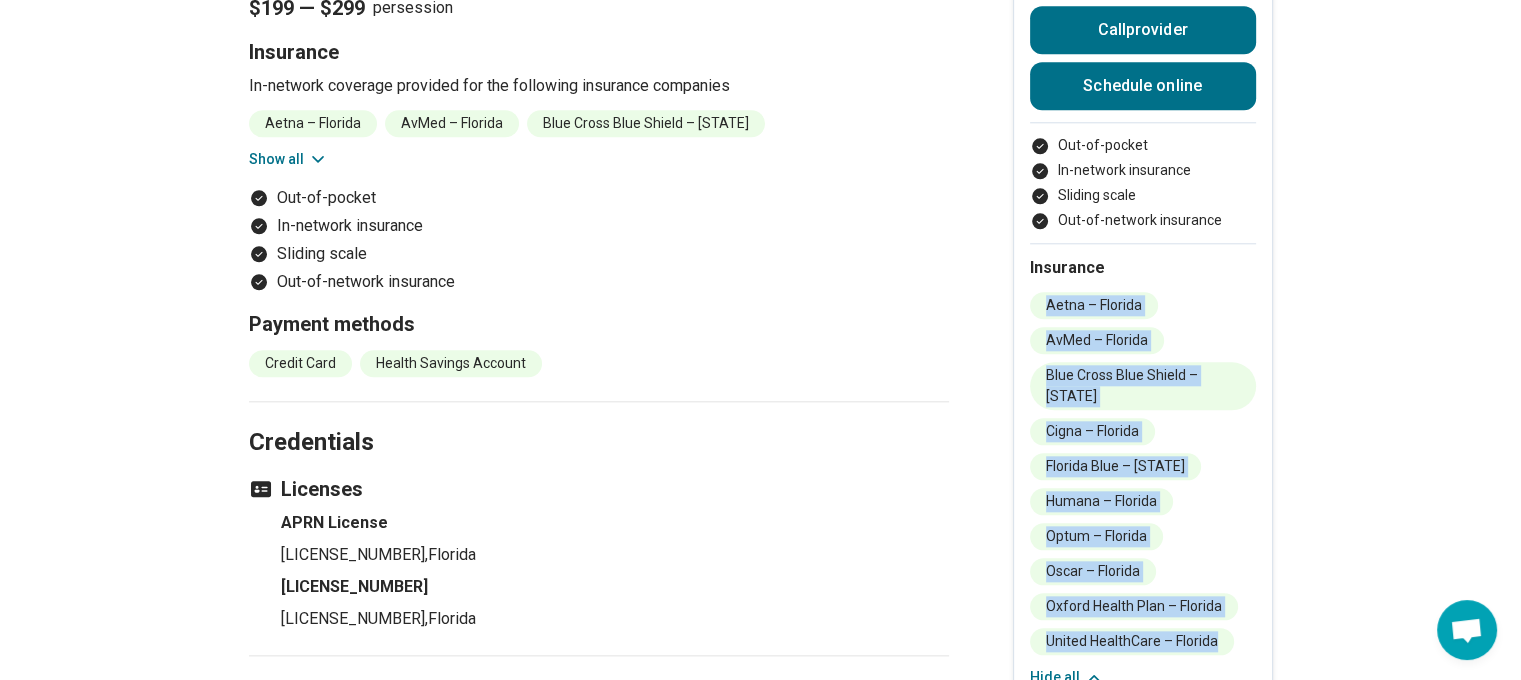copy on "Aetna – Florida AvMed – Florida Blue Cross Blue Shield – Florida Cigna – Florida Florida Blue – Florida Humana – Florida Optum – Florida Oscar – Florida Oxford Health Plan – Florida United HealthCare – Florida" 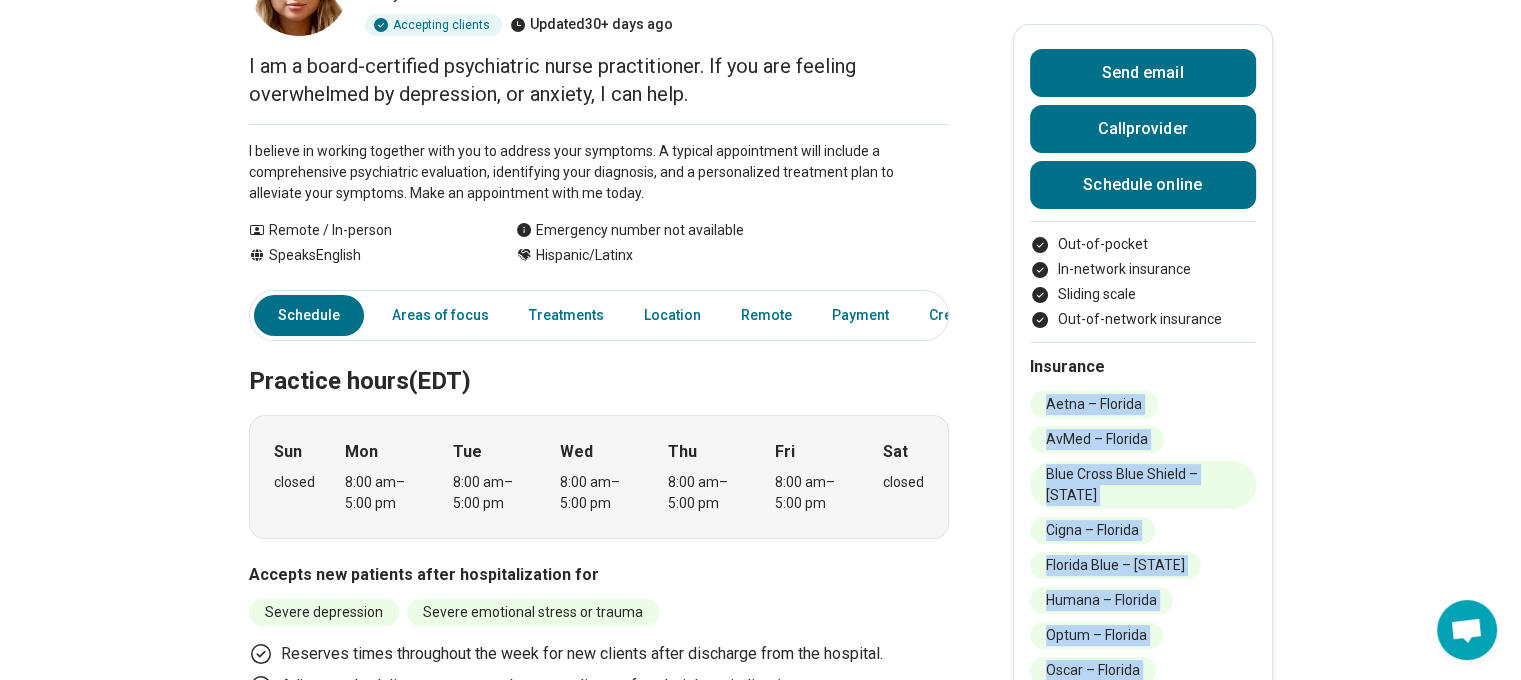 scroll, scrollTop: 0, scrollLeft: 0, axis: both 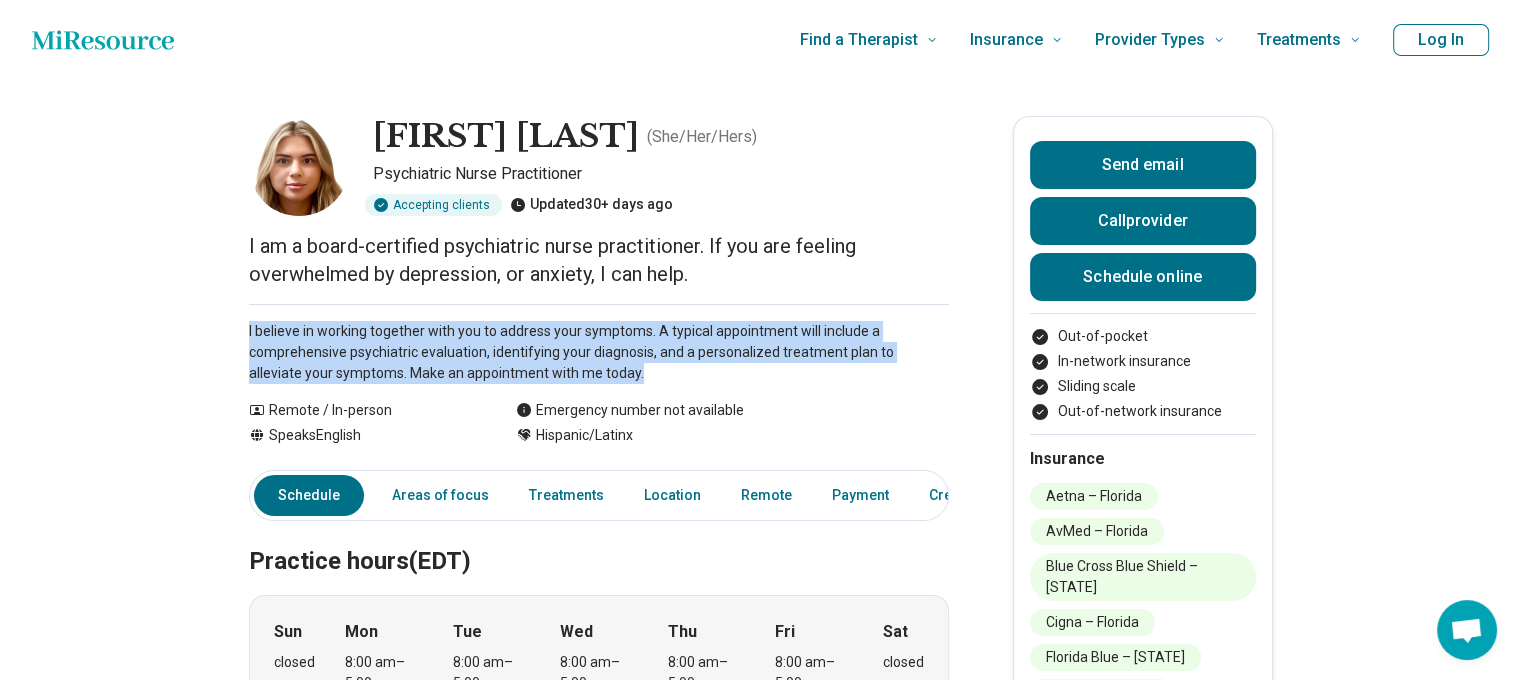 drag, startPoint x: 252, startPoint y: 333, endPoint x: 630, endPoint y: 370, distance: 379.80652 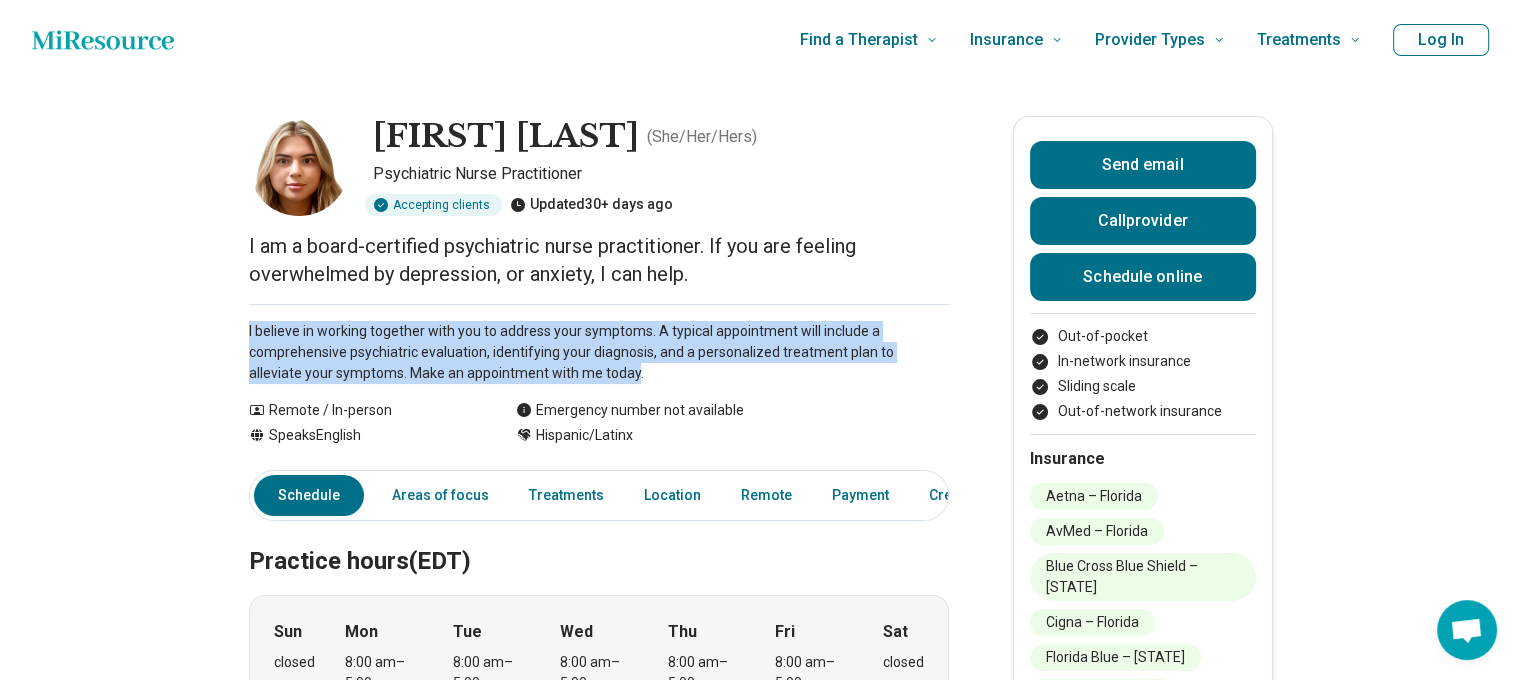 drag, startPoint x: 256, startPoint y: 334, endPoint x: 582, endPoint y: 384, distance: 329.81207 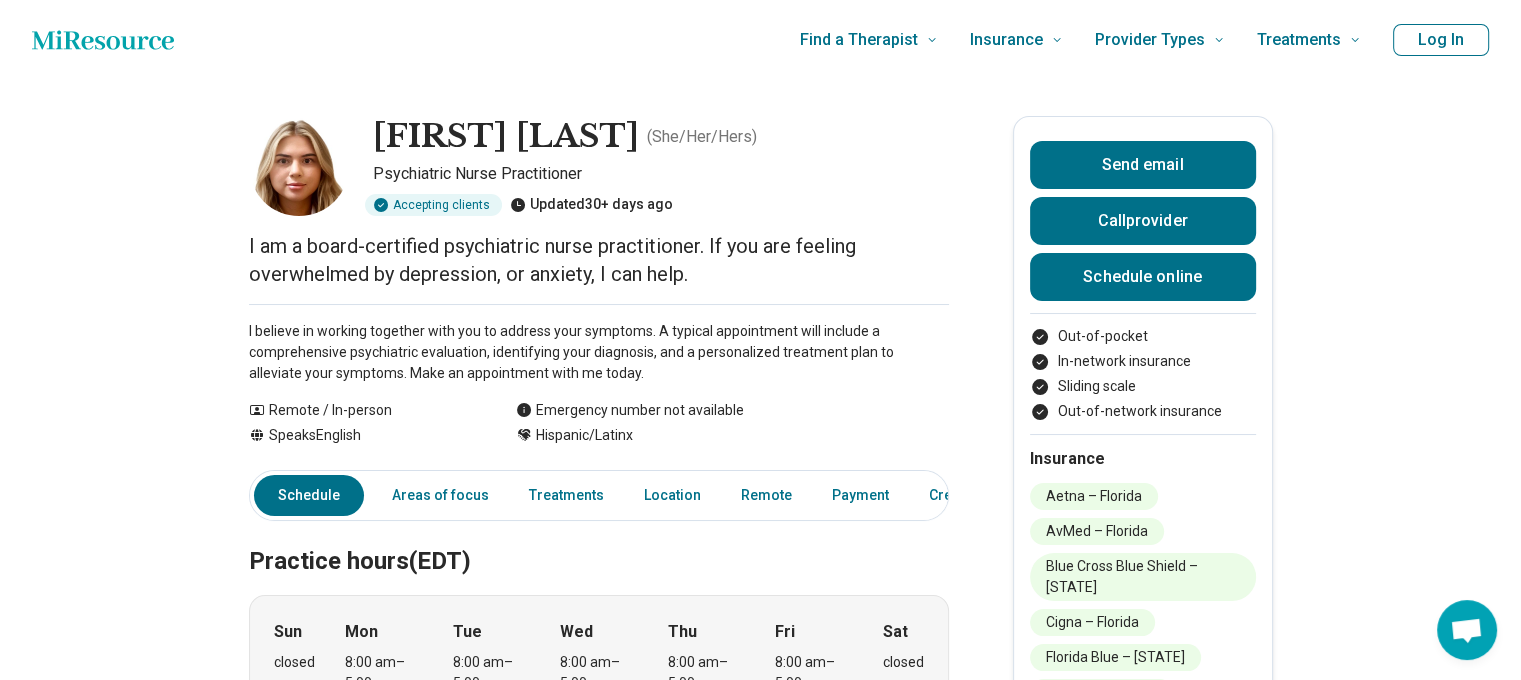 click on "I believe in working together with you to address your symptoms. A typical appointment will include a comprehensive psychiatric evaluation, identifying your diagnosis, and a personalized treatment plan to alleviate your symptoms. Make an appointment with me today." at bounding box center (599, 352) 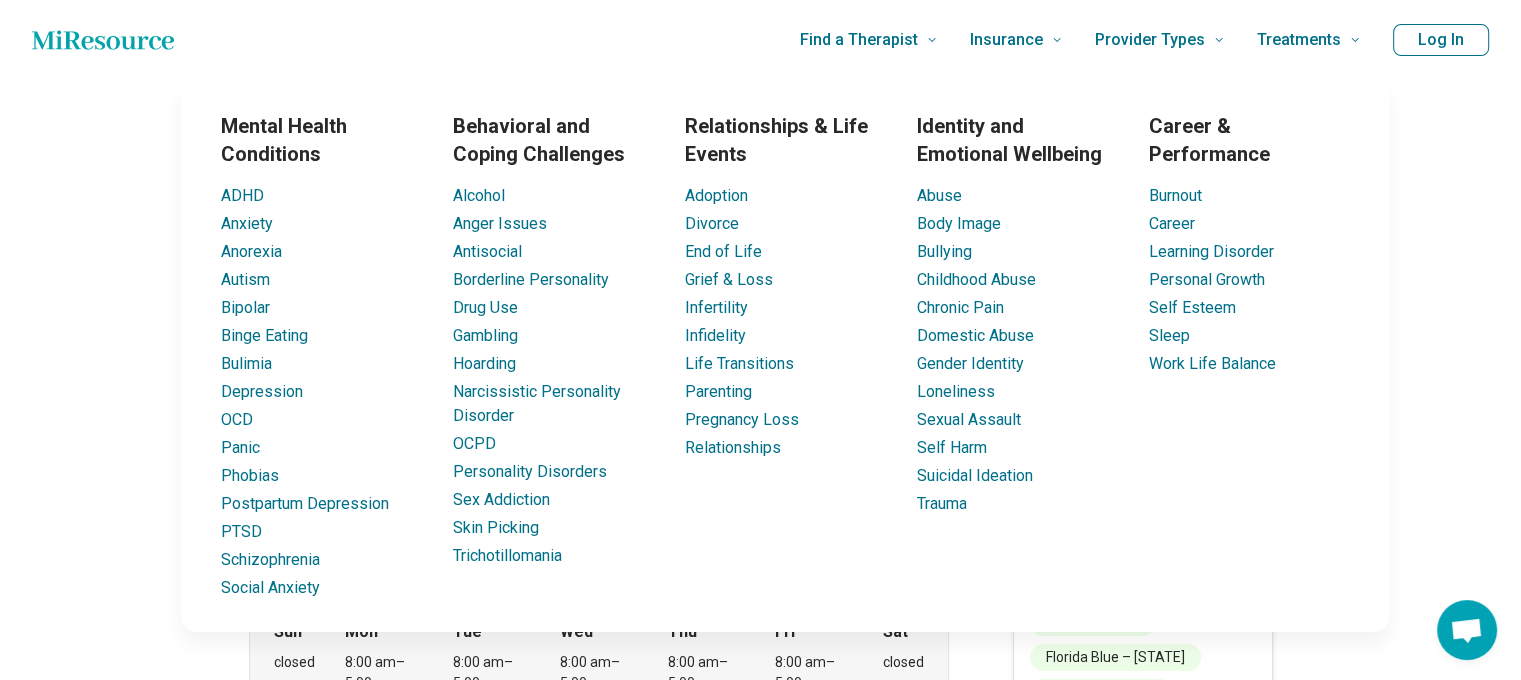click on "Kayleen Bechara ( She/Her/Hers ) Psychiatric Nurse Practitioner Accepting clients Updated  30+ days ago I am a board-certified psychiatric nurse practitioner. If you are feeling overwhelmed by depression, or anxiety, I can help. I believe in working together with you to address your symptoms. A typical appointment will include a comprehensive psychiatric evaluation, identifying your diagnosis, and a personalized treatment plan to alleviate your symptoms. Make an appointment with me today. Show all Remote / In-person Speaks  English Emergency number not available Hispanic/Latinx Send email Call  provider Schedule online Out-of-pocket In-network insurance Sliding scale Out-of-network insurance Insurance Aetna – Florida AvMed – Florida Blue Cross Blue Shield – Florida Cigna – Florida Florida Blue – Florida Humana – Florida Optum – Florida Oscar – Florida Oxford Health Plan – Florida United HealthCare – Florida Hide all Schedule Areas of focus Treatments Location Remote Payment Credentials Sun" at bounding box center [760, 1479] 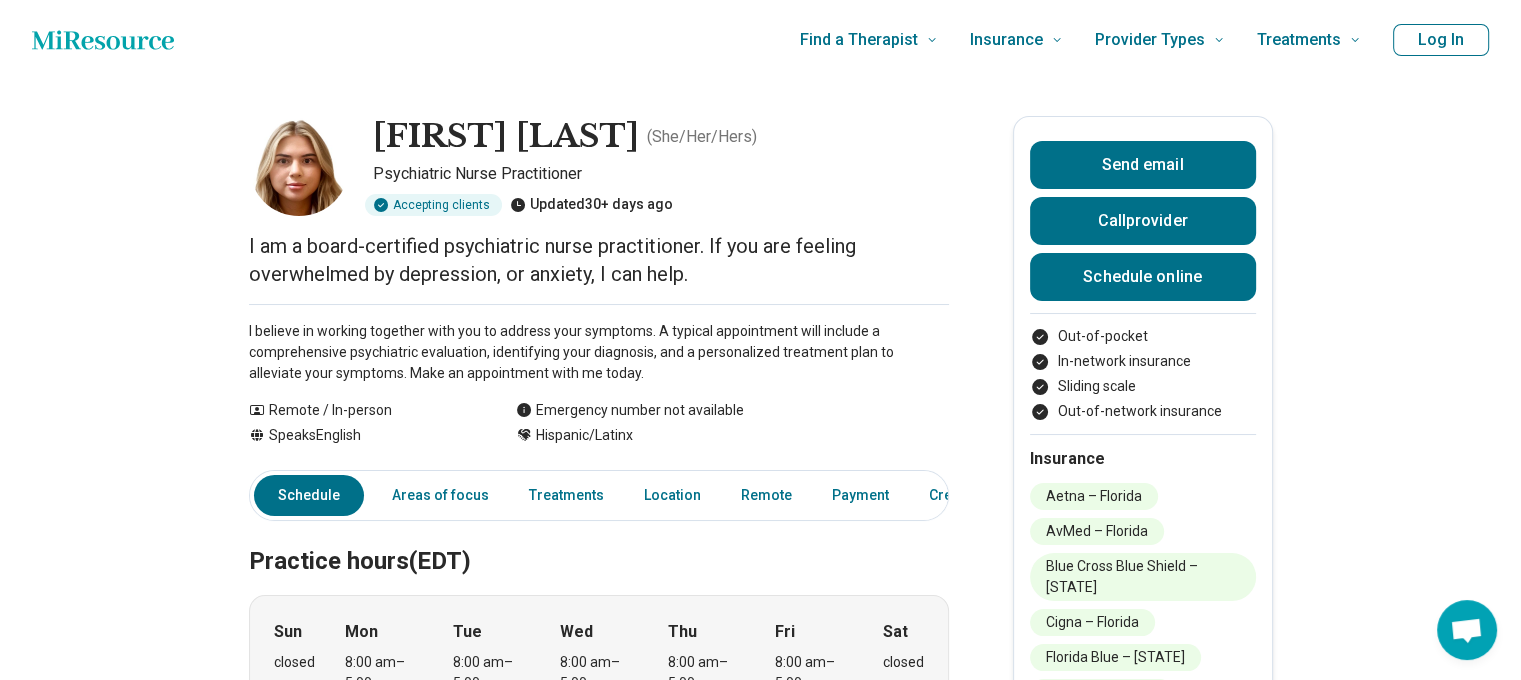 drag, startPoint x: 365, startPoint y: 432, endPoint x: 256, endPoint y: 433, distance: 109.004585 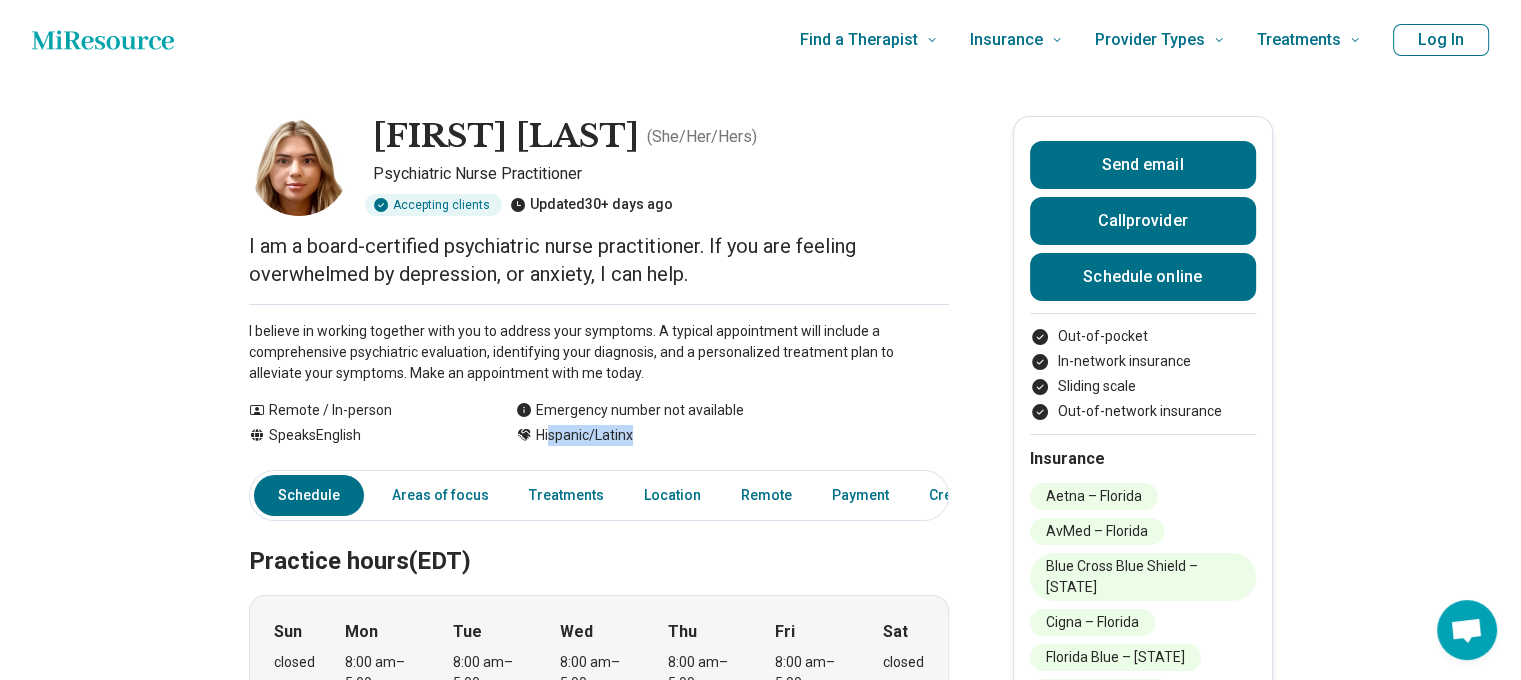 drag, startPoint x: 564, startPoint y: 434, endPoint x: 684, endPoint y: 434, distance: 120 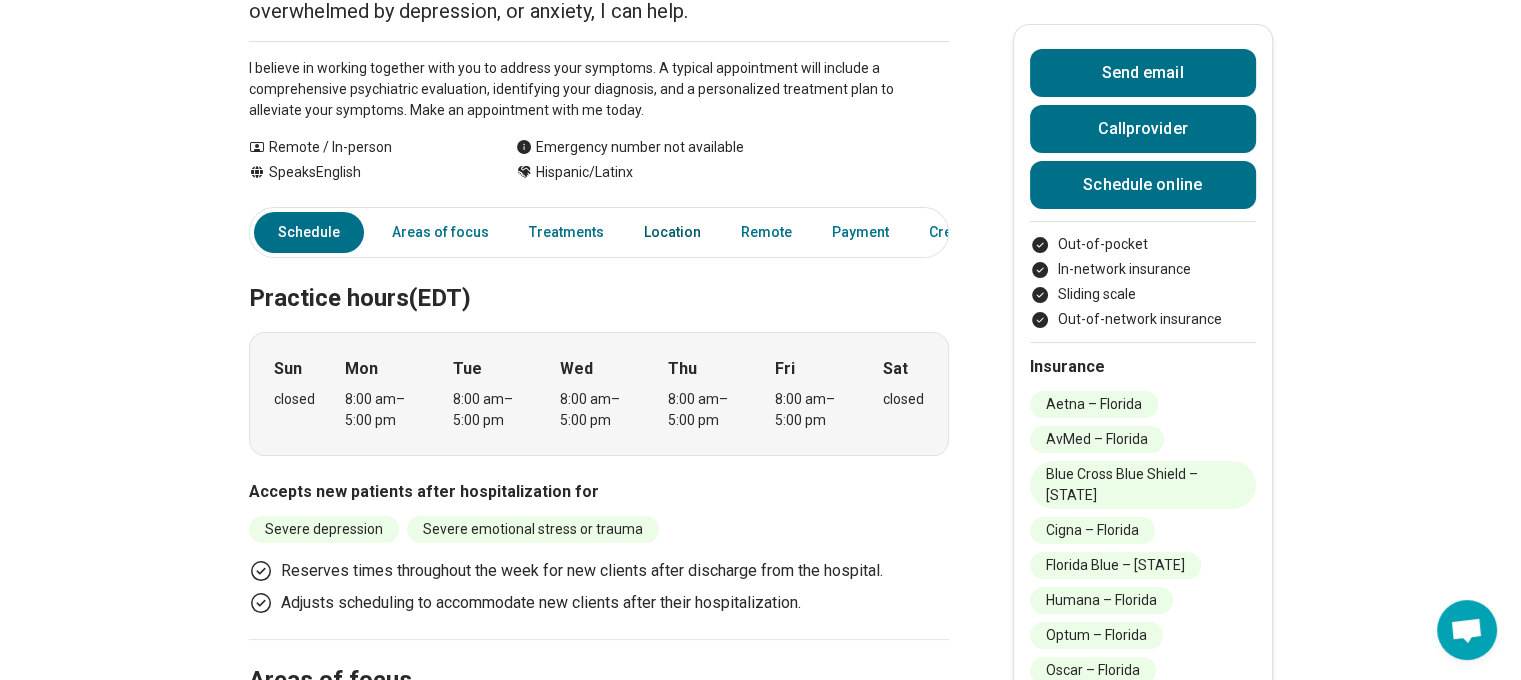 scroll, scrollTop: 200, scrollLeft: 0, axis: vertical 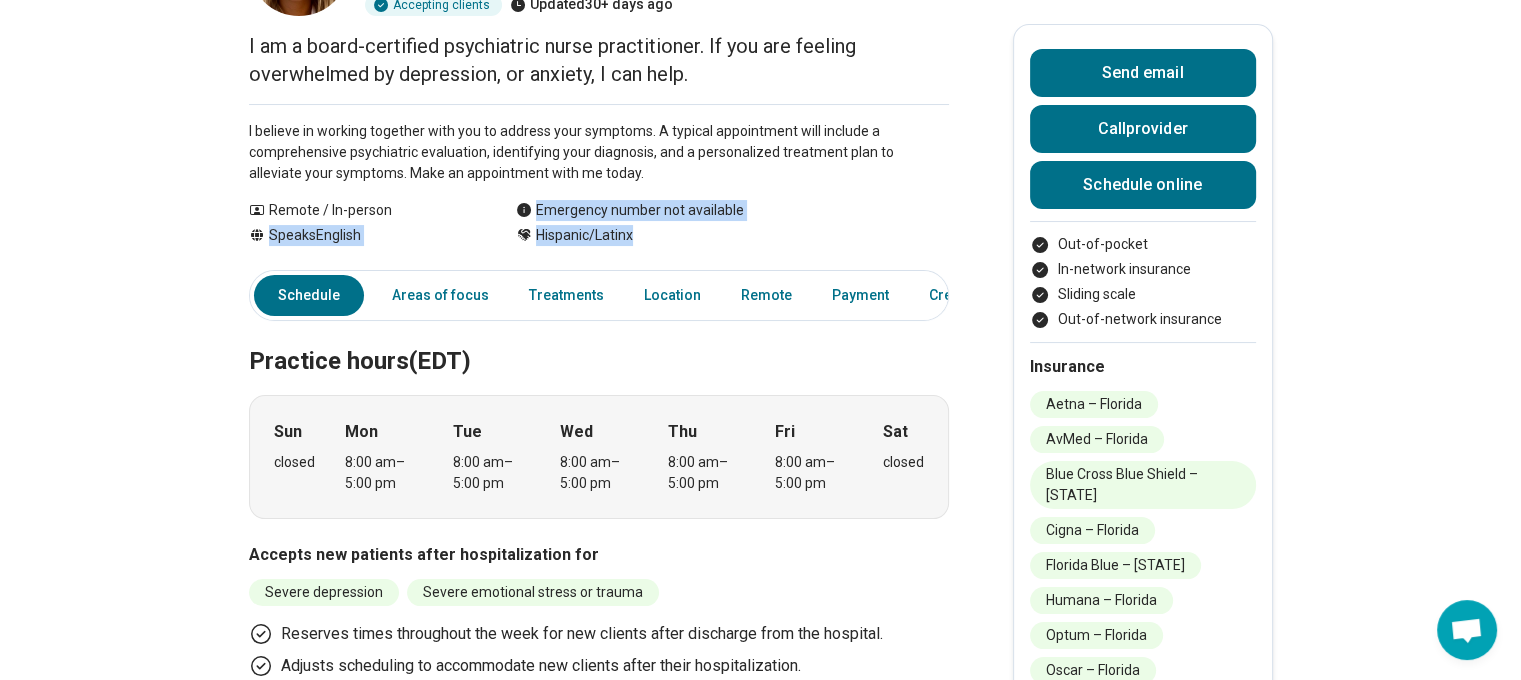 drag, startPoint x: 651, startPoint y: 234, endPoint x: 251, endPoint y: 244, distance: 400.12497 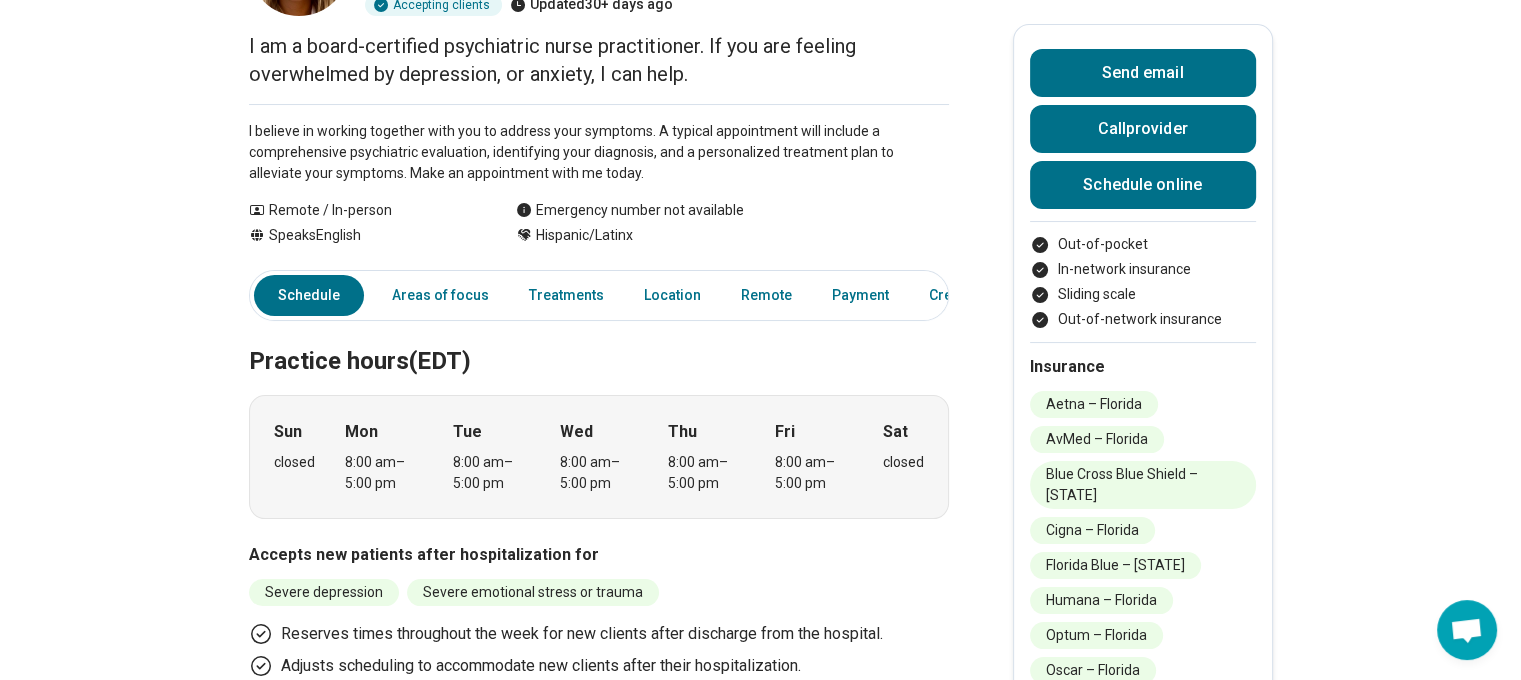 click 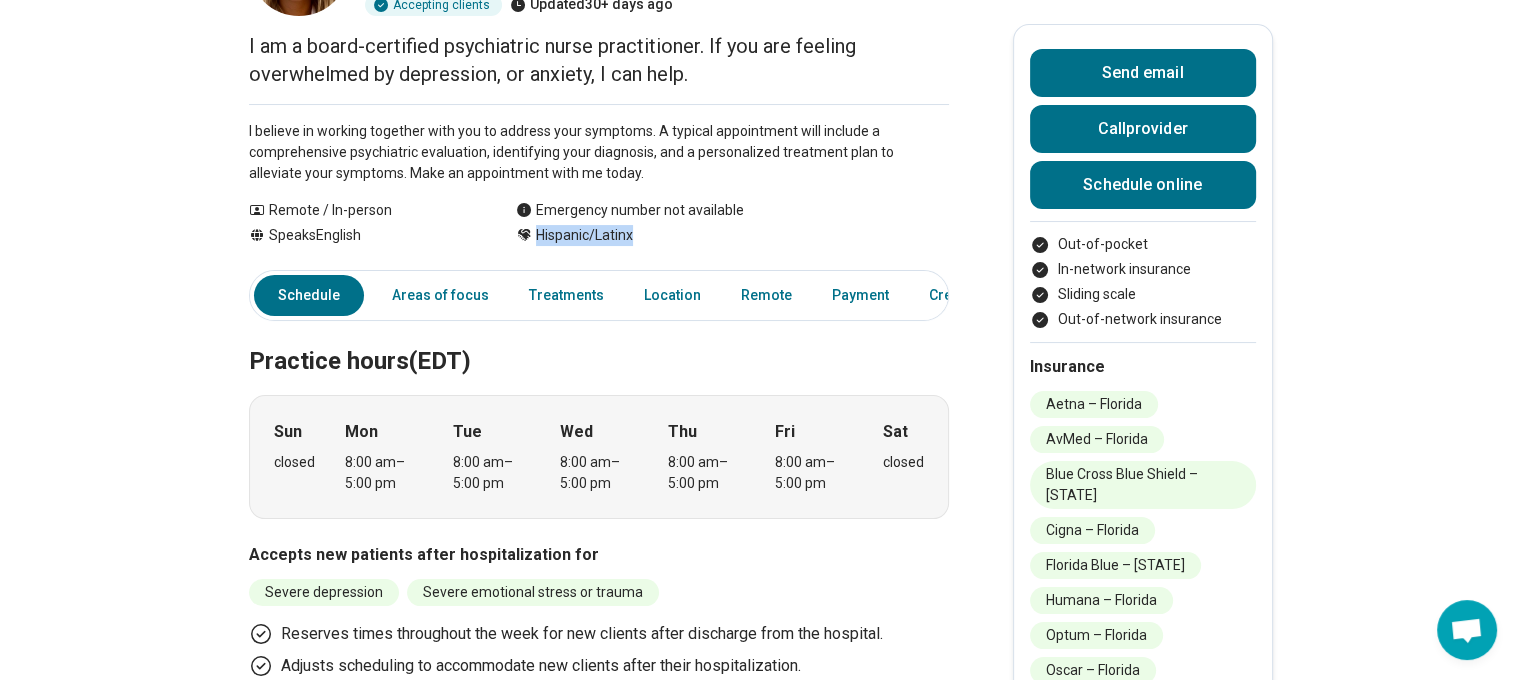 drag, startPoint x: 544, startPoint y: 239, endPoint x: 674, endPoint y: 239, distance: 130 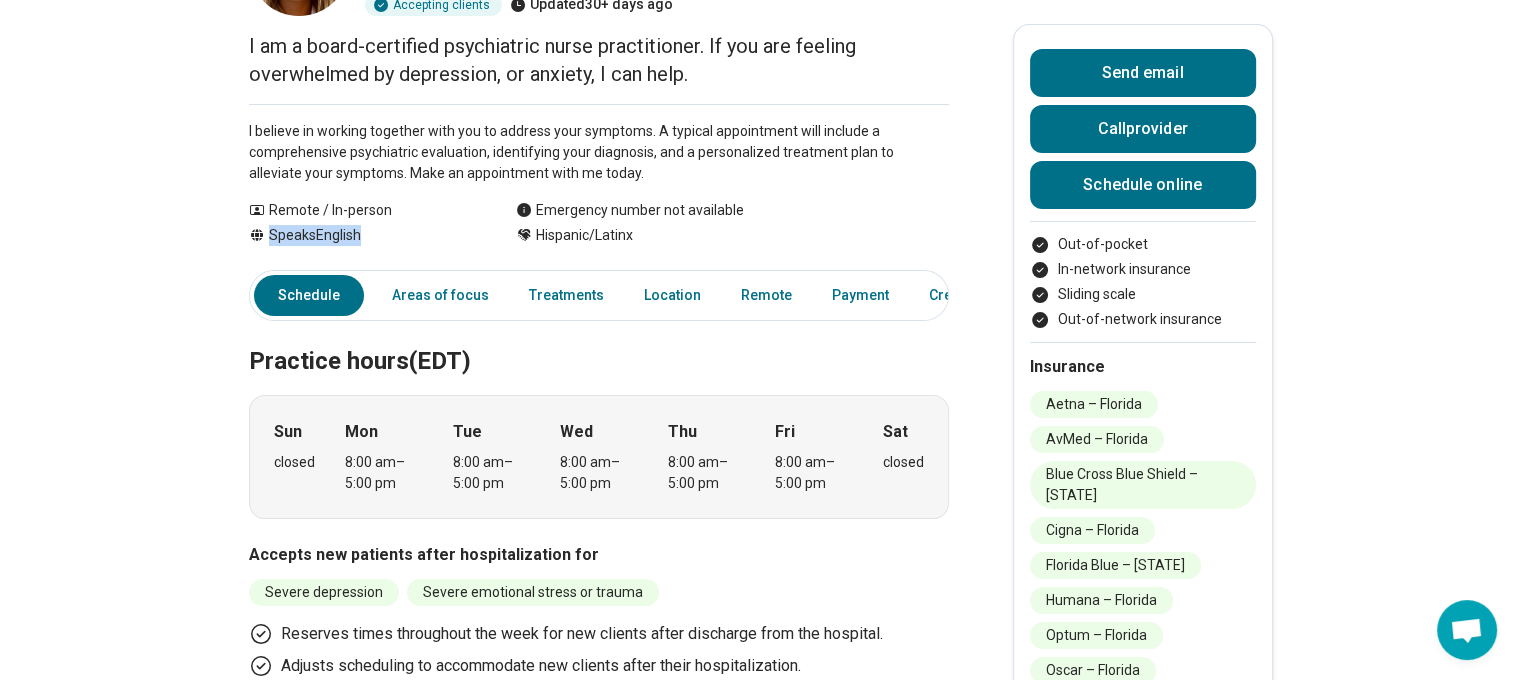 drag, startPoint x: 380, startPoint y: 238, endPoint x: 368, endPoint y: 236, distance: 12.165525 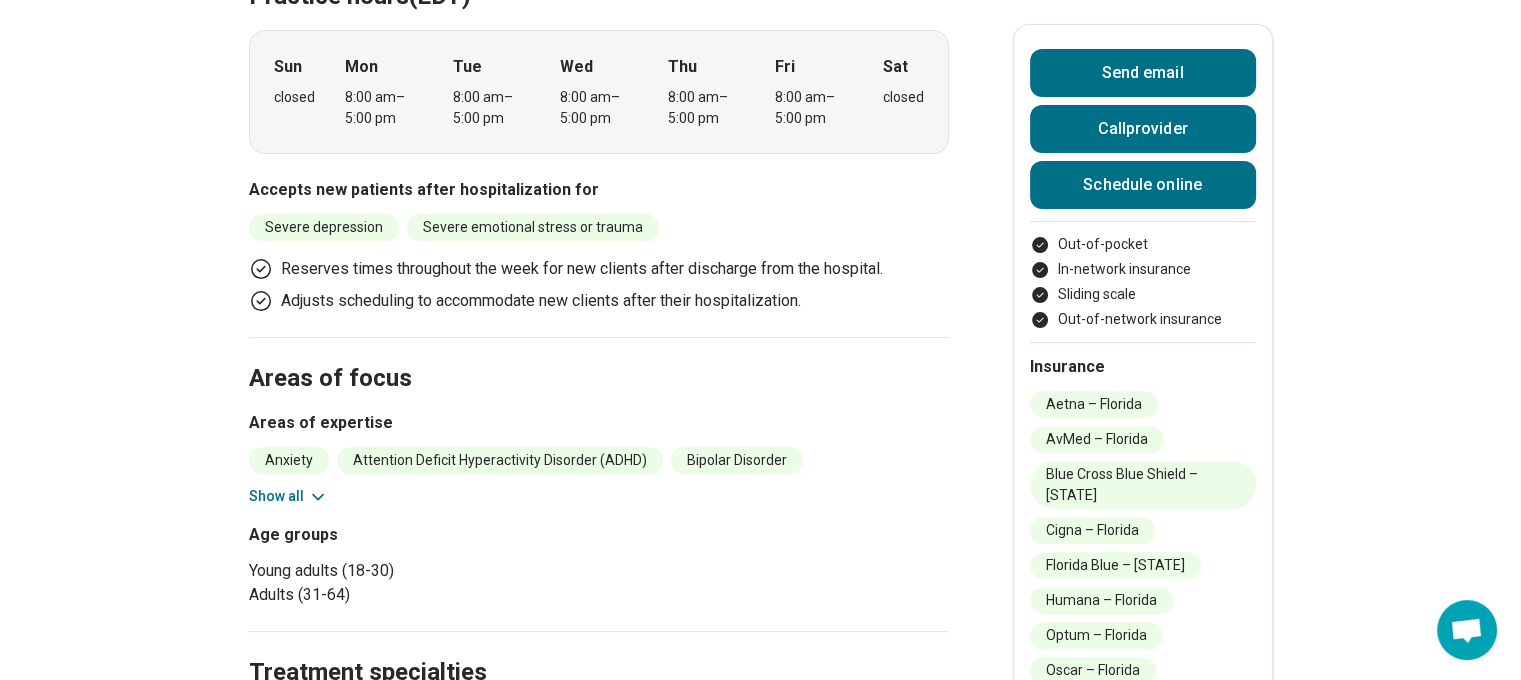 scroll, scrollTop: 600, scrollLeft: 0, axis: vertical 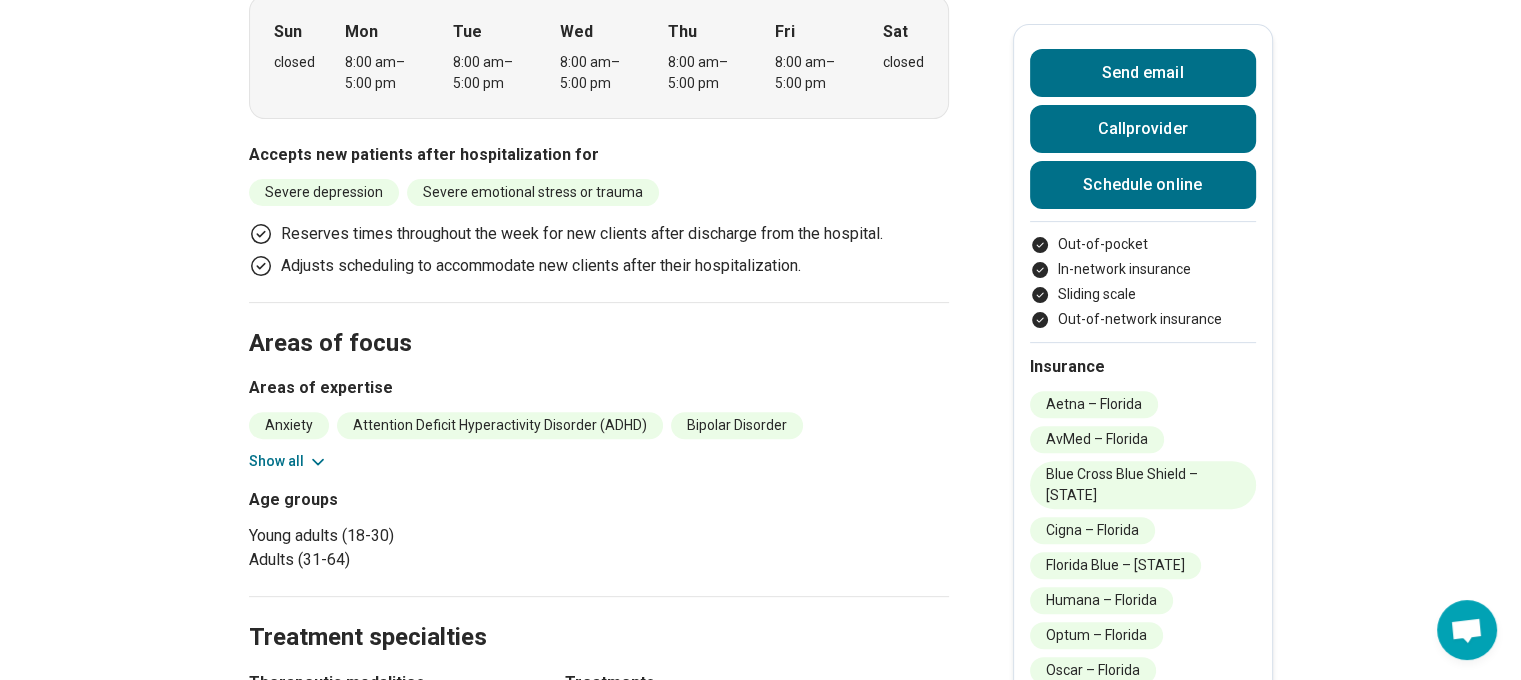 click on "Show all" at bounding box center [288, 461] 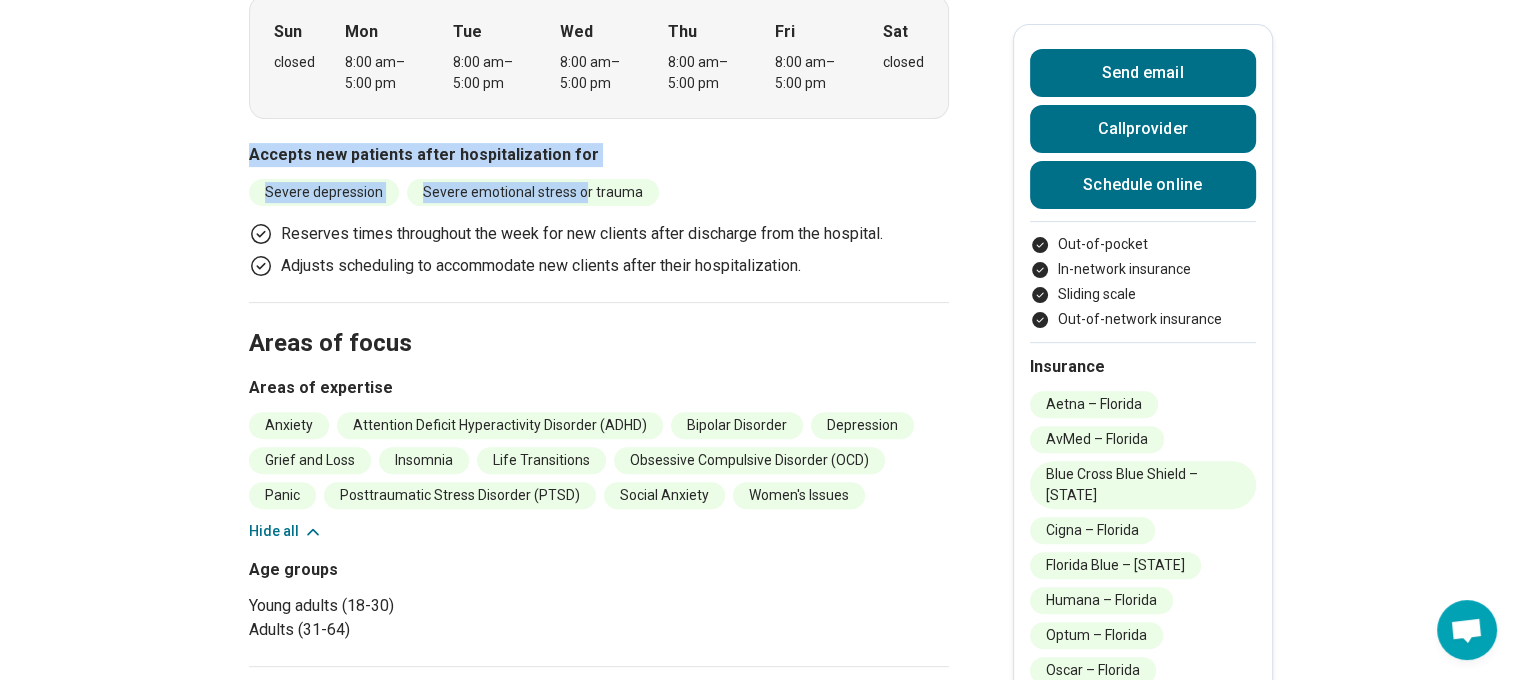 drag, startPoint x: 252, startPoint y: 154, endPoint x: 590, endPoint y: 196, distance: 340.59946 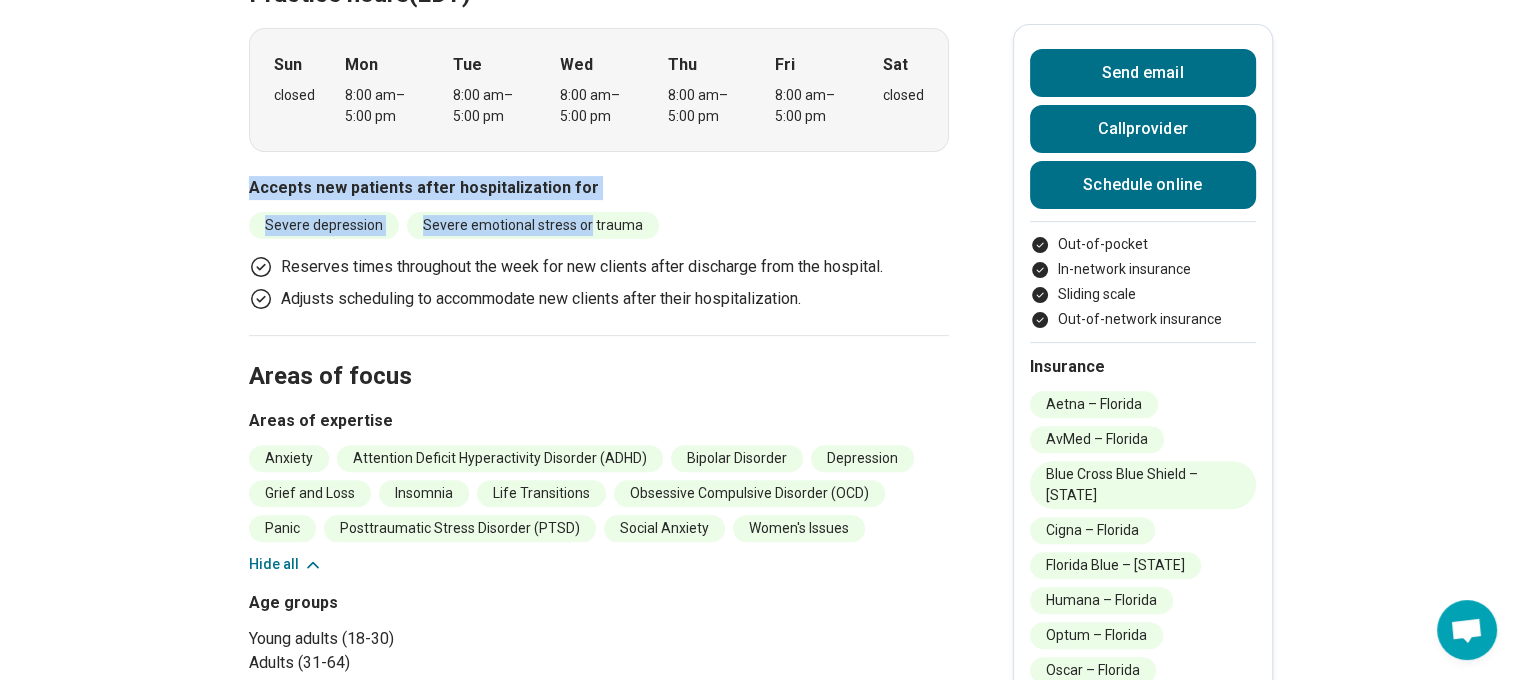 scroll, scrollTop: 600, scrollLeft: 0, axis: vertical 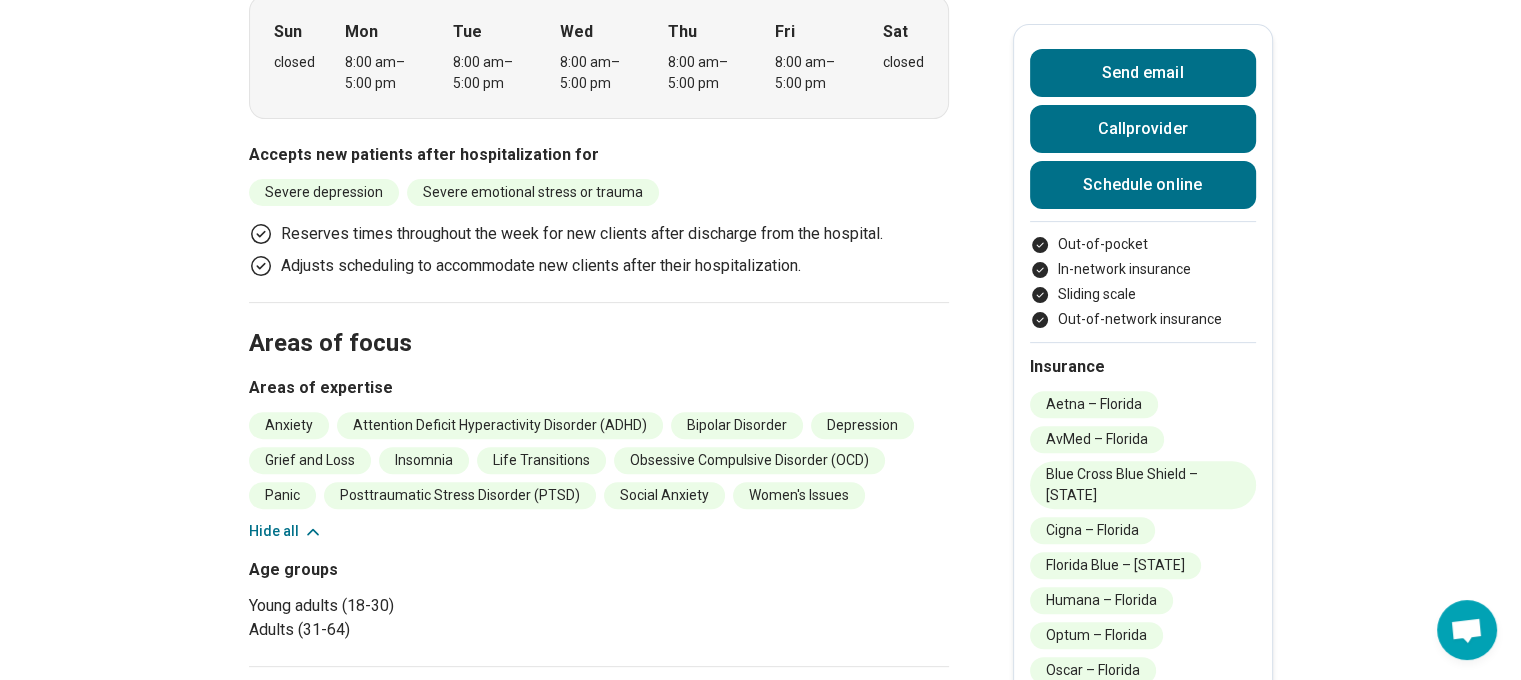 drag, startPoint x: 325, startPoint y: 215, endPoint x: 292, endPoint y: 177, distance: 50.32892 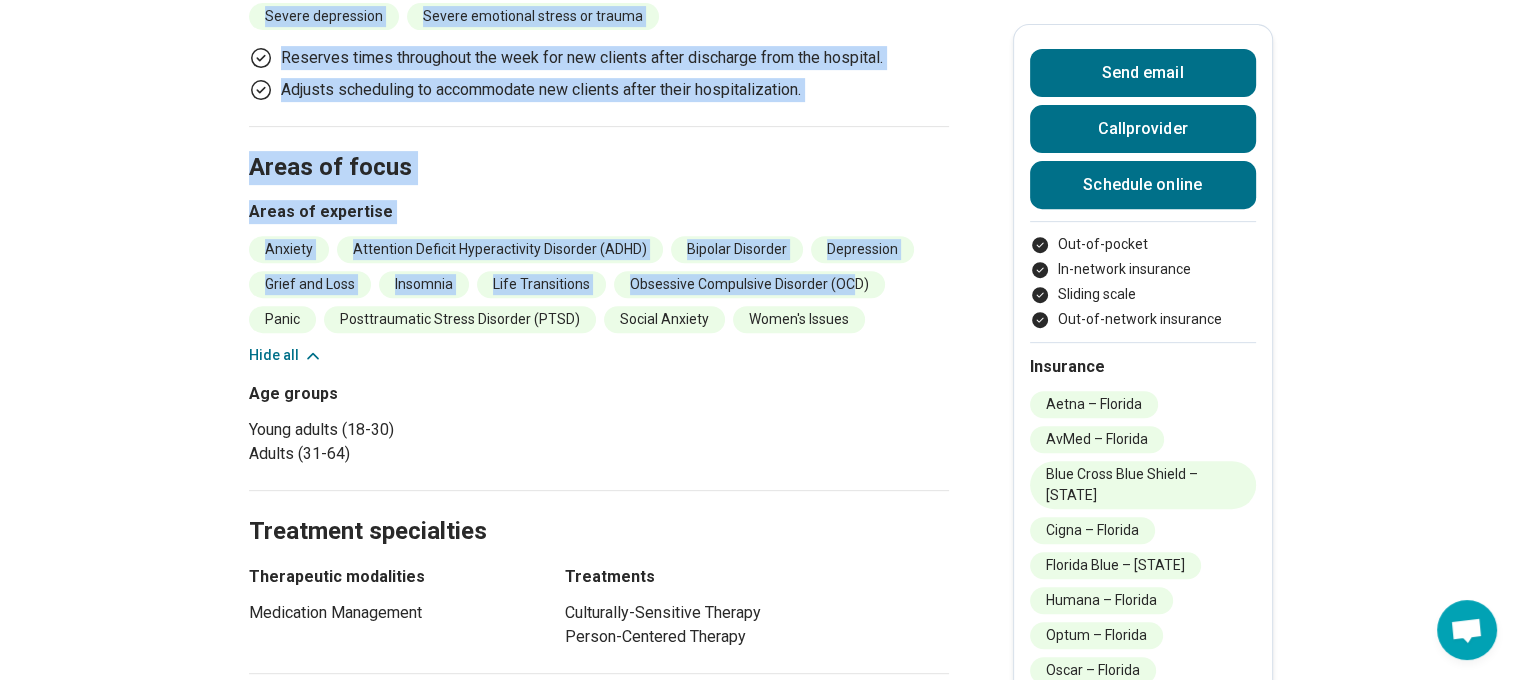 scroll, scrollTop: 800, scrollLeft: 0, axis: vertical 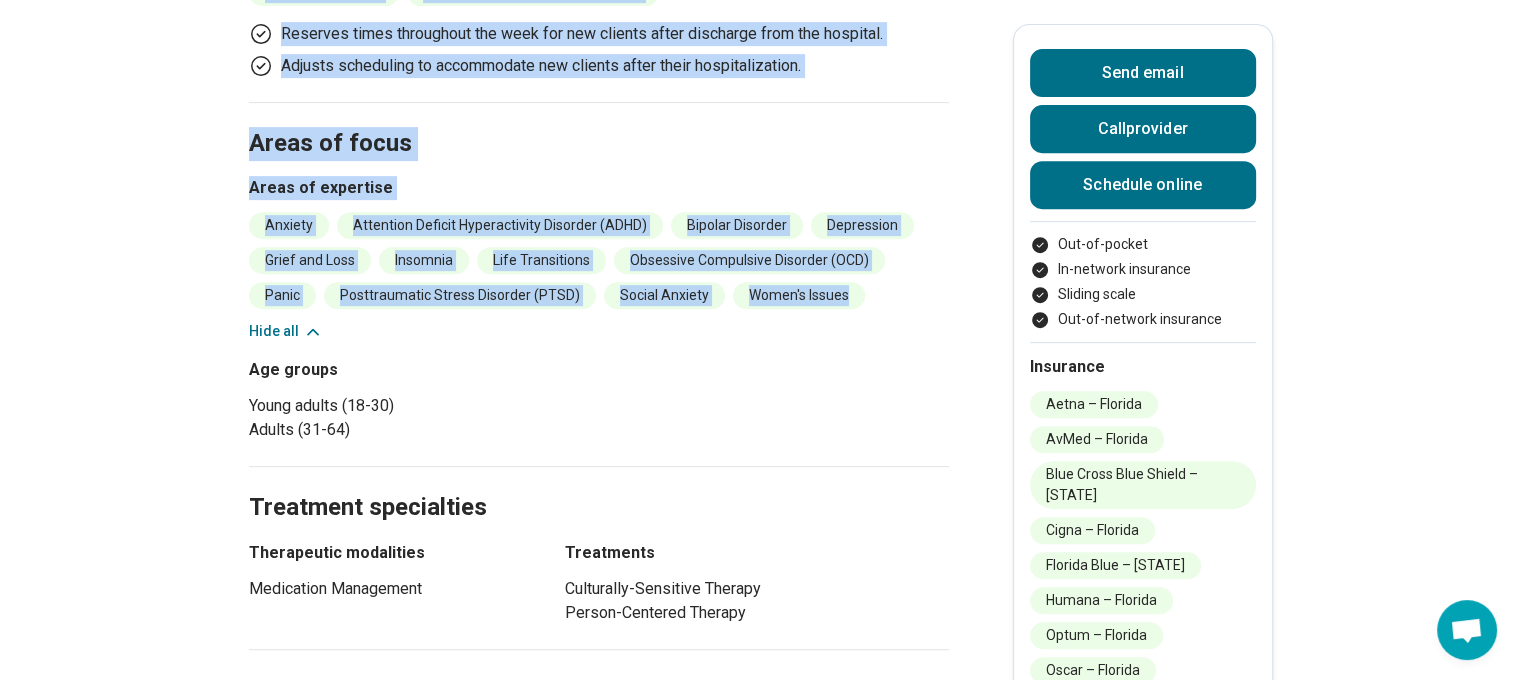 drag, startPoint x: 252, startPoint y: 157, endPoint x: 858, endPoint y: 281, distance: 618.5564 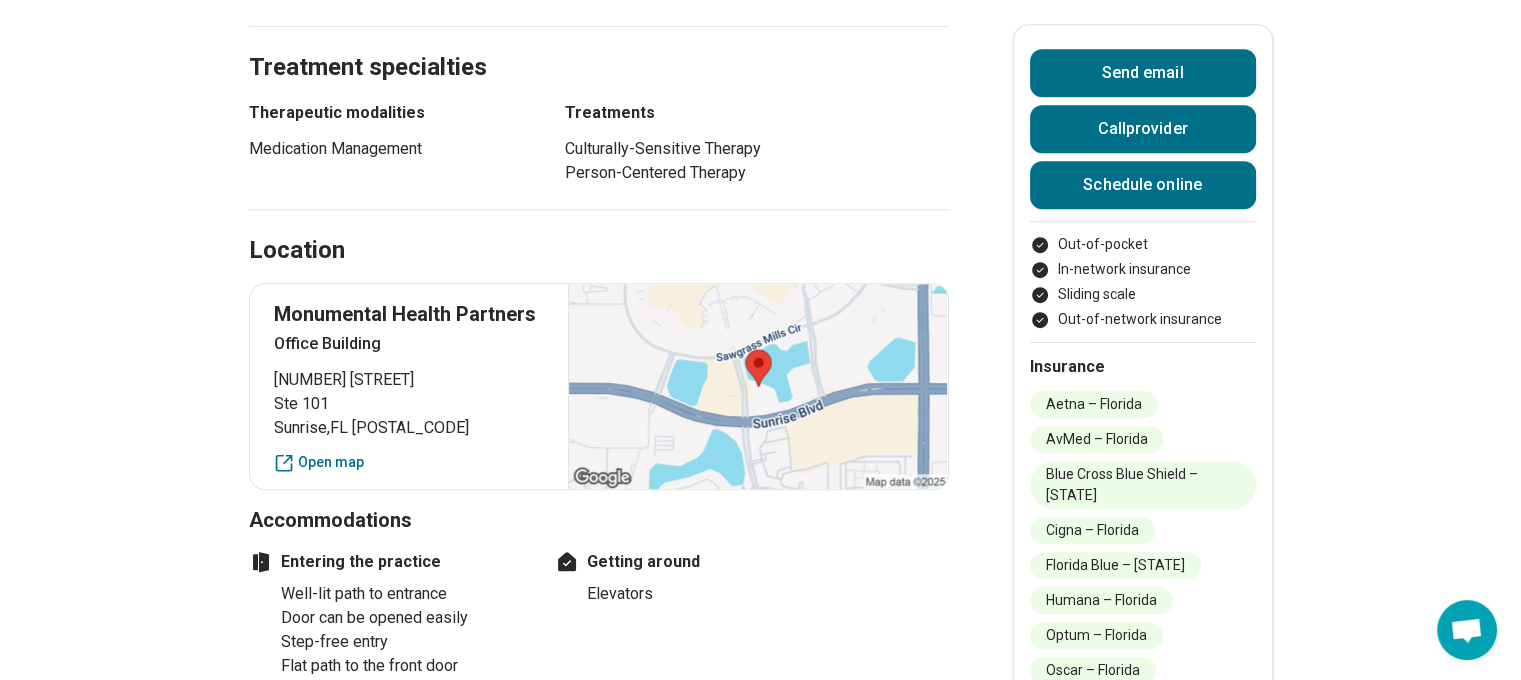 scroll, scrollTop: 1300, scrollLeft: 0, axis: vertical 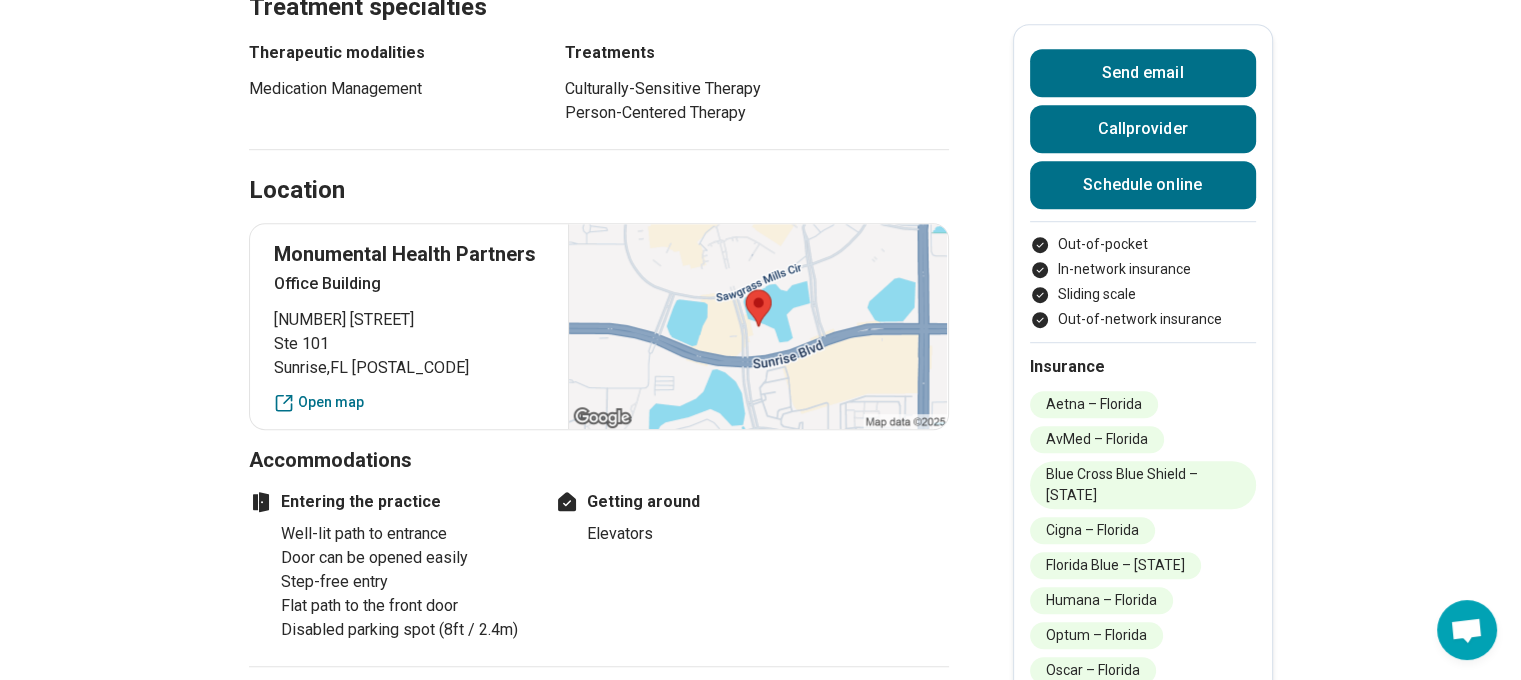 drag, startPoint x: 740, startPoint y: 123, endPoint x: 762, endPoint y: 112, distance: 24.596748 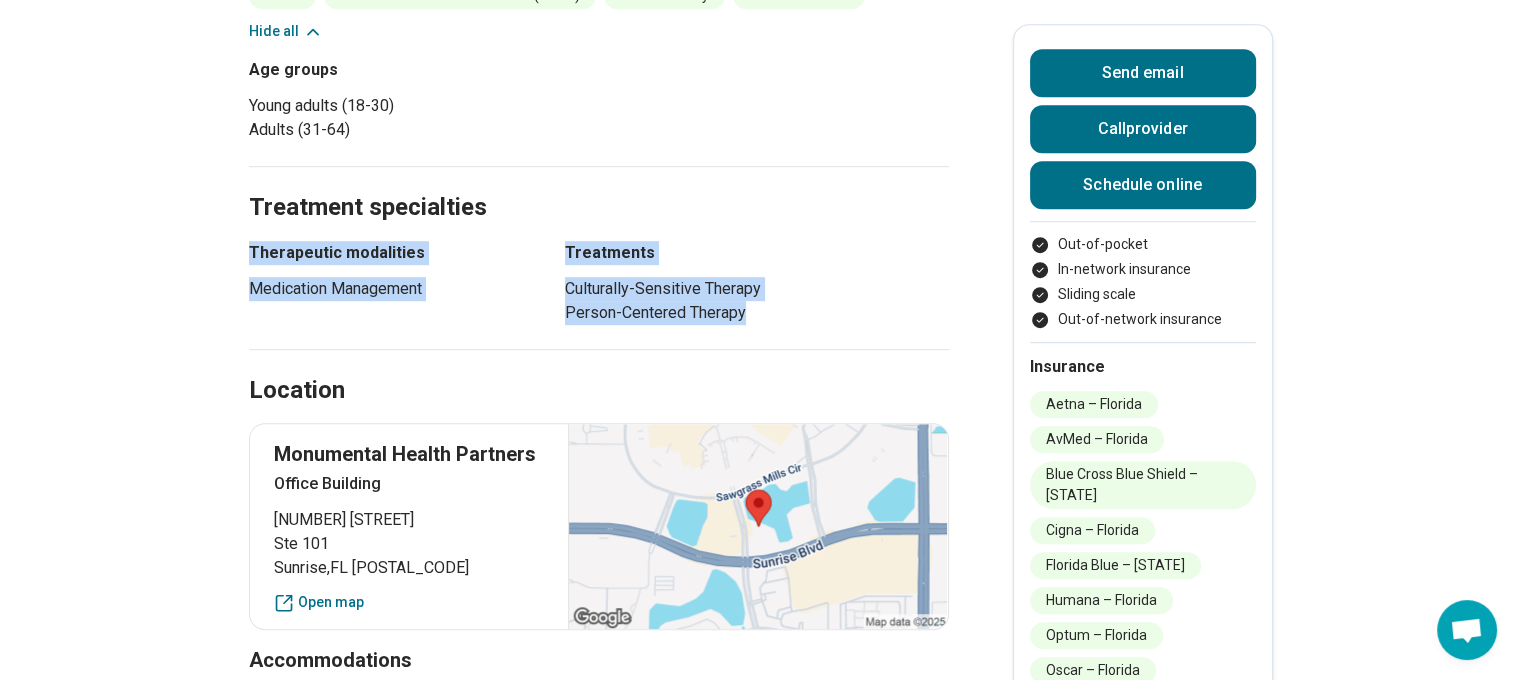 drag, startPoint x: 771, startPoint y: 111, endPoint x: 496, endPoint y: 247, distance: 306.79147 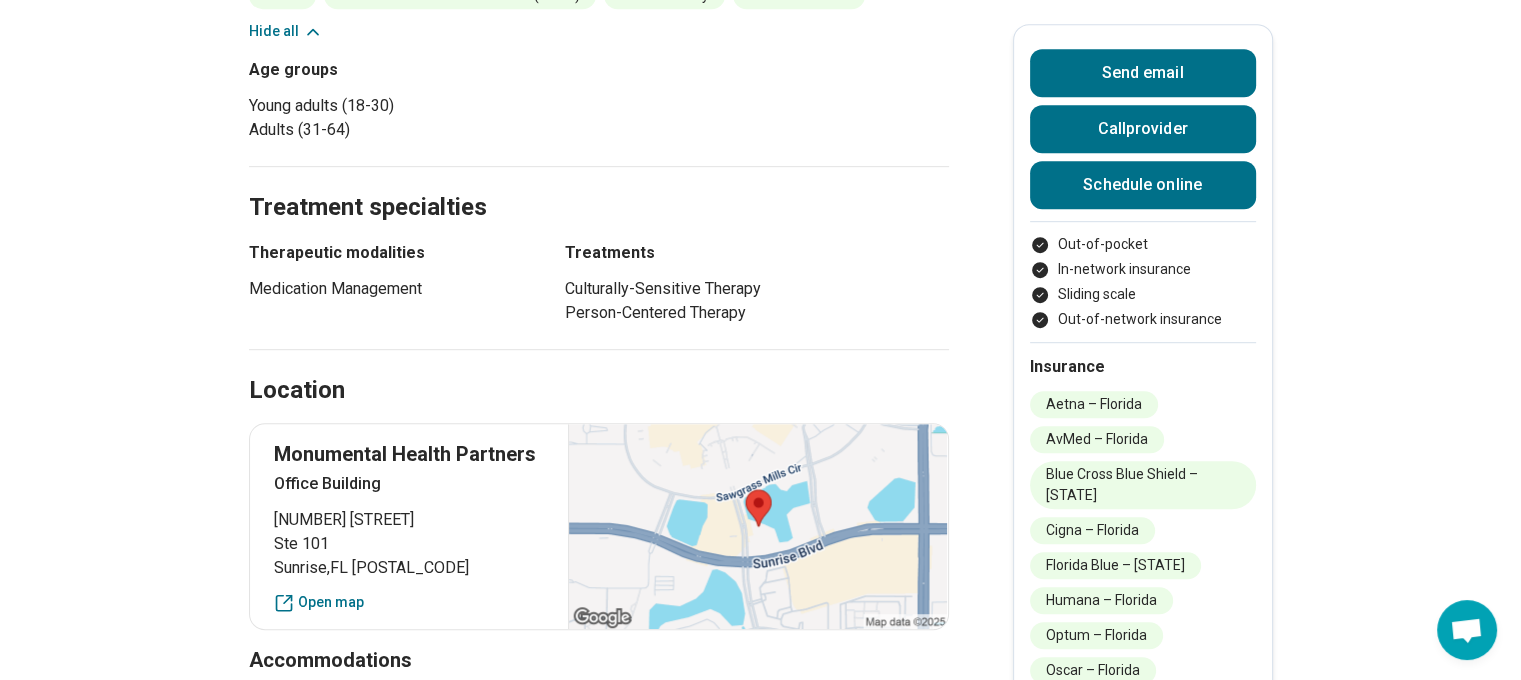 drag, startPoint x: 712, startPoint y: 334, endPoint x: 699, endPoint y: 323, distance: 17.029387 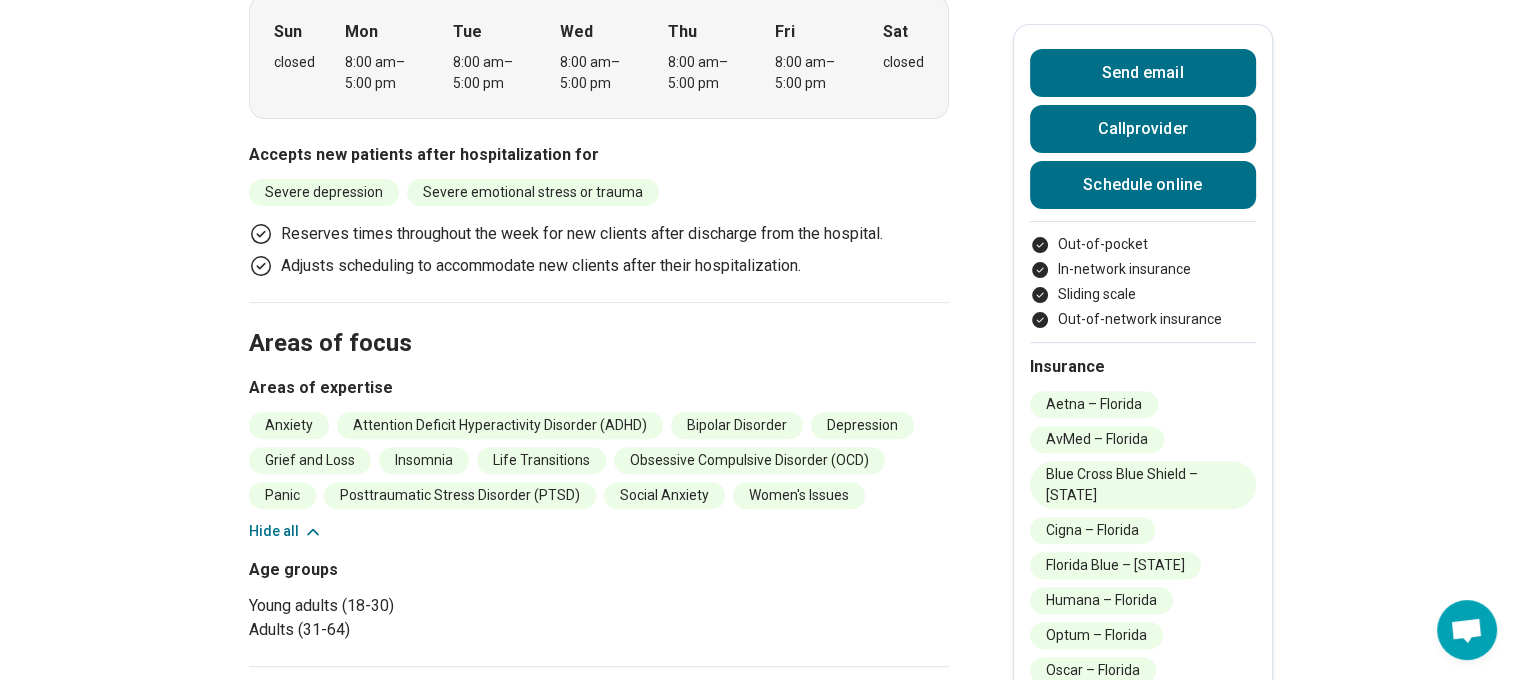 scroll, scrollTop: 500, scrollLeft: 0, axis: vertical 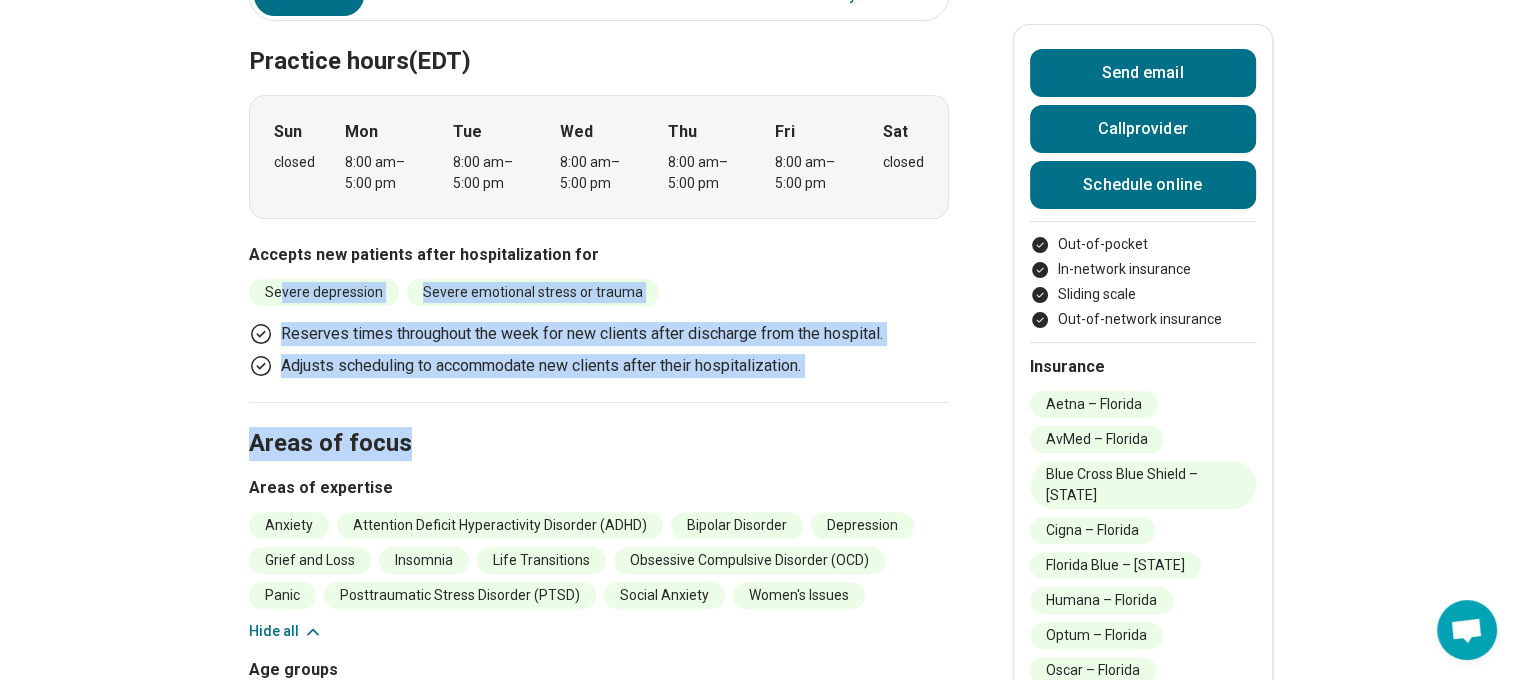 drag, startPoint x: 839, startPoint y: 378, endPoint x: 285, endPoint y: 279, distance: 562.7762 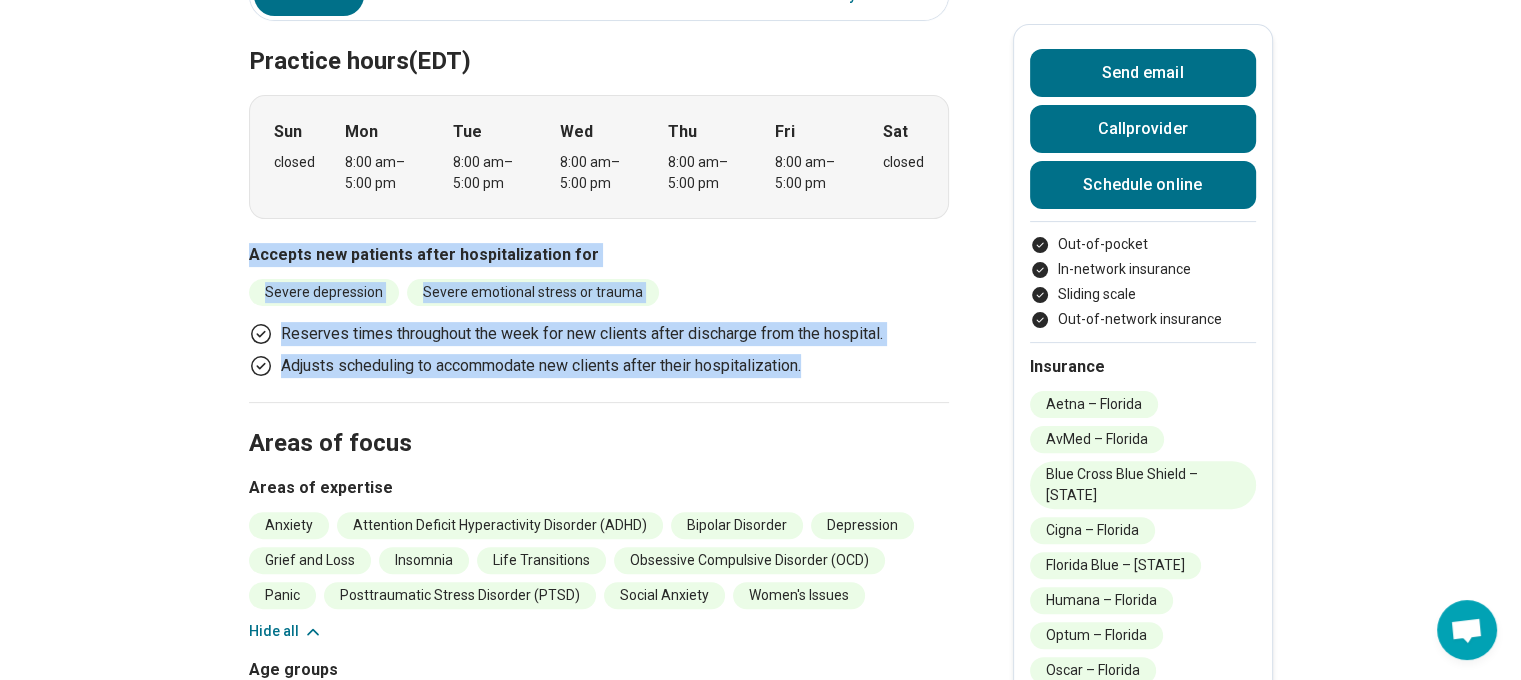 drag, startPoint x: 256, startPoint y: 253, endPoint x: 926, endPoint y: 372, distance: 680.48584 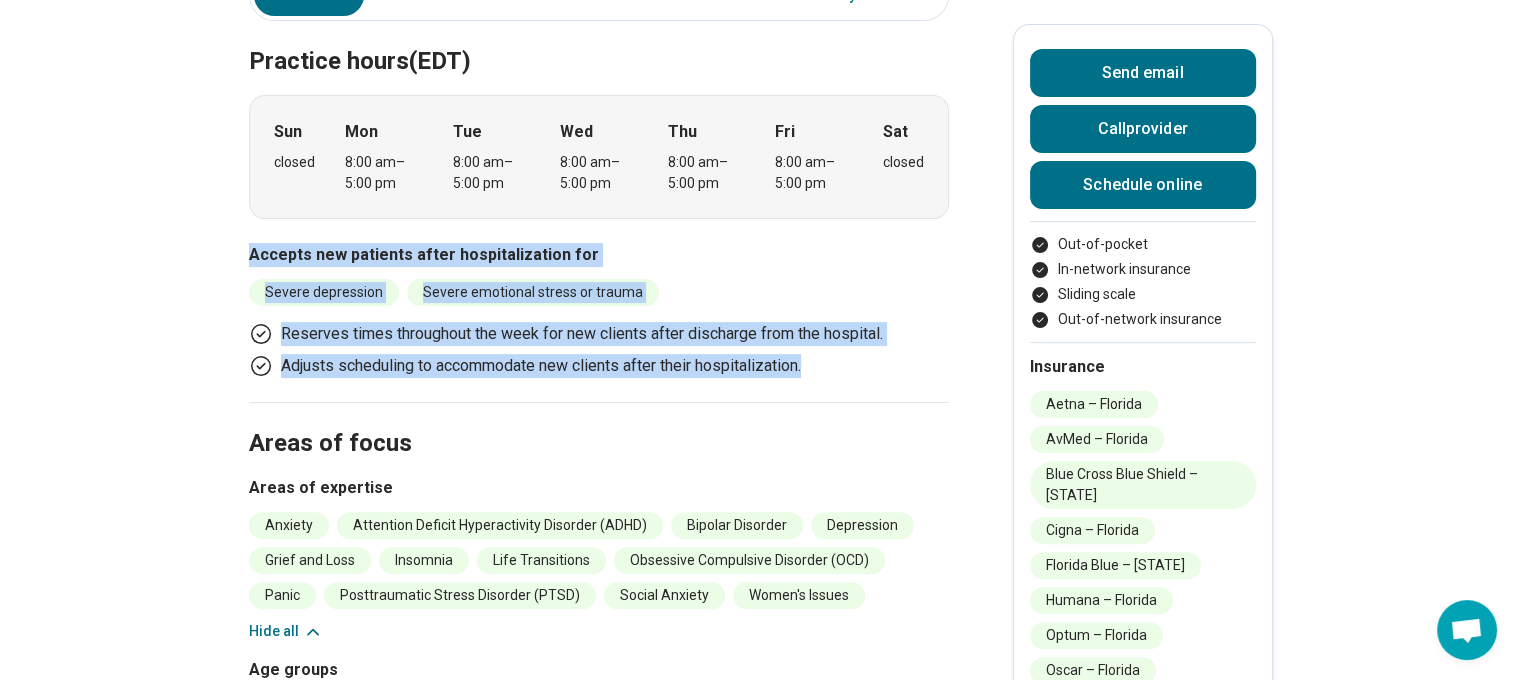 copy on "Accepts new patients after hospitalization for Severe depression Severe emotional stress or trauma Reserves times throughout the week for new clients after discharge from the hospital. Adjusts scheduling to accommodate new clients after their hospitalization." 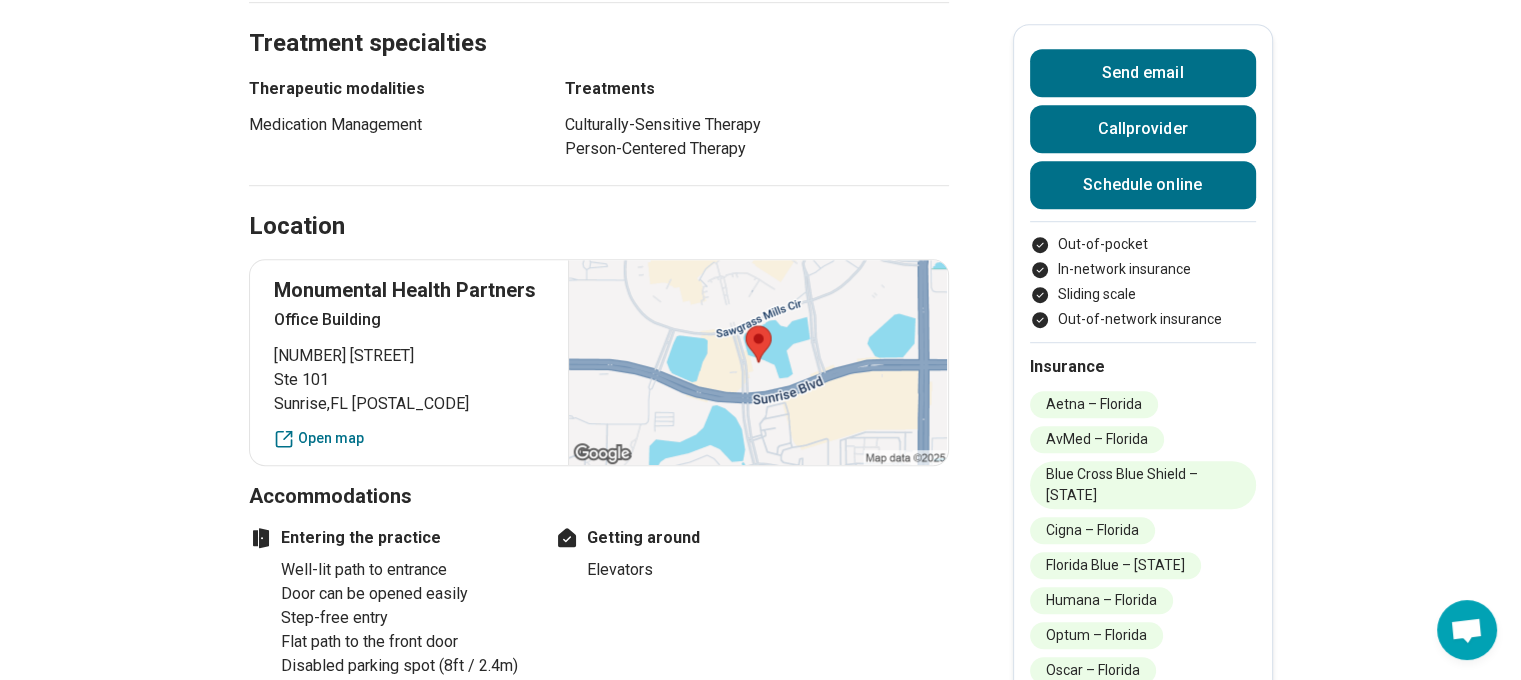scroll, scrollTop: 1300, scrollLeft: 0, axis: vertical 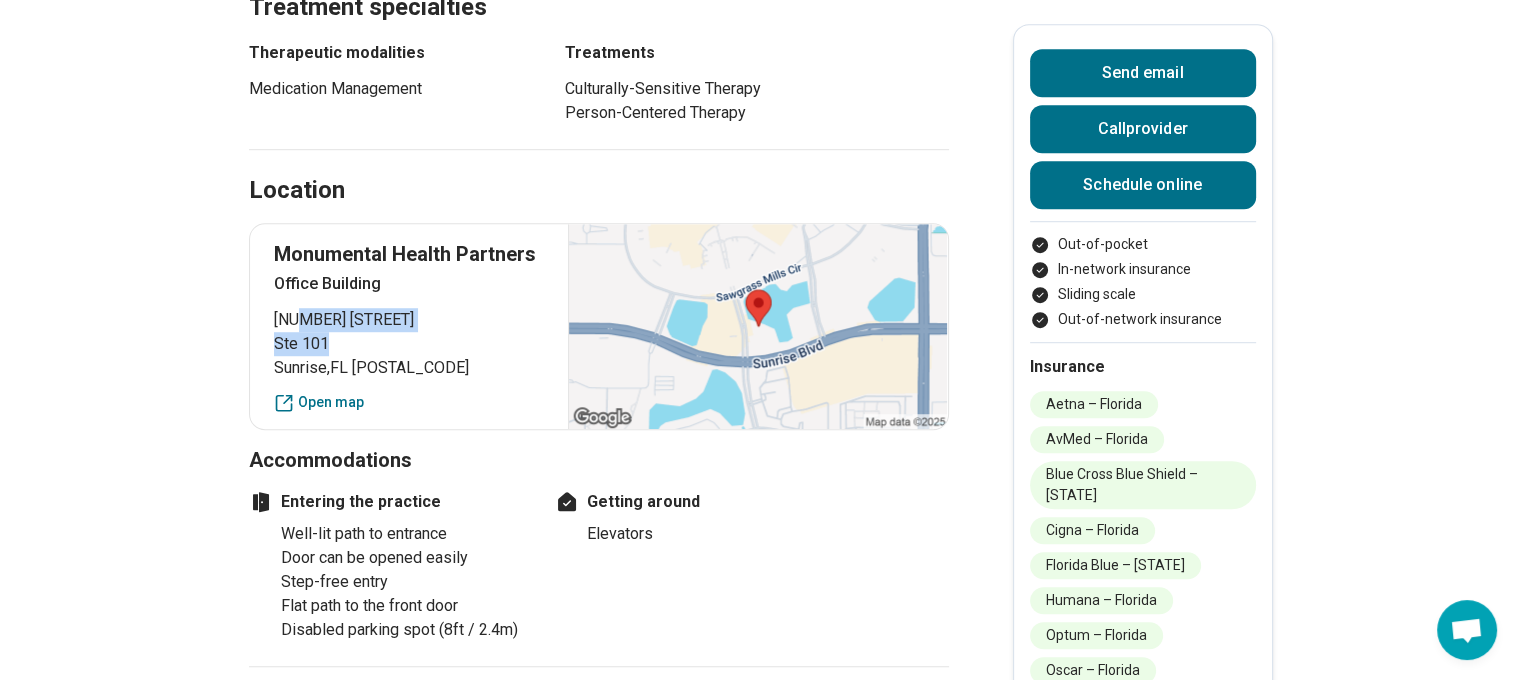 drag, startPoint x: 352, startPoint y: 347, endPoint x: 308, endPoint y: 322, distance: 50.606323 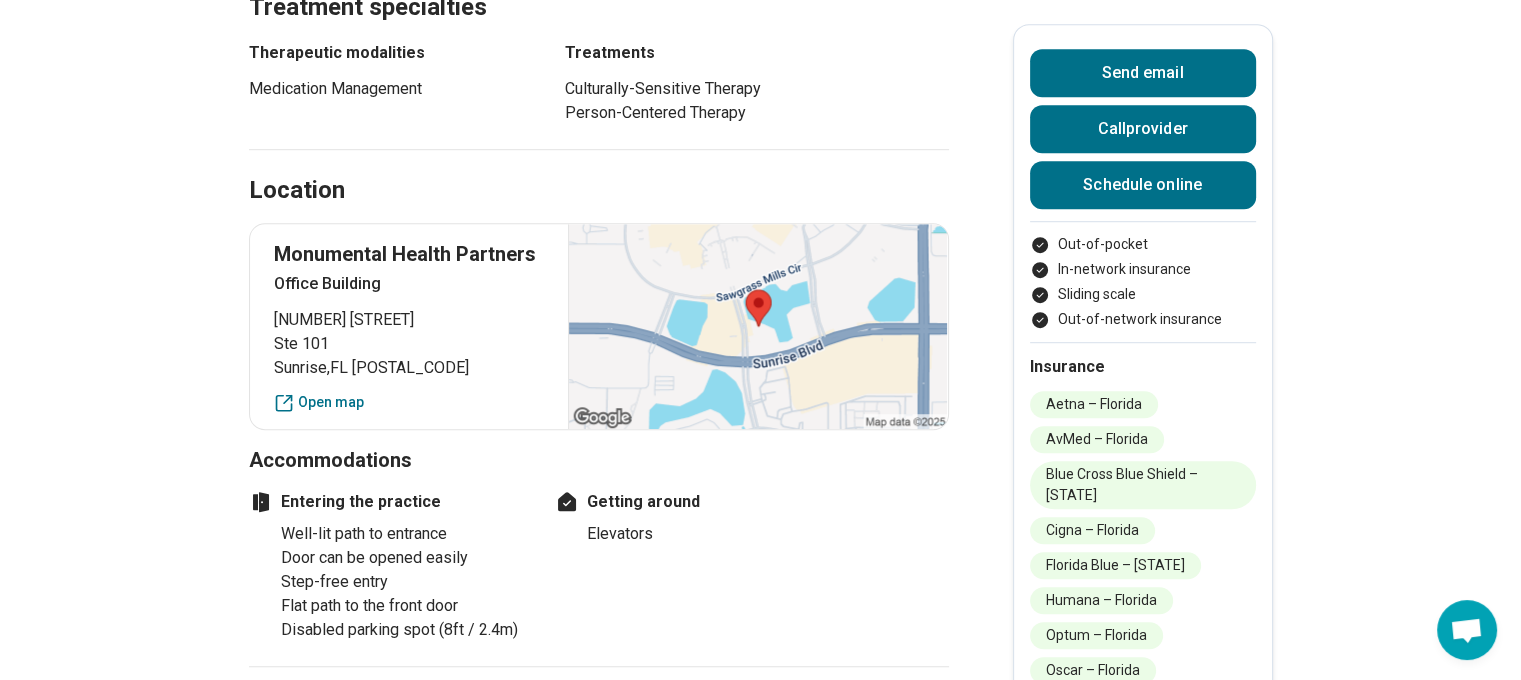 click on "Sunrise ,  FL   33323-0906" at bounding box center [409, 368] 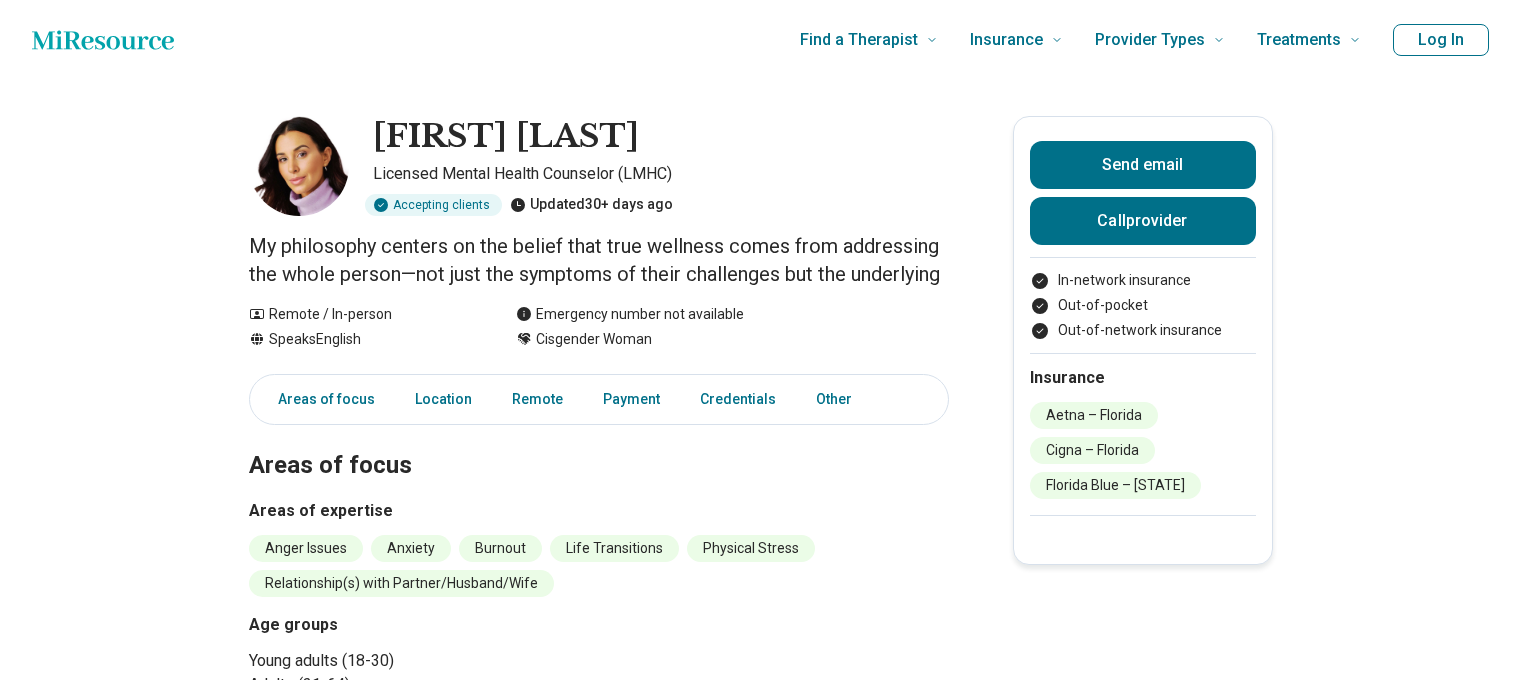 scroll, scrollTop: 0, scrollLeft: 0, axis: both 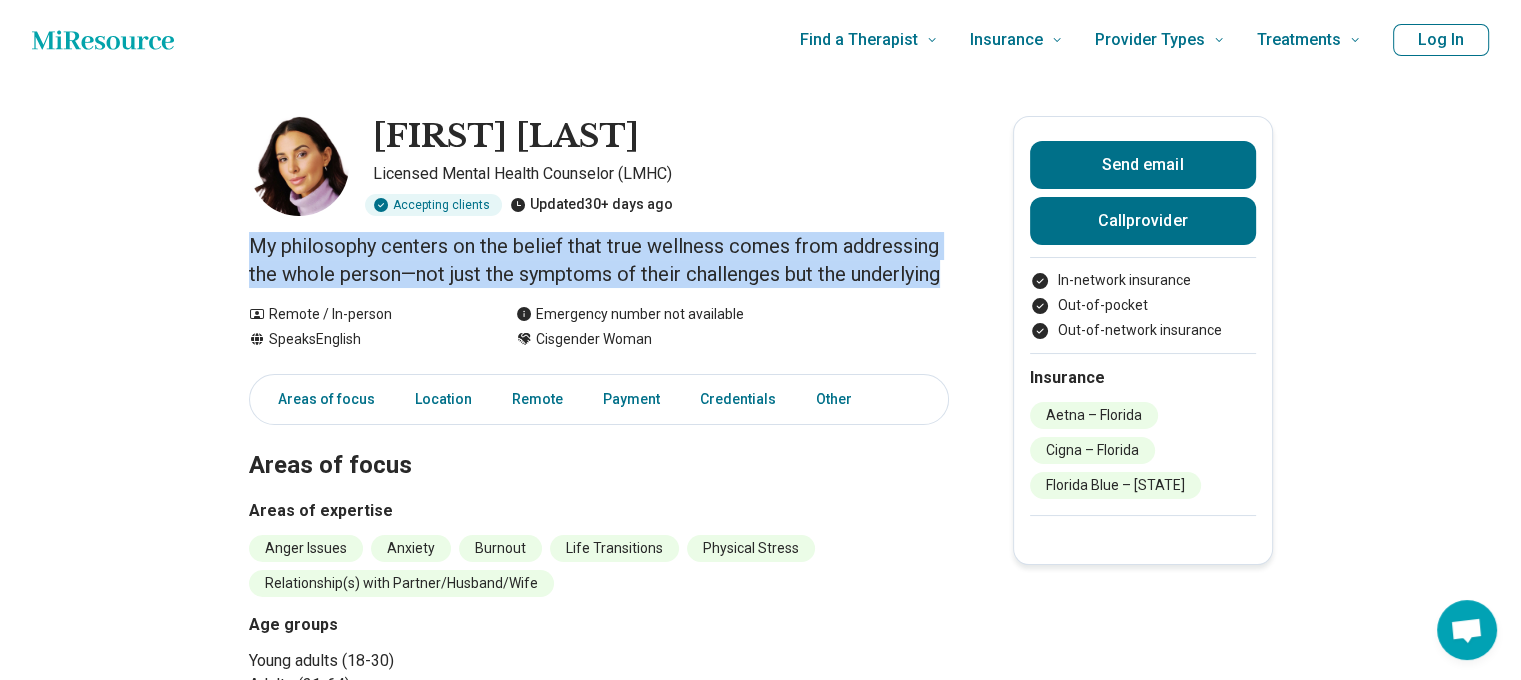 drag, startPoint x: 977, startPoint y: 278, endPoint x: 200, endPoint y: 233, distance: 778.302 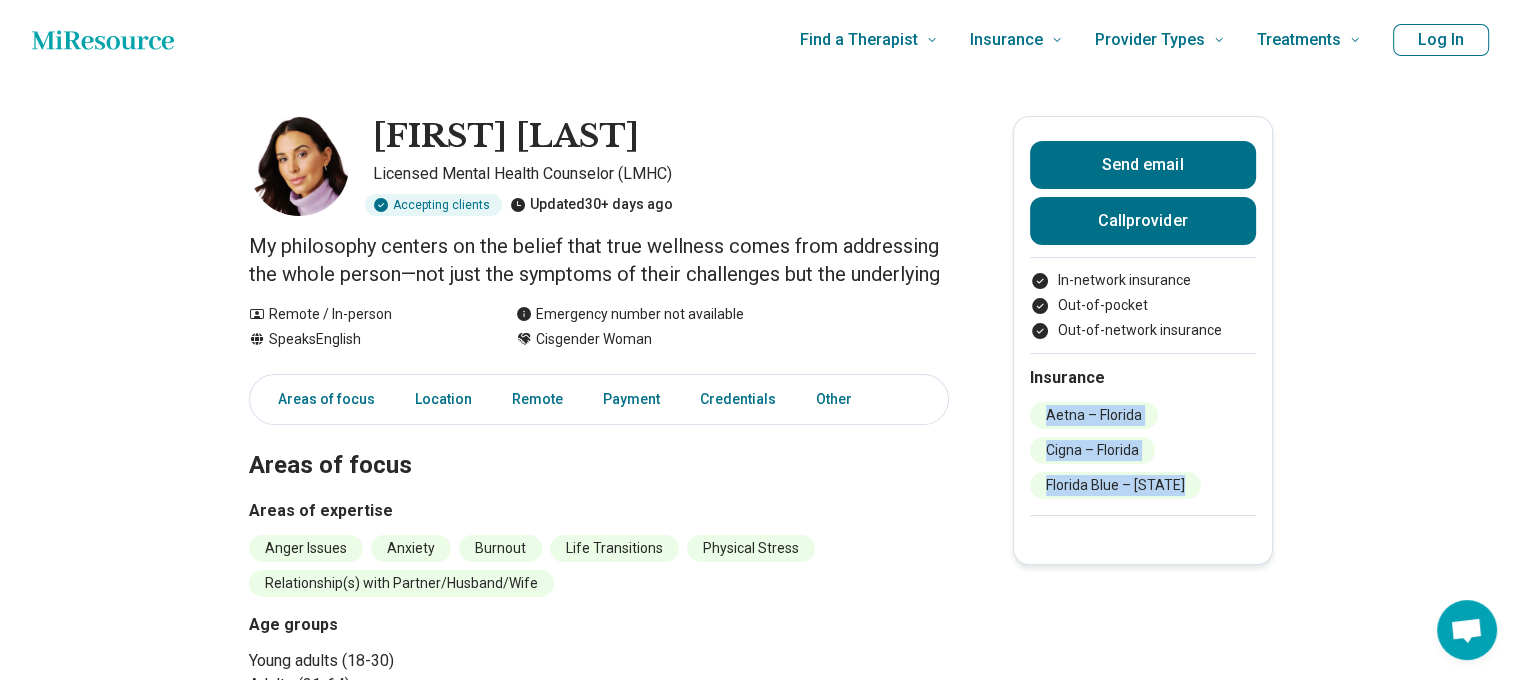 drag, startPoint x: 1048, startPoint y: 411, endPoint x: 1204, endPoint y: 499, distance: 179.1089 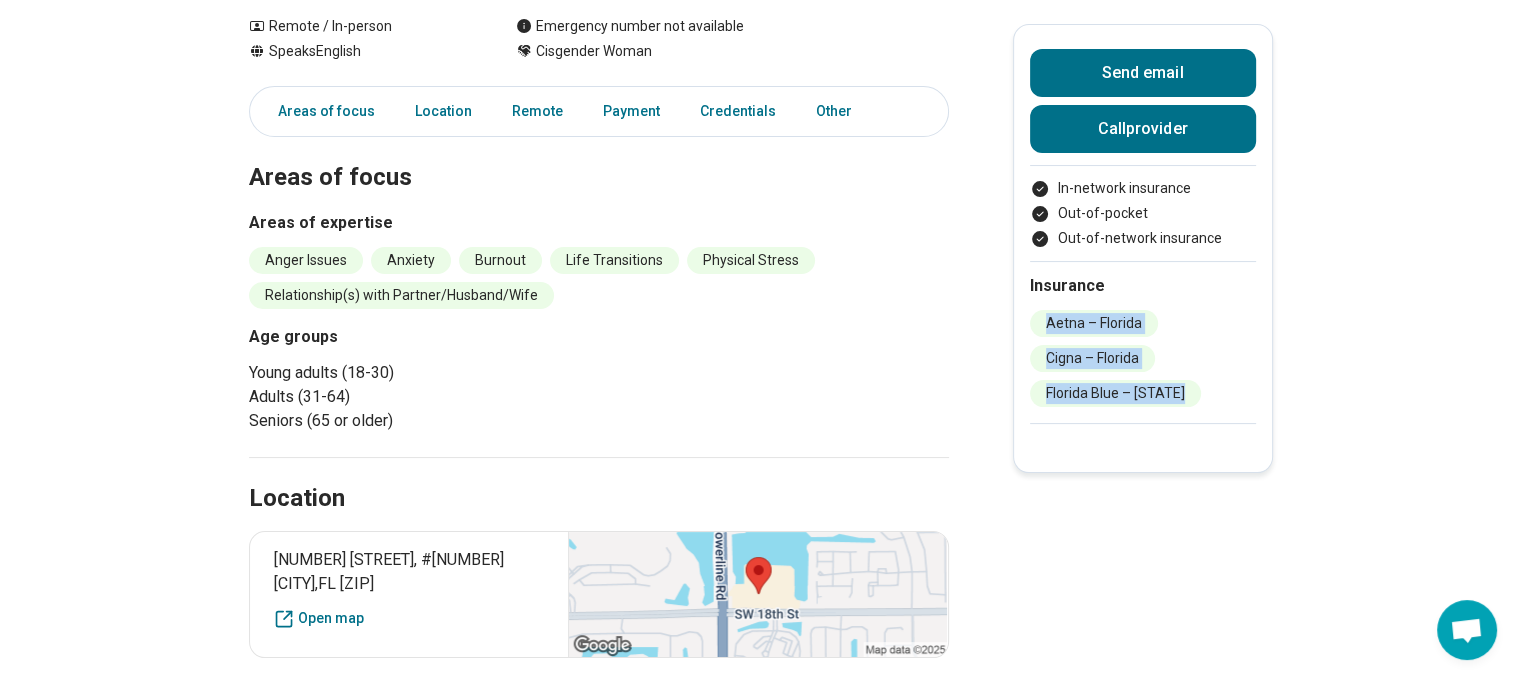 scroll, scrollTop: 300, scrollLeft: 0, axis: vertical 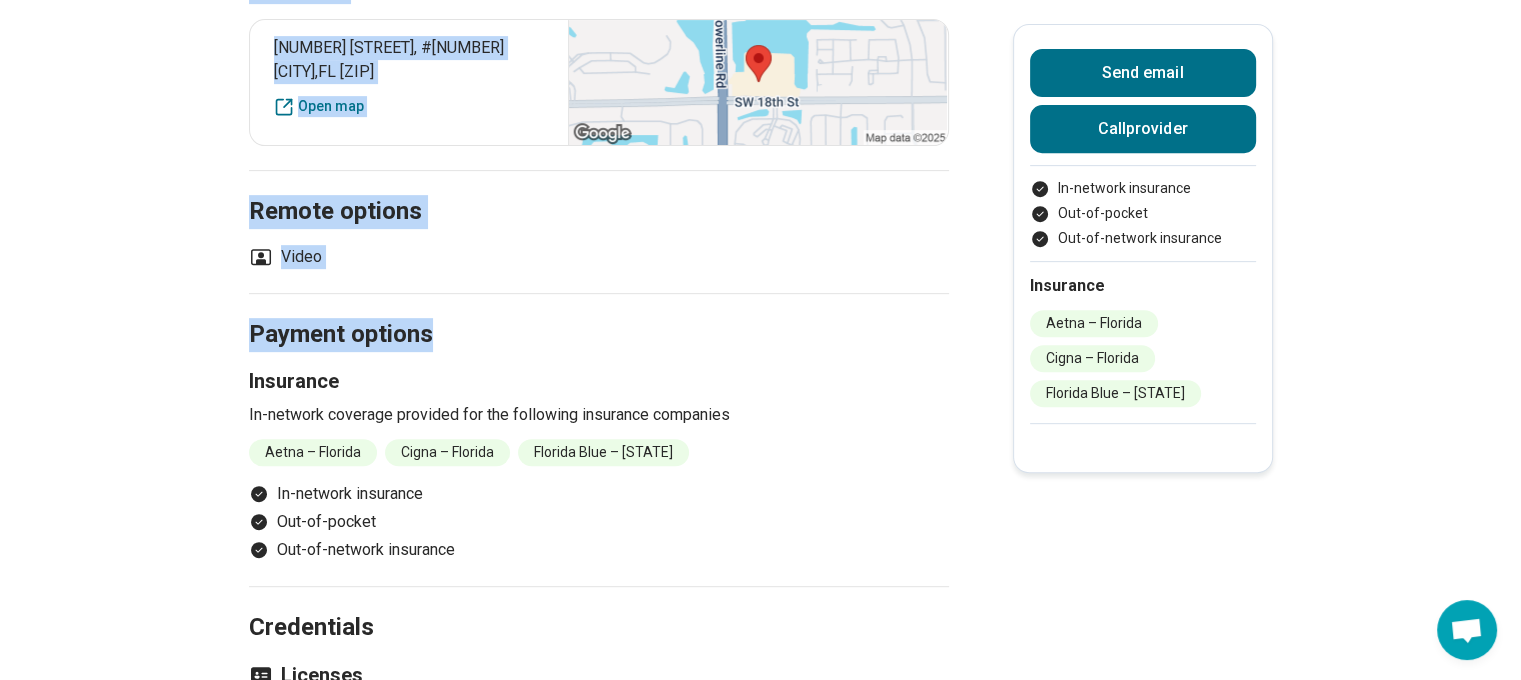 drag, startPoint x: 252, startPoint y: 211, endPoint x: 548, endPoint y: 275, distance: 302.8399 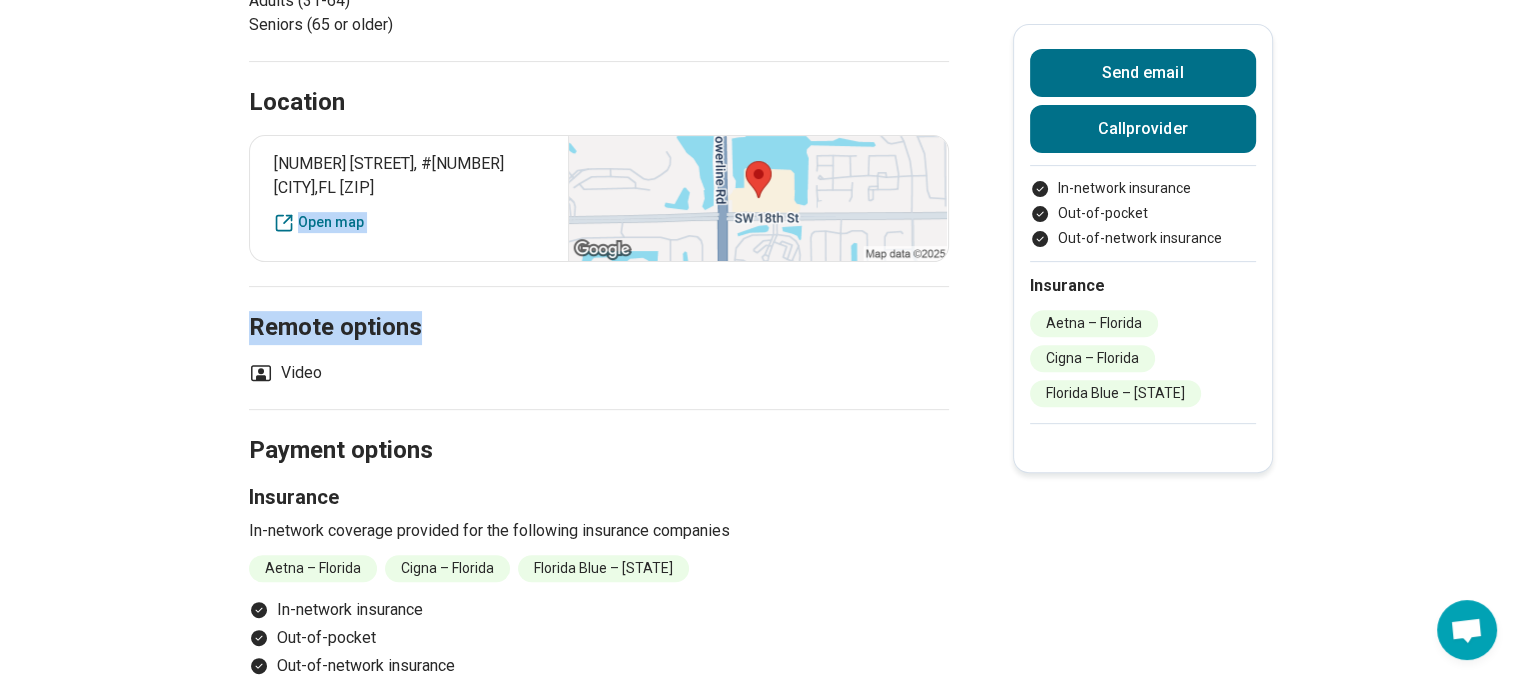drag, startPoint x: 339, startPoint y: 254, endPoint x: 280, endPoint y: 363, distance: 123.943535 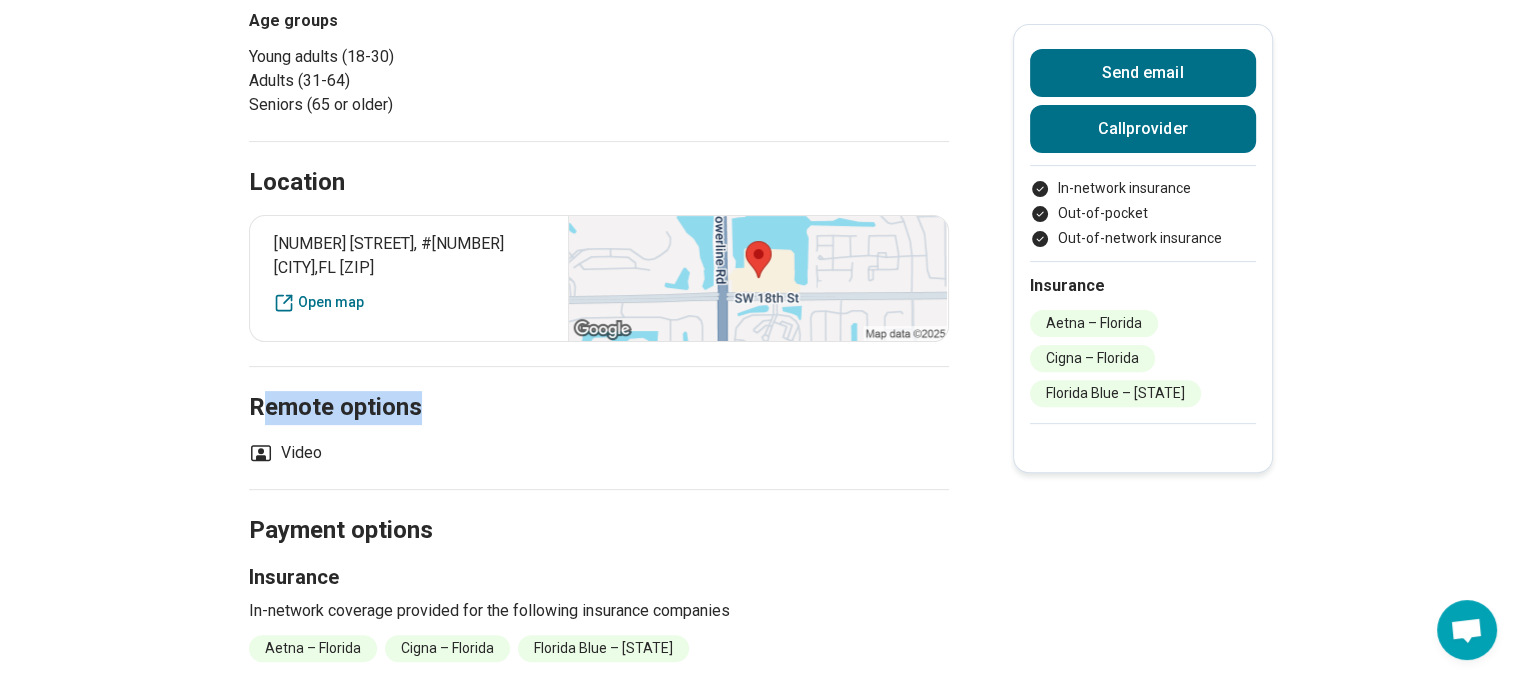 scroll, scrollTop: 600, scrollLeft: 0, axis: vertical 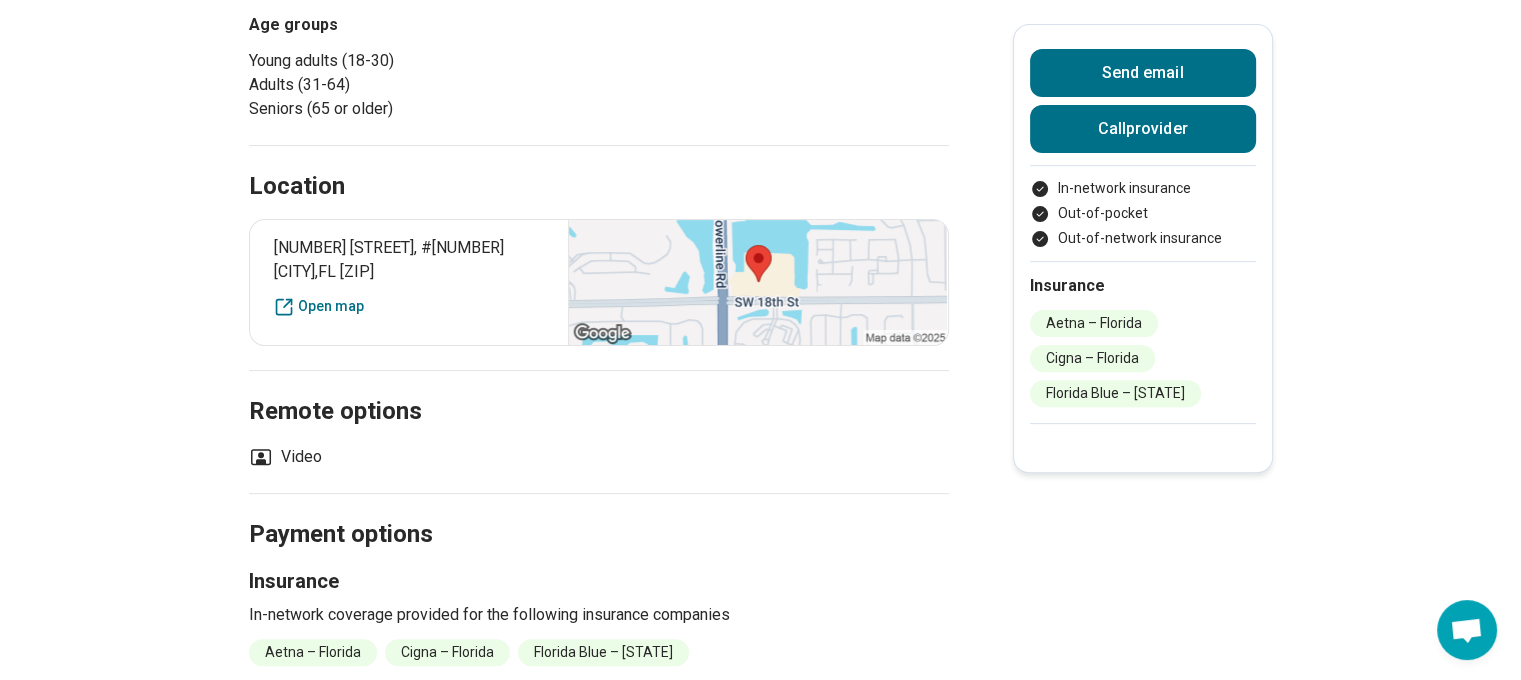 click on "Video" at bounding box center [285, 457] 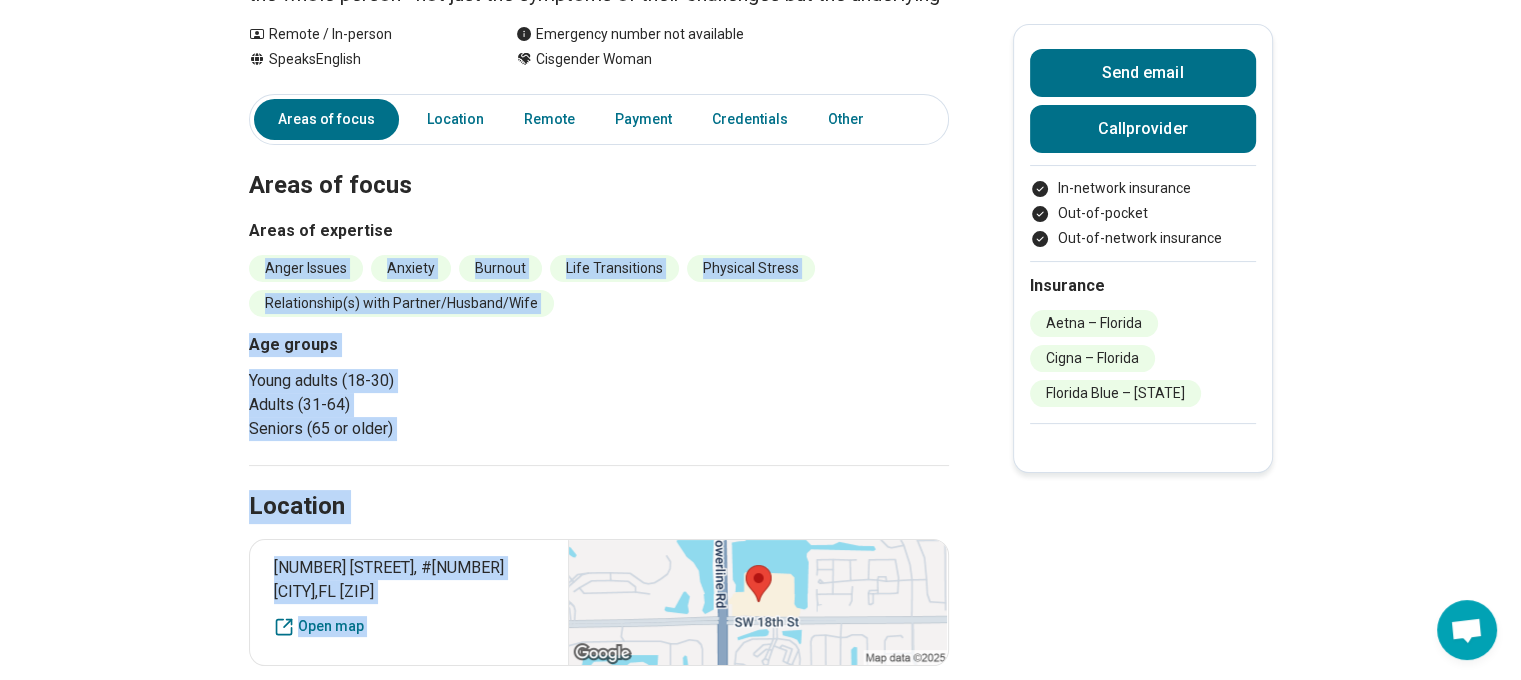 scroll, scrollTop: 200, scrollLeft: 0, axis: vertical 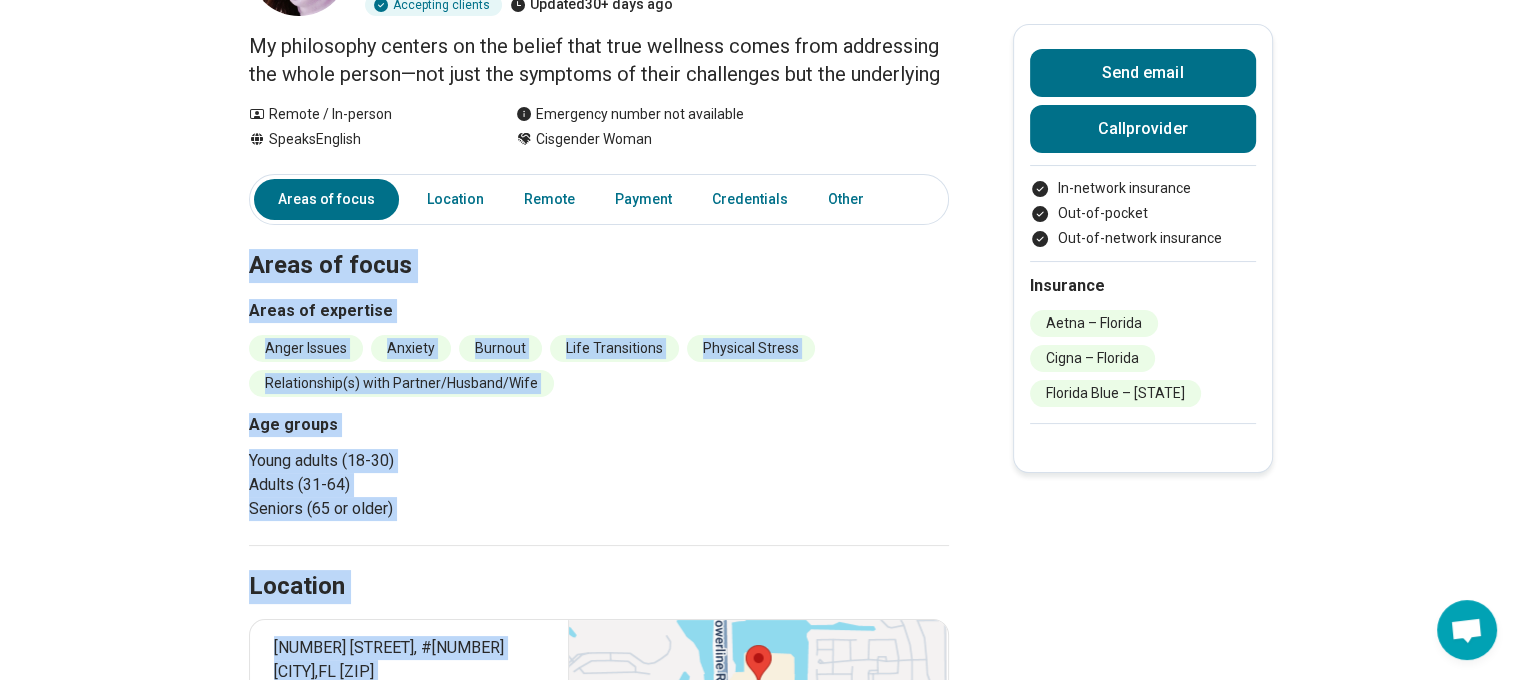 drag, startPoint x: 324, startPoint y: 453, endPoint x: 244, endPoint y: 267, distance: 202.47469 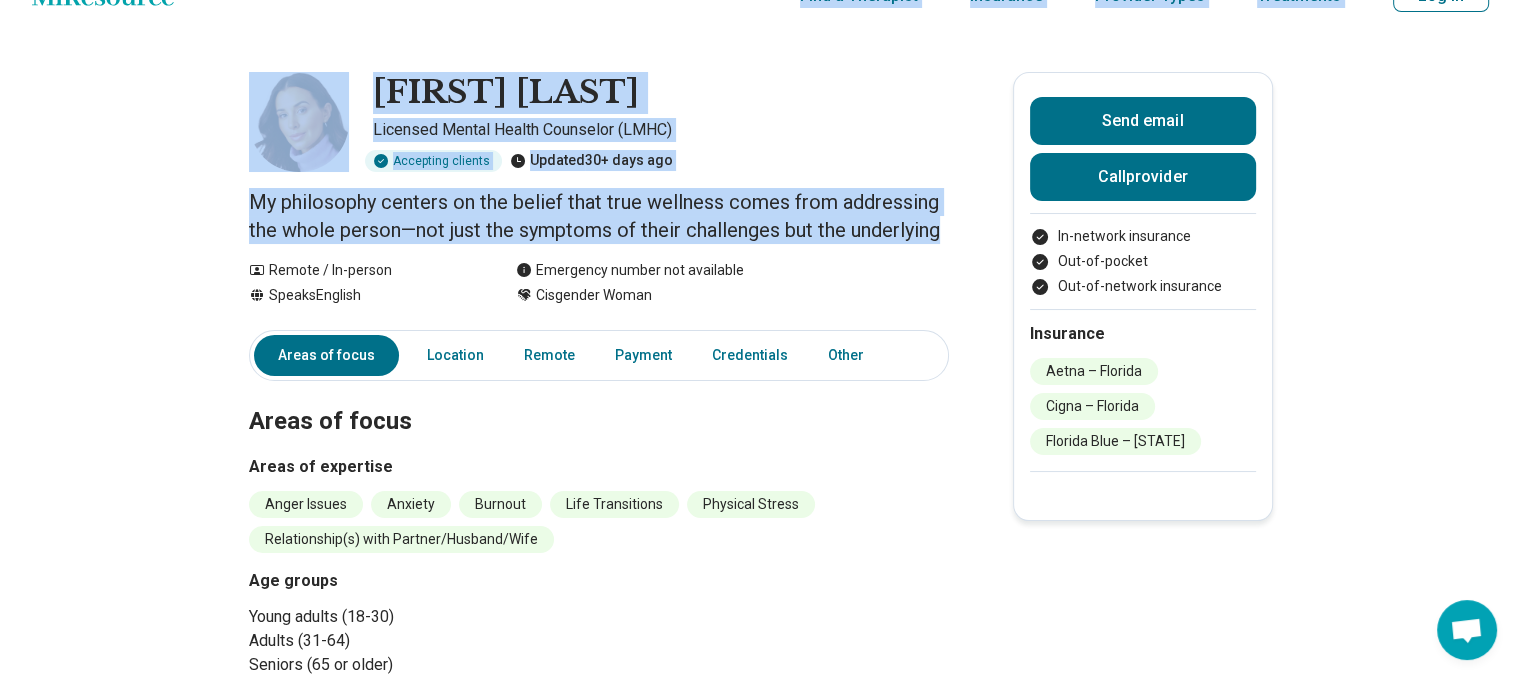 scroll, scrollTop: 28, scrollLeft: 0, axis: vertical 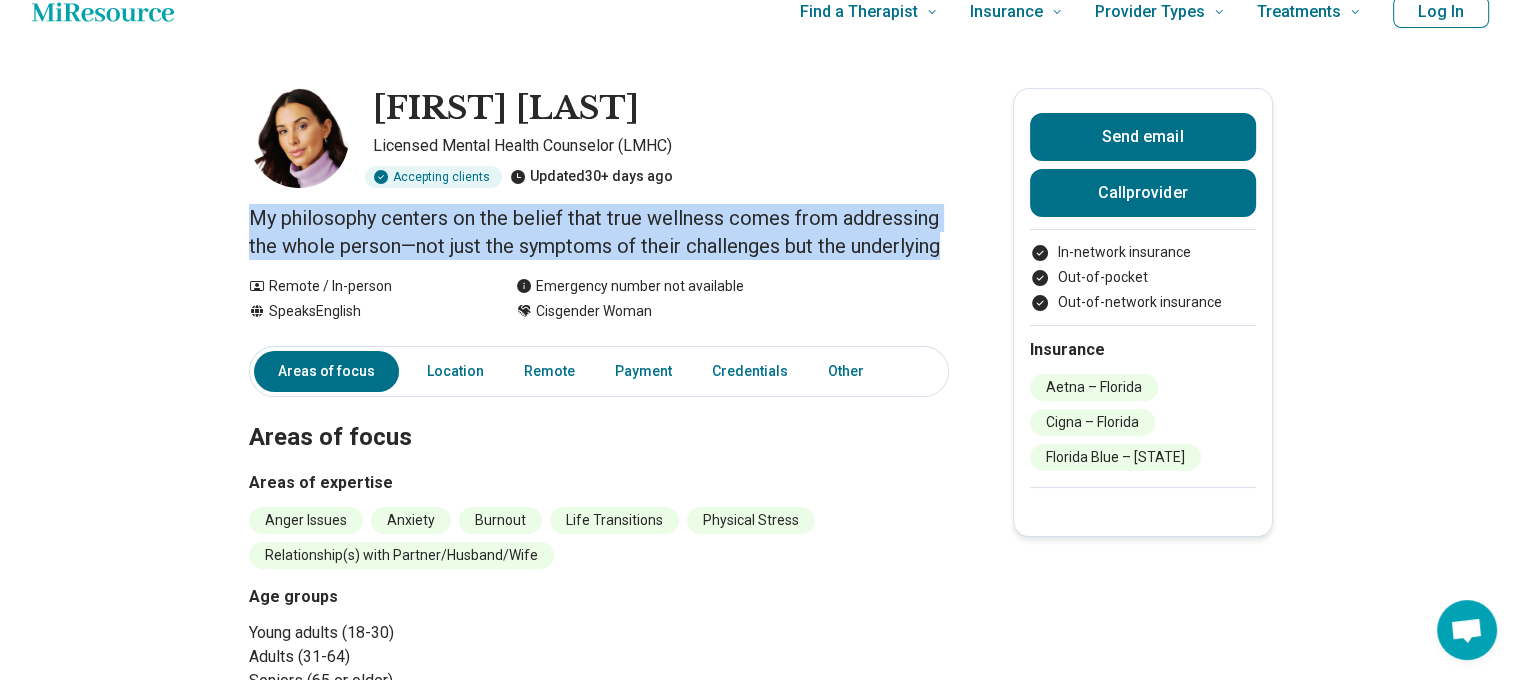 drag, startPoint x: 976, startPoint y: 83, endPoint x: 242, endPoint y: 207, distance: 744.40045 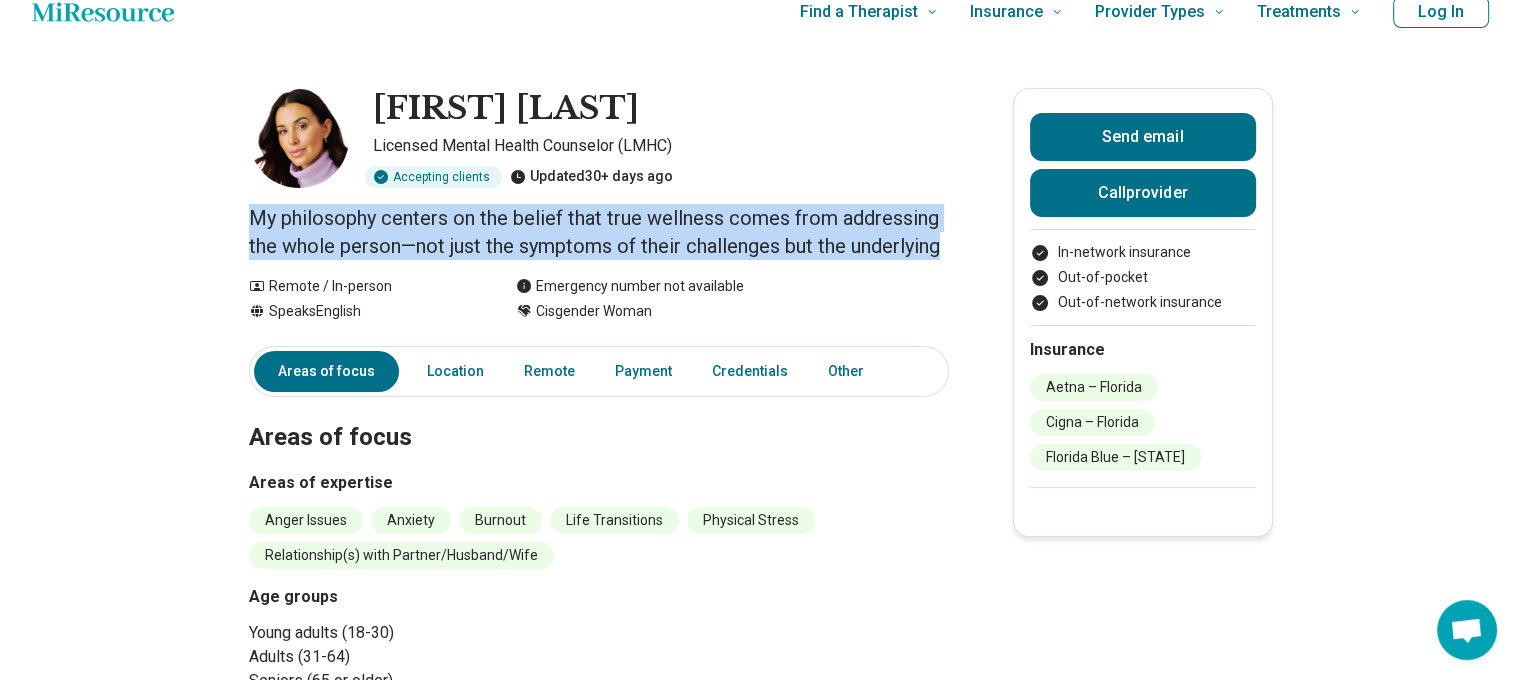 copy on "My philosophy centers on the belief that true wellness comes from addressing the whole person—not just the symptoms of their challenges but the underlying" 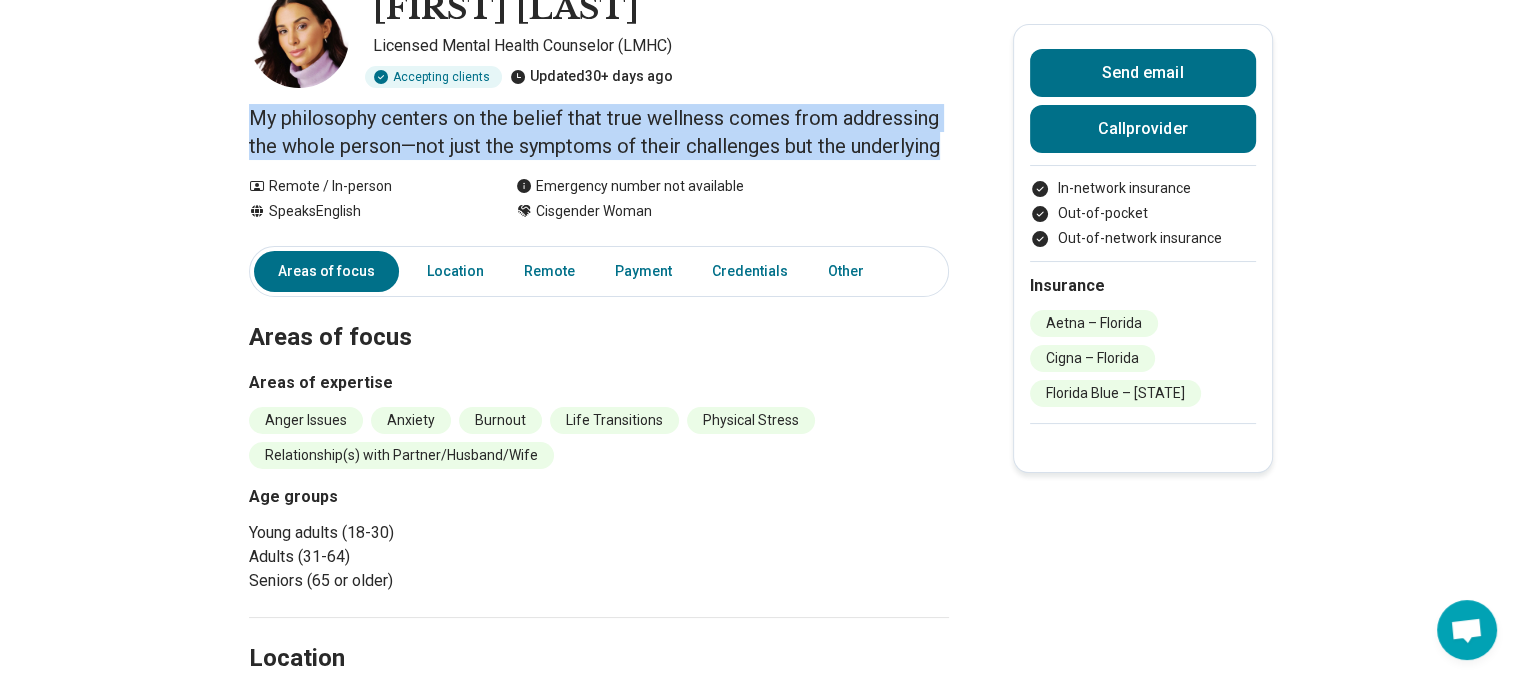 scroll, scrollTop: 28, scrollLeft: 0, axis: vertical 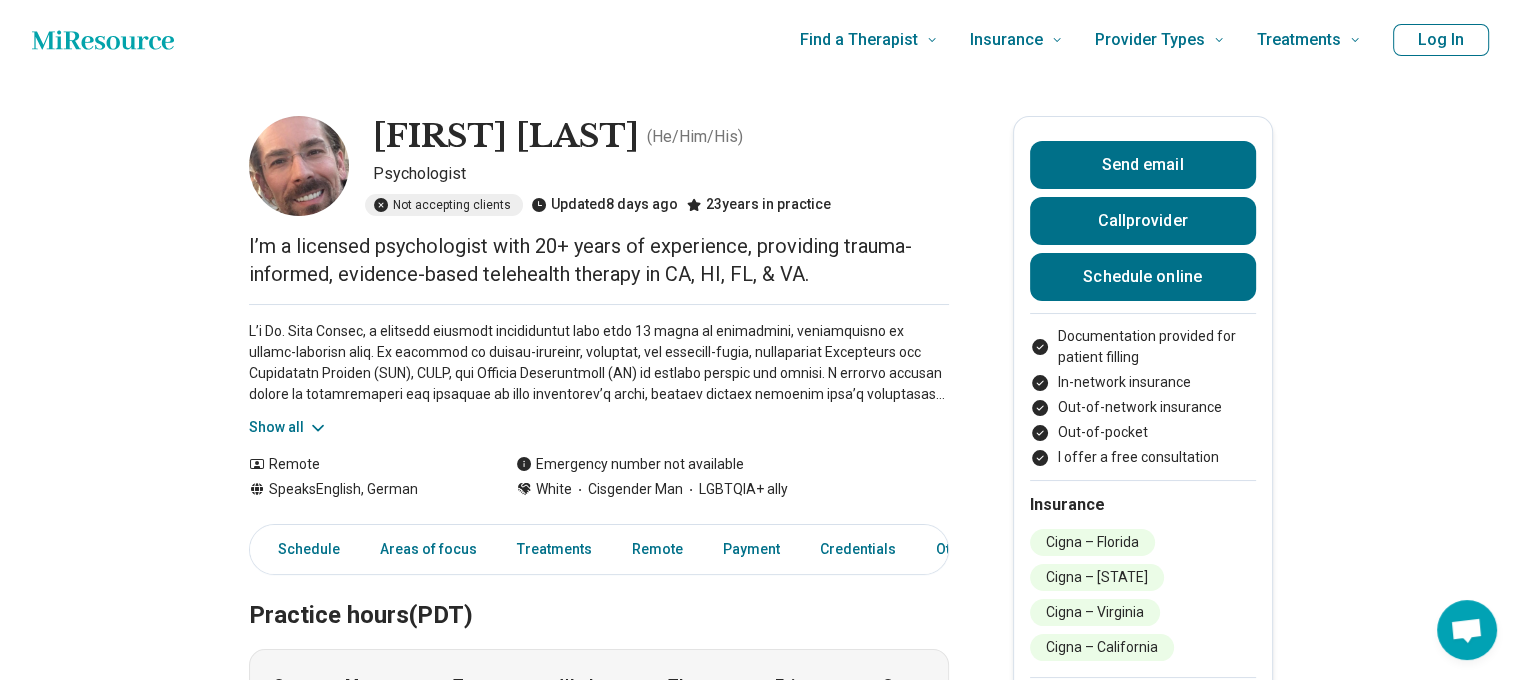 click 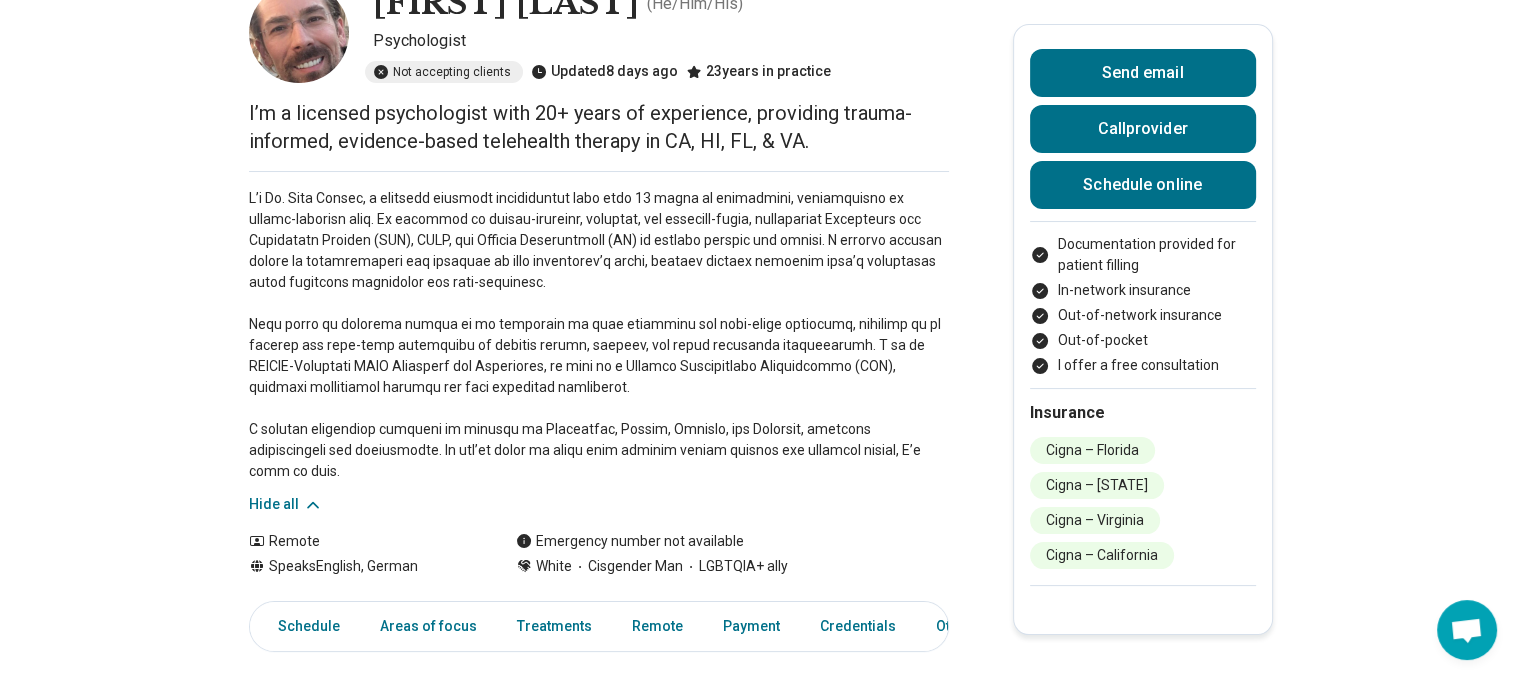 scroll, scrollTop: 100, scrollLeft: 0, axis: vertical 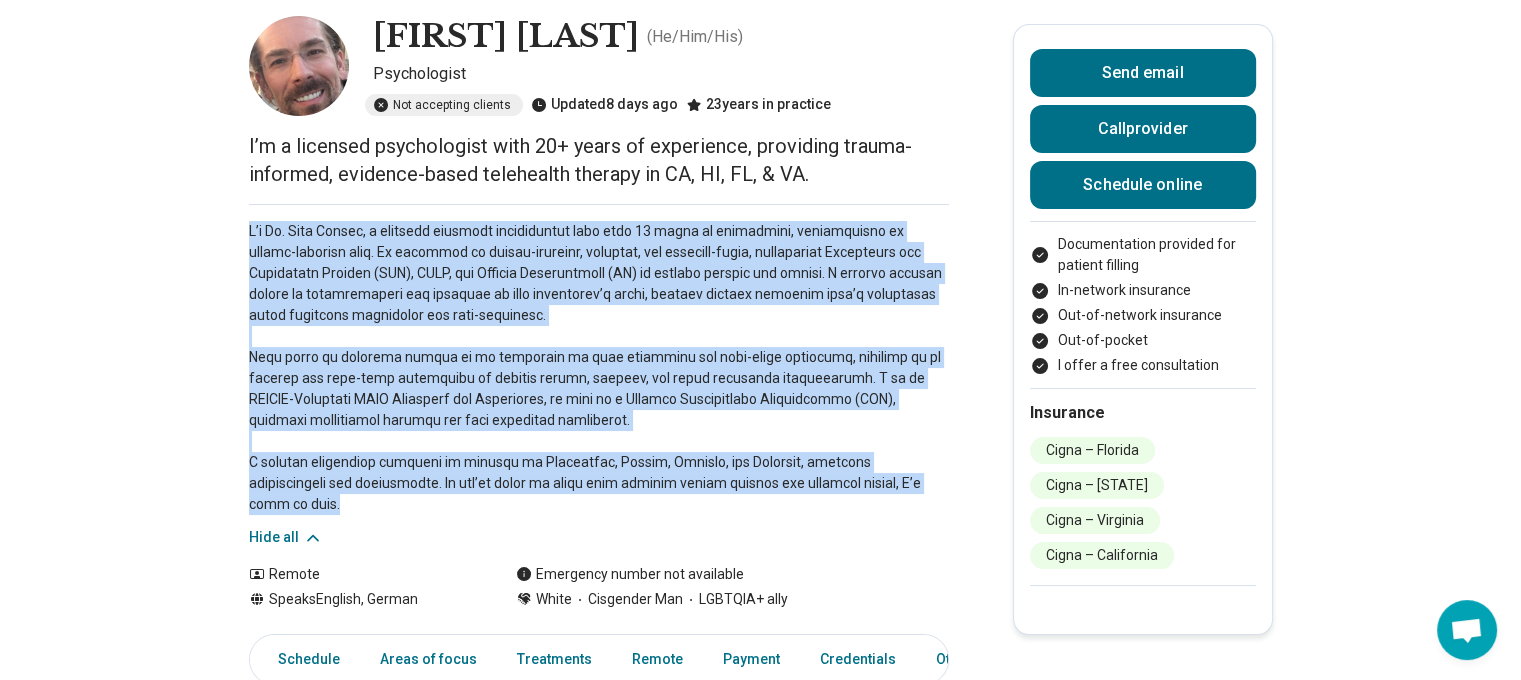 drag, startPoint x: 920, startPoint y: 487, endPoint x: 124, endPoint y: 216, distance: 840.8668 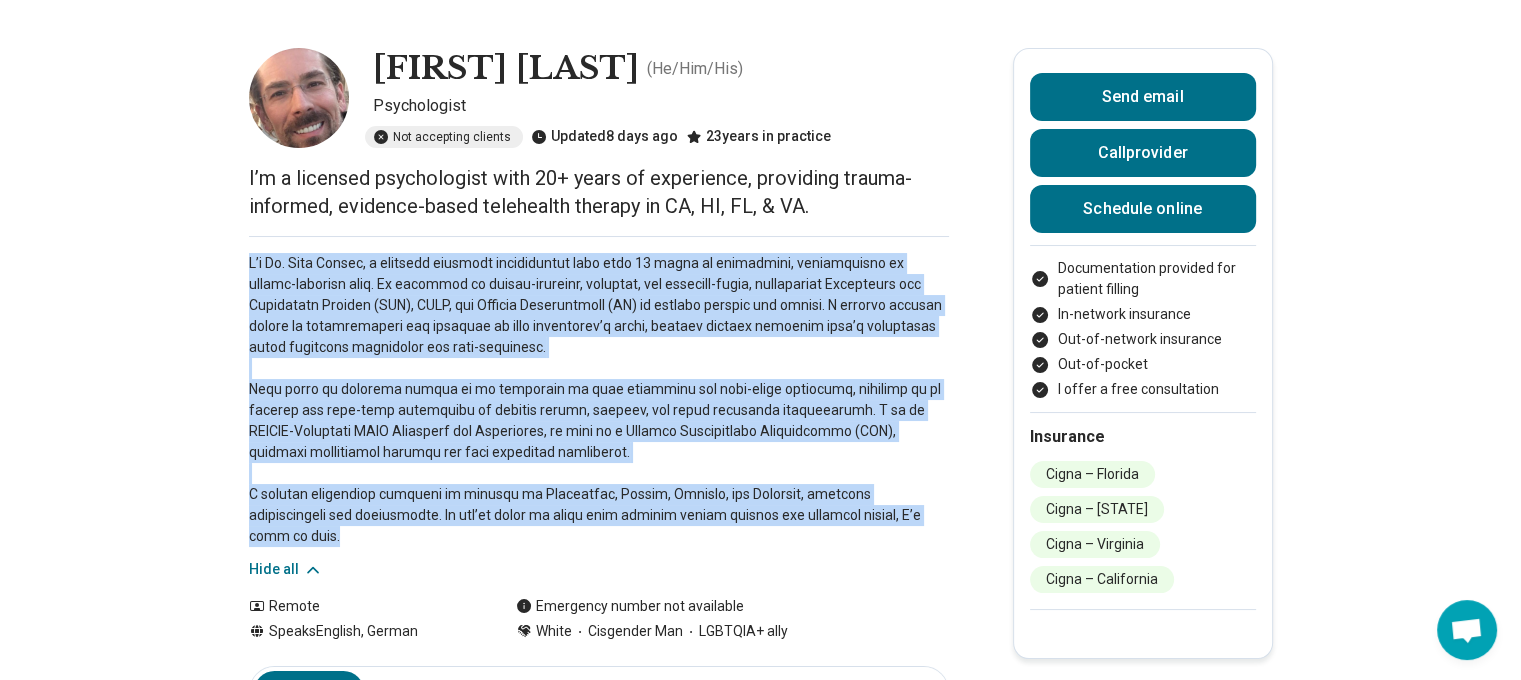 scroll, scrollTop: 0, scrollLeft: 0, axis: both 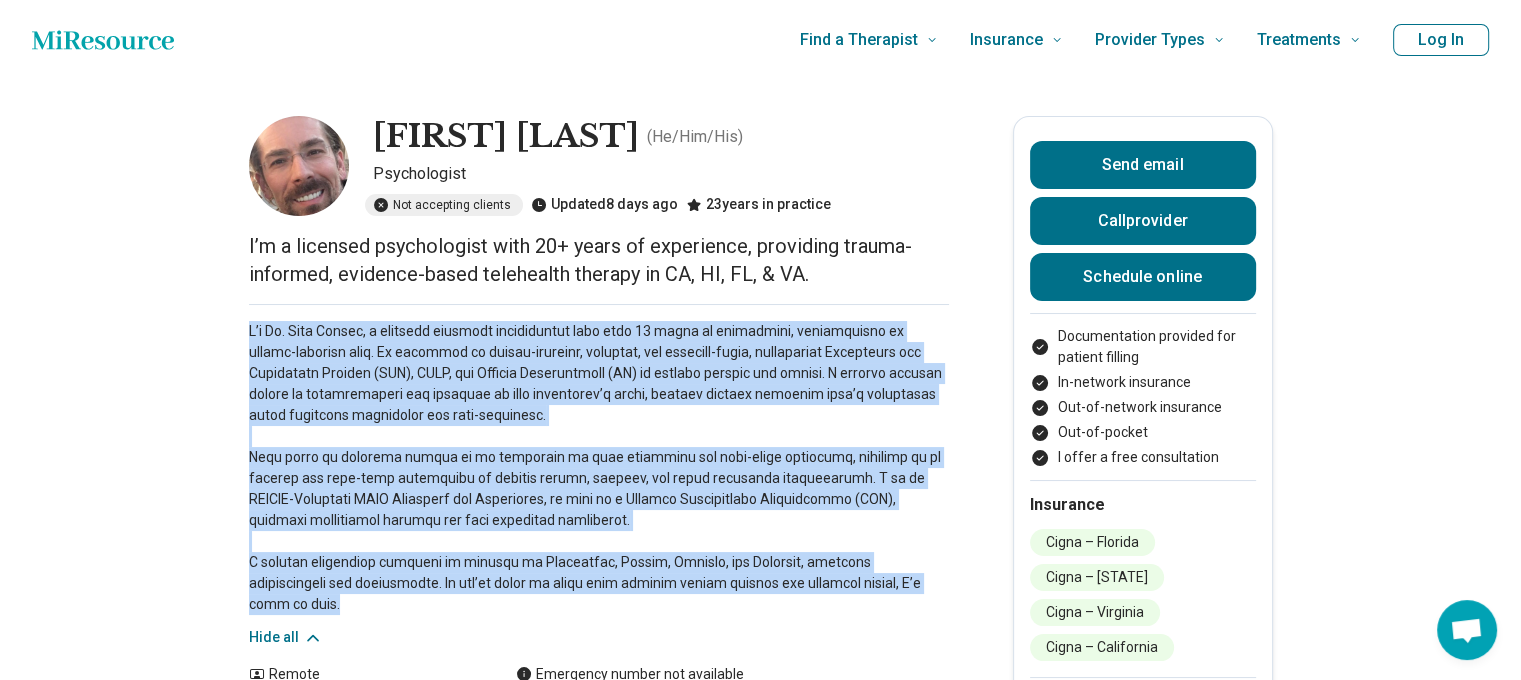 copy on "I’m Dr. Sven Schild, a licensed clinical psychologist with over 20 years of experience, specializing in trauma-informed care. My approach is client-centered, holistic, and evidence-based, integrating Acceptance and Commitment Therapy (ACT), EMDR, and Somatic Experiencing (SE) to support healing and growth. I believe therapy should be collaborative and tailored to each individual’s needs, helping clients navigate life’s challenges while fostering resilience and self-awareness.
What makes my practice unique is my expertise in both cognitive and body-based therapies, allowing me to address the mind-body connection in healing trauma, anxiety, and other emotional difficulties. I am an EMDRIA-Certified EMDR Therapist and Consultant, as well as a Somatic Experiencing Practitioner (SEP), offering specialized support for deep emotional processing.
I provide telehealth services to clients in California, Hawaii, Florida, and Virginia, ensuring accessibility and convenience. If you’re ready to start your journey towar..." 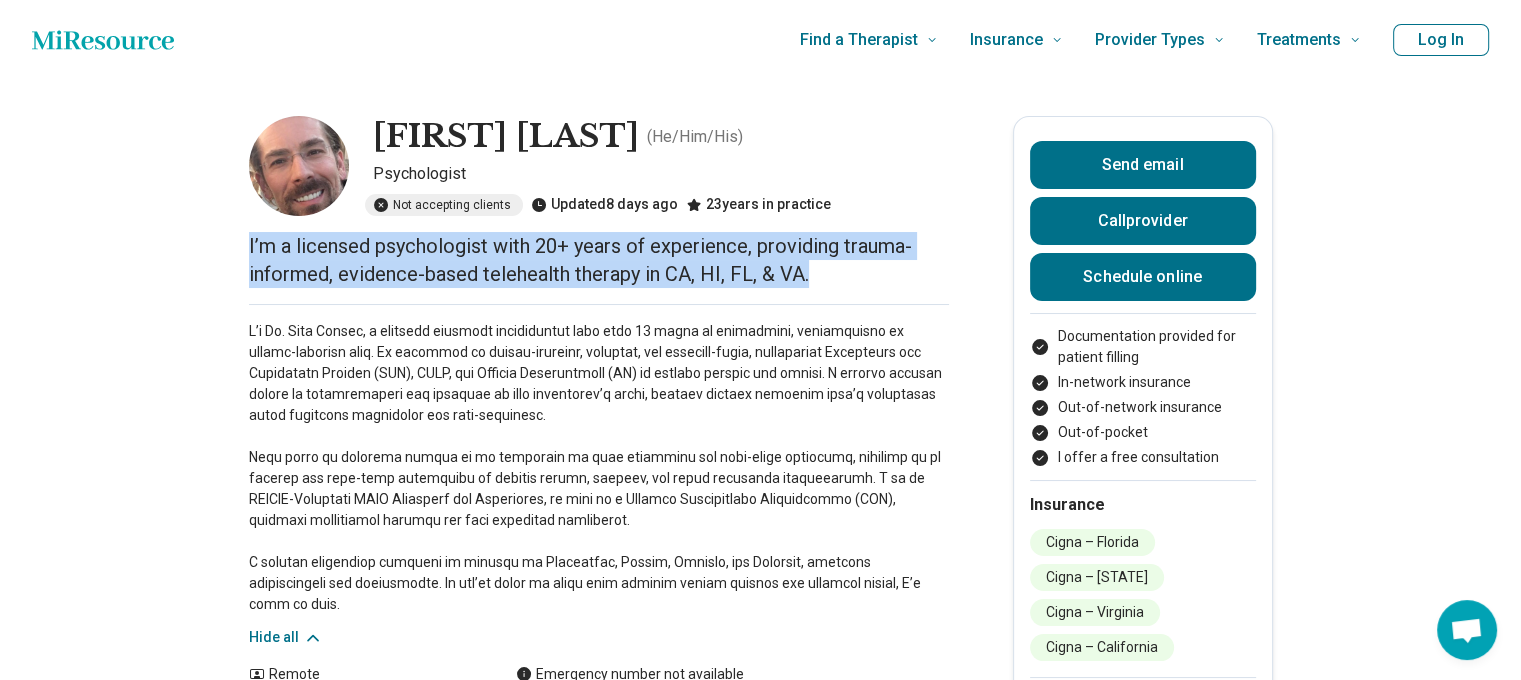 drag, startPoint x: 819, startPoint y: 274, endPoint x: 236, endPoint y: 242, distance: 583.87756 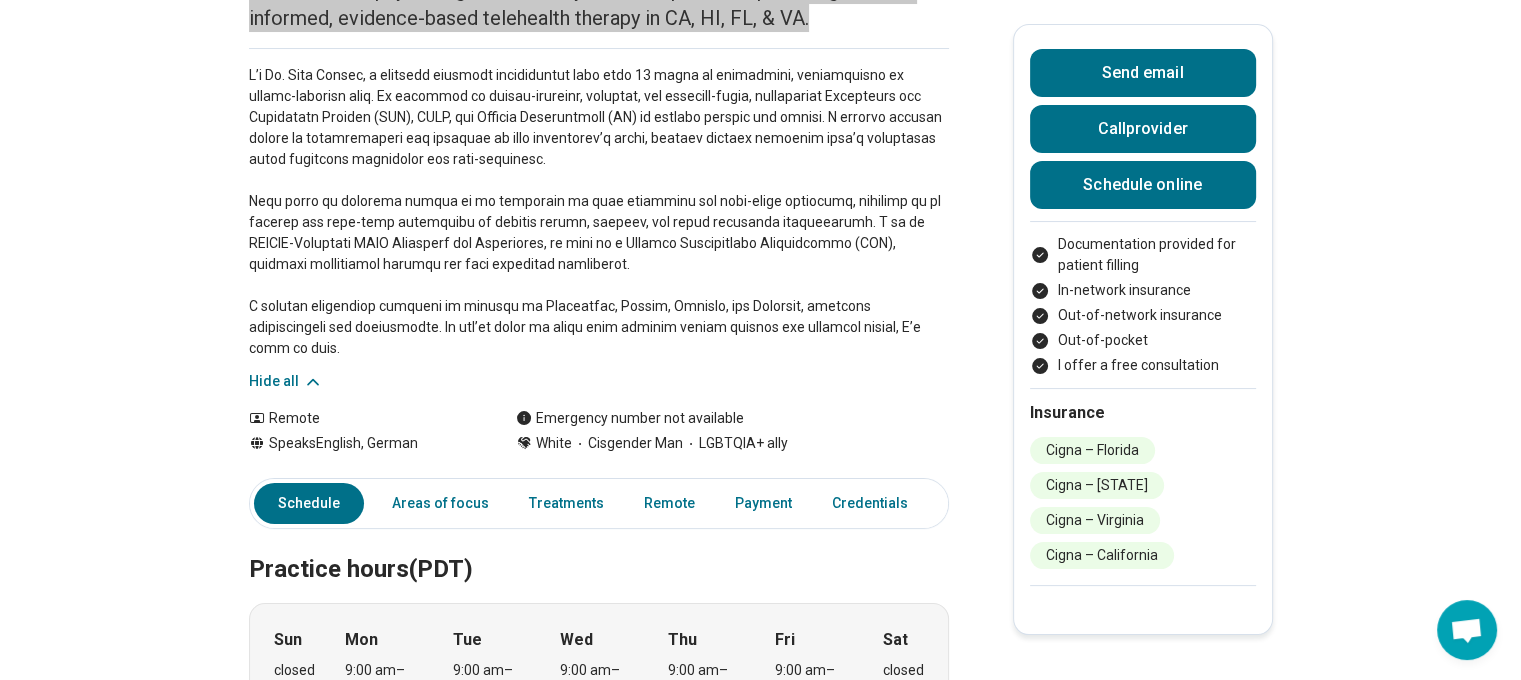 scroll, scrollTop: 300, scrollLeft: 0, axis: vertical 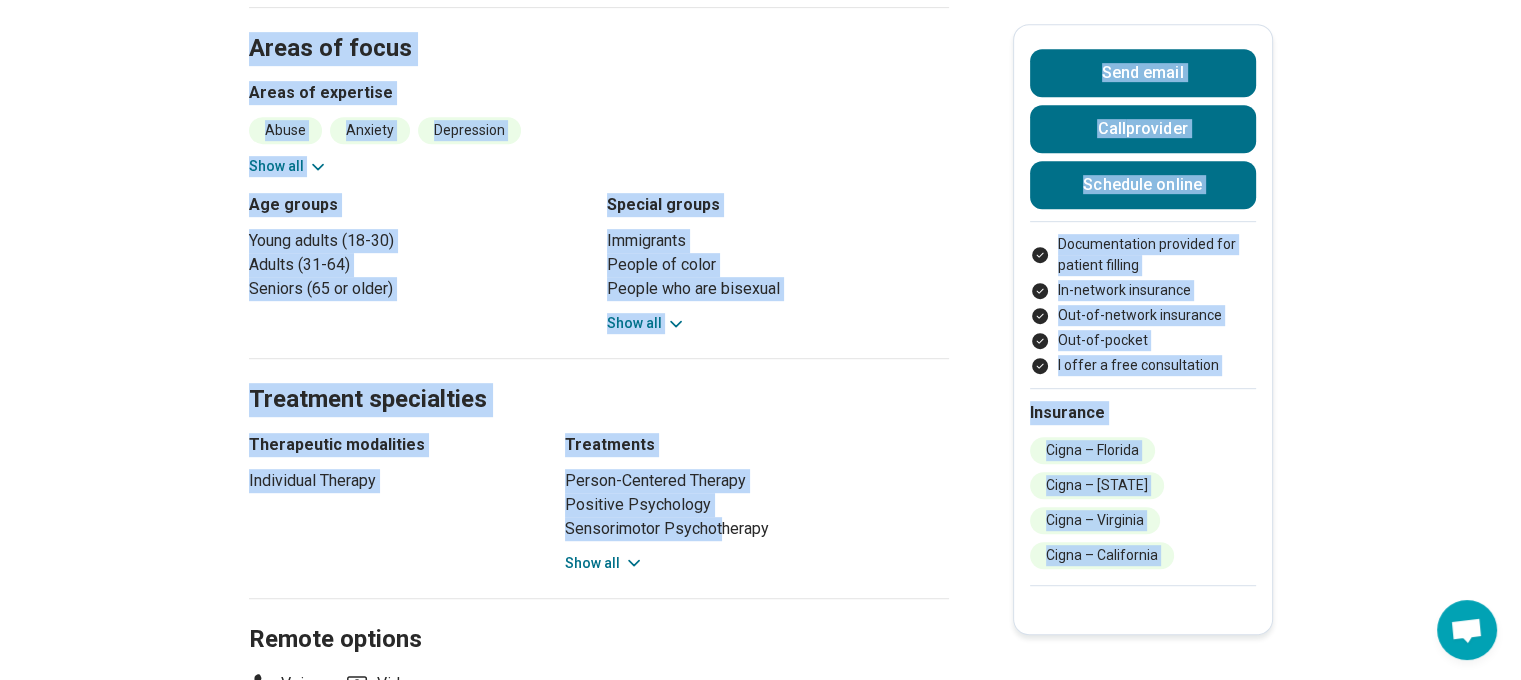 drag, startPoint x: 276, startPoint y: 351, endPoint x: 728, endPoint y: 518, distance: 481.86407 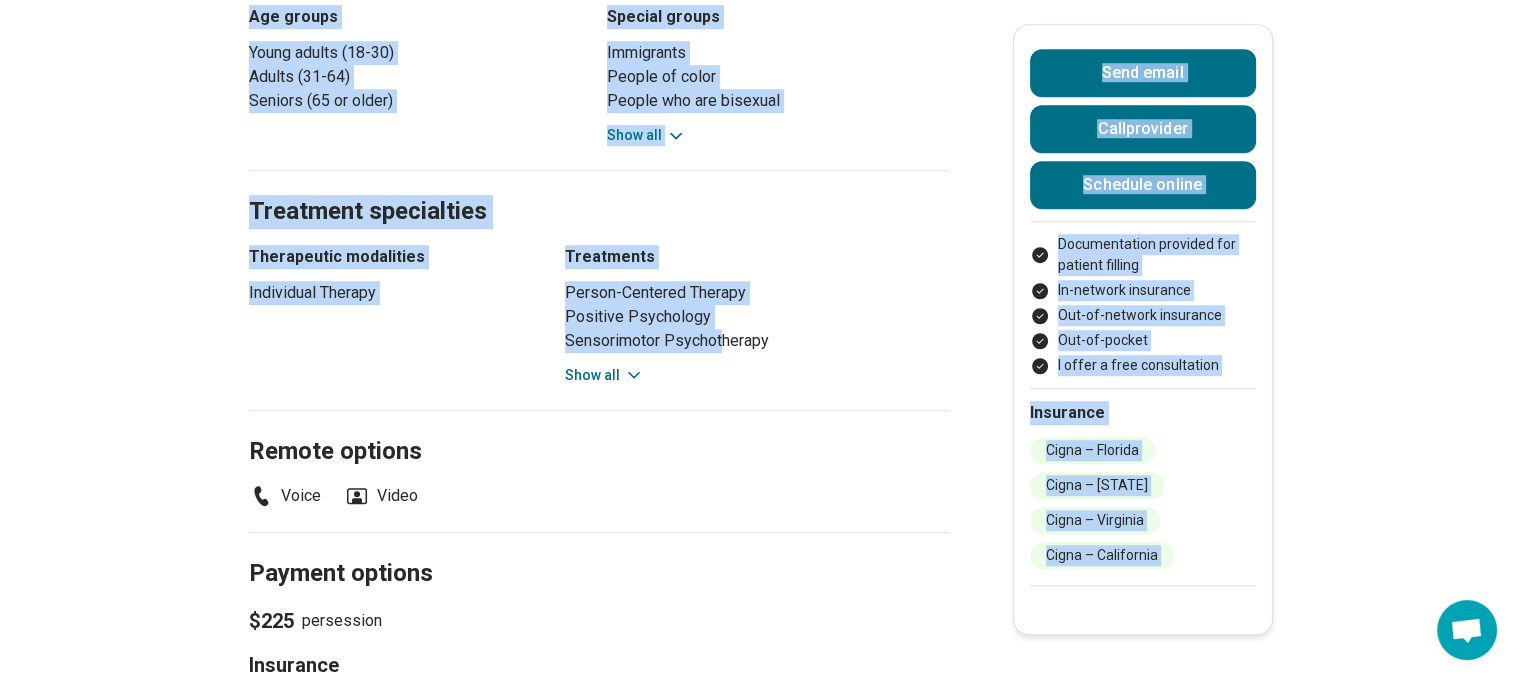 scroll, scrollTop: 1400, scrollLeft: 0, axis: vertical 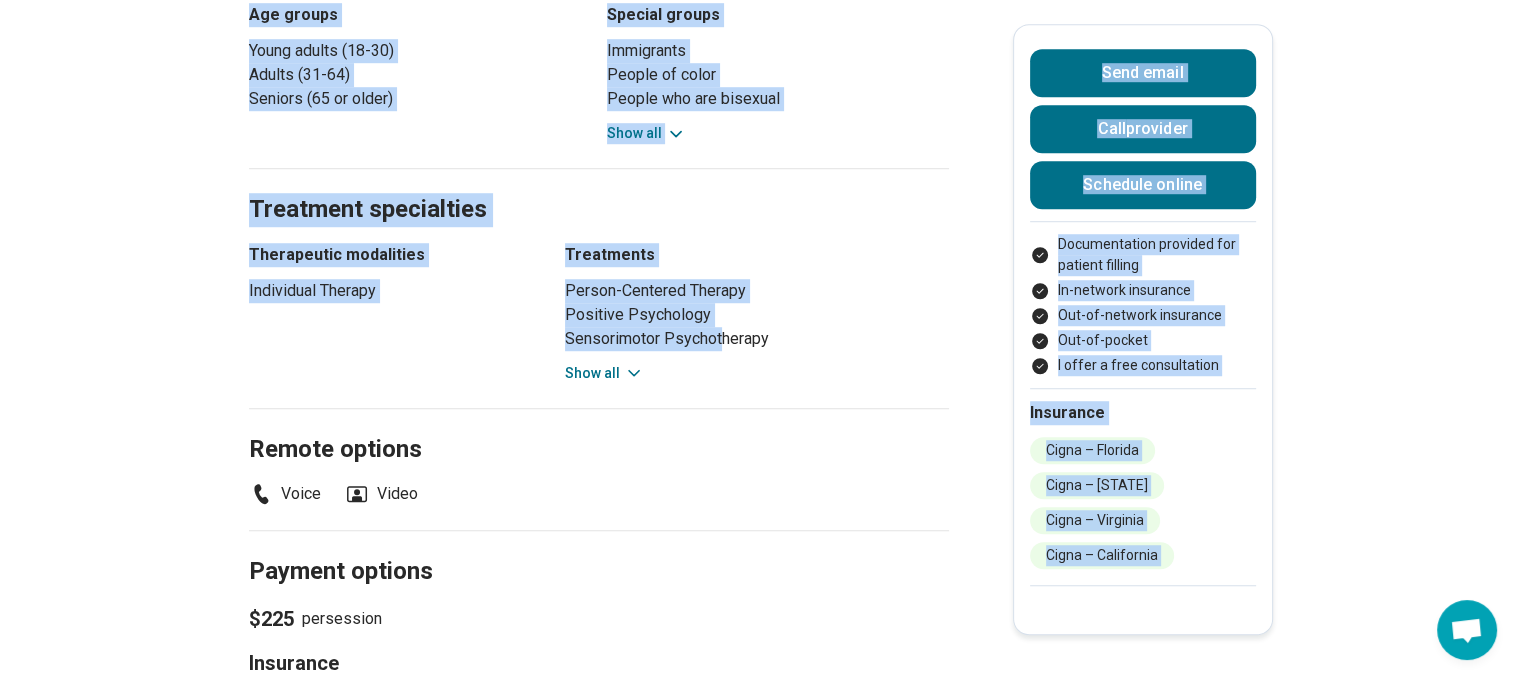 click on "Individual Therapy" at bounding box center [389, 291] 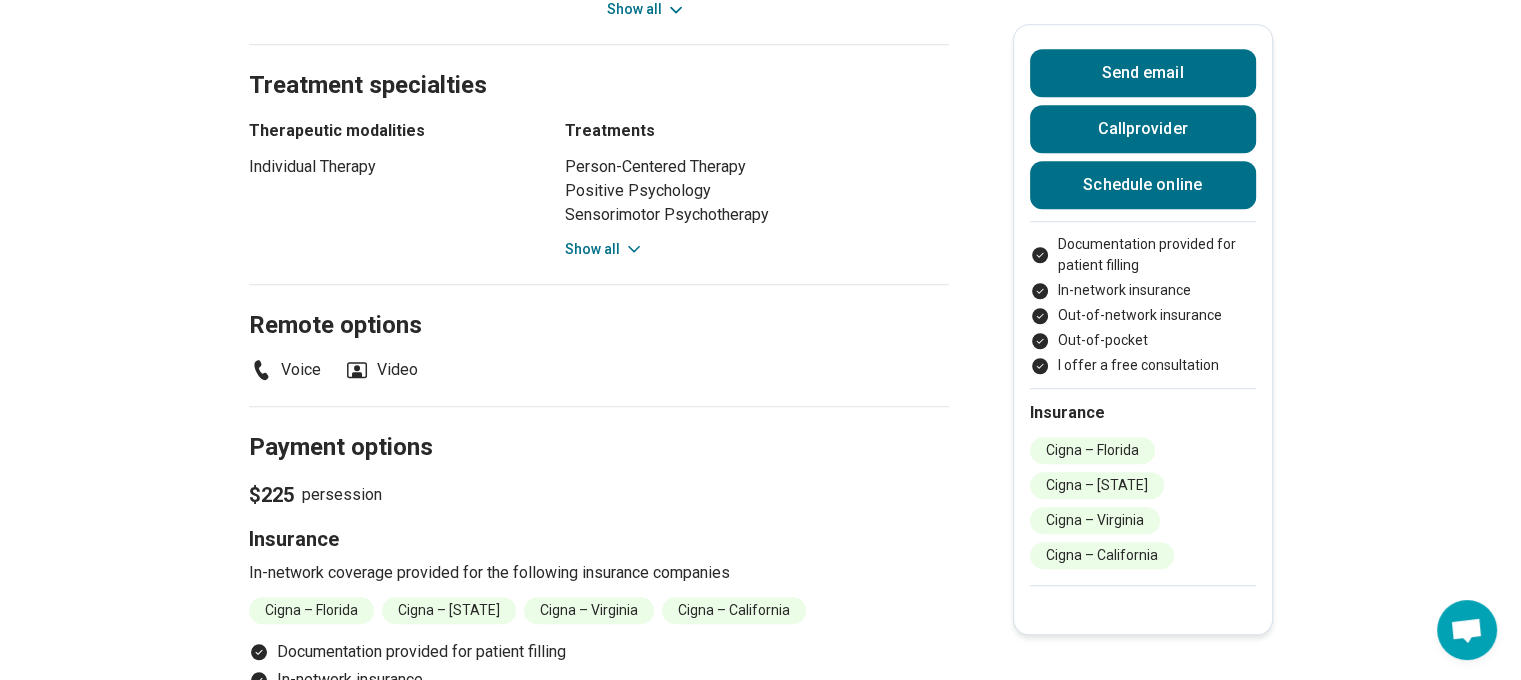 scroll, scrollTop: 1600, scrollLeft: 0, axis: vertical 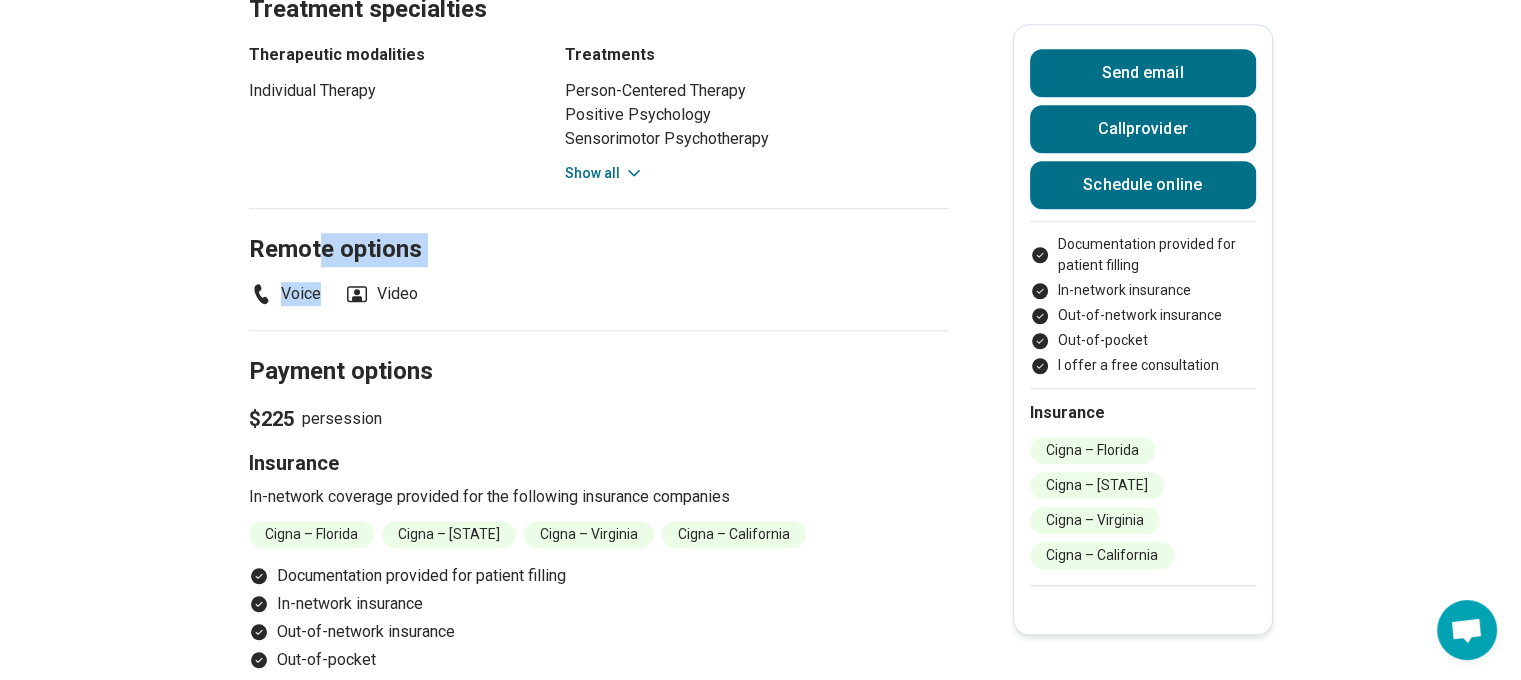 drag, startPoint x: 428, startPoint y: 271, endPoint x: 331, endPoint y: 211, distance: 114.05701 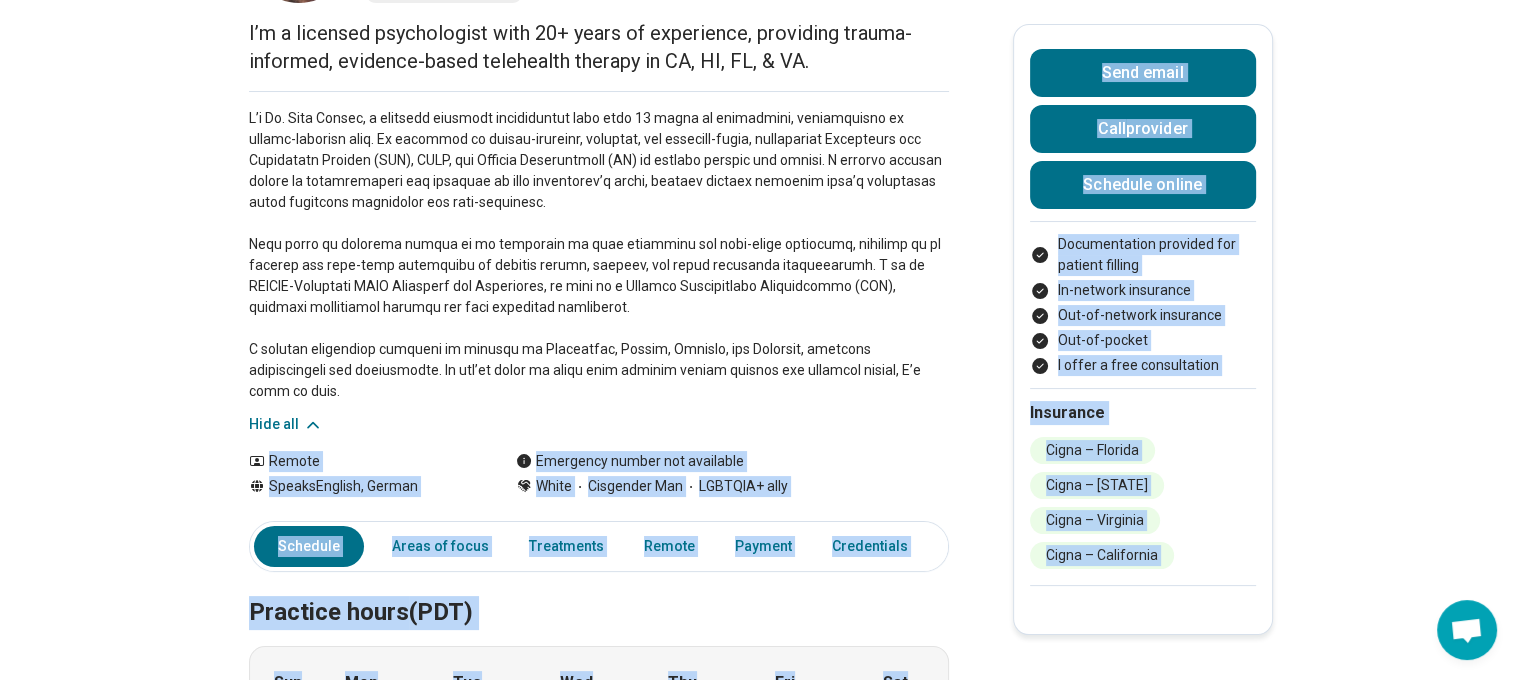 scroll, scrollTop: 200, scrollLeft: 0, axis: vertical 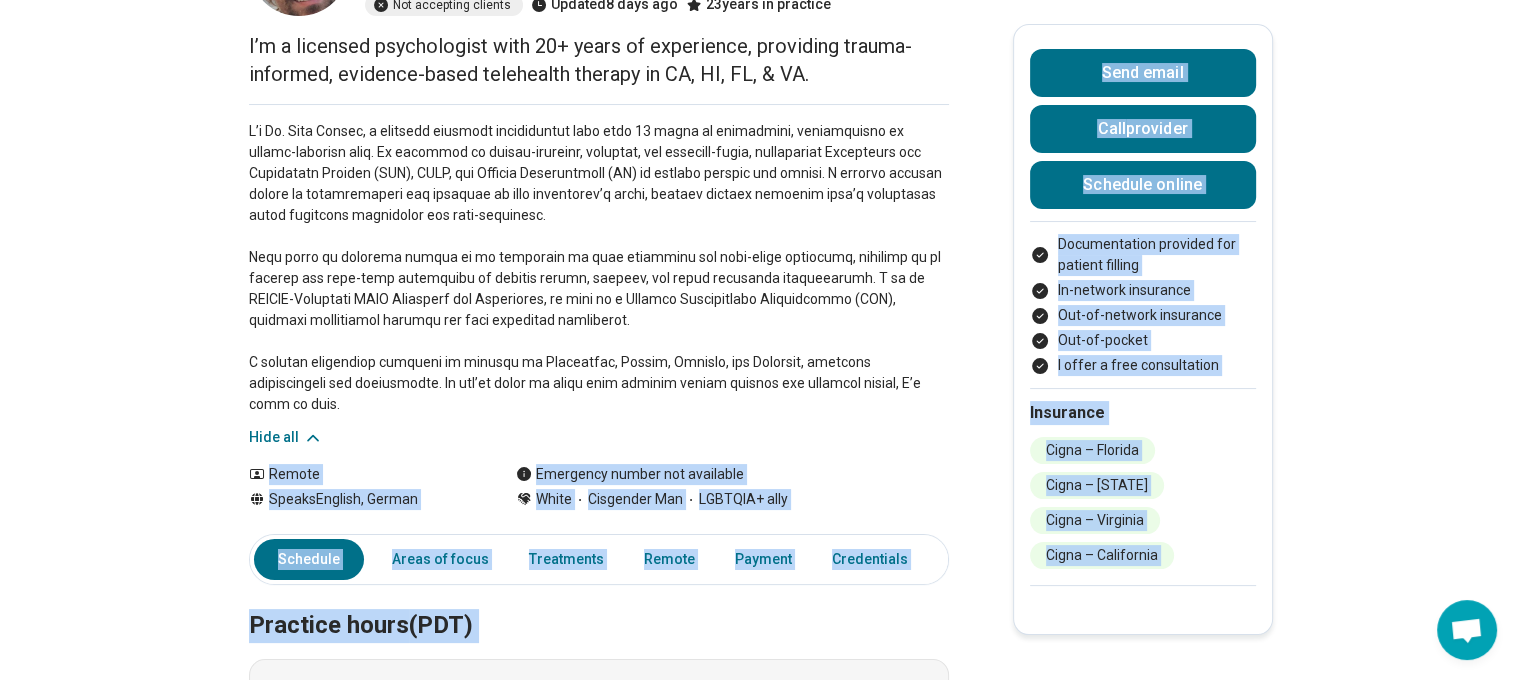 drag, startPoint x: 794, startPoint y: 508, endPoint x: 256, endPoint y: 457, distance: 540.41187 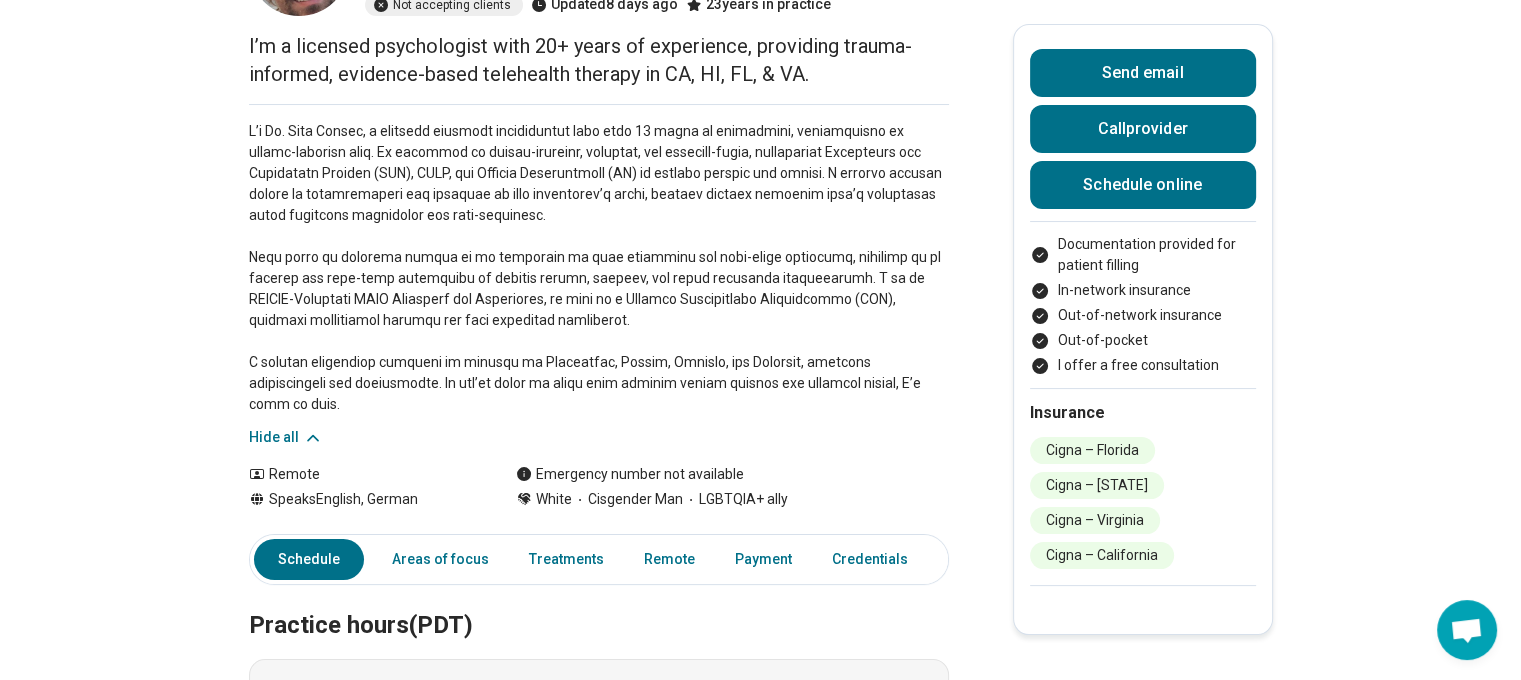 click at bounding box center [599, 268] 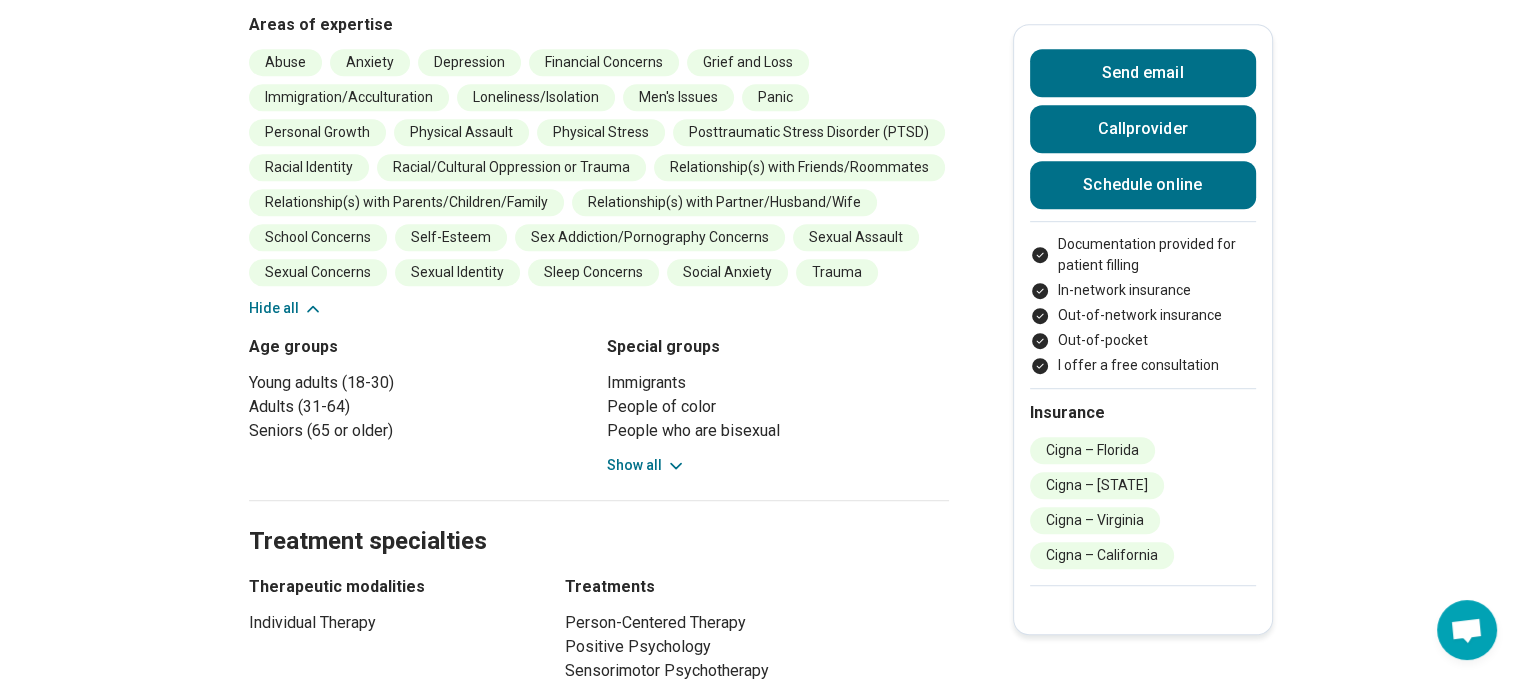 scroll, scrollTop: 1300, scrollLeft: 0, axis: vertical 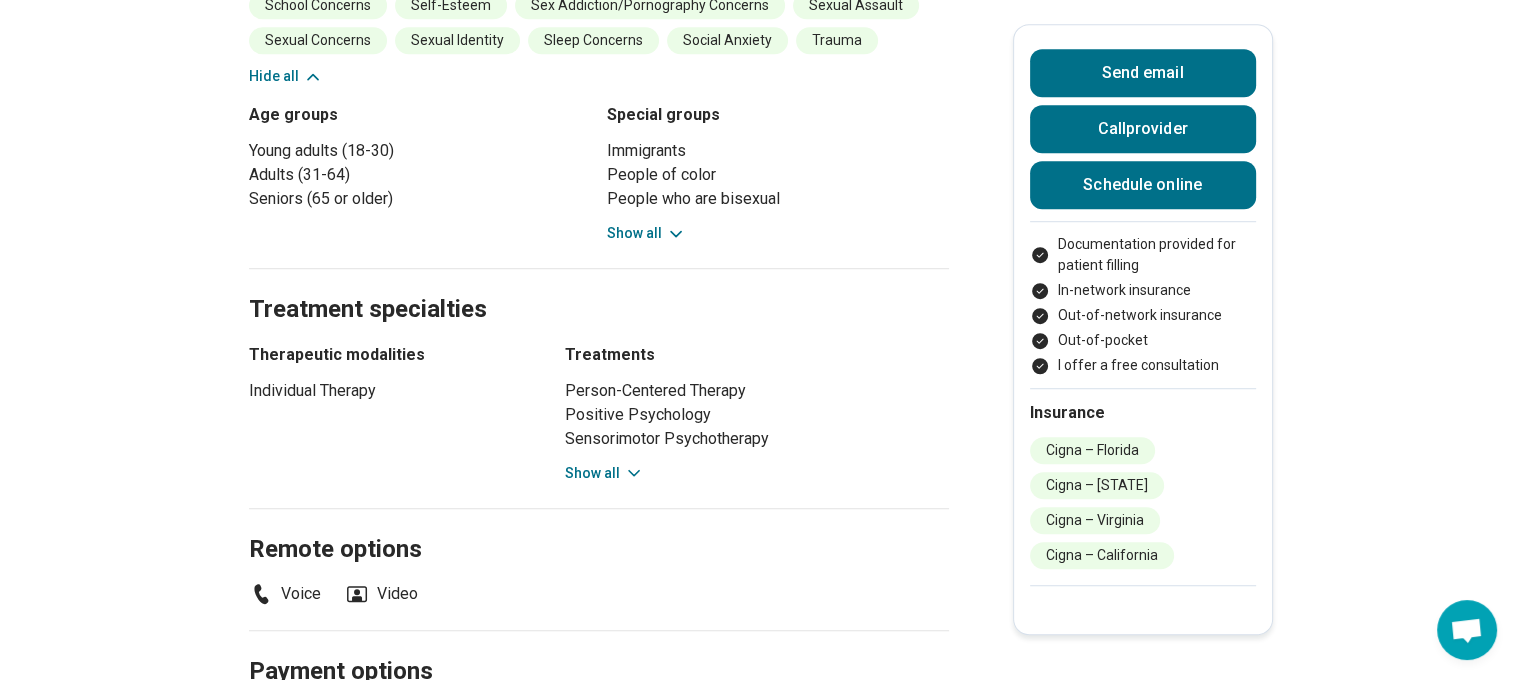 click on "Show all" at bounding box center [646, 233] 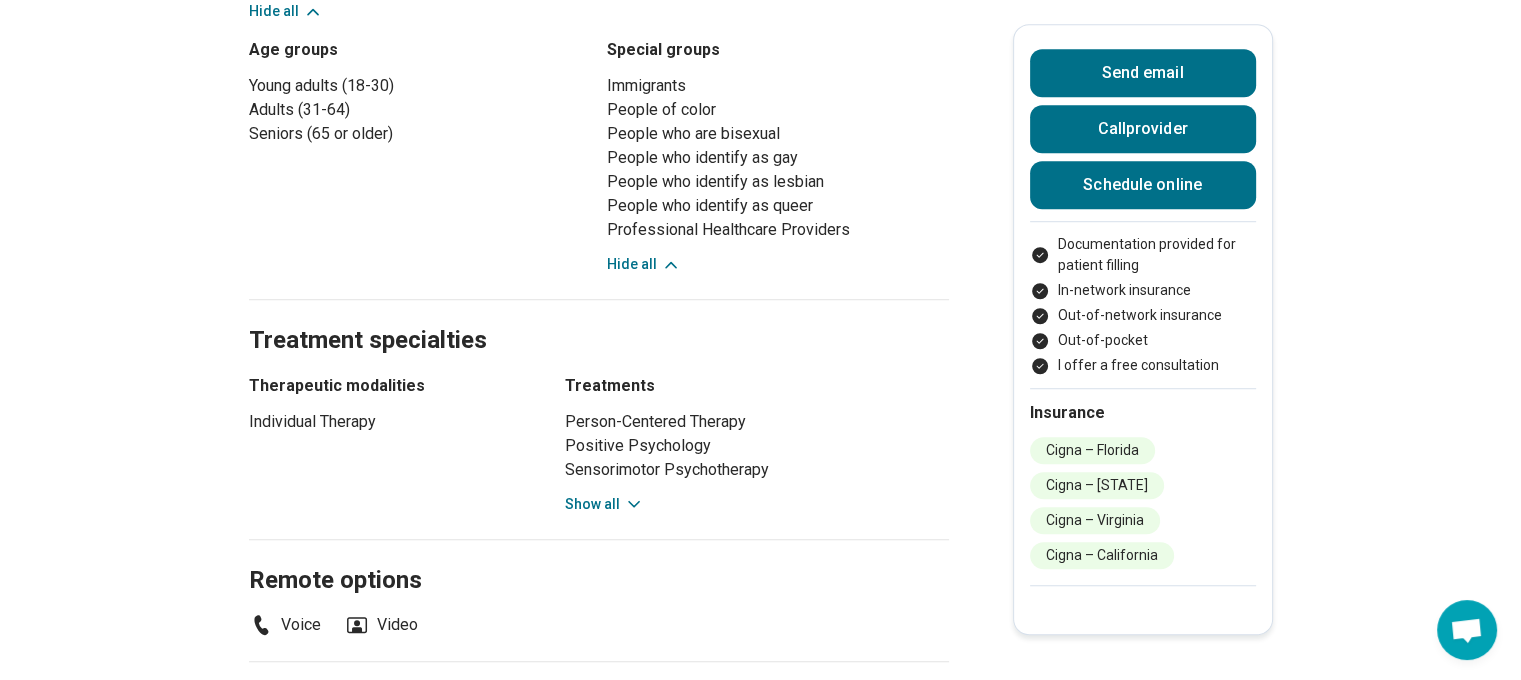 scroll, scrollTop: 1400, scrollLeft: 0, axis: vertical 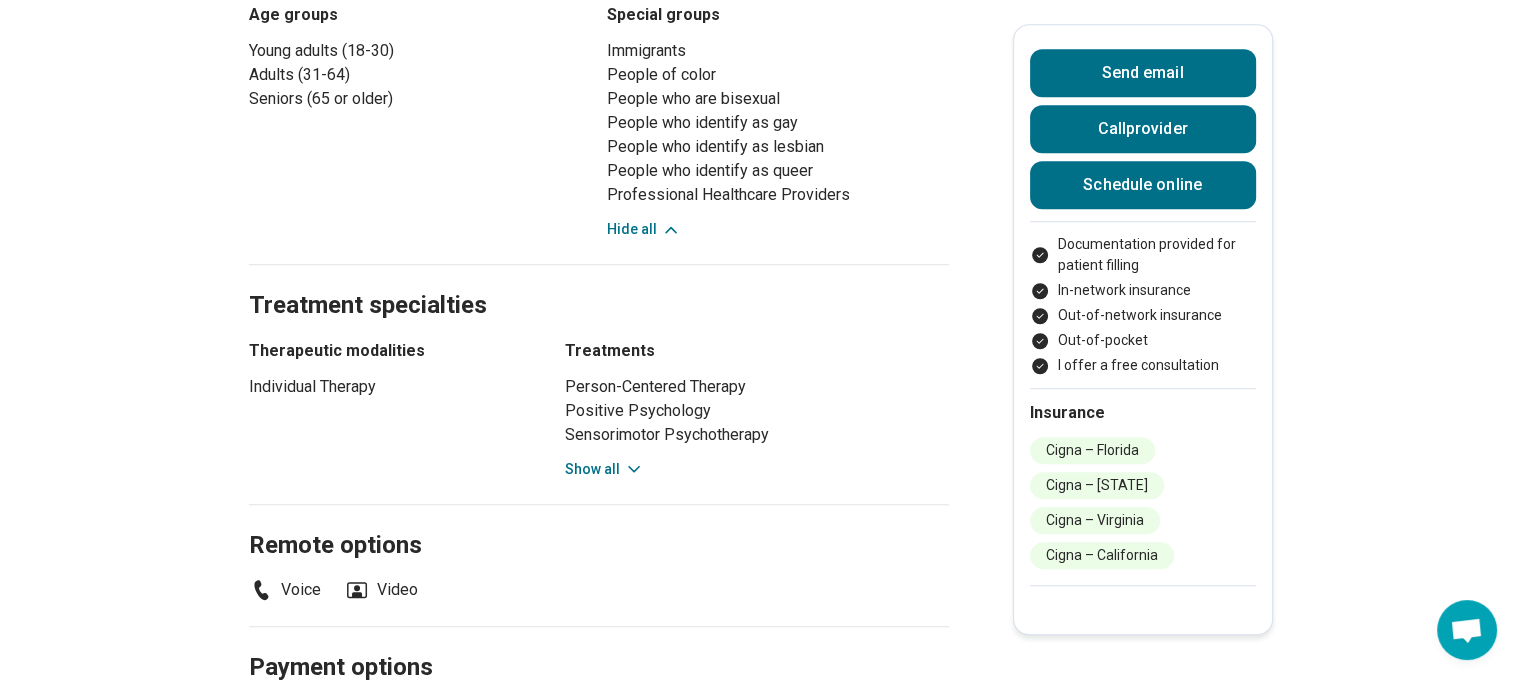 click on "Treatment specialties Therapeutic modalities Individual Therapy Treatments Person-Centered Therapy Positive Psychology Sensorimotor Psychotherapy Somatic Psychotherapy Acceptance and Commitment Therapy (ACT) Eye Movement Desensitization and Reprocessing (EMDR) Mindfulness Training Show all" at bounding box center (599, 384) 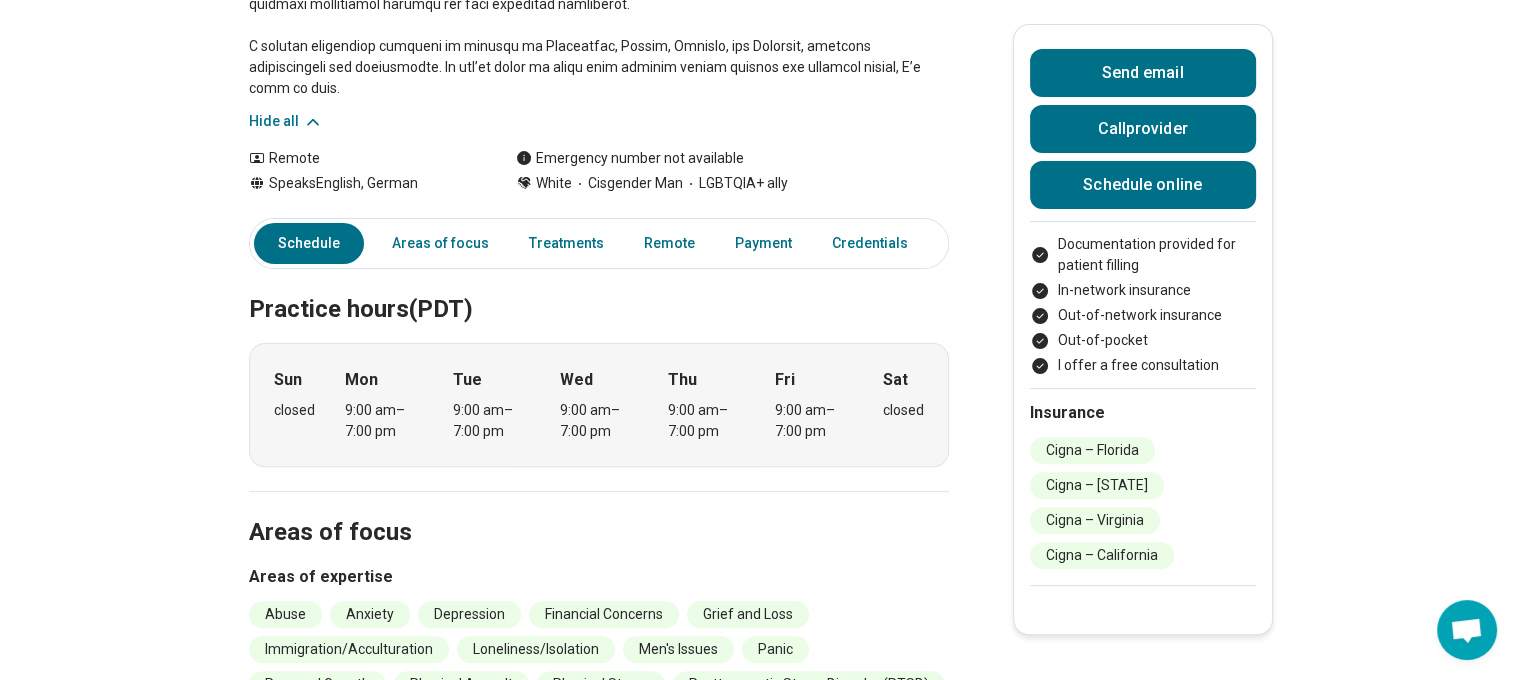 scroll, scrollTop: 200, scrollLeft: 0, axis: vertical 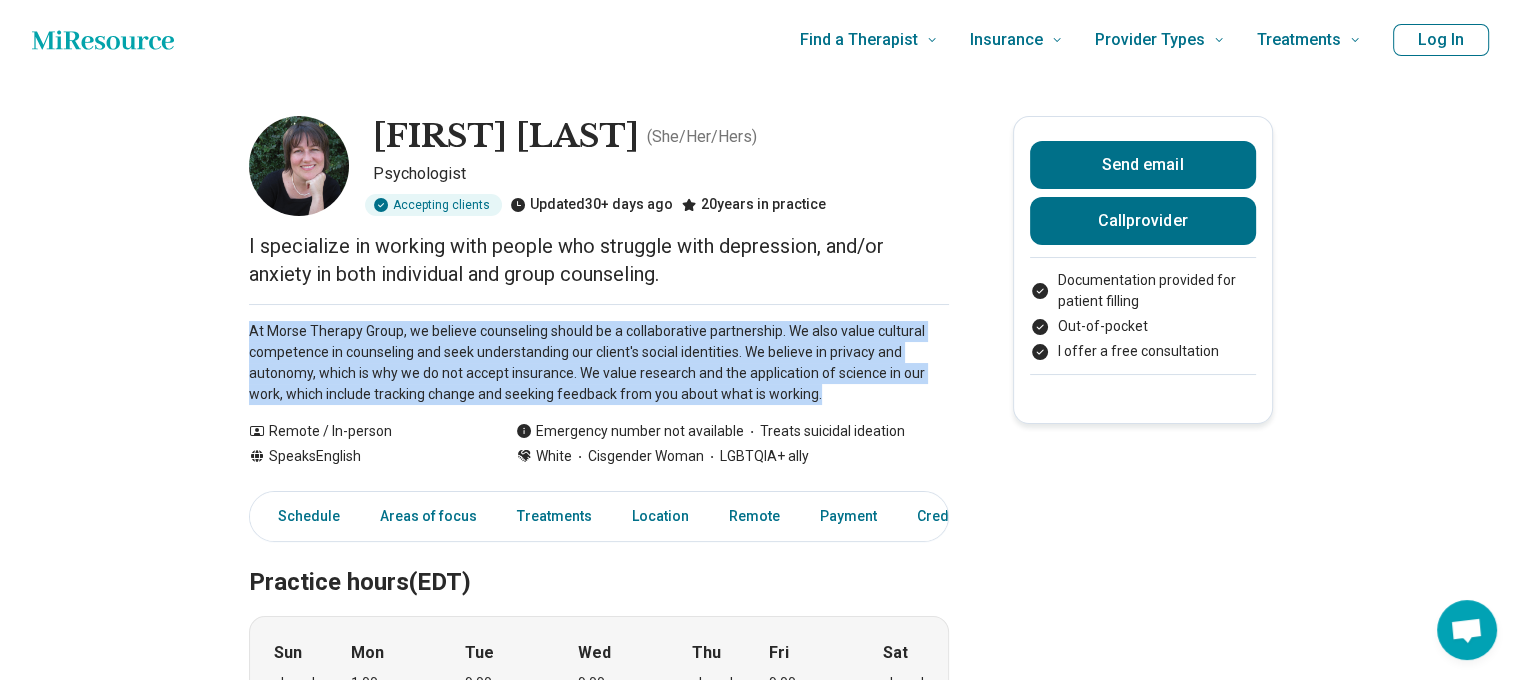 drag, startPoint x: 820, startPoint y: 398, endPoint x: 240, endPoint y: 321, distance: 585.08887 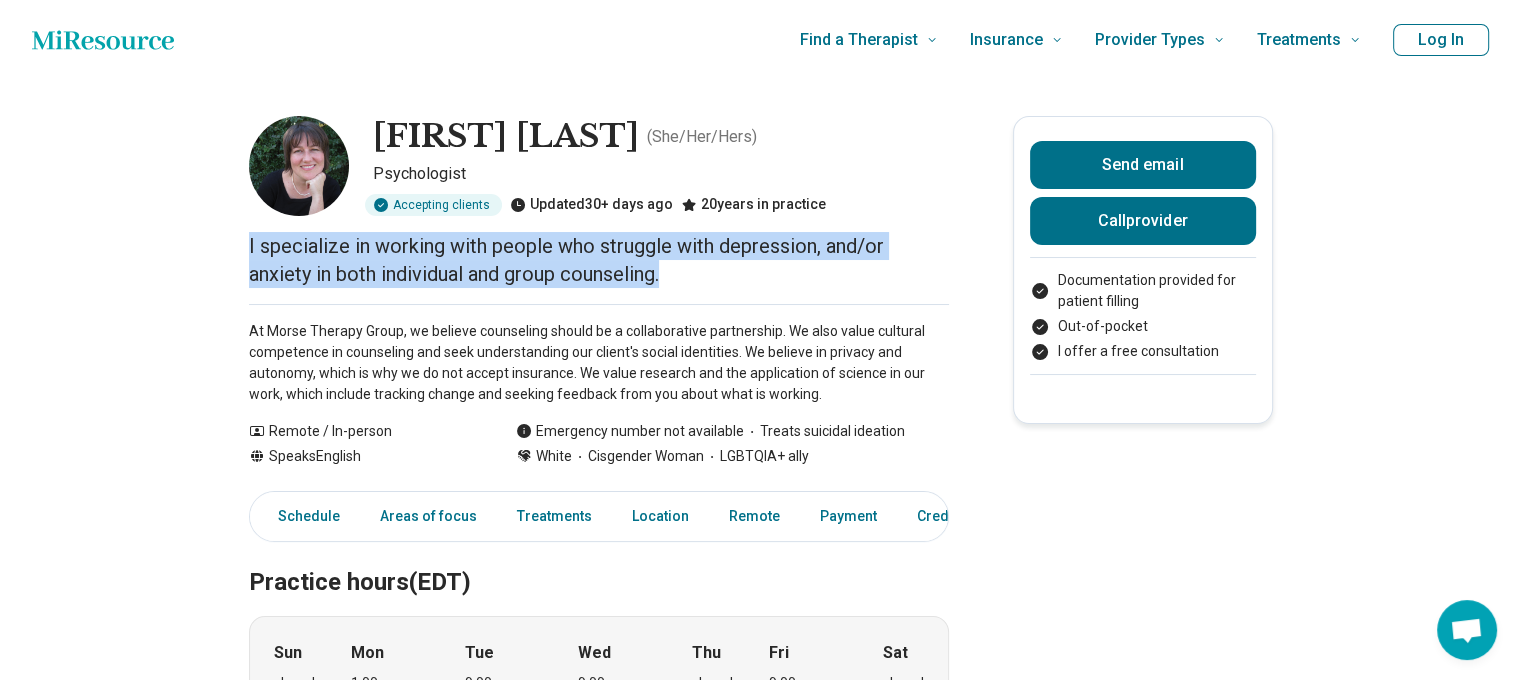 drag, startPoint x: 700, startPoint y: 285, endPoint x: 165, endPoint y: 248, distance: 536.2779 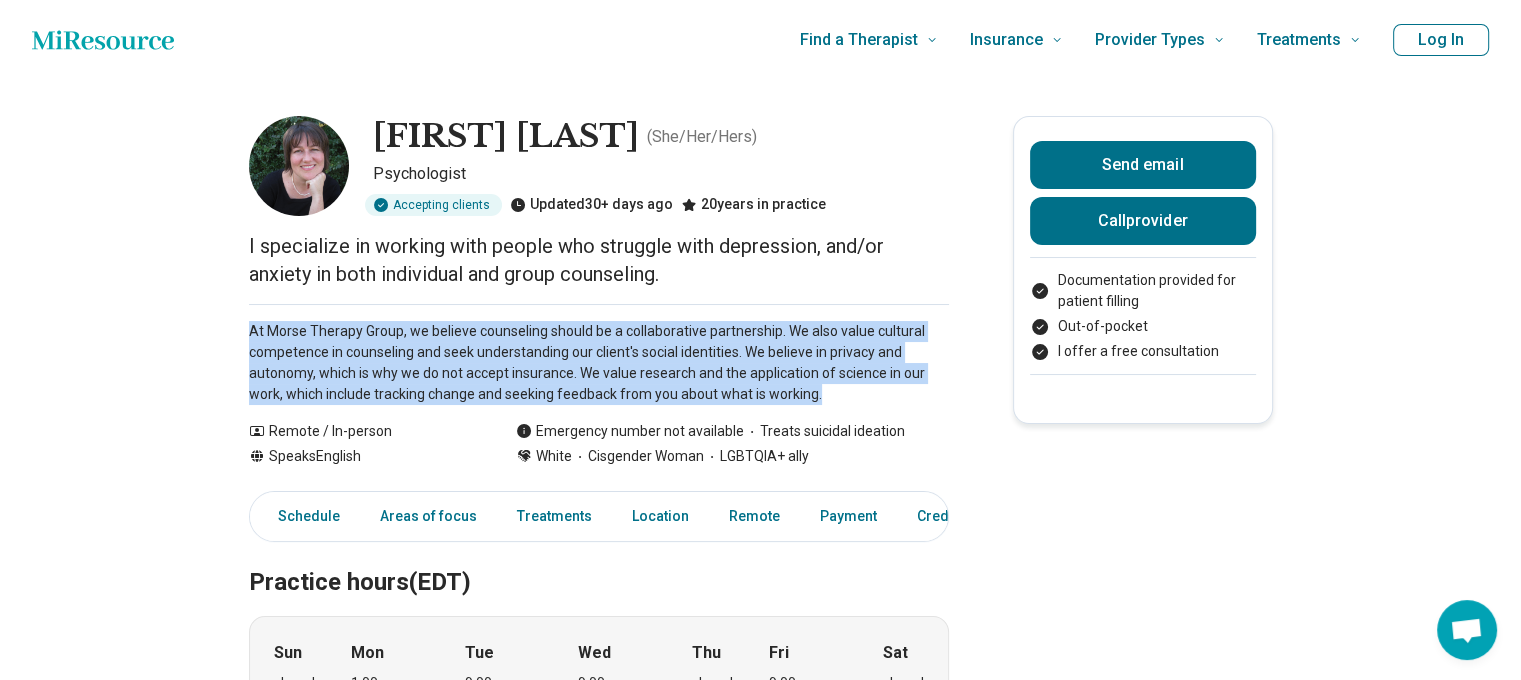 drag, startPoint x: 830, startPoint y: 403, endPoint x: 236, endPoint y: 333, distance: 598.11035 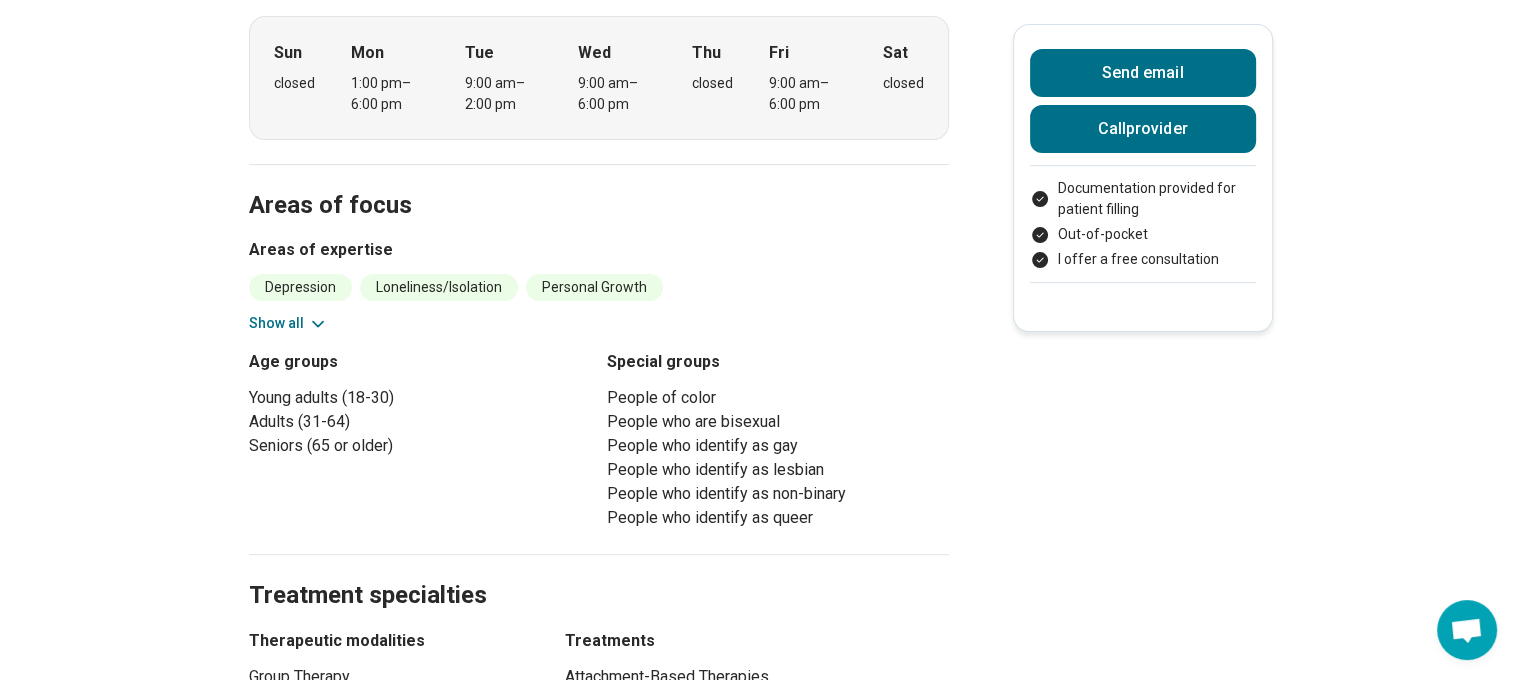 click on "Show all" at bounding box center [288, 323] 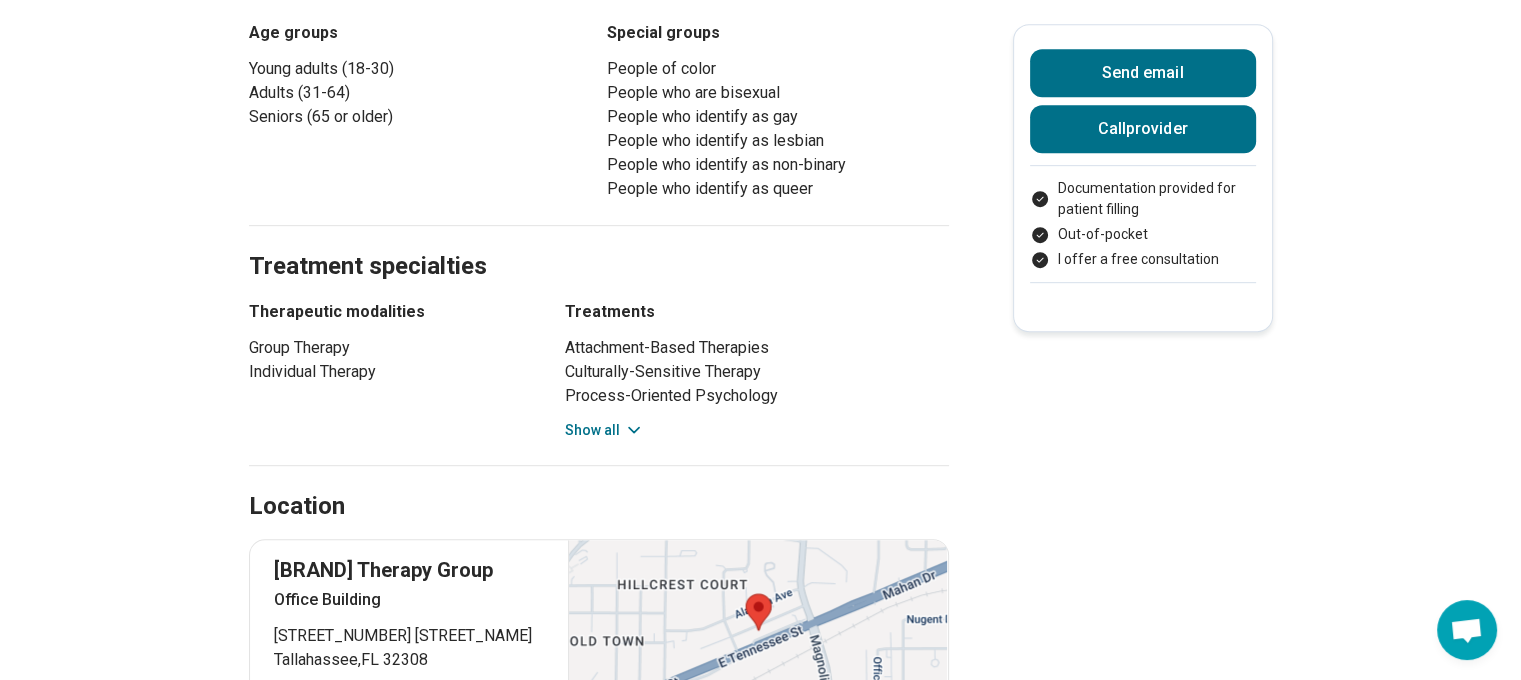scroll, scrollTop: 1000, scrollLeft: 0, axis: vertical 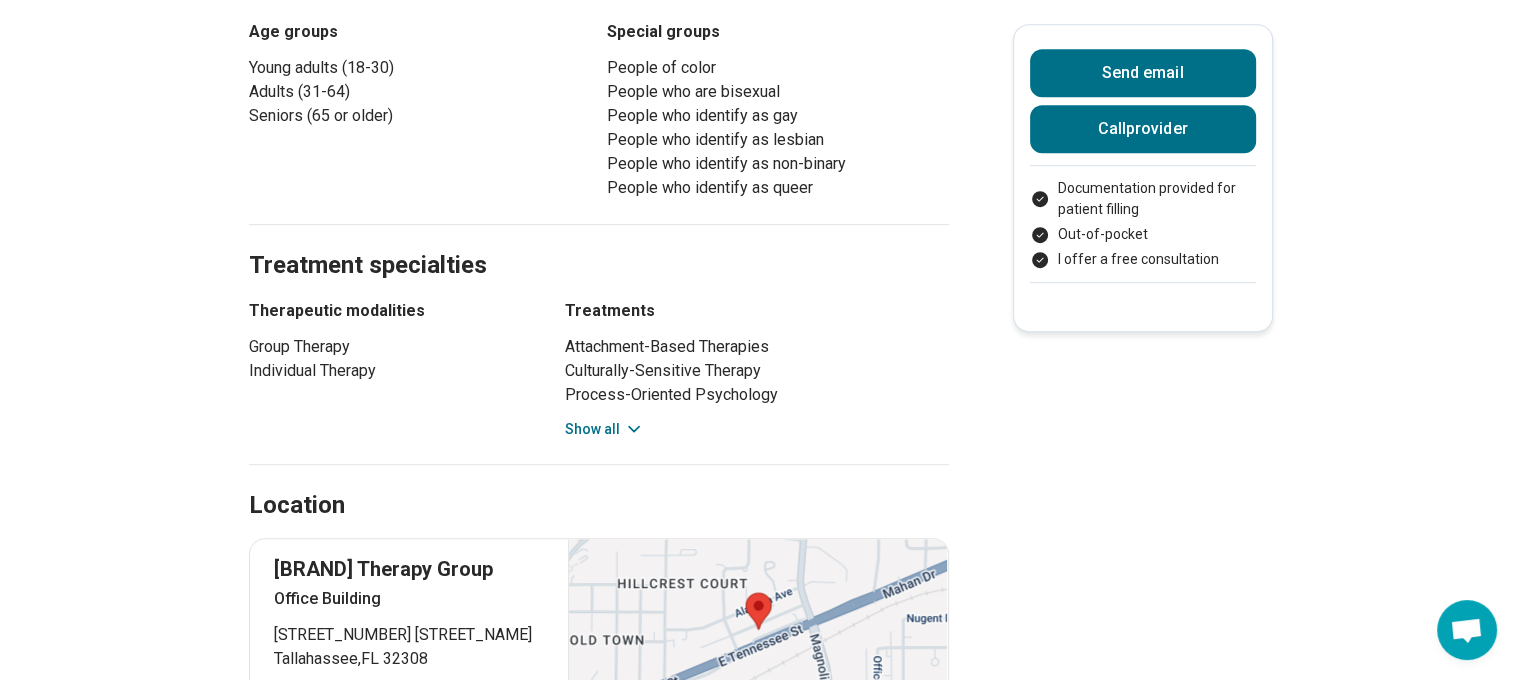 click on "Show all" at bounding box center [604, 429] 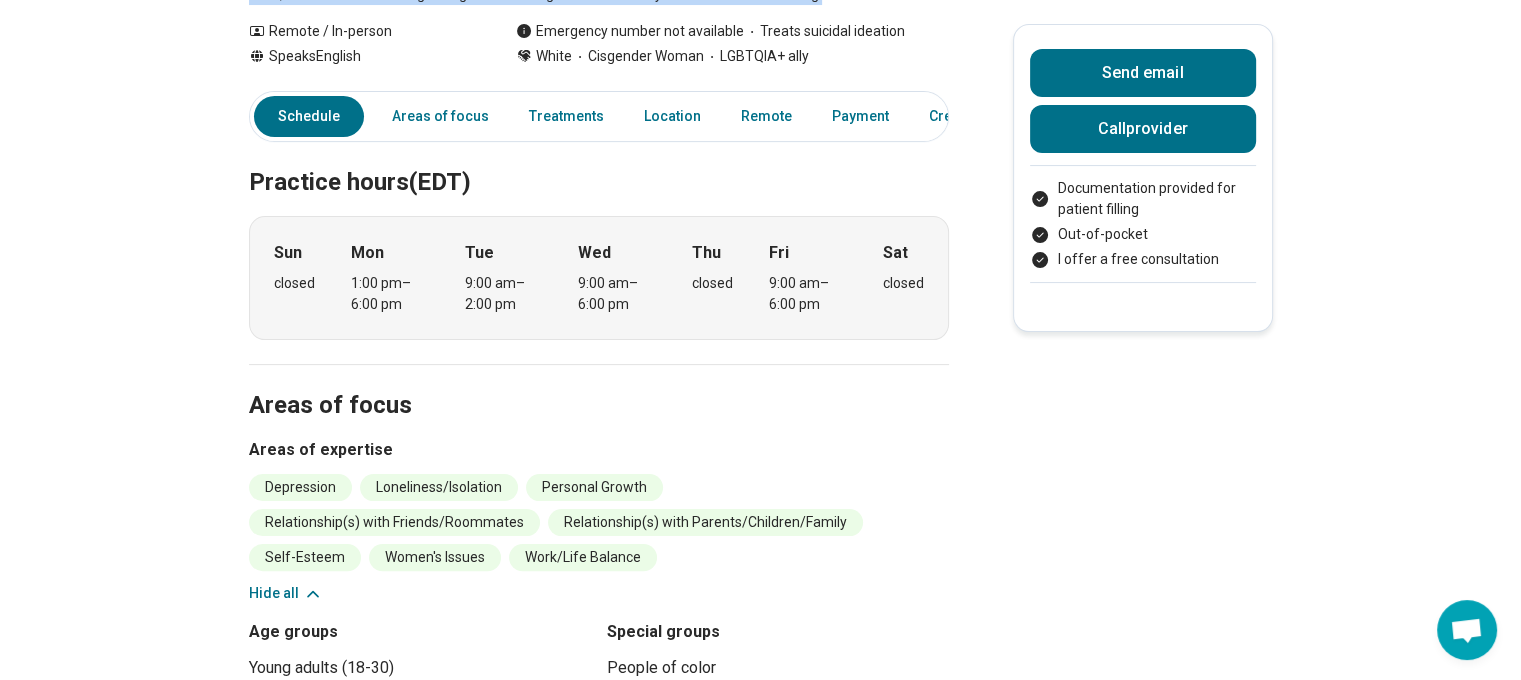 scroll, scrollTop: 300, scrollLeft: 0, axis: vertical 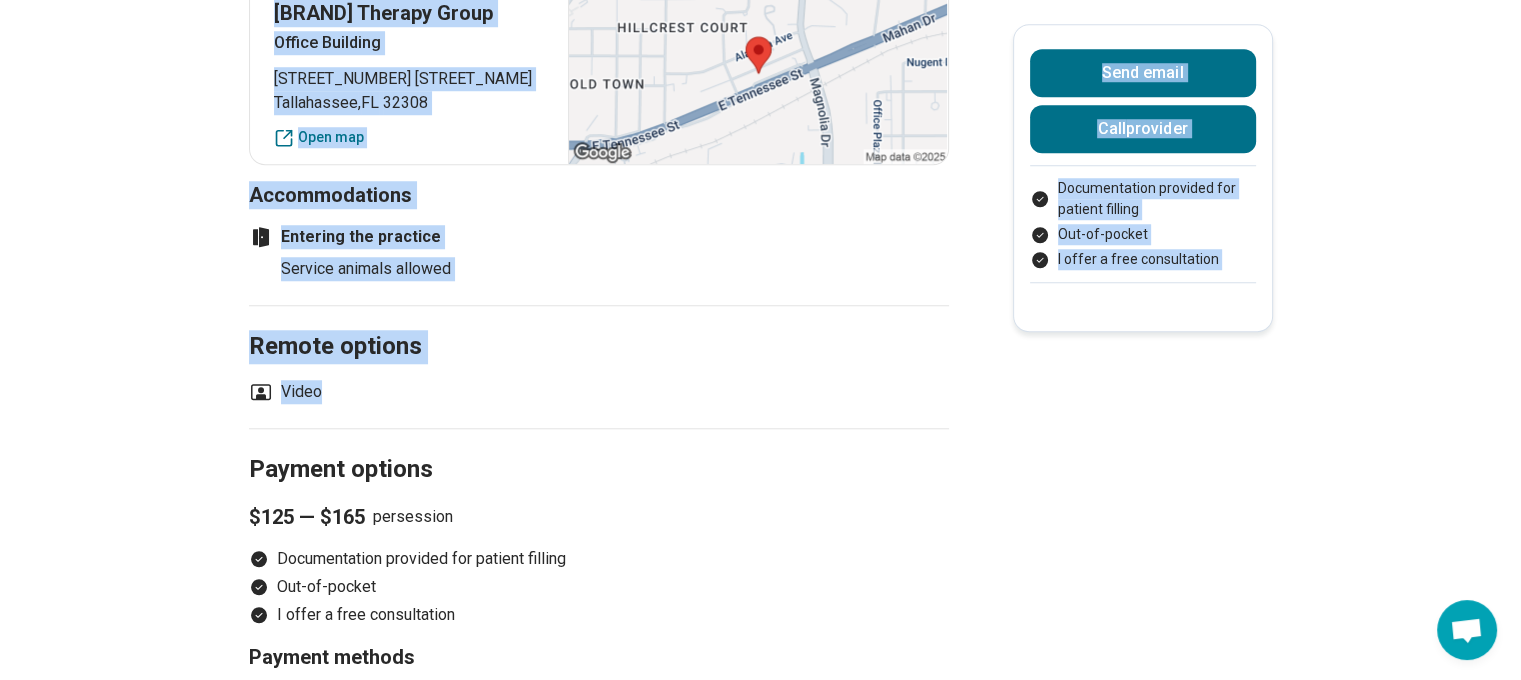 drag, startPoint x: 283, startPoint y: 131, endPoint x: 325, endPoint y: 391, distance: 263.37045 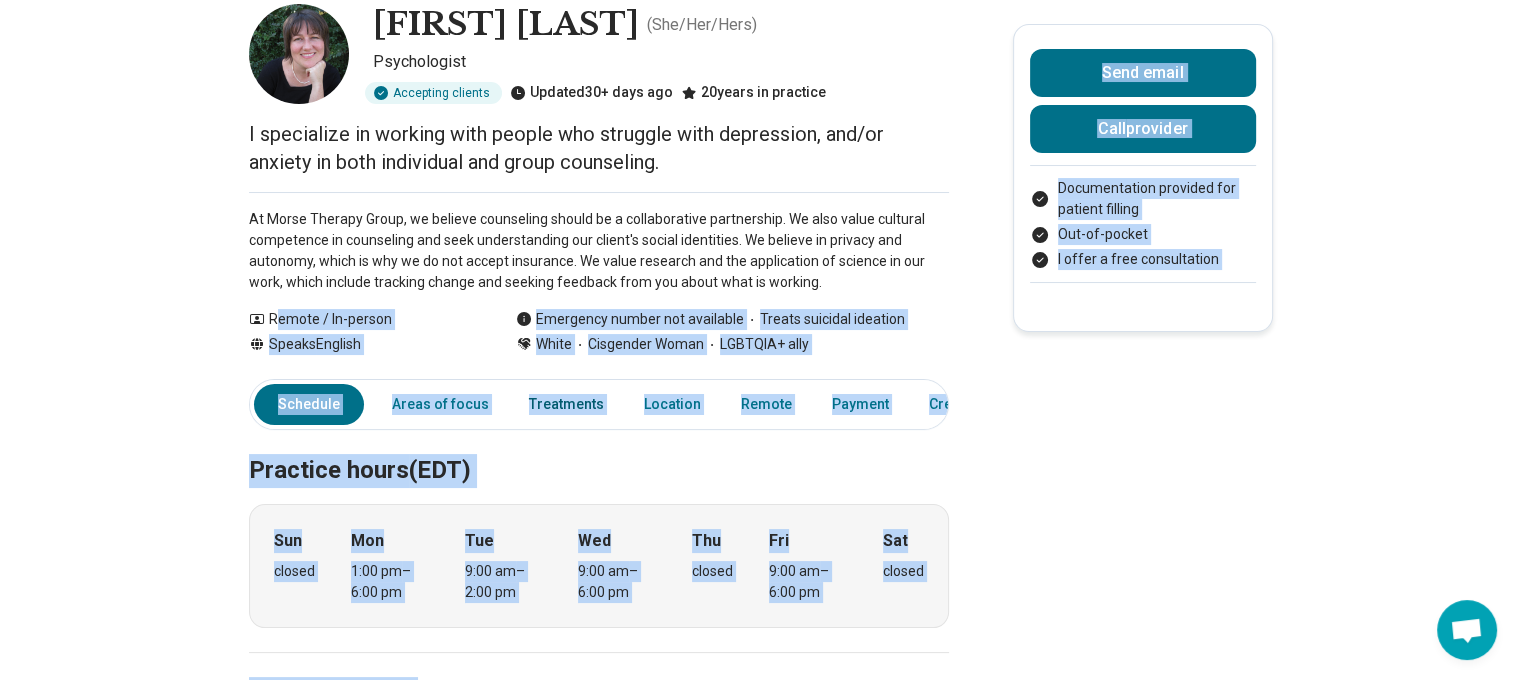 scroll, scrollTop: 100, scrollLeft: 0, axis: vertical 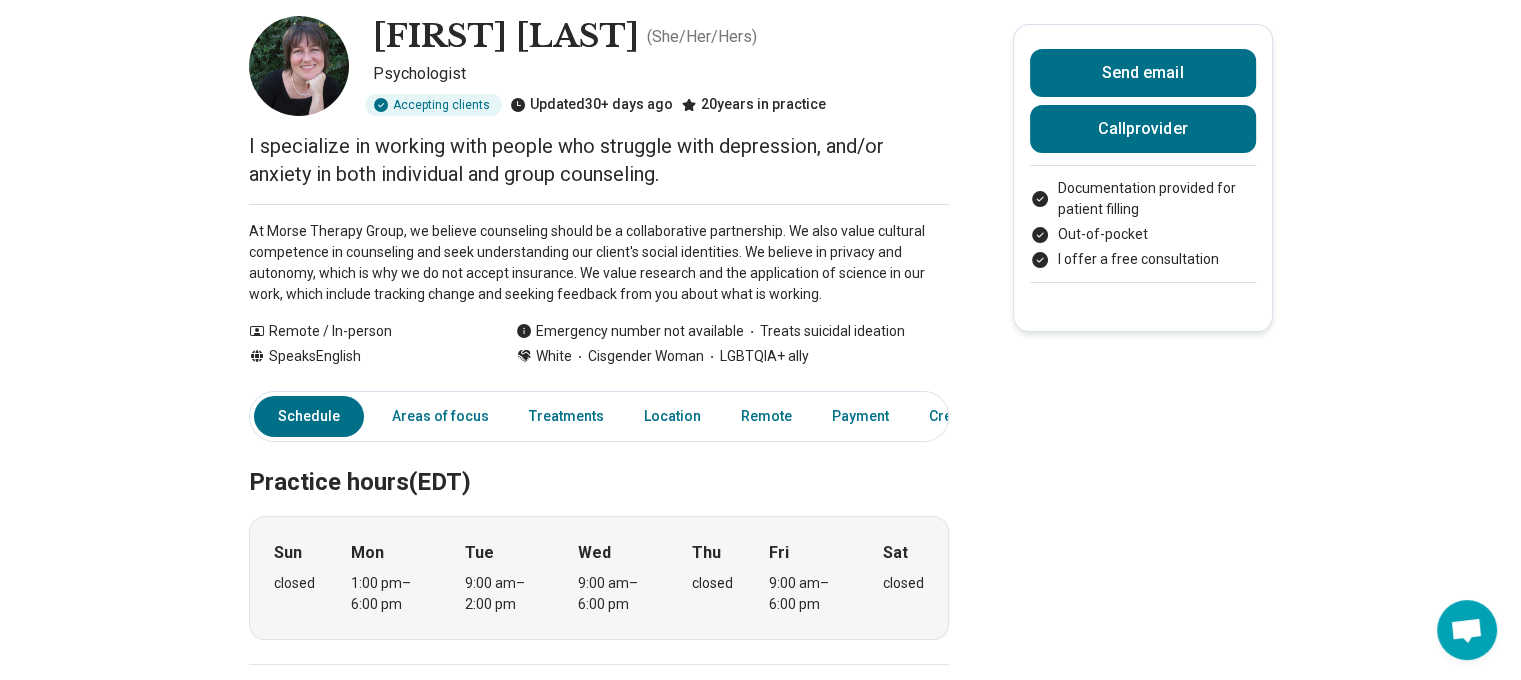 click on "At [BRAND] Therapy Group, we believe counseling should be a collaborative partnership. We also value cultural competence in counseling and seek understanding our client's social identities. We believe in privacy and autonomy, which is why we do not accept insurance. We value research and the application of science in our work, which include tracking change and seeking feedback from you about what is working. Show all" at bounding box center [599, 254] 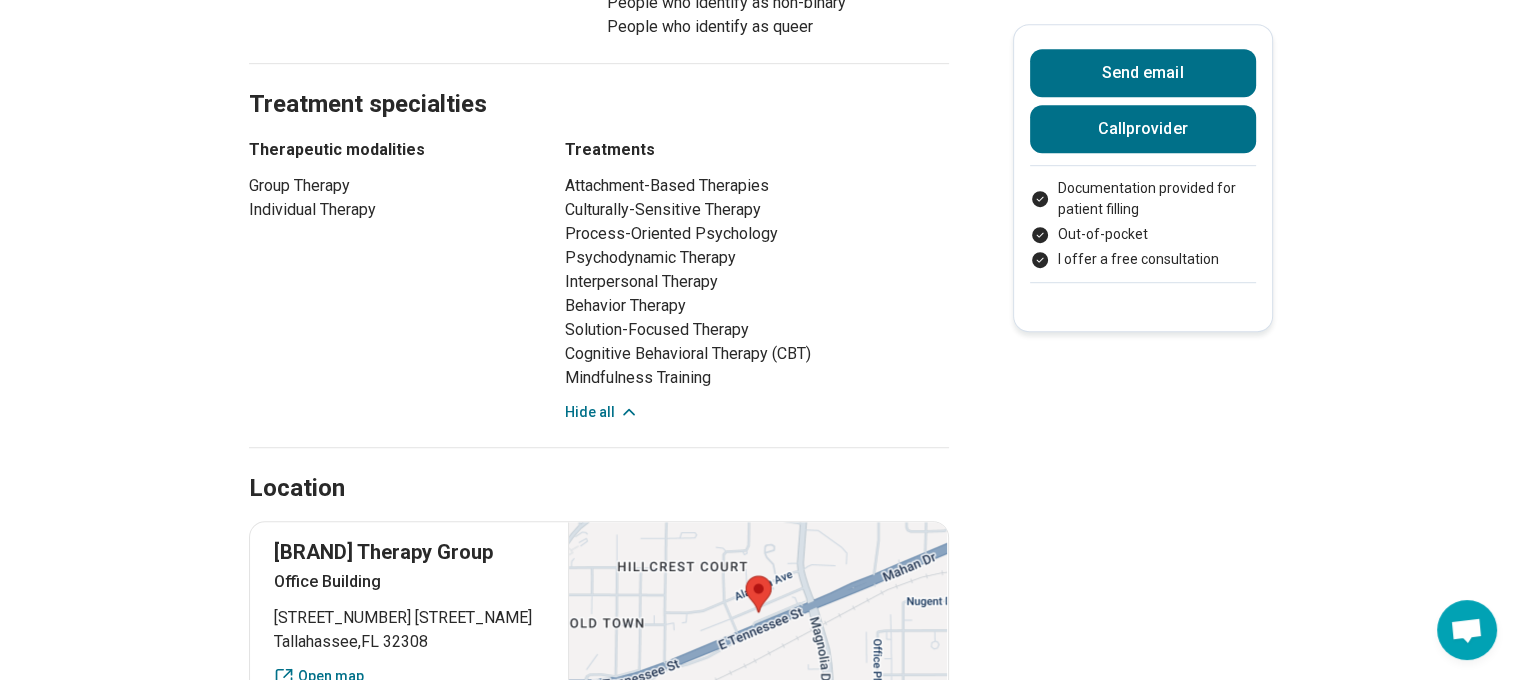 scroll, scrollTop: 1200, scrollLeft: 0, axis: vertical 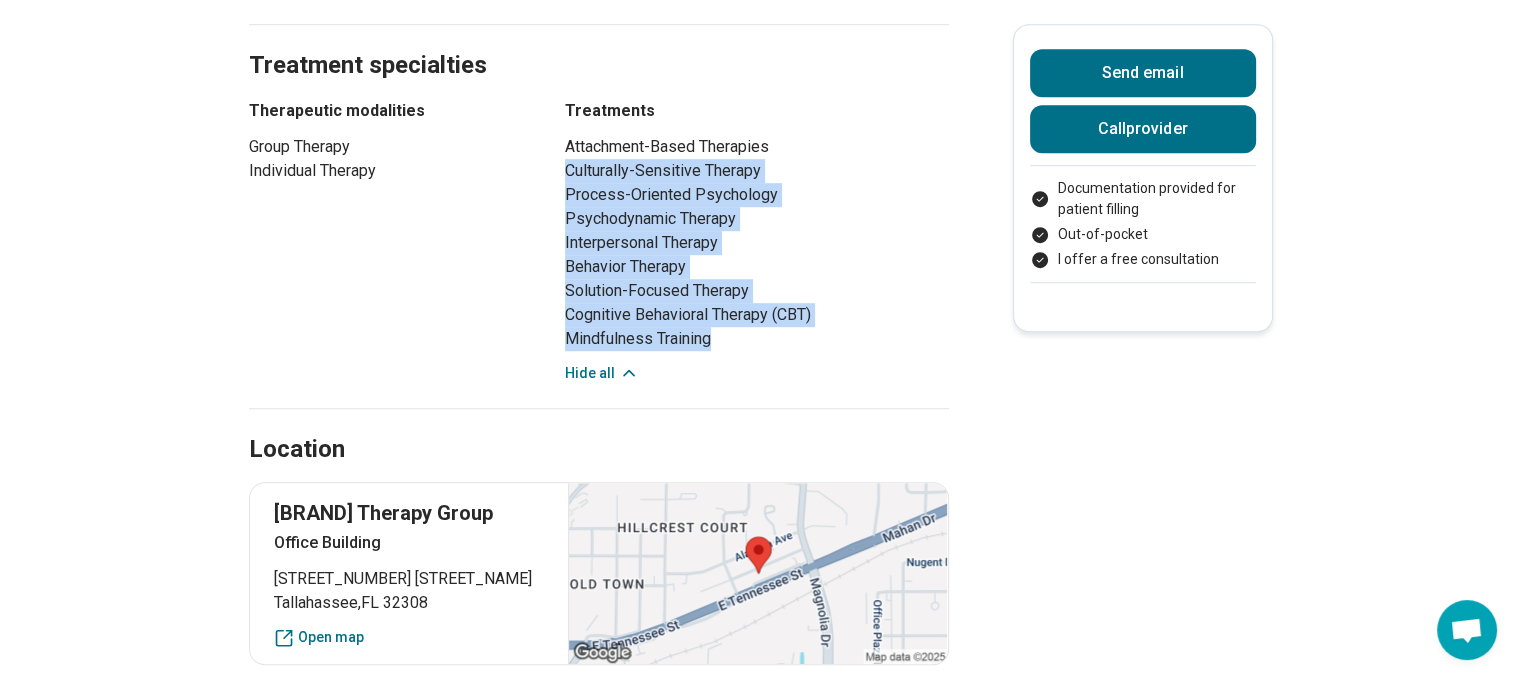 drag, startPoint x: 575, startPoint y: 159, endPoint x: 788, endPoint y: 332, distance: 274.40482 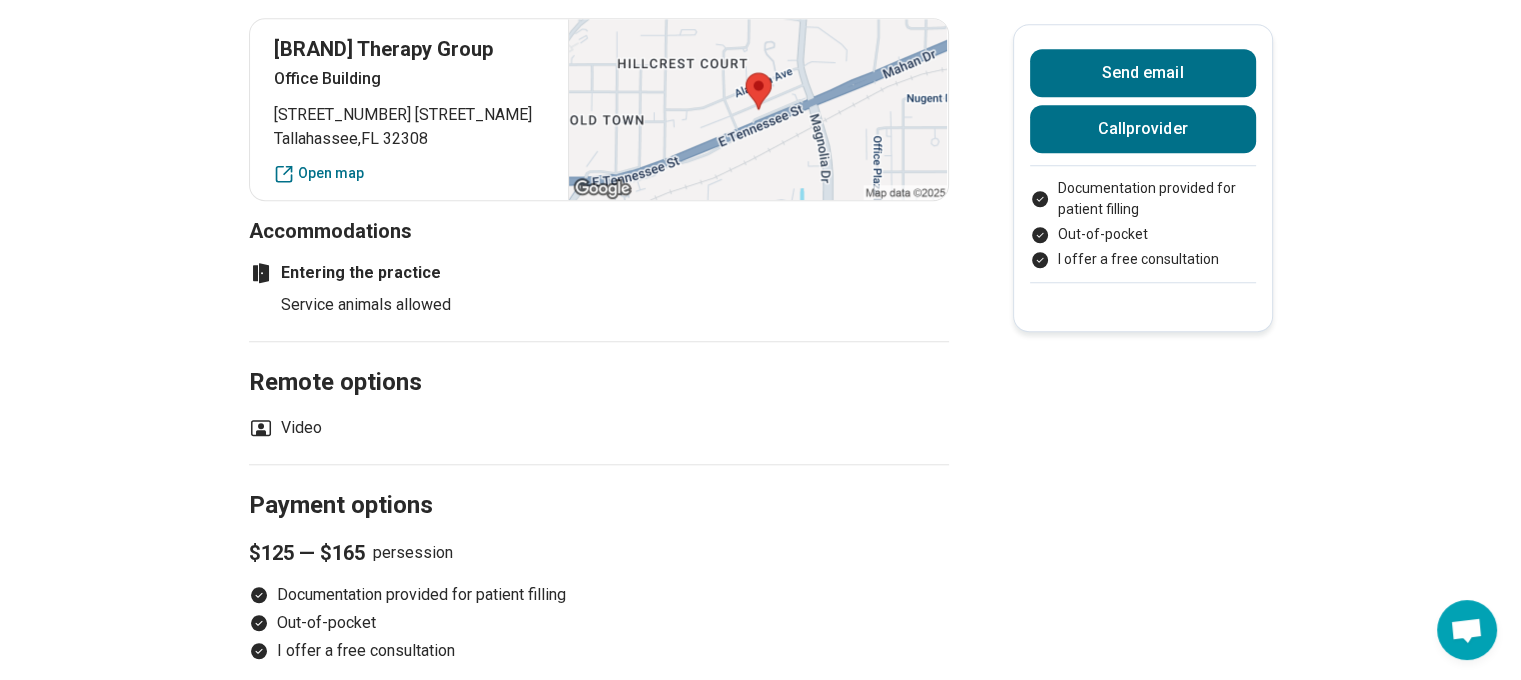 scroll, scrollTop: 1700, scrollLeft: 0, axis: vertical 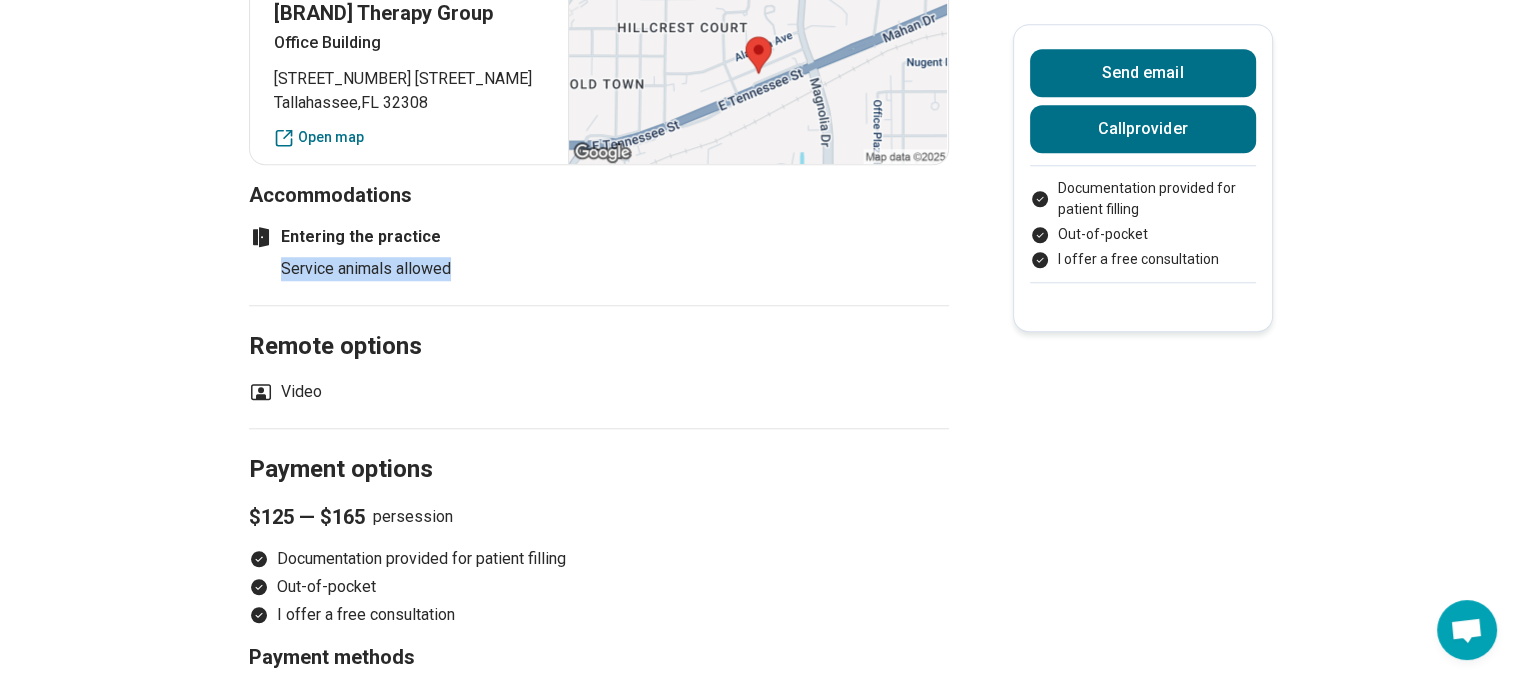 drag, startPoint x: 398, startPoint y: 275, endPoint x: 226, endPoint y: 263, distance: 172.41809 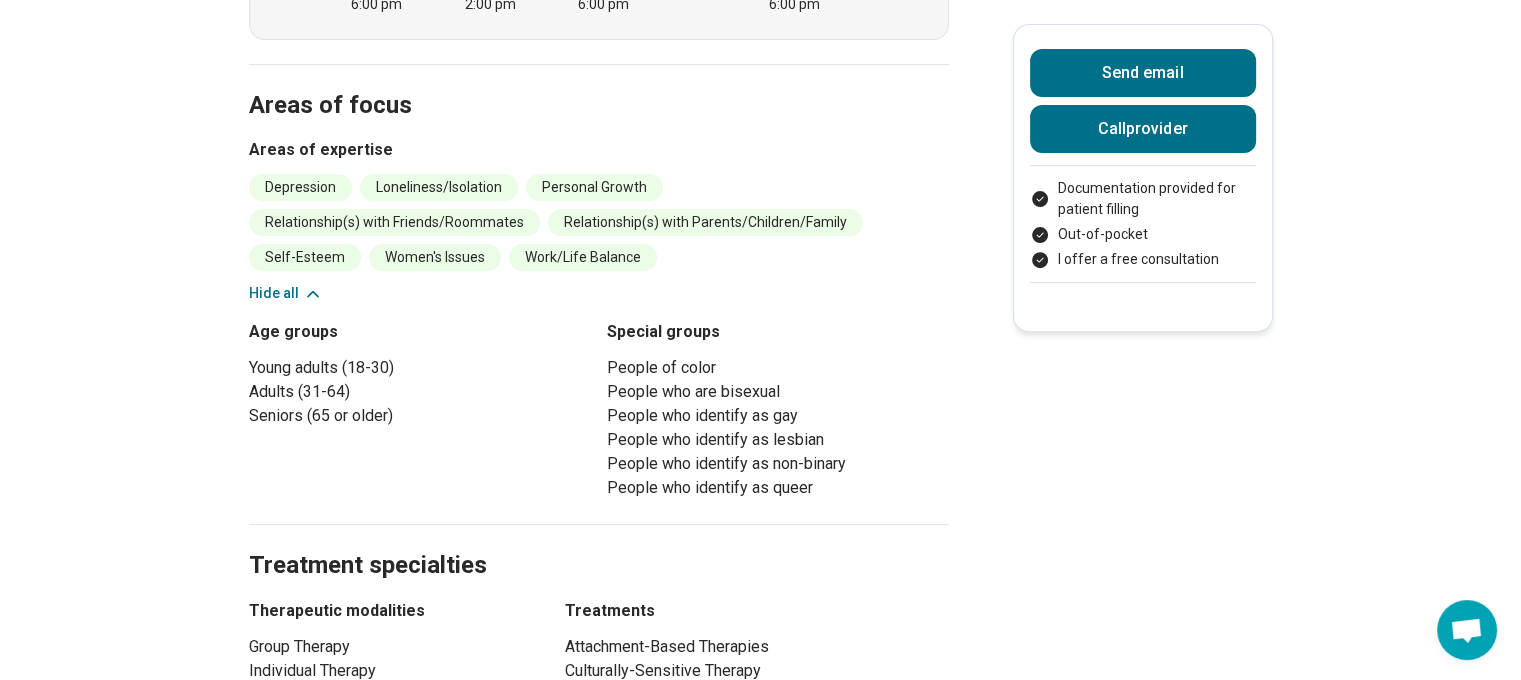 scroll, scrollTop: 600, scrollLeft: 0, axis: vertical 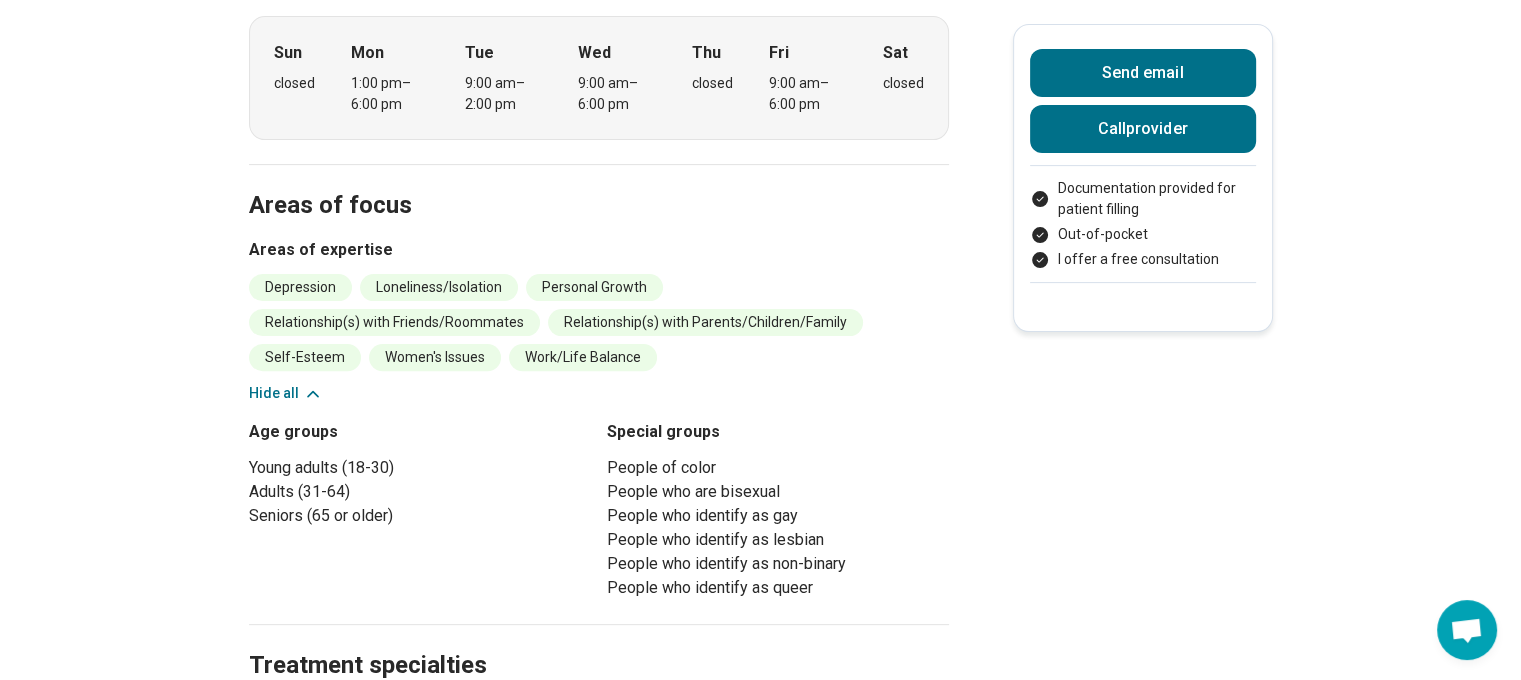 click on "Hide all" at bounding box center (286, 393) 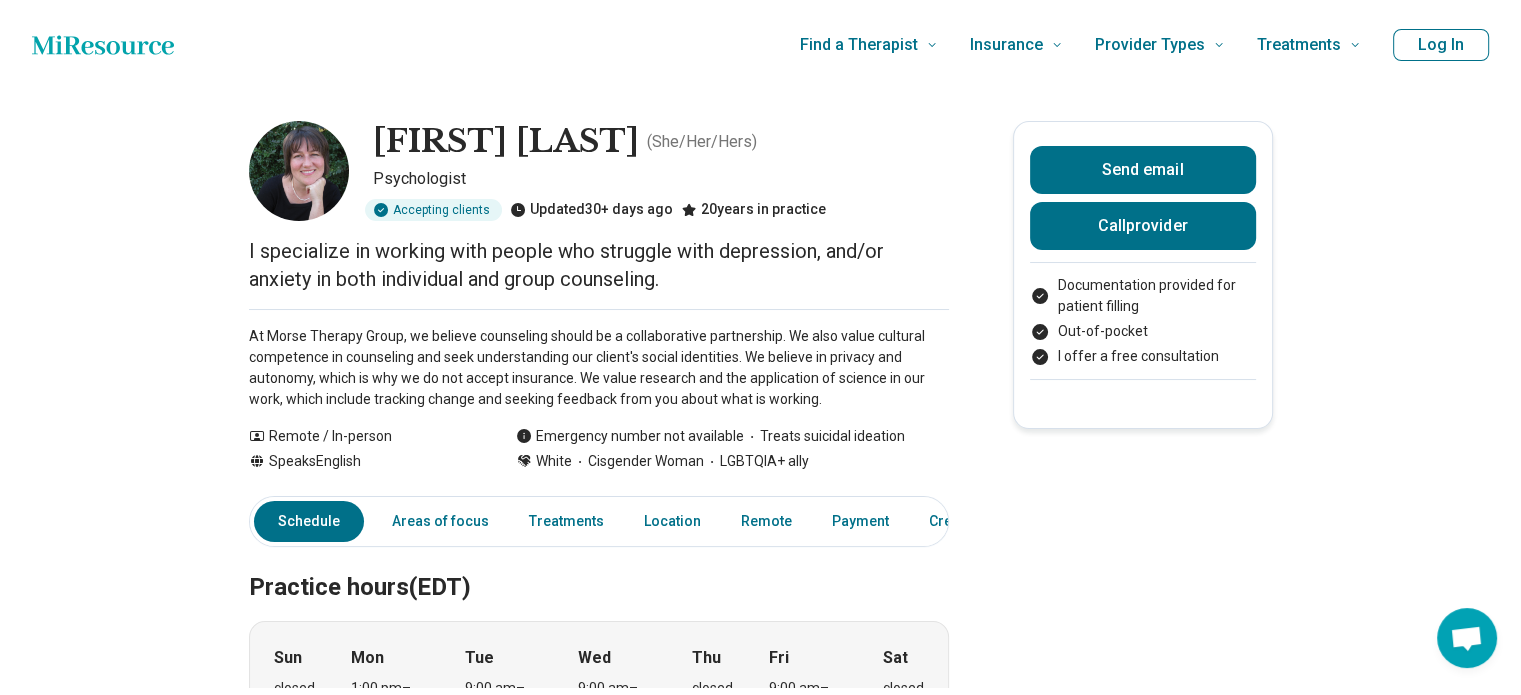 scroll, scrollTop: 0, scrollLeft: 0, axis: both 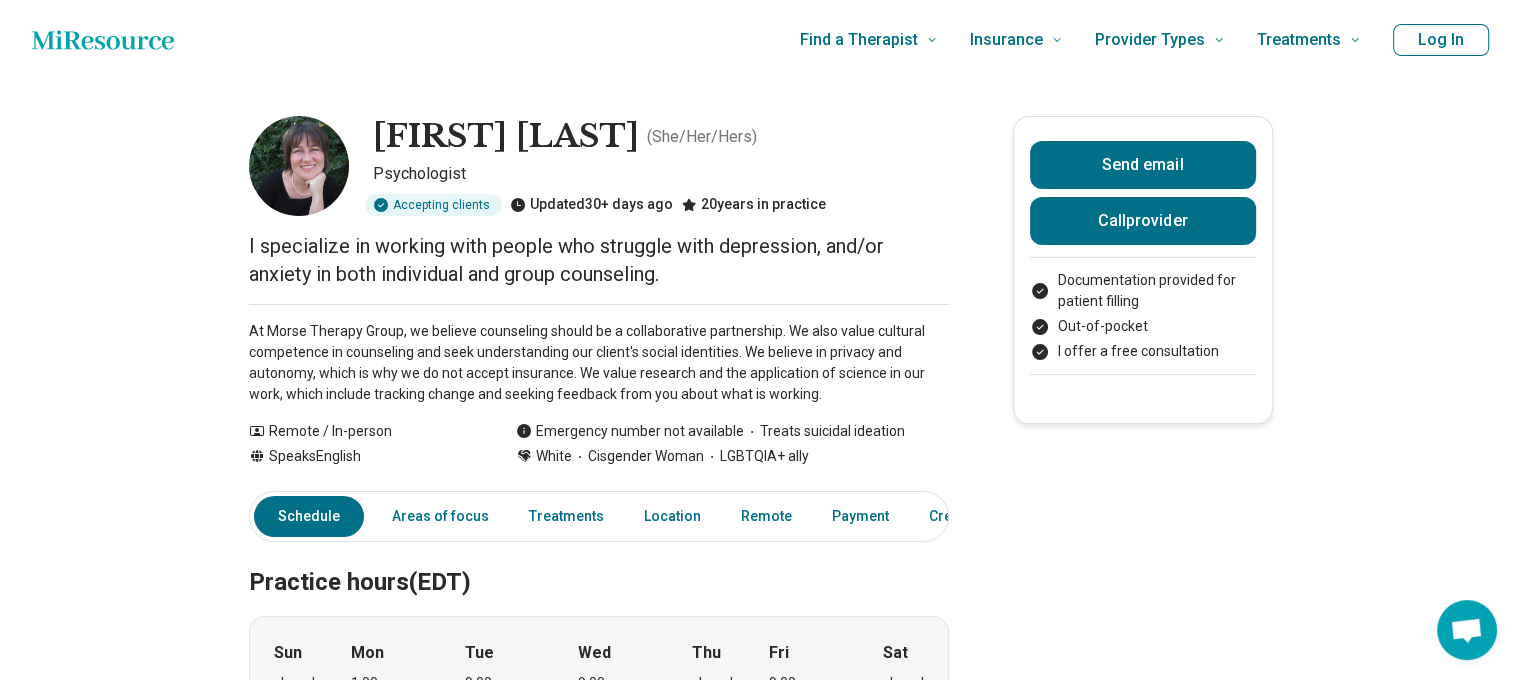 click 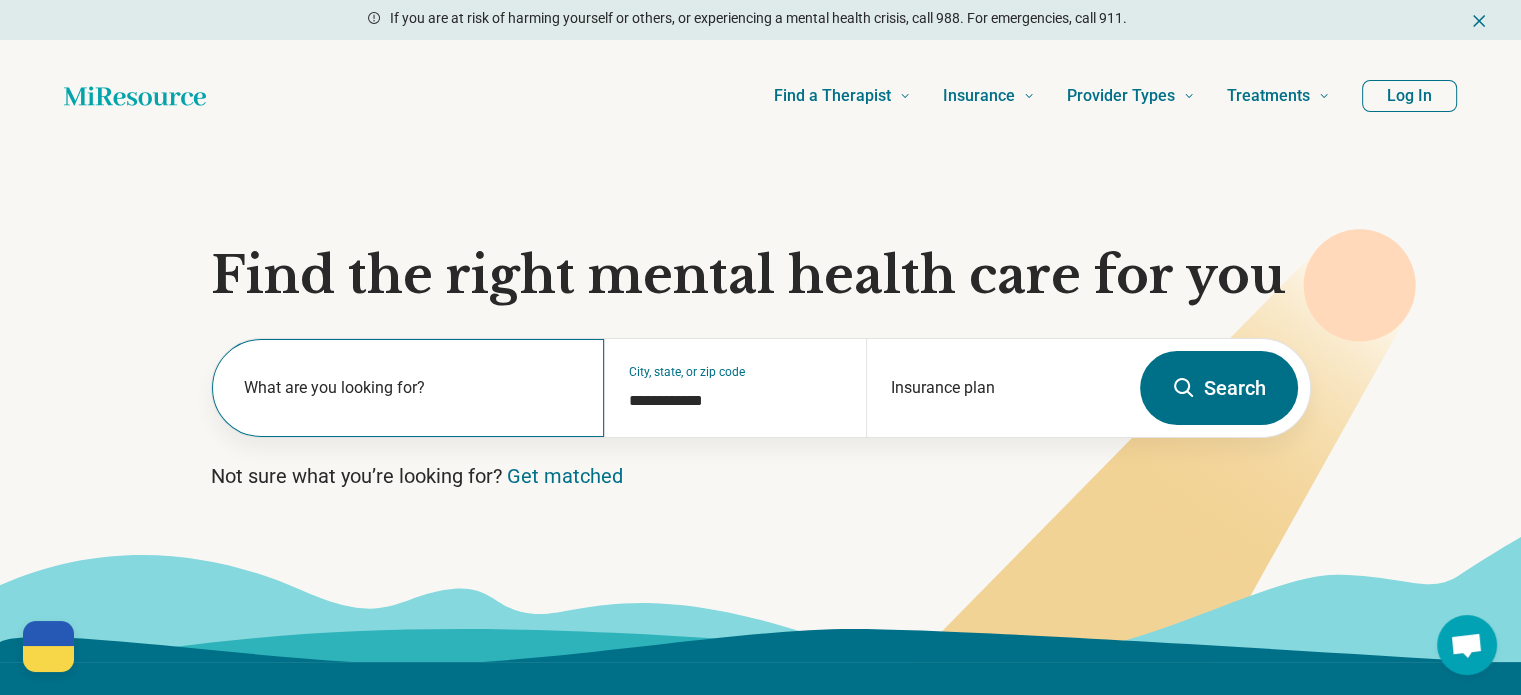click on "What are you looking for?" at bounding box center [408, 388] 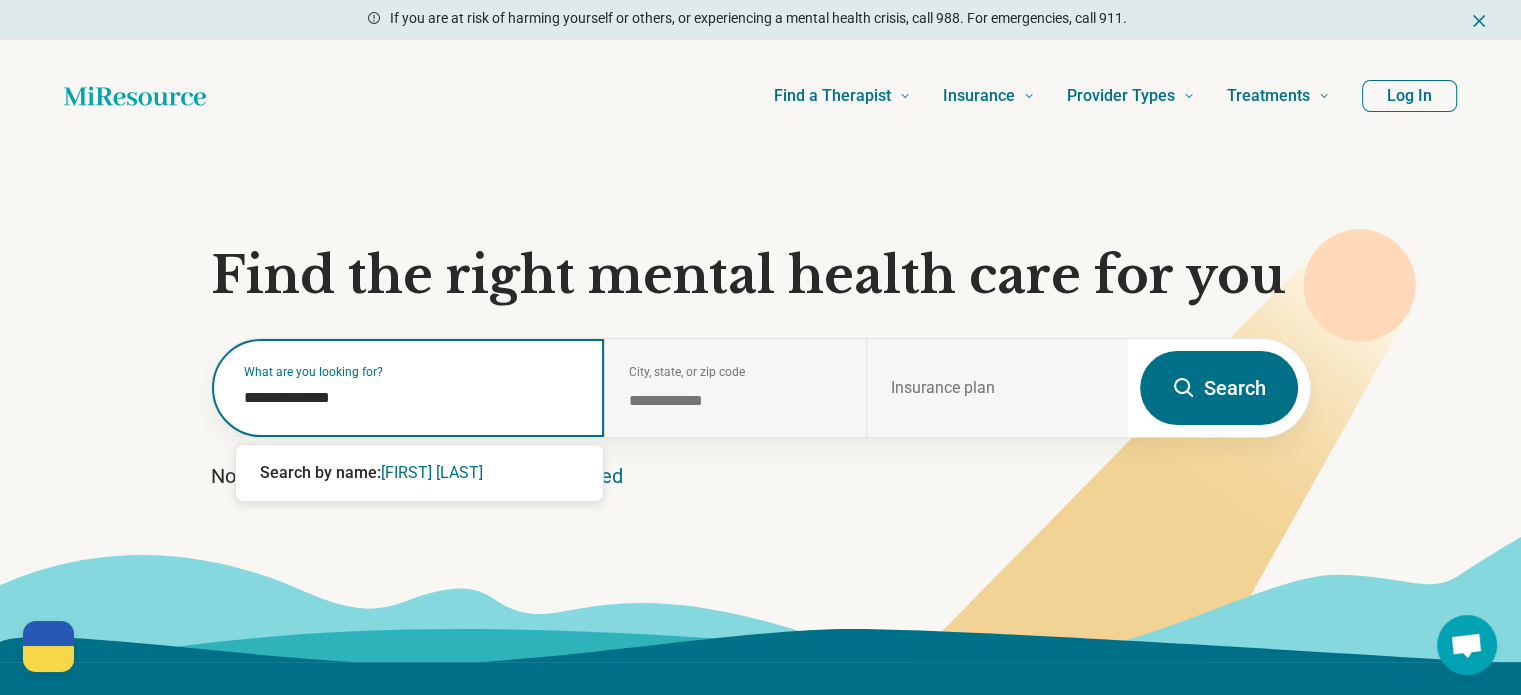 type on "**********" 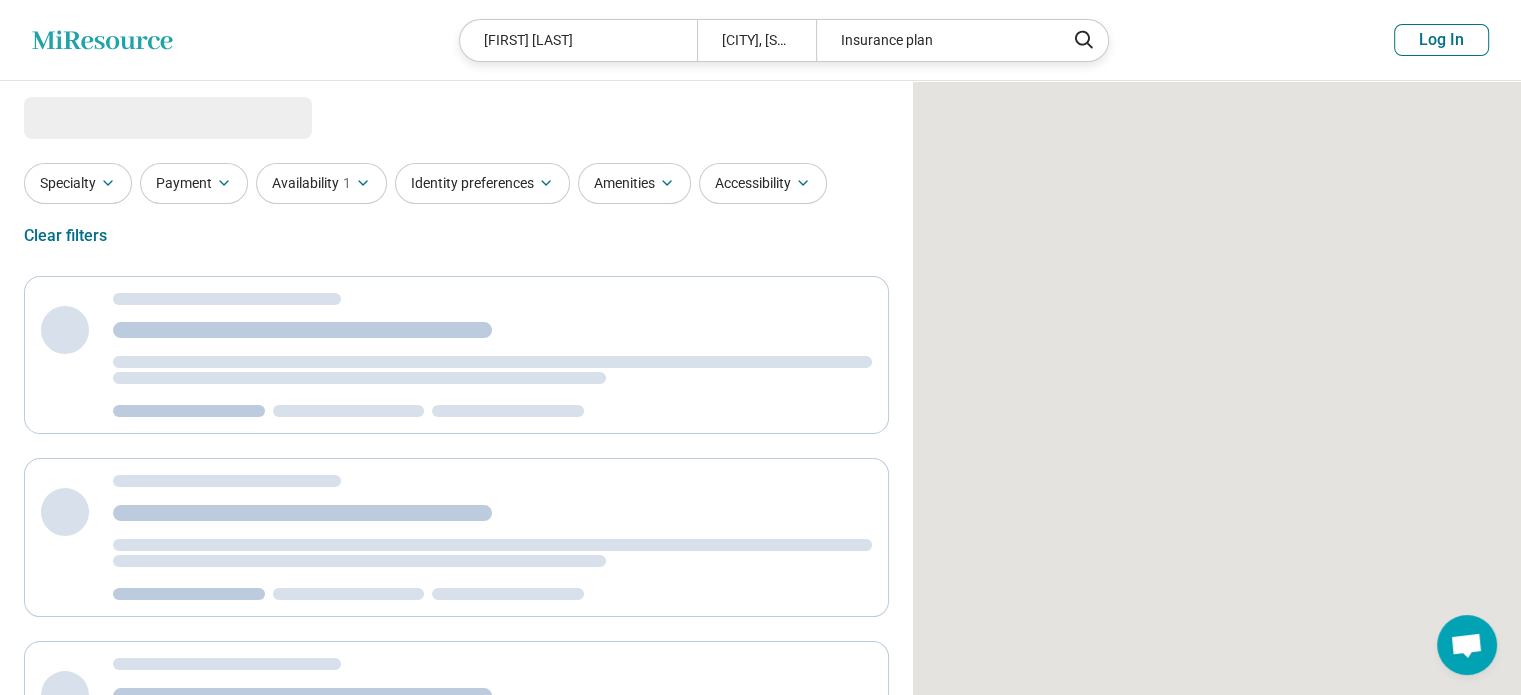 select on "***" 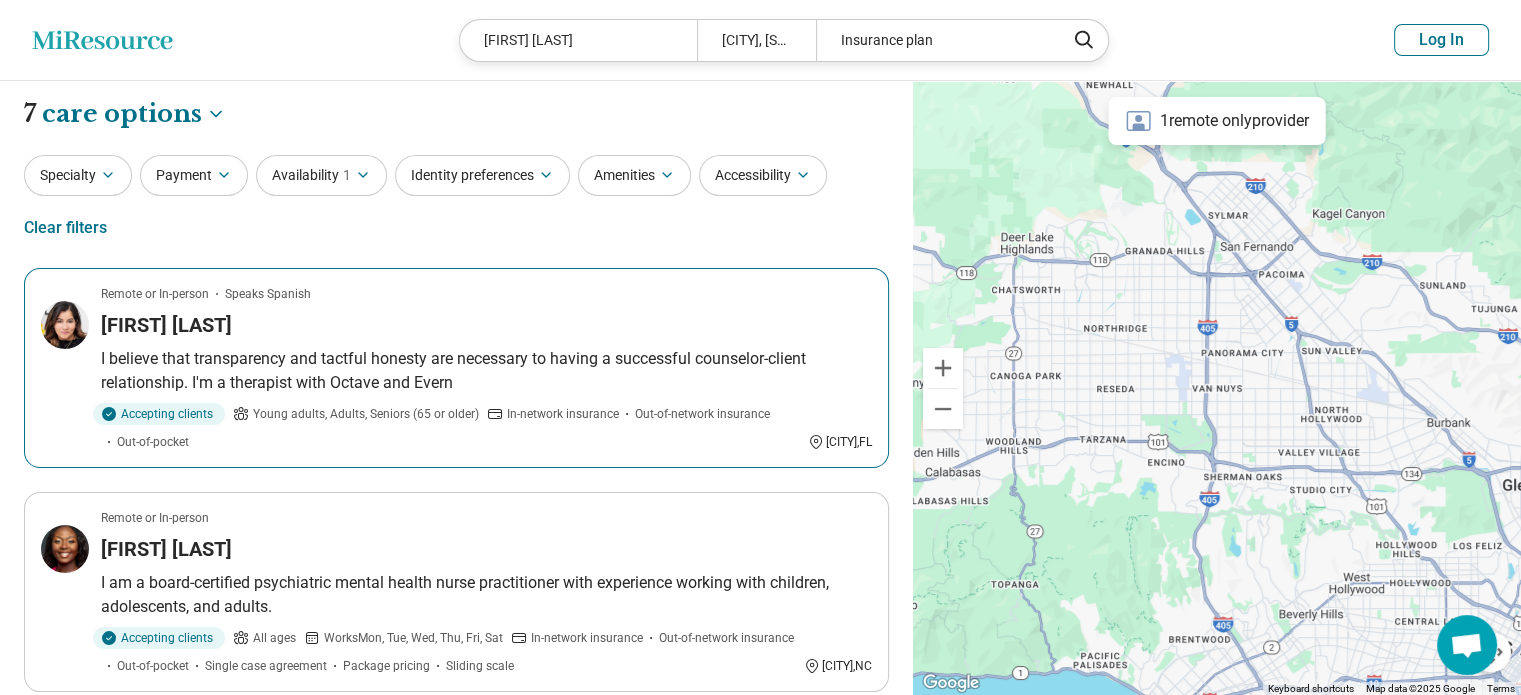 click on "Angelica Romero" at bounding box center [486, 325] 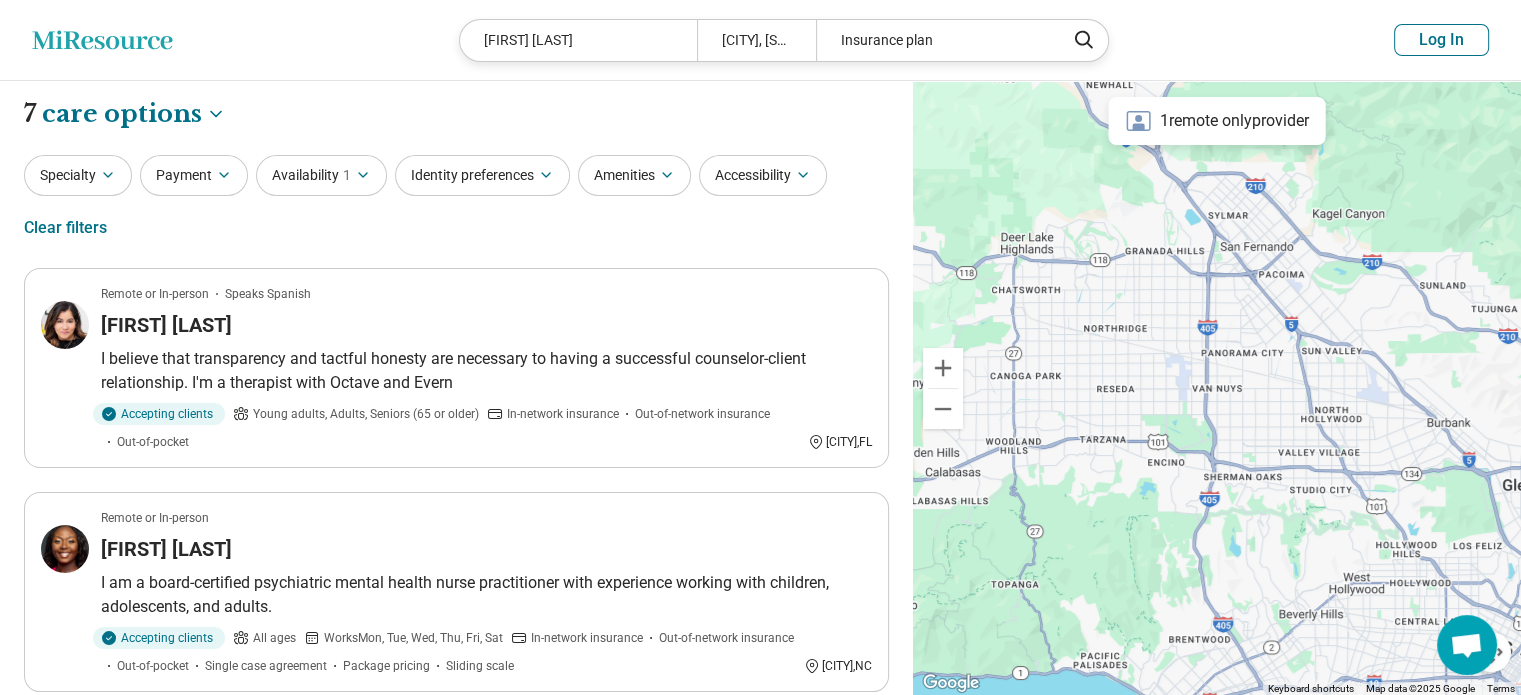 click on "Angelica Romero" at bounding box center [578, 40] 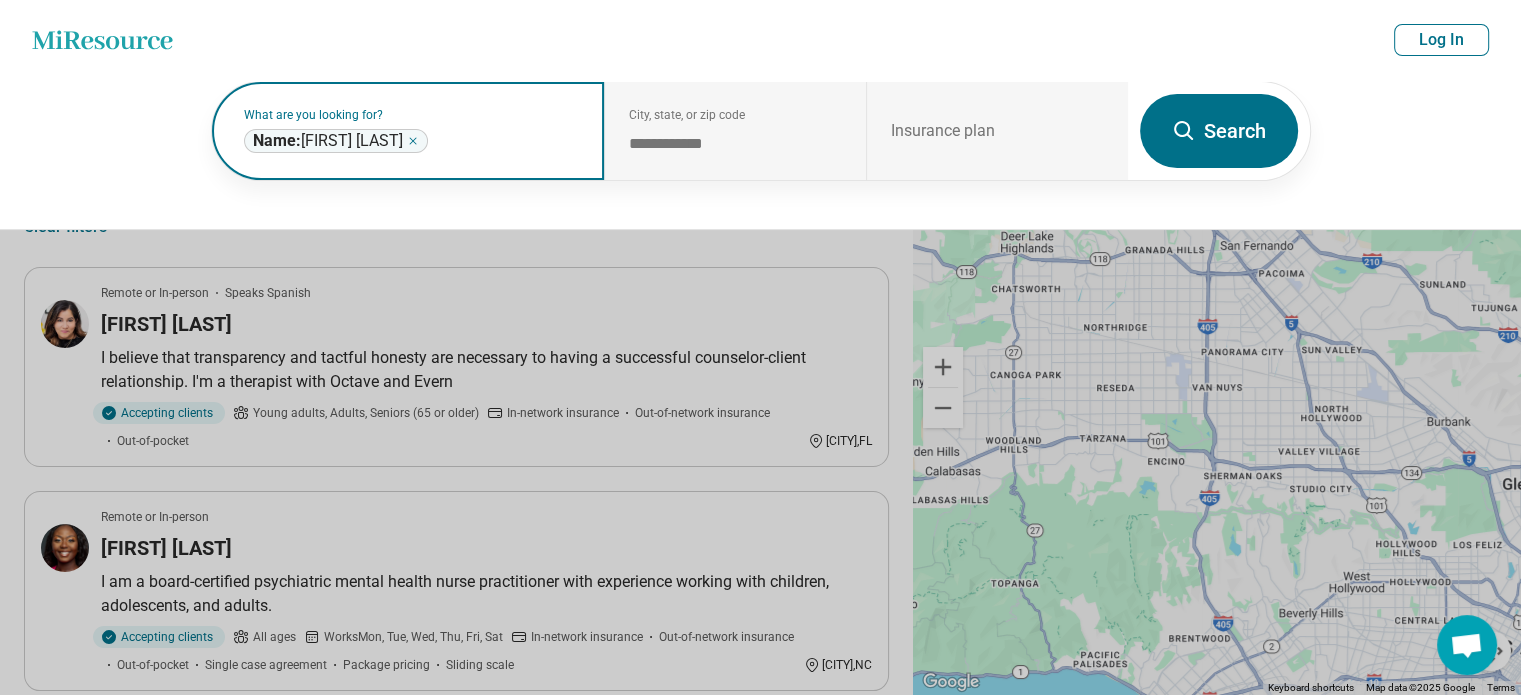 click on "**********" at bounding box center [336, 141] 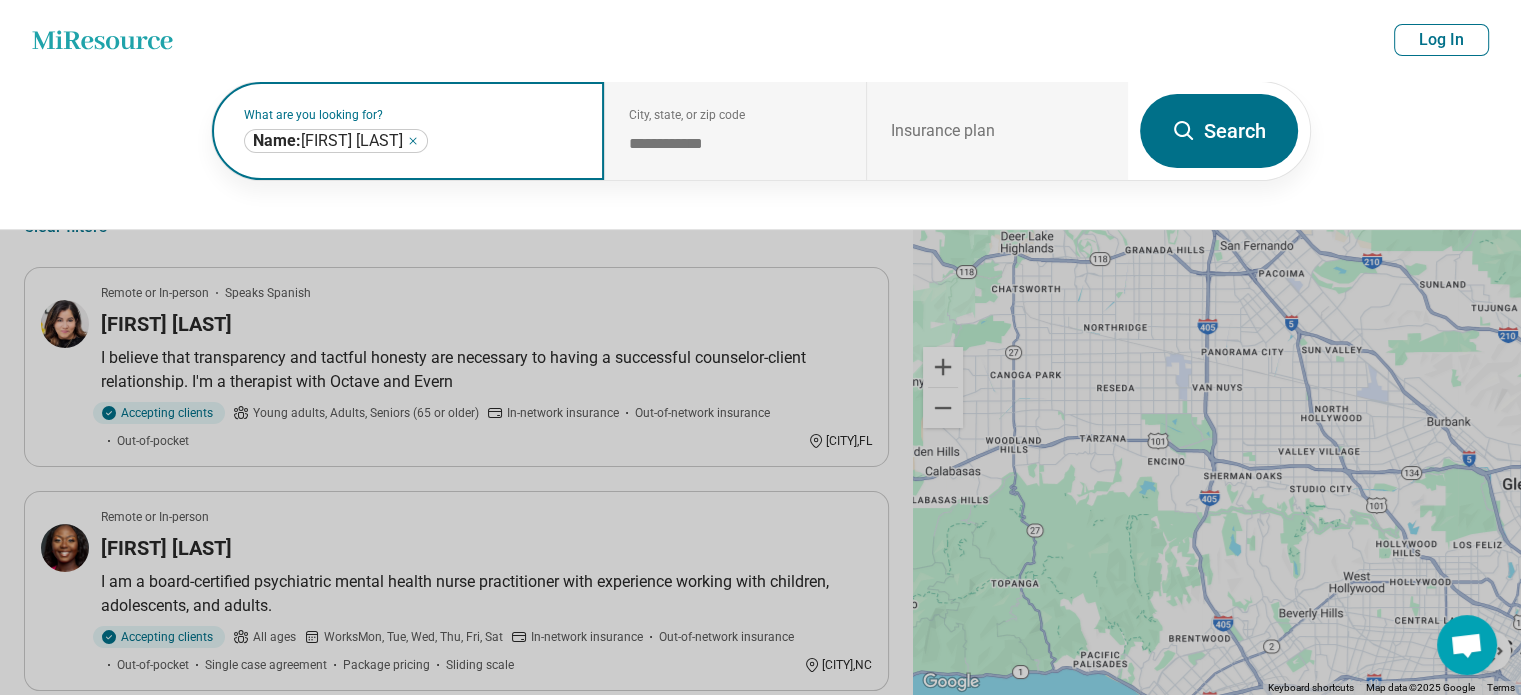 click on "**********" at bounding box center (336, 141) 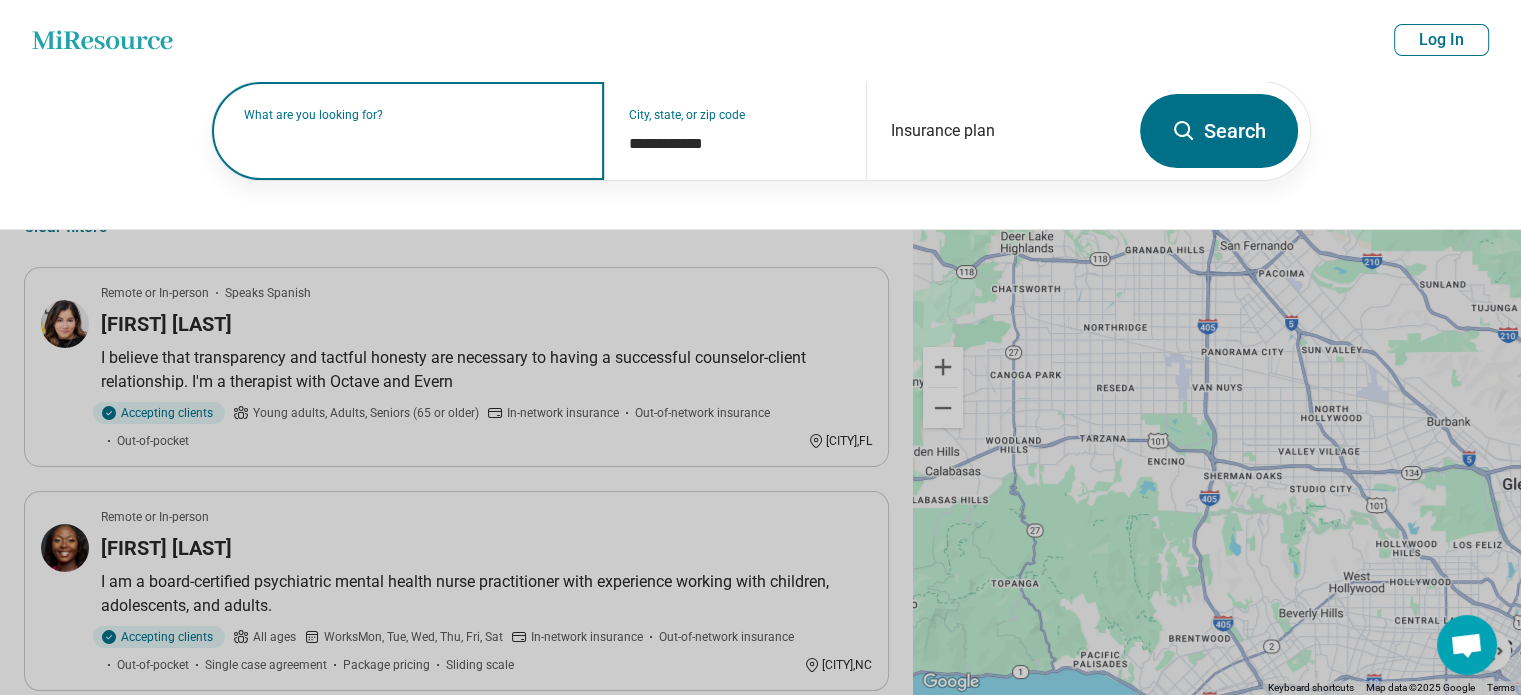 click on "What are you looking for?" at bounding box center (412, 115) 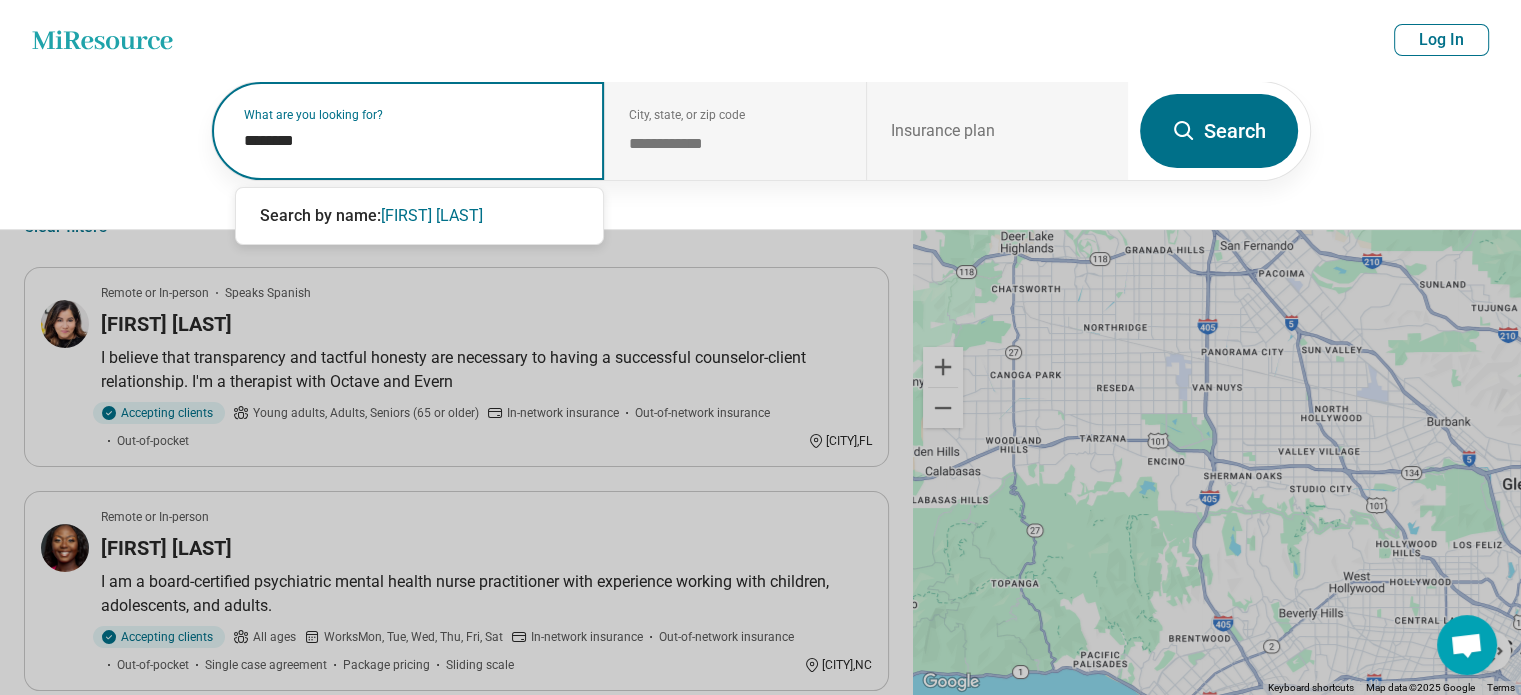 type on "*********" 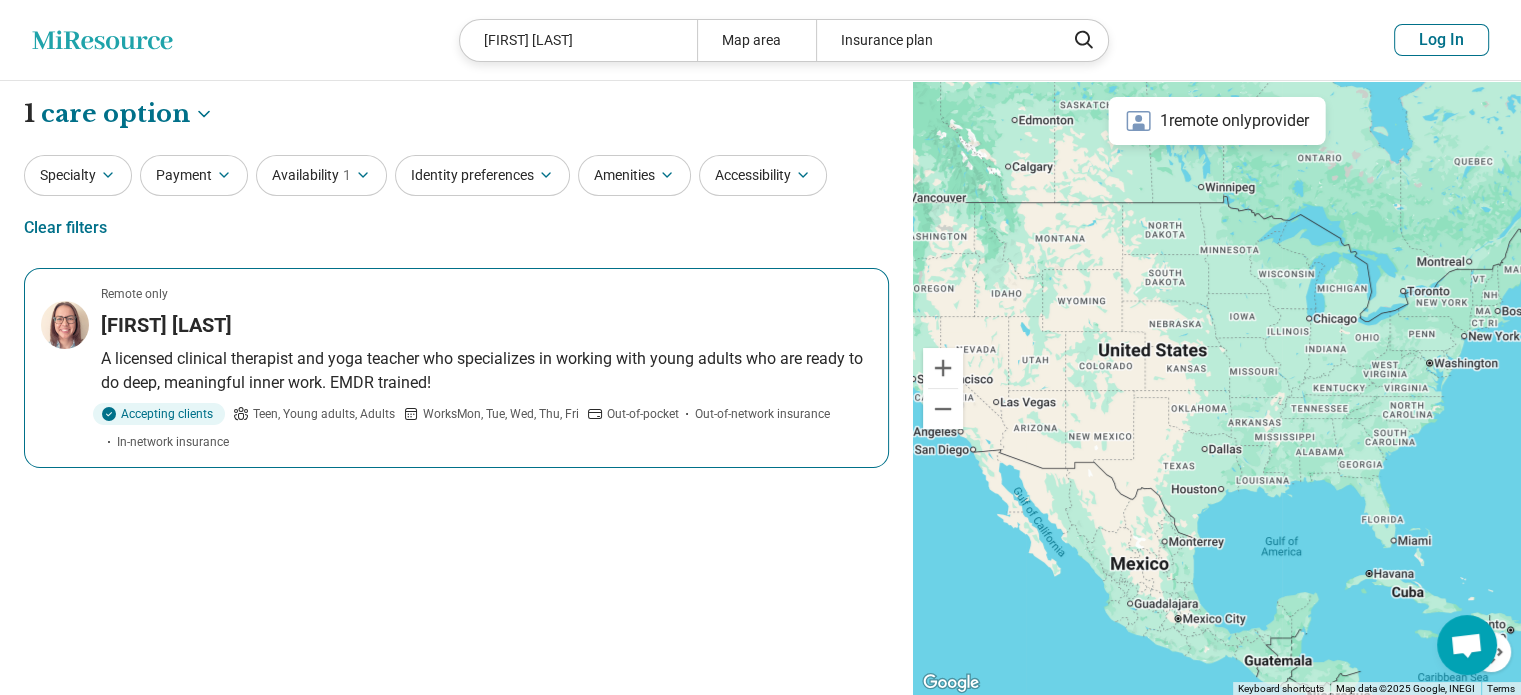 click on "Remote only Amy Scism A licensed clinical therapist and yoga teacher who specializes in working with young adults who are ready to do deep, meaningful inner work. EMDR trained! Accepting clients Teen, Young adults, Adults Works  Mon, Tue, Wed, Thu, Fri Out-of-pocket Out-of-network insurance In-network insurance" at bounding box center (456, 368) 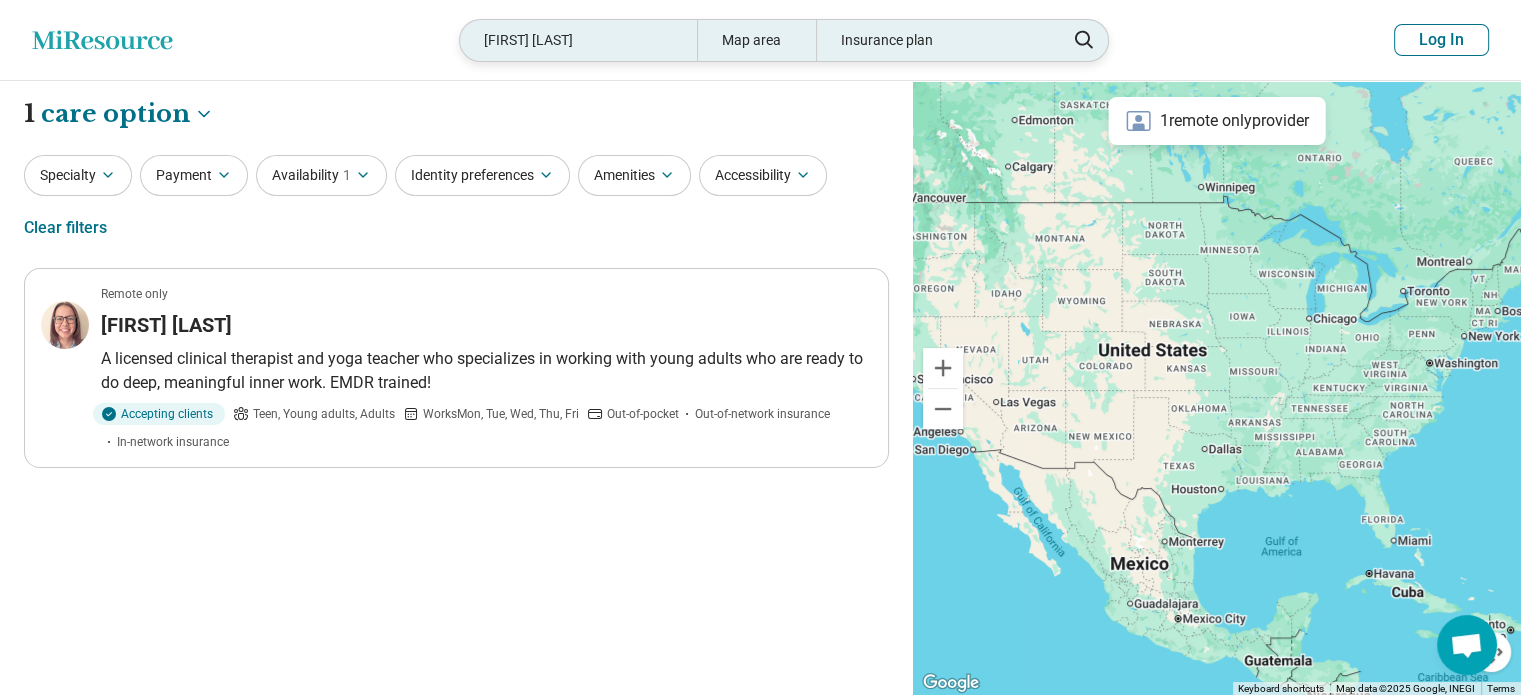 click on "amy scism" at bounding box center [578, 40] 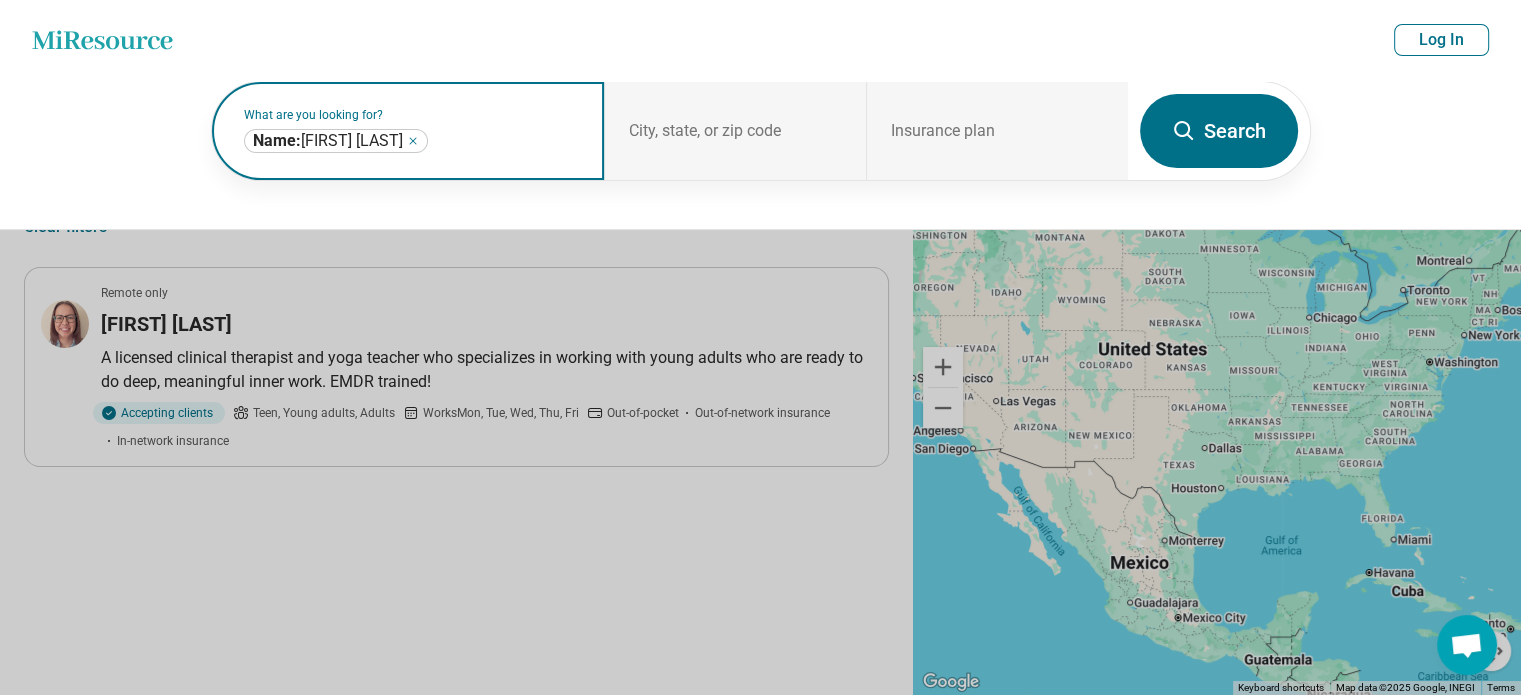 click 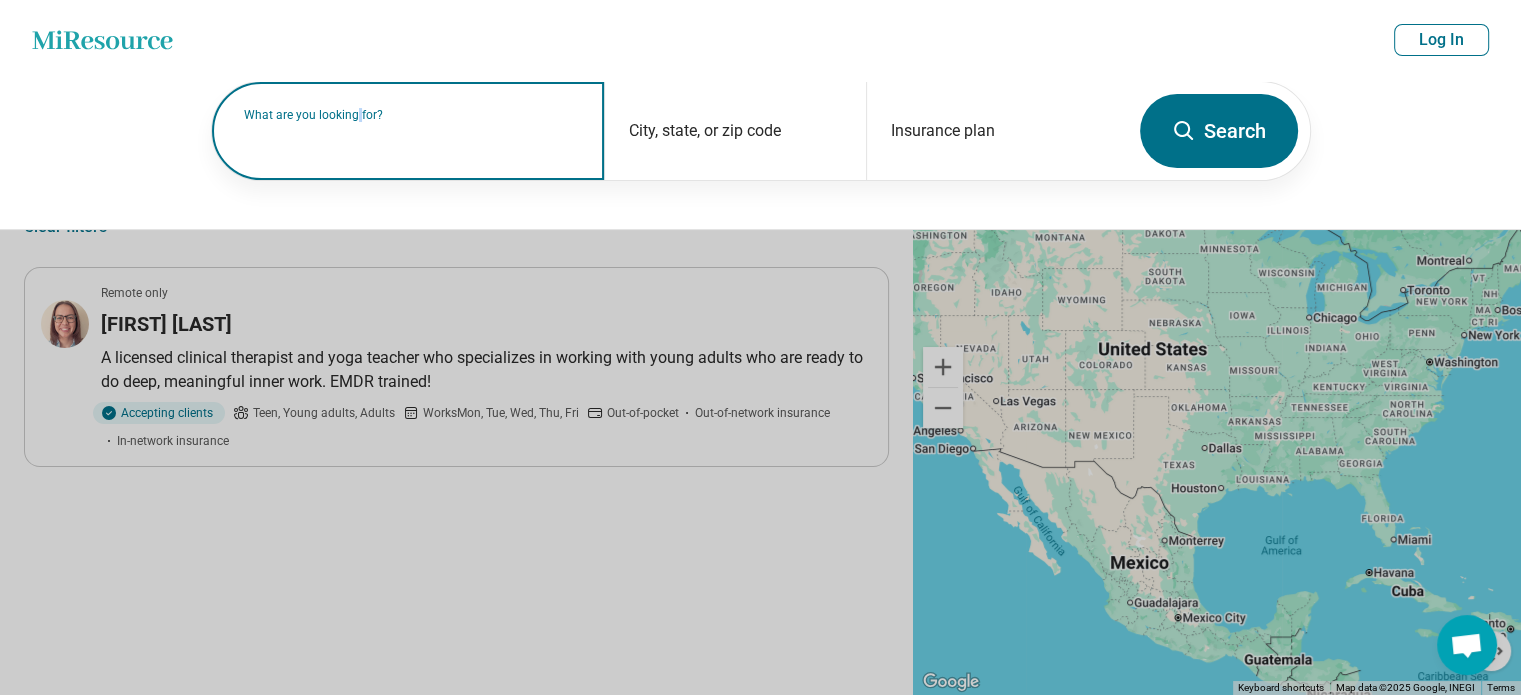 click on "What are you looking for?" at bounding box center (412, 115) 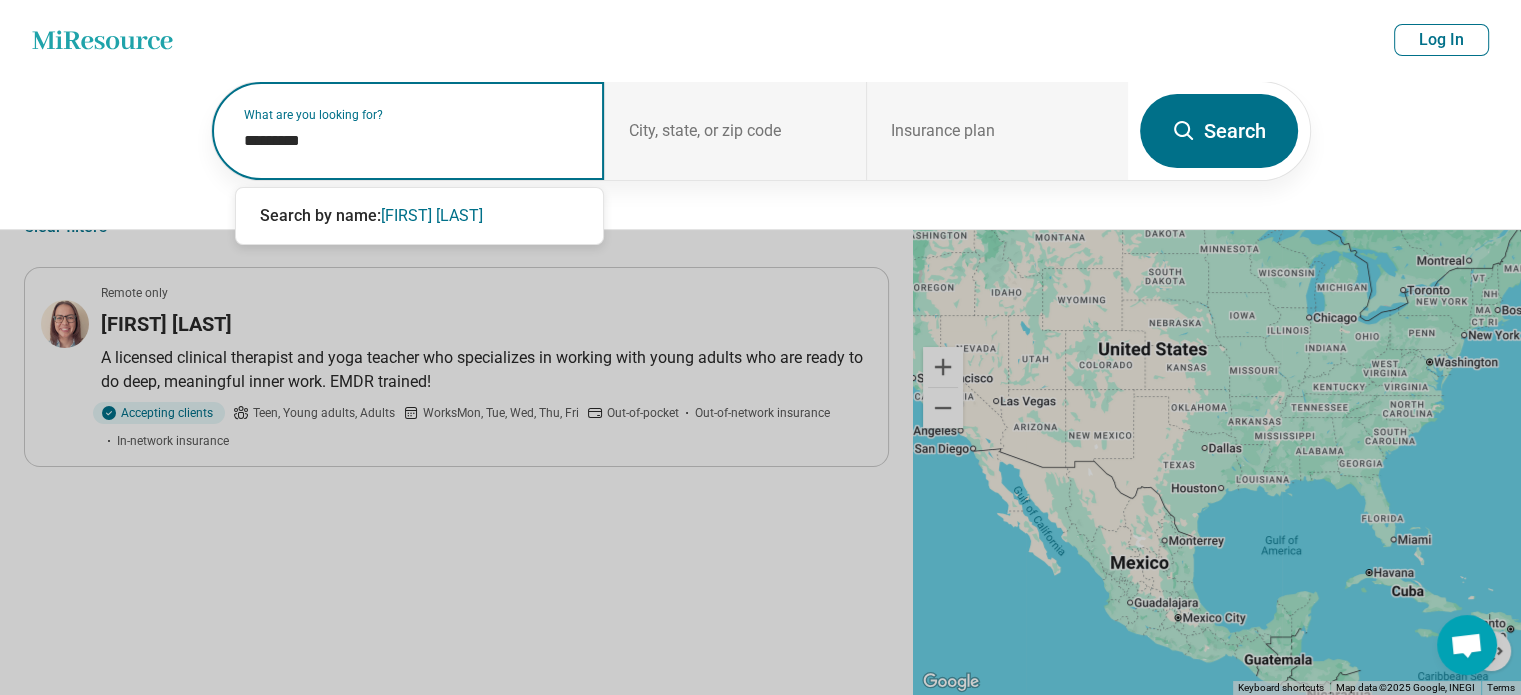 type on "**********" 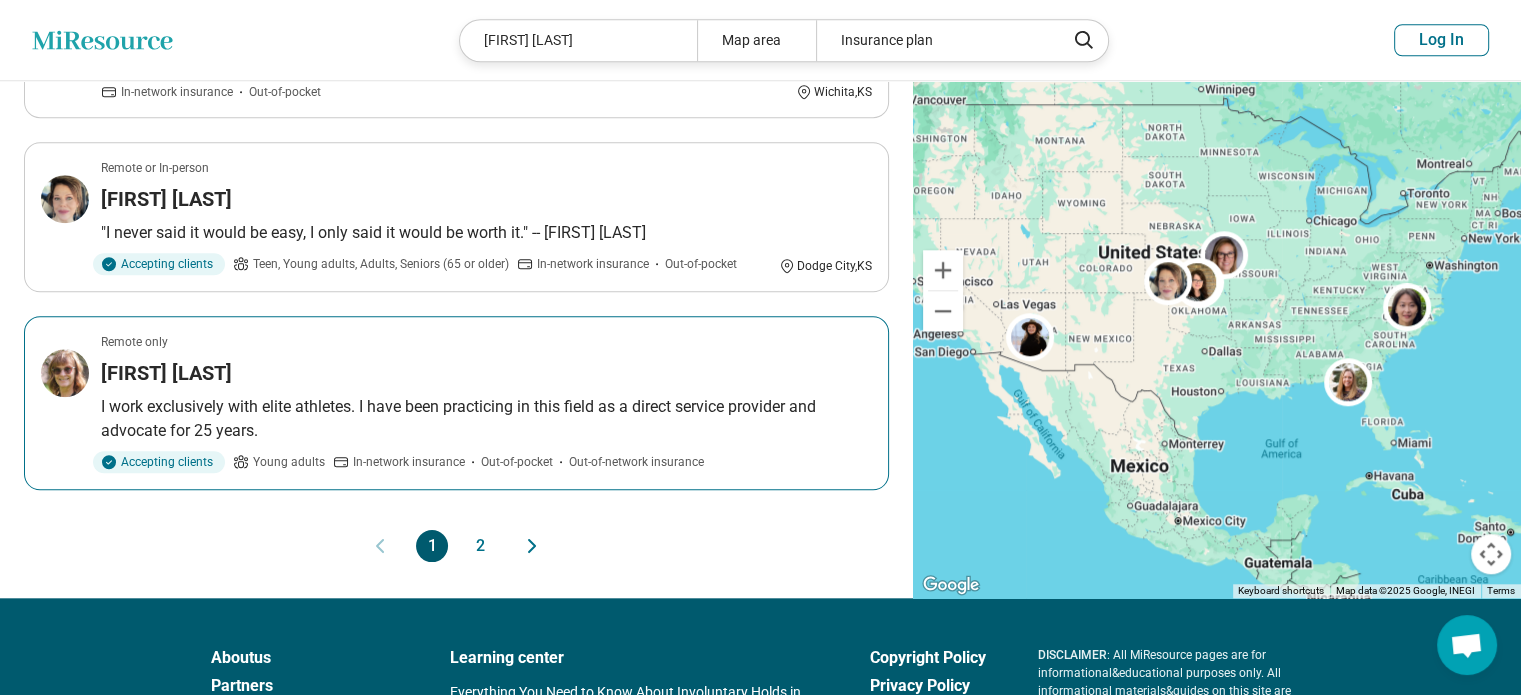 scroll, scrollTop: 1840, scrollLeft: 0, axis: vertical 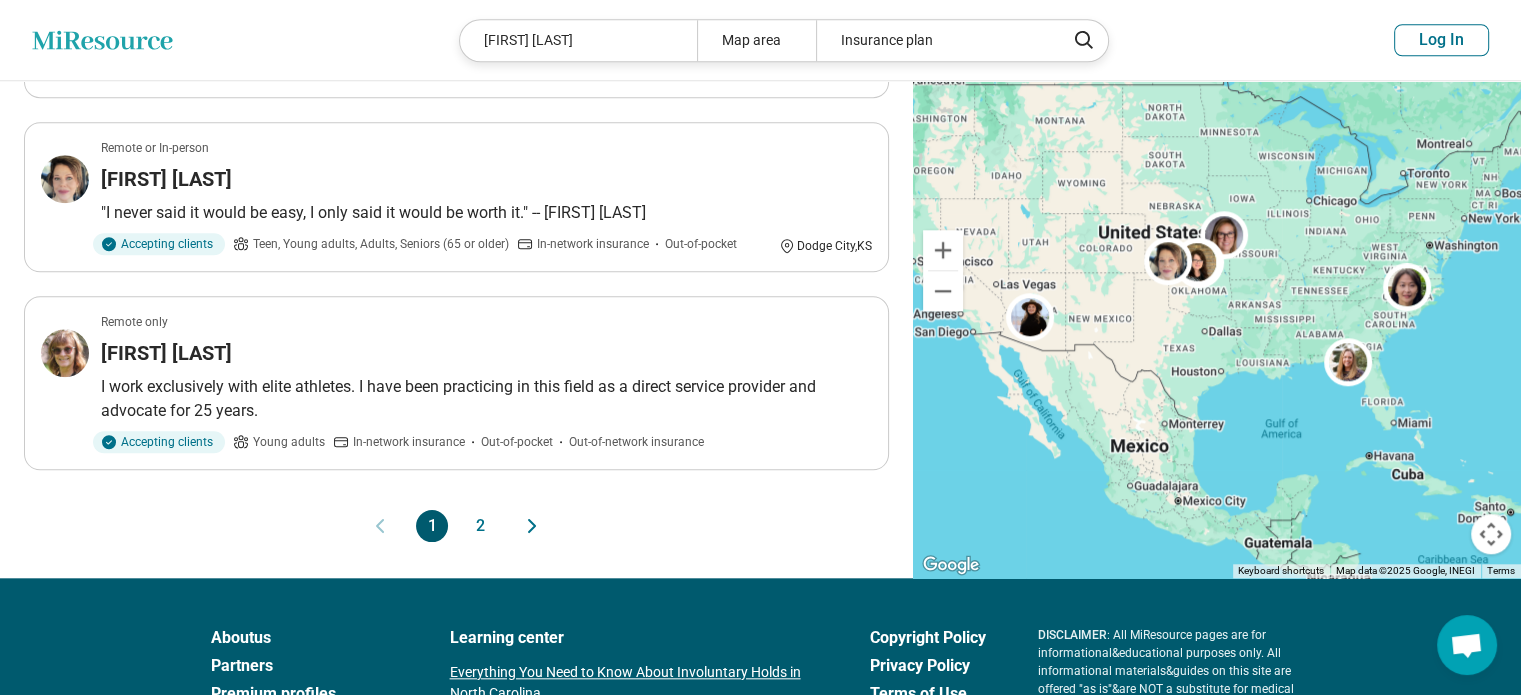 click on "1 2" at bounding box center [456, 526] 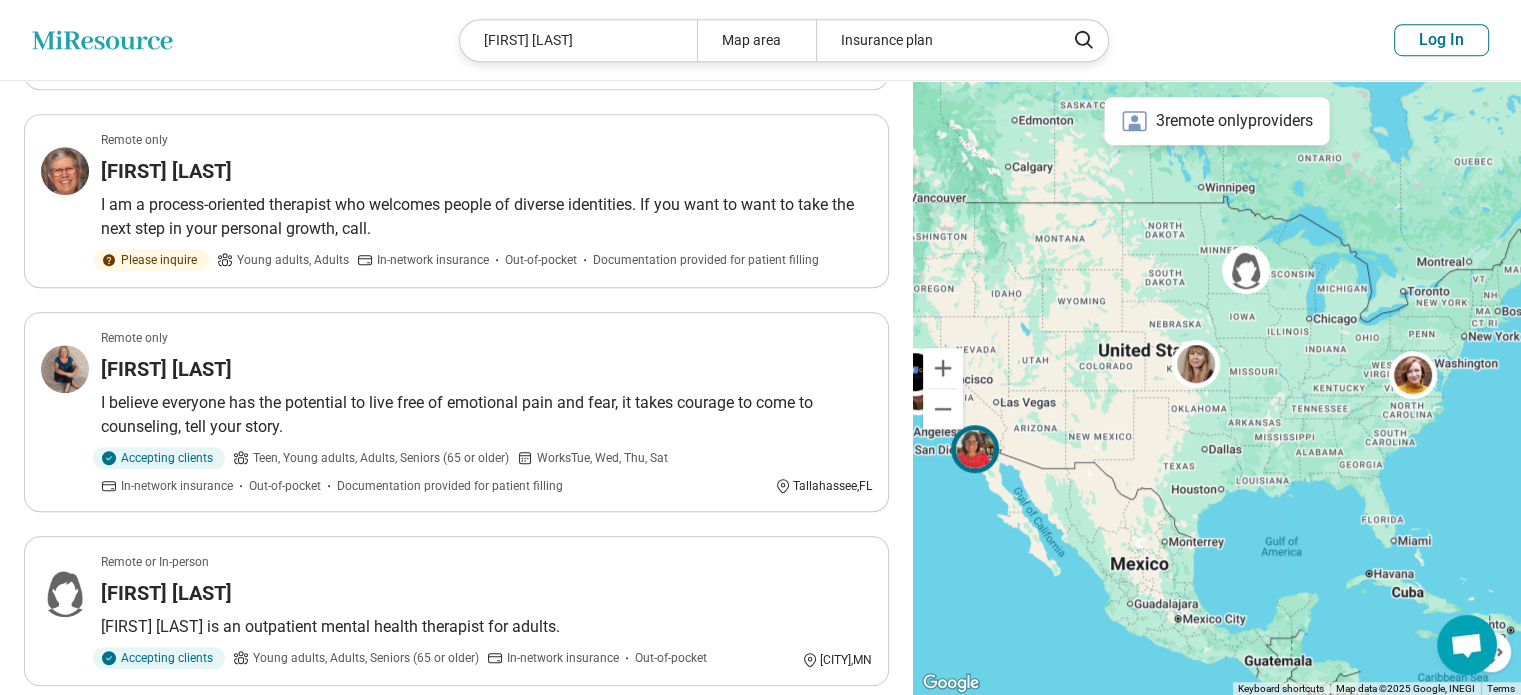 scroll, scrollTop: 1400, scrollLeft: 0, axis: vertical 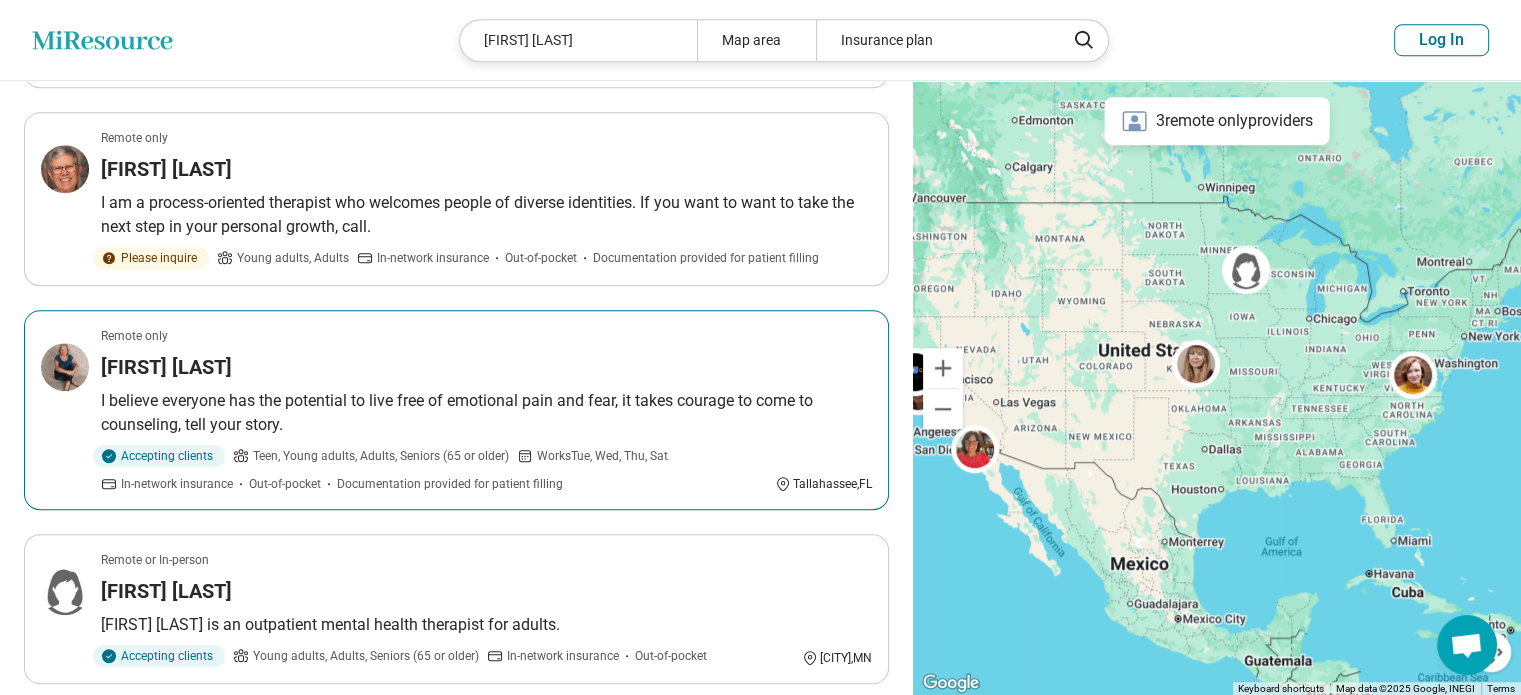click on "Cindy Wall" at bounding box center [486, 367] 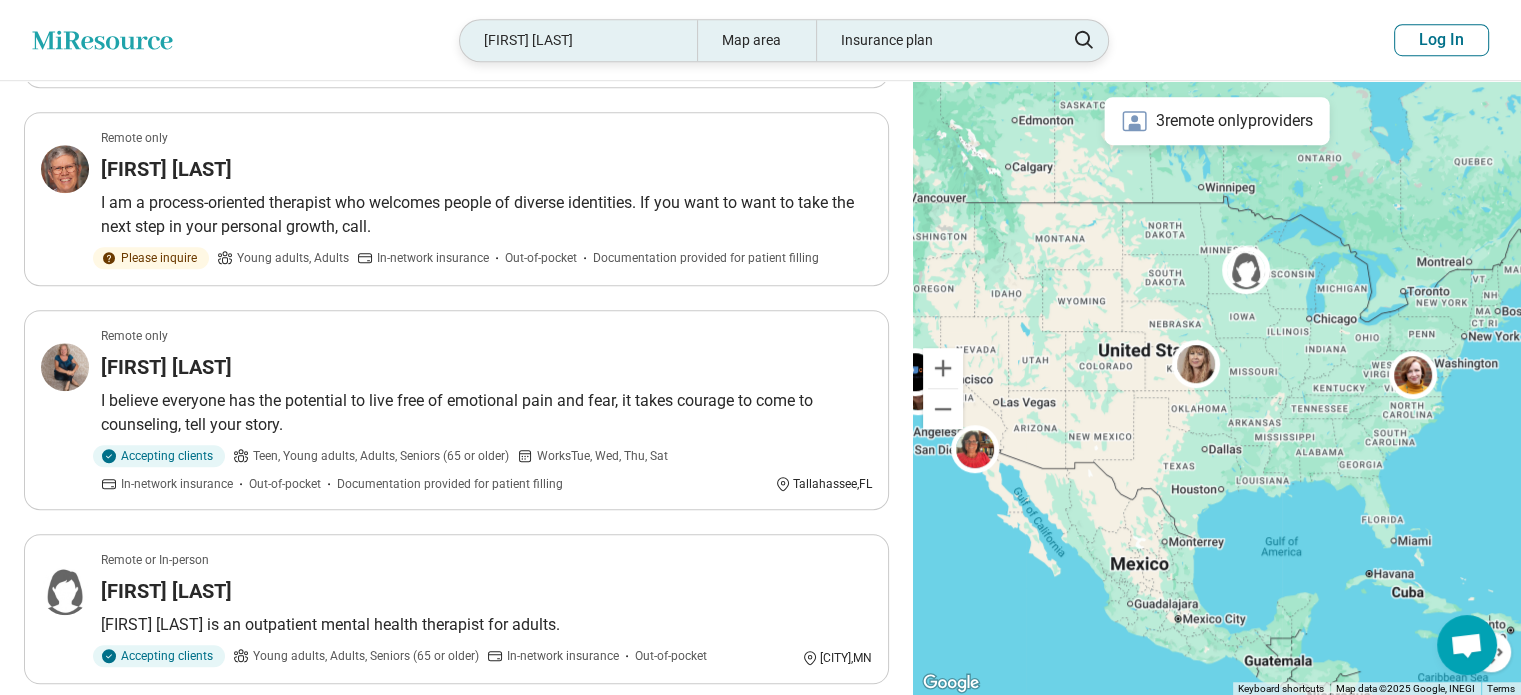 click on "Cindy Wall" at bounding box center [578, 40] 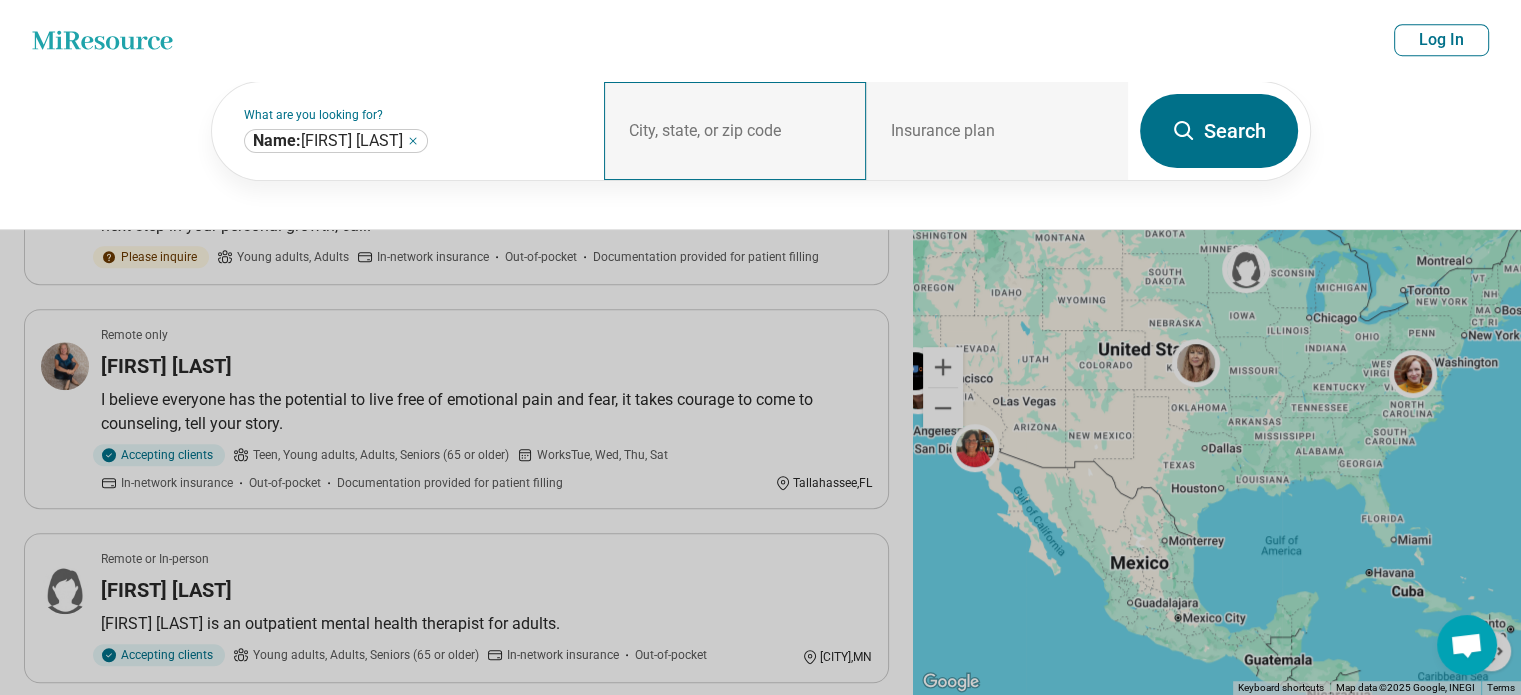 scroll, scrollTop: 1399, scrollLeft: 0, axis: vertical 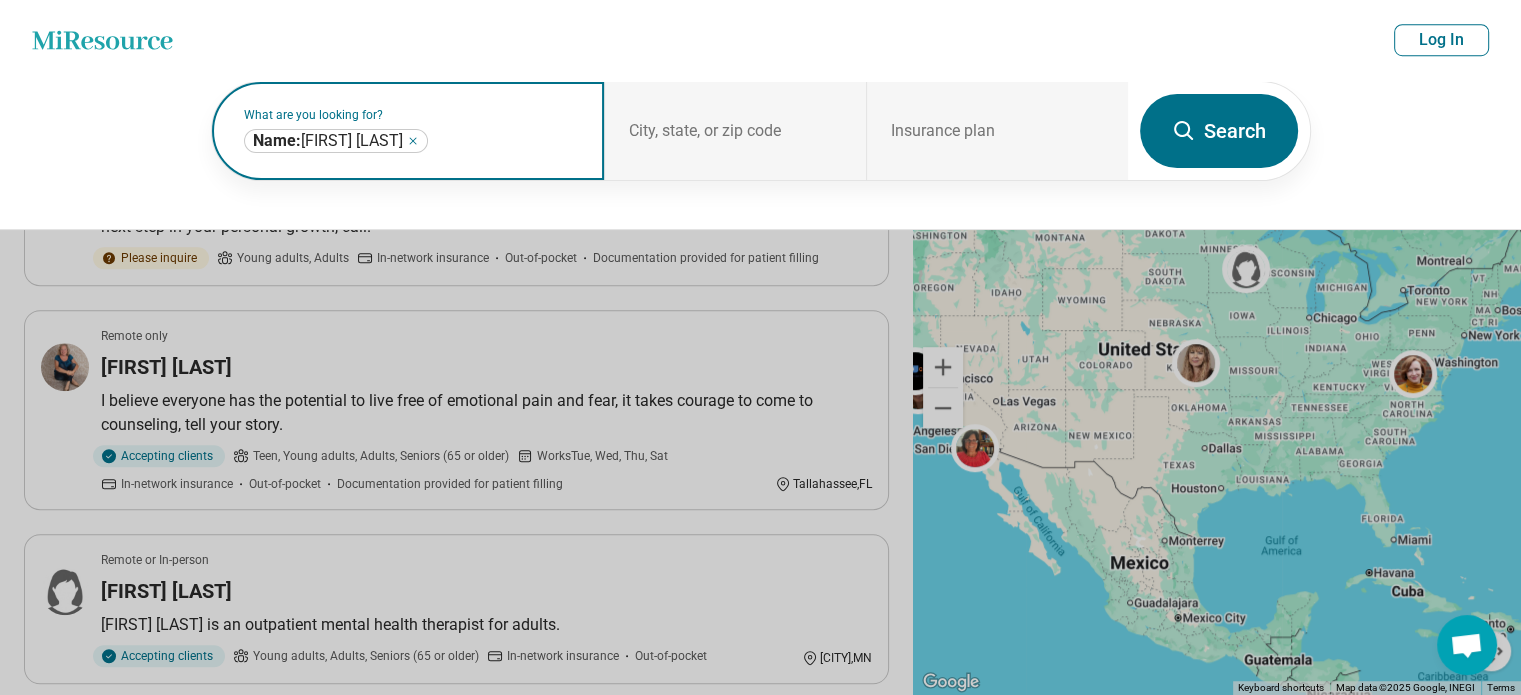 click on "**********" at bounding box center [336, 141] 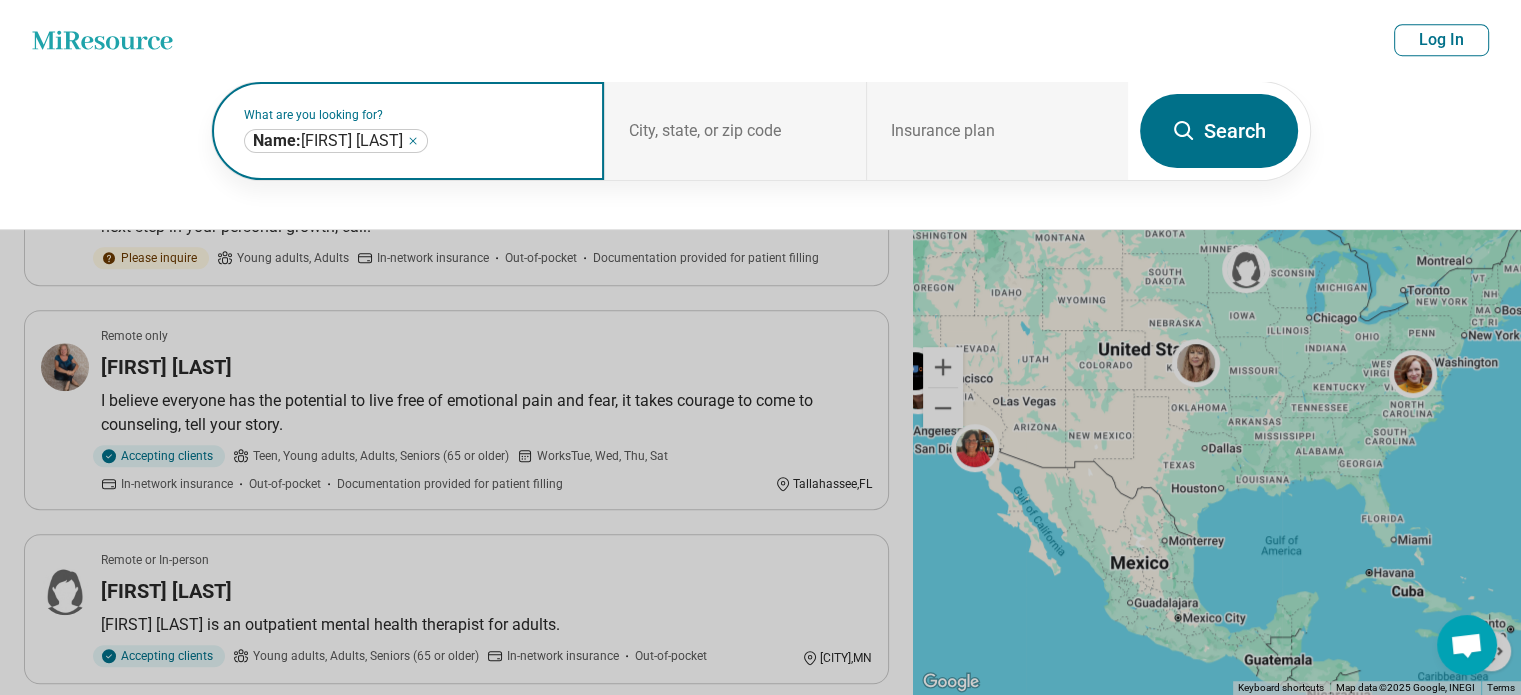 click 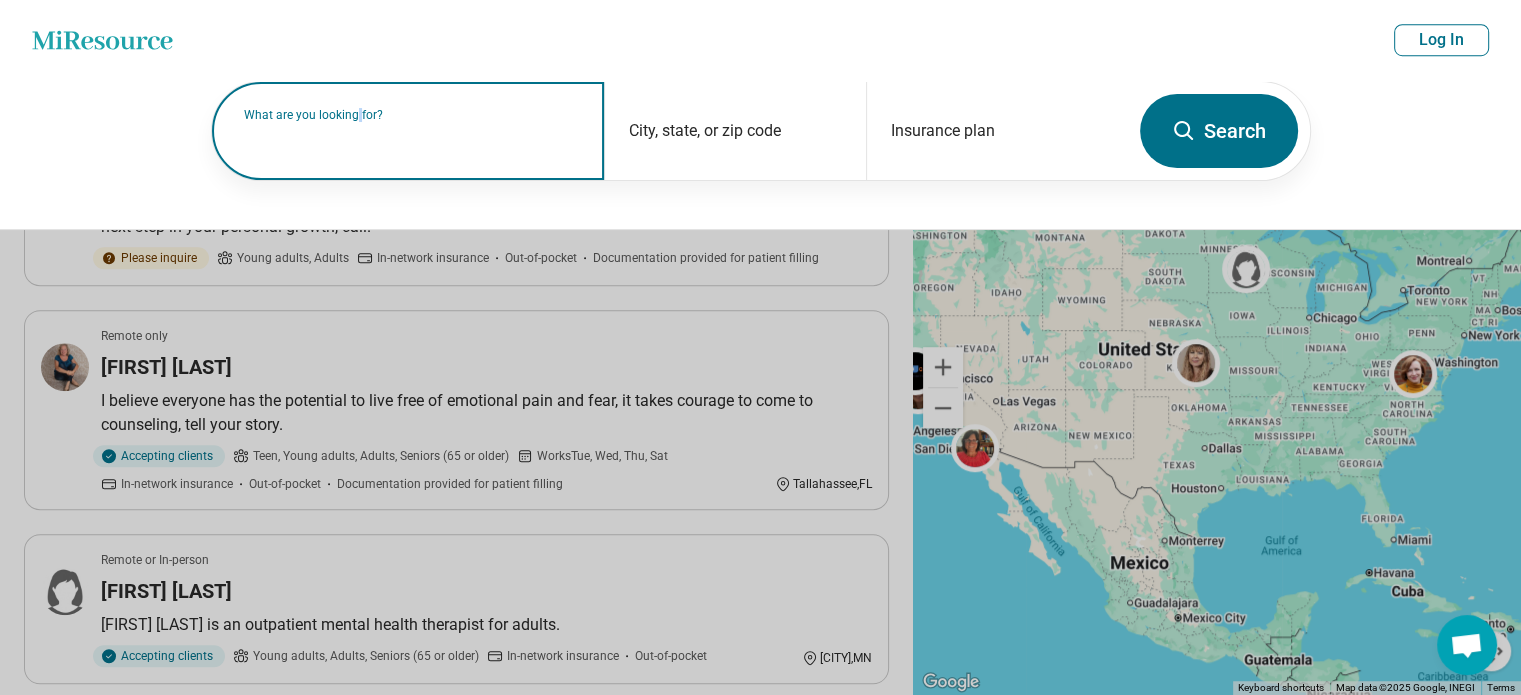 click on "What are you looking for?" at bounding box center [412, 115] 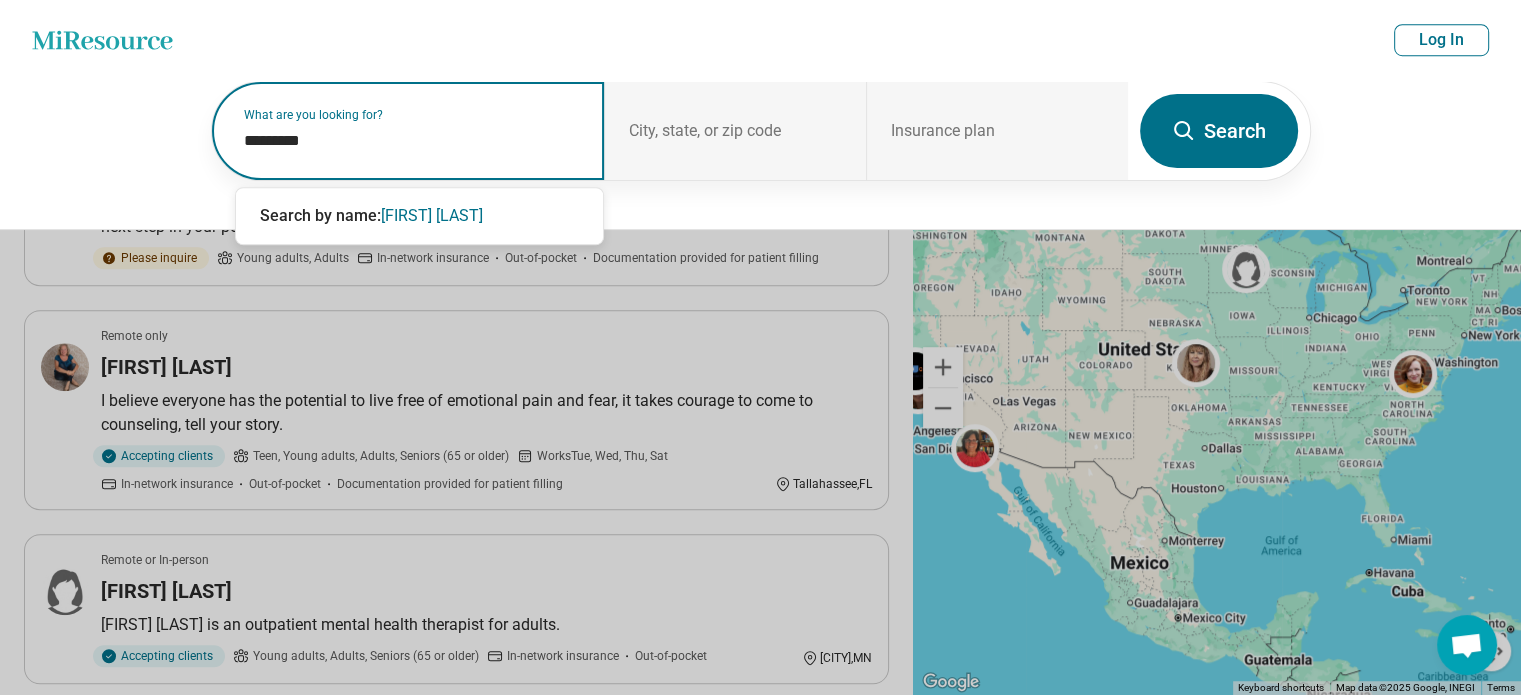 type on "**********" 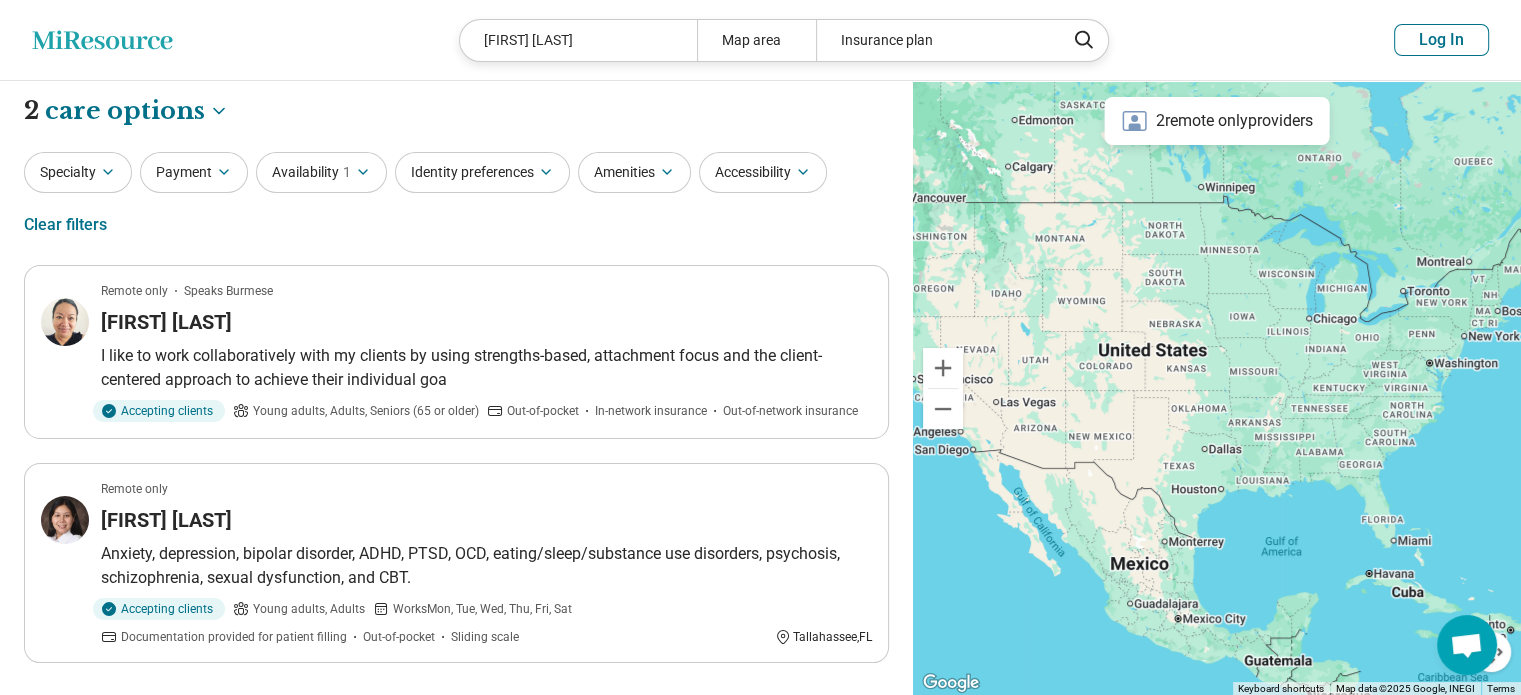 scroll, scrollTop: 0, scrollLeft: 0, axis: both 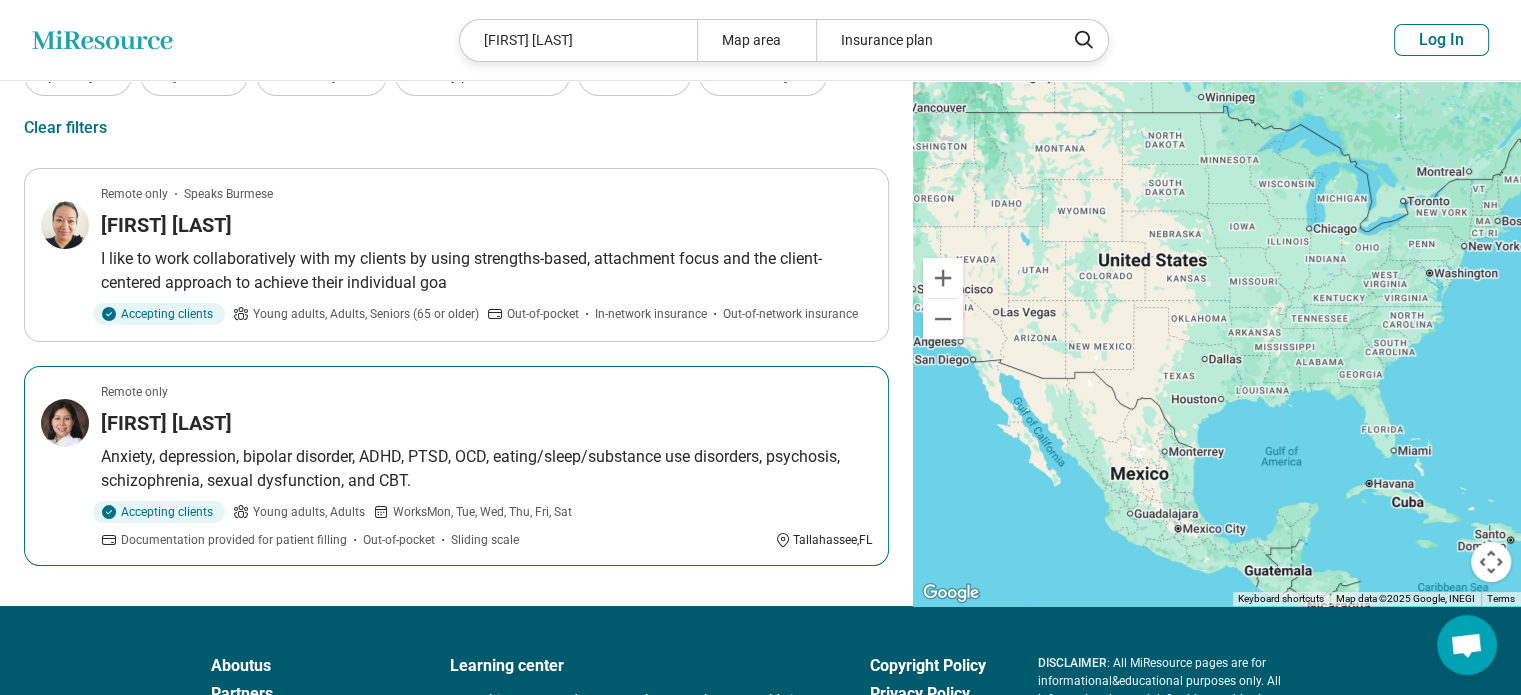 click on "Remote only" at bounding box center [134, 392] 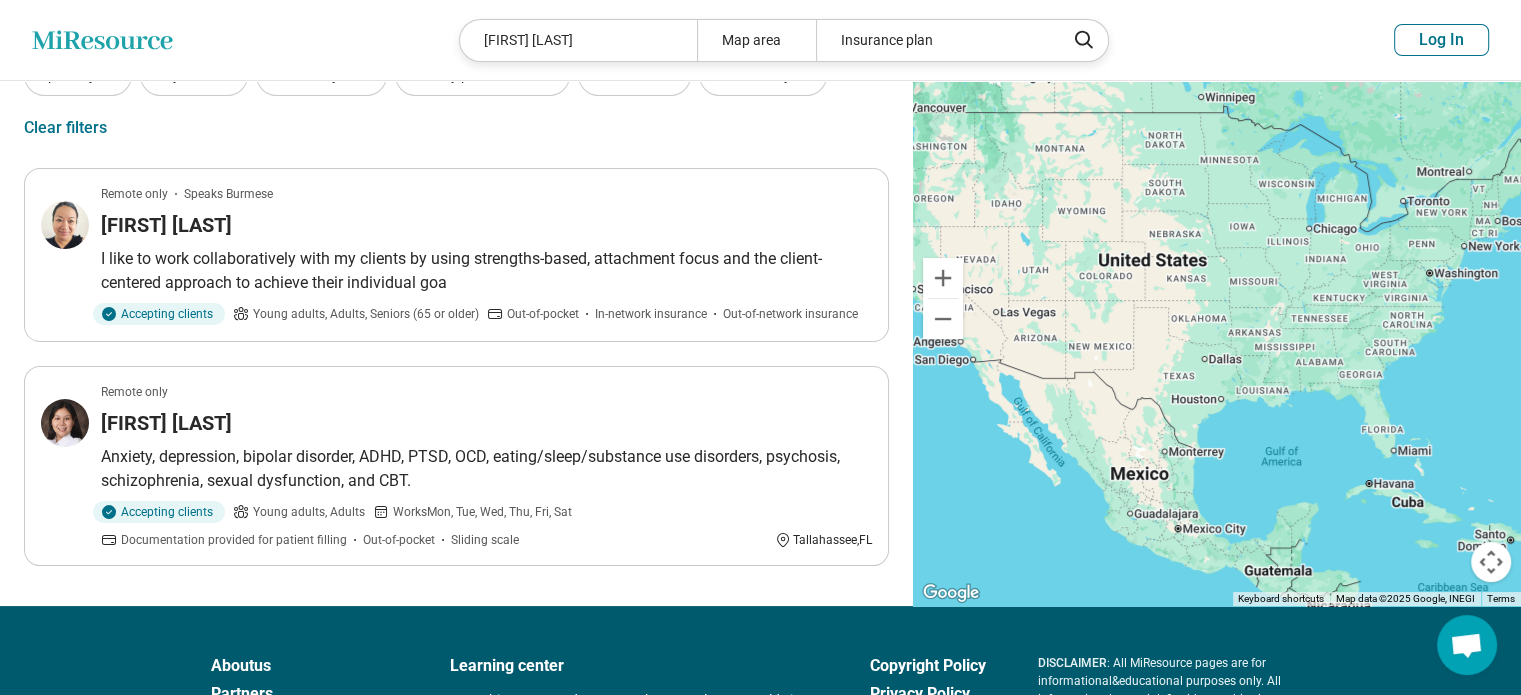 click on "Pwint Phyu" at bounding box center (578, 40) 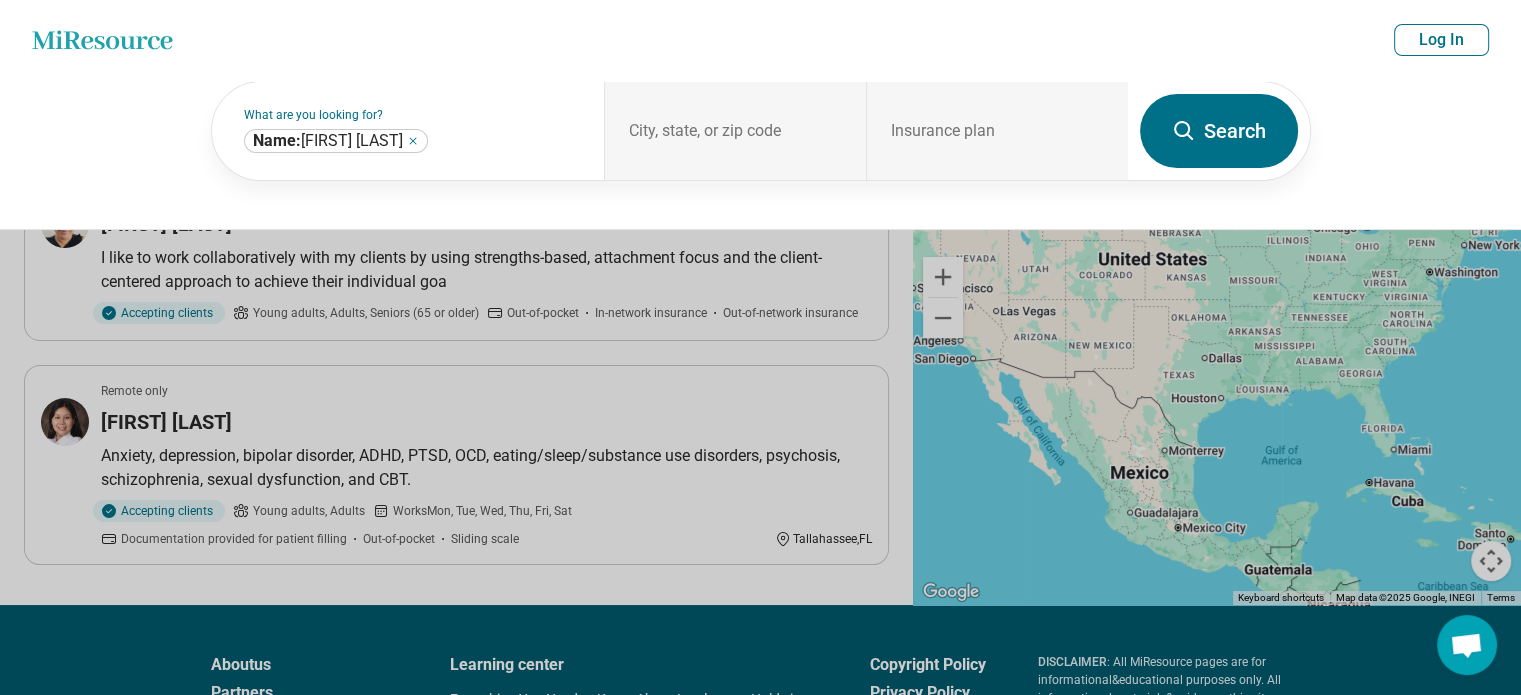 scroll, scrollTop: 99, scrollLeft: 0, axis: vertical 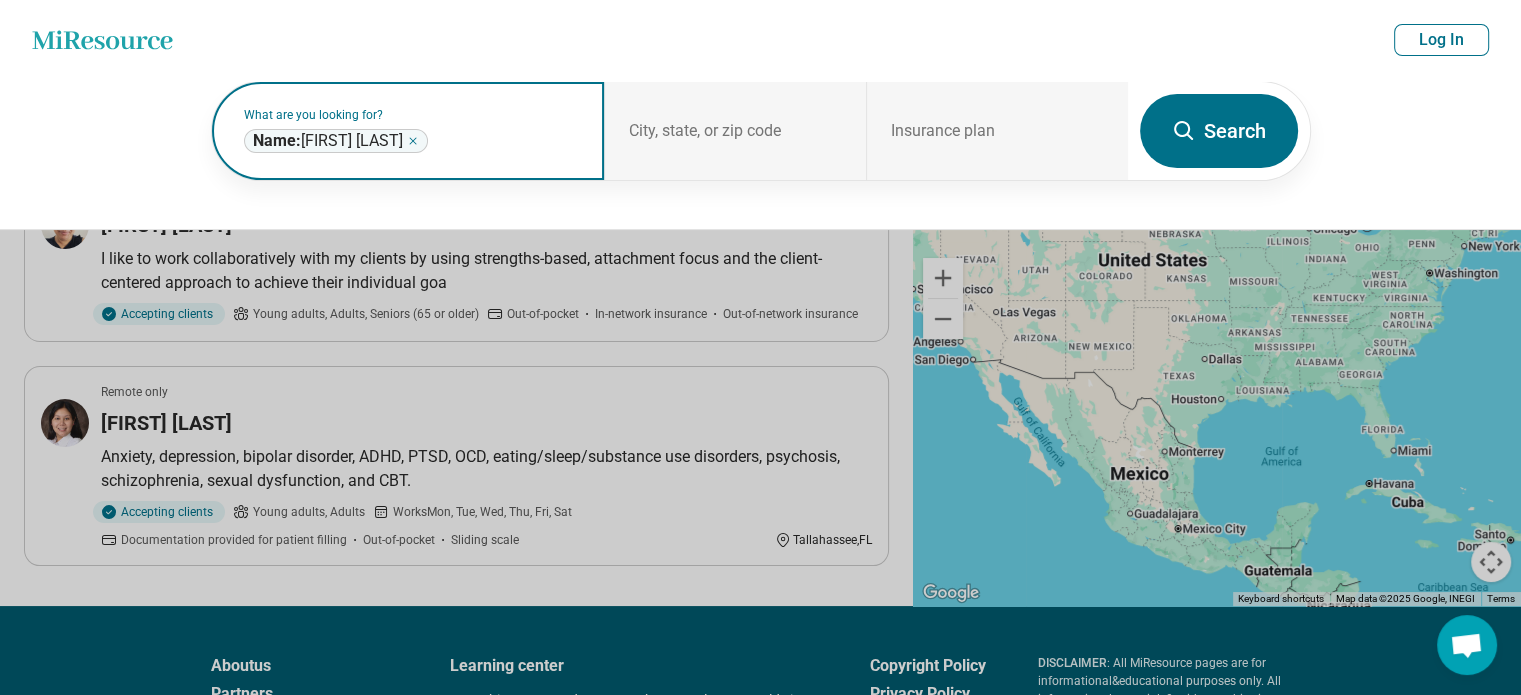 click 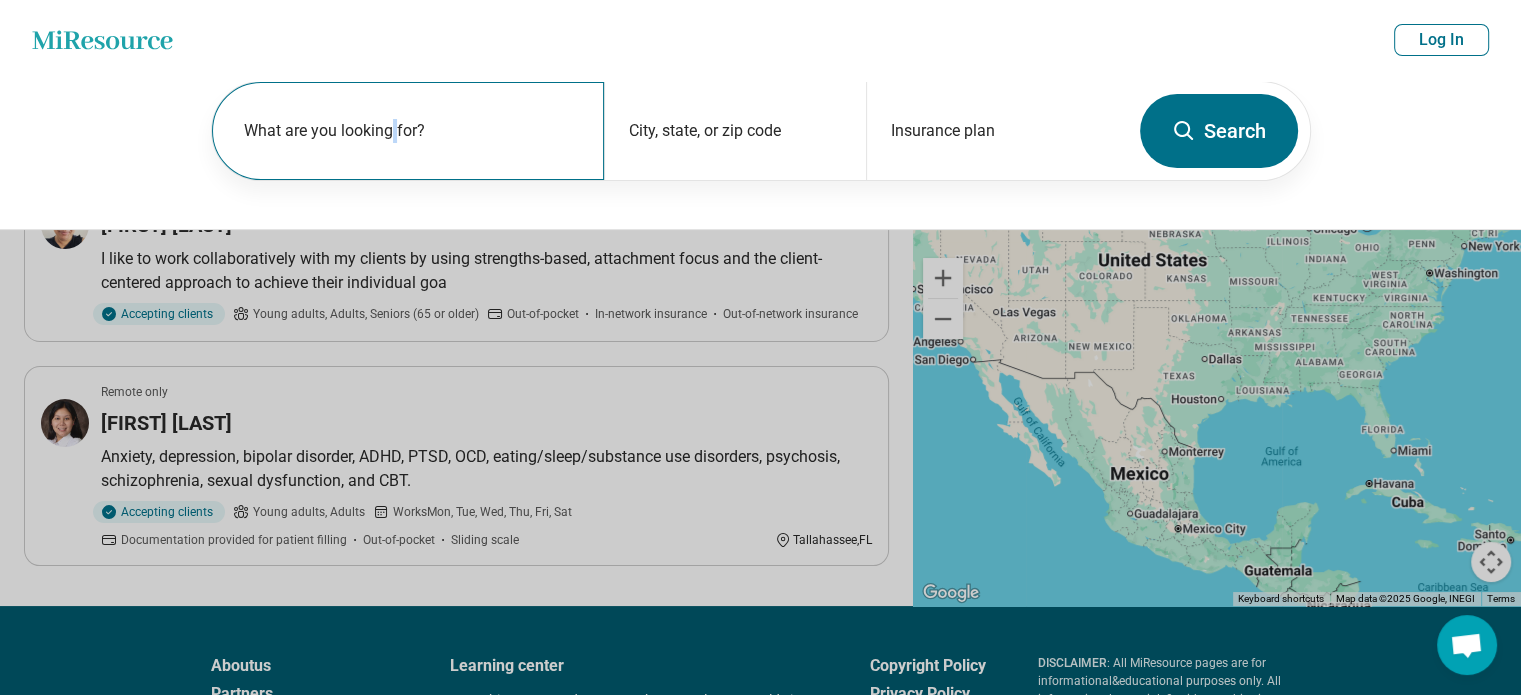 click on "What are you looking for?" at bounding box center (412, 131) 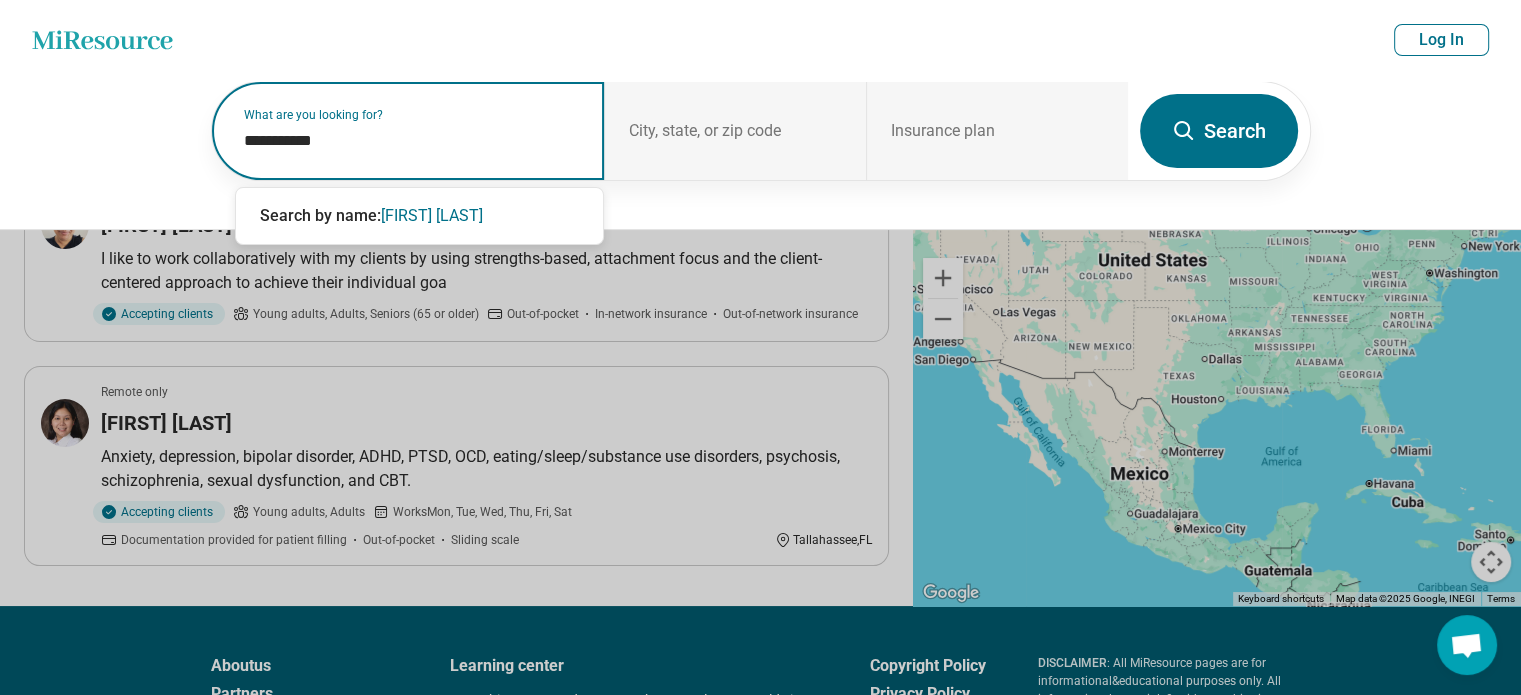 type on "**********" 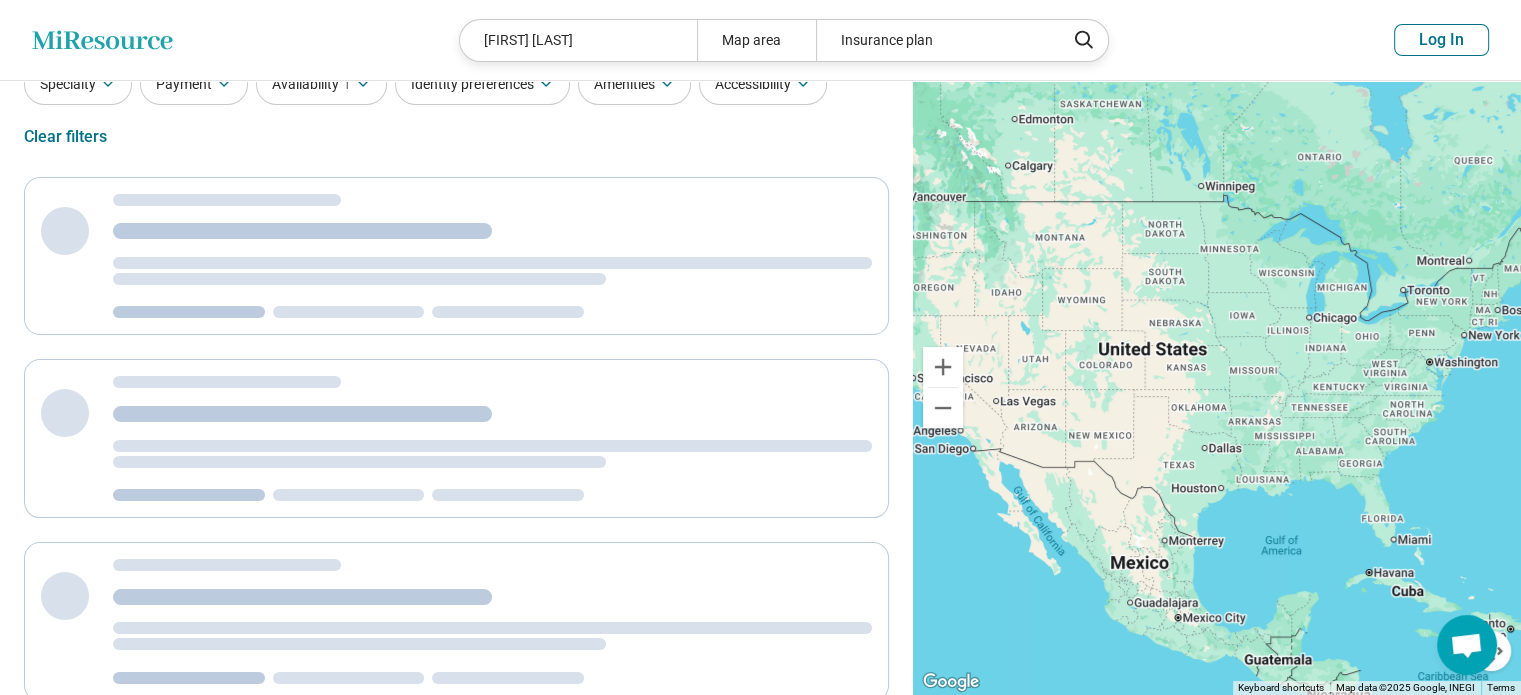 scroll, scrollTop: 35, scrollLeft: 0, axis: vertical 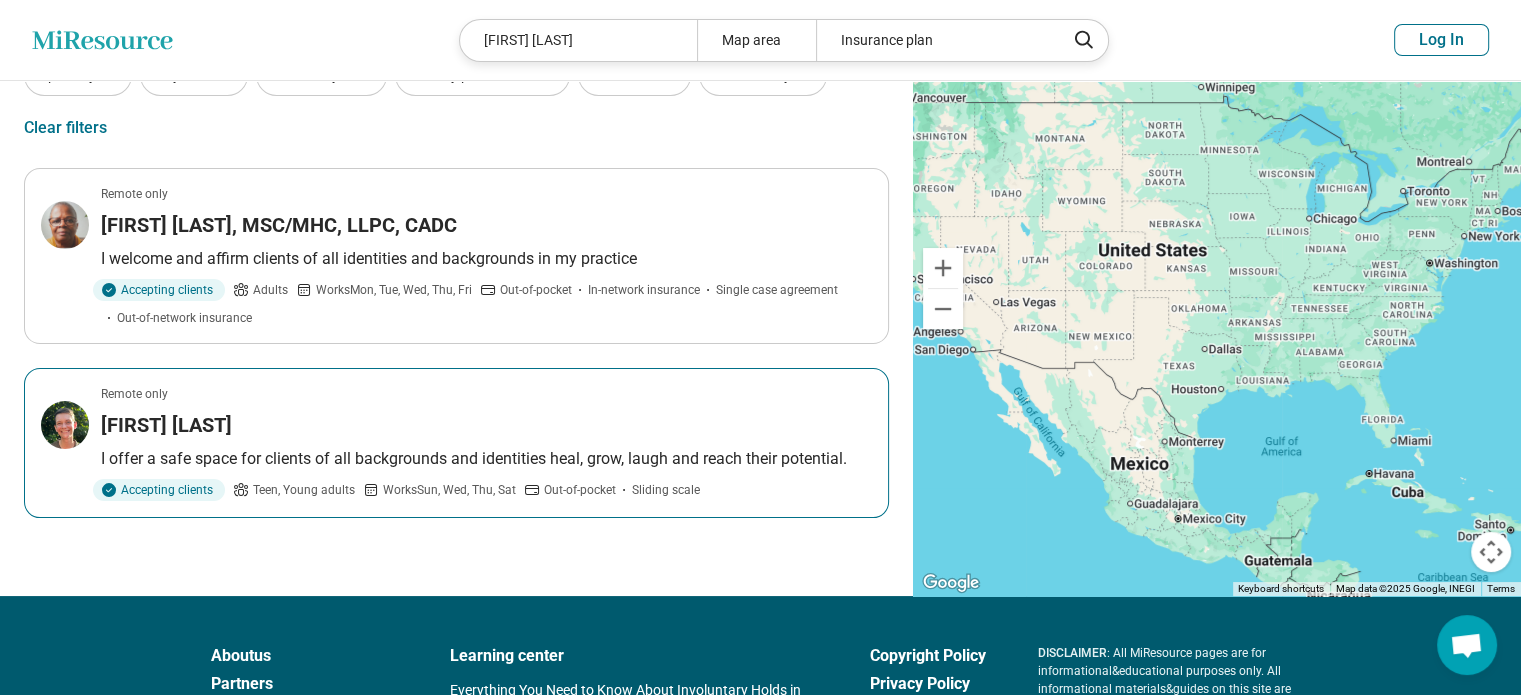 click on "Mary Loretta" at bounding box center [486, 425] 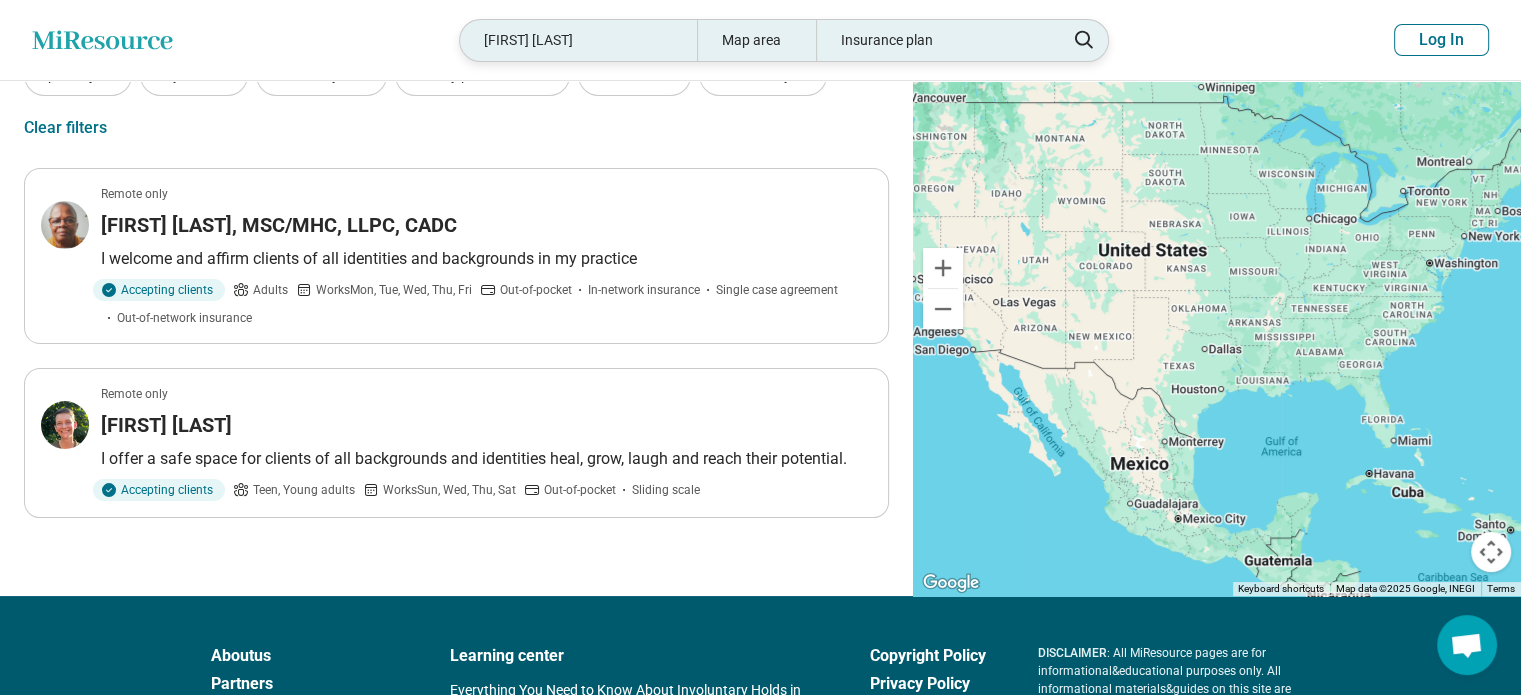 click on "Mary Loretta" at bounding box center [578, 40] 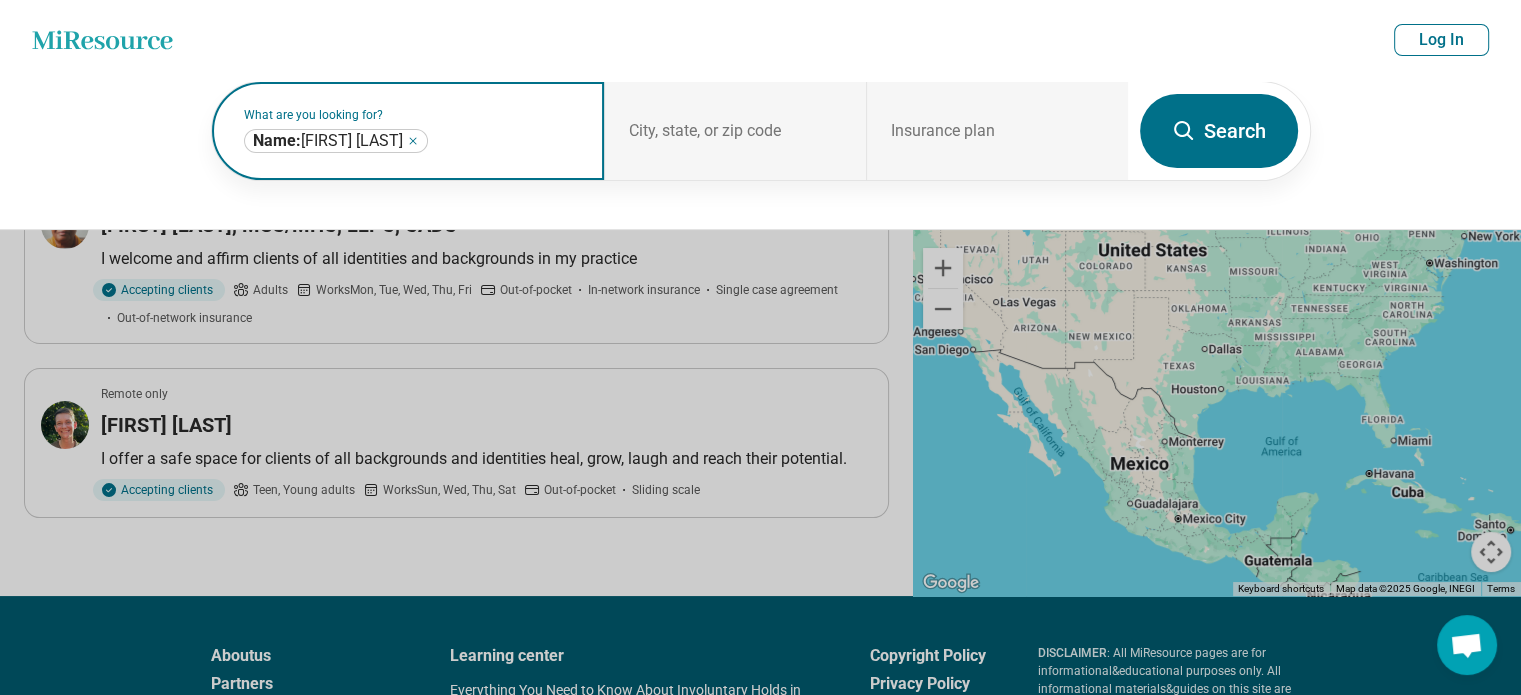 click 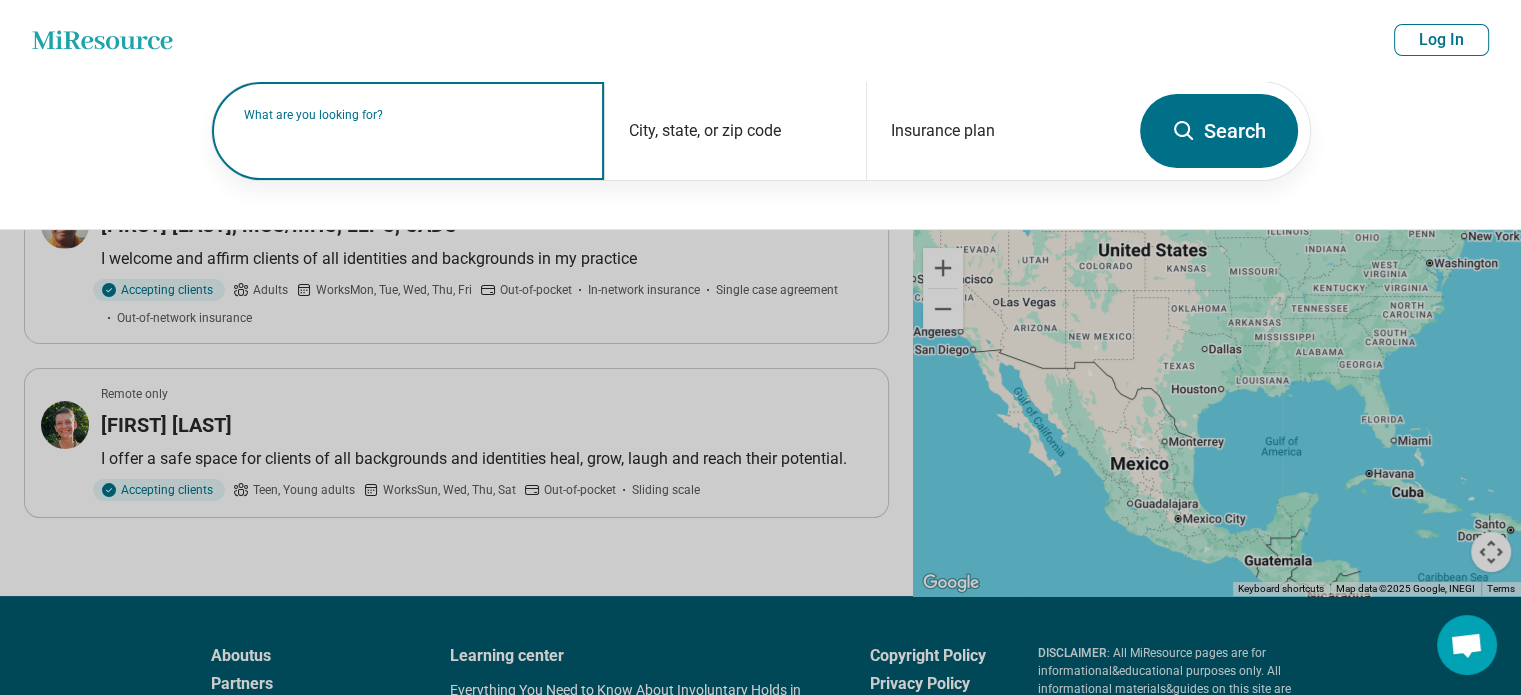 click on "What are you looking for?" at bounding box center [412, 115] 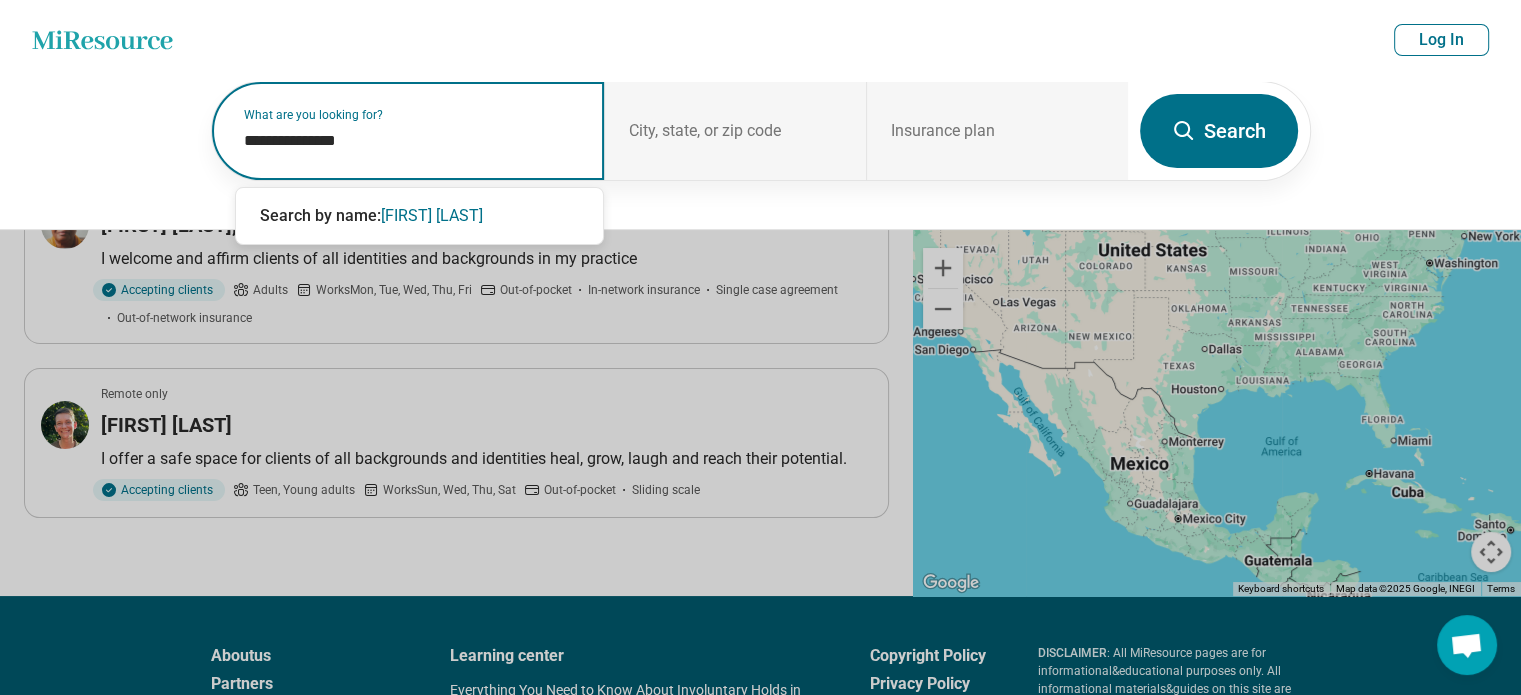 type on "**********" 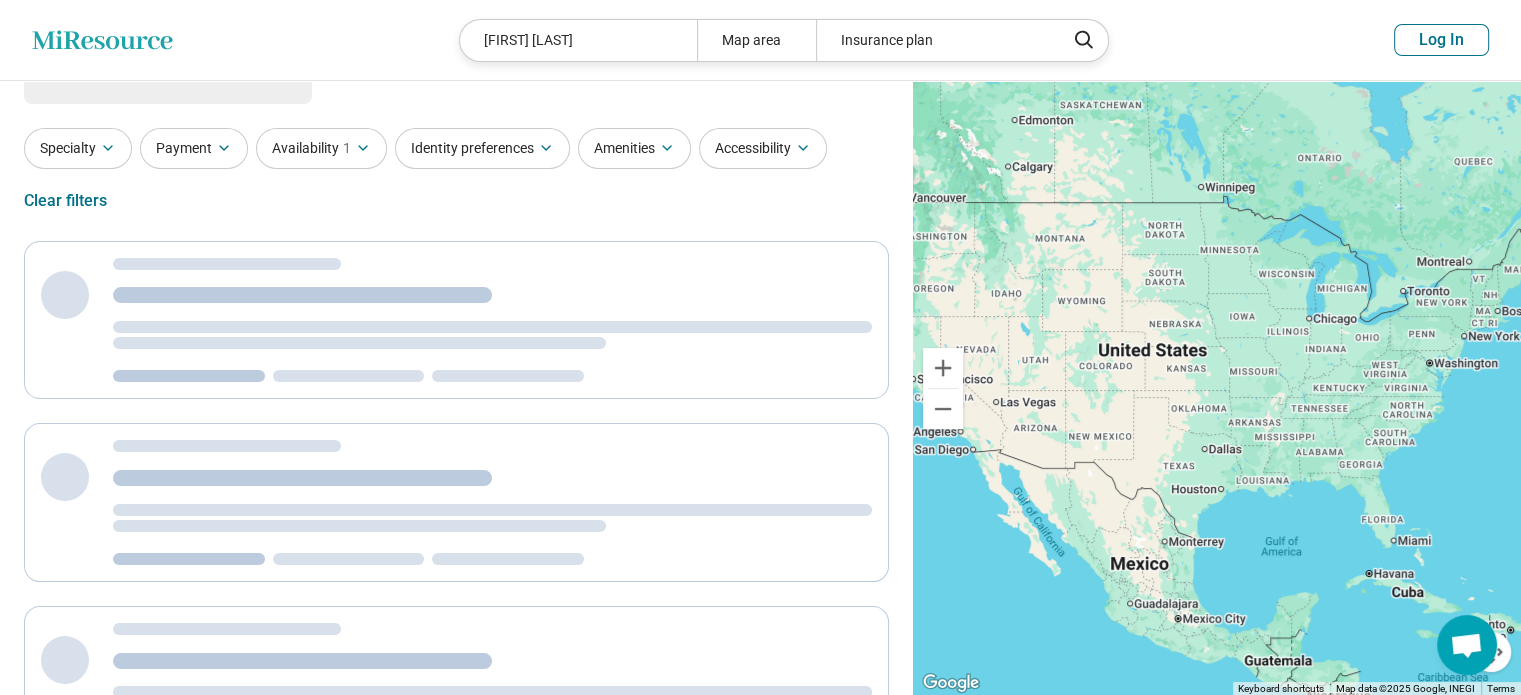 scroll, scrollTop: 0, scrollLeft: 0, axis: both 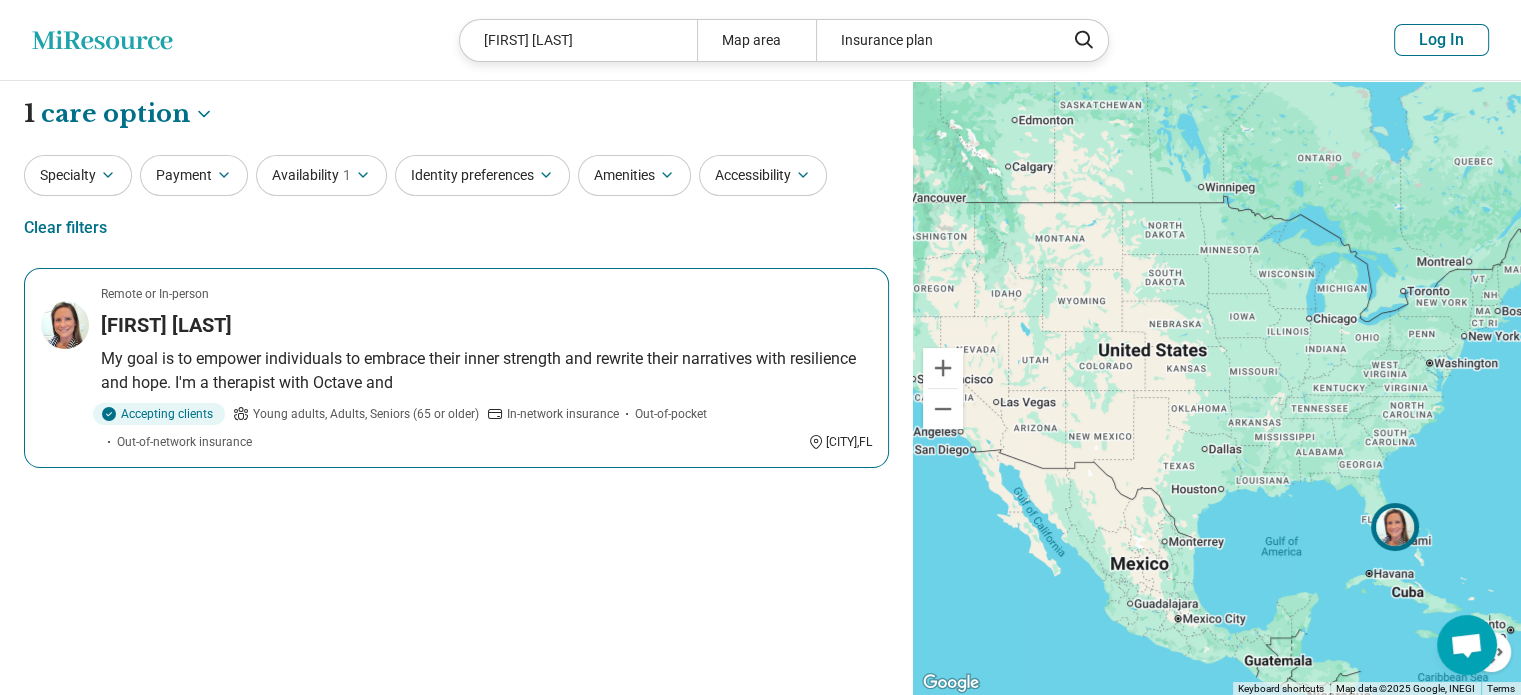 click on "Brandi Cooprider" at bounding box center [486, 325] 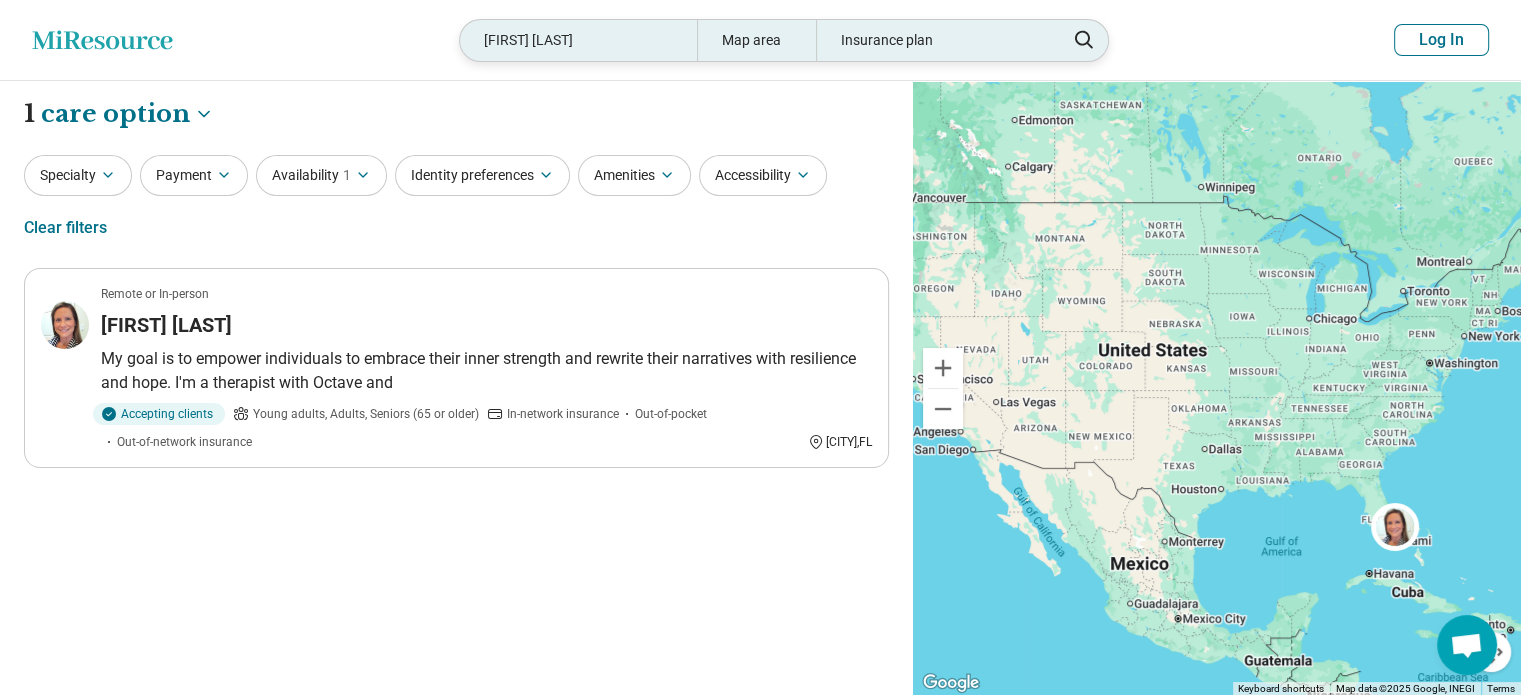 click on "Brandi Cooprider" at bounding box center (578, 40) 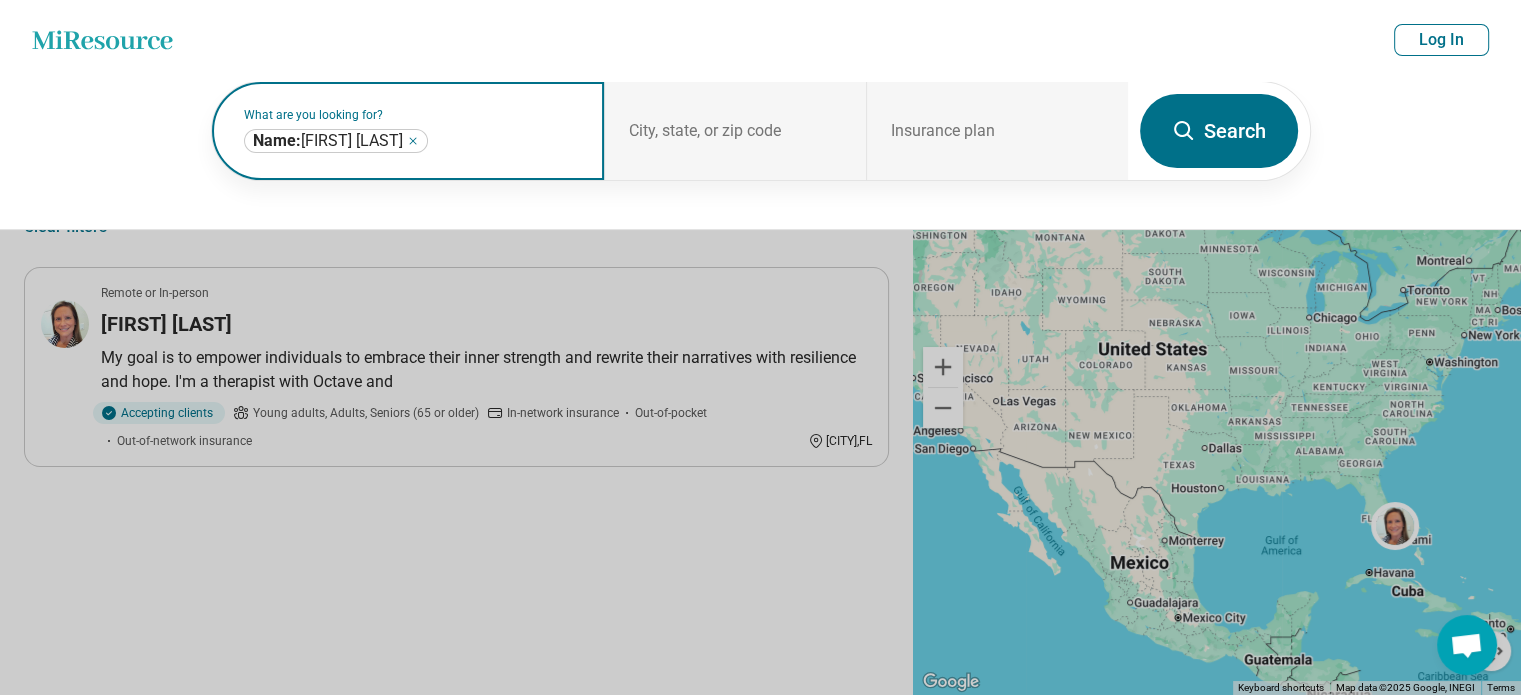 click 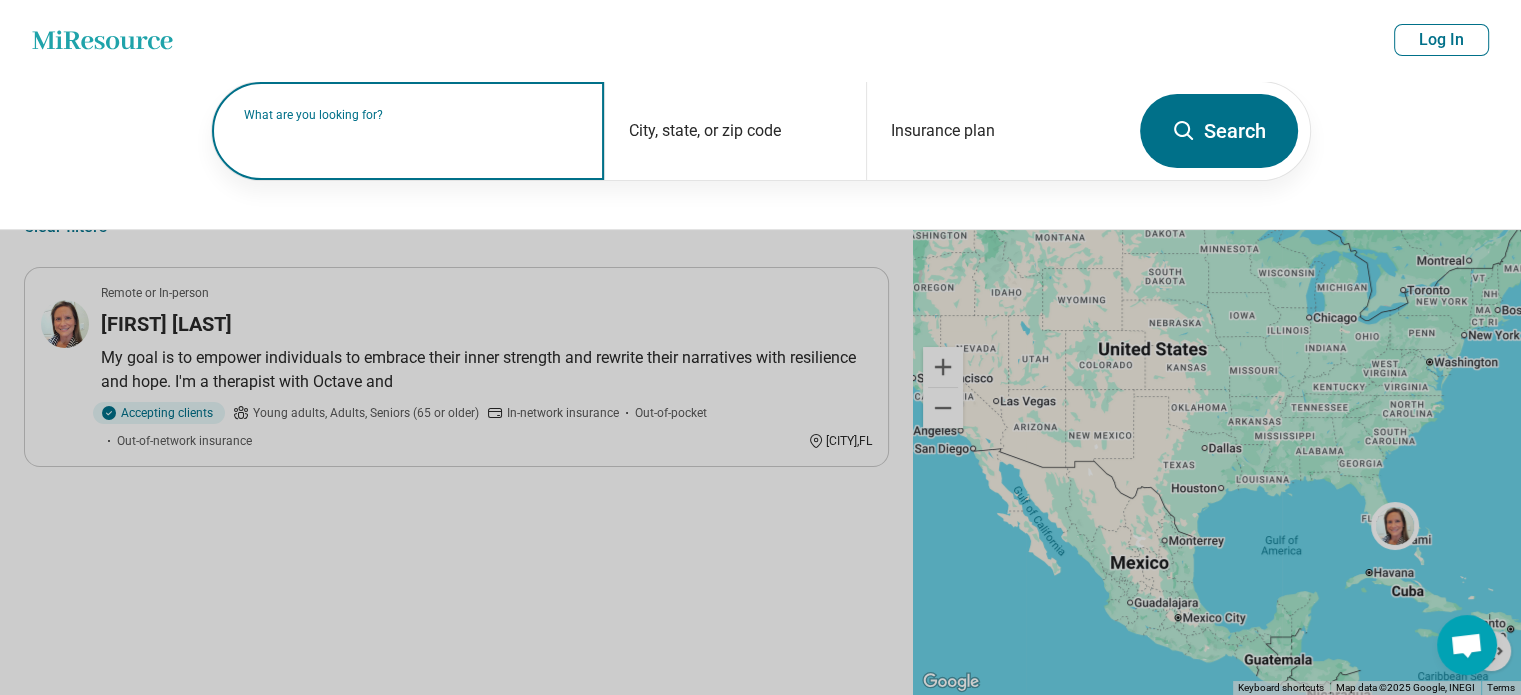 click on "What are you looking for?" at bounding box center [412, 115] 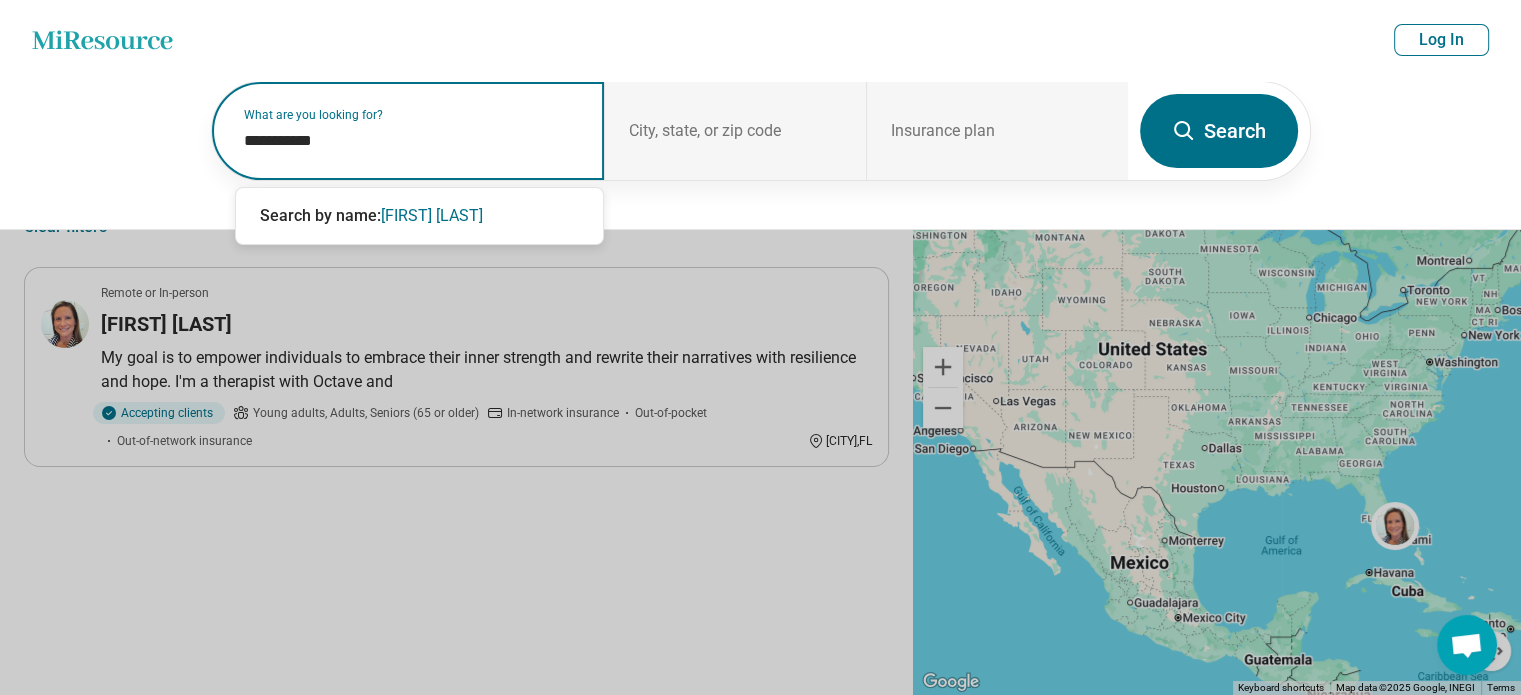 type on "**********" 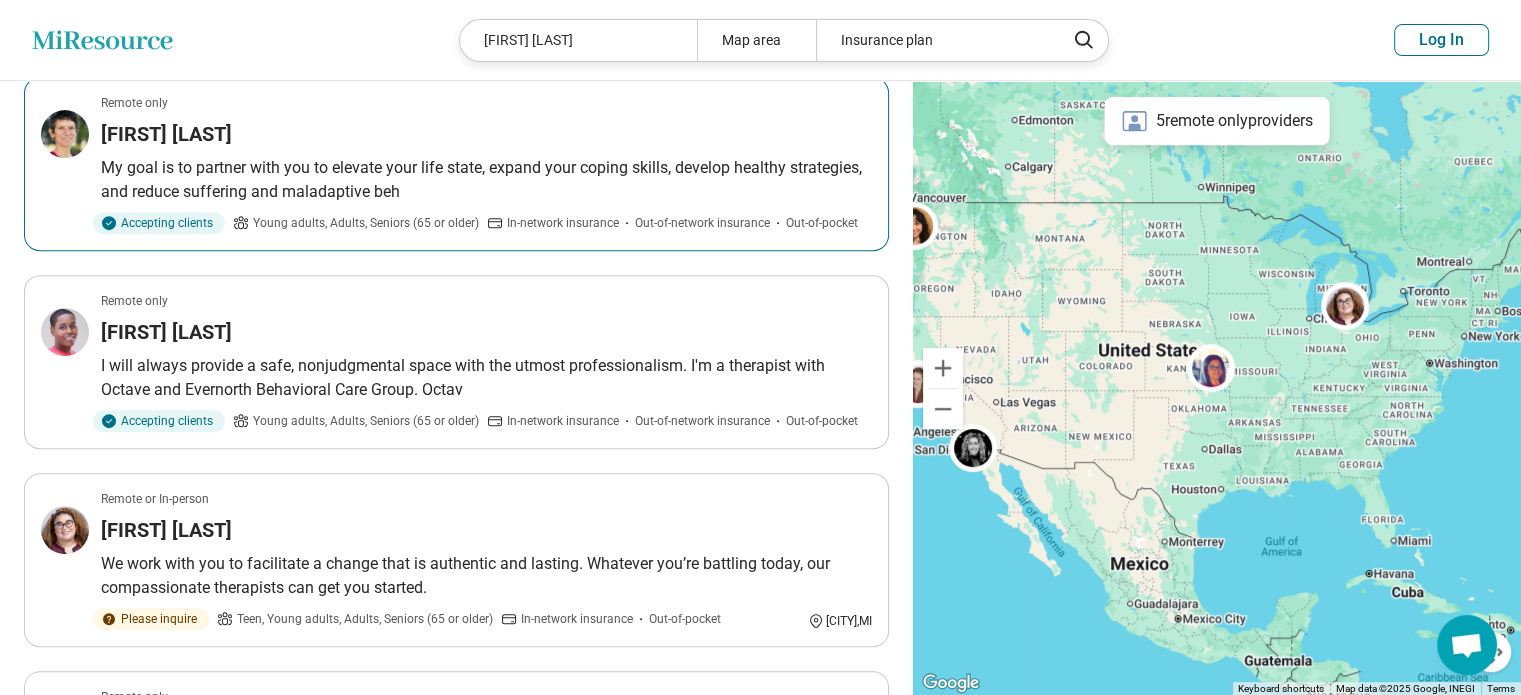 scroll, scrollTop: 900, scrollLeft: 0, axis: vertical 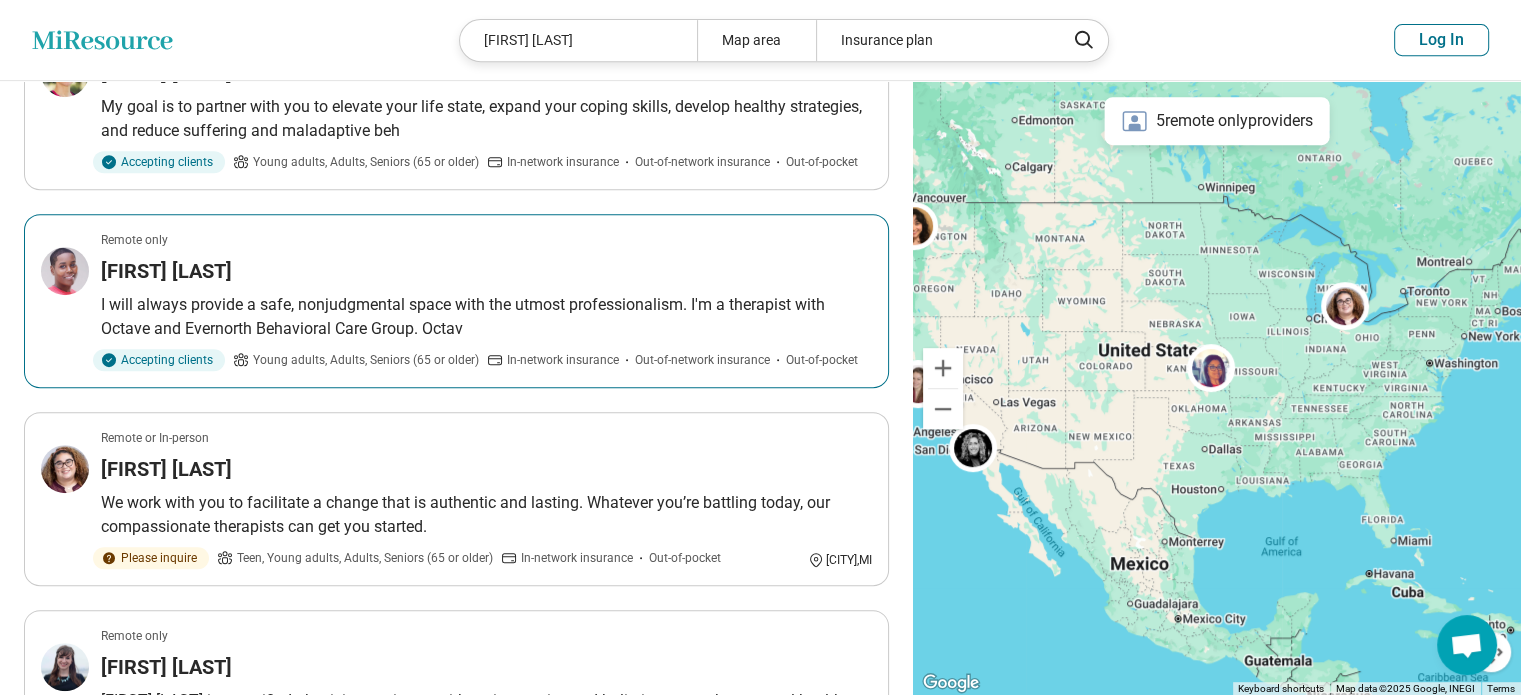 click on "I will always provide a safe, nonjudgmental space with the utmost professionalism.
I'm a therapist with Octave and Evernorth Behavioral Care Group. Octav" at bounding box center (486, 317) 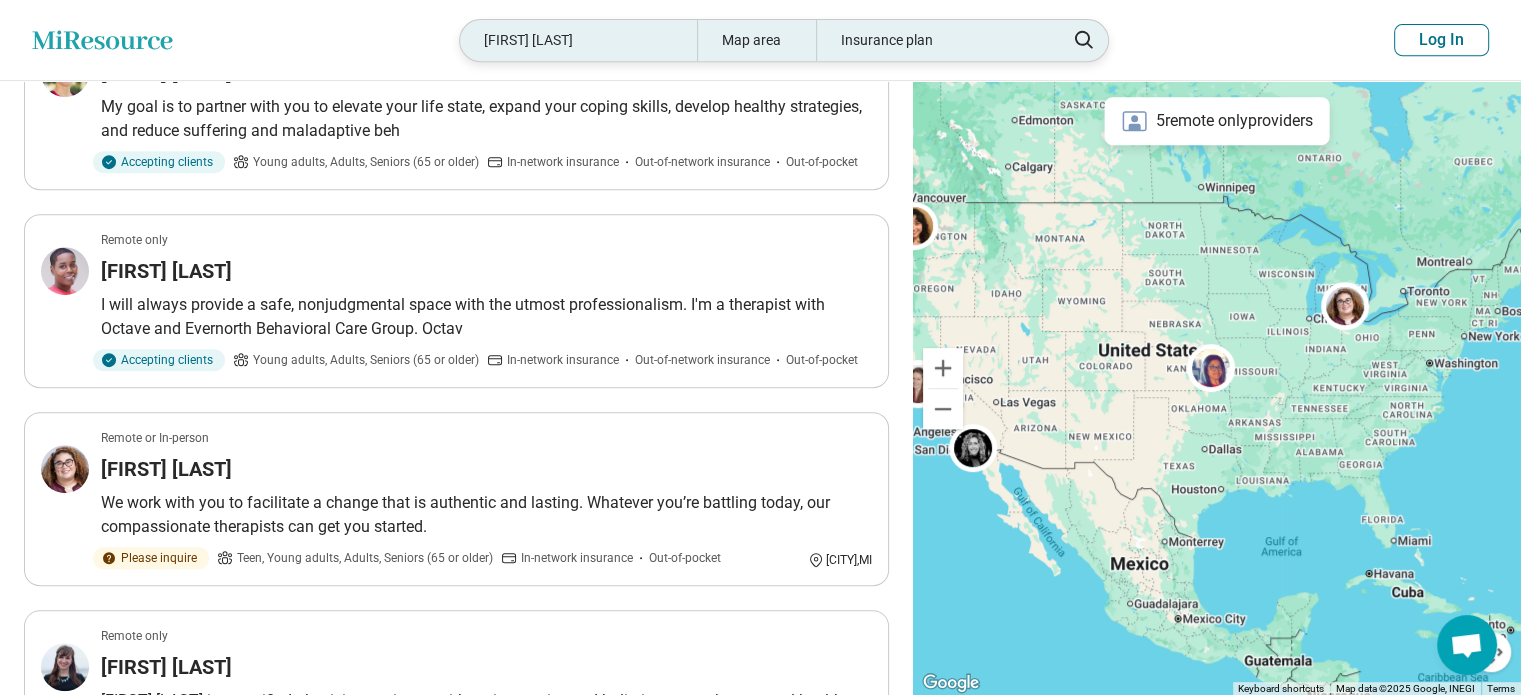 click on "Marisa Dotts" at bounding box center (578, 40) 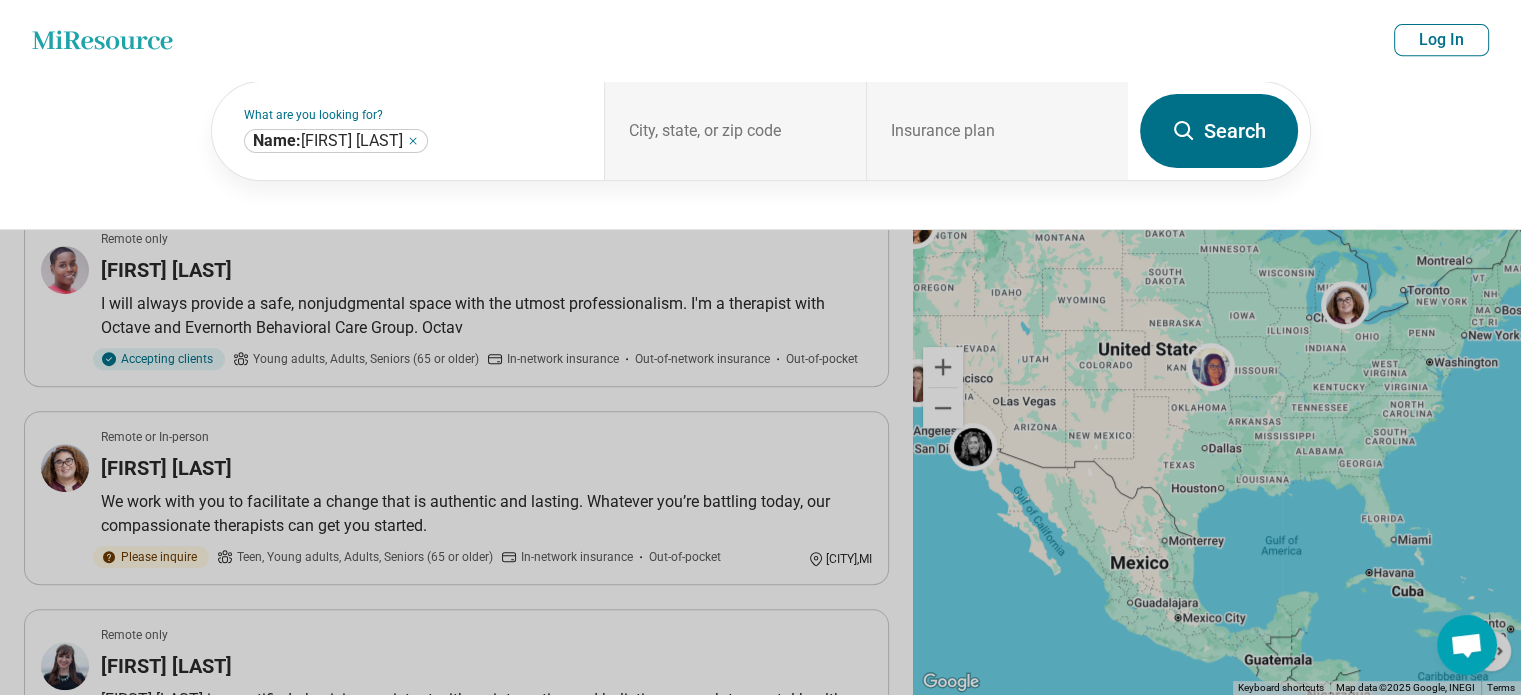 scroll, scrollTop: 899, scrollLeft: 0, axis: vertical 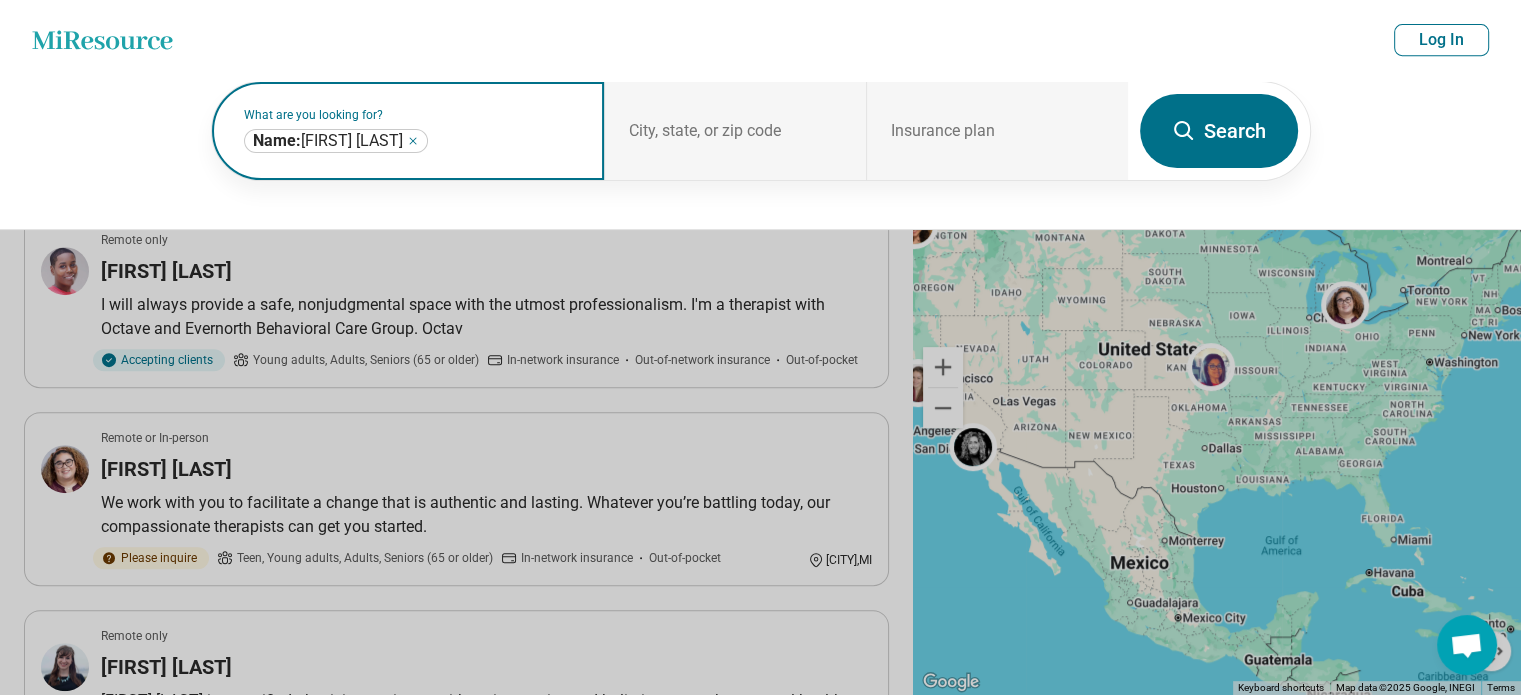 click on "**********" at bounding box center (336, 141) 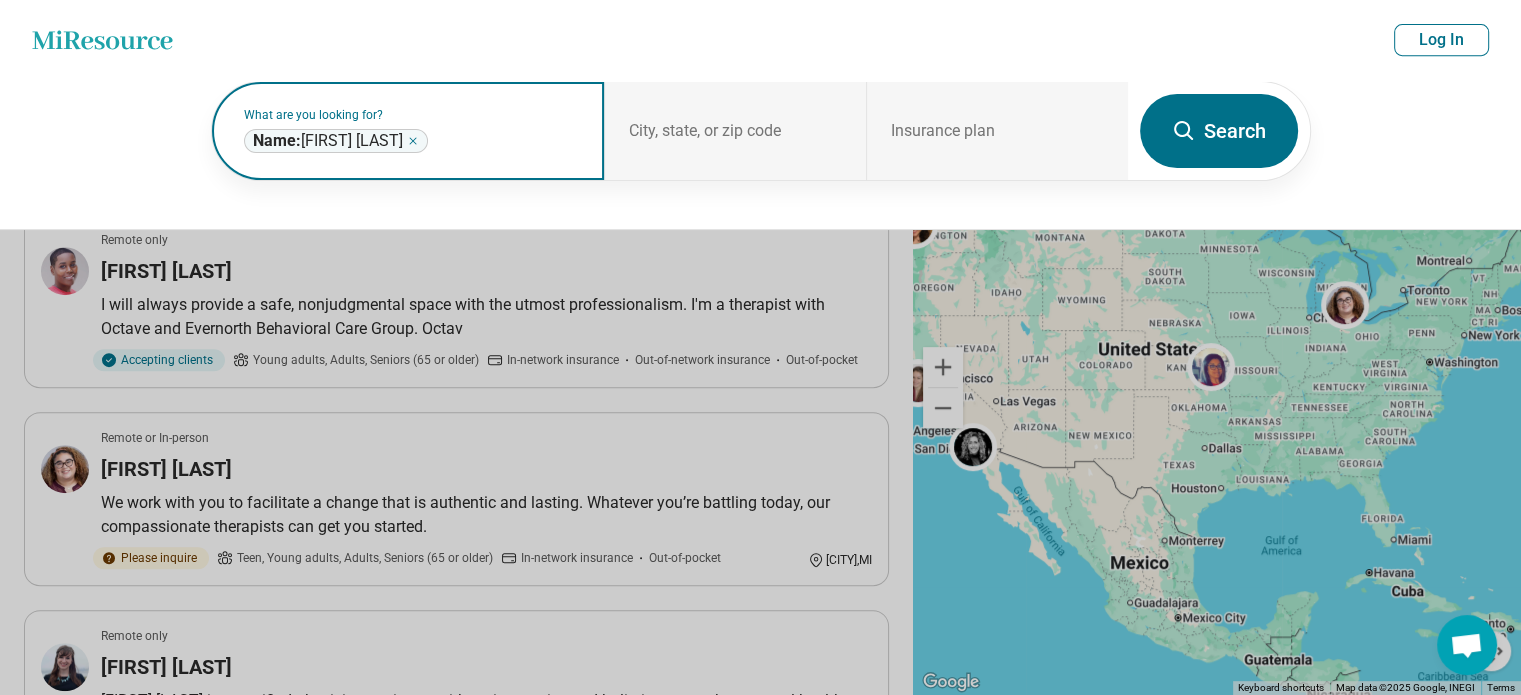 click 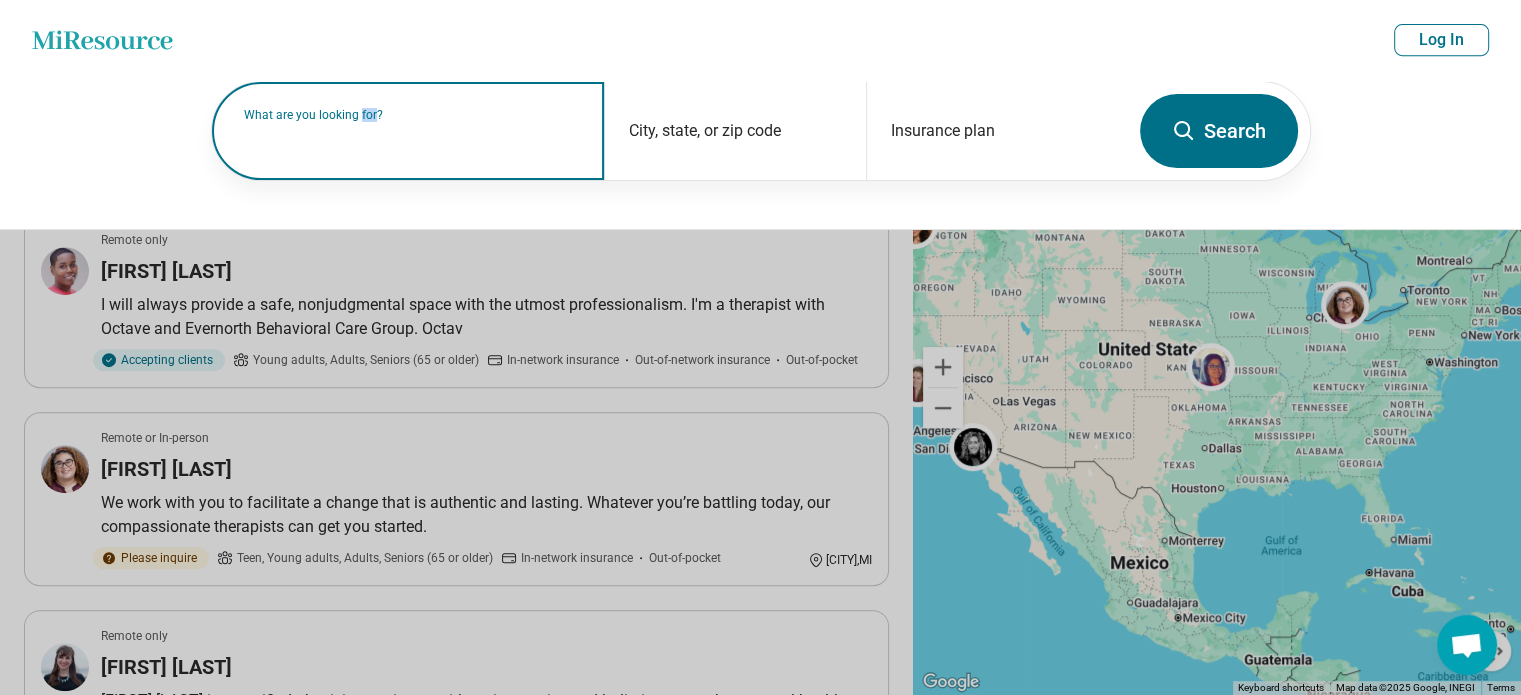 click on "What are you looking for?" at bounding box center (412, 115) 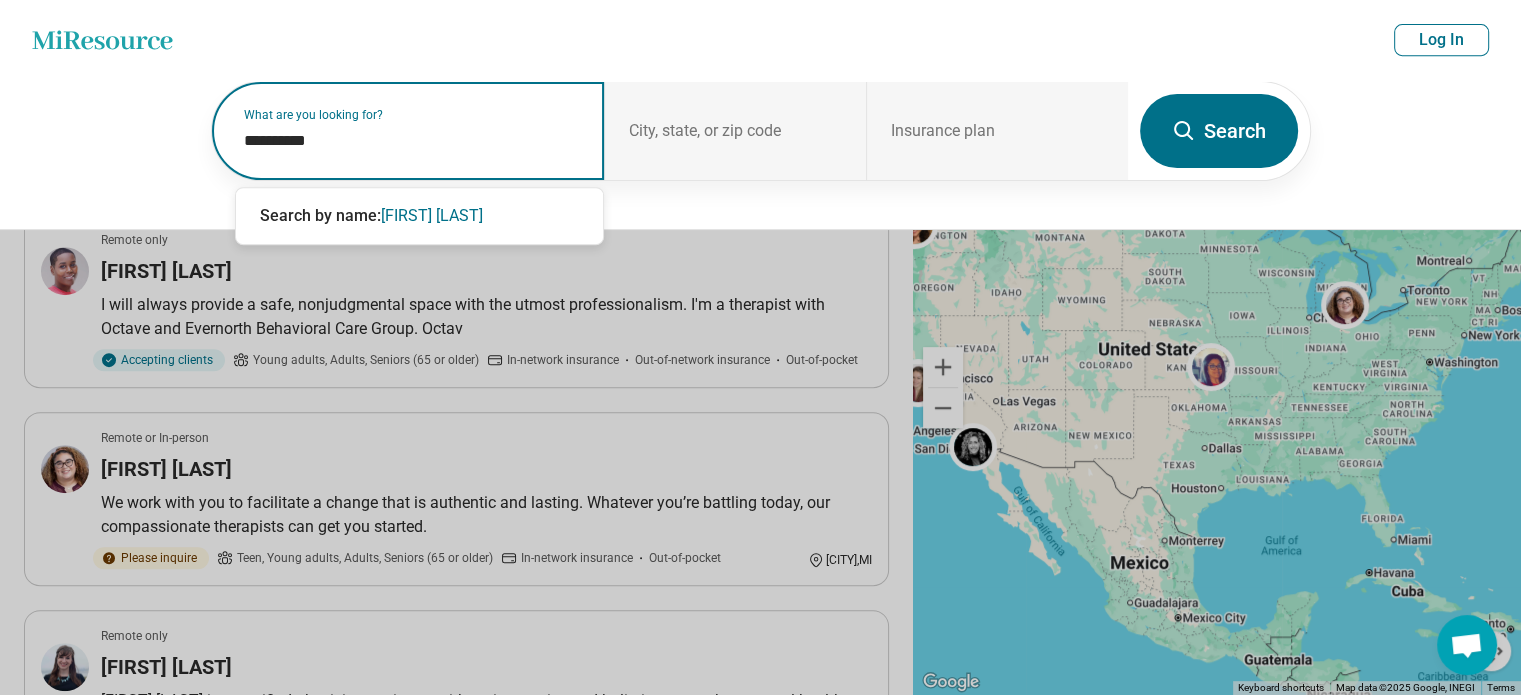 type on "**********" 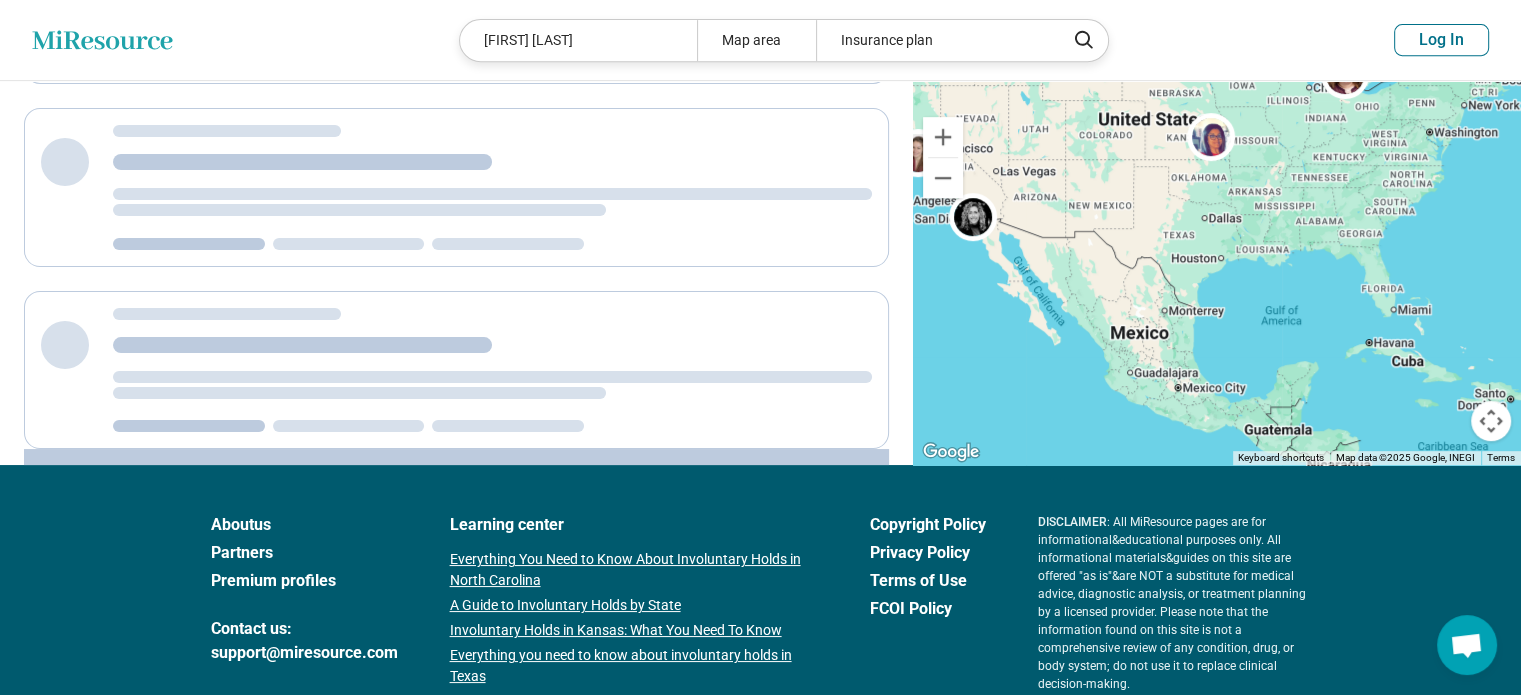 scroll, scrollTop: 820, scrollLeft: 0, axis: vertical 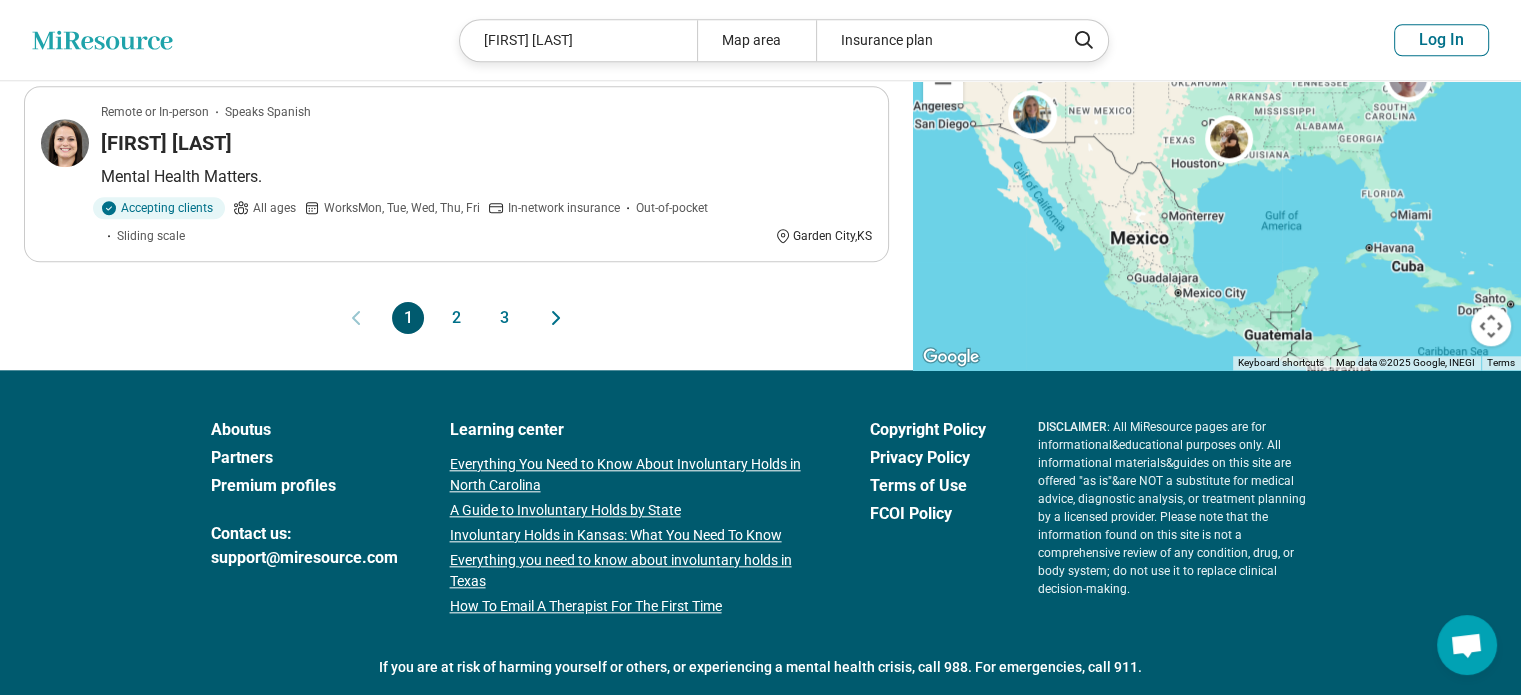 click on "2" at bounding box center [456, 318] 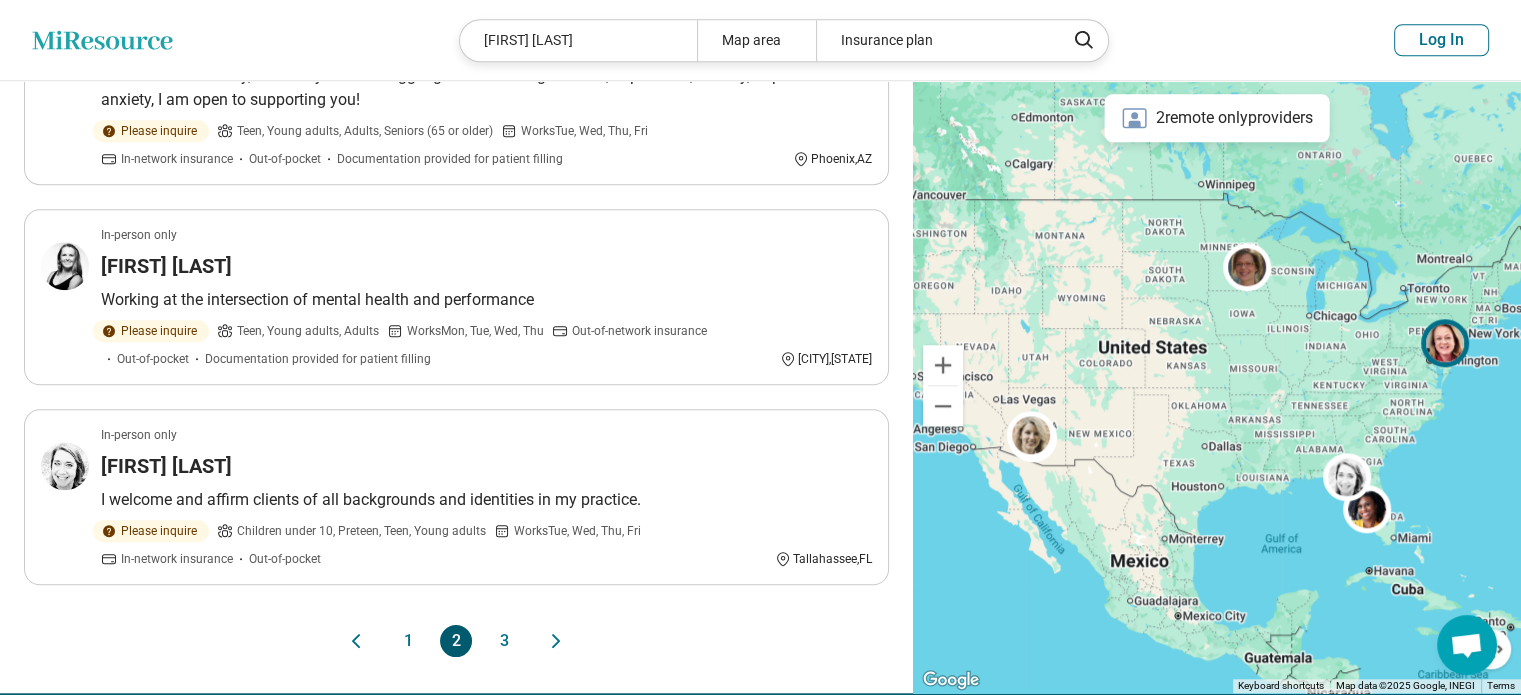 scroll, scrollTop: 1900, scrollLeft: 0, axis: vertical 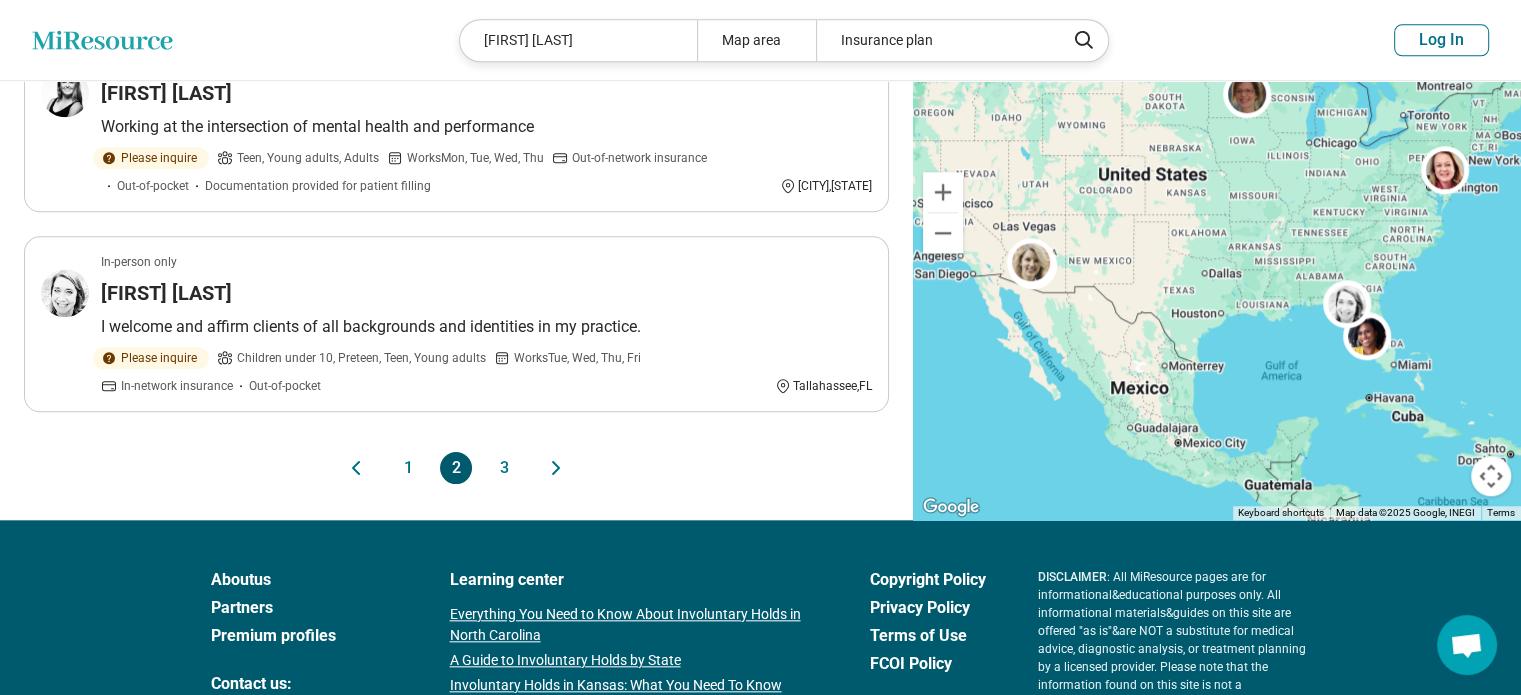 click on "3" at bounding box center (504, 468) 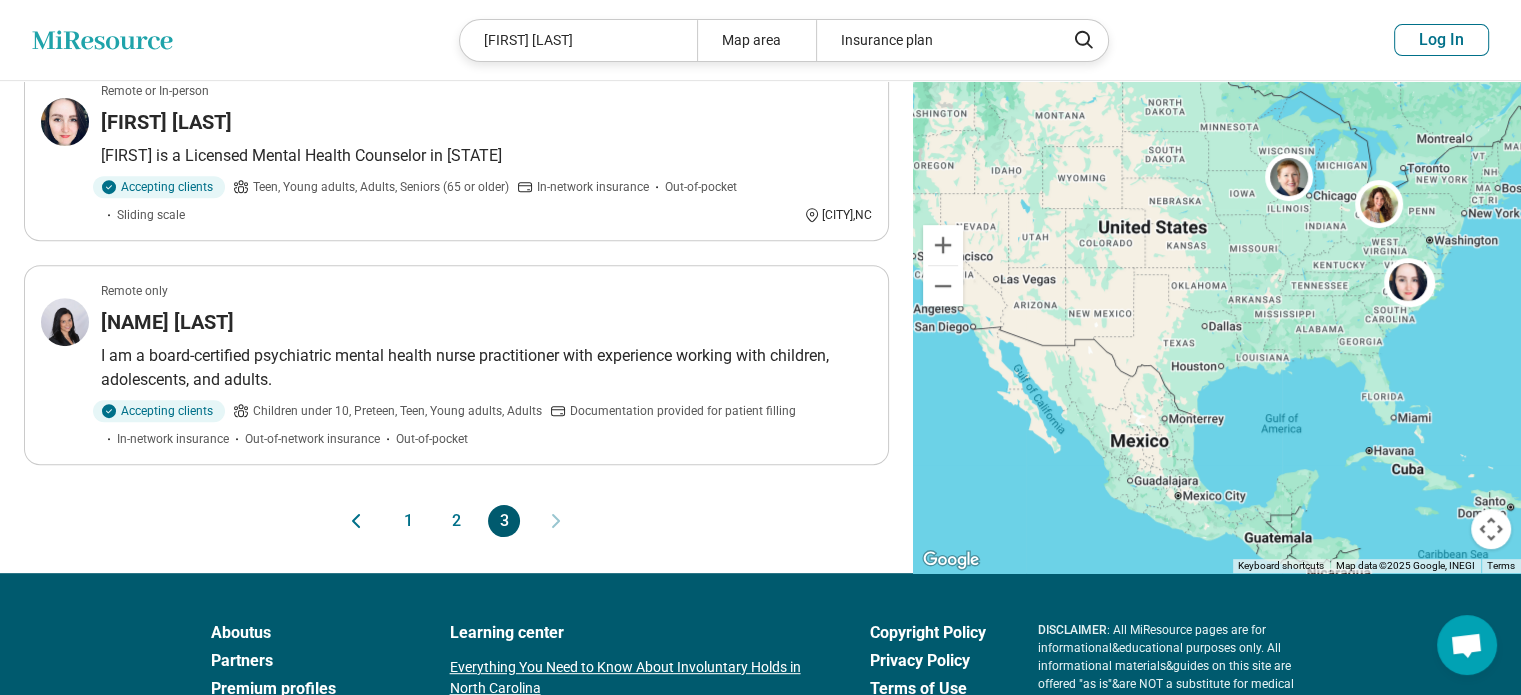 scroll, scrollTop: 800, scrollLeft: 0, axis: vertical 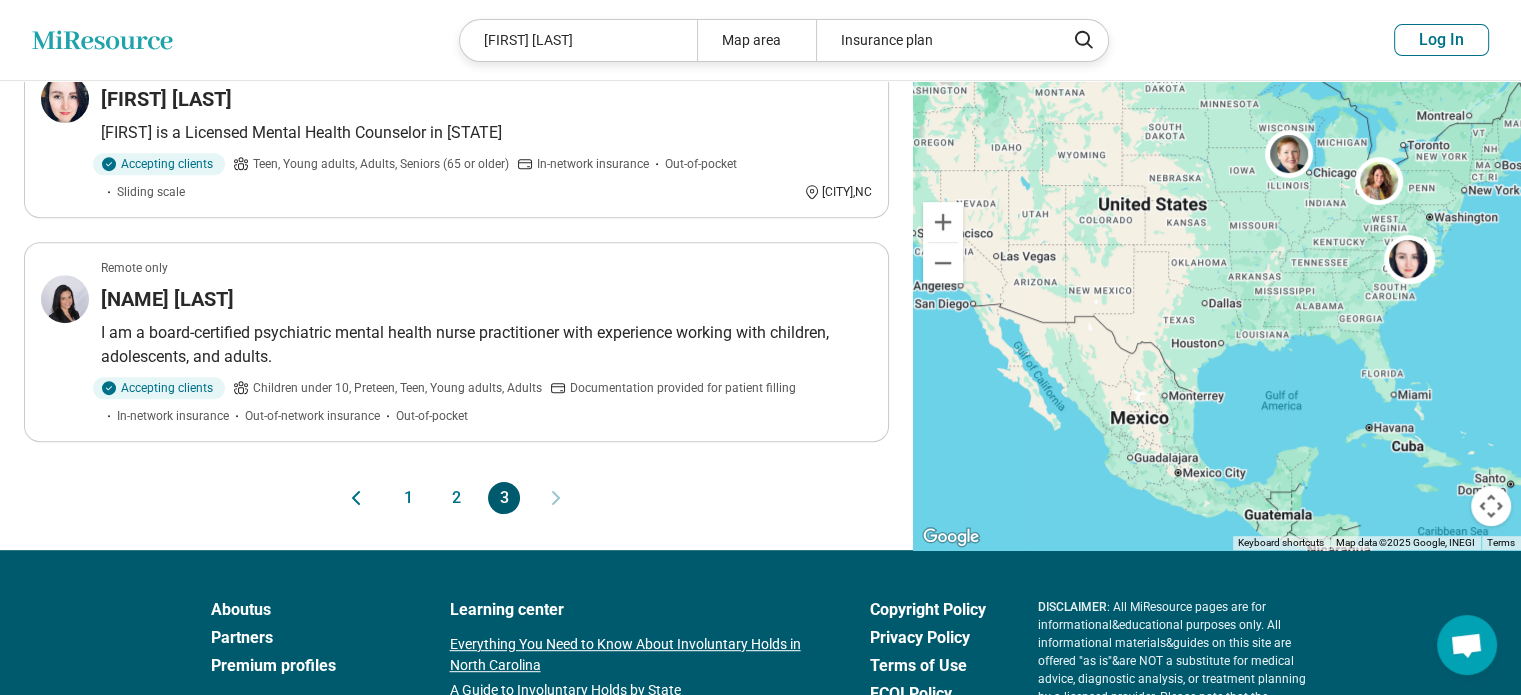 click on "Holly Canas" at bounding box center (578, 40) 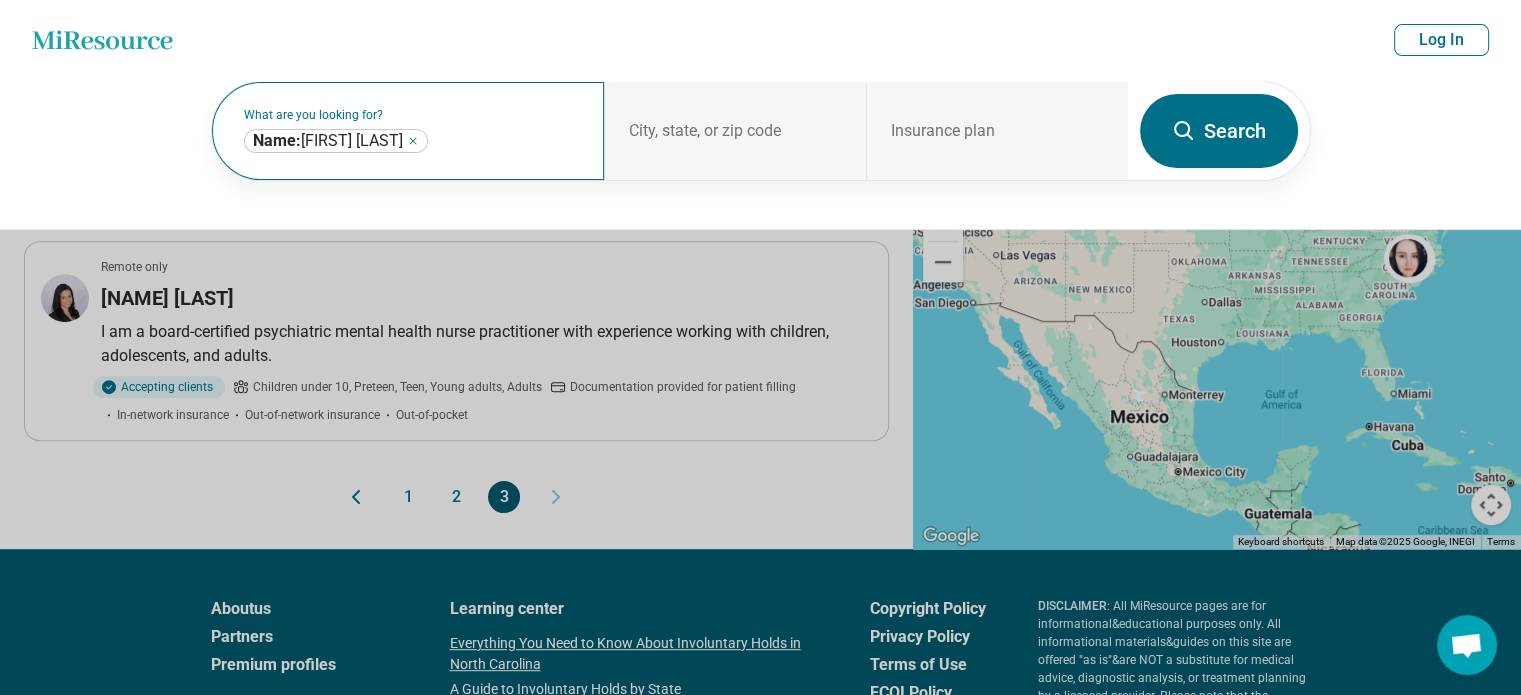scroll, scrollTop: 799, scrollLeft: 0, axis: vertical 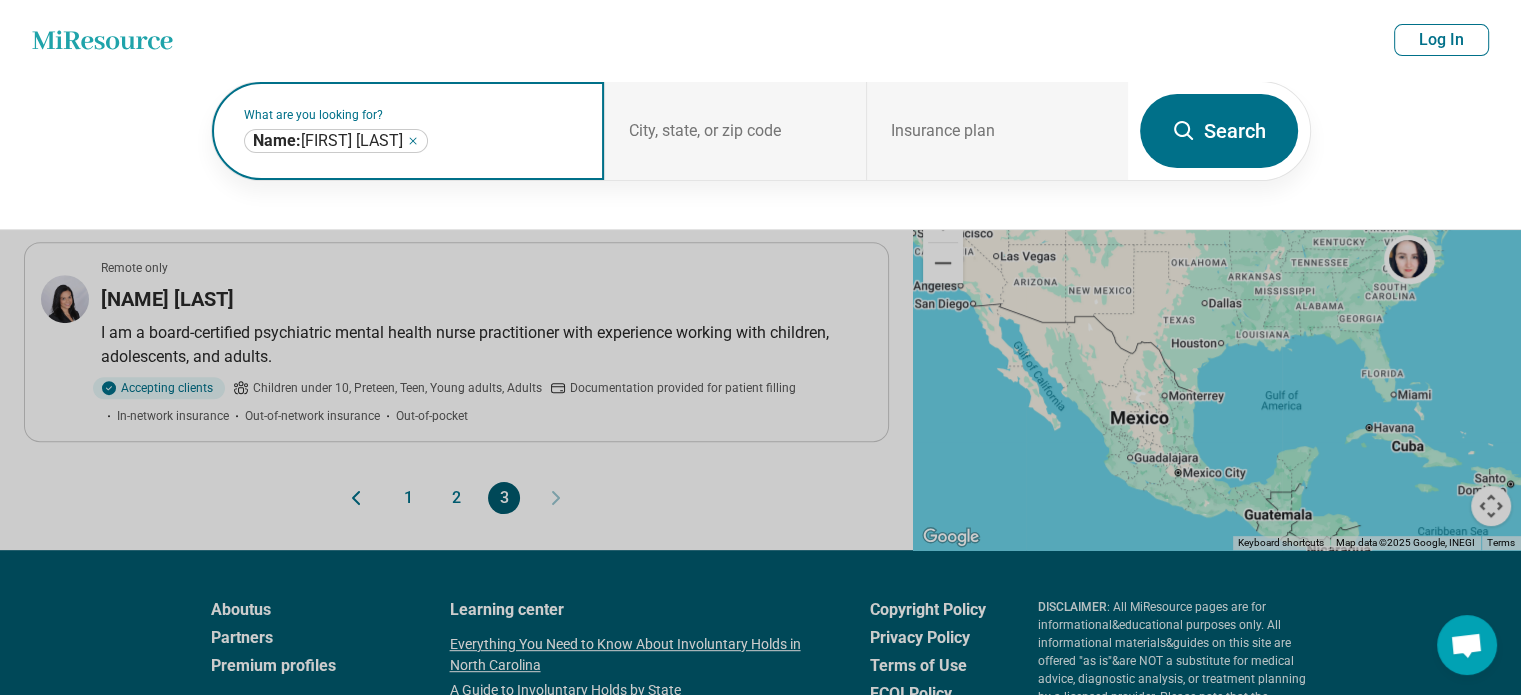 drag, startPoint x: 360, startPoint y: 139, endPoint x: 398, endPoint y: 135, distance: 38.209946 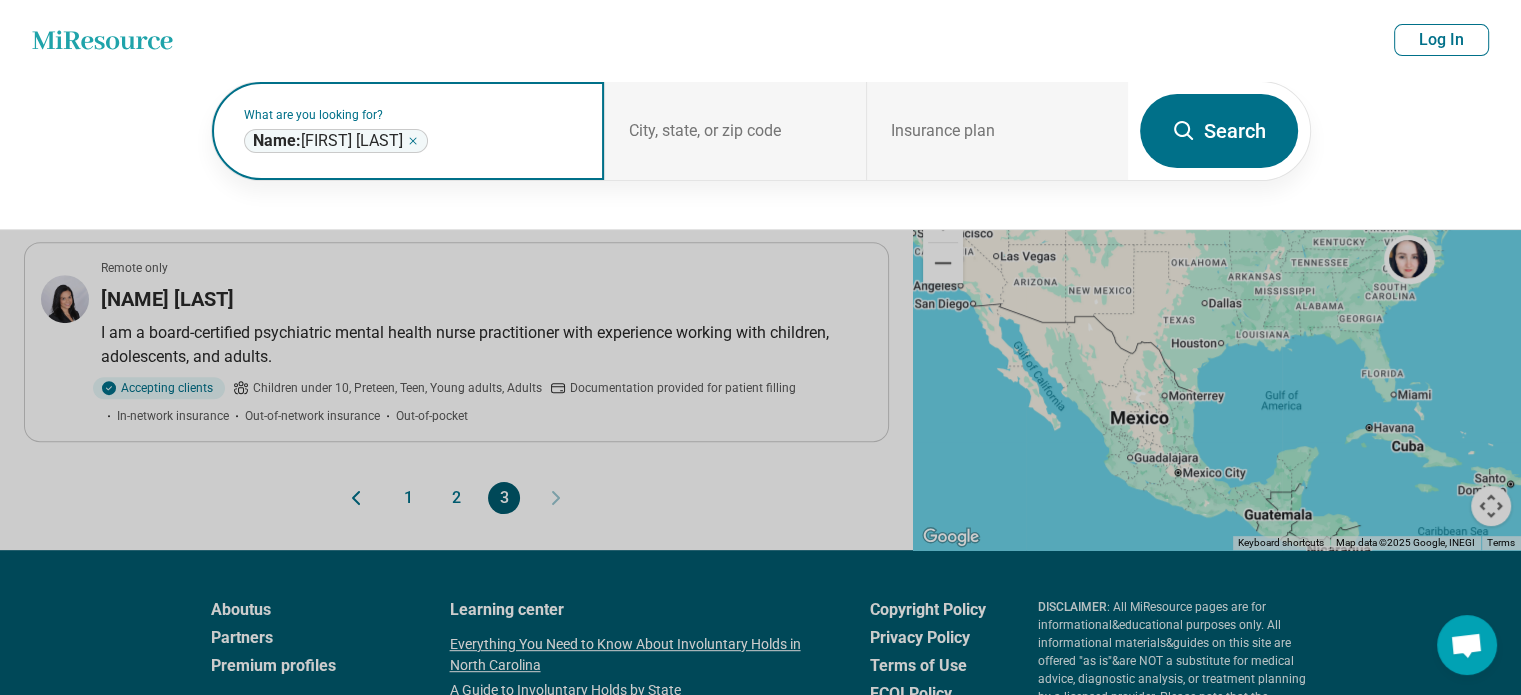click 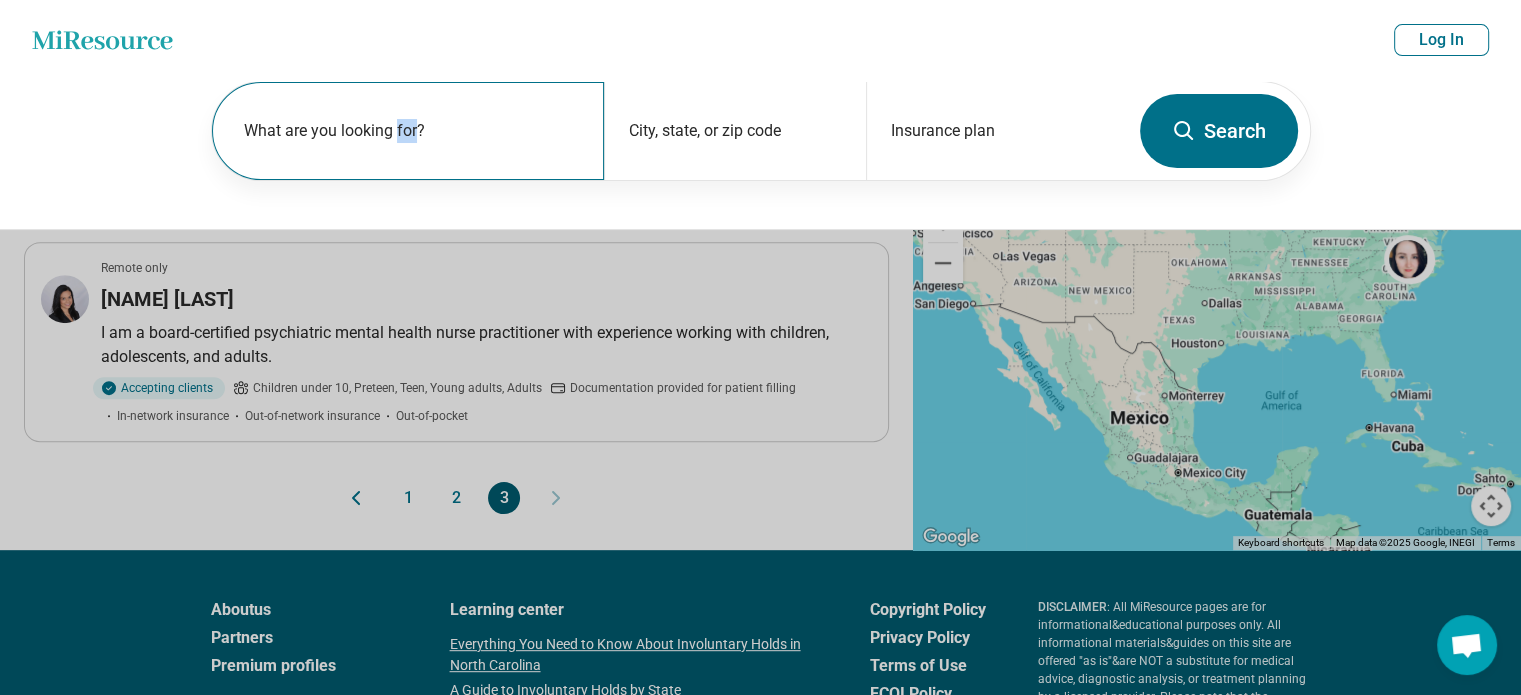 click on "What are you looking for?" at bounding box center (412, 131) 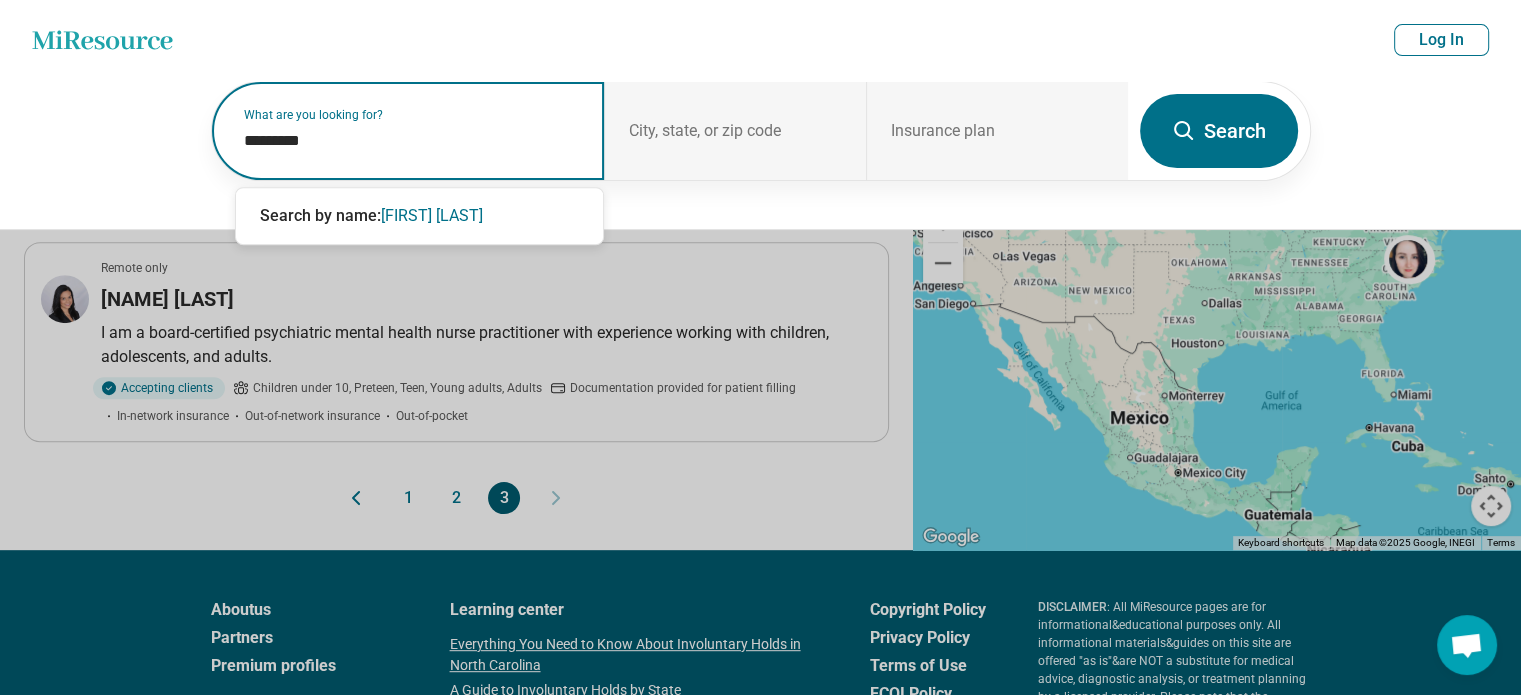 paste on "*" 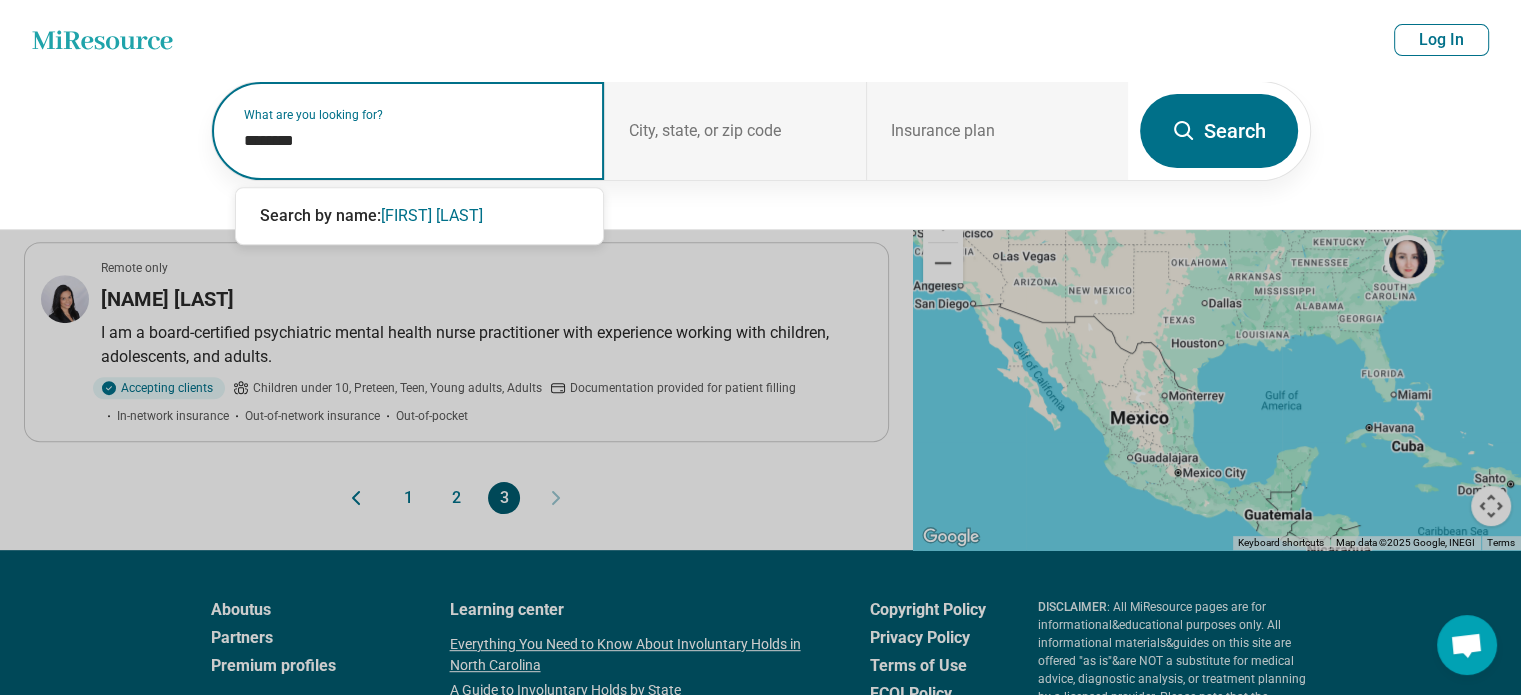 paste on "*" 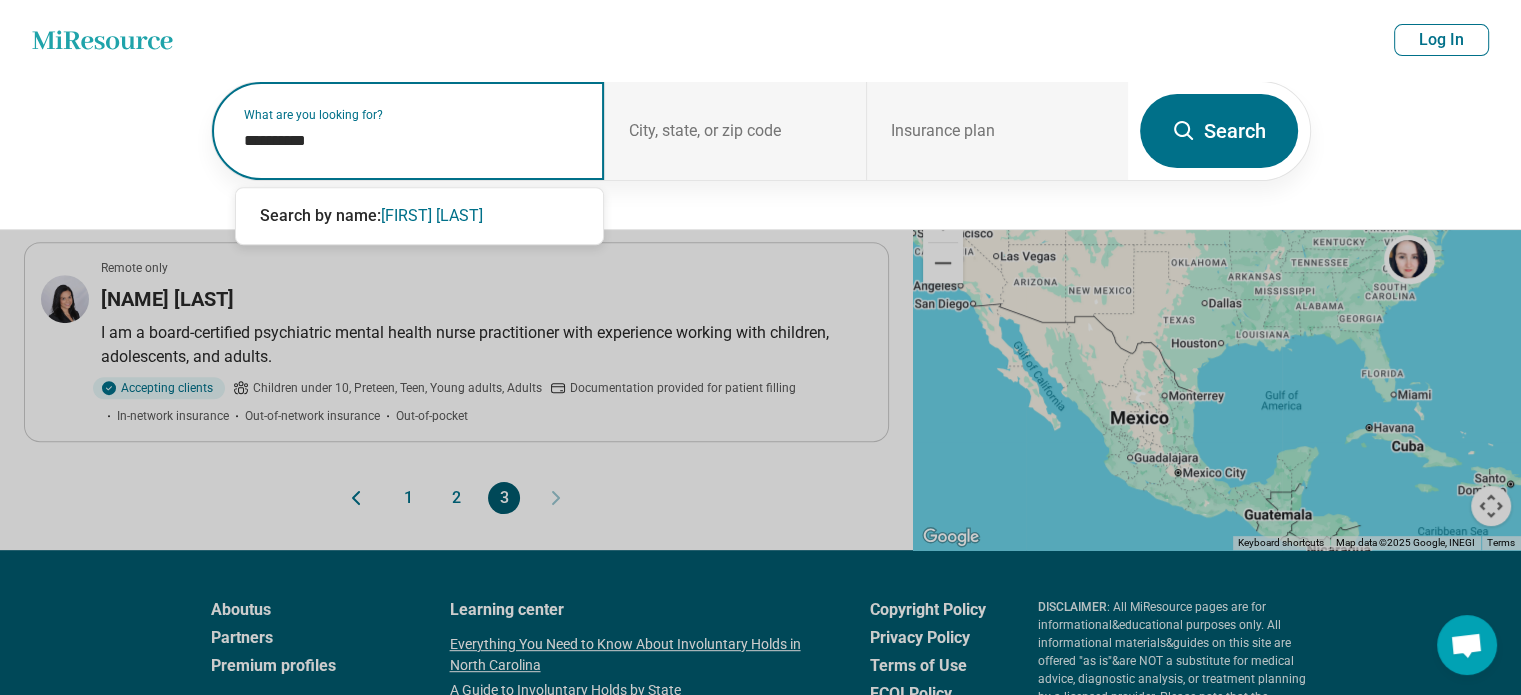 type on "**********" 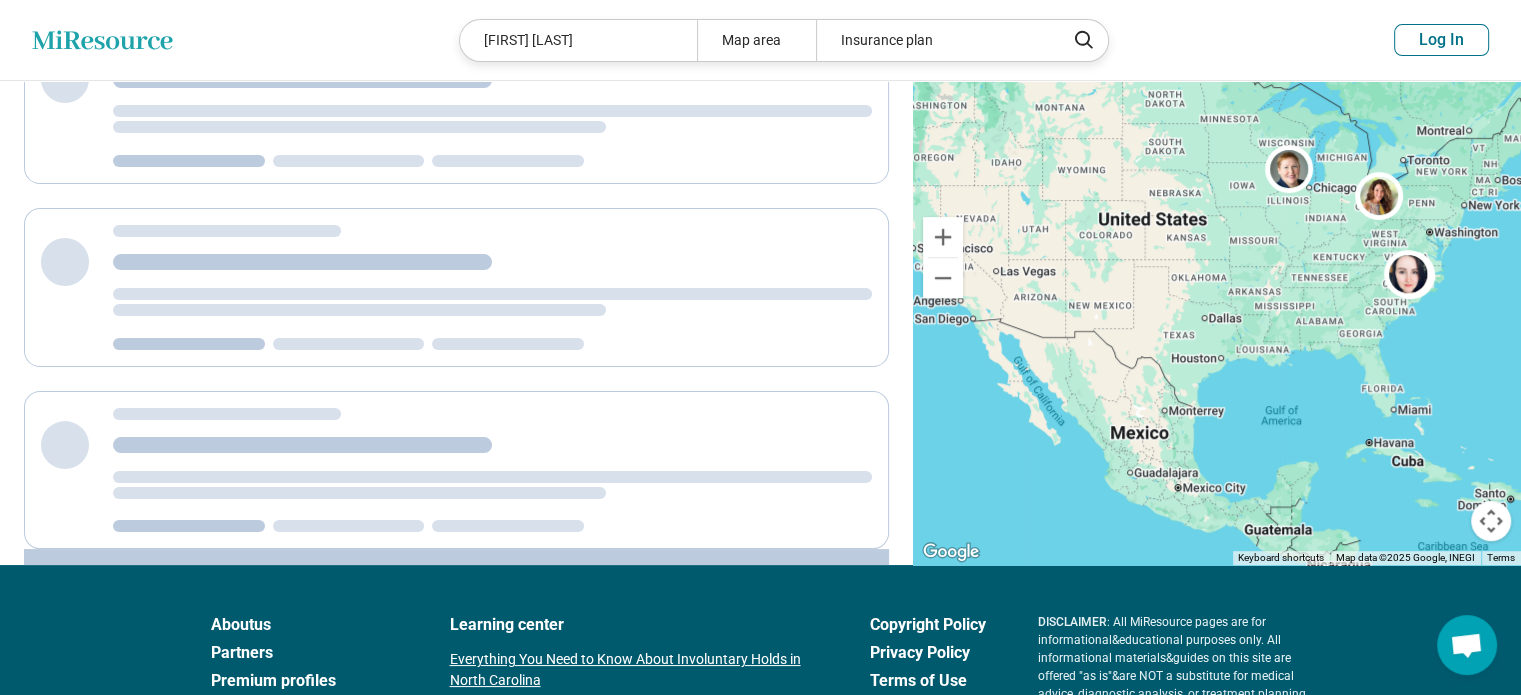 scroll, scrollTop: 694, scrollLeft: 0, axis: vertical 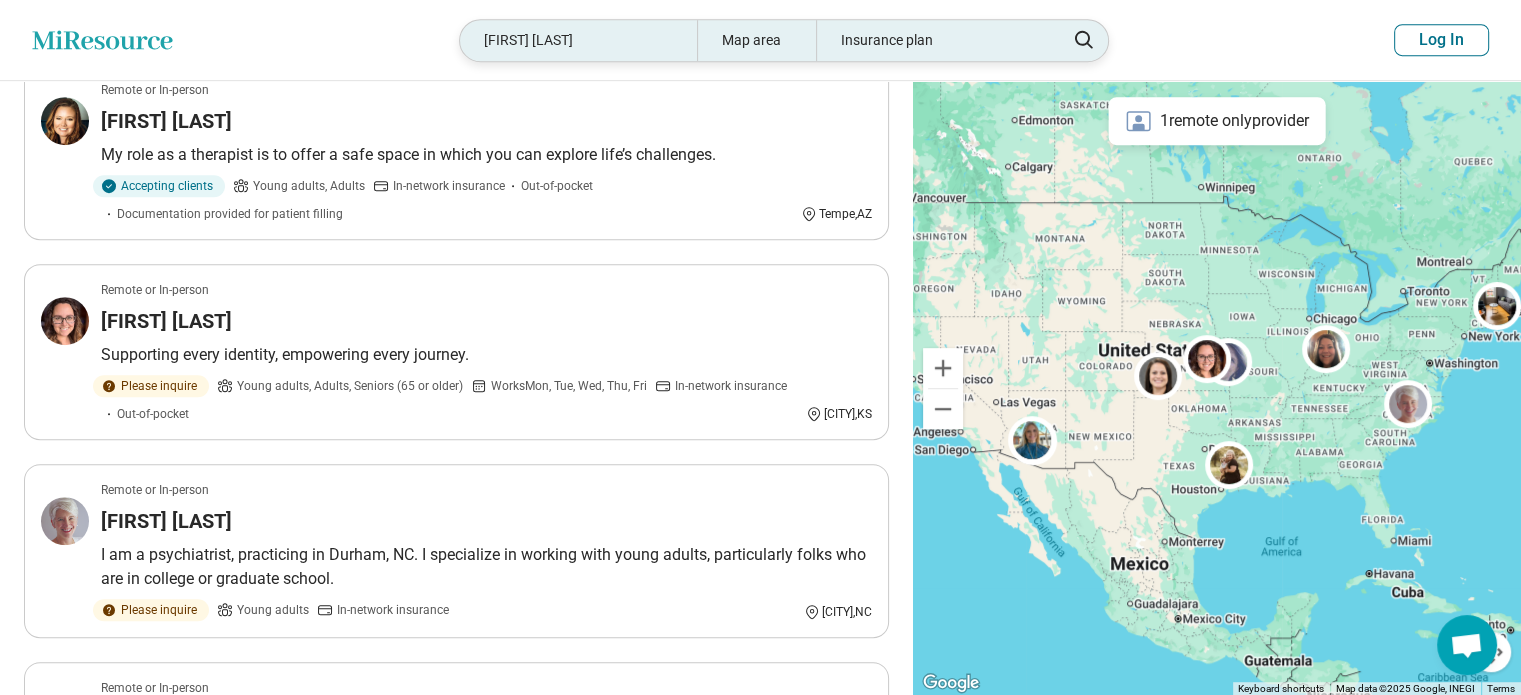 click on "Holly Cañas" at bounding box center (578, 40) 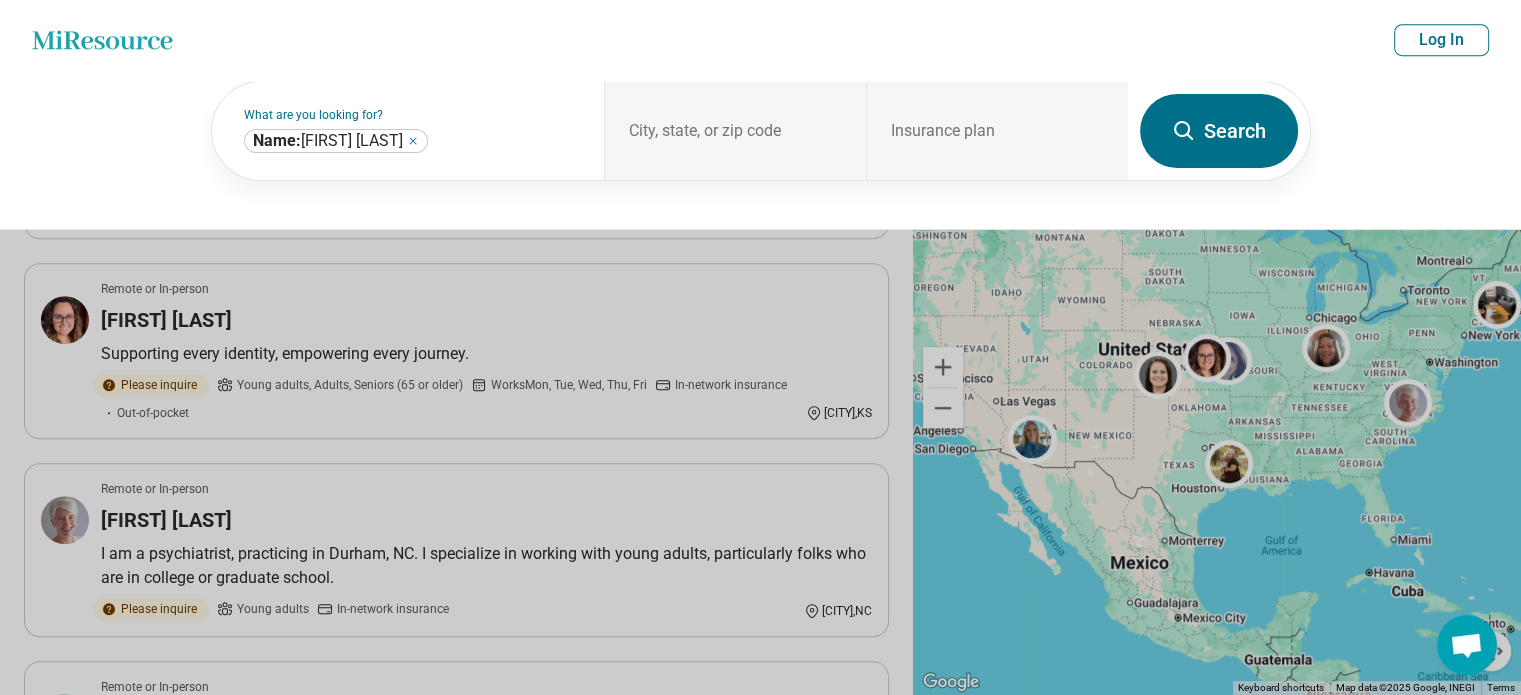 scroll, scrollTop: 998, scrollLeft: 0, axis: vertical 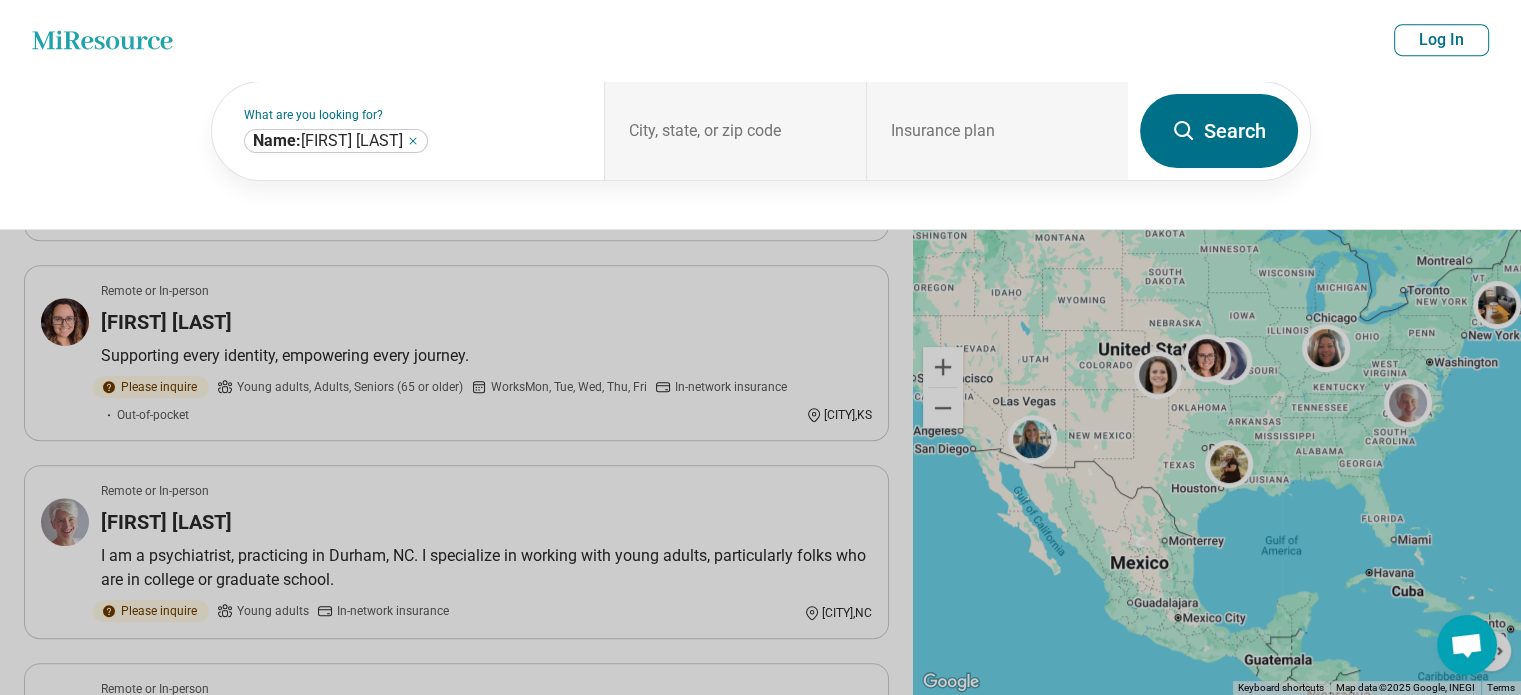 click on "Miresource logo Holly Cañas Map area Insurance plan Log In" at bounding box center (760, 40) 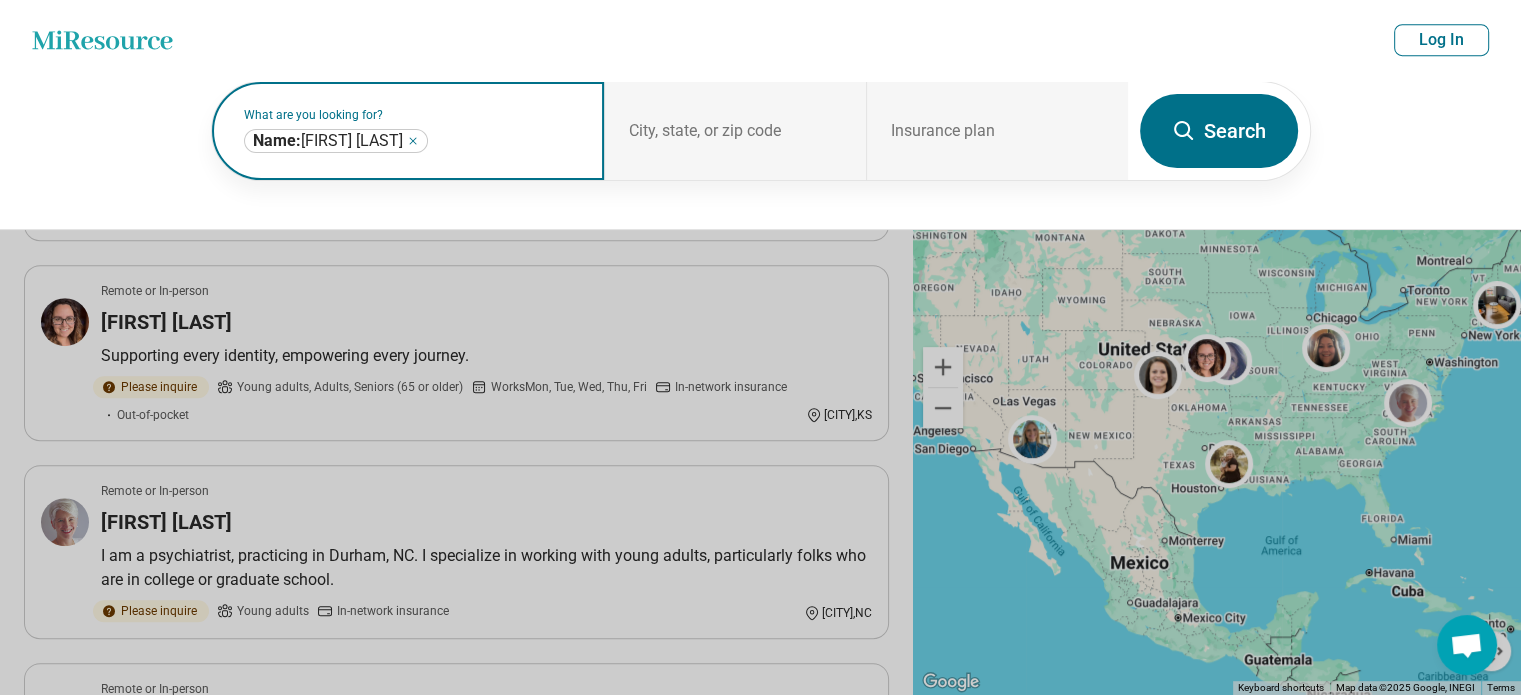 click on "**********" at bounding box center (336, 141) 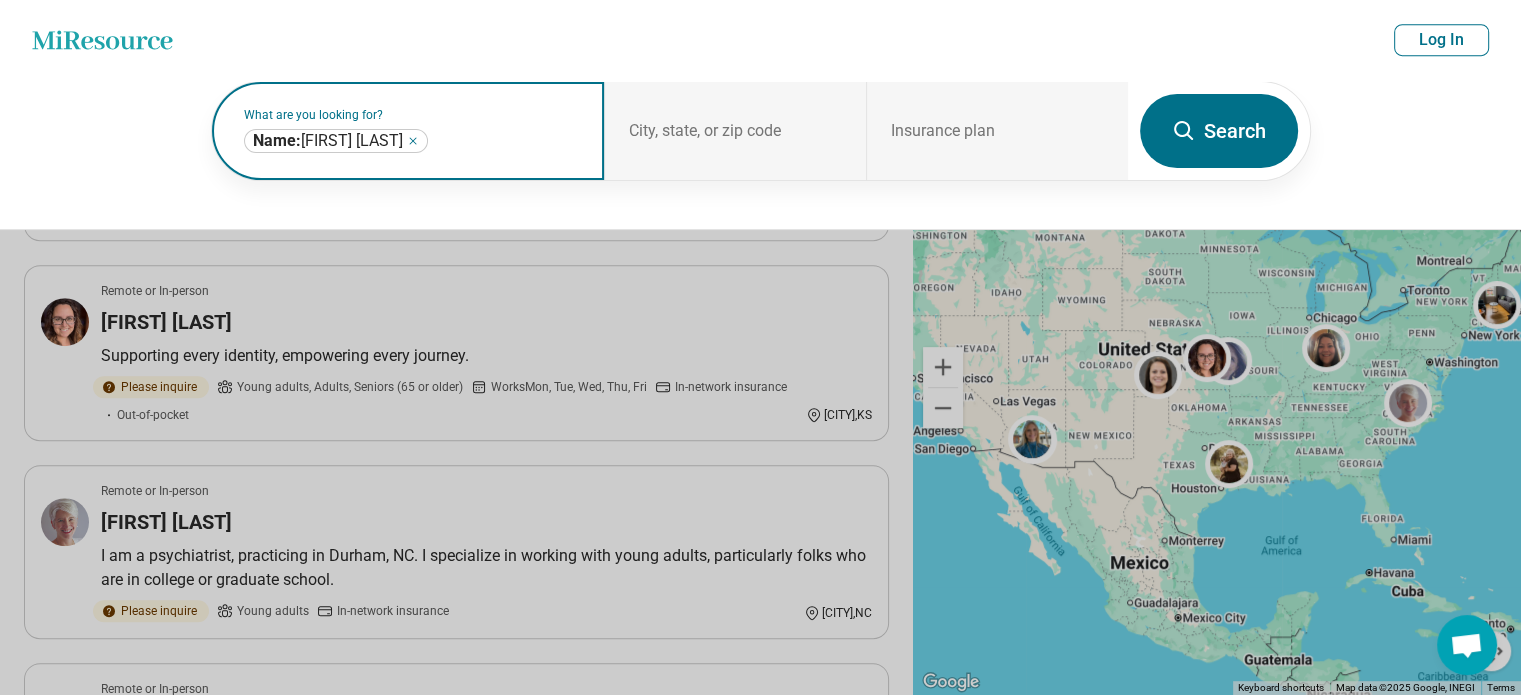 click 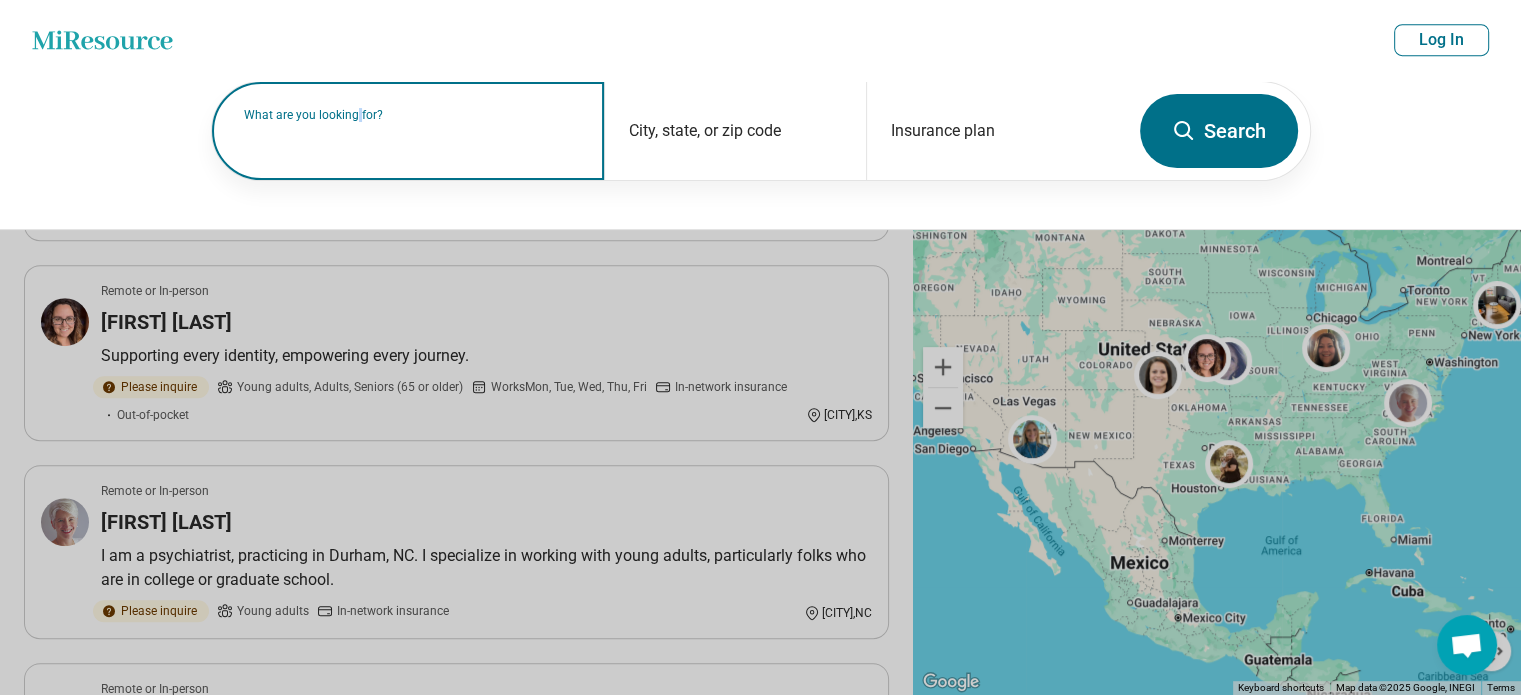 click on "What are you looking for?" at bounding box center (412, 115) 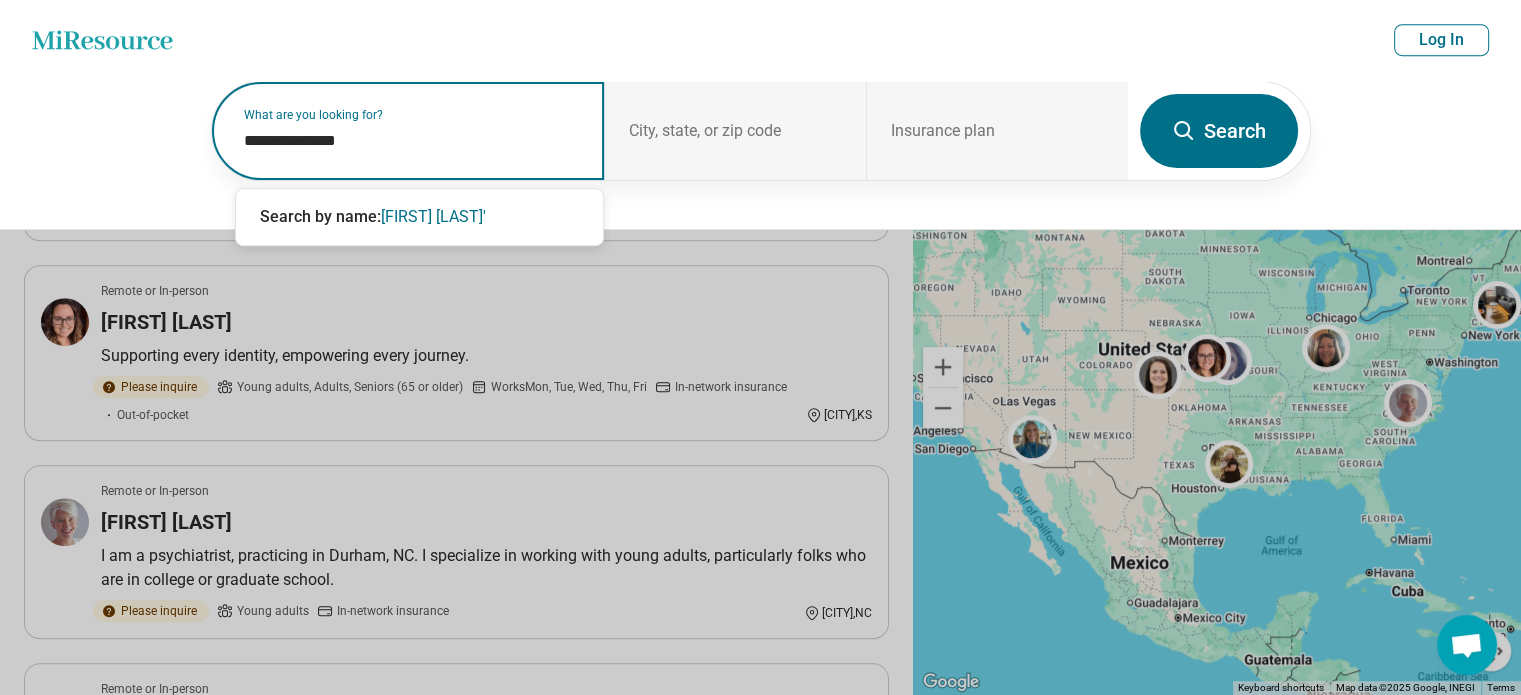 click on "**********" at bounding box center [412, 141] 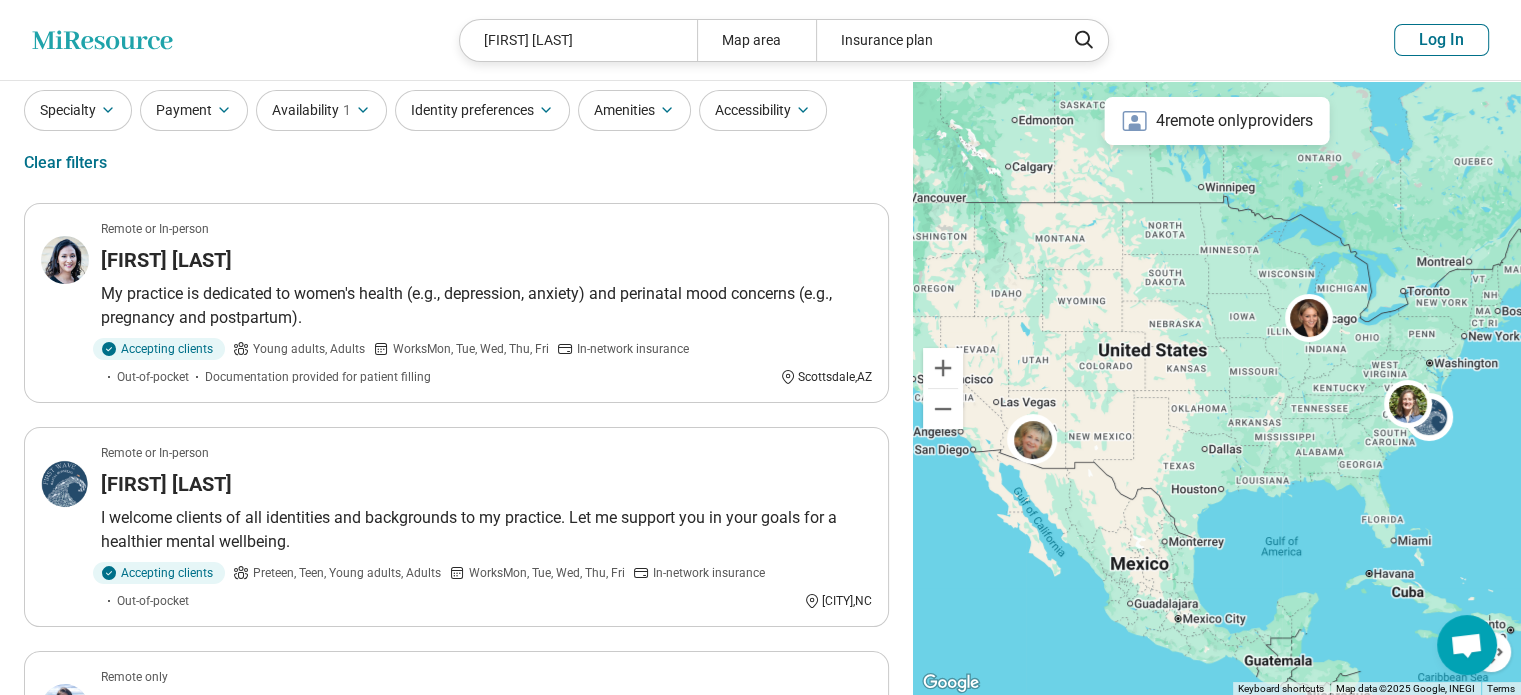 scroll, scrollTop: 0, scrollLeft: 0, axis: both 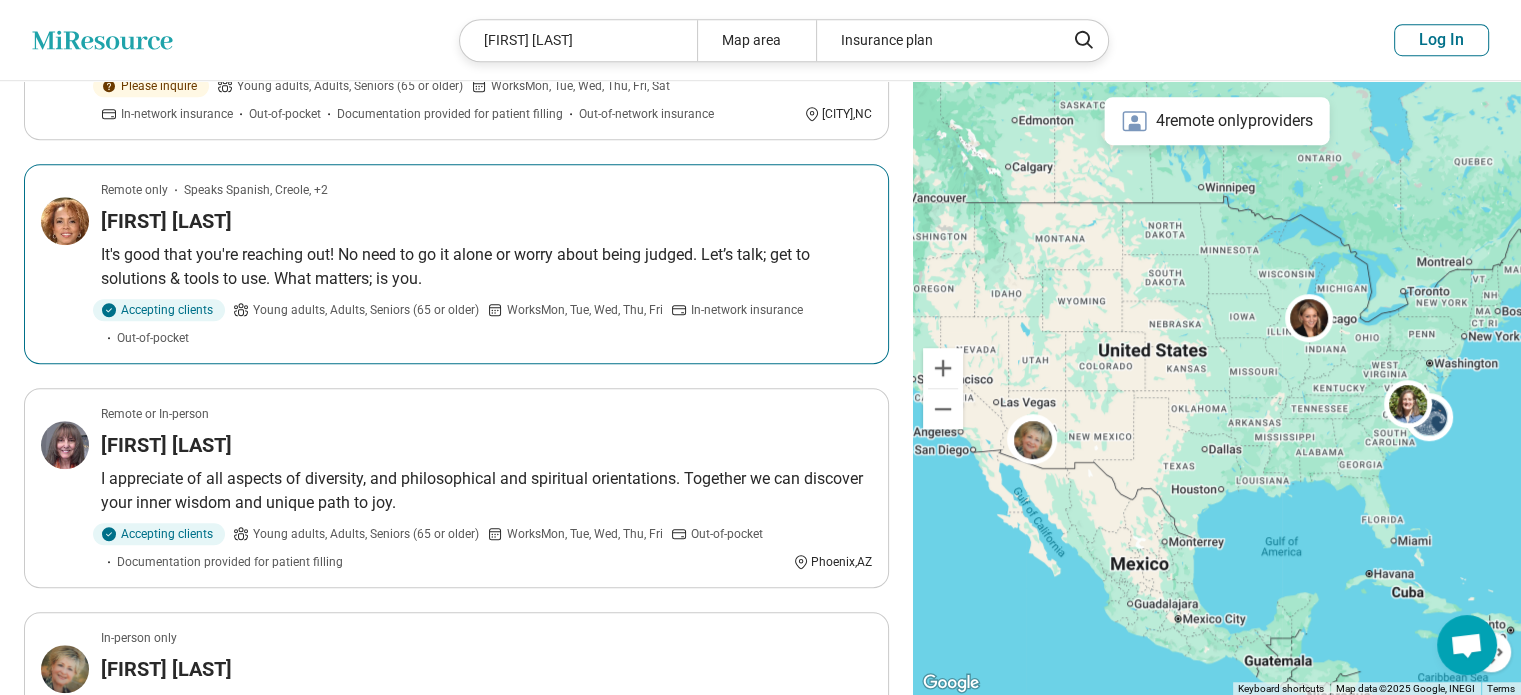 click on "Works  Mon, Tue, Wed, Thu, Fri" at bounding box center [585, 310] 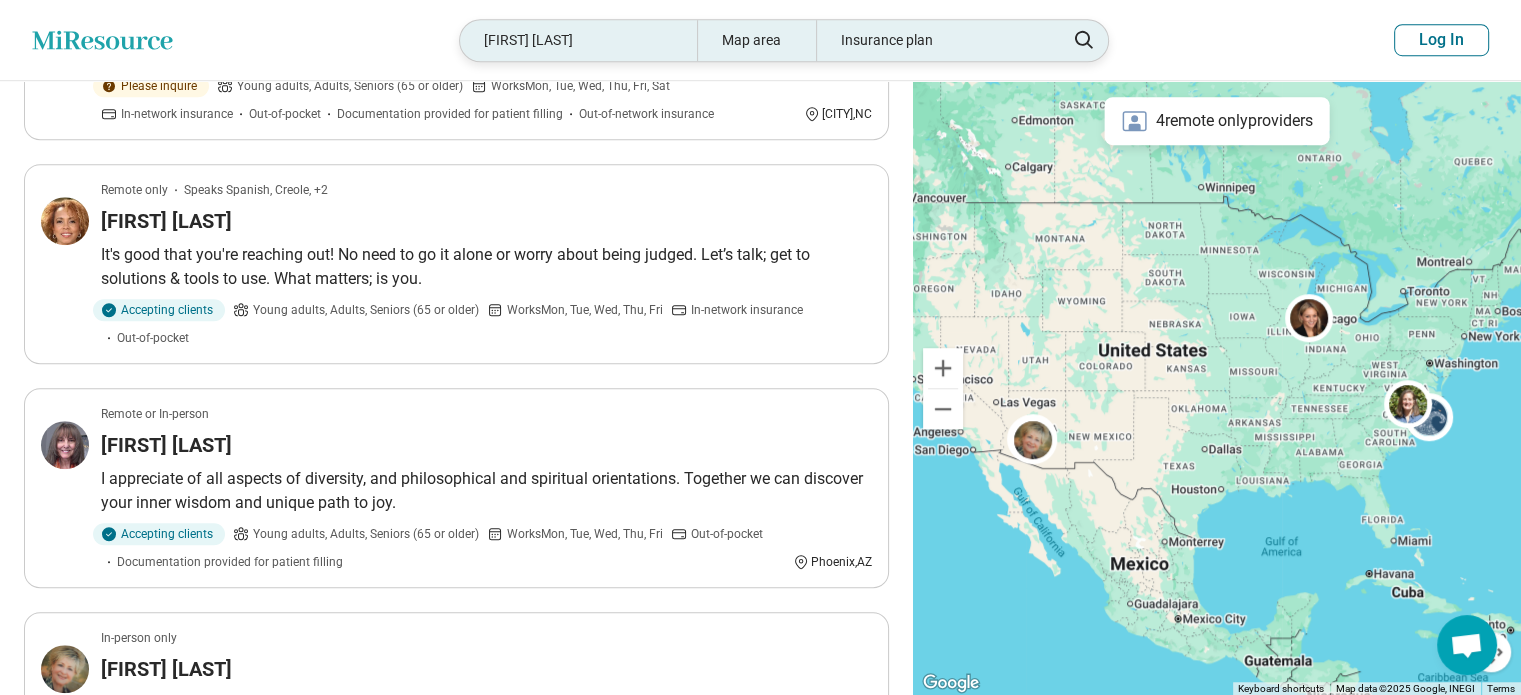 click on "Sandra Landers Map area Insurance plan" at bounding box center (784, 40) 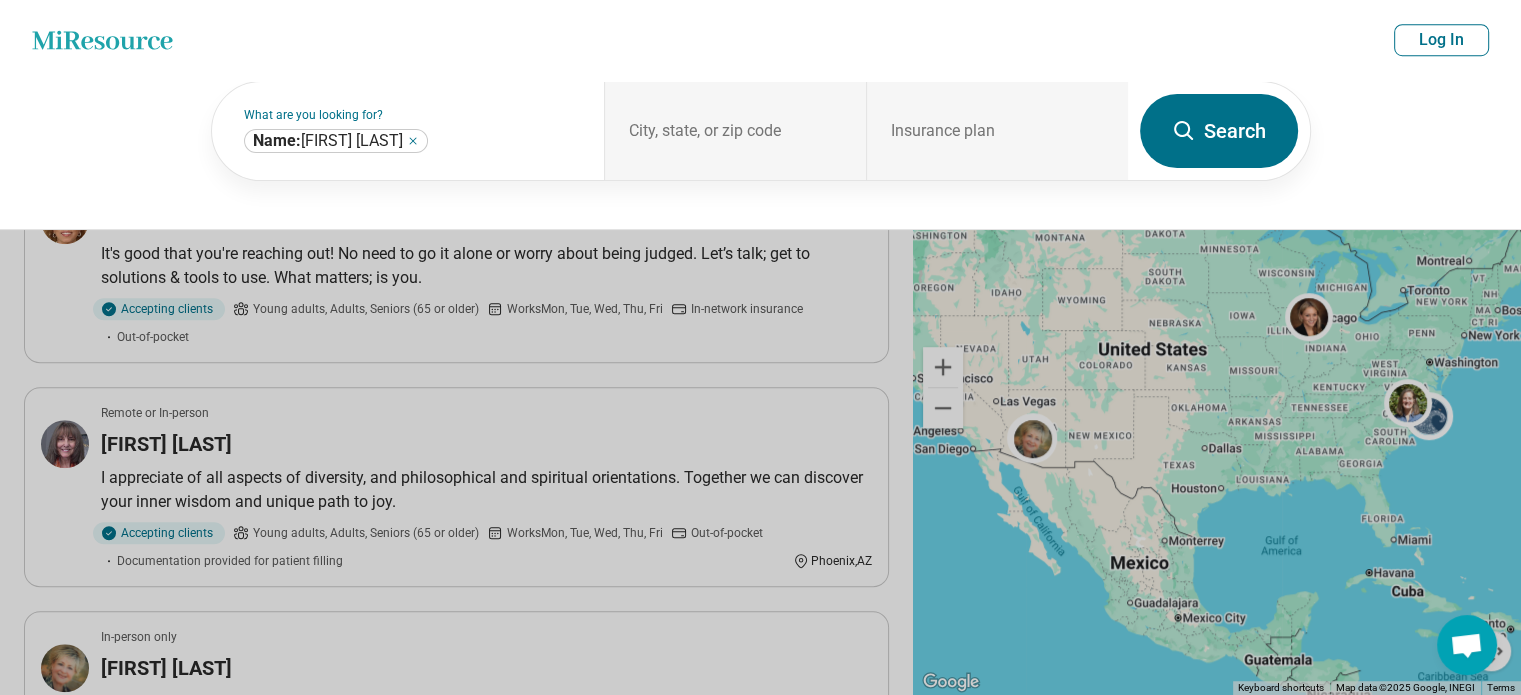scroll, scrollTop: 1399, scrollLeft: 0, axis: vertical 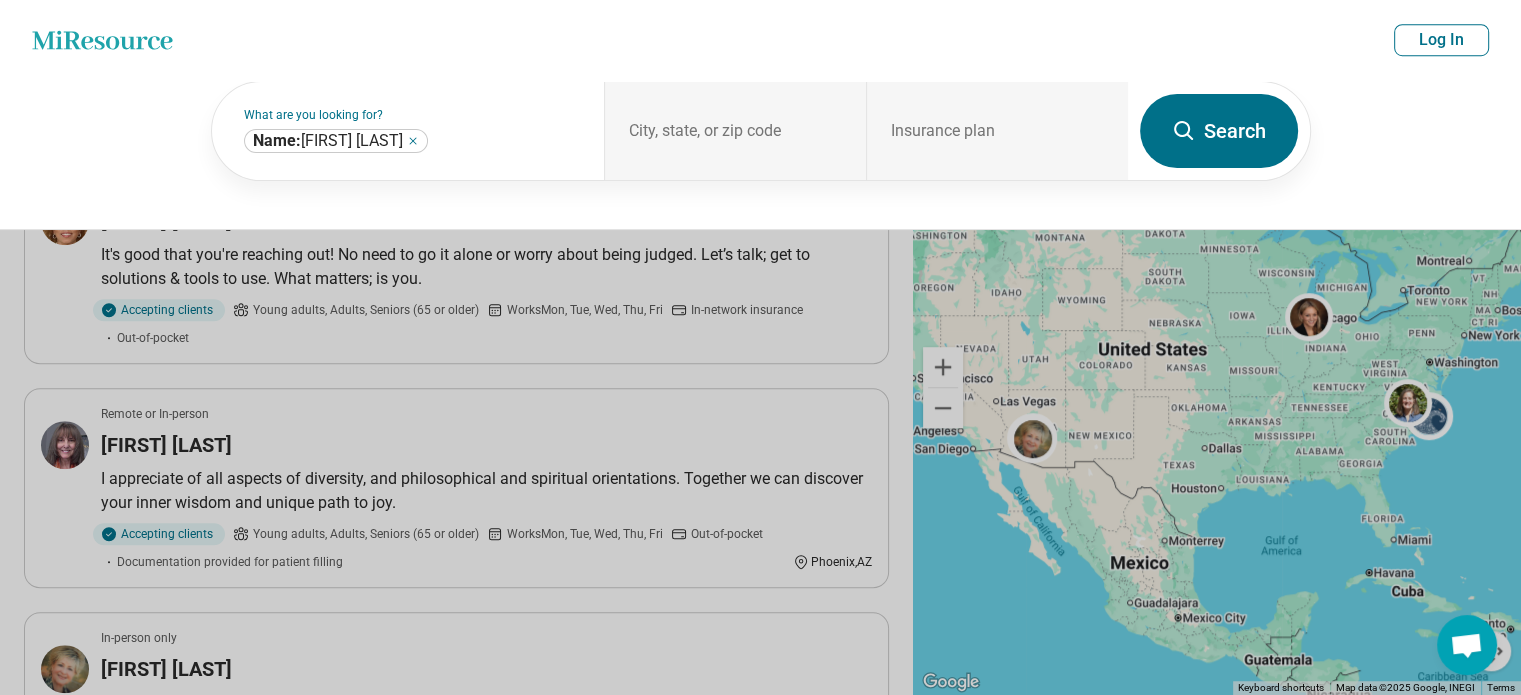 click on "Miresource logo Sandra Landers Map area Insurance plan Log In" at bounding box center (760, 40) 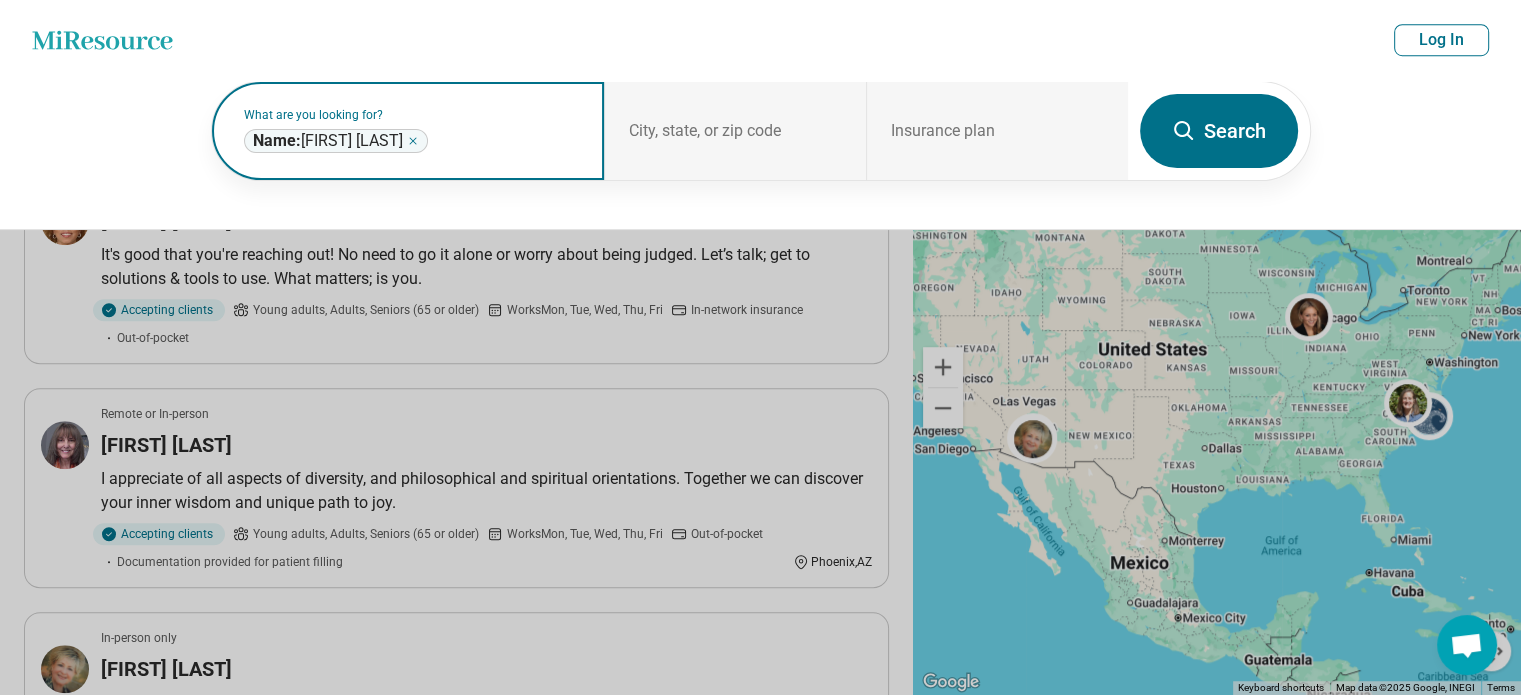 click on "**********" at bounding box center [336, 141] 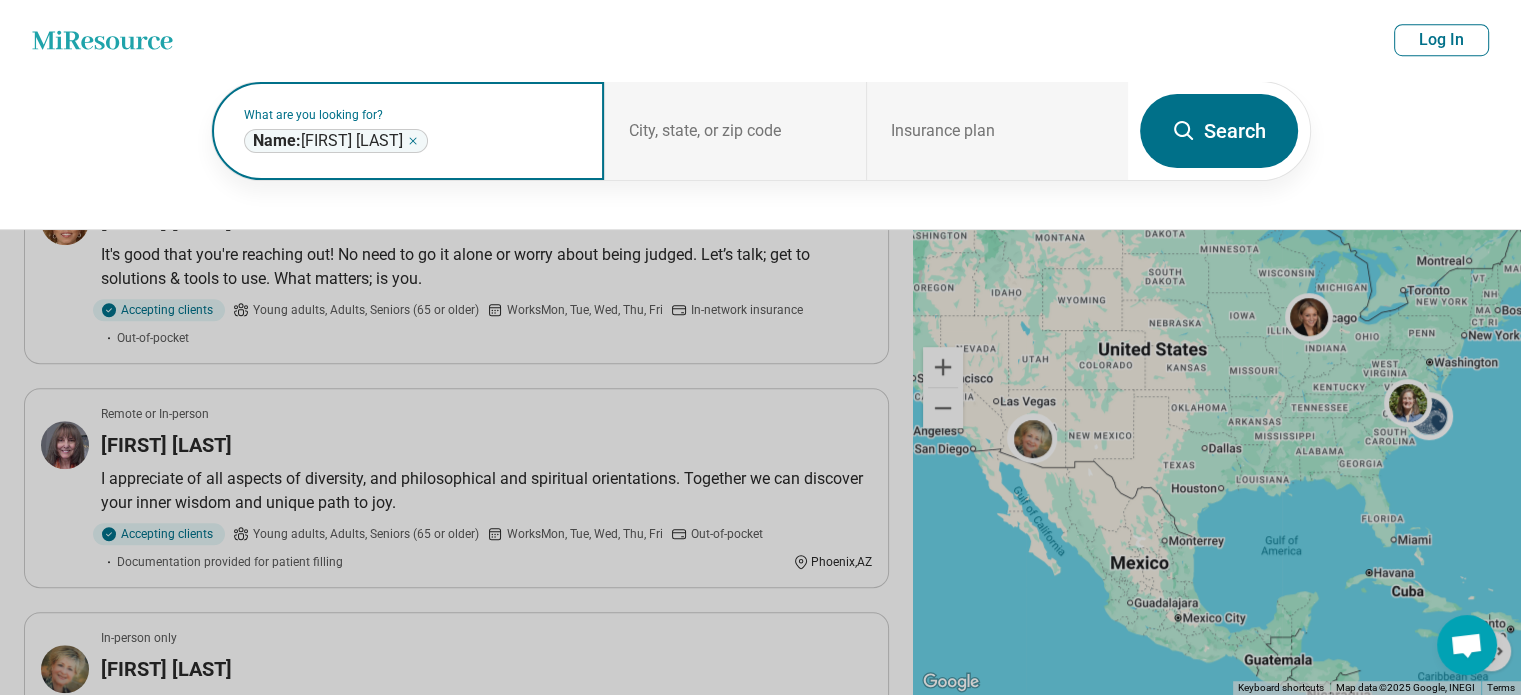 click 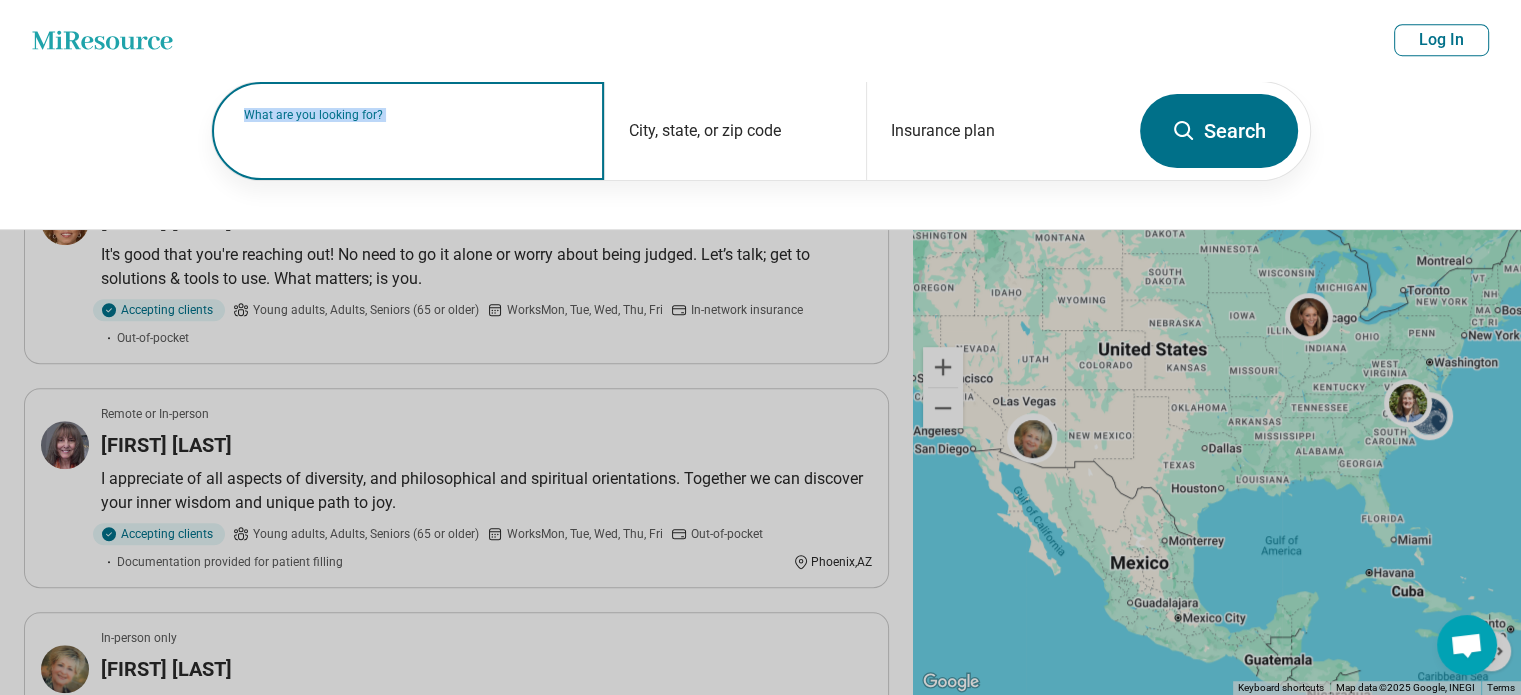 click on "What are you looking for?" at bounding box center (412, 115) 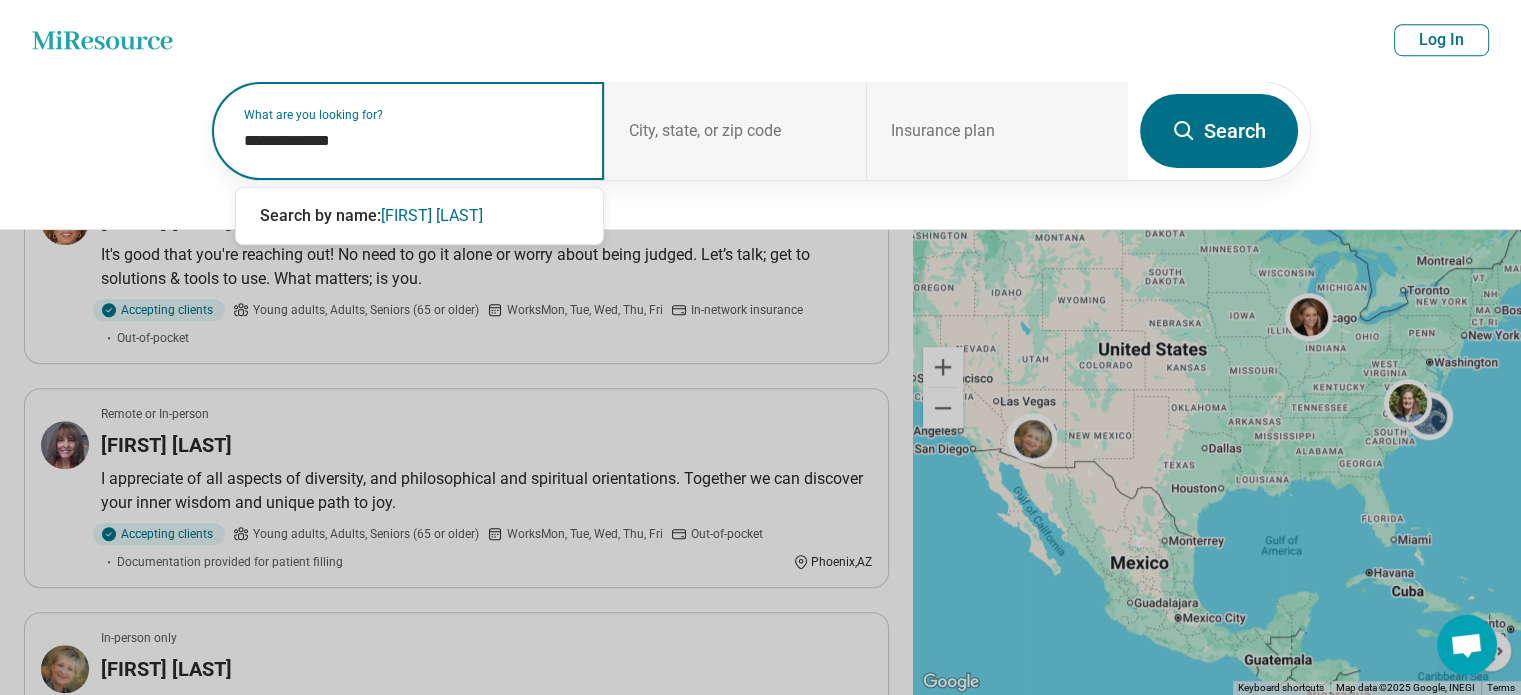 type on "**********" 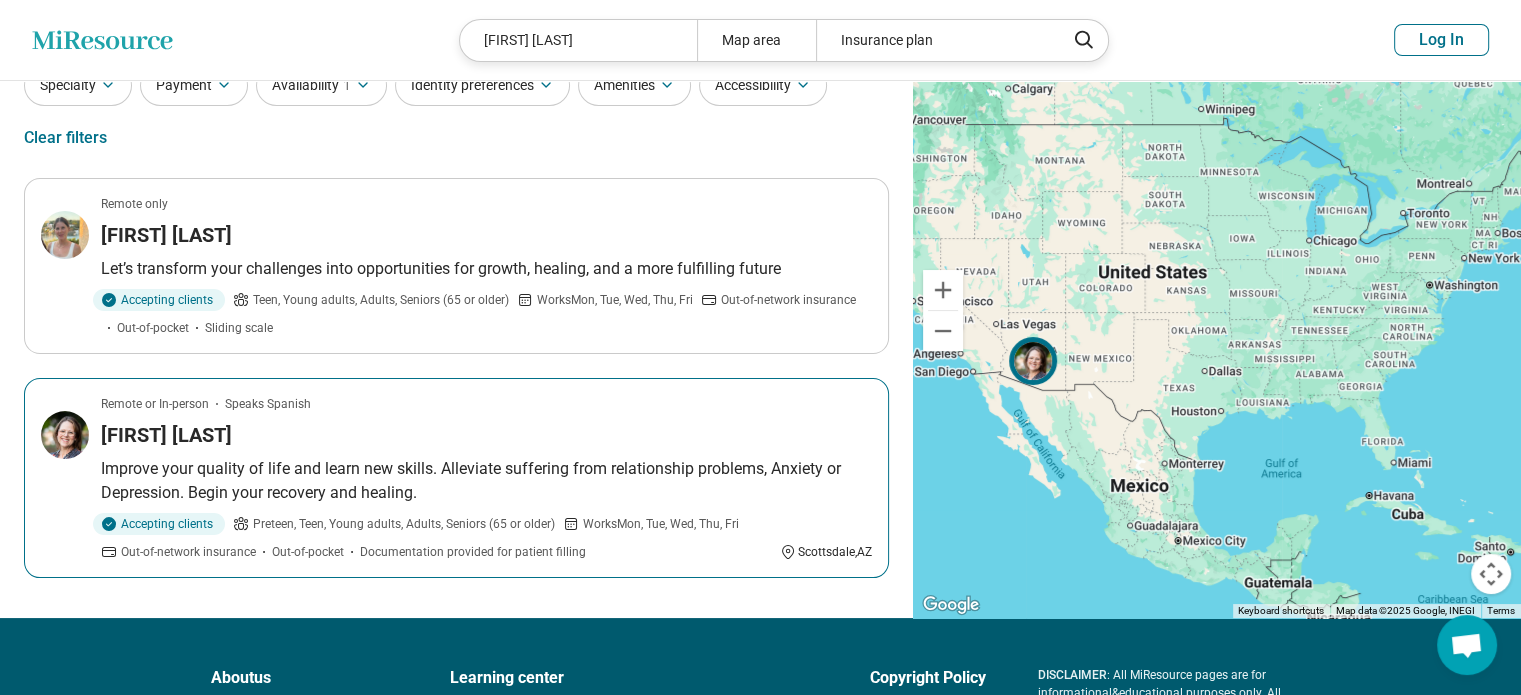 scroll, scrollTop: 0, scrollLeft: 0, axis: both 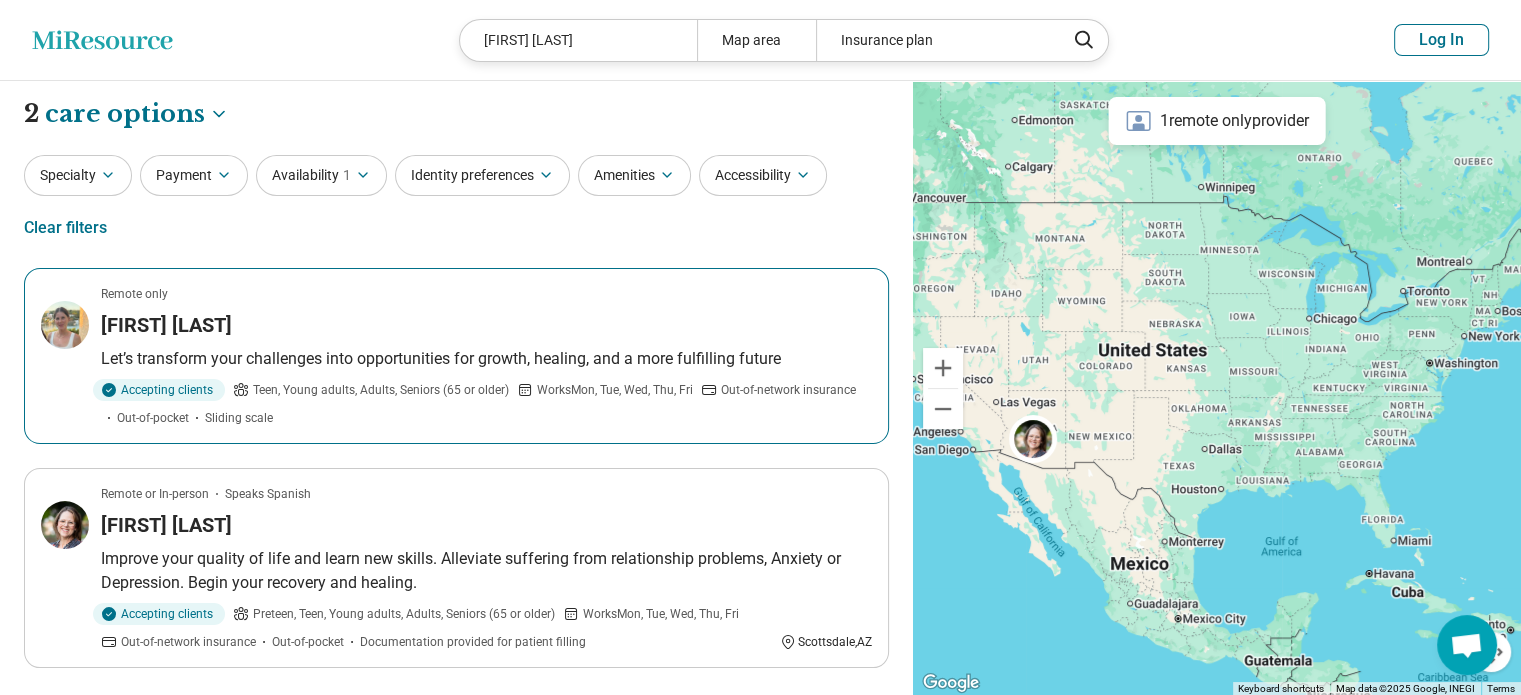 click on "Sage Rubinstein" at bounding box center [486, 325] 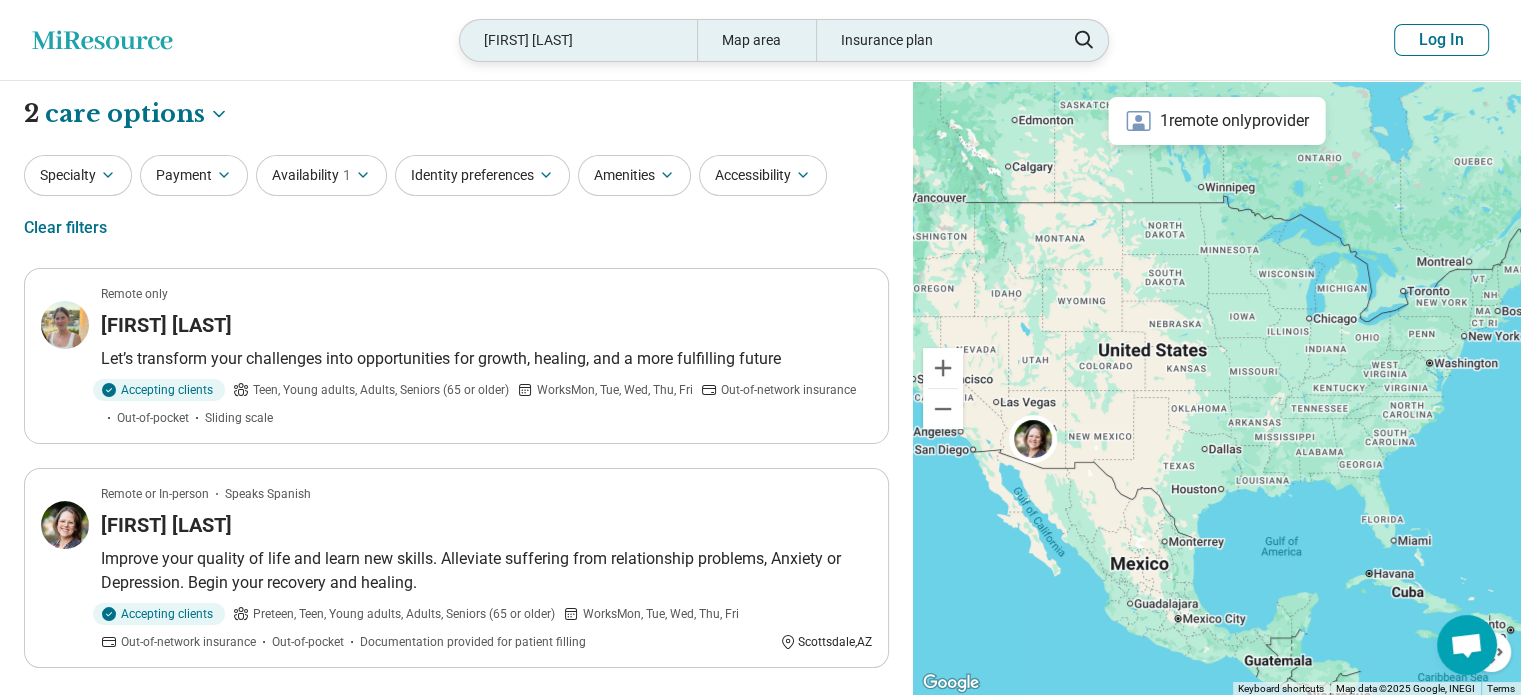 click on "Sage Rubenstein" at bounding box center [578, 40] 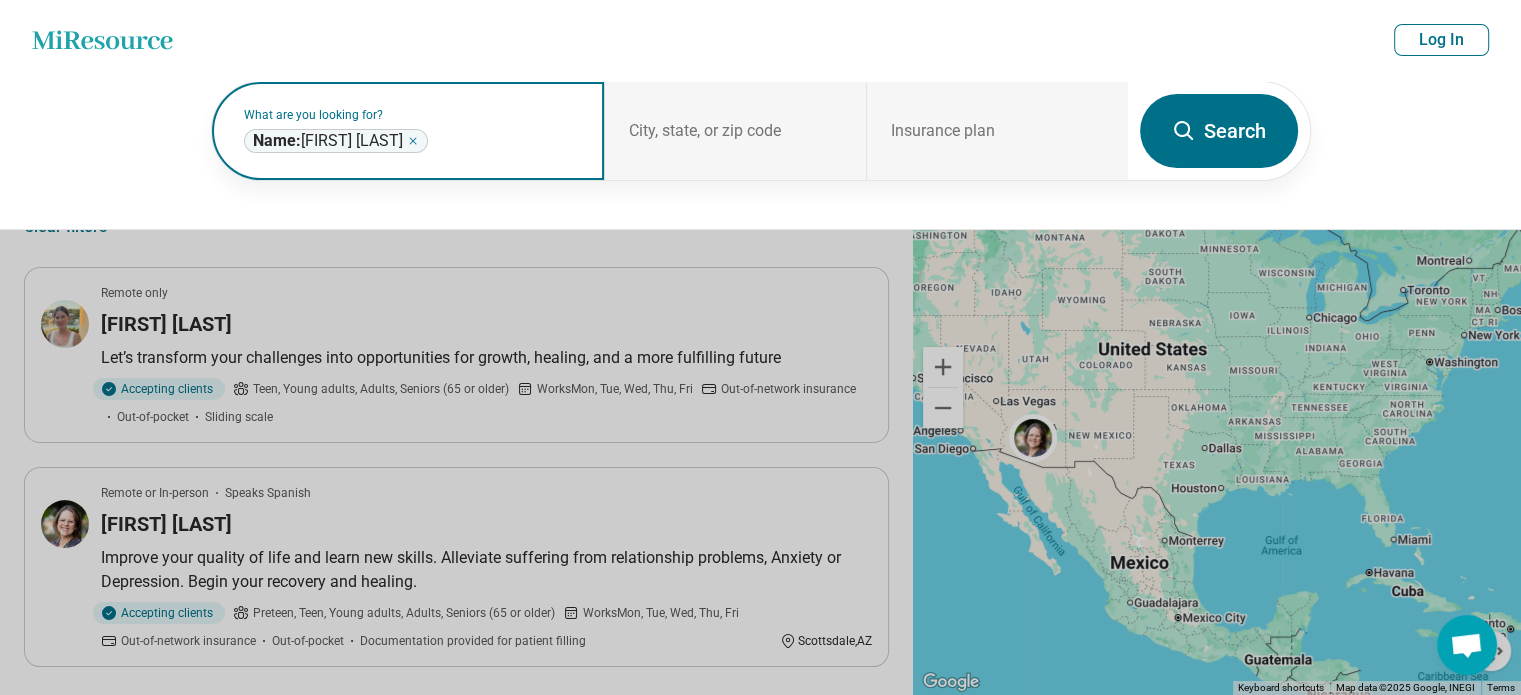 click 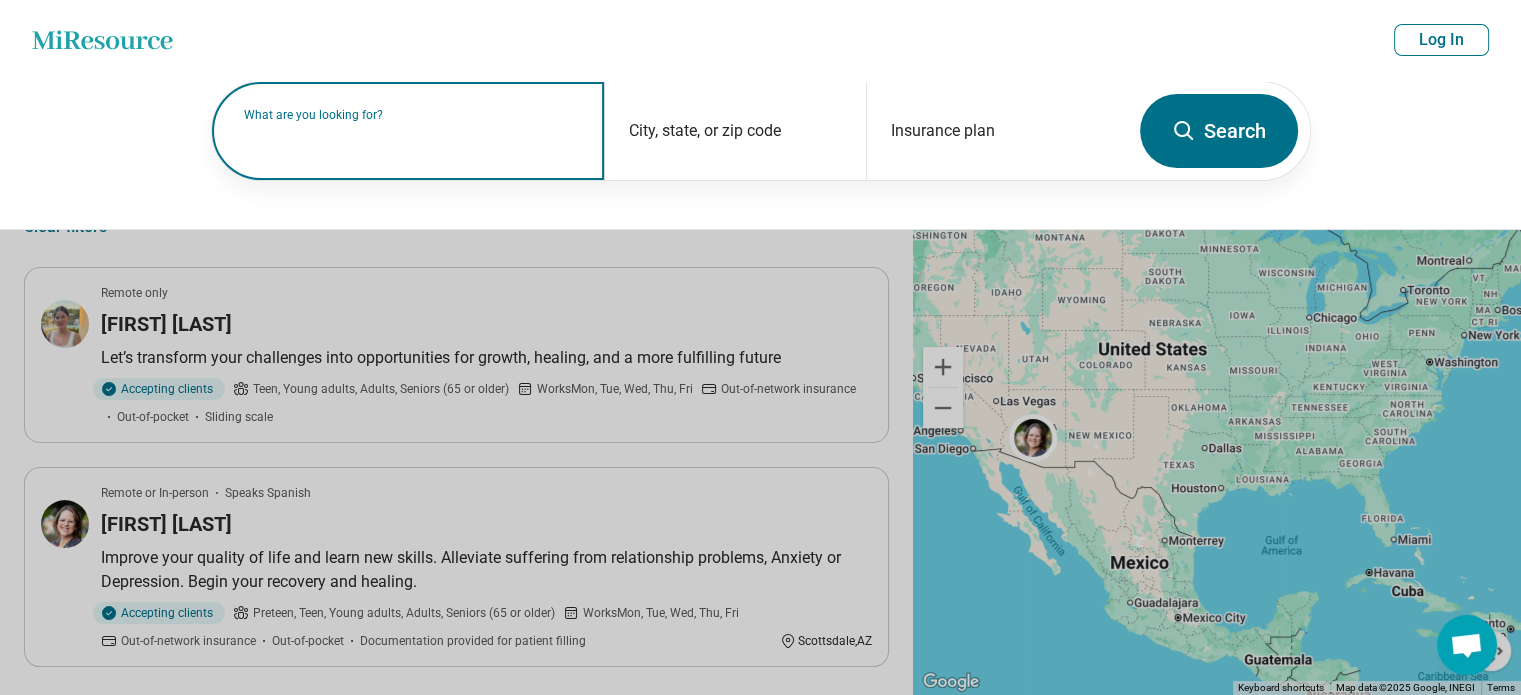 click at bounding box center (412, 141) 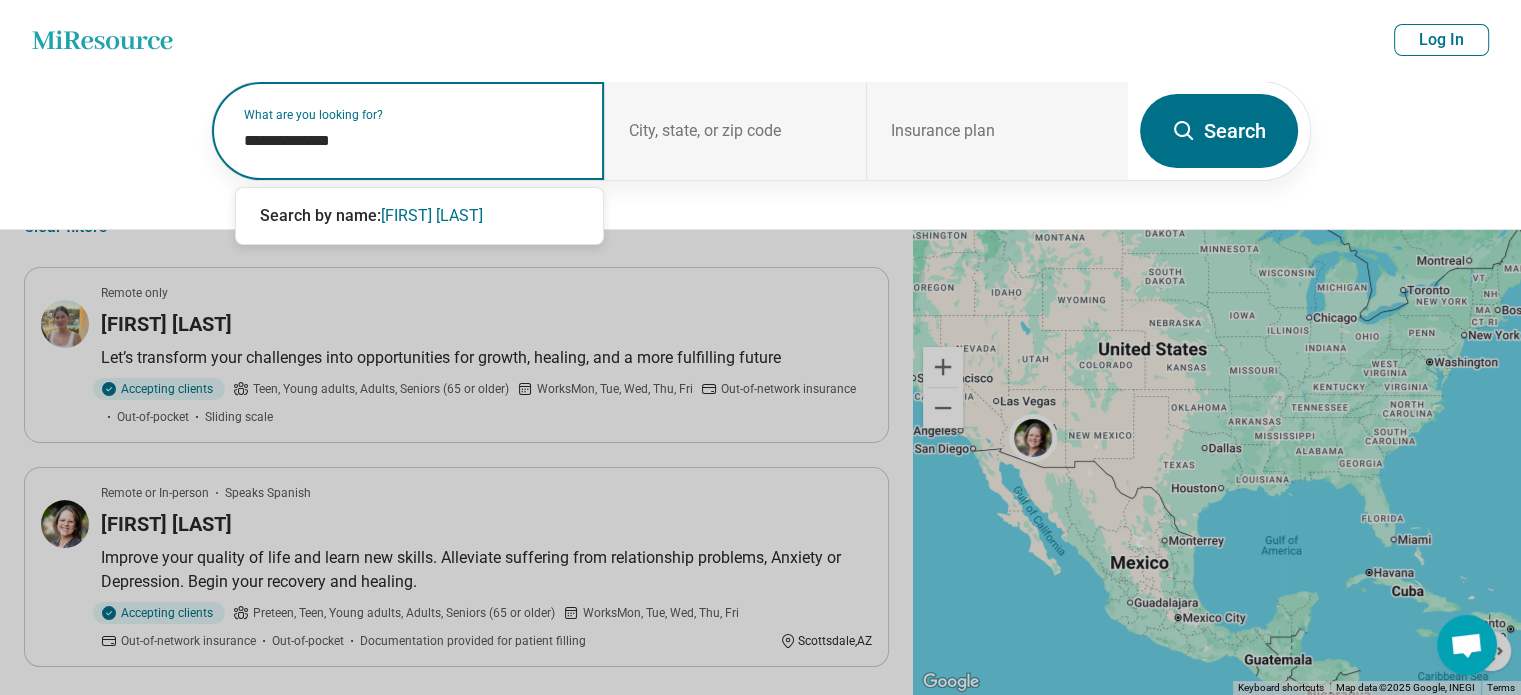 type on "**********" 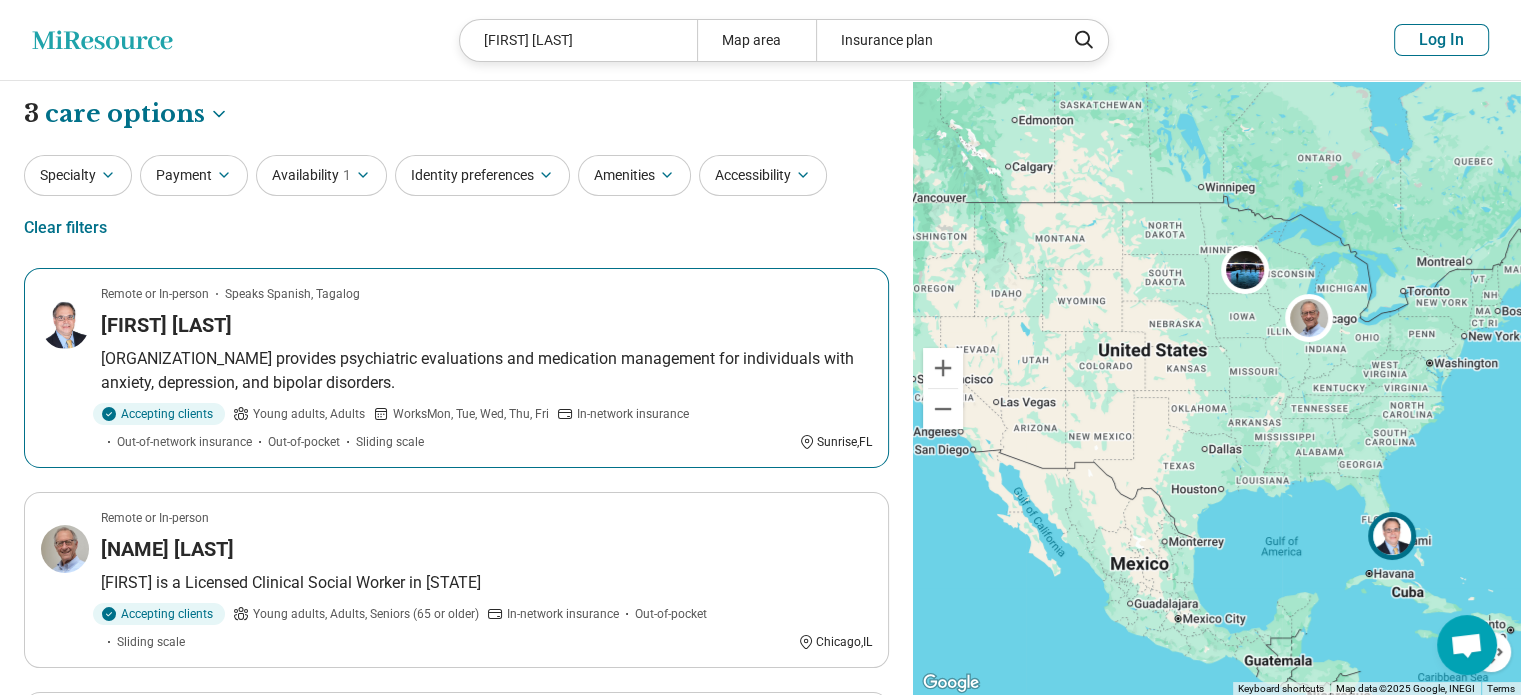 click on "Monumental Health Partners provides psychiatric evaluations and medication management for individuals with anxiety, depression, and bipolar disorders." at bounding box center (486, 371) 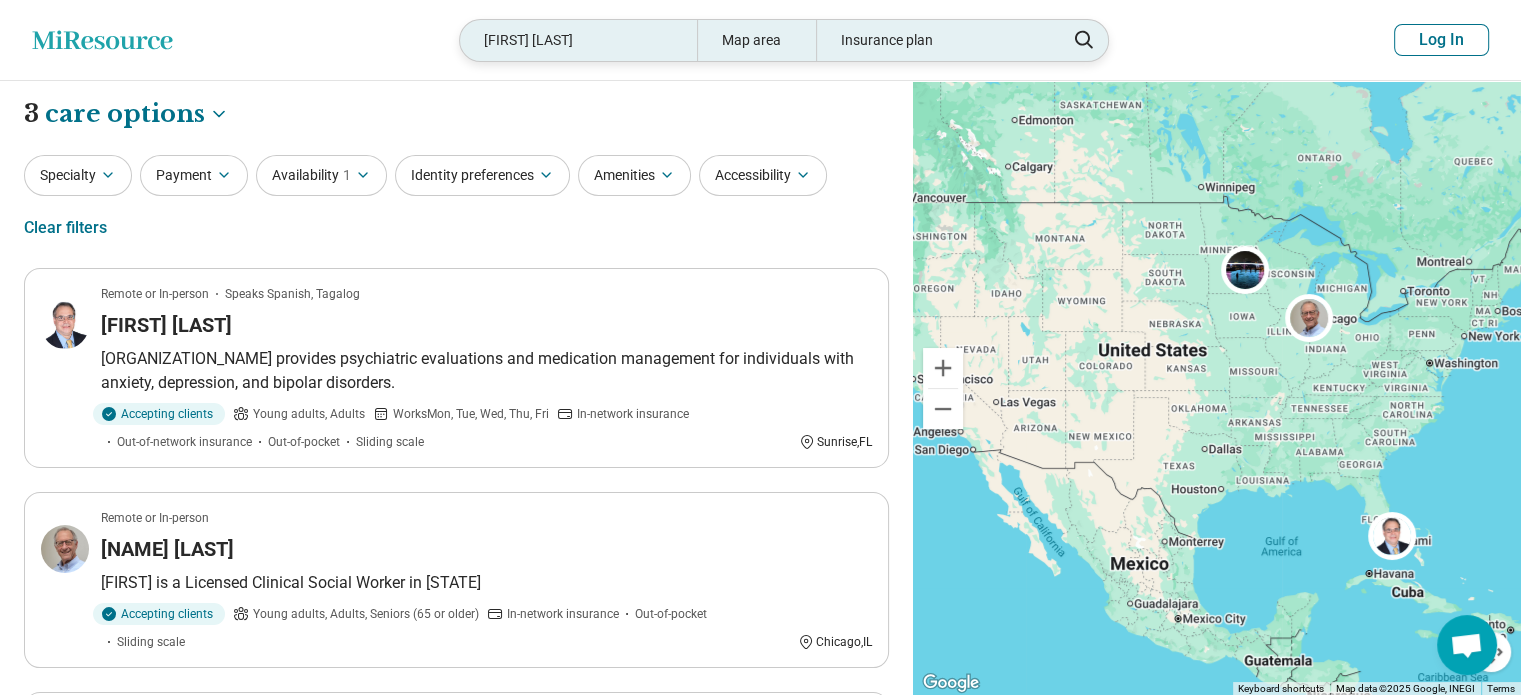 click on "David Rosenthal" at bounding box center [578, 40] 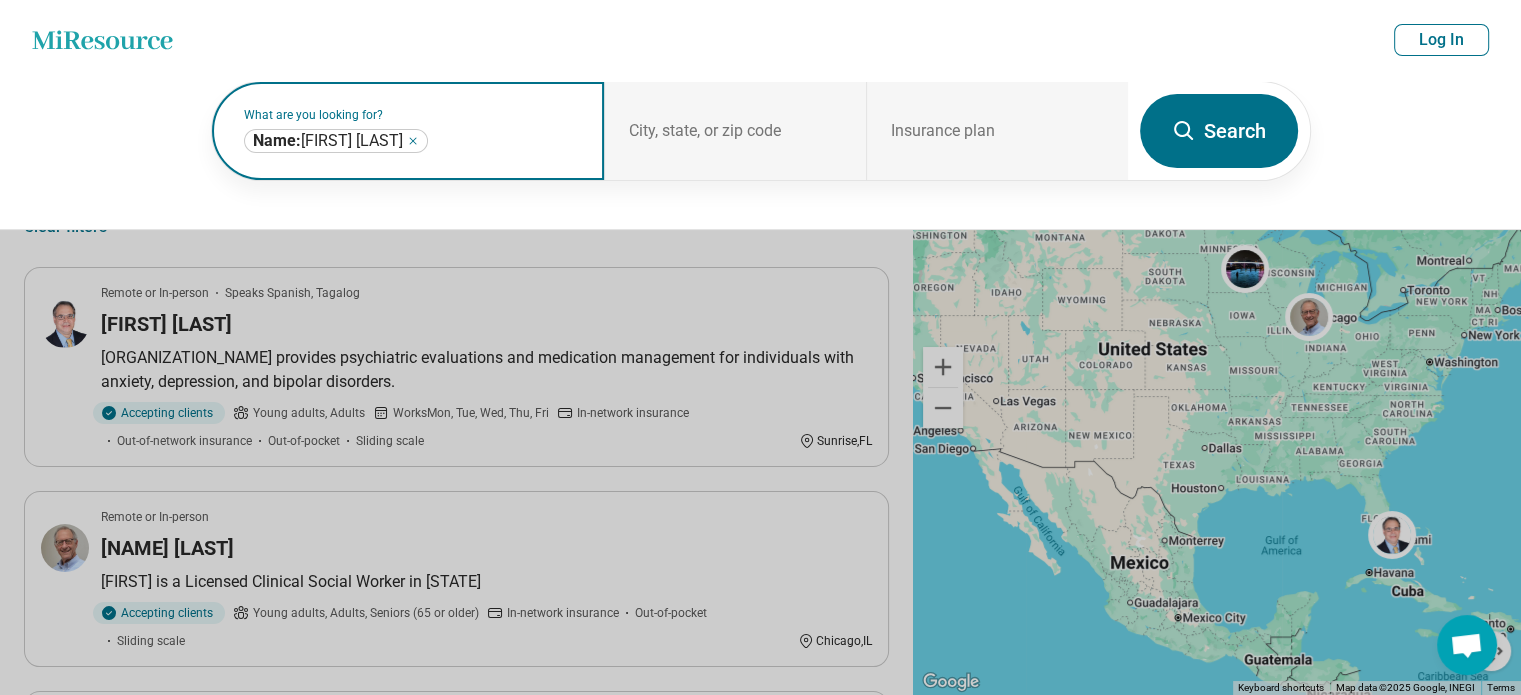 click 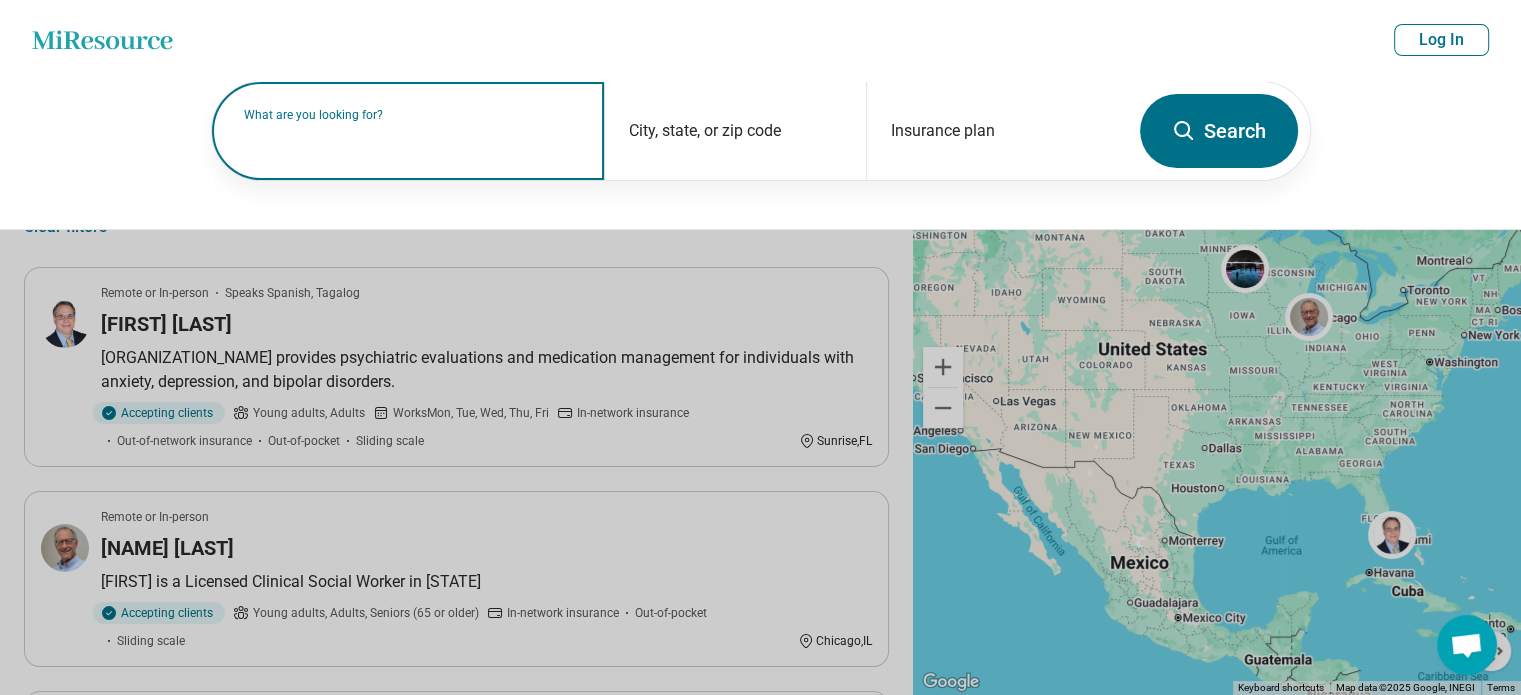 click on "What are you looking for?" at bounding box center [412, 115] 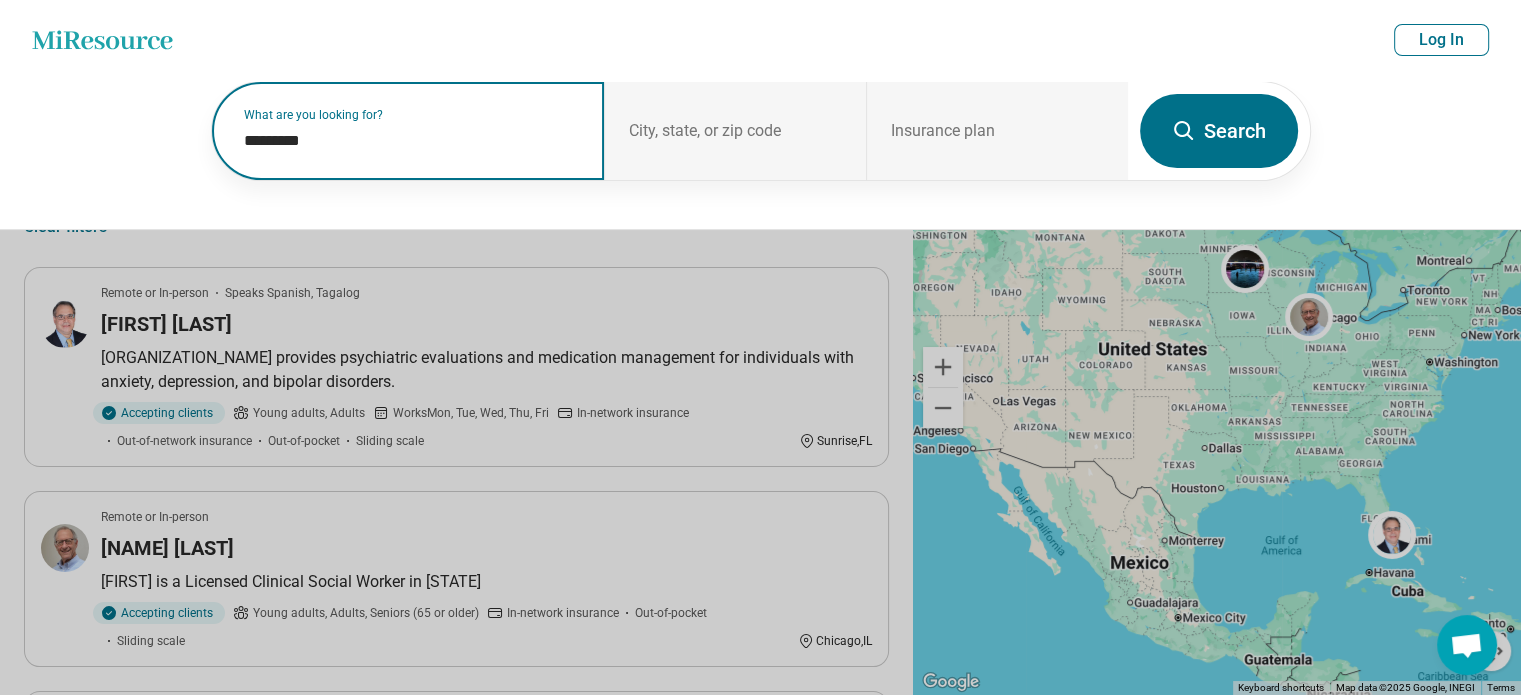 click on "********" at bounding box center [412, 141] 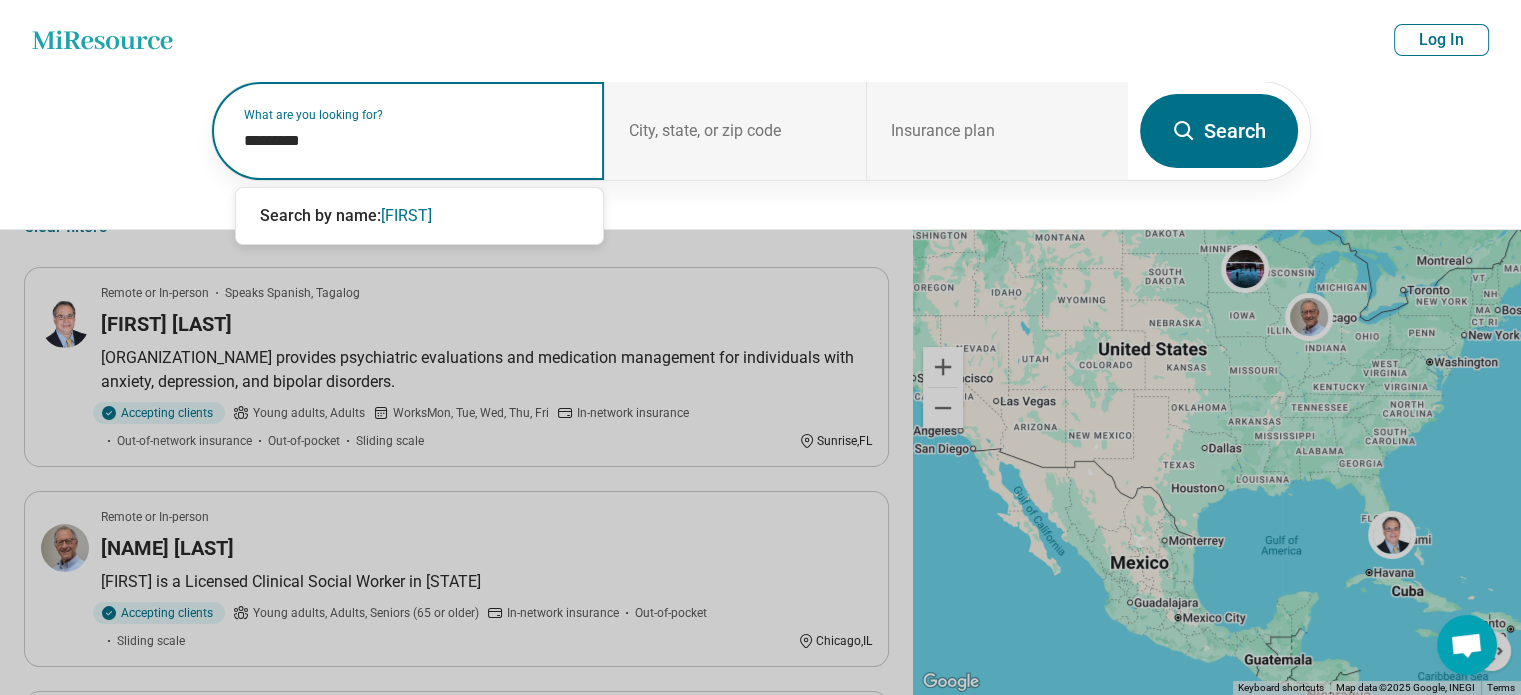 click on "********" at bounding box center [412, 141] 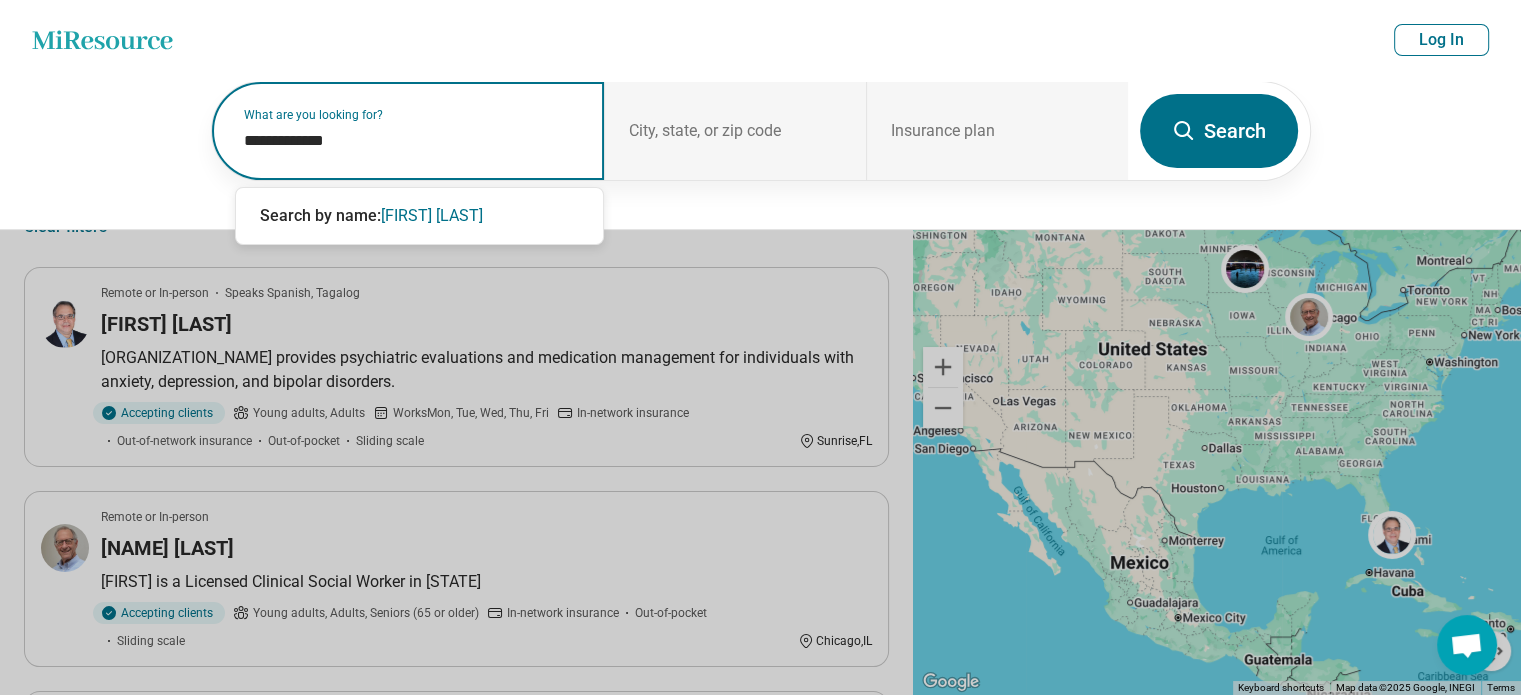 type on "**********" 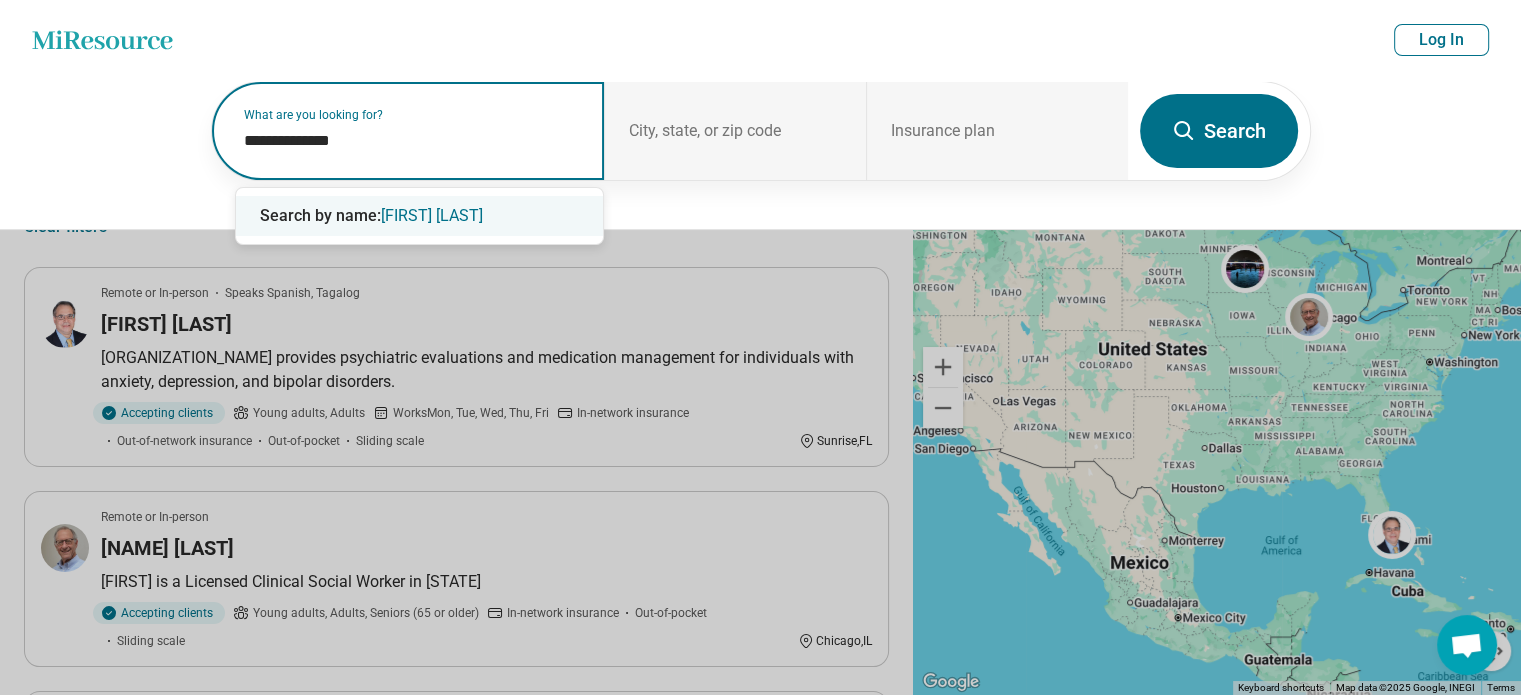 click on "Search by name:  Brittney mcCoy" at bounding box center (419, 216) 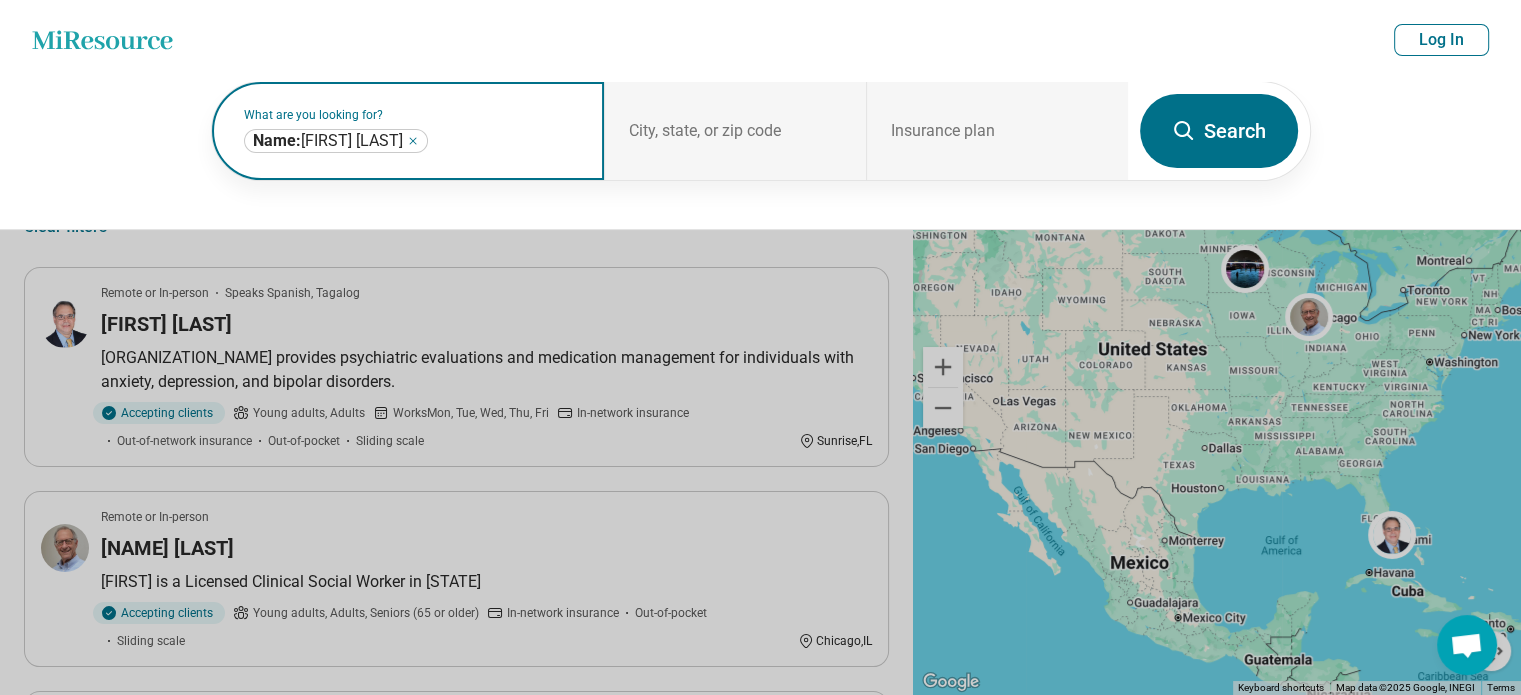 click on "Search" at bounding box center (1219, 131) 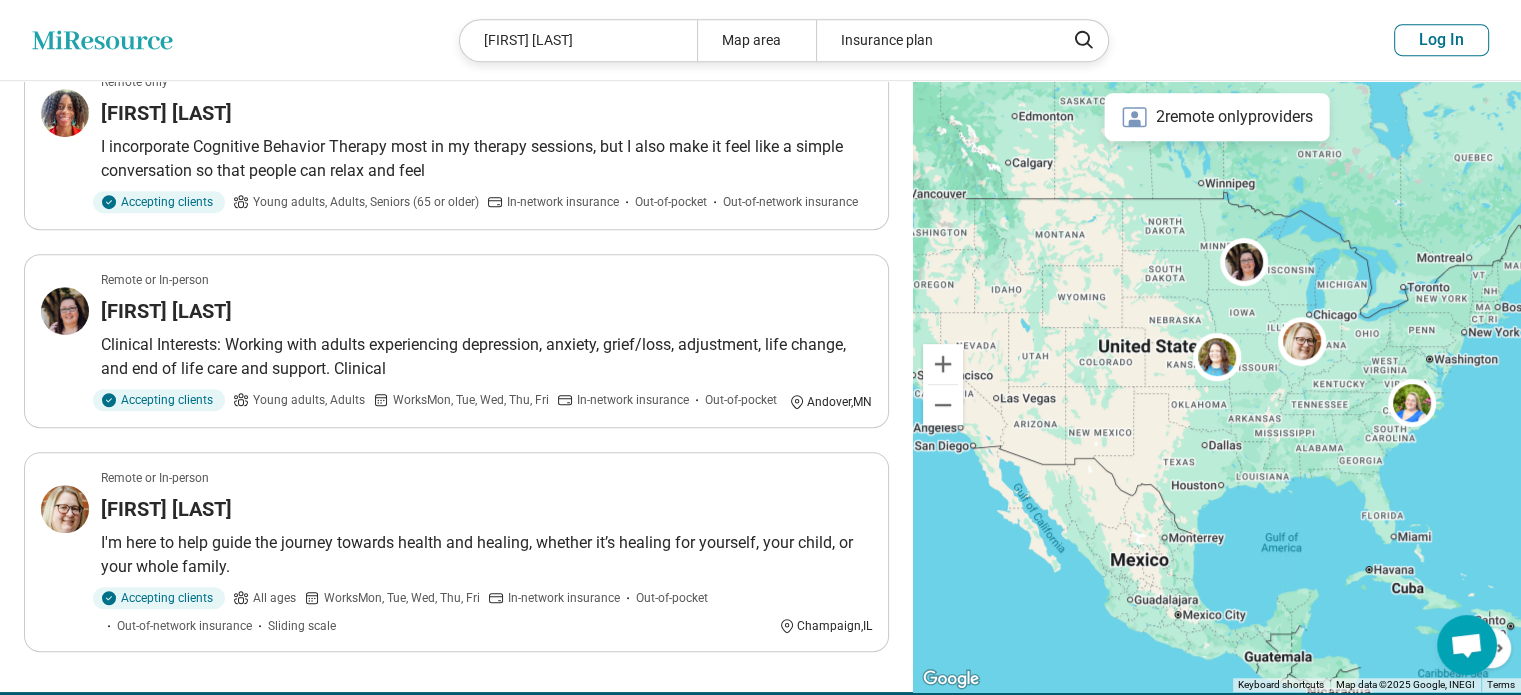 scroll, scrollTop: 1000, scrollLeft: 0, axis: vertical 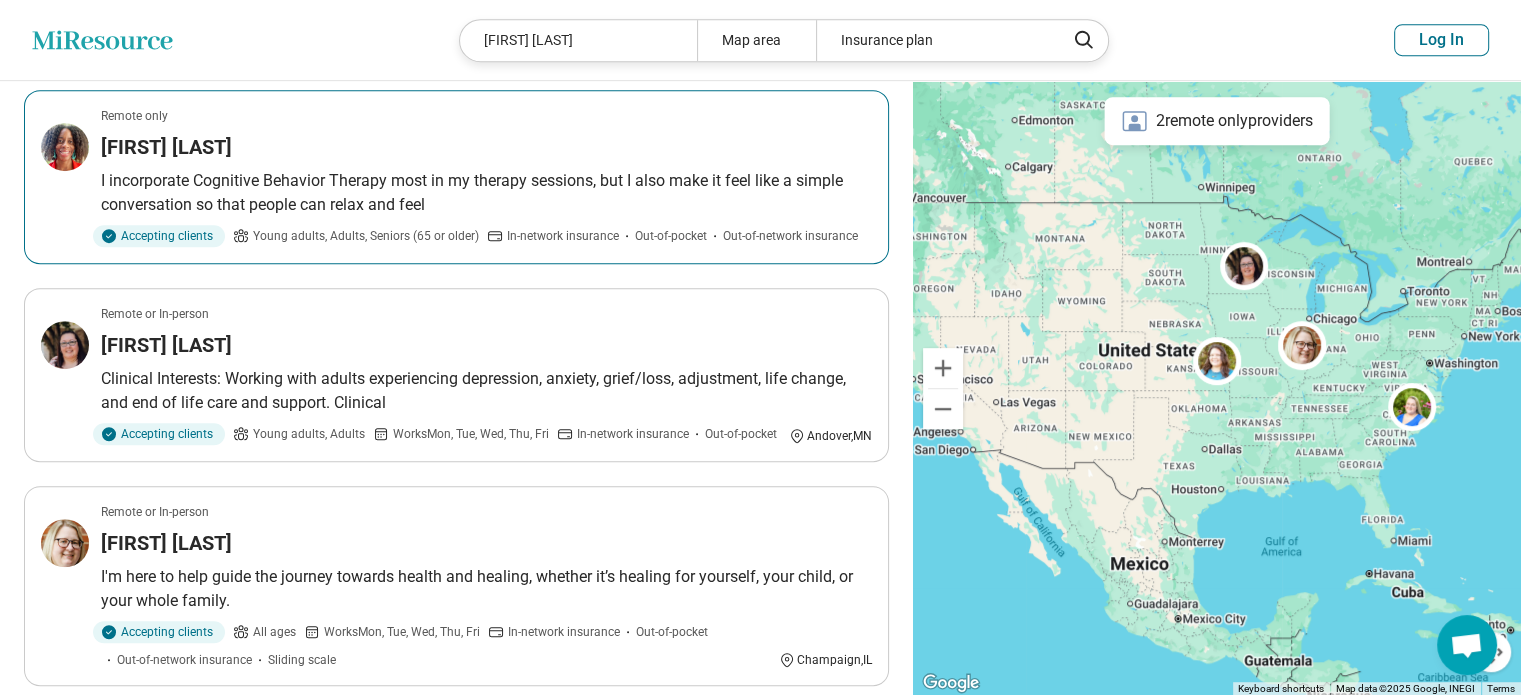 click on "I incorporate Cognitive Behavior Therapy most in my therapy sessions, but I also make it feel like a simple conversation so that people can relax and feel" at bounding box center [486, 193] 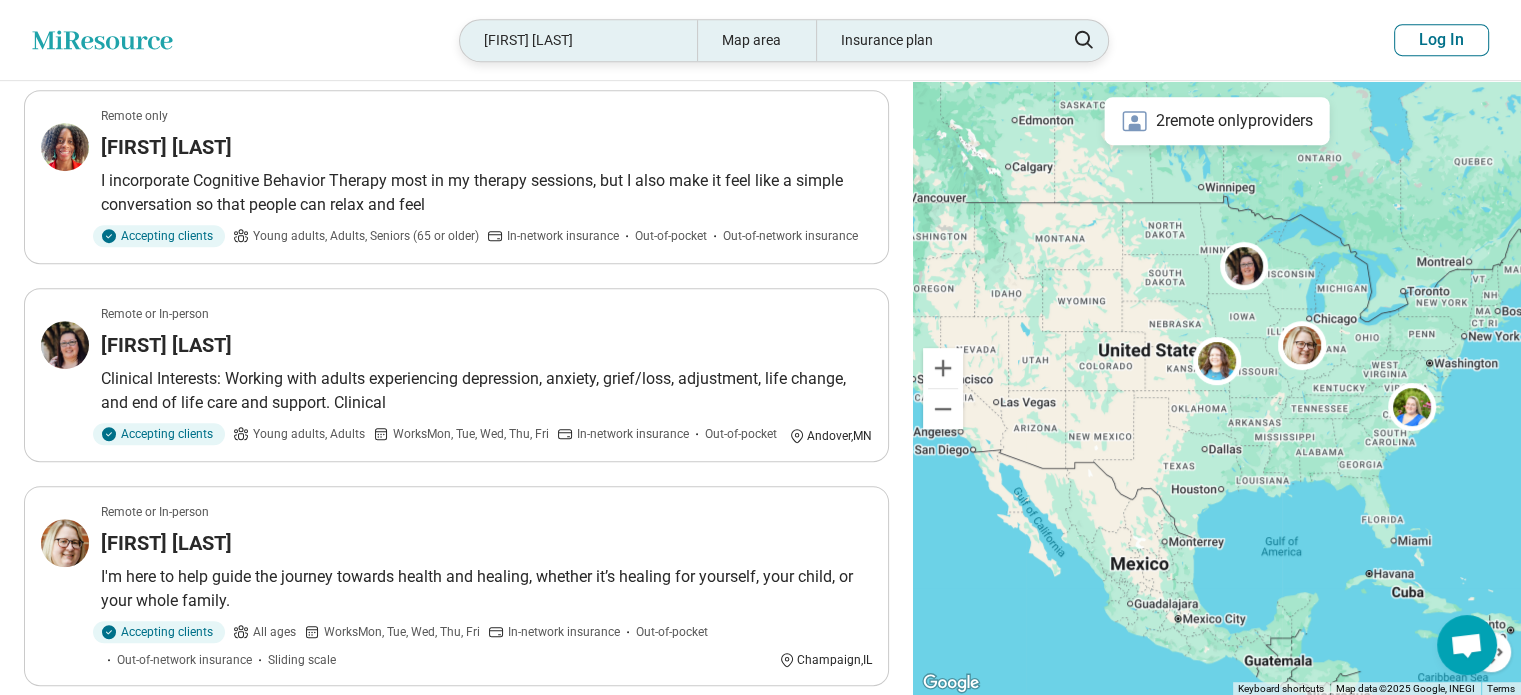 click on "Brittney mcCoy" at bounding box center [578, 40] 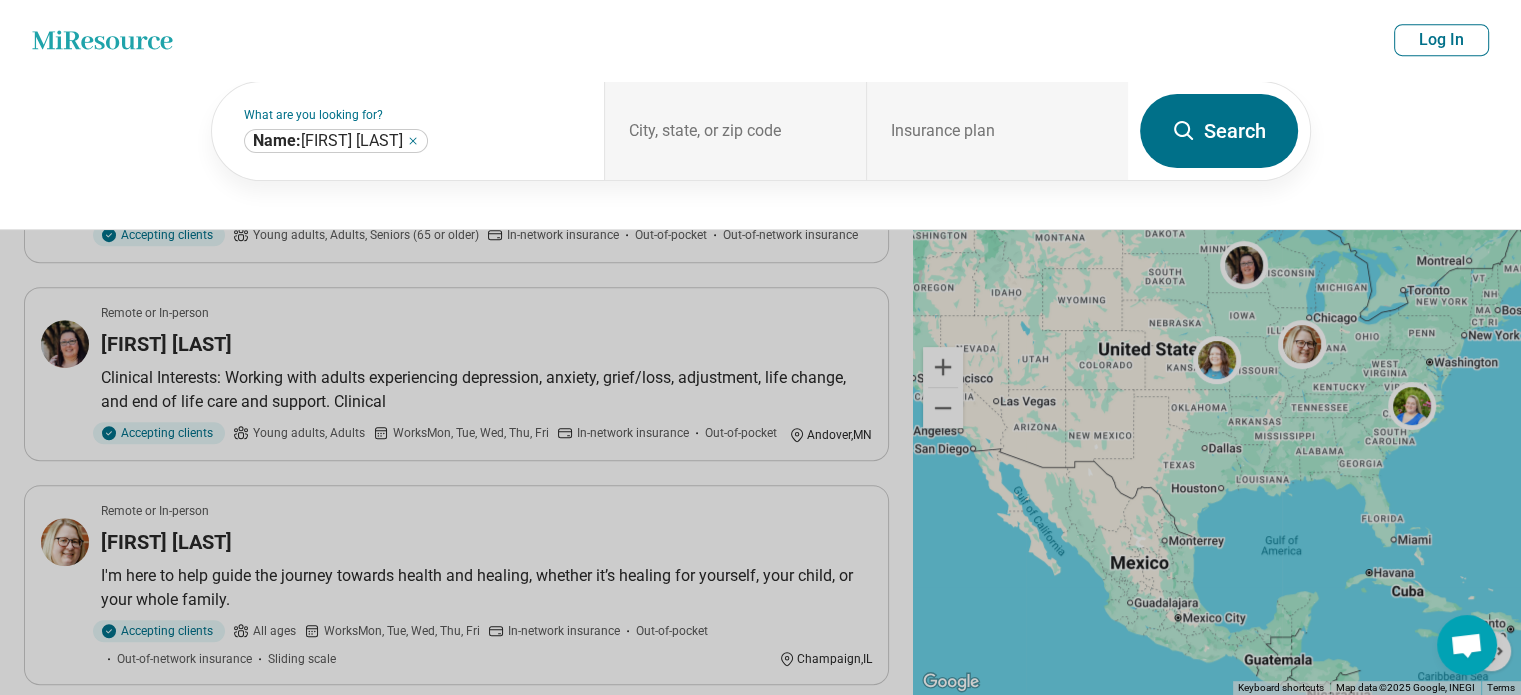 scroll, scrollTop: 999, scrollLeft: 0, axis: vertical 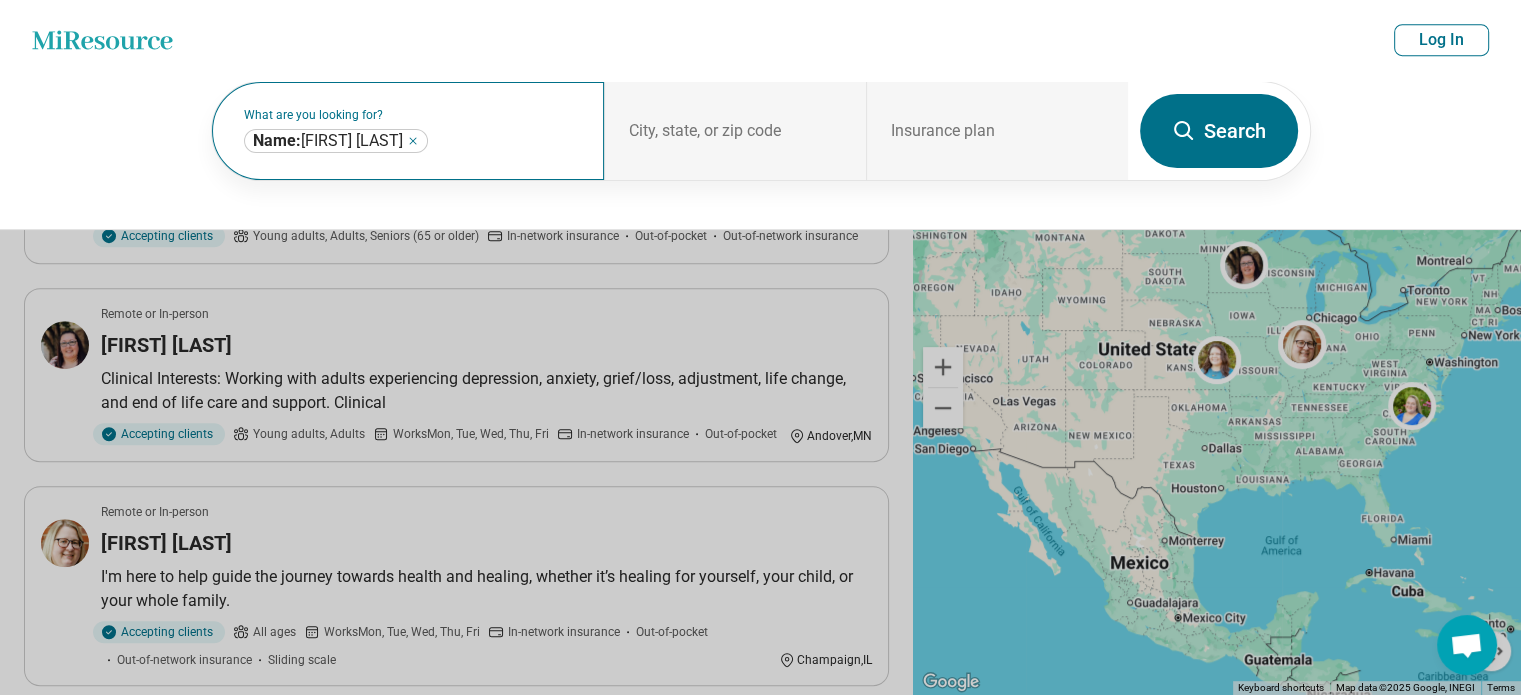 drag, startPoint x: 417, startPoint y: 152, endPoint x: 420, endPoint y: 135, distance: 17.262676 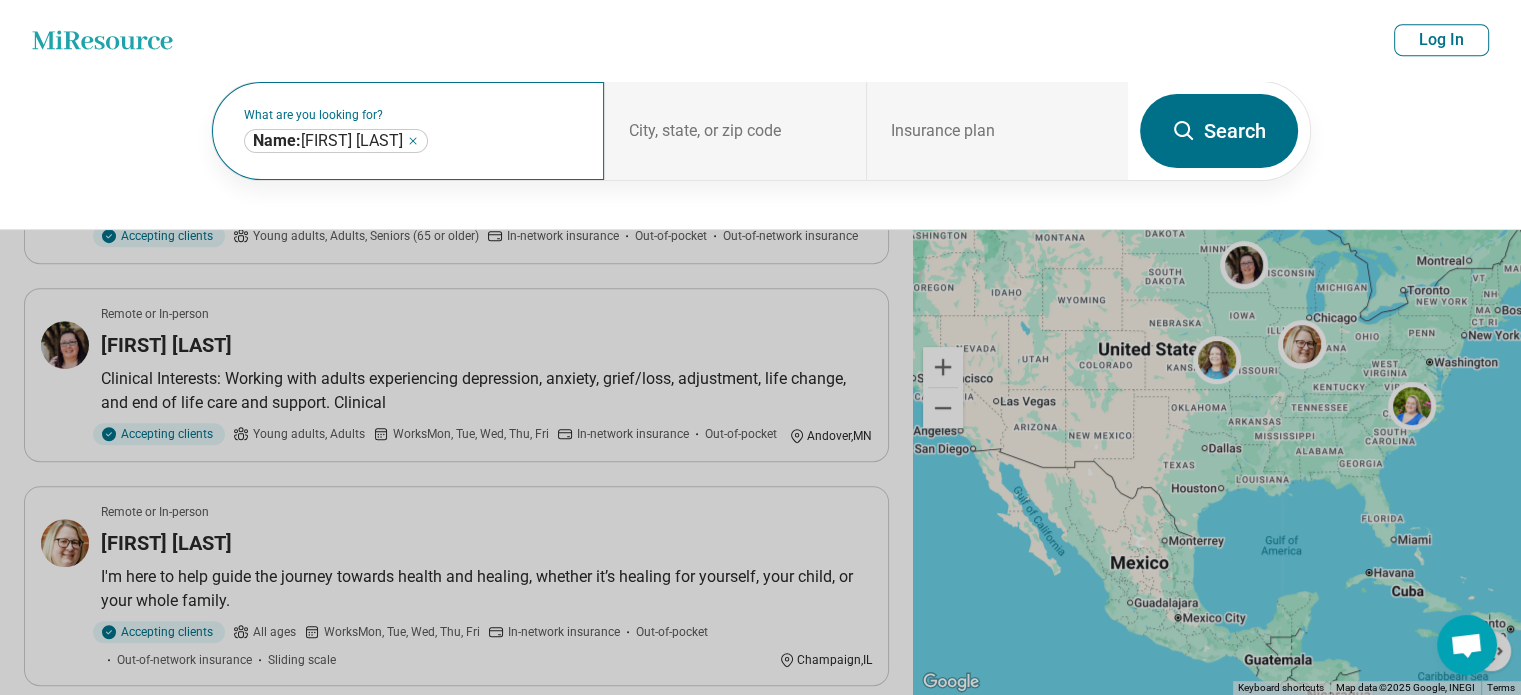 click on "**********" at bounding box center [408, 131] 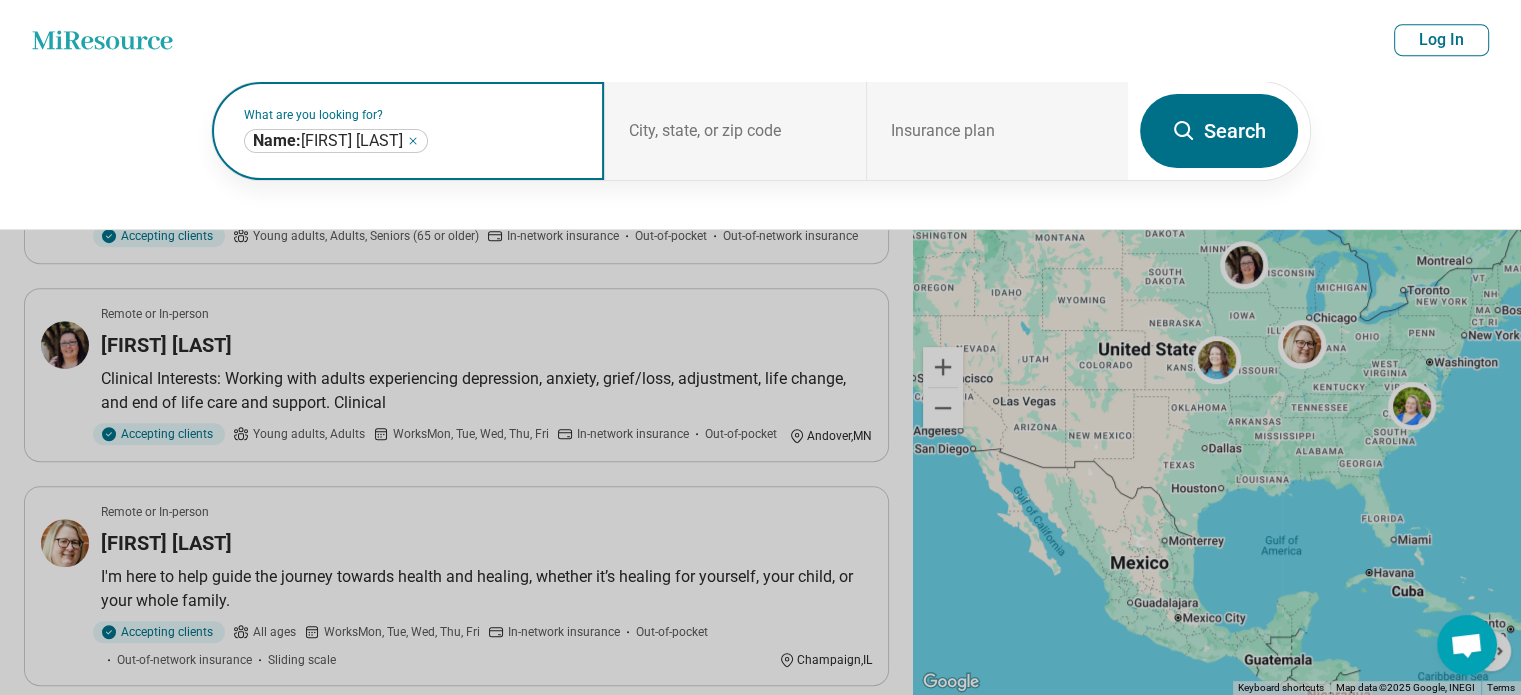 click 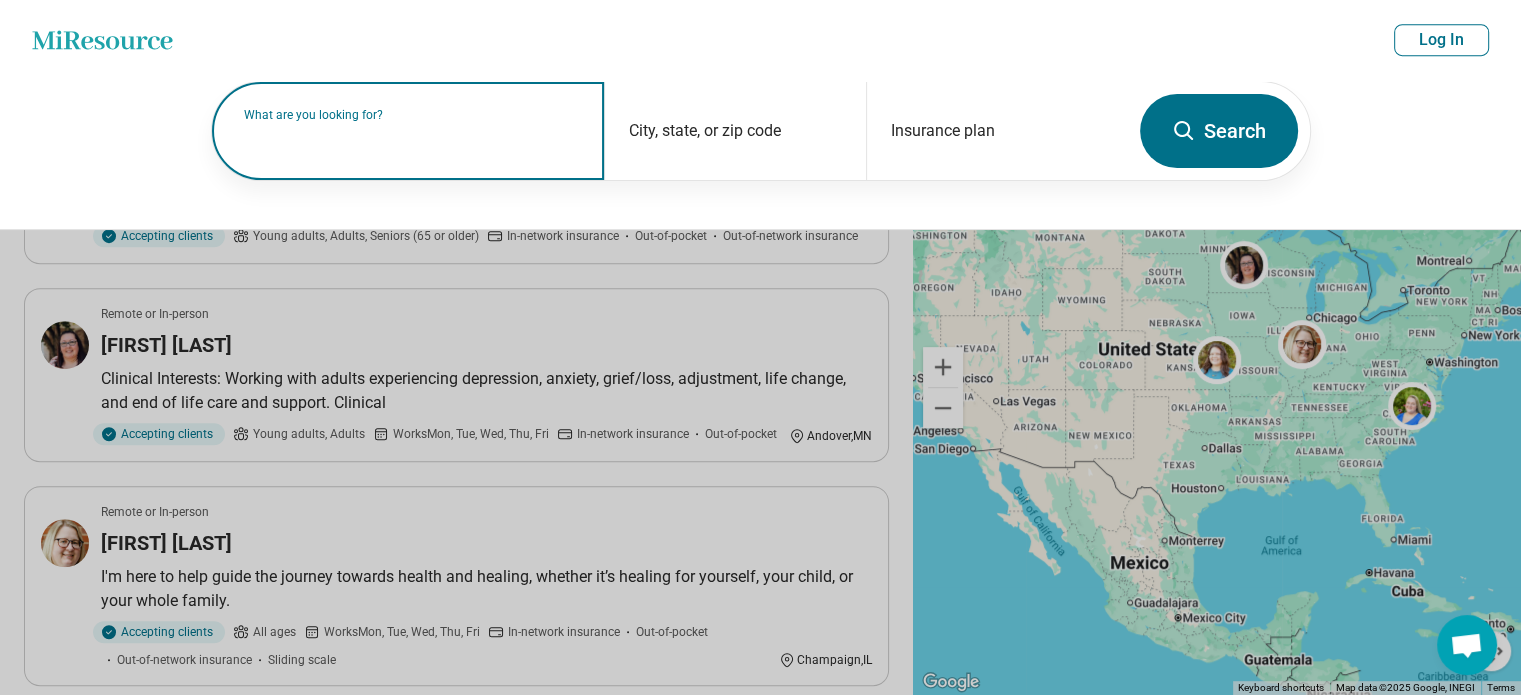 click on "What are you looking for?" at bounding box center [412, 115] 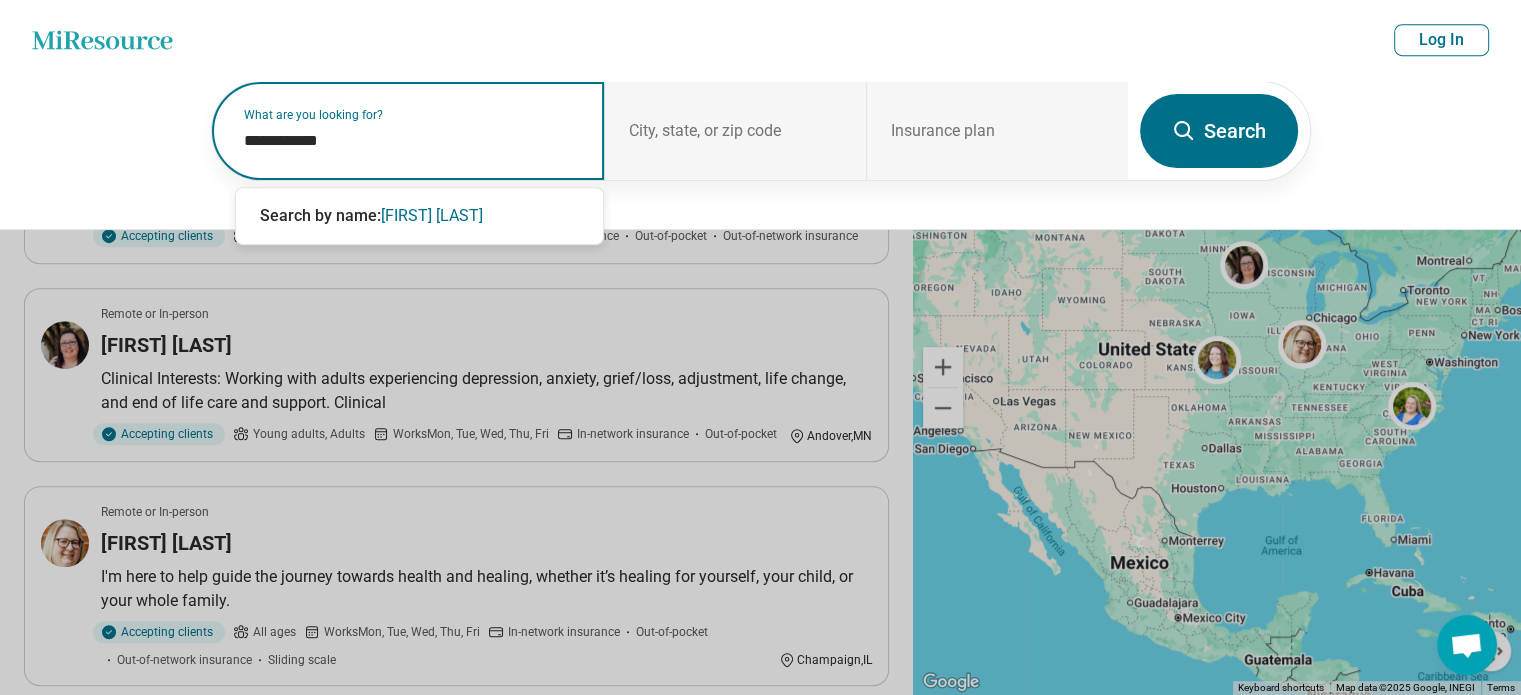 type on "**********" 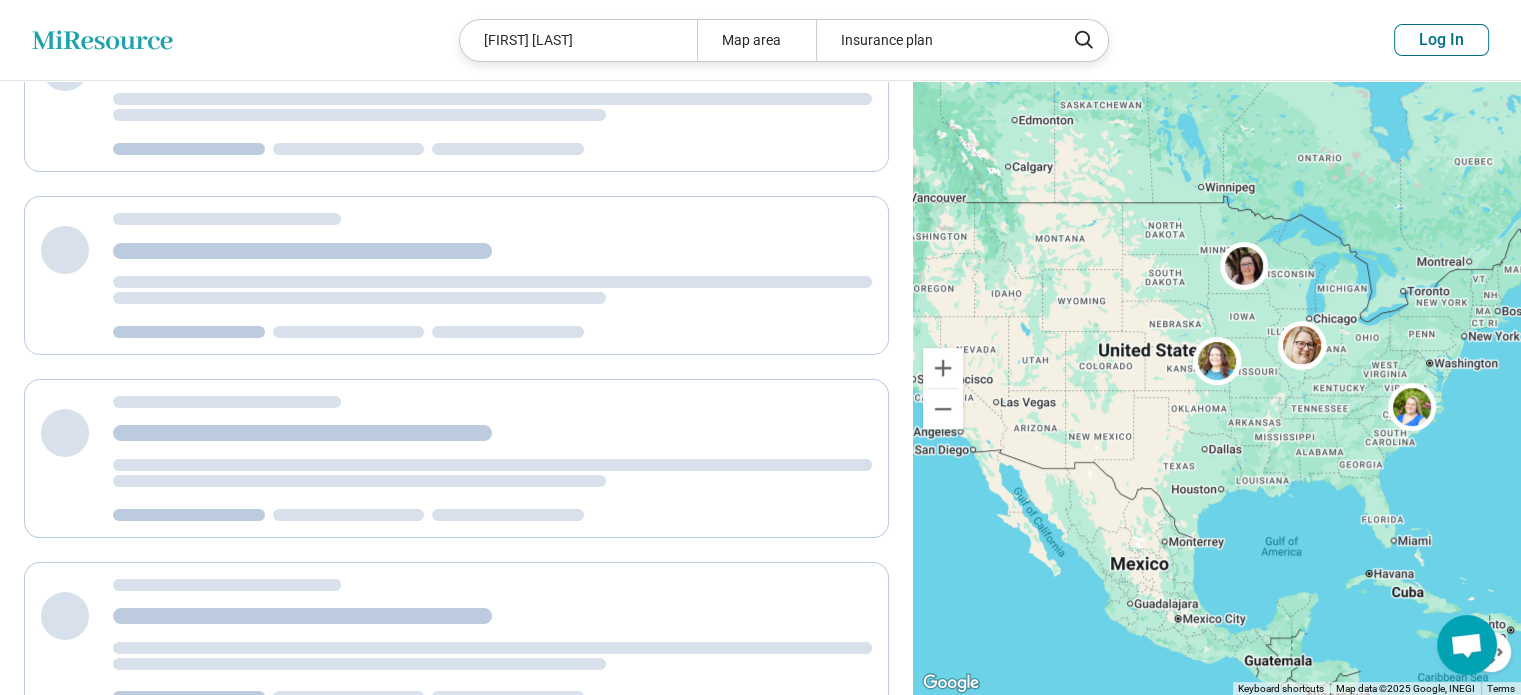 scroll, scrollTop: 296, scrollLeft: 0, axis: vertical 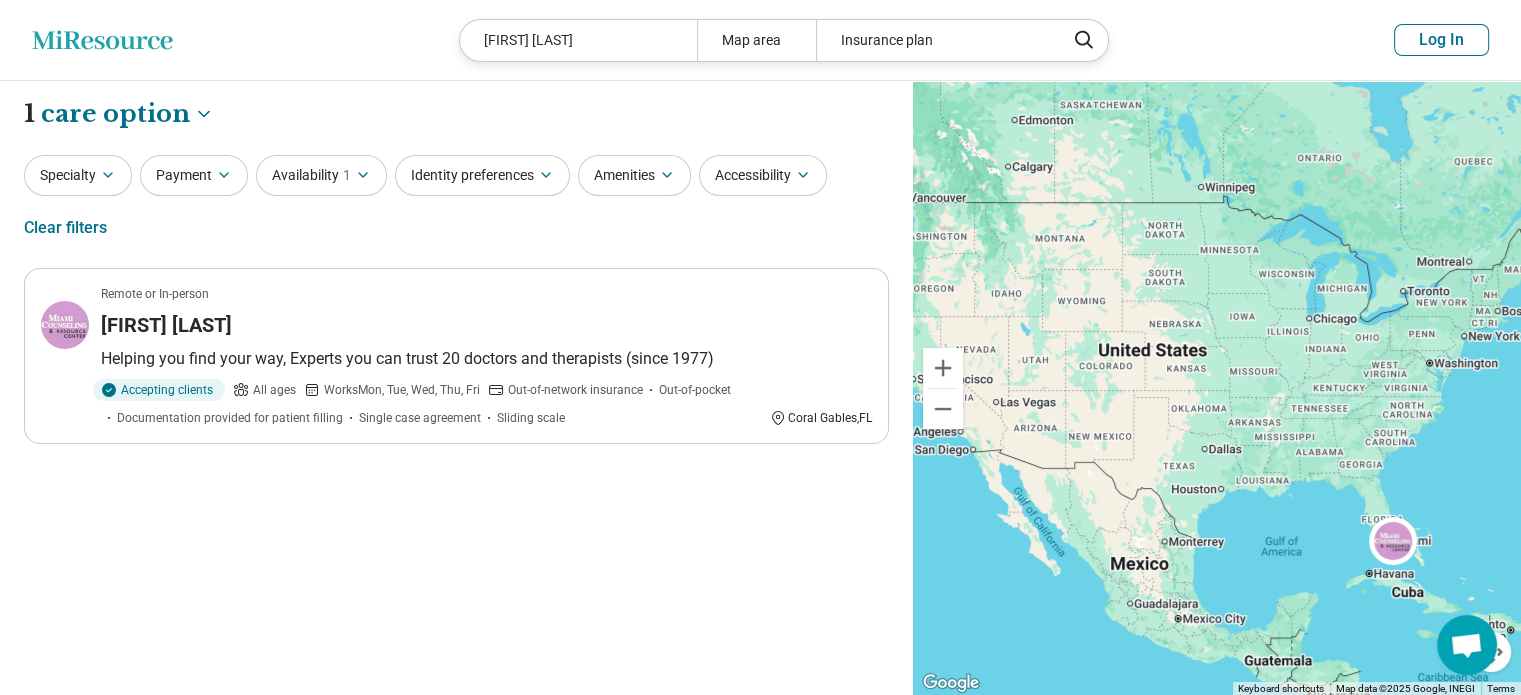 click on "Remote or In-person David Sandrow Helping you find your way, Experts you can trust
20 doctors and therapists
(since 1977) Accepting clients All ages Works  Mon, Tue, Wed, Thu, Fri Out-of-network insurance Out-of-pocket Documentation provided for patient filling Single case agreement Sliding scale Coral Gables ,  FL" at bounding box center [456, 356] 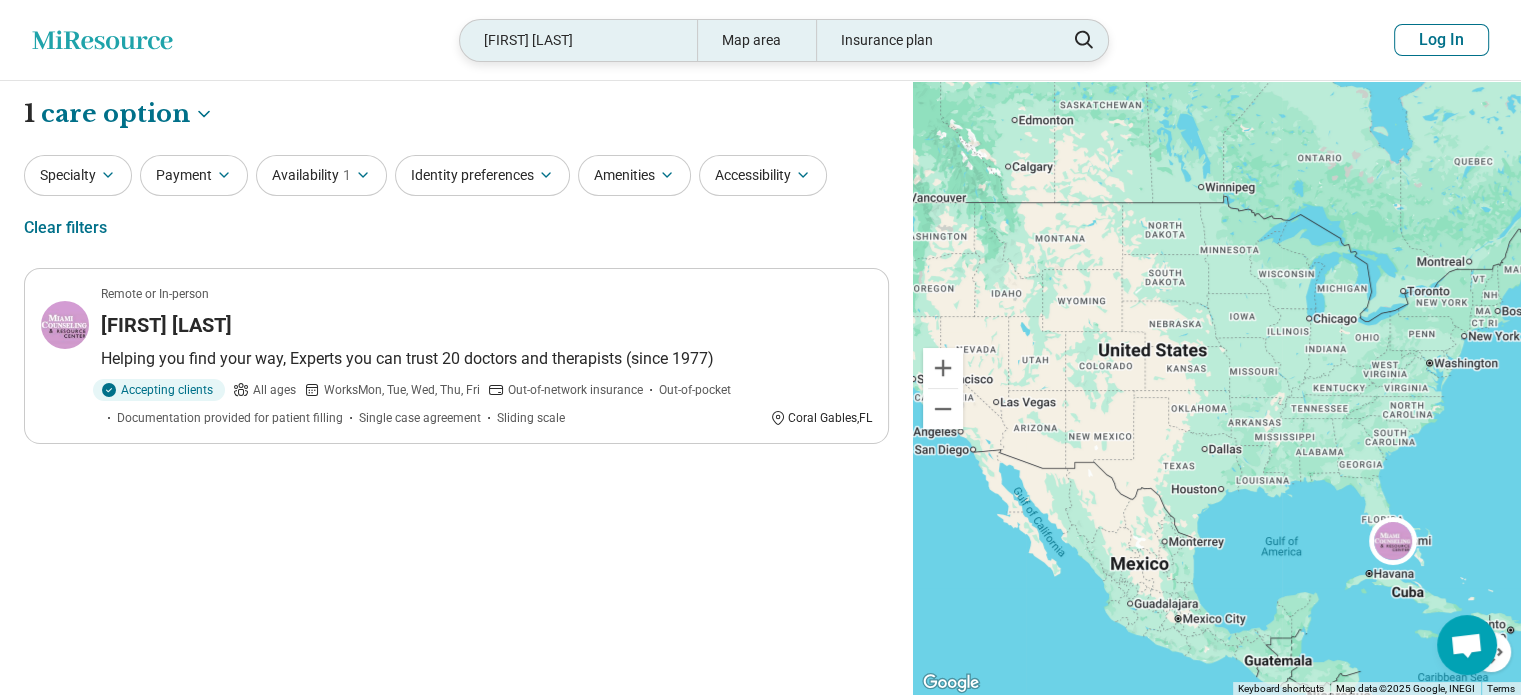 click on "David Sandrow" at bounding box center [578, 40] 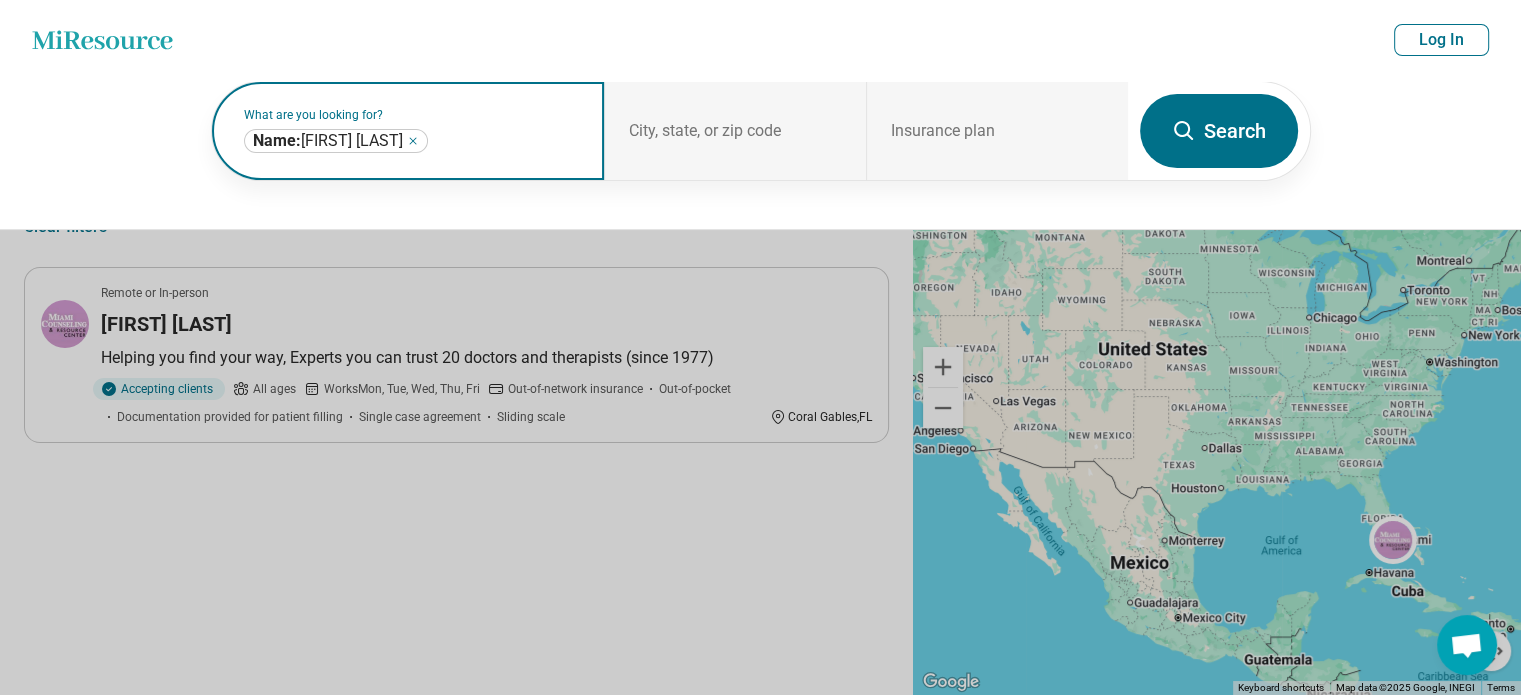click 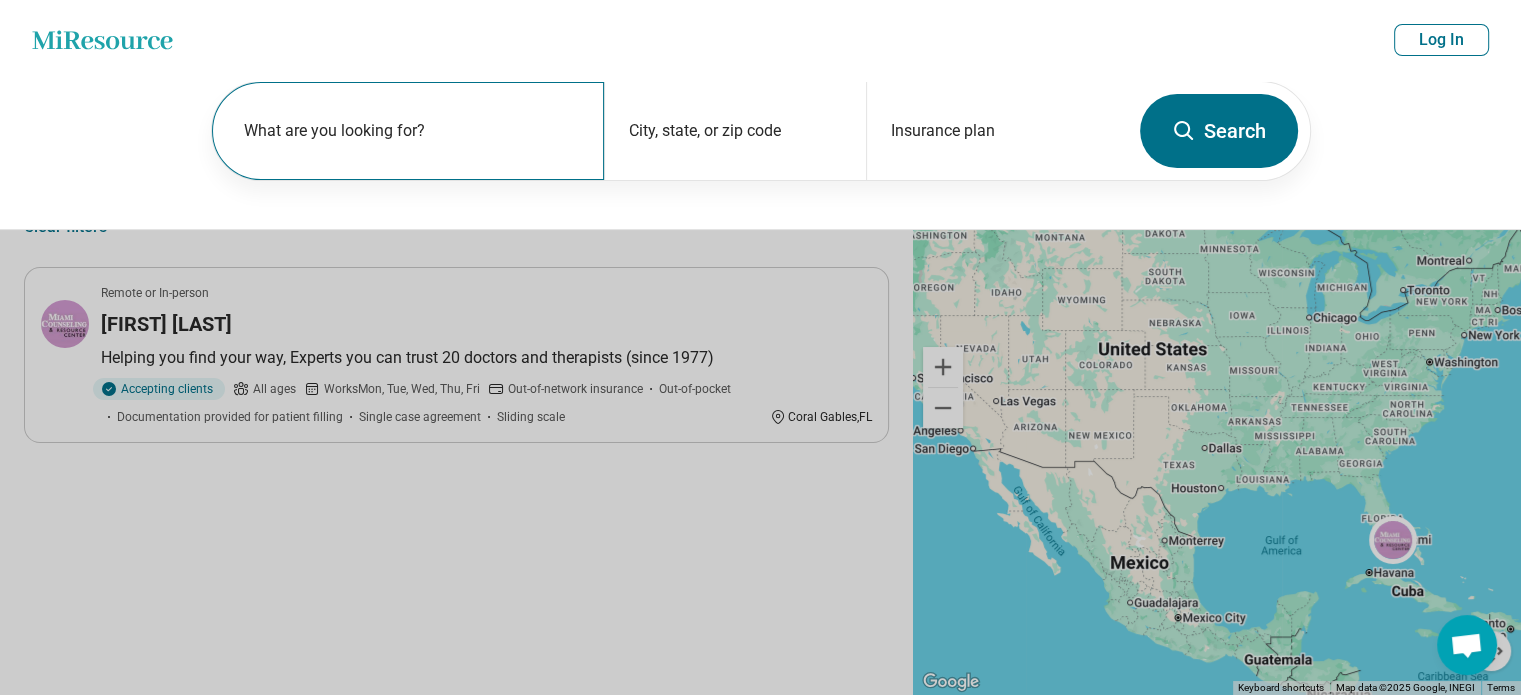 click on "What are you looking for?" at bounding box center (412, 131) 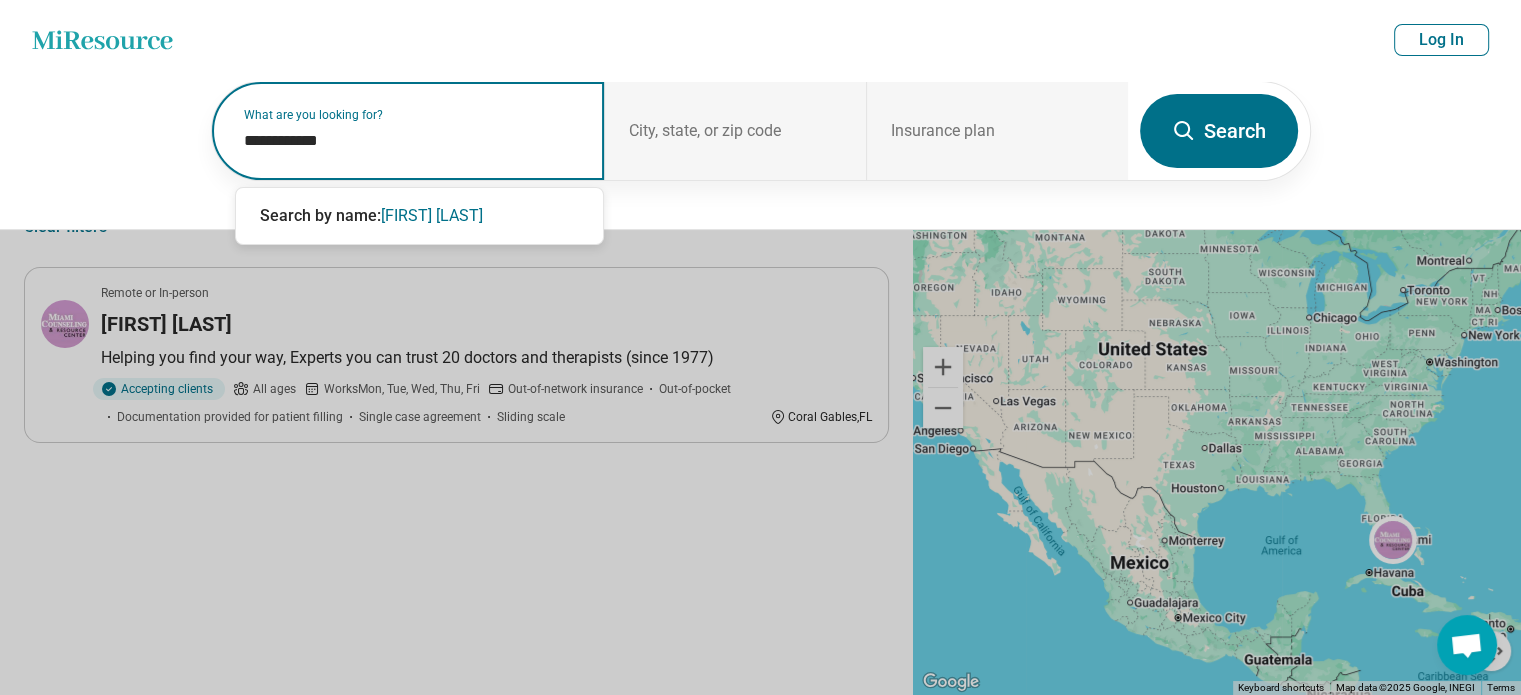 type on "**********" 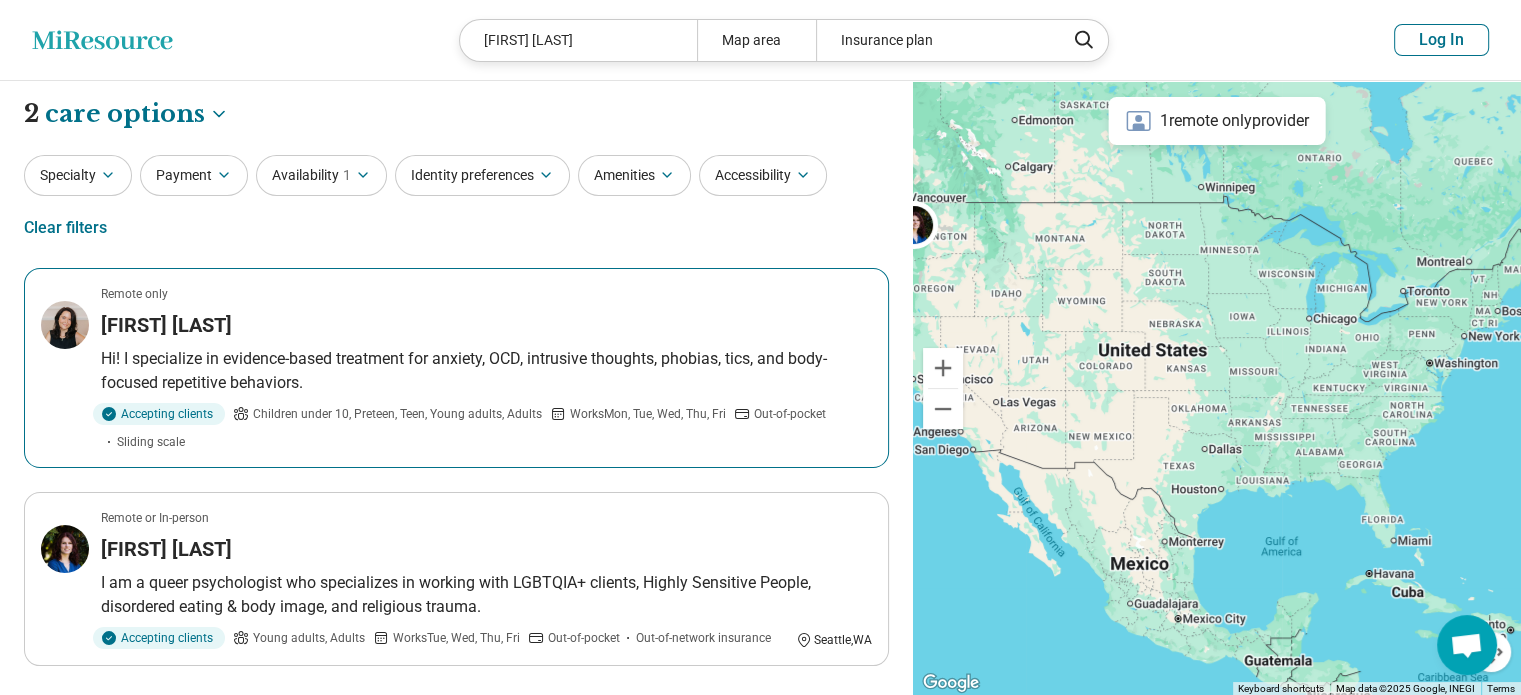 click on "Hi! I specialize in evidence-based treatment for anxiety, OCD, intrusive thoughts, phobias, tics, and body-focused repetitive behaviors." at bounding box center (486, 371) 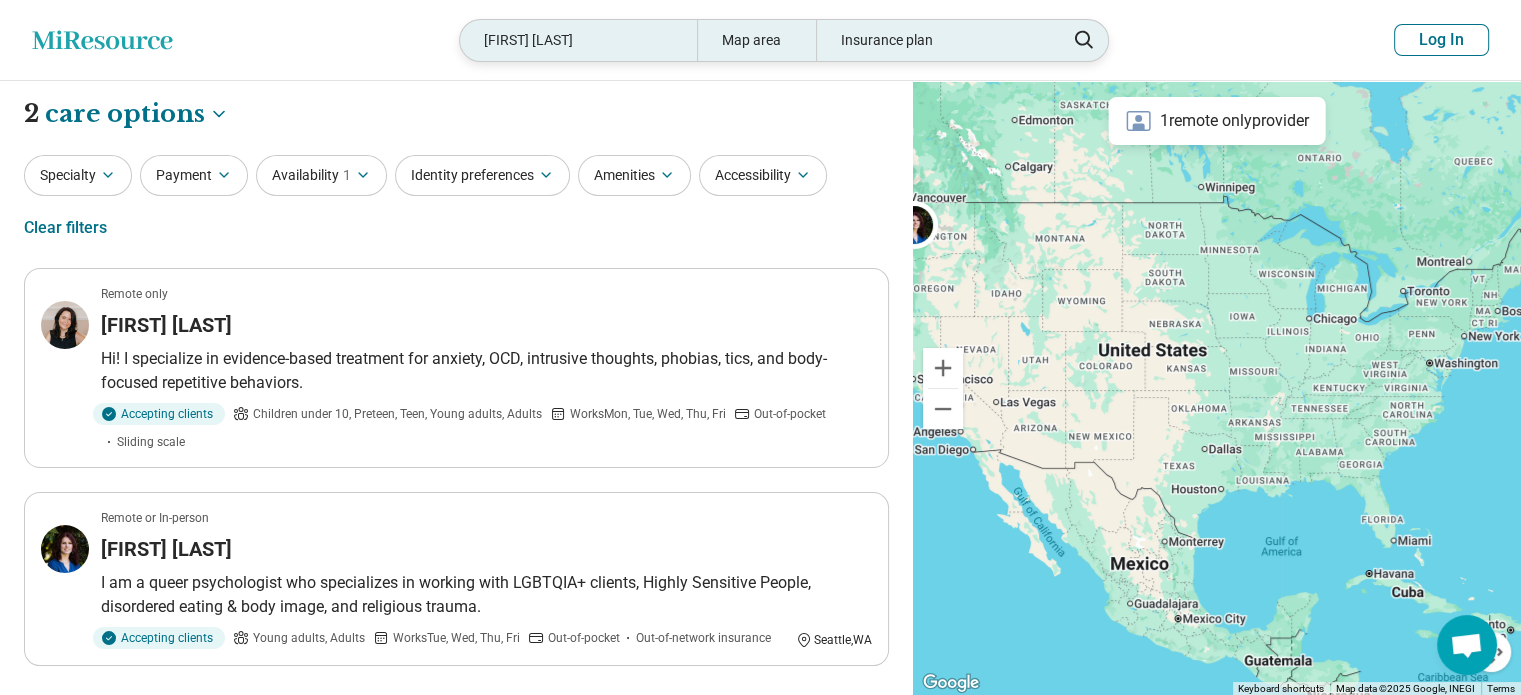 click on "Lacie Lazaroe" at bounding box center (578, 40) 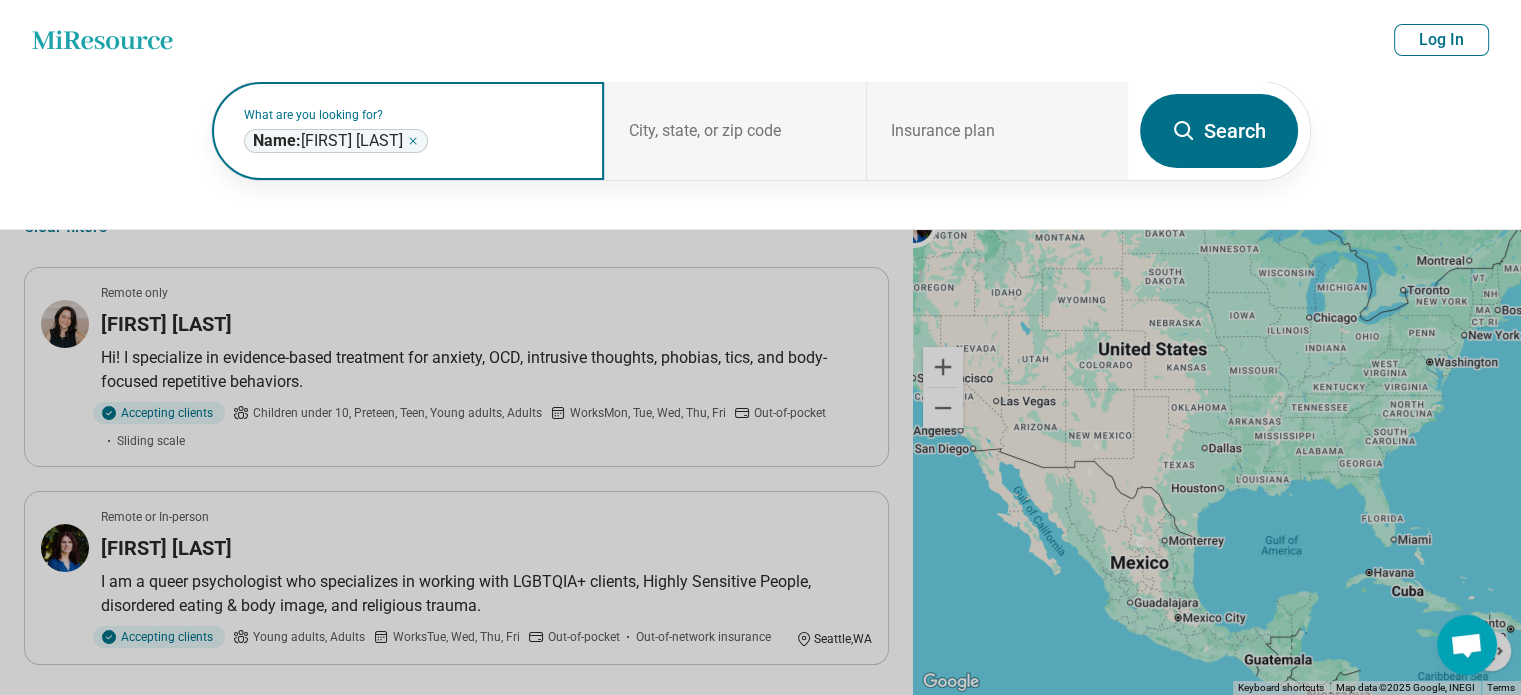 click 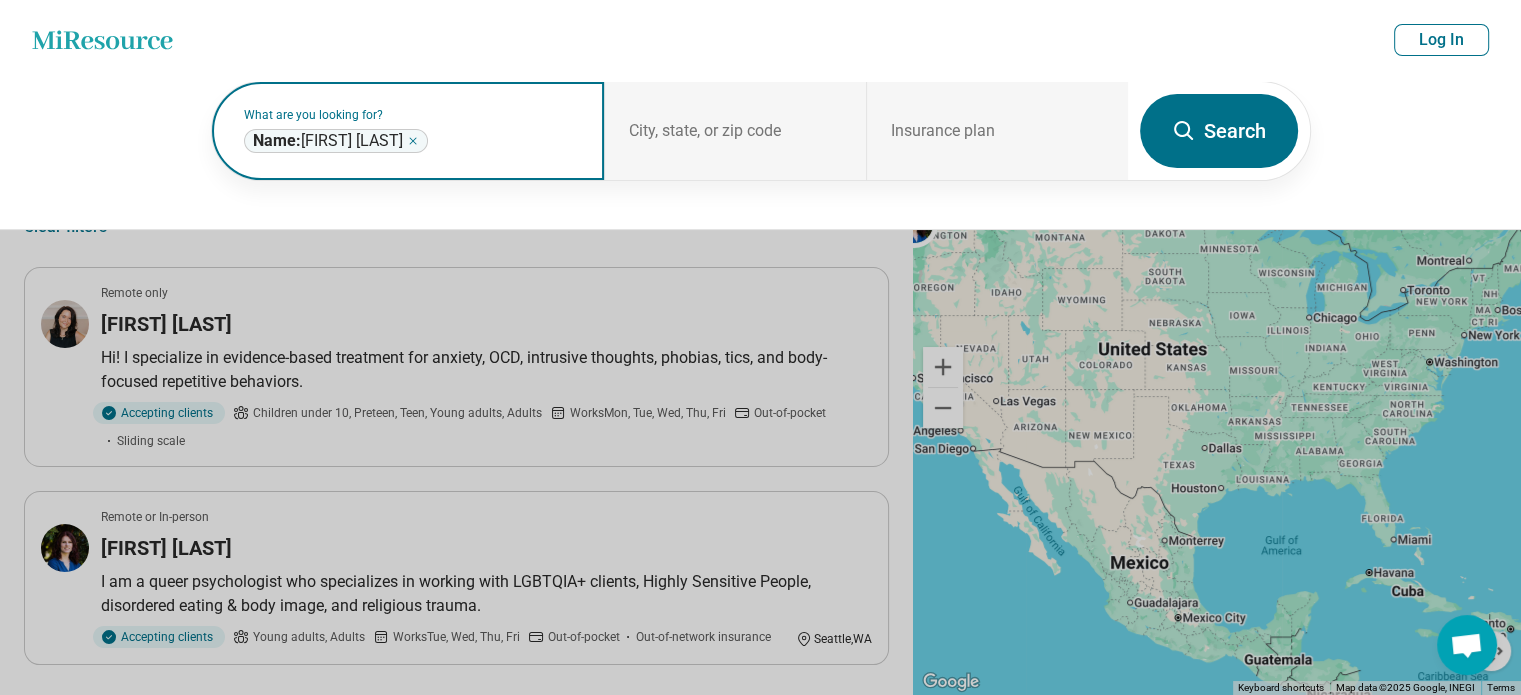 click at bounding box center [506, 141] 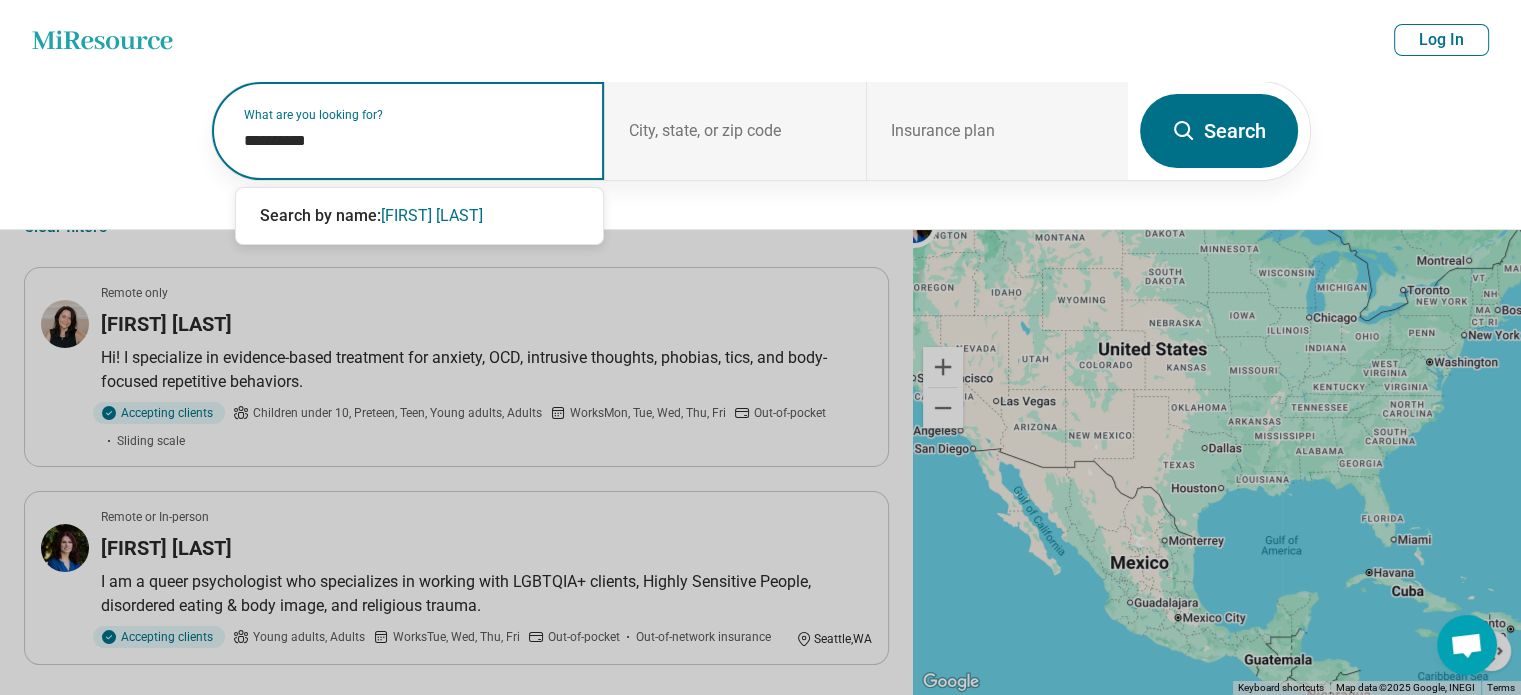 type on "**********" 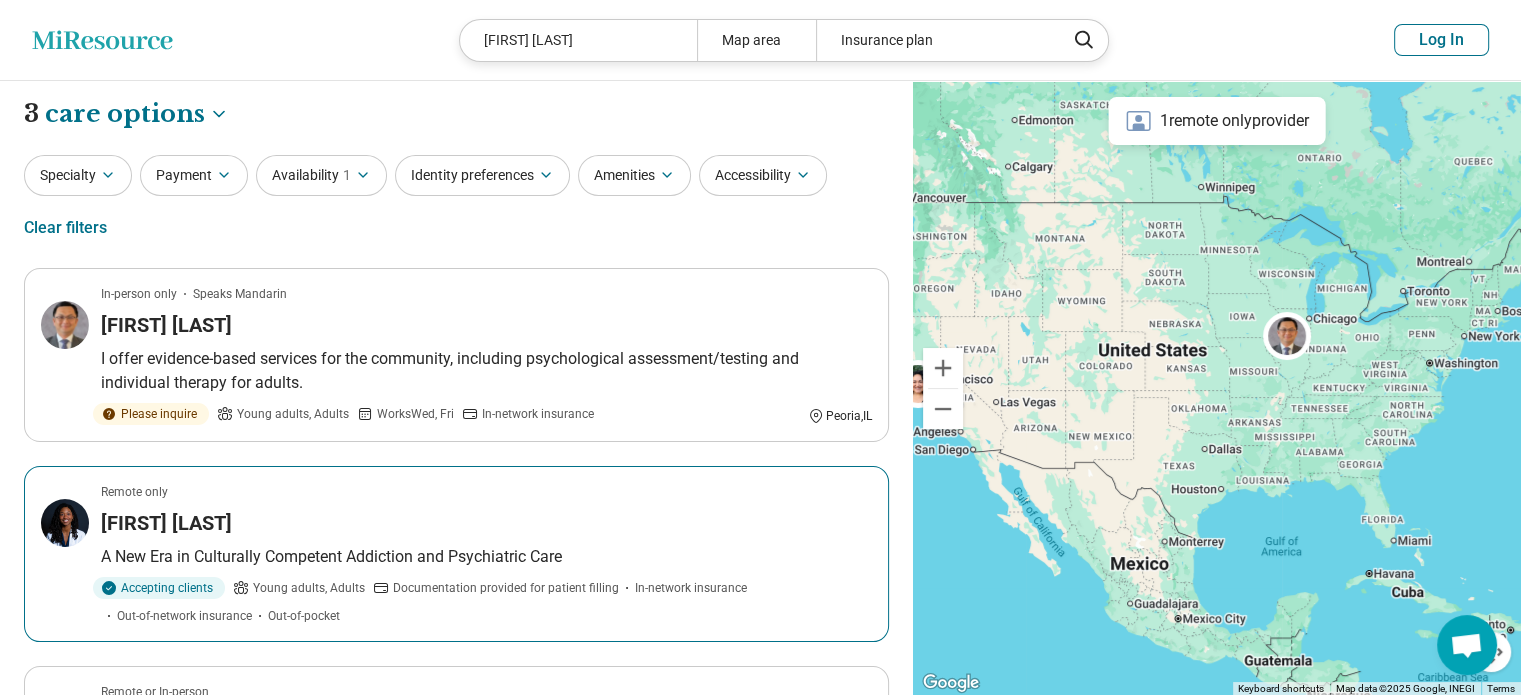 click on "Remote only Emani Cheng A New Era in Culturally Competent Addiction and Psychiatric Care Accepting clients Young adults, Adults Documentation provided for patient filling In-network insurance Out-of-network insurance Out-of-pocket" at bounding box center [456, 554] 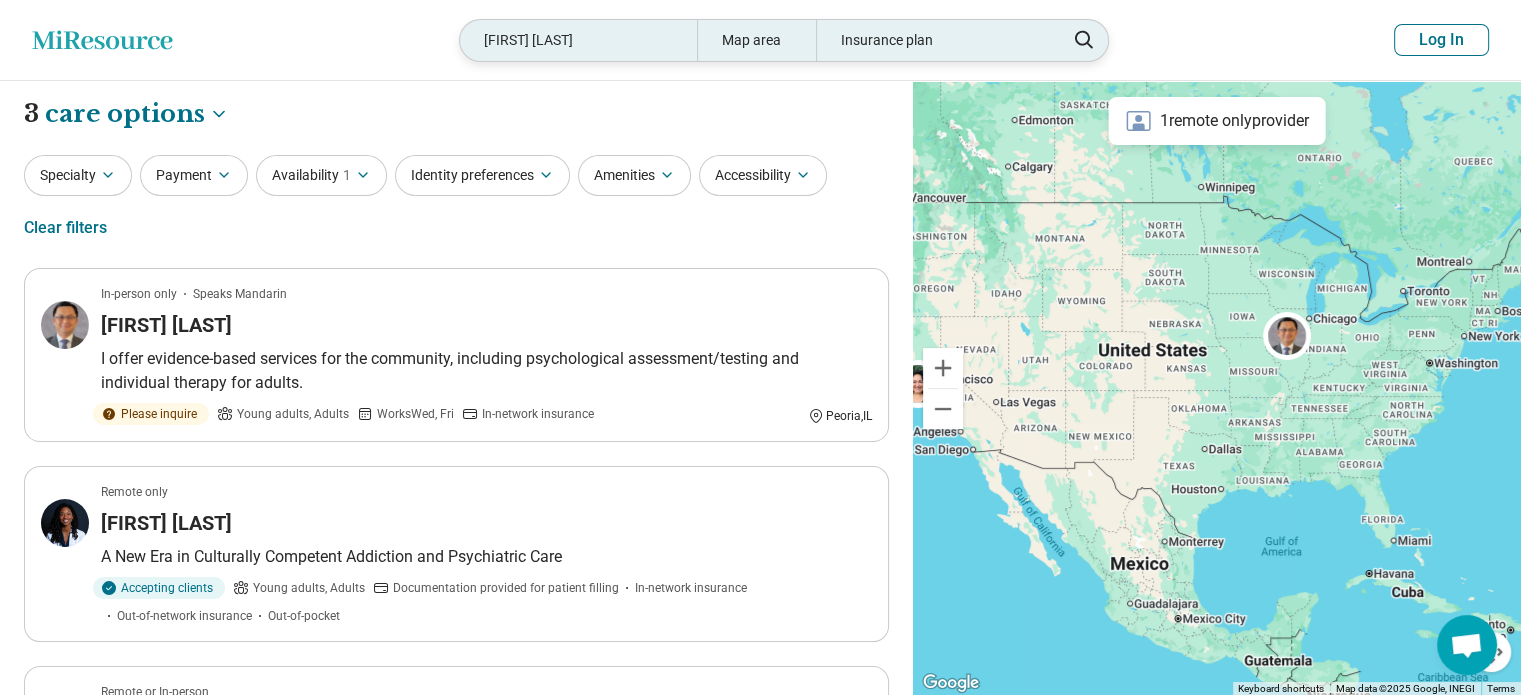 click on "Emani Cheng" at bounding box center [578, 40] 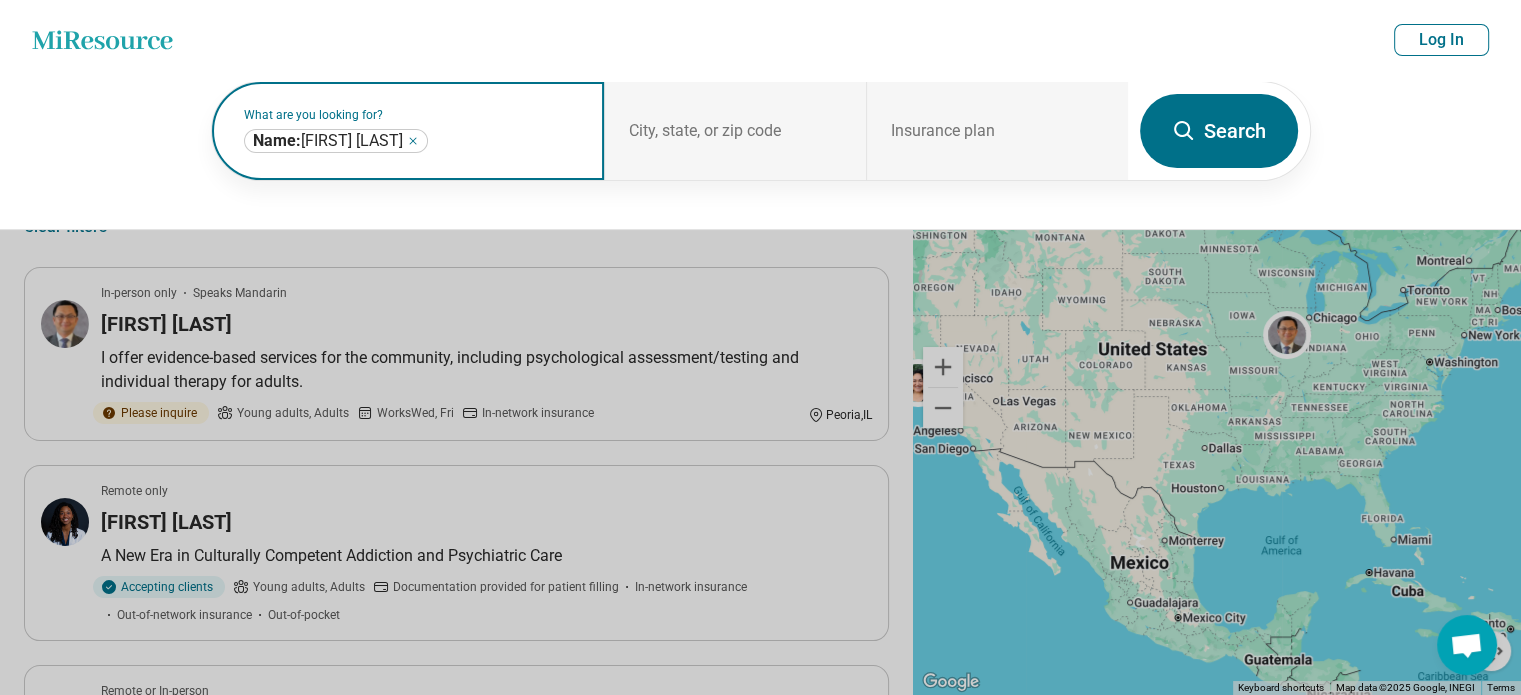 click 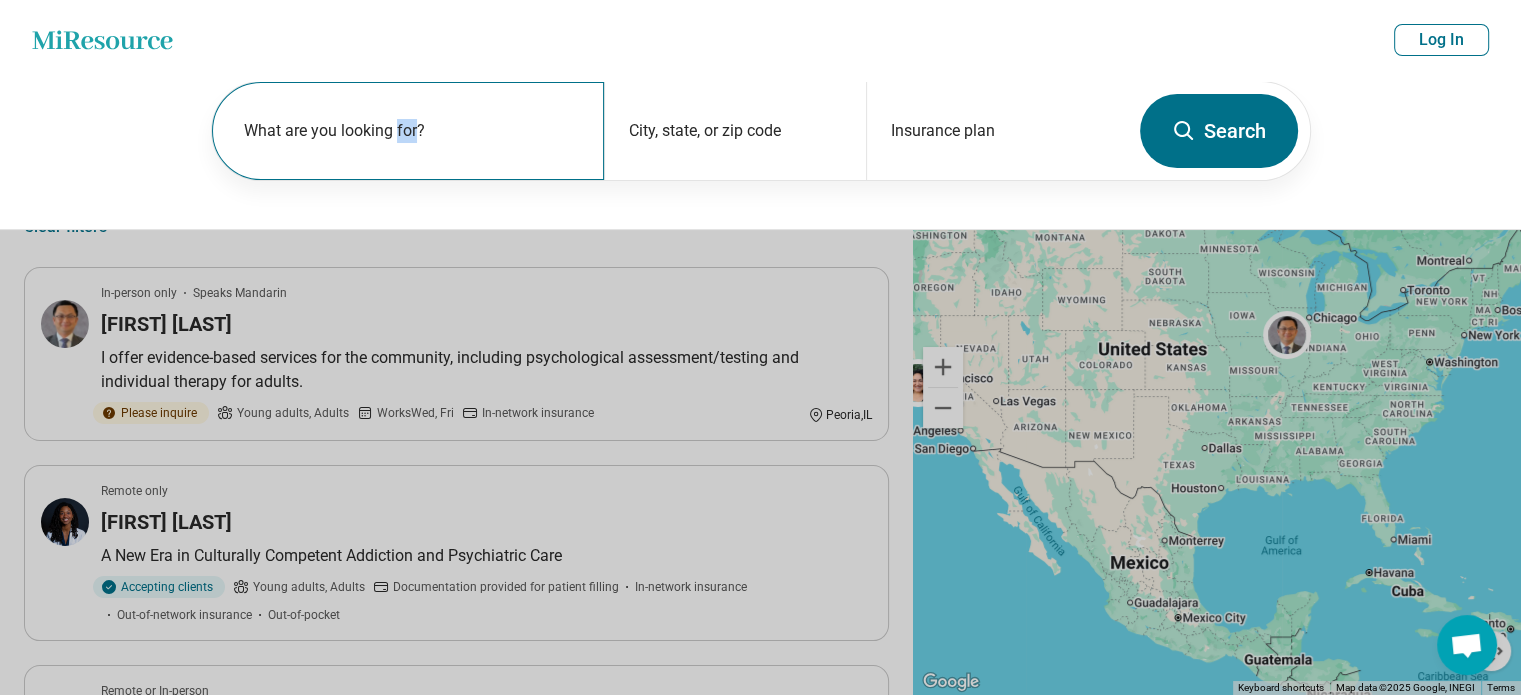 click on "What are you looking for?" at bounding box center [412, 131] 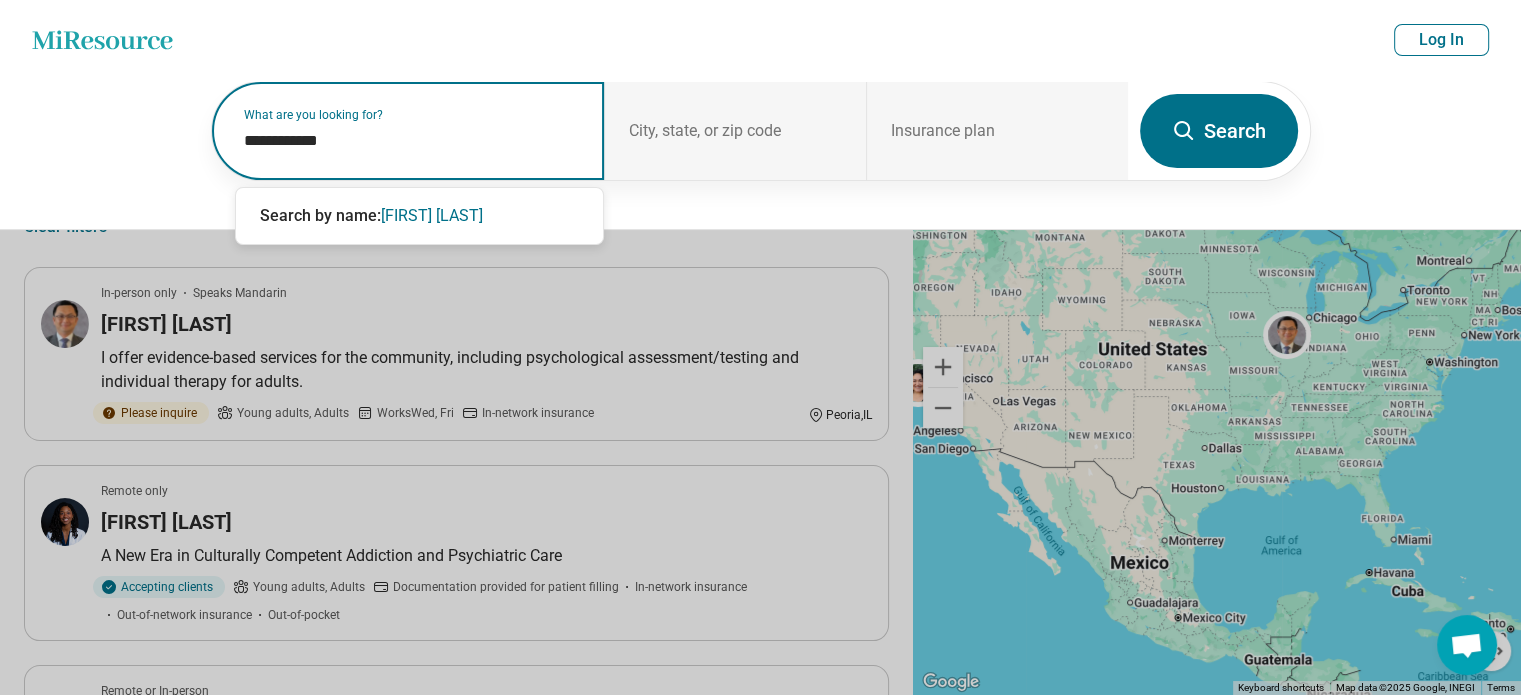 type on "**********" 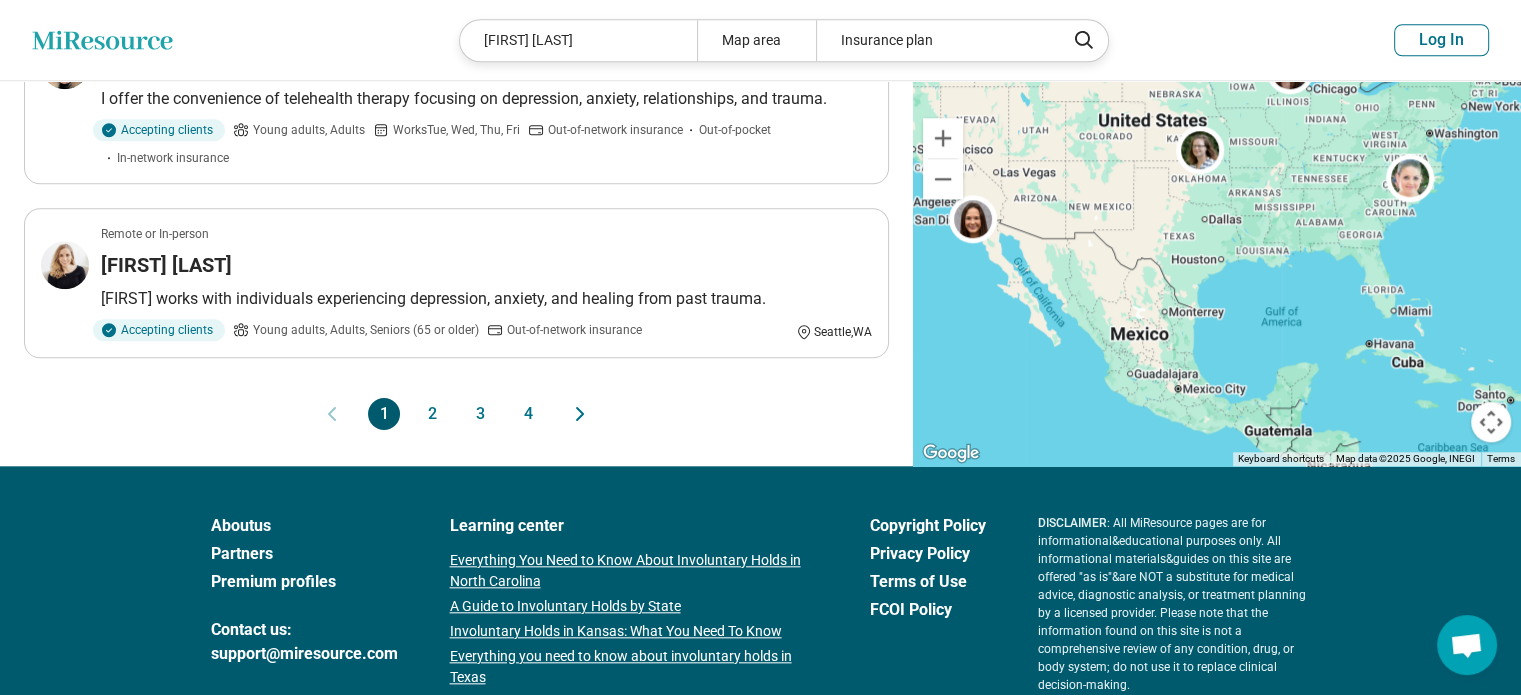 click on "2" at bounding box center [432, 414] 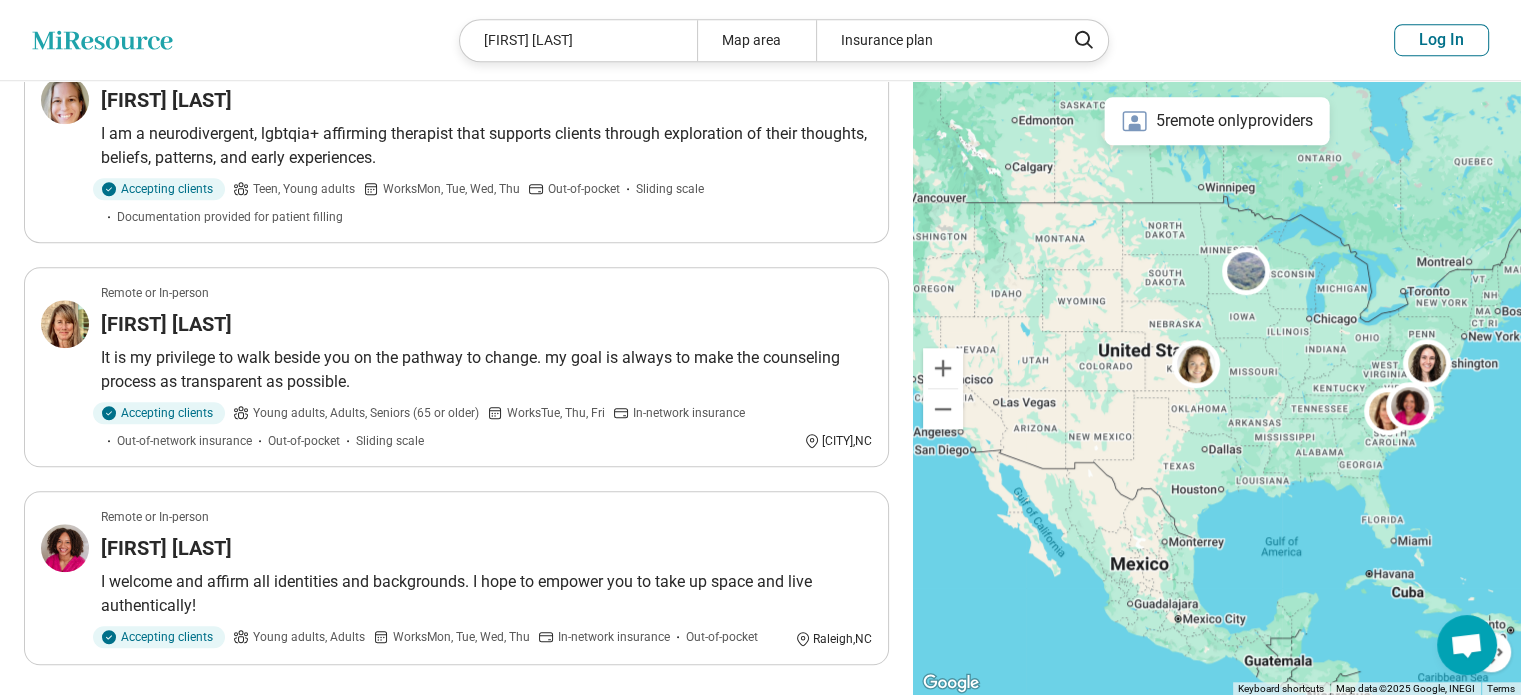 scroll, scrollTop: 1300, scrollLeft: 0, axis: vertical 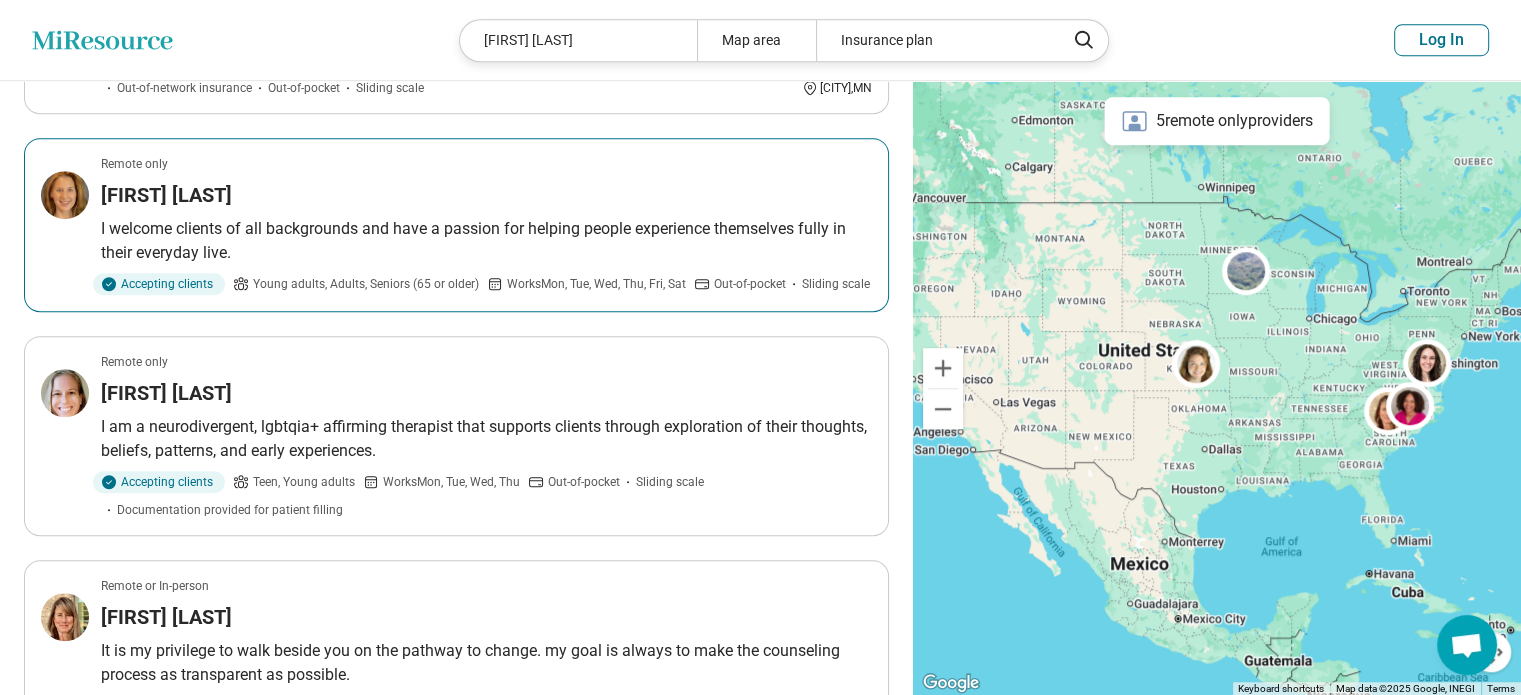 click on "I welcome clients of all backgrounds and have a passion for helping people experience themselves fully in their everyday live." at bounding box center (486, 241) 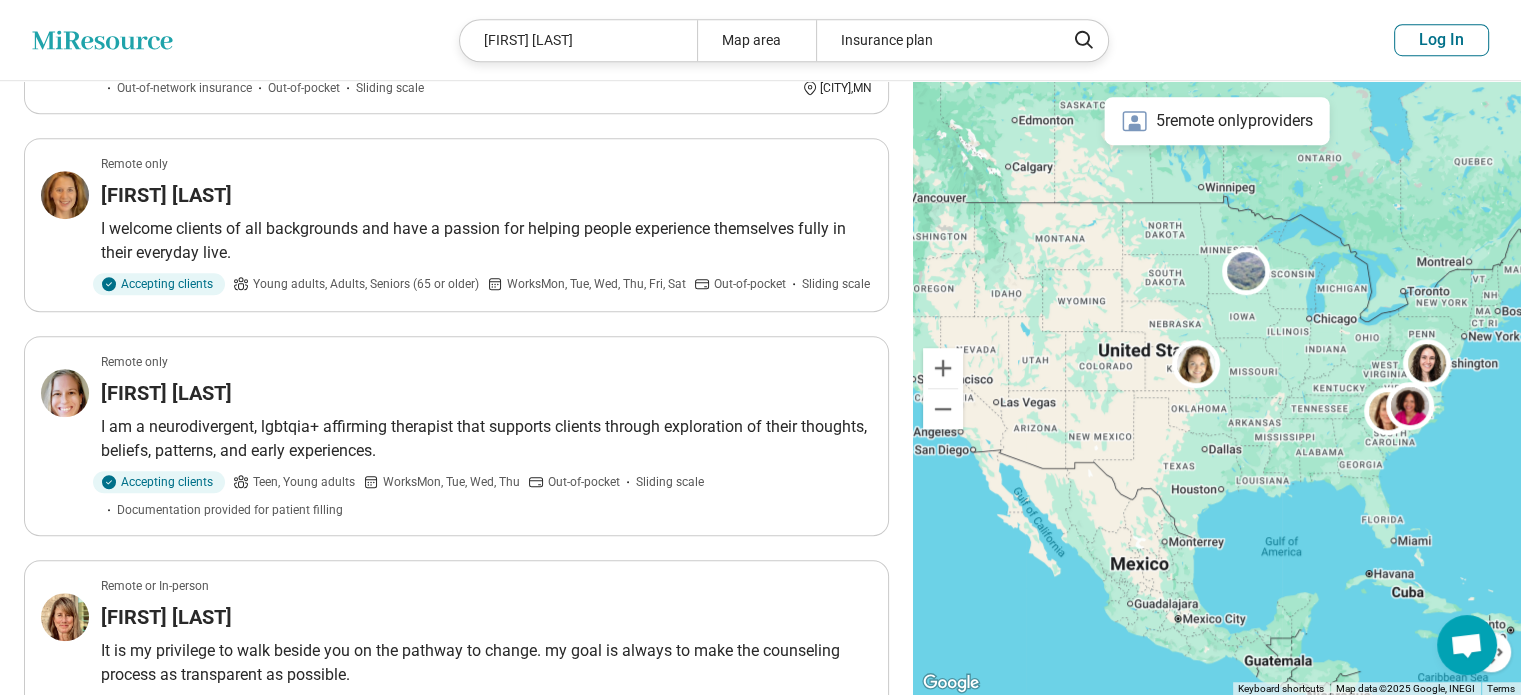 scroll, scrollTop: 0, scrollLeft: 0, axis: both 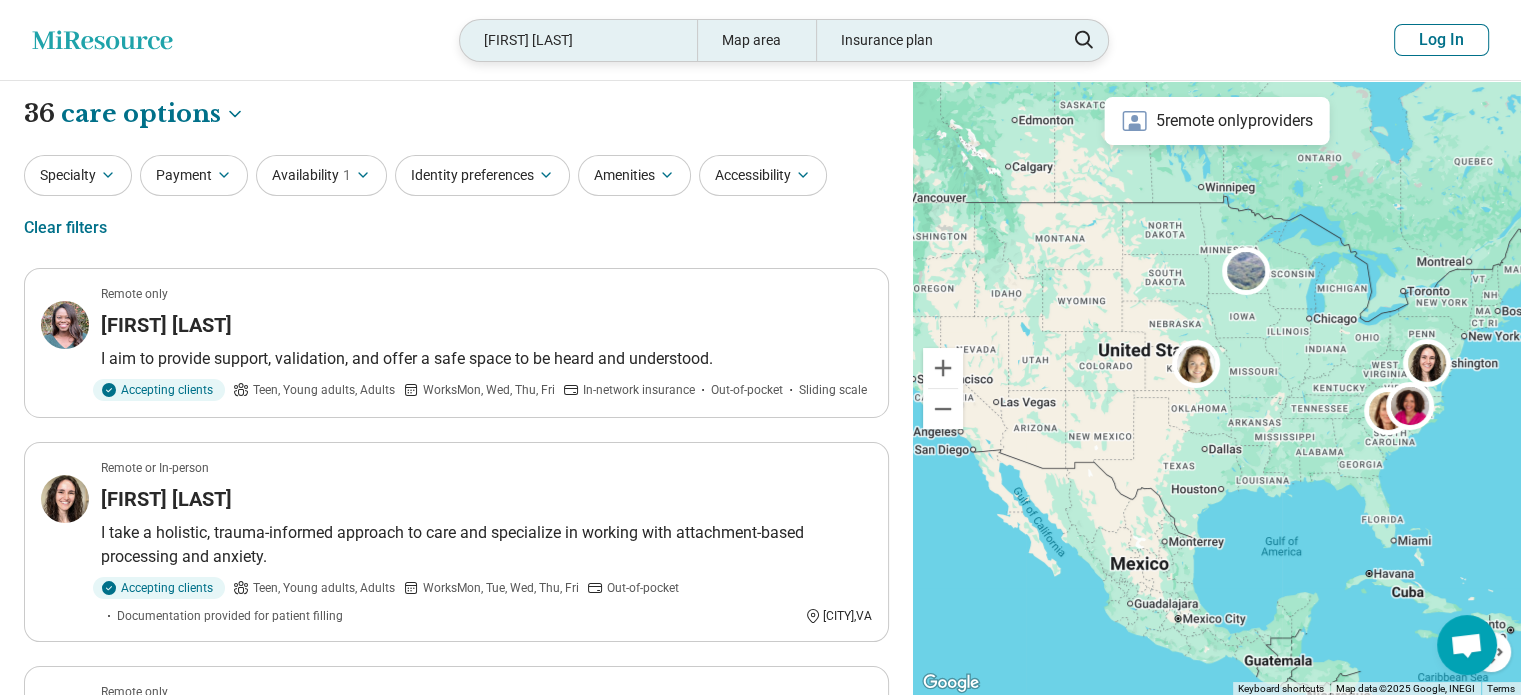 click on "Kristen Carty" at bounding box center [578, 40] 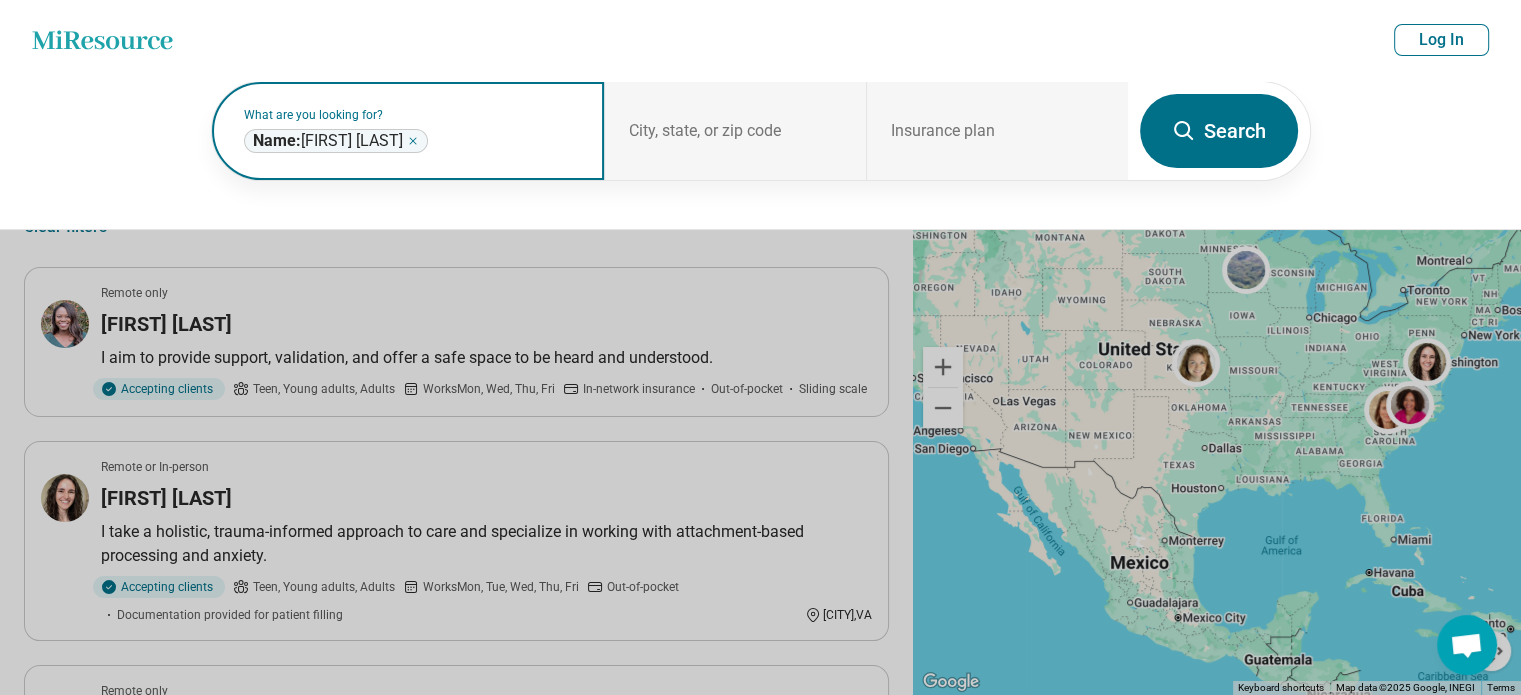 click on "Name:  Kristen Carty" at bounding box center (328, 141) 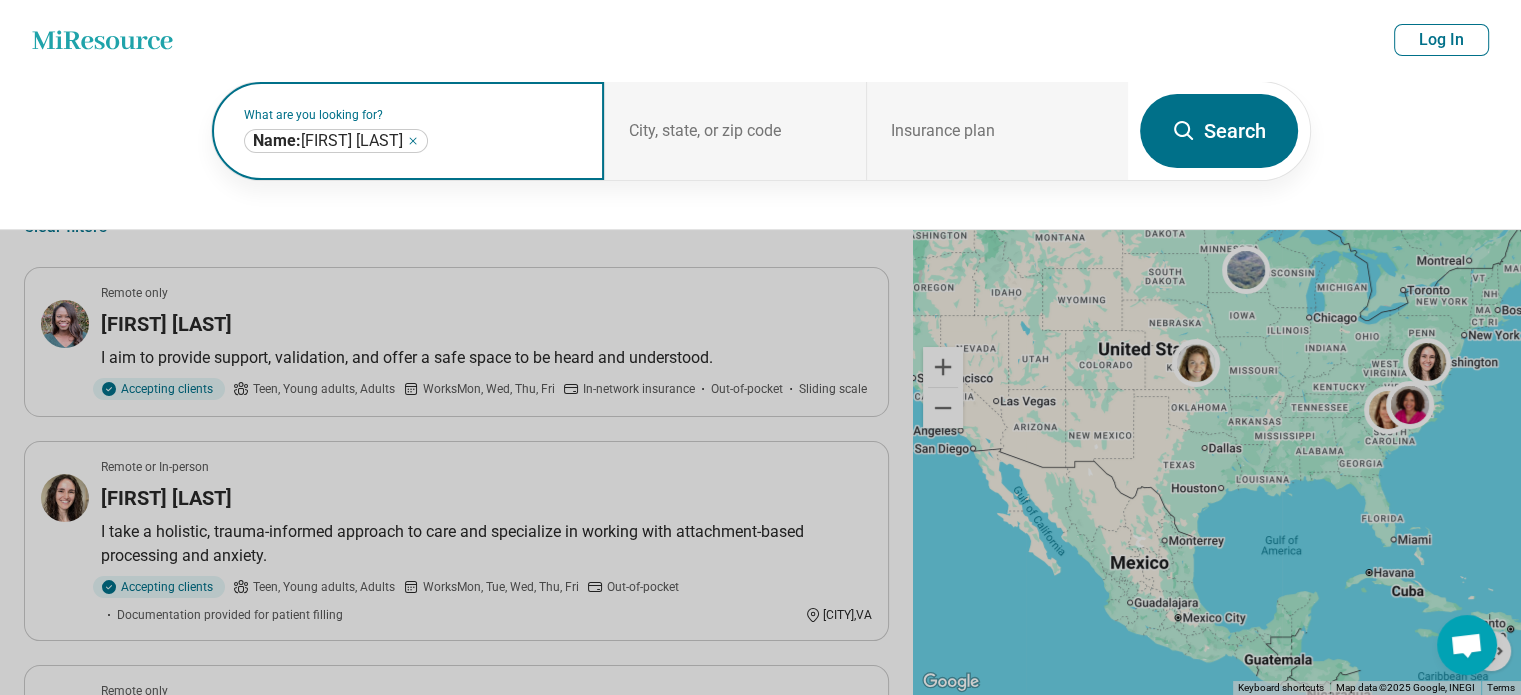 click on "**********" at bounding box center (336, 141) 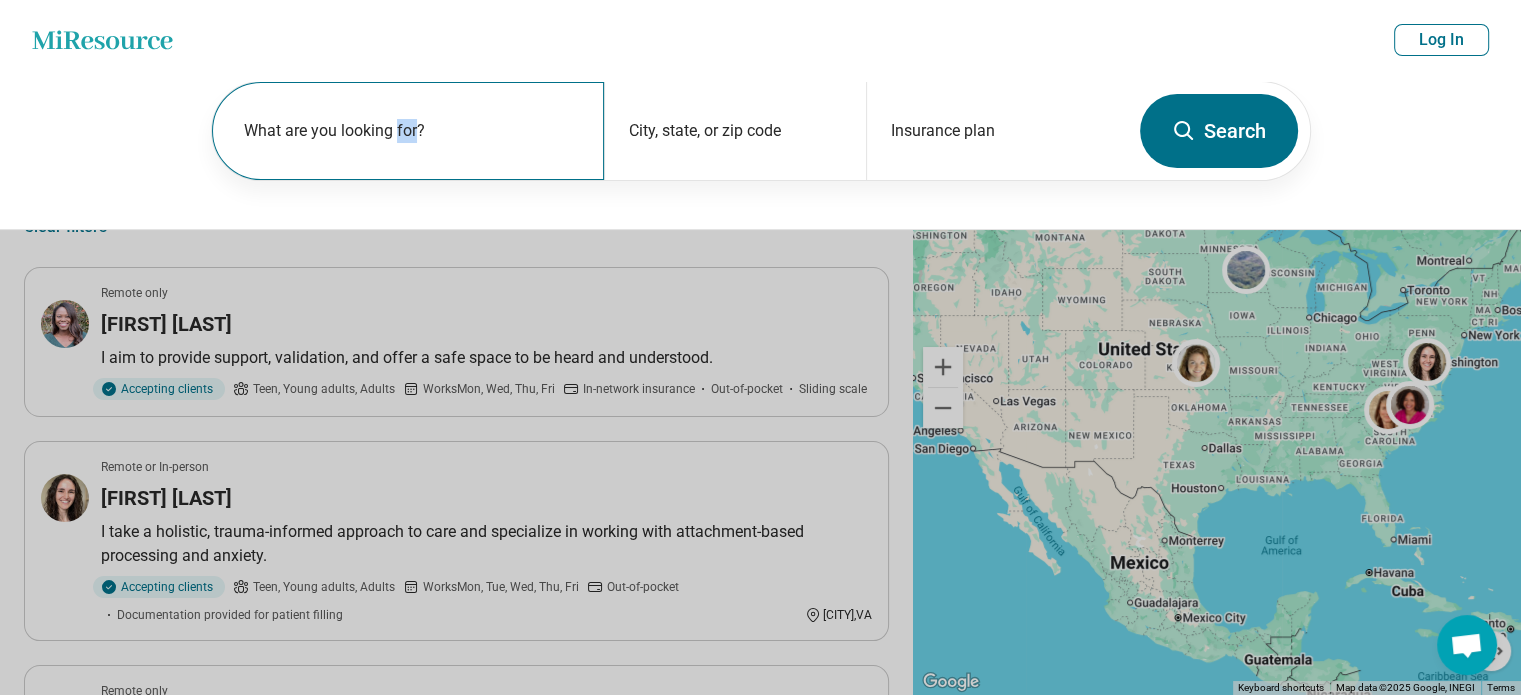 click on "What are you looking for?" at bounding box center [412, 131] 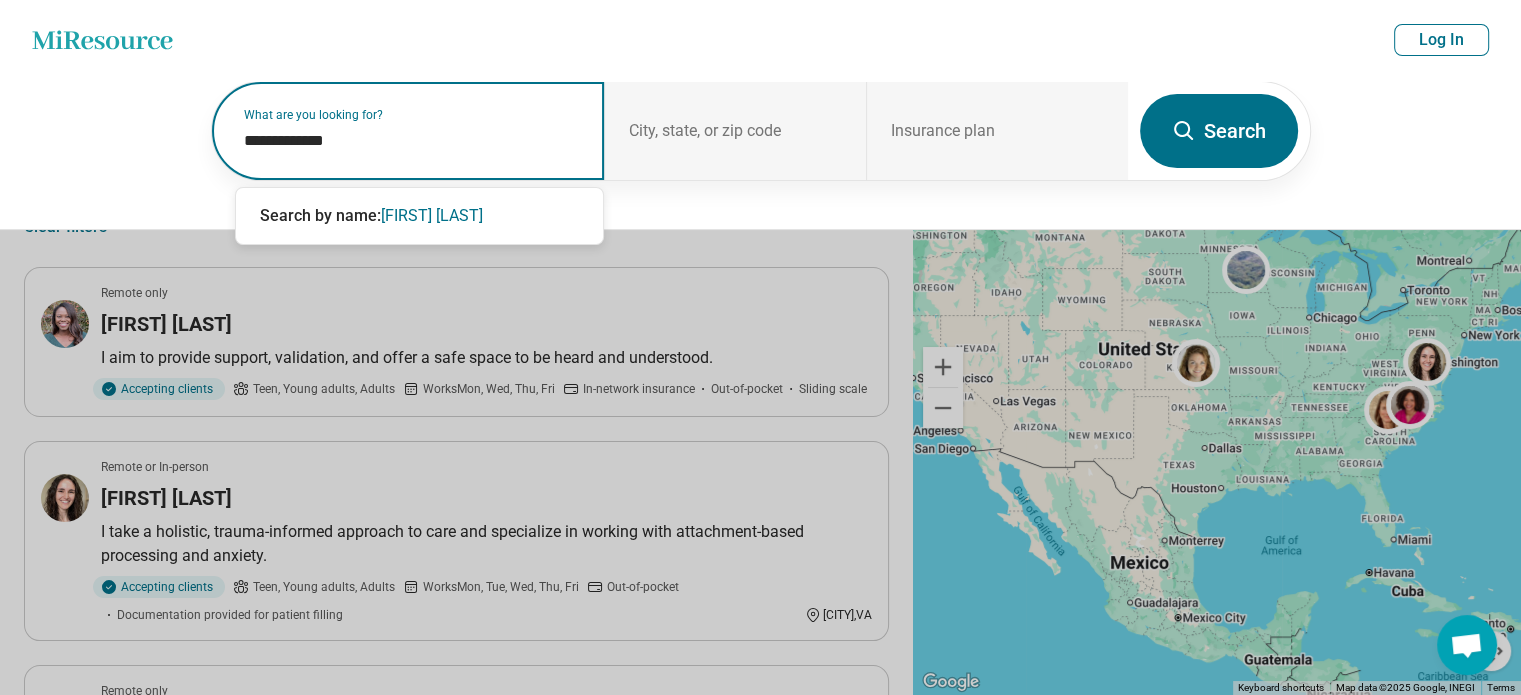 type on "**********" 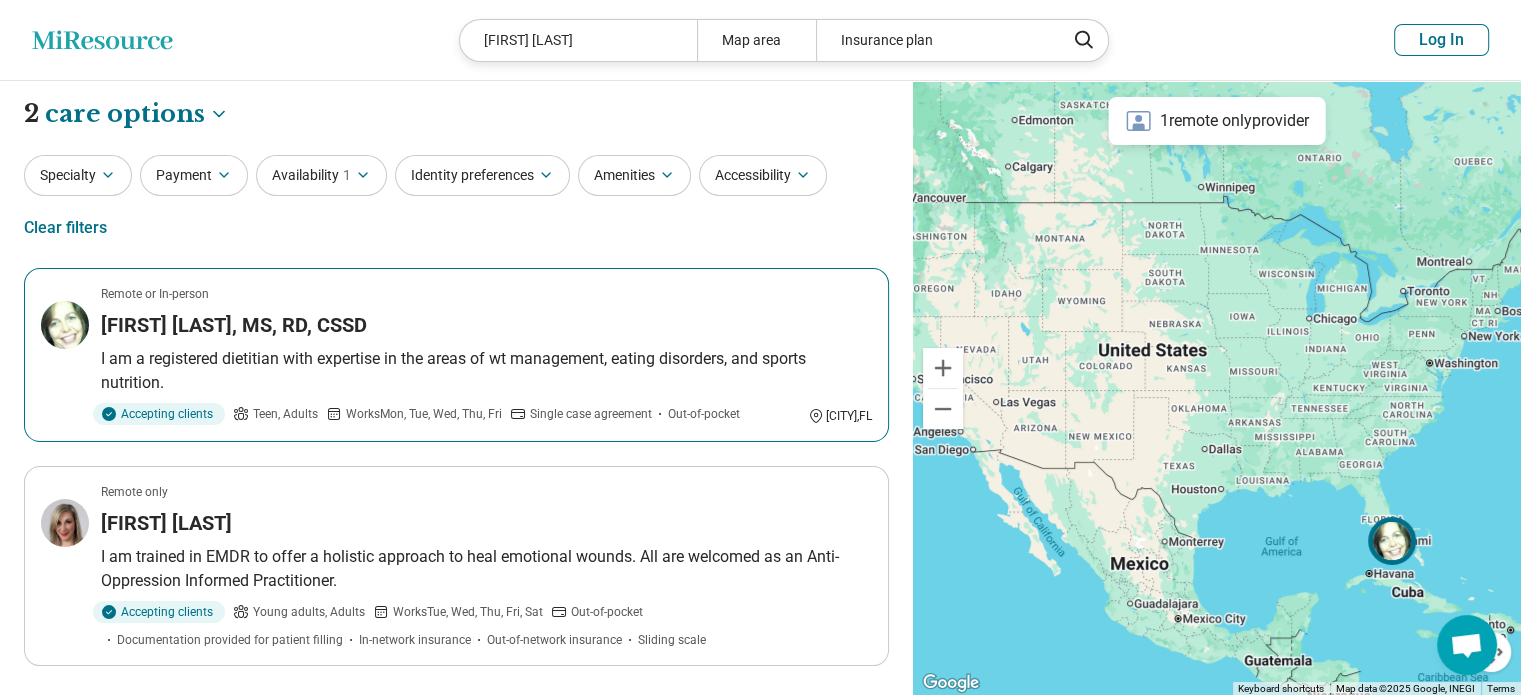 click on "I am a registered dietitian with expertise in the areas of wt management, eating disorders, and sports nutrition." at bounding box center (486, 371) 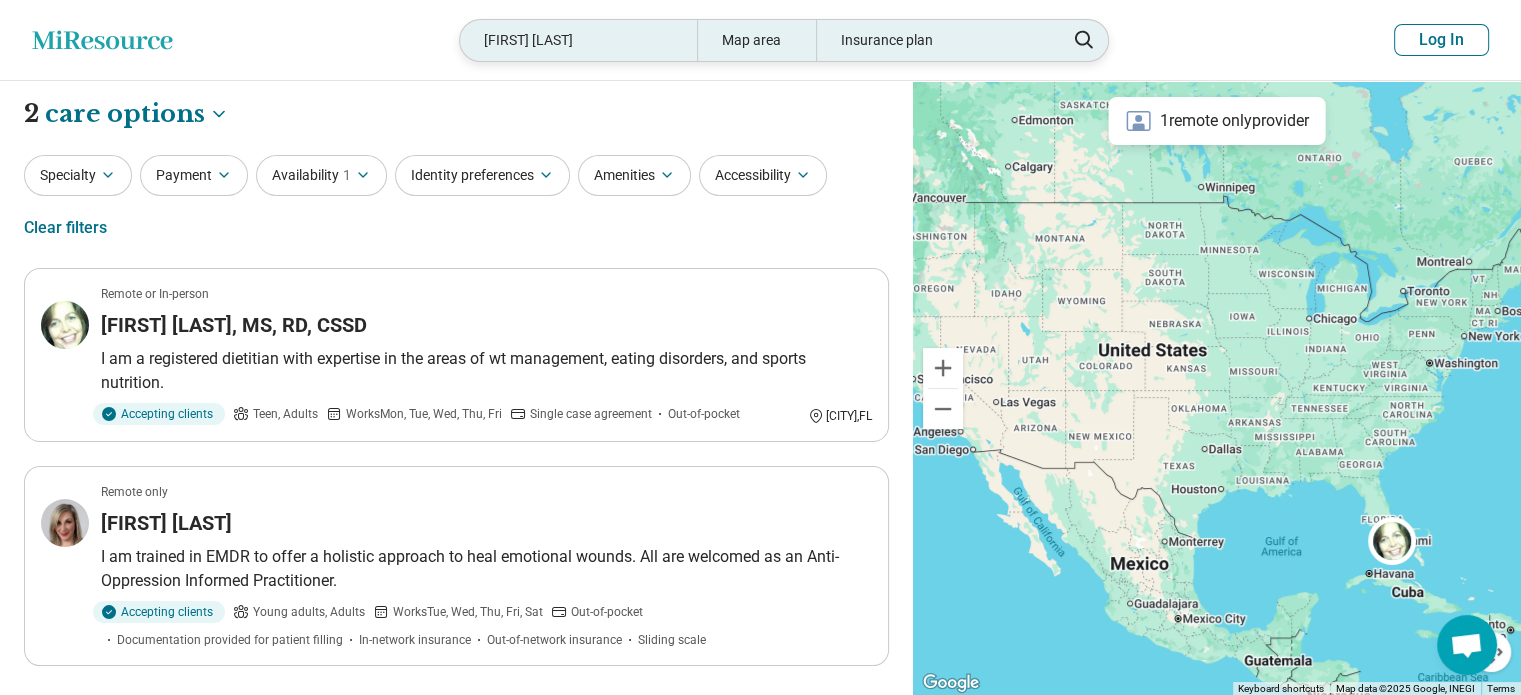 click on "Lisa Schachter" at bounding box center (578, 40) 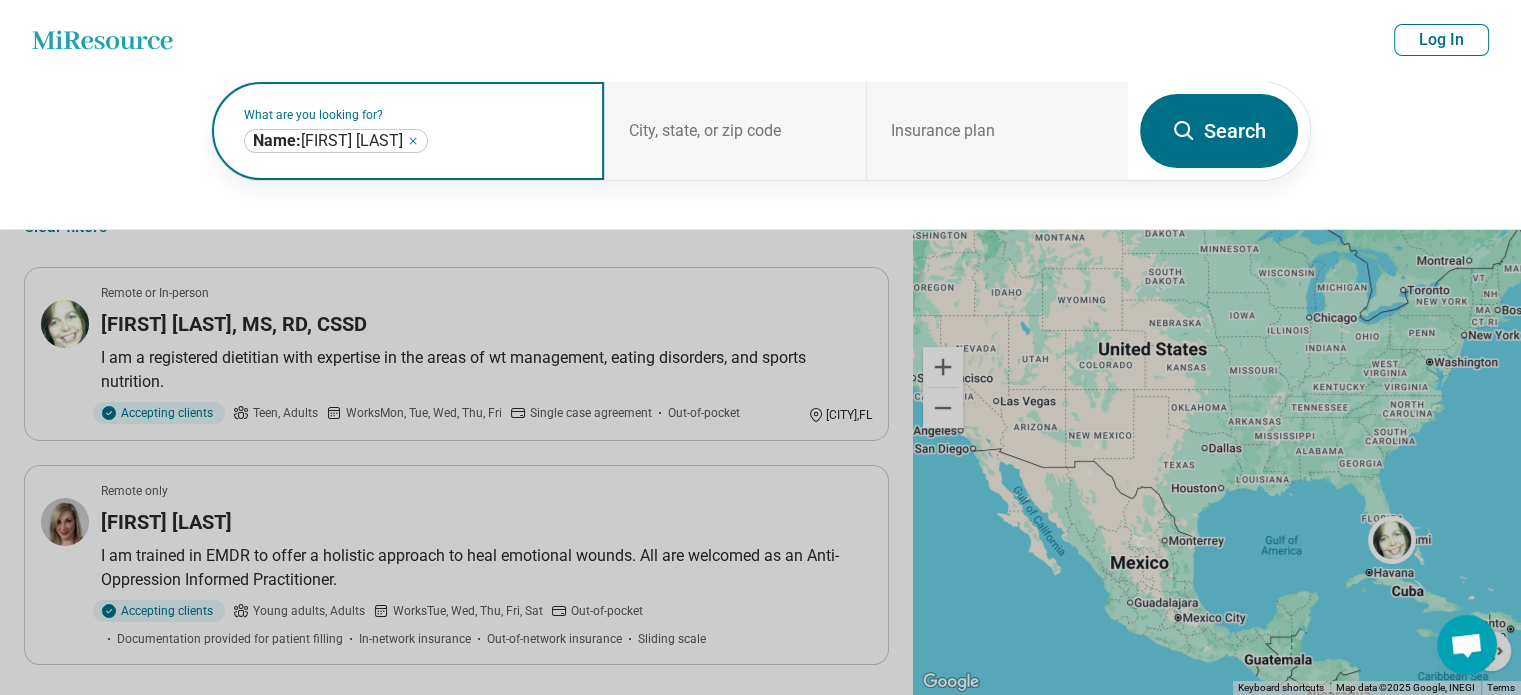click 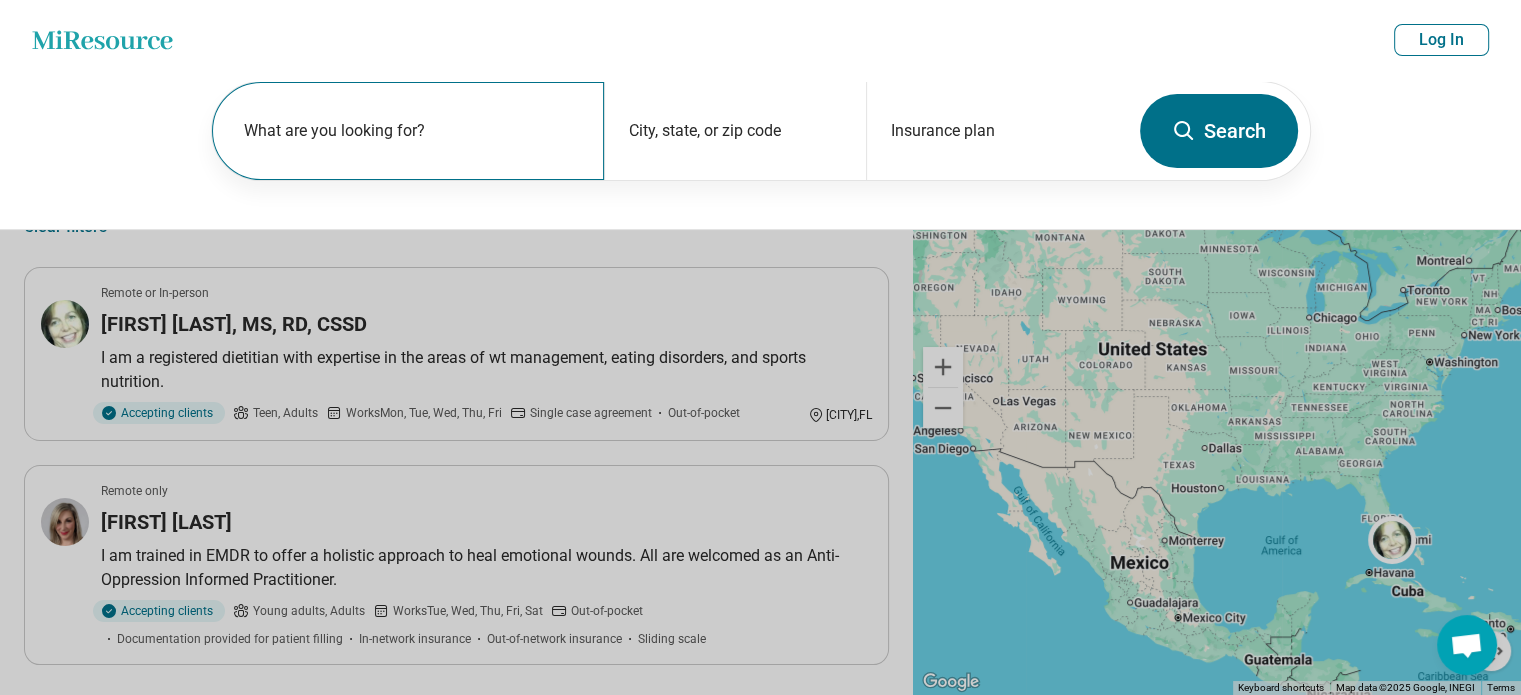 click on "What are you looking for?" at bounding box center (412, 131) 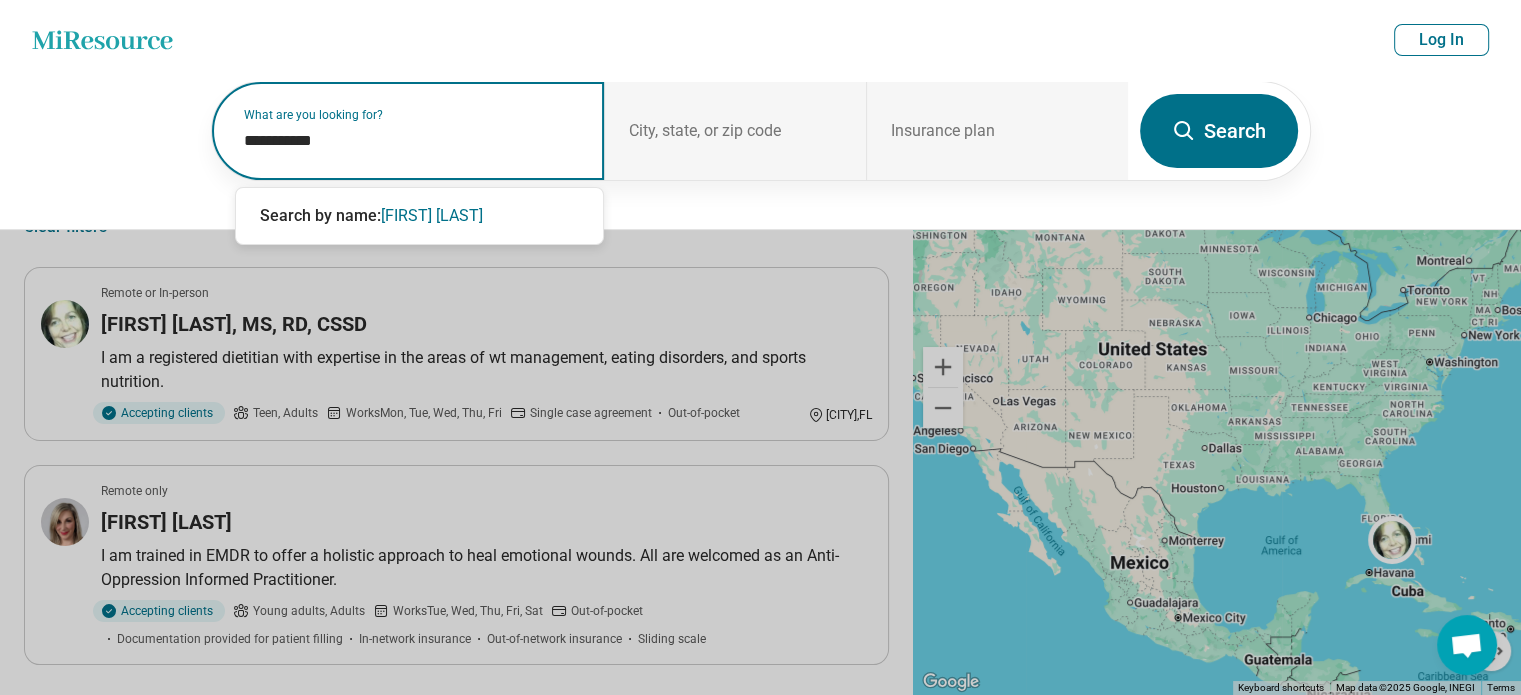 type on "**********" 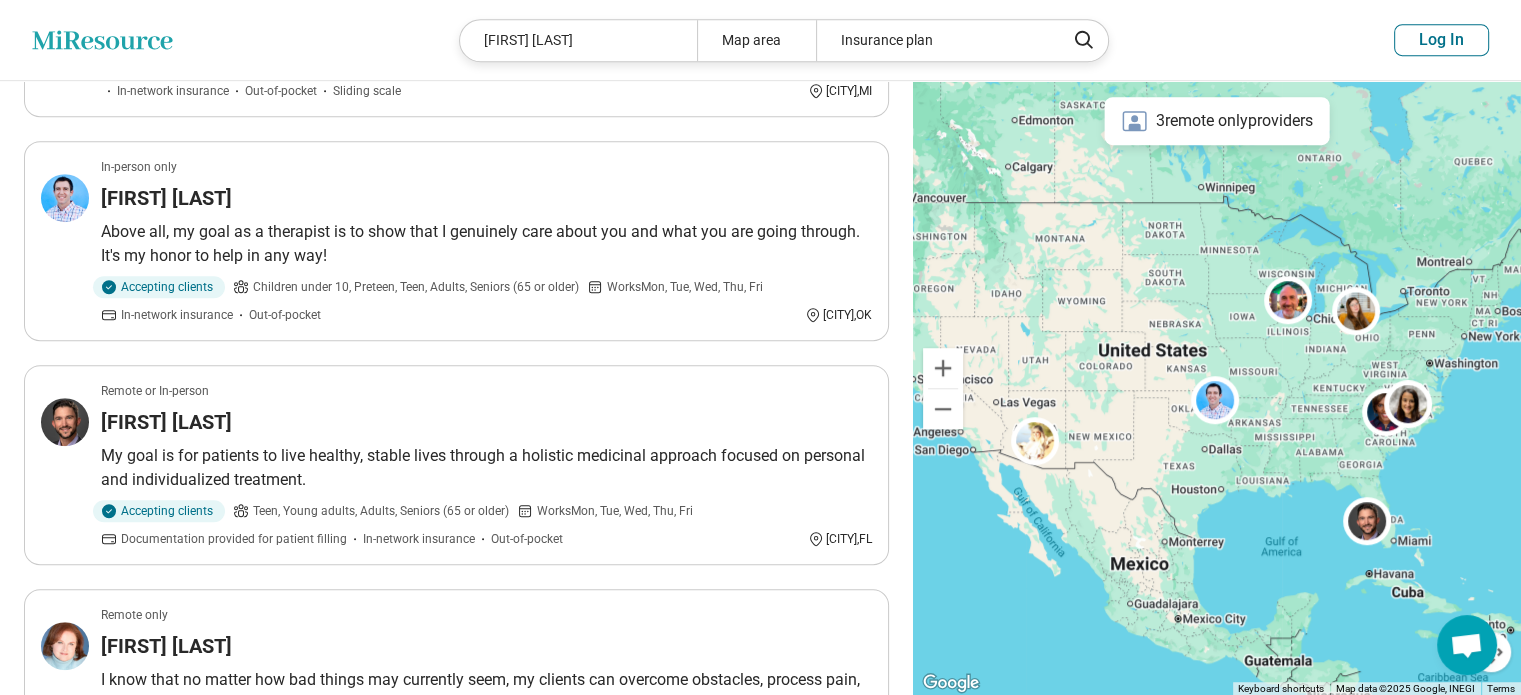 scroll, scrollTop: 1200, scrollLeft: 0, axis: vertical 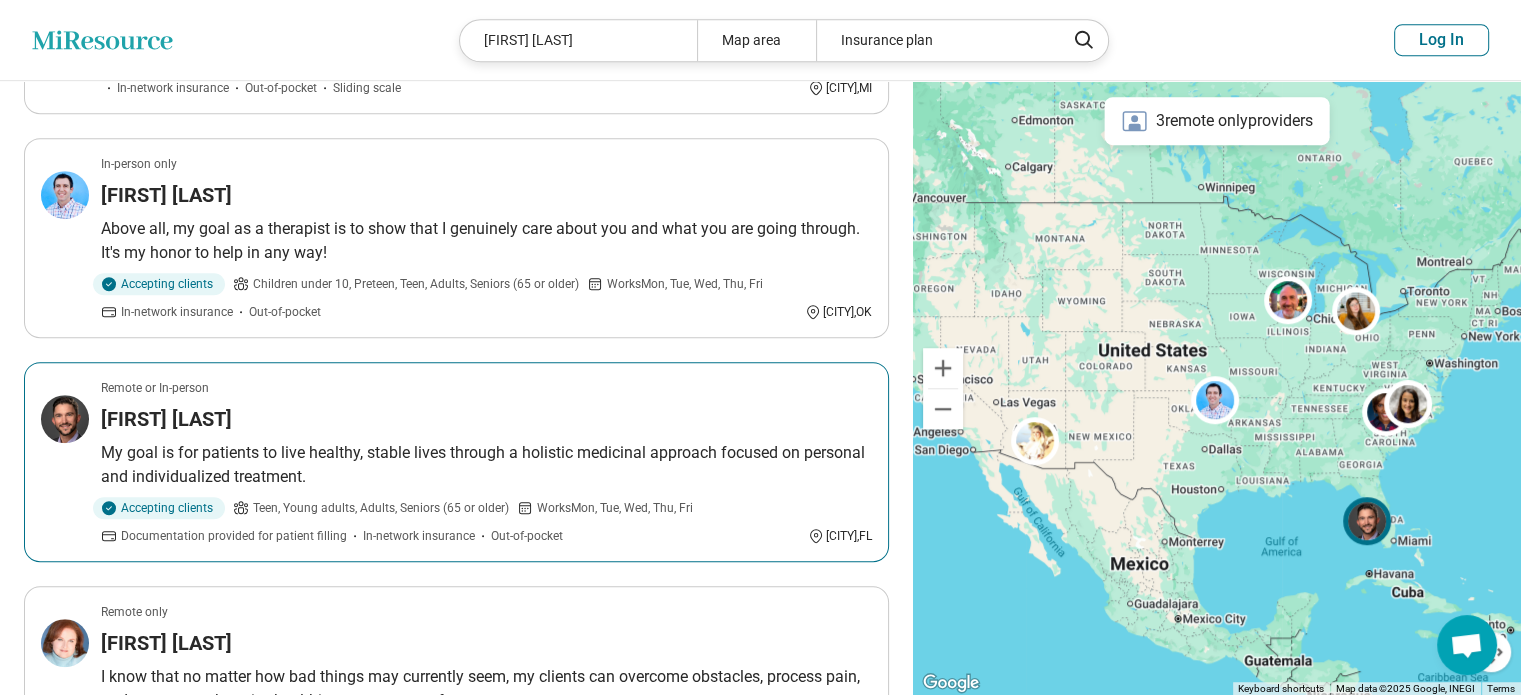 click on "Steven Stein" at bounding box center [486, 419] 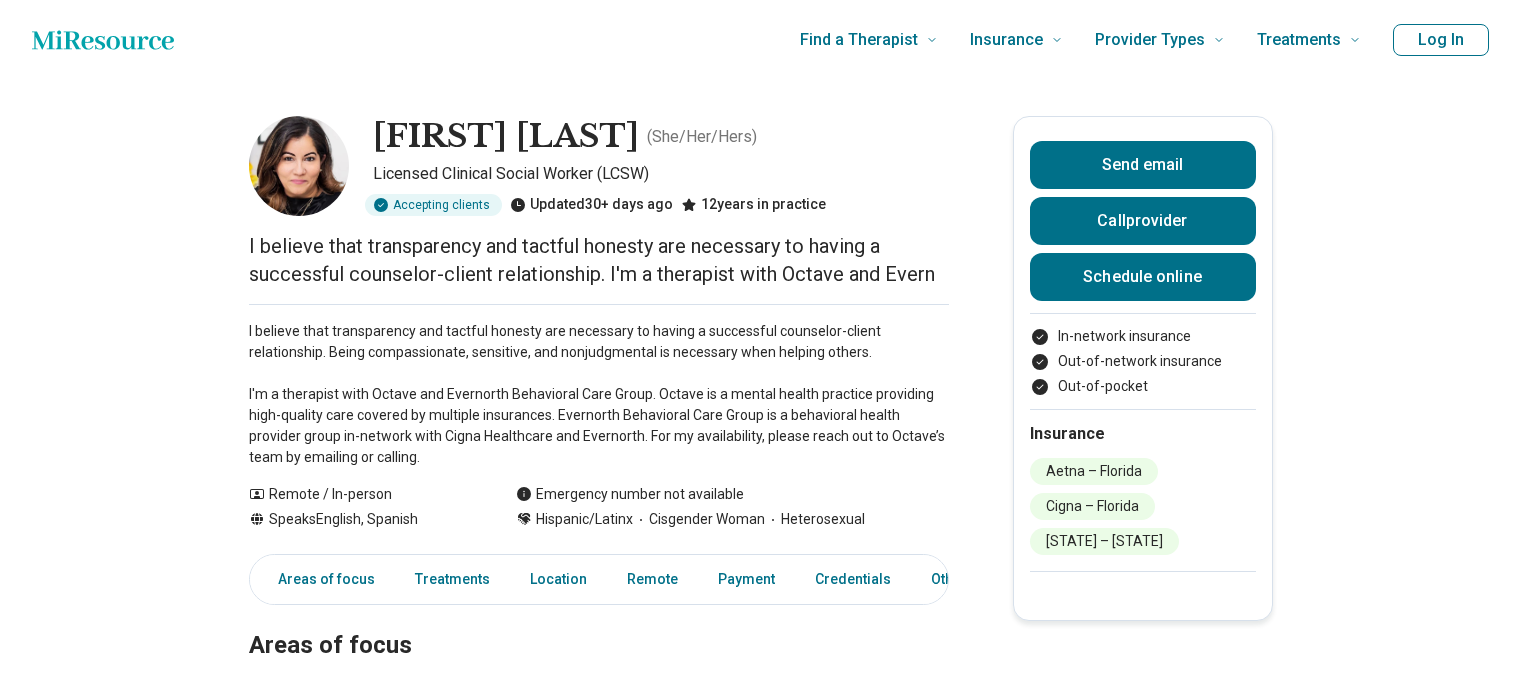 scroll, scrollTop: 0, scrollLeft: 0, axis: both 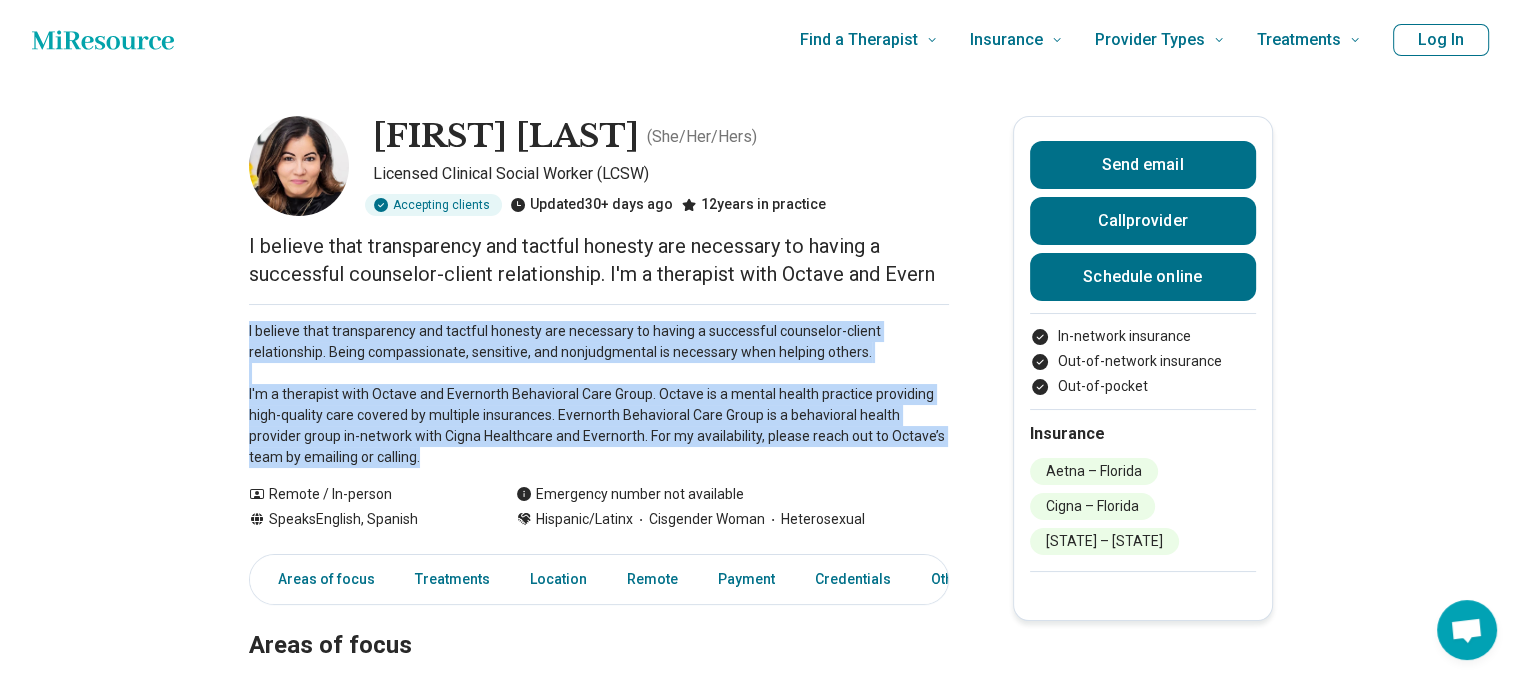 drag, startPoint x: 808, startPoint y: 474, endPoint x: 184, endPoint y: 333, distance: 639.732 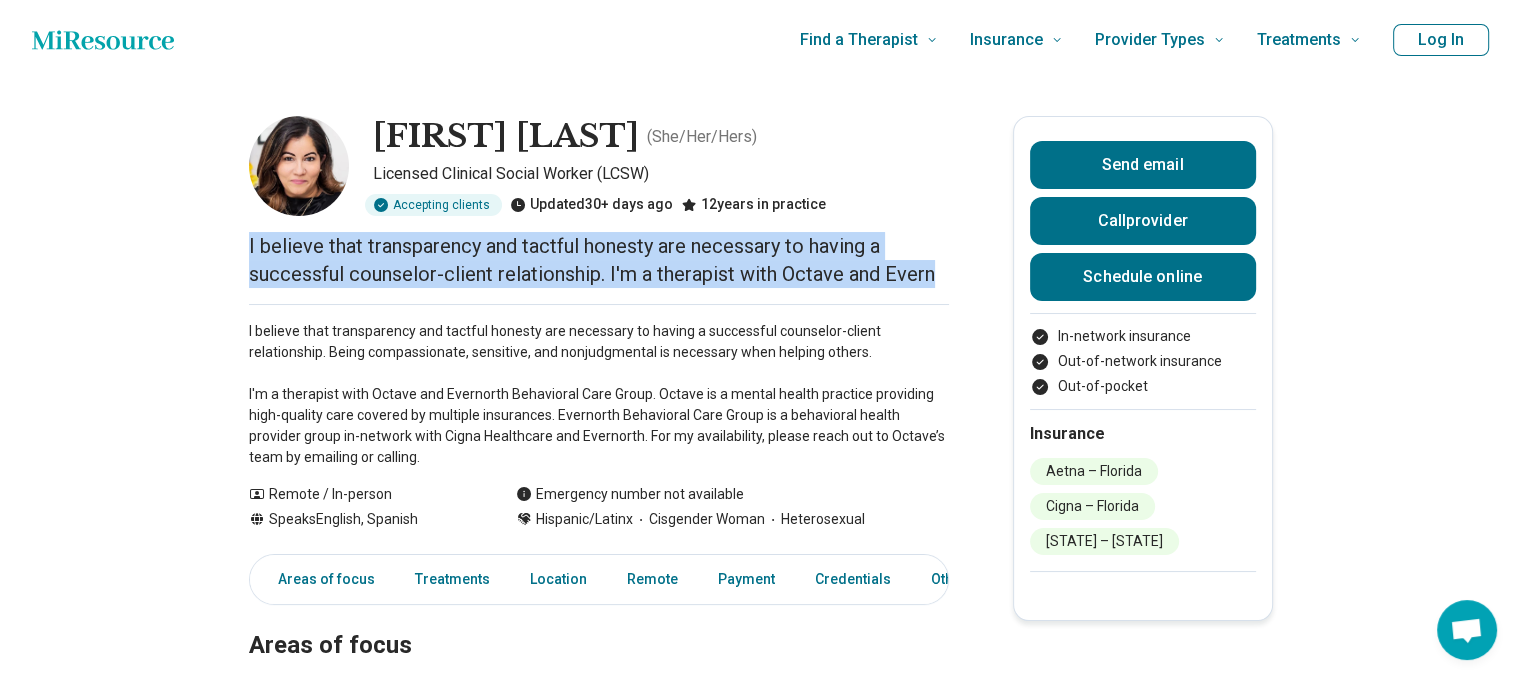 drag, startPoint x: 963, startPoint y: 277, endPoint x: 215, endPoint y: 246, distance: 748.6421 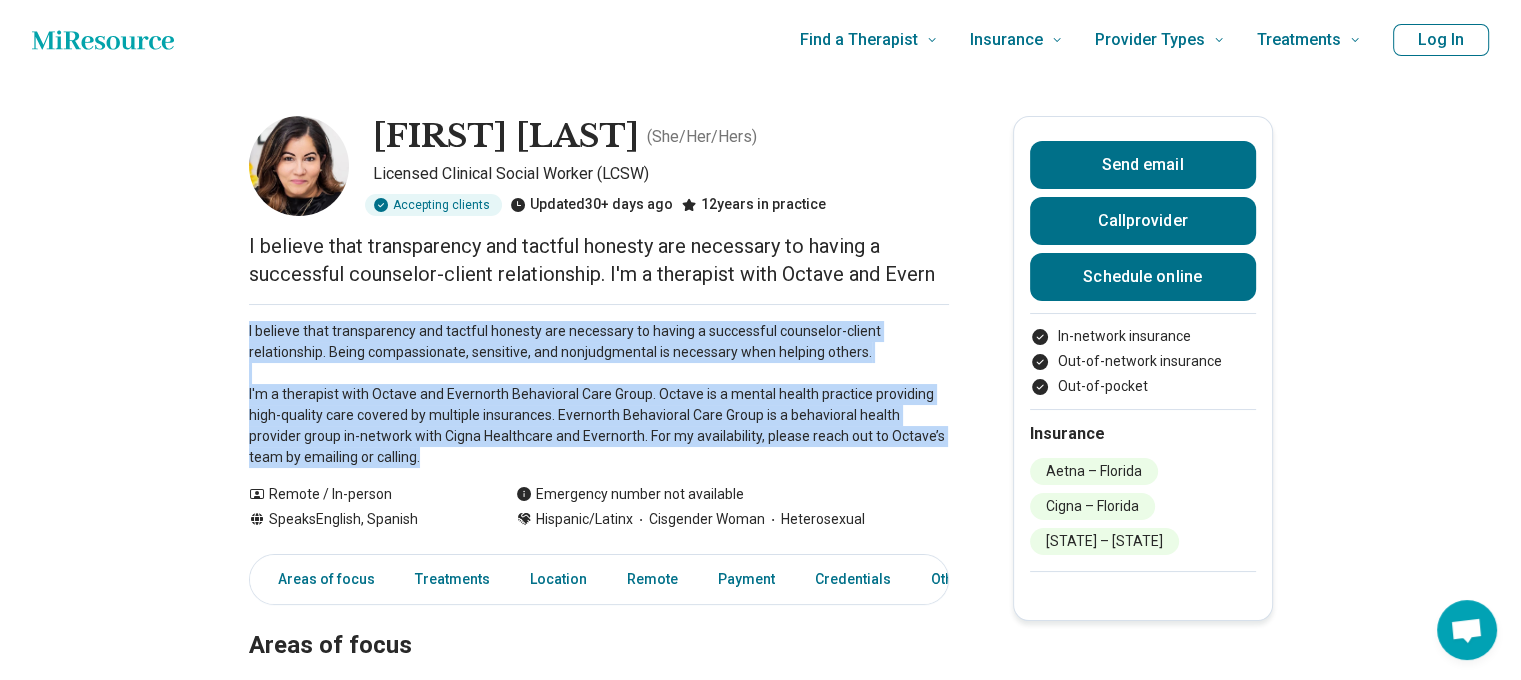 drag, startPoint x: 380, startPoint y: 457, endPoint x: 211, endPoint y: 331, distance: 210.80086 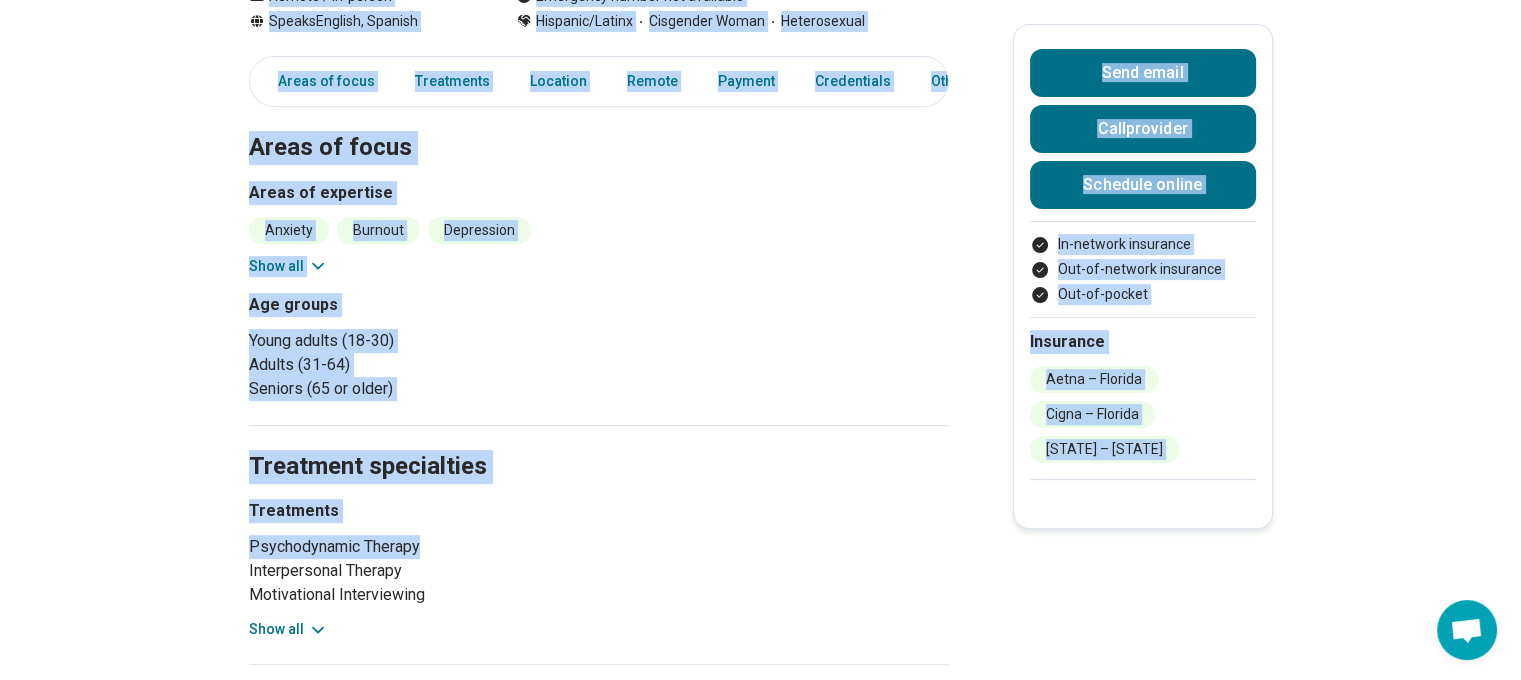 drag, startPoint x: 276, startPoint y: 495, endPoint x: 848, endPoint y: 538, distance: 573.61395 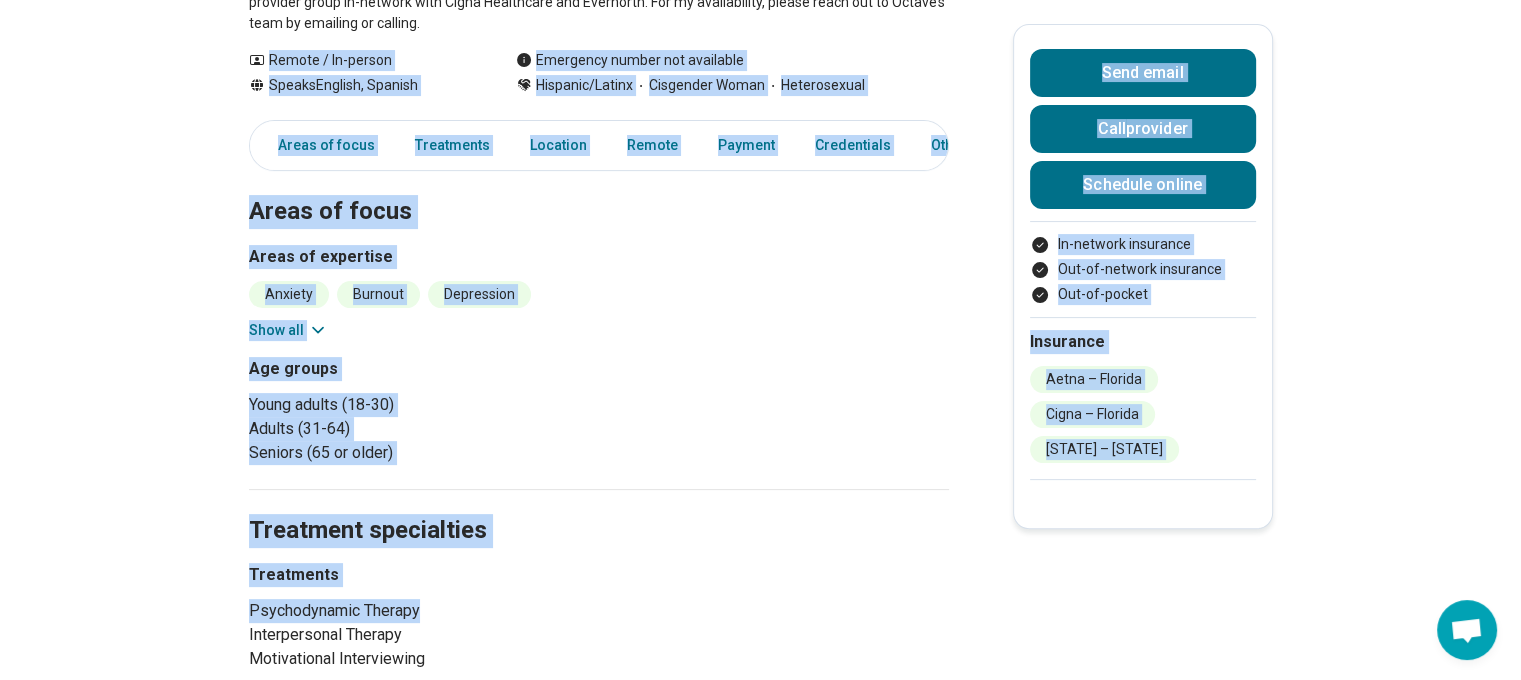 scroll, scrollTop: 400, scrollLeft: 0, axis: vertical 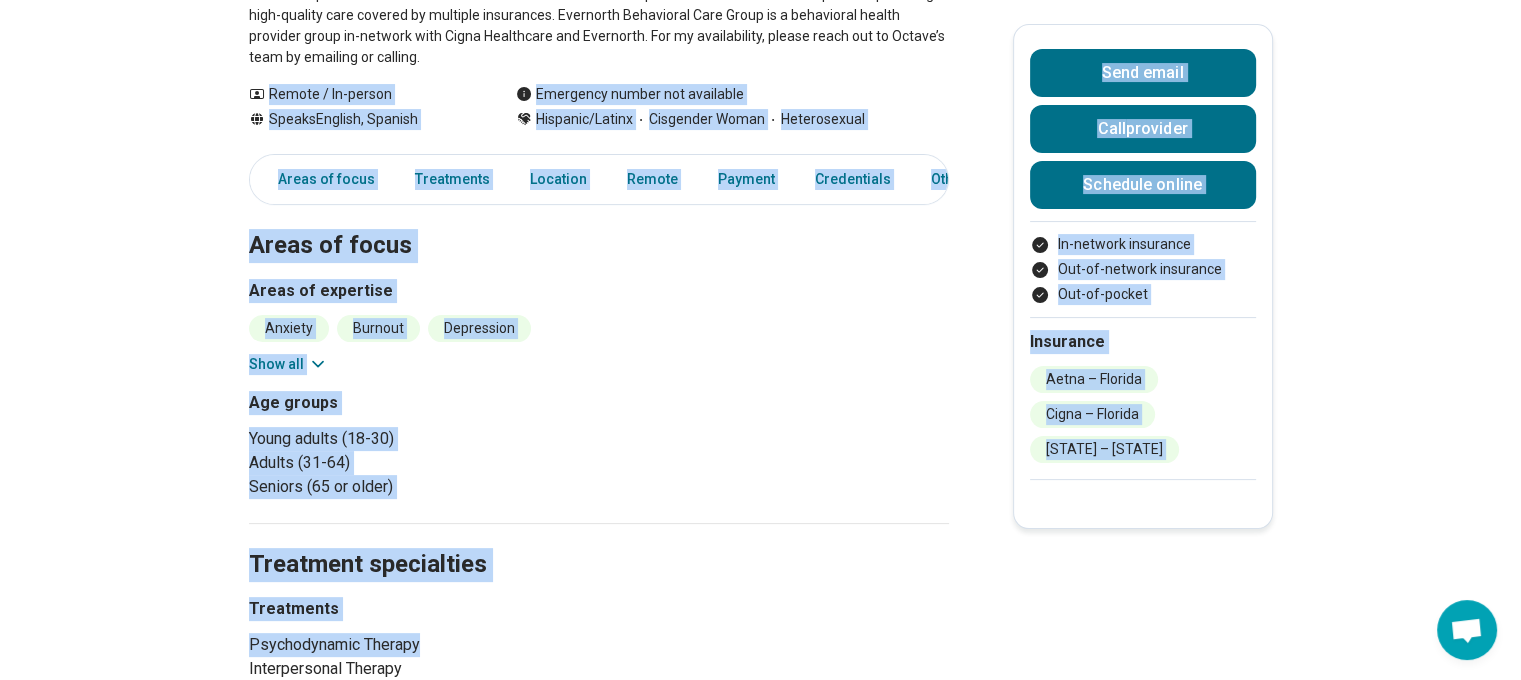click on "Show all" at bounding box center [288, 364] 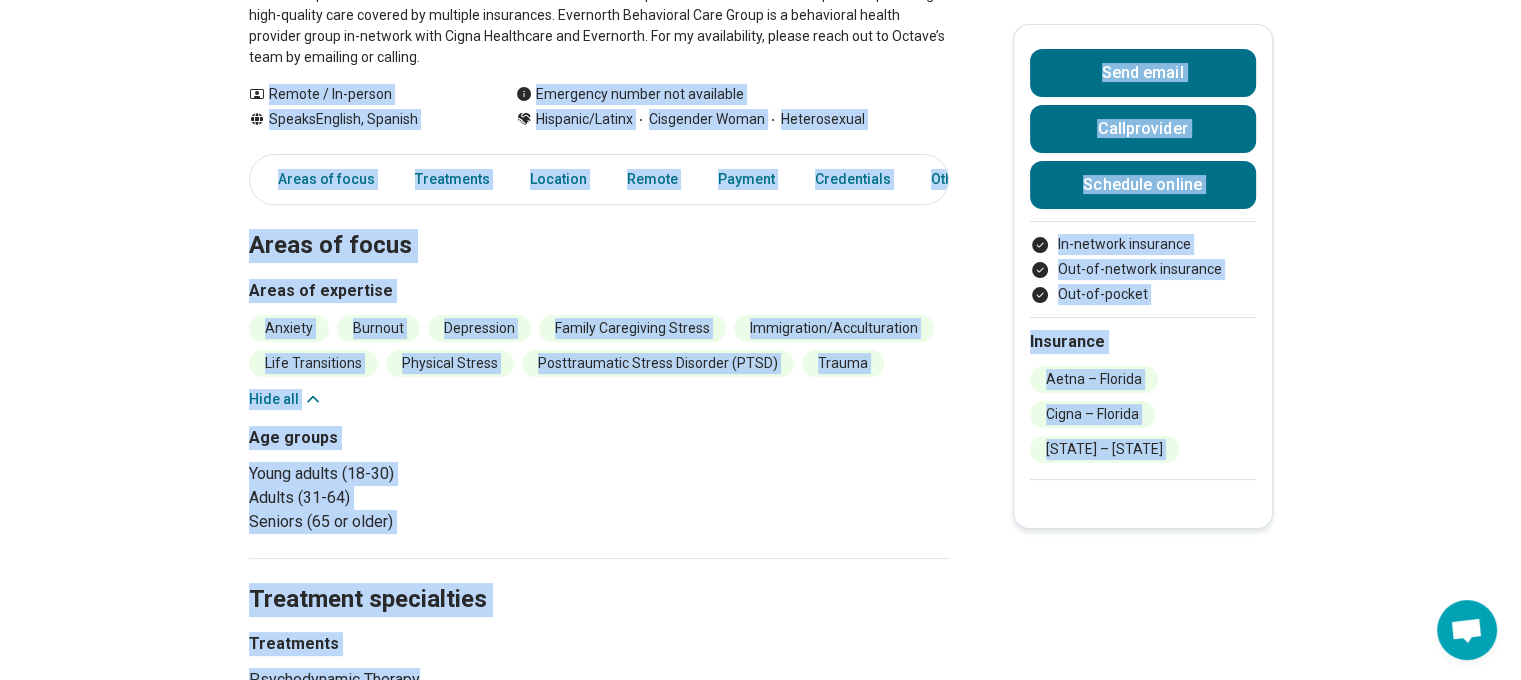 click on "Angelica Romero ( She/Her/Hers ) Licensed Clinical Social Worker (LCSW) Accepting clients Updated  30+ days ago 12  years in practice I believe that transparency and tactful honesty are necessary to having a successful counselor-client relationship.
I'm a therapist with Octave and Evern I believe that transparency and tactful honesty are necessary to having a successful counselor-client relationship. Being compassionate, sensitive, and nonjudgmental is necessary when helping others.
I'm a therapist with Octave and Evernorth Behavioral Care Group. Octave is a mental health practice providing high-quality care covered by multiple insurances. Evernorth Behavioral Care Group is a behavioral health provider group in-network with Cigna Healthcare and Evernorth. For my availability, please reach out to Octave’s team by emailing or calling. Show all Remote / In-person Speaks  English, Spanish Emergency number not available Hispanic/Latinx Cisgender Woman Heterosexual Send email Call  provider Schedule online ," at bounding box center (760, 757) 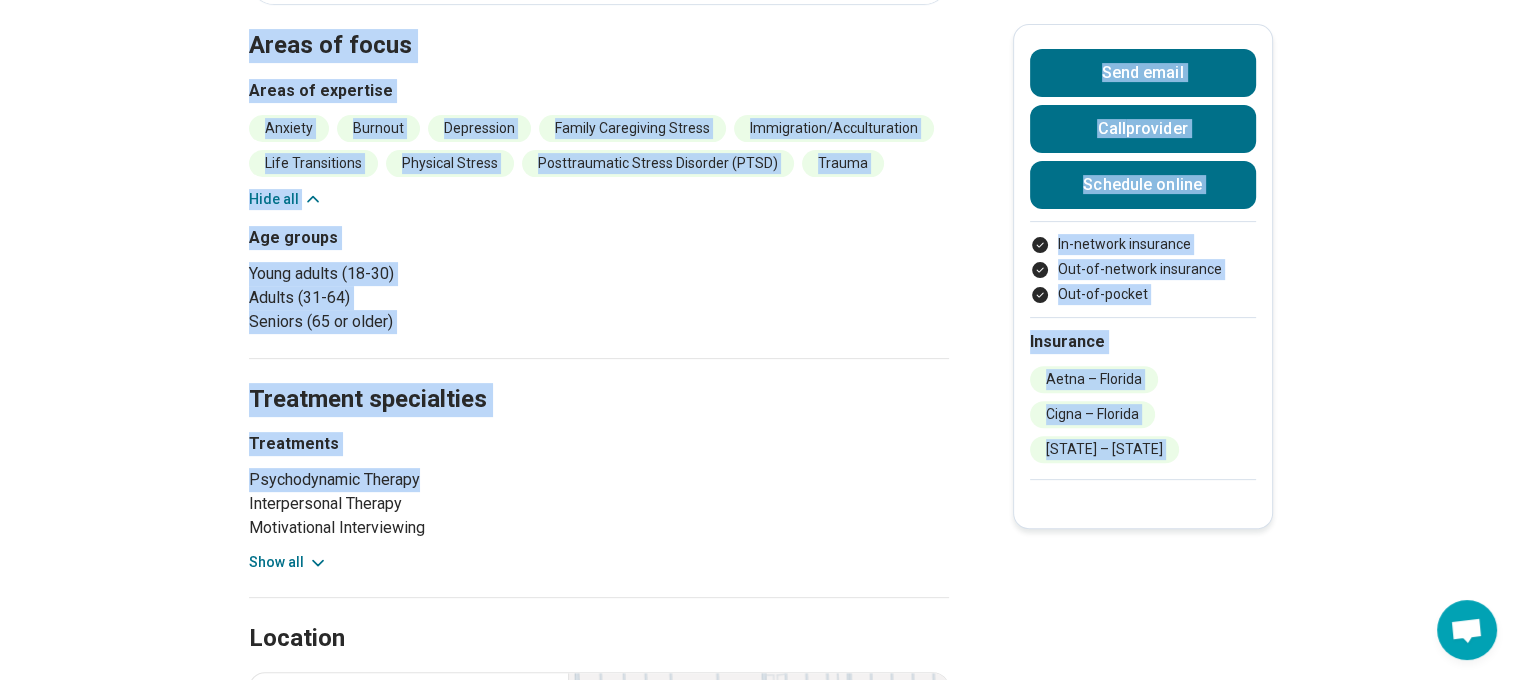 click on "Angelica Romero ( She/Her/Hers ) Licensed Clinical Social Worker (LCSW) Accepting clients Updated  30+ days ago 12  years in practice I believe that transparency and tactful honesty are necessary to having a successful counselor-client relationship.
I'm a therapist with Octave and Evern I believe that transparency and tactful honesty are necessary to having a successful counselor-client relationship. Being compassionate, sensitive, and nonjudgmental is necessary when helping others.
I'm a therapist with Octave and Evernorth Behavioral Care Group. Octave is a mental health practice providing high-quality care covered by multiple insurances. Evernorth Behavioral Care Group is a behavioral health provider group in-network with Cigna Healthcare and Evernorth. For my availability, please reach out to Octave’s team by emailing or calling. Show all Remote / In-person Speaks  English, Spanish Emergency number not available Hispanic/Latinx Cisgender Woman Heterosexual Send email Call  provider Schedule online ," at bounding box center (760, 557) 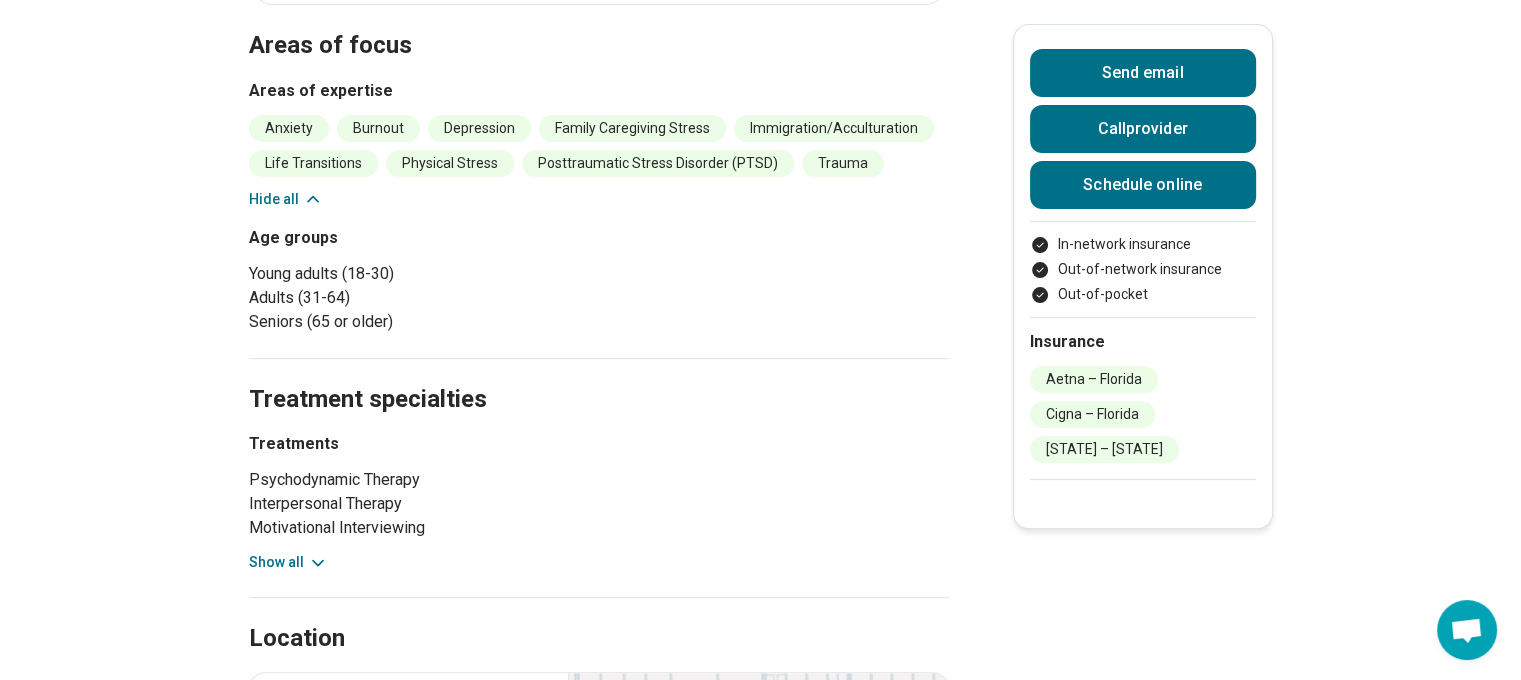scroll, scrollTop: 700, scrollLeft: 0, axis: vertical 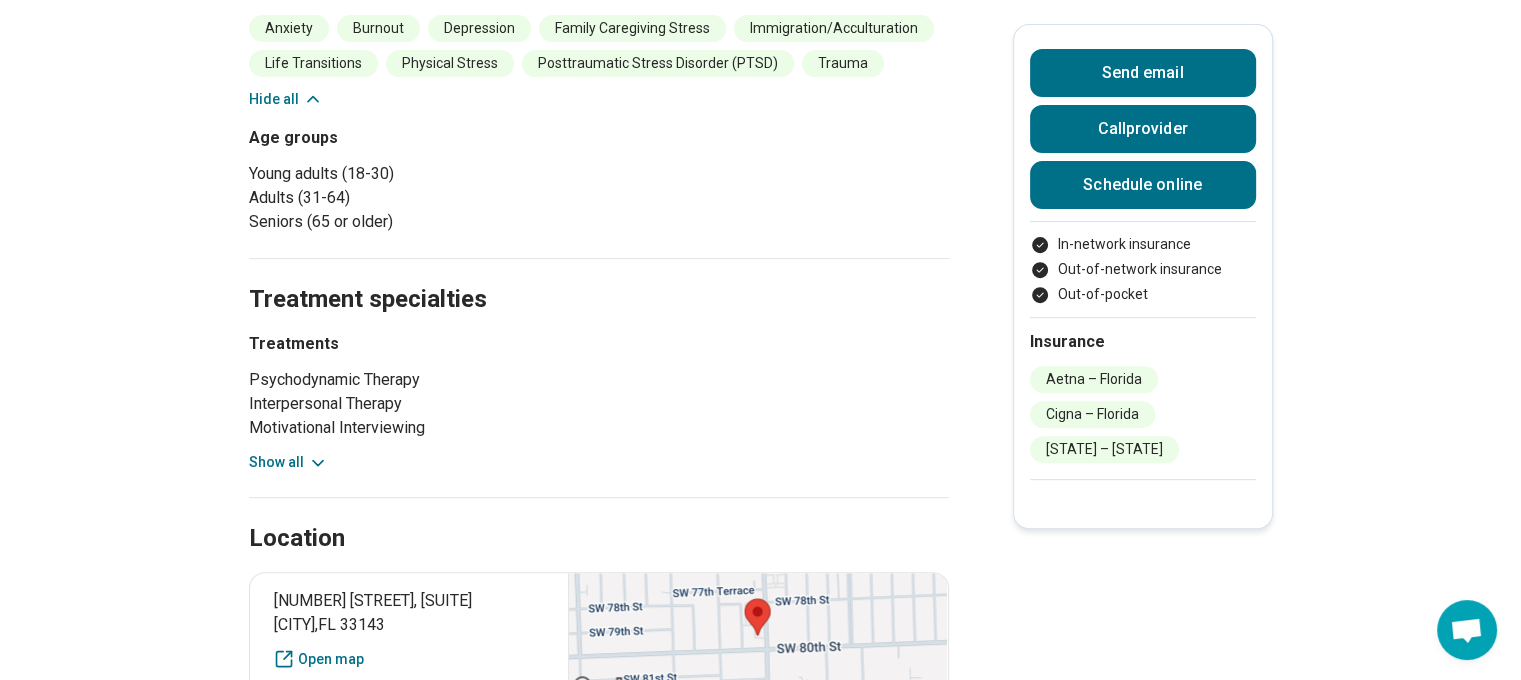 click on "Areas of focus Areas of expertise Anxiety Burnout Depression Family Caregiving Stress Immigration/Acculturation Life Transitions Physical Stress Posttraumatic Stress Disorder (PTSD) Trauma Hide all Age groups Young adults (18-30) Adults (31-64) Seniors (65 or older) Treatment specialties Treatments Psychodynamic Therapy Interpersonal Therapy Motivational Interviewing Cognitive Processing Therapy (CPT) Eye Movement Desensitization and Reprocessing (EMDR) Solution-Focused Therapy Cognitive Behavioral Therapy (CBT) Mindfulness Training Show all Location  7900 SW 57th Ave, Suite 24 South Miami ,  FL   33143 Open map Remote options Video Payment options Insurance In-network coverage provided for the following insurance companies Aetna – Florida Cigna – Florida Florida Blue – Florida In-network insurance Out-of-network insurance Out-of-pocket Payment methods Credit Card Flexible Spending Account Health Savings Account Online Credentials Licenses Licensed Clinical Social Worker (LCSW) Active ,  Florida Other" at bounding box center (599, 720) 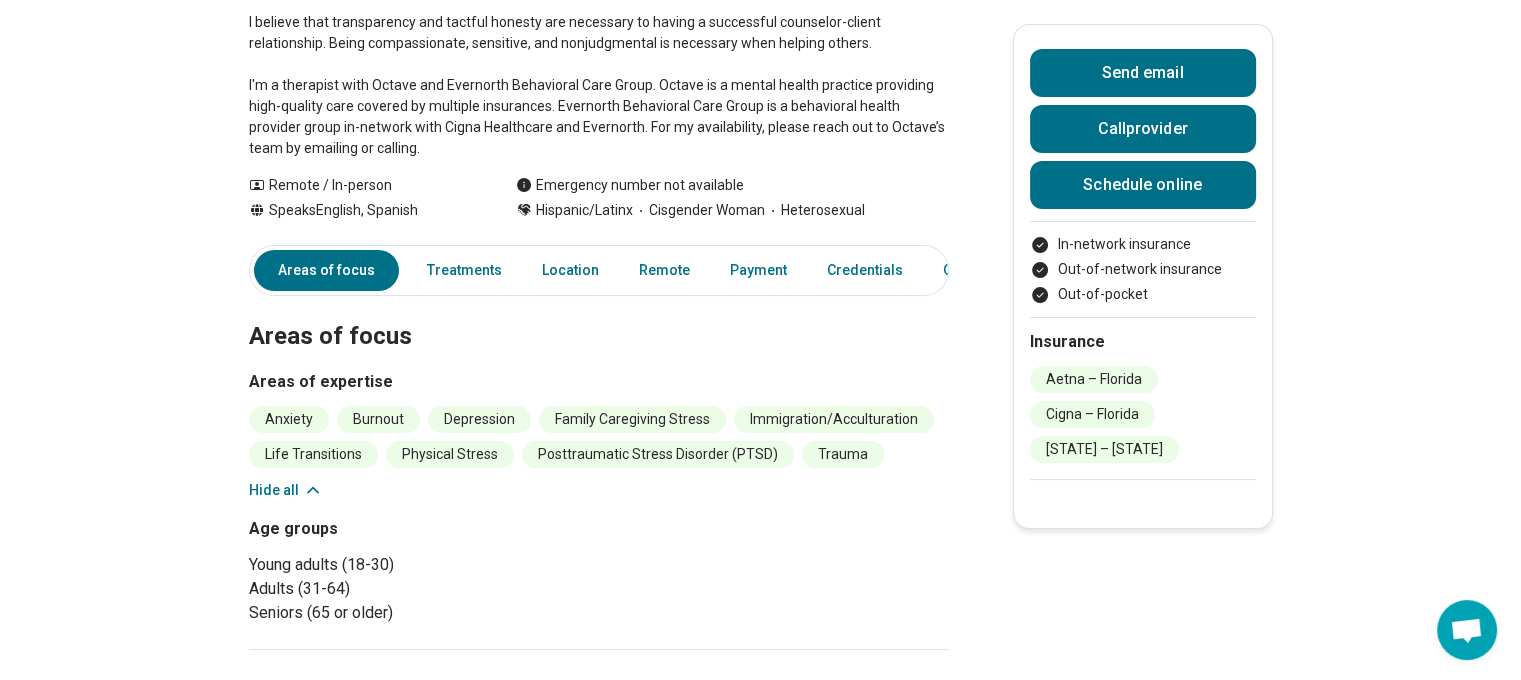 scroll, scrollTop: 200, scrollLeft: 0, axis: vertical 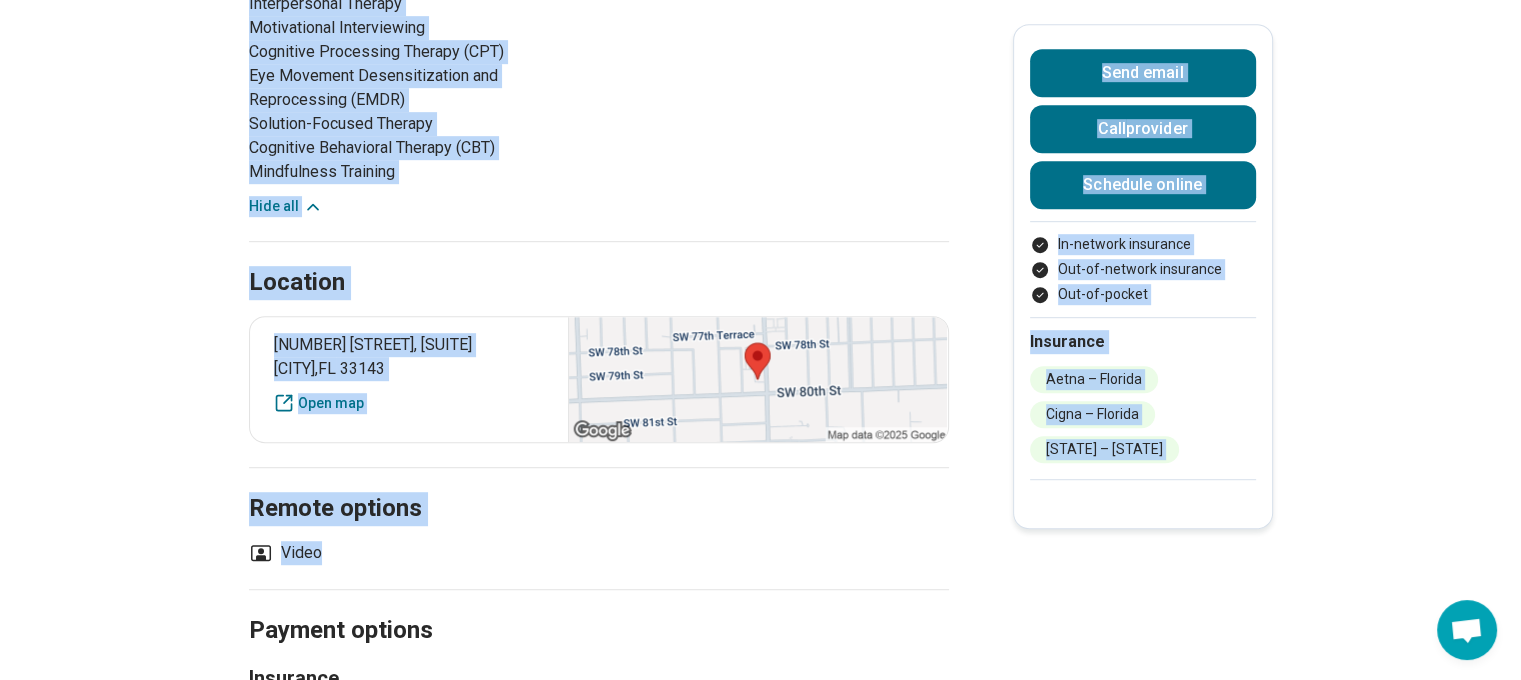 drag, startPoint x: 276, startPoint y: 296, endPoint x: 324, endPoint y: 550, distance: 258.49564 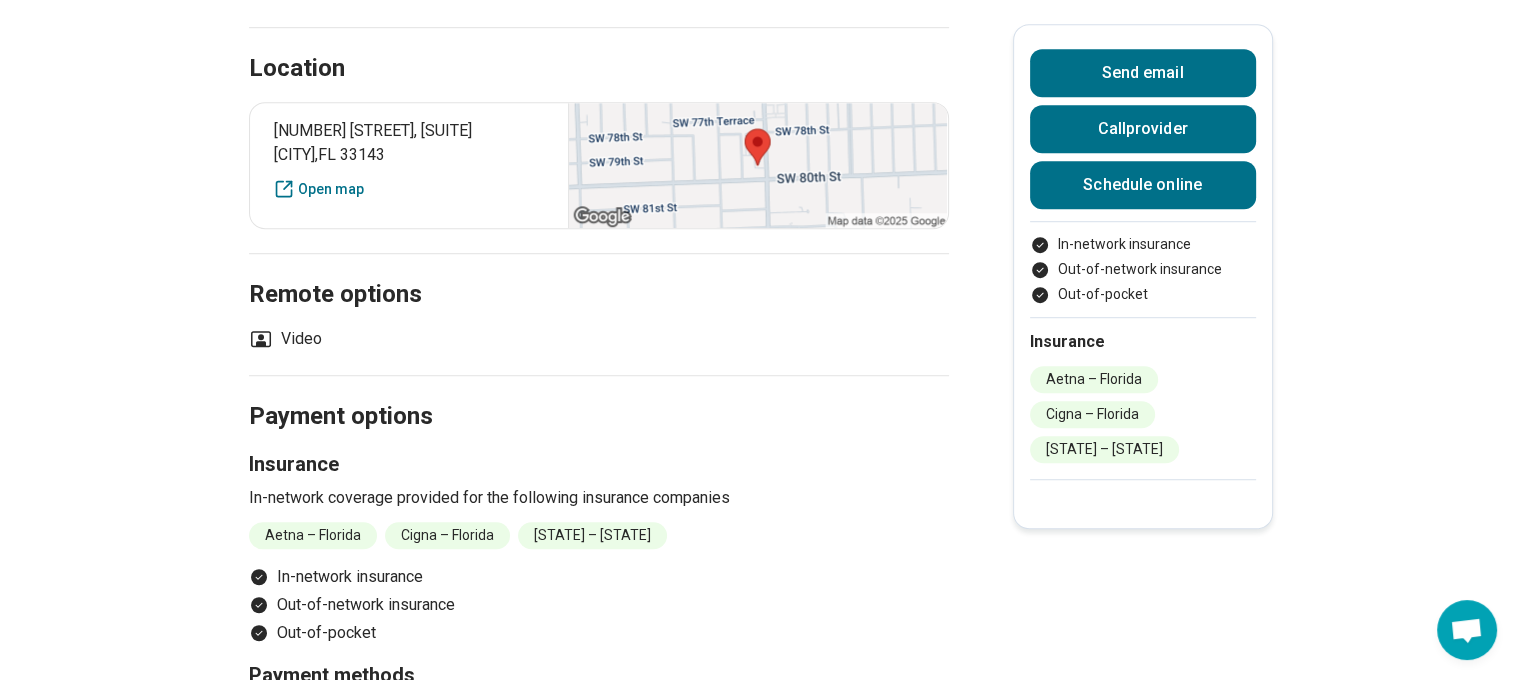 scroll, scrollTop: 1500, scrollLeft: 0, axis: vertical 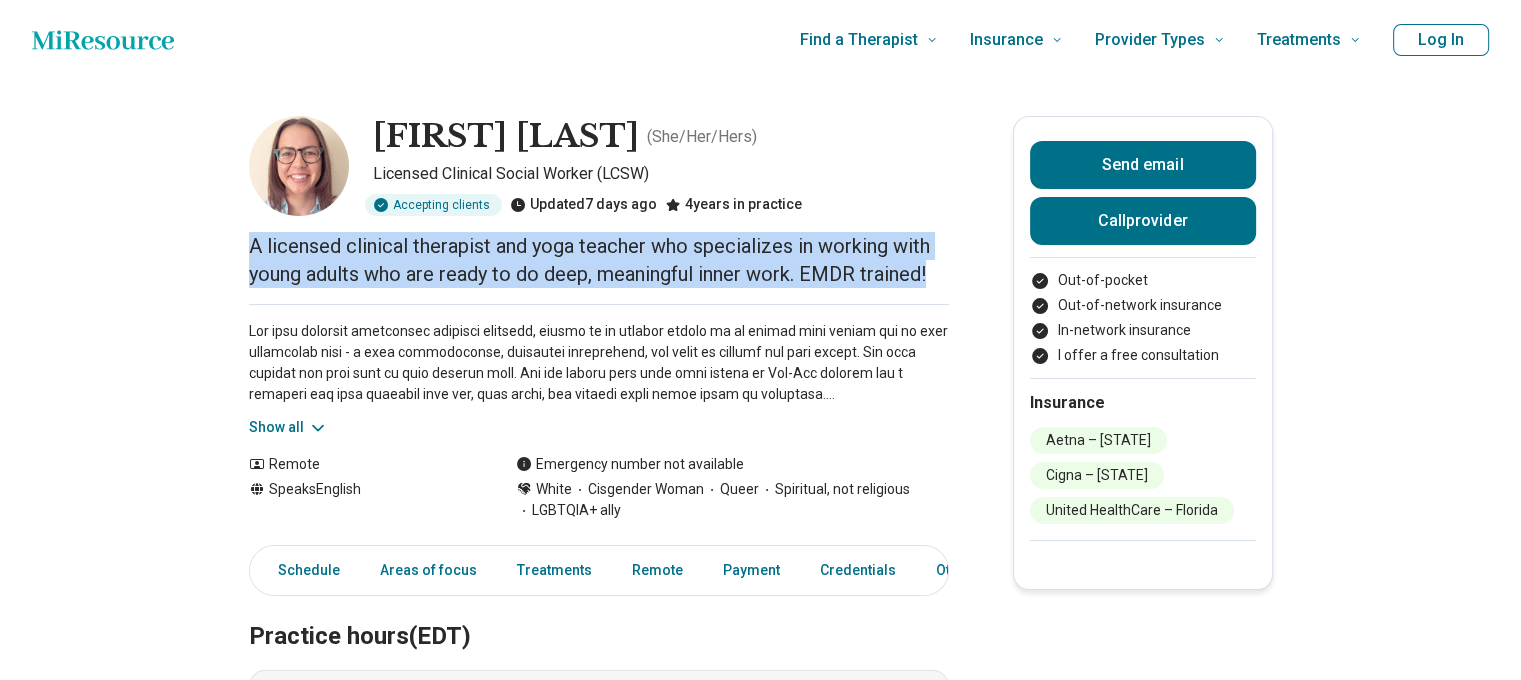 drag, startPoint x: 0, startPoint y: 0, endPoint x: 964, endPoint y: 278, distance: 1003.2846 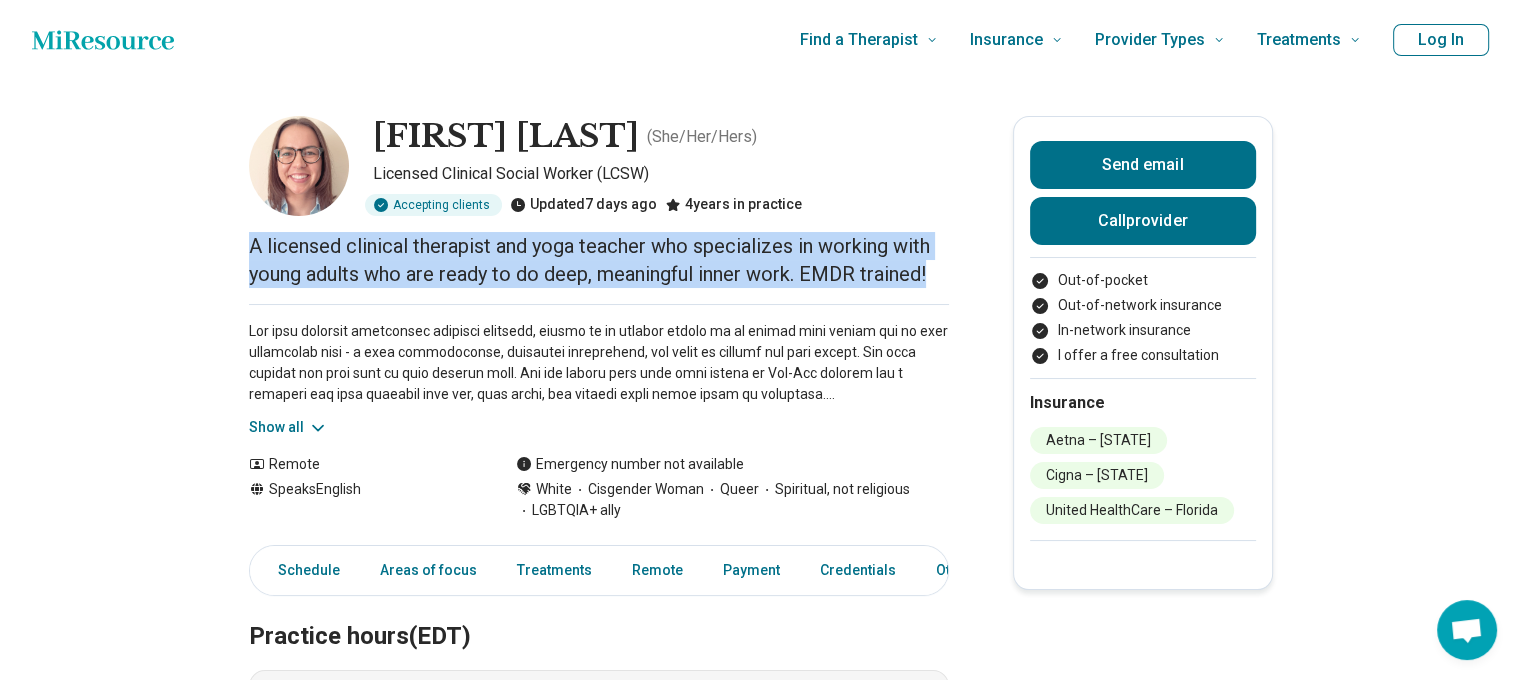 copy on "A licensed clinical therapist and yoga teacher who specializes in working with young adults who are ready to do deep, meaningful inner work. EMDR trained!" 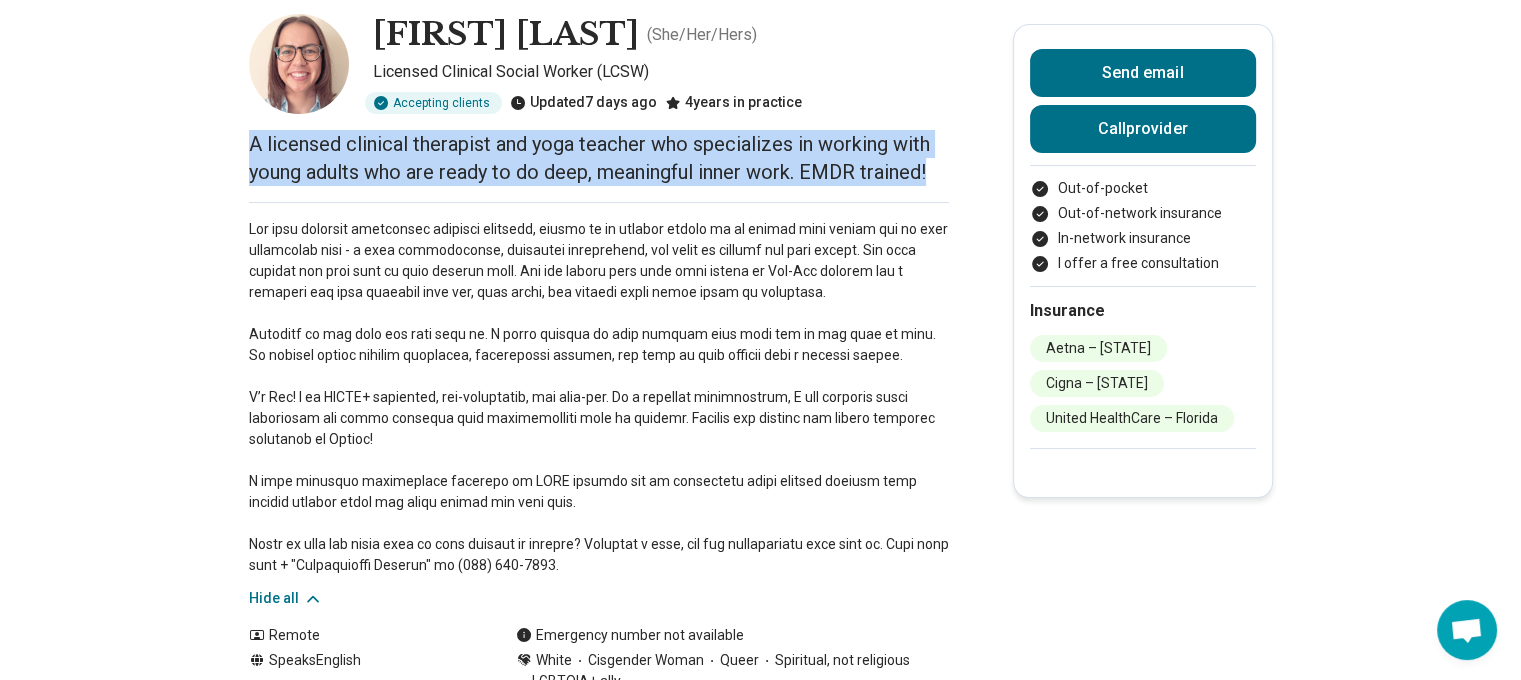 scroll, scrollTop: 200, scrollLeft: 0, axis: vertical 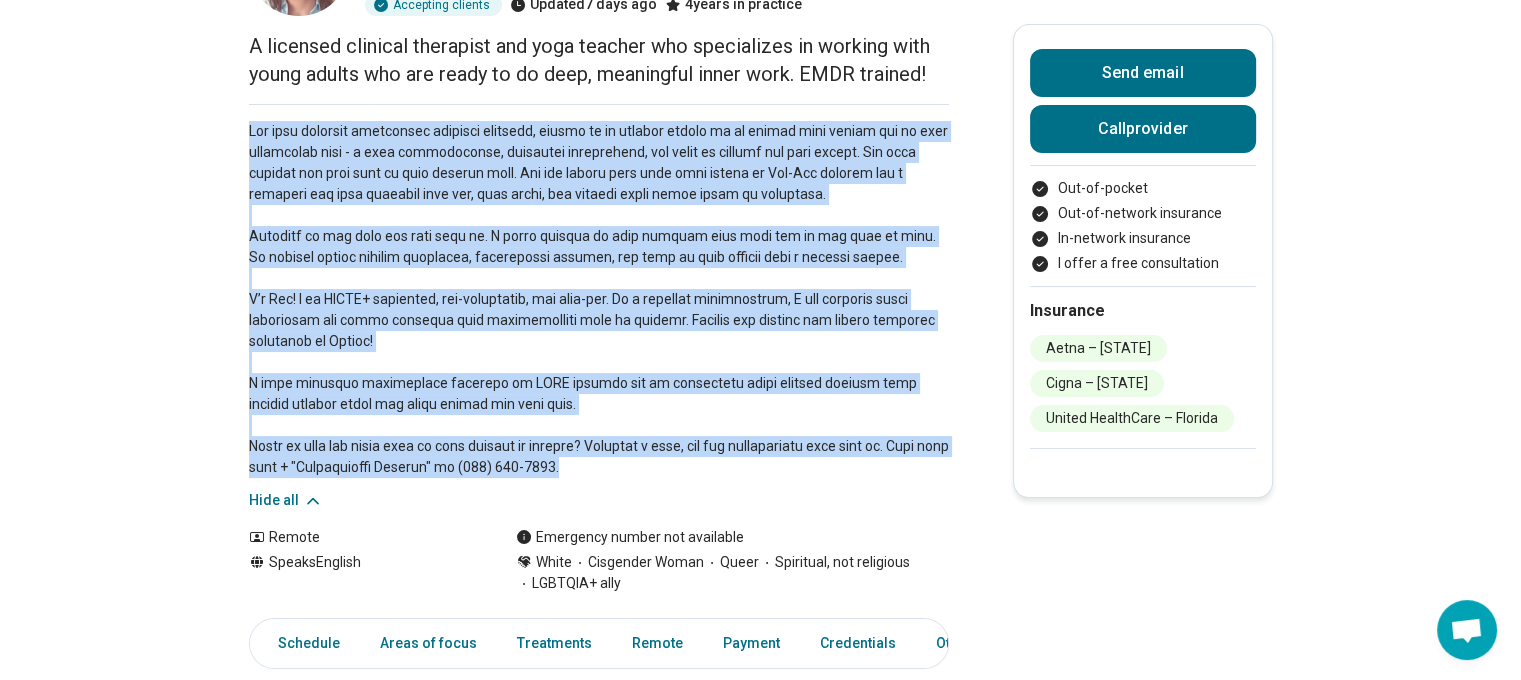 drag, startPoint x: 608, startPoint y: 463, endPoint x: 161, endPoint y: 135, distance: 554.43036 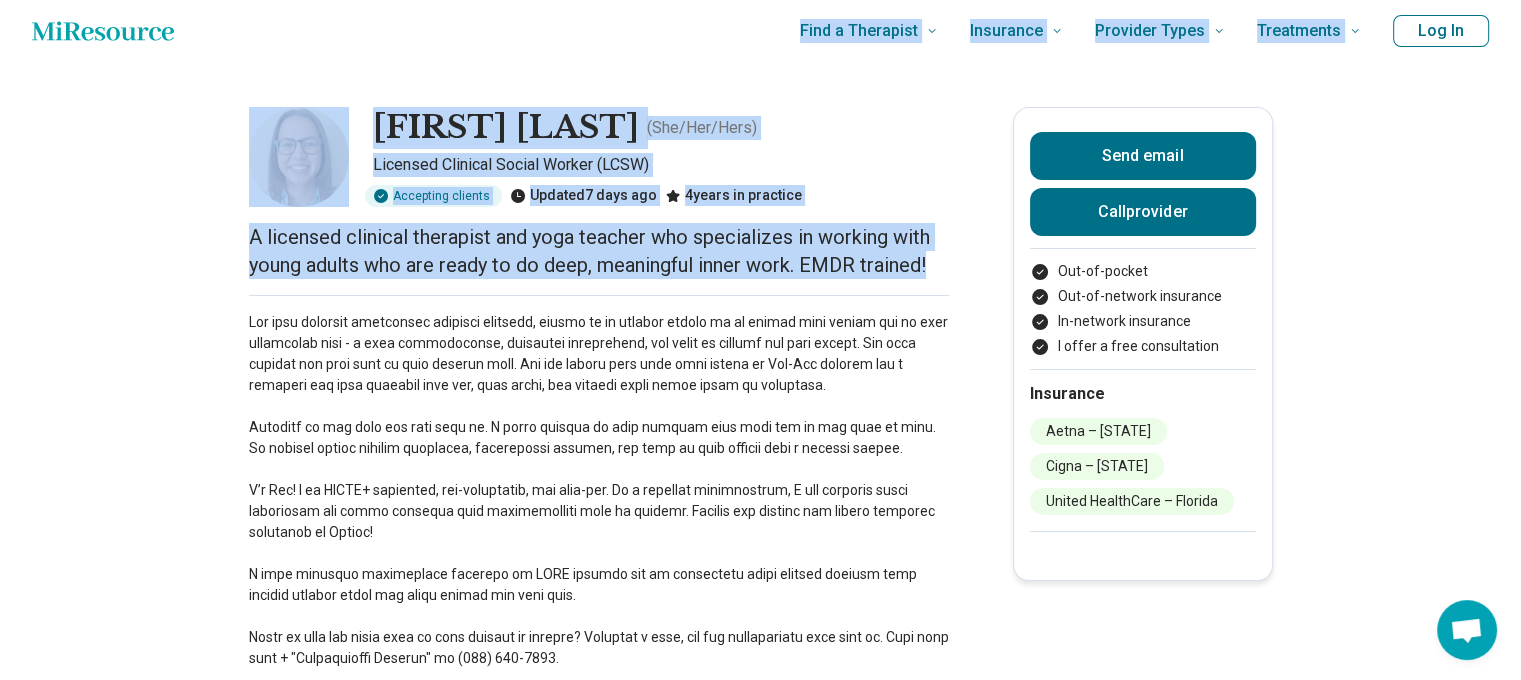 scroll, scrollTop: 0, scrollLeft: 0, axis: both 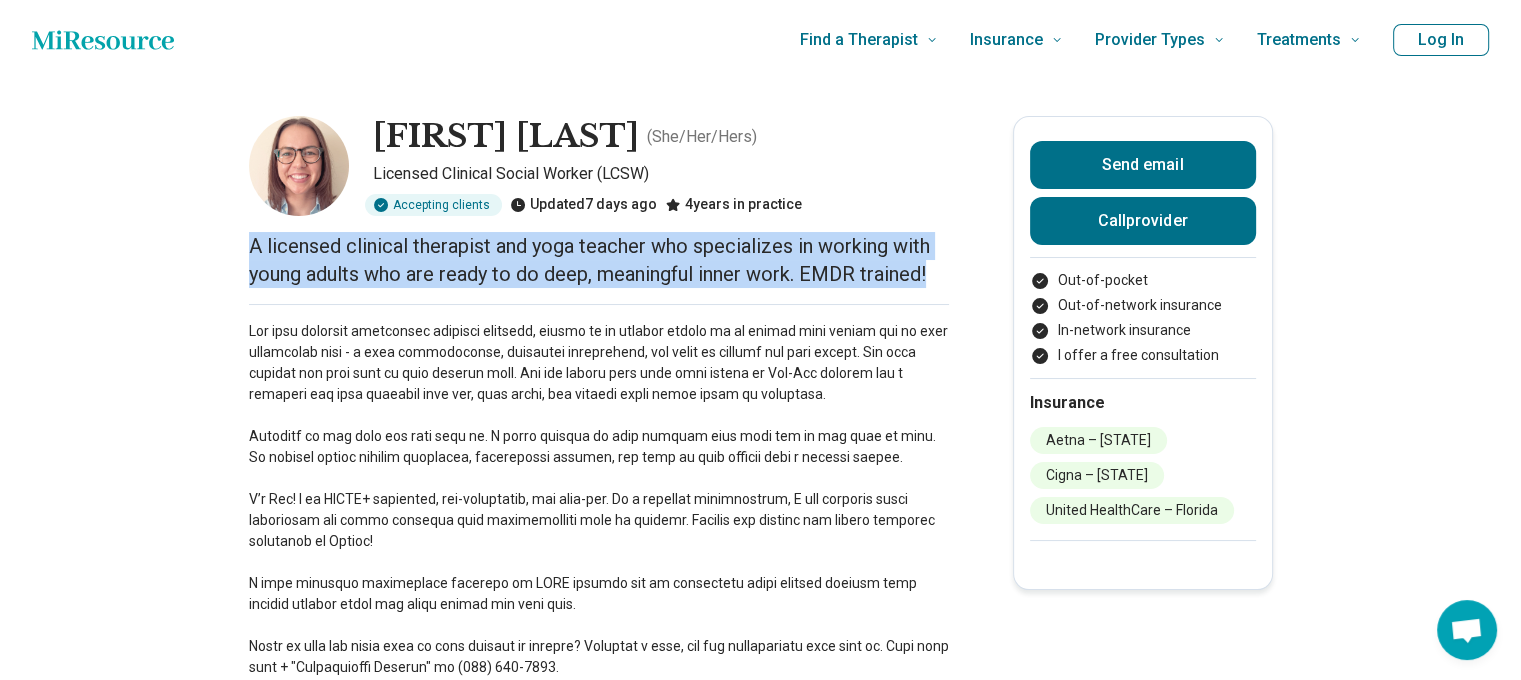 drag, startPoint x: 946, startPoint y: 79, endPoint x: 212, endPoint y: 239, distance: 751.2363 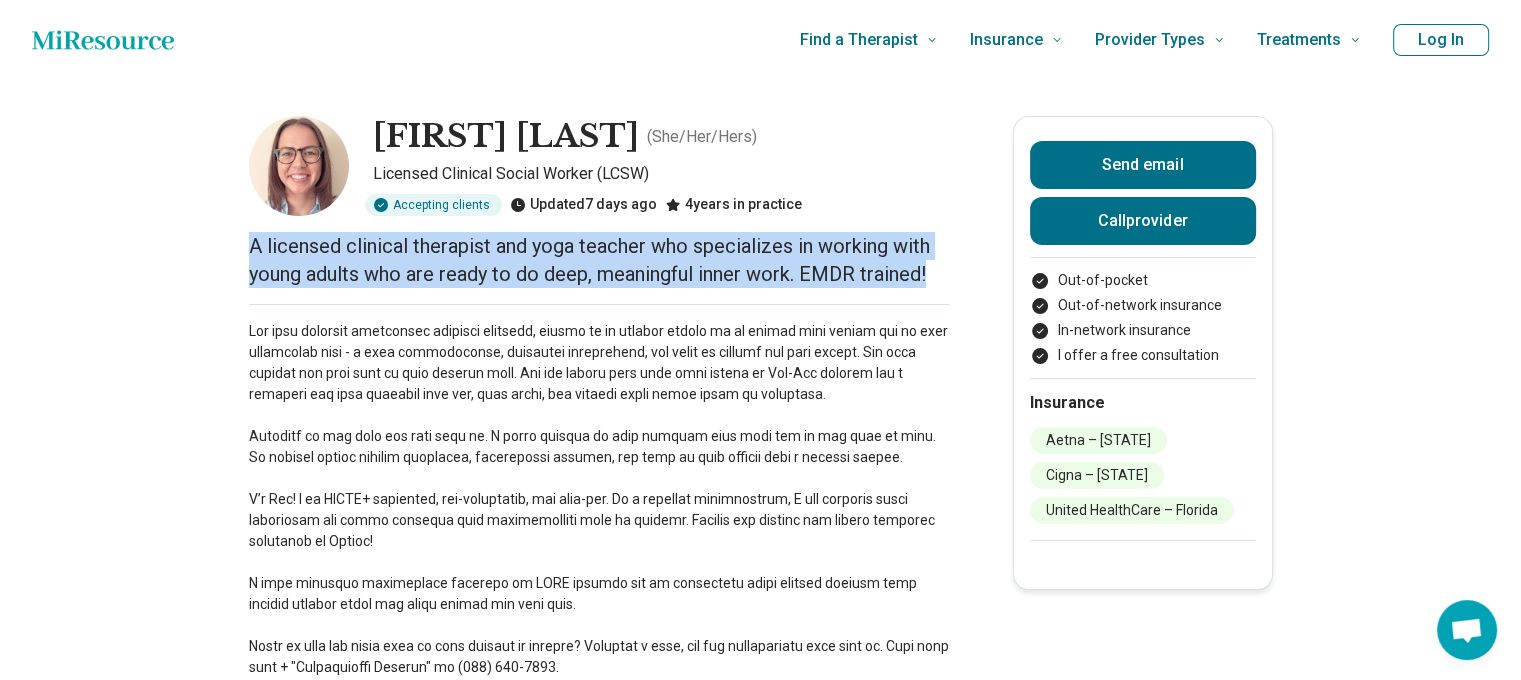 copy on "A licensed clinical therapist and yoga teacher who specializes in working with young adults who are ready to do deep, meaningful inner work. EMDR trained!" 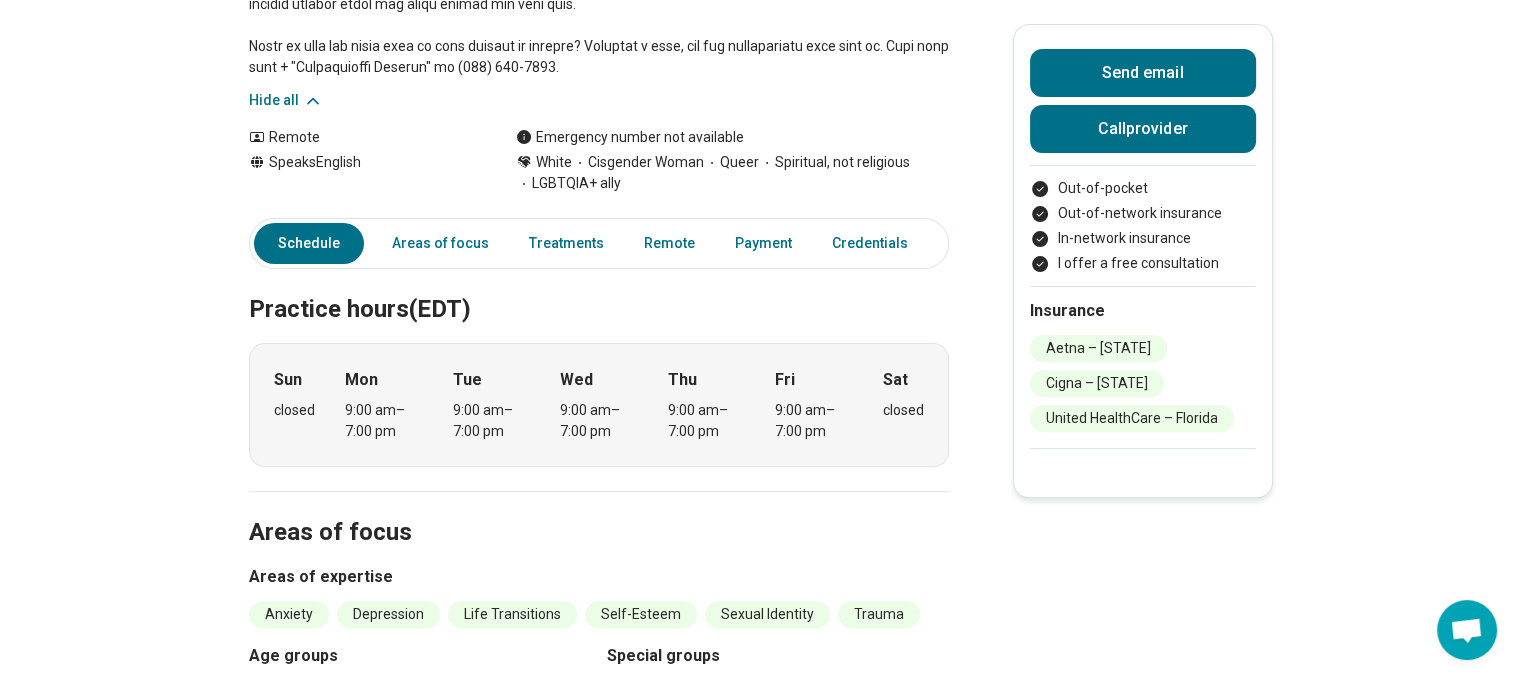 scroll, scrollTop: 600, scrollLeft: 0, axis: vertical 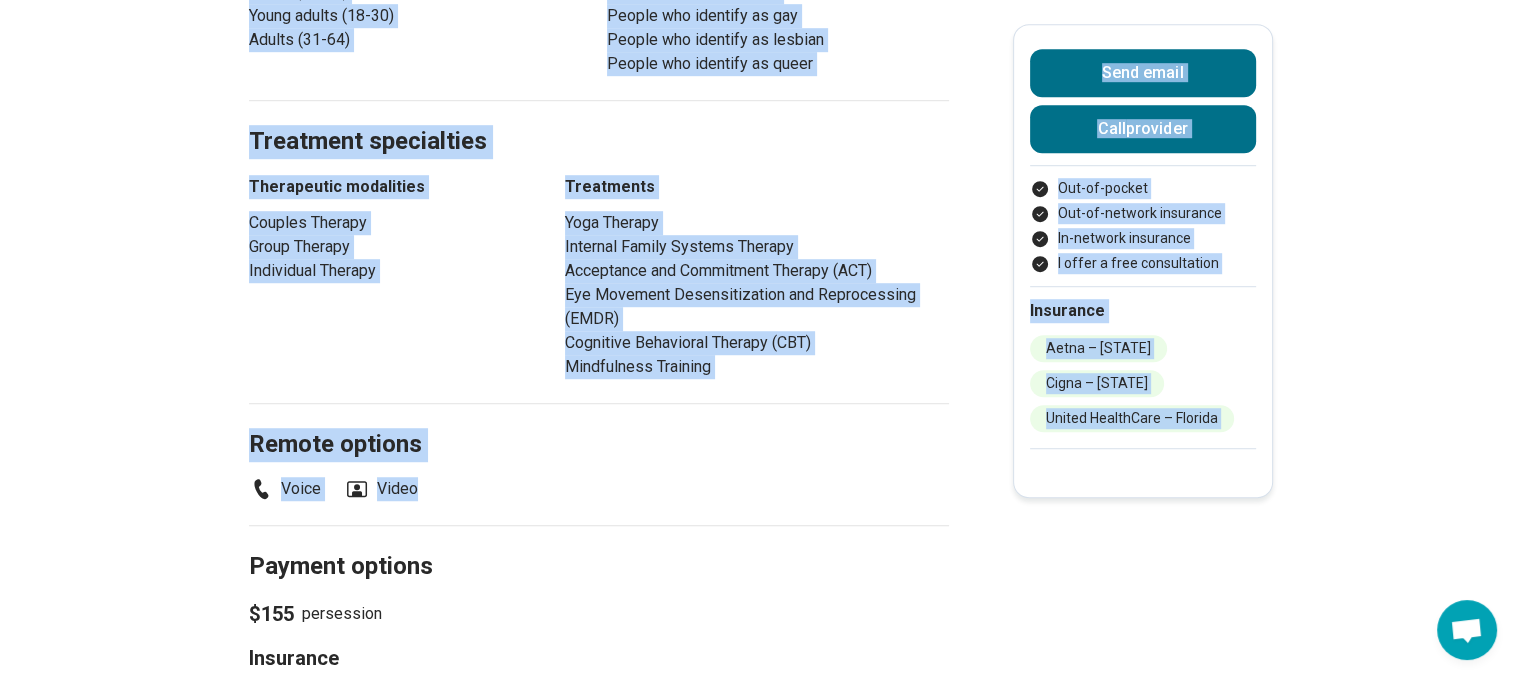drag, startPoint x: 276, startPoint y: 135, endPoint x: 421, endPoint y: 489, distance: 382.5454 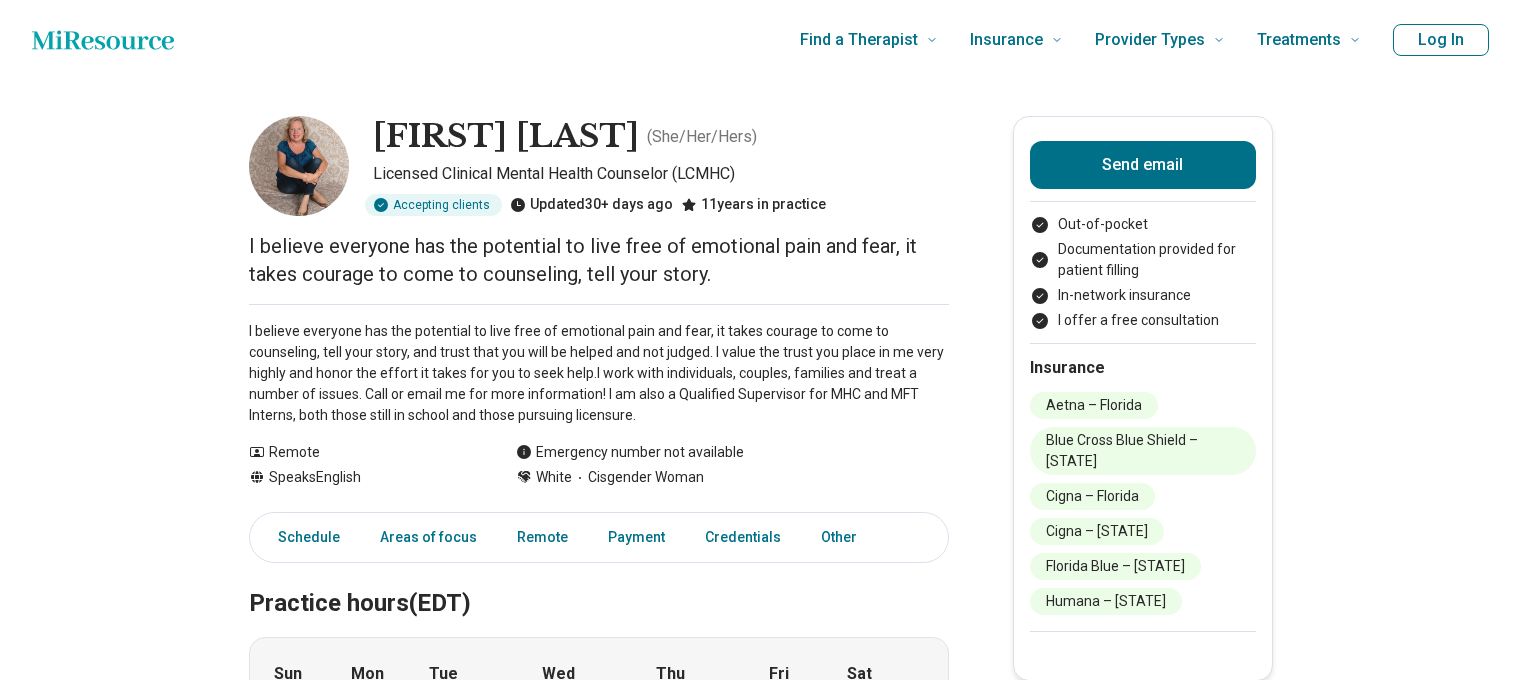 scroll, scrollTop: 0, scrollLeft: 0, axis: both 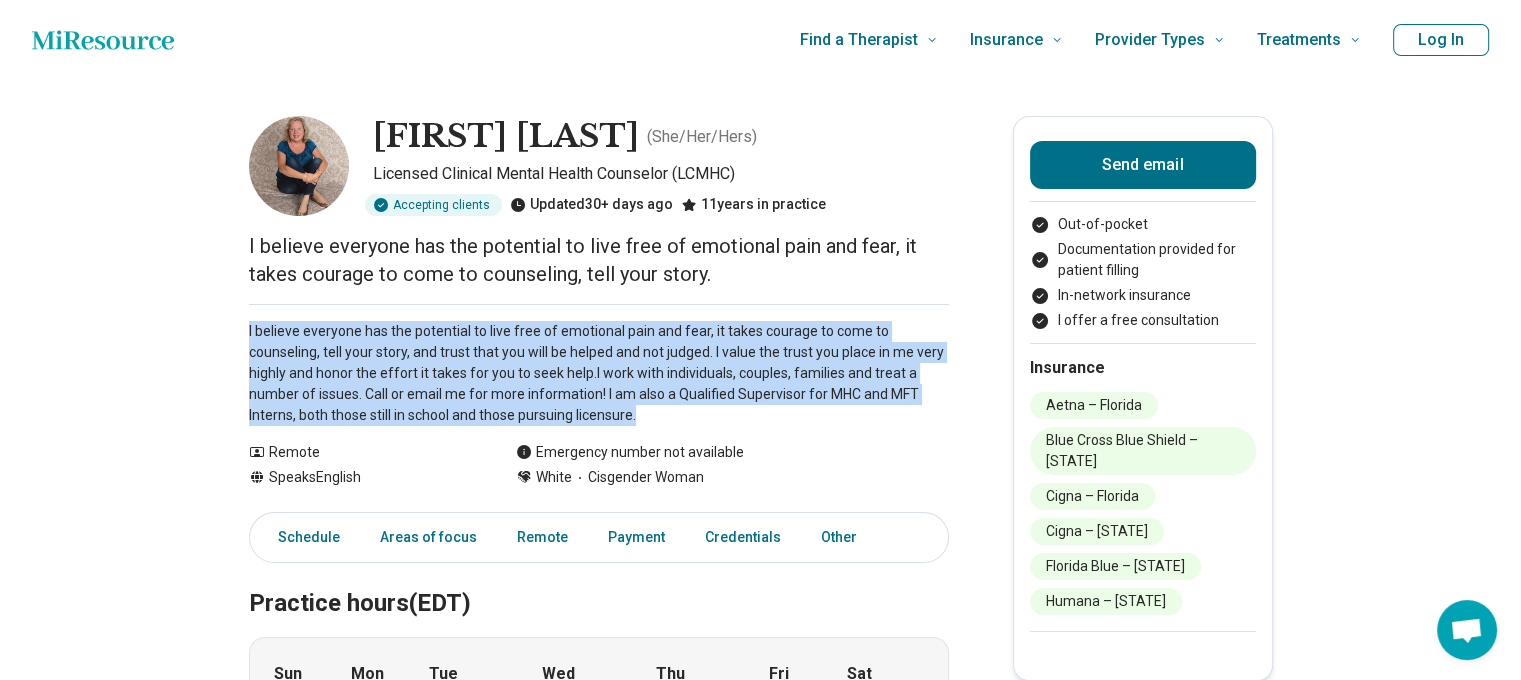 drag, startPoint x: 657, startPoint y: 424, endPoint x: 234, endPoint y: 325, distance: 434.43066 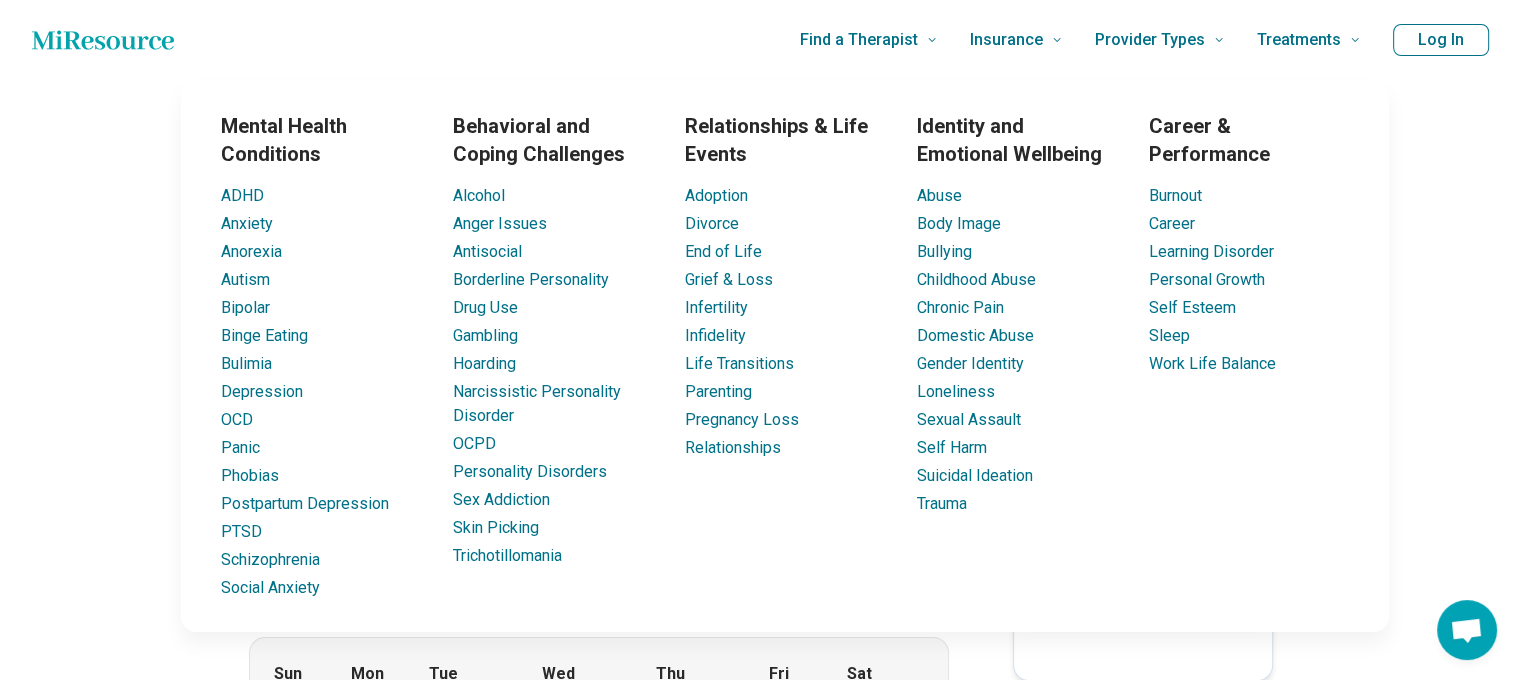 click on "Cindy Wall ( She/Her/Hers ) Licensed Clinical Mental Health Counselor (LCMHC) Accepting clients Updated  30+ days ago 11  years in practice I believe everyone has the potential to live free of emotional pain and fear, it takes courage to come to counseling, tell your story. I believe everyone has the potential to live free of emotional pain and fear, it takes courage to come to counseling, tell your story, and trust that you will be helped and not judged. I value the trust you place in me very highly and honor the effort it takes for you to seek help.I work with individuals, couples, families and treat a number of issues. Call or email me for more information! I am also a Qualified Supervisor for MHC and MFT Interns, both those still in school and those pursuing licensure. Show all Remote Speaks  English Emergency number not available White Cisgender Woman Send email Out-of-pocket Documentation provided for patient filling In-network insurance I offer a free consultation Insurance Aetna – Florida Schedule" at bounding box center (760, 1063) 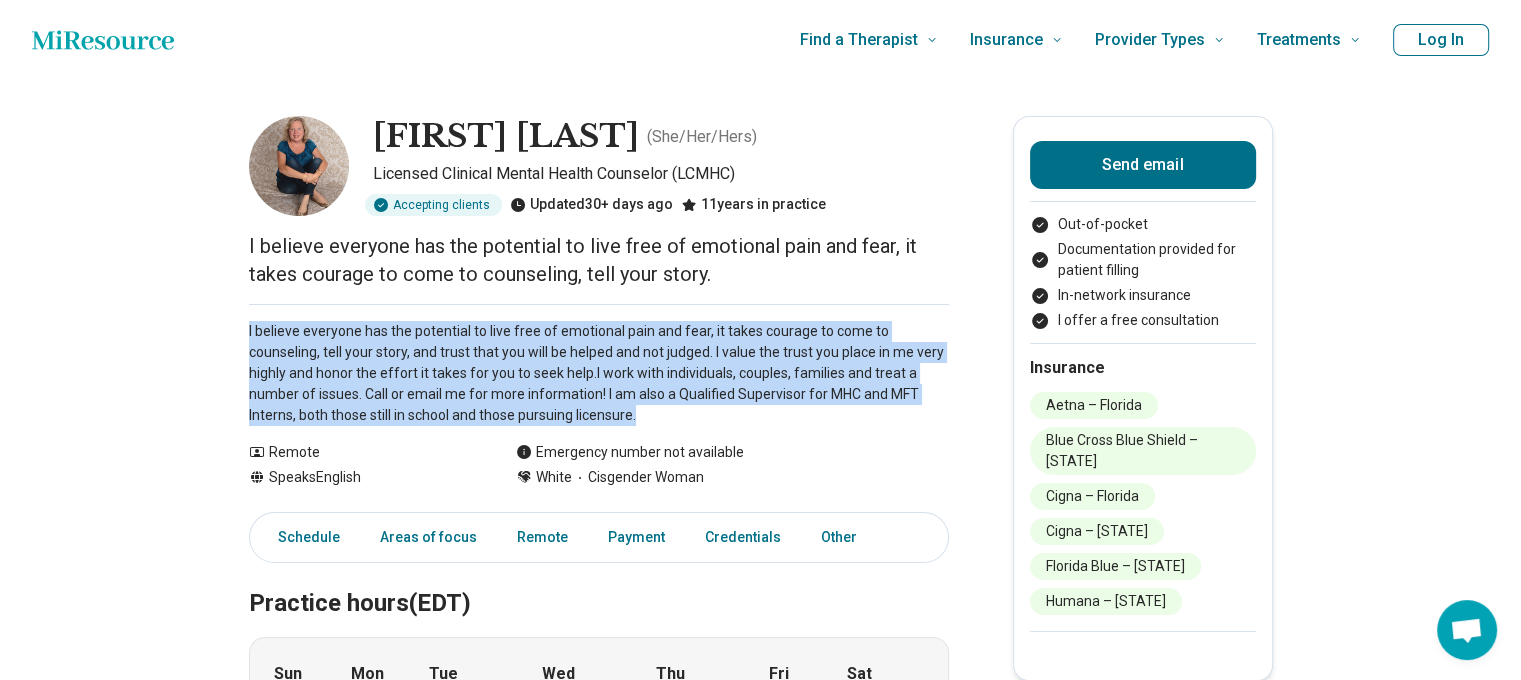 drag, startPoint x: 641, startPoint y: 411, endPoint x: 170, endPoint y: 330, distance: 477.9142 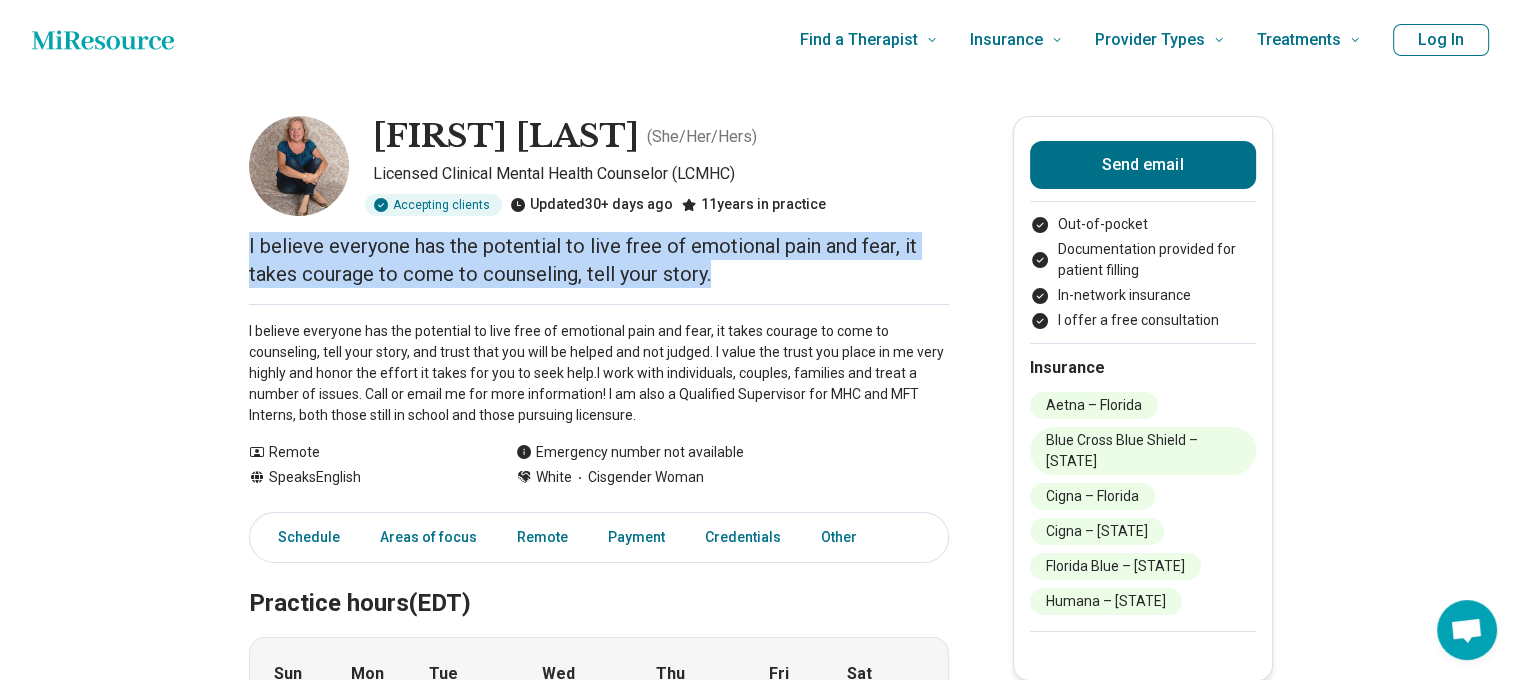 drag, startPoint x: 724, startPoint y: 270, endPoint x: 156, endPoint y: 234, distance: 569.1397 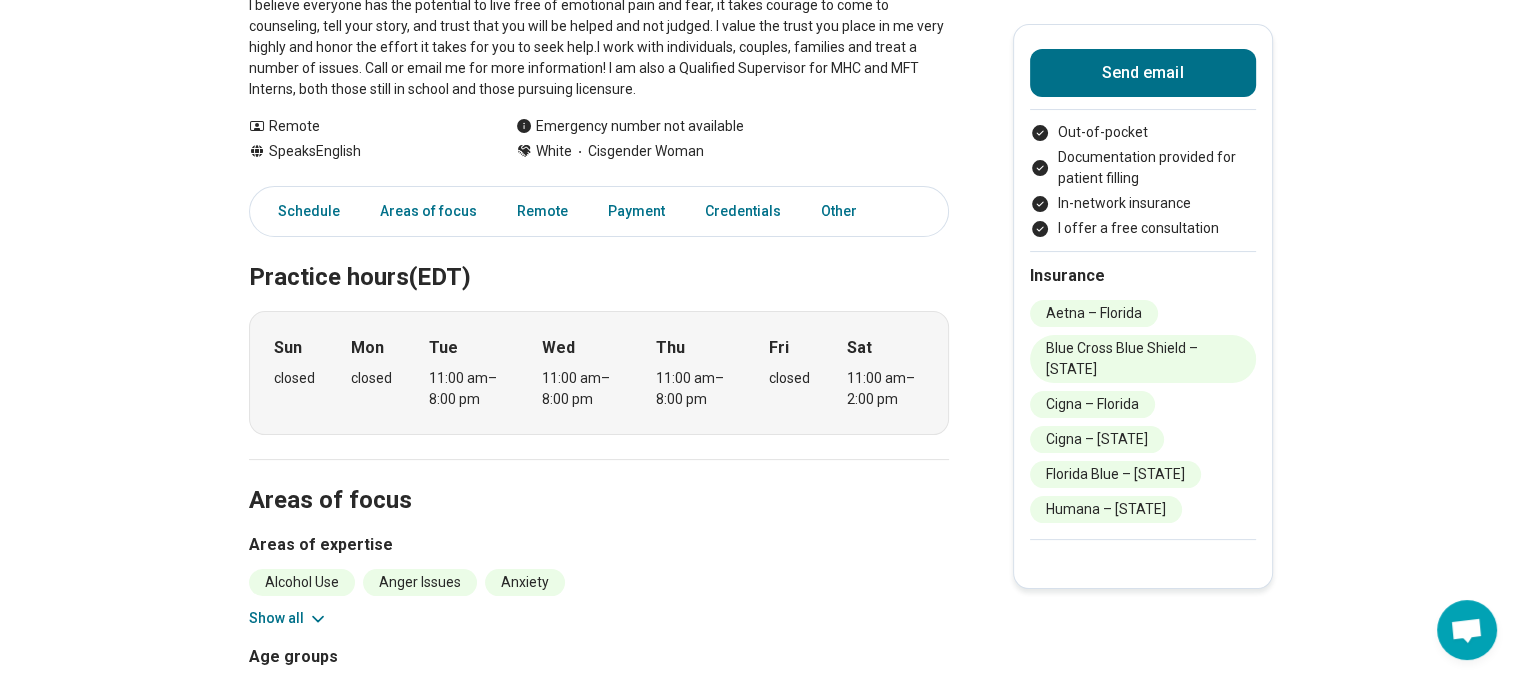 scroll, scrollTop: 500, scrollLeft: 0, axis: vertical 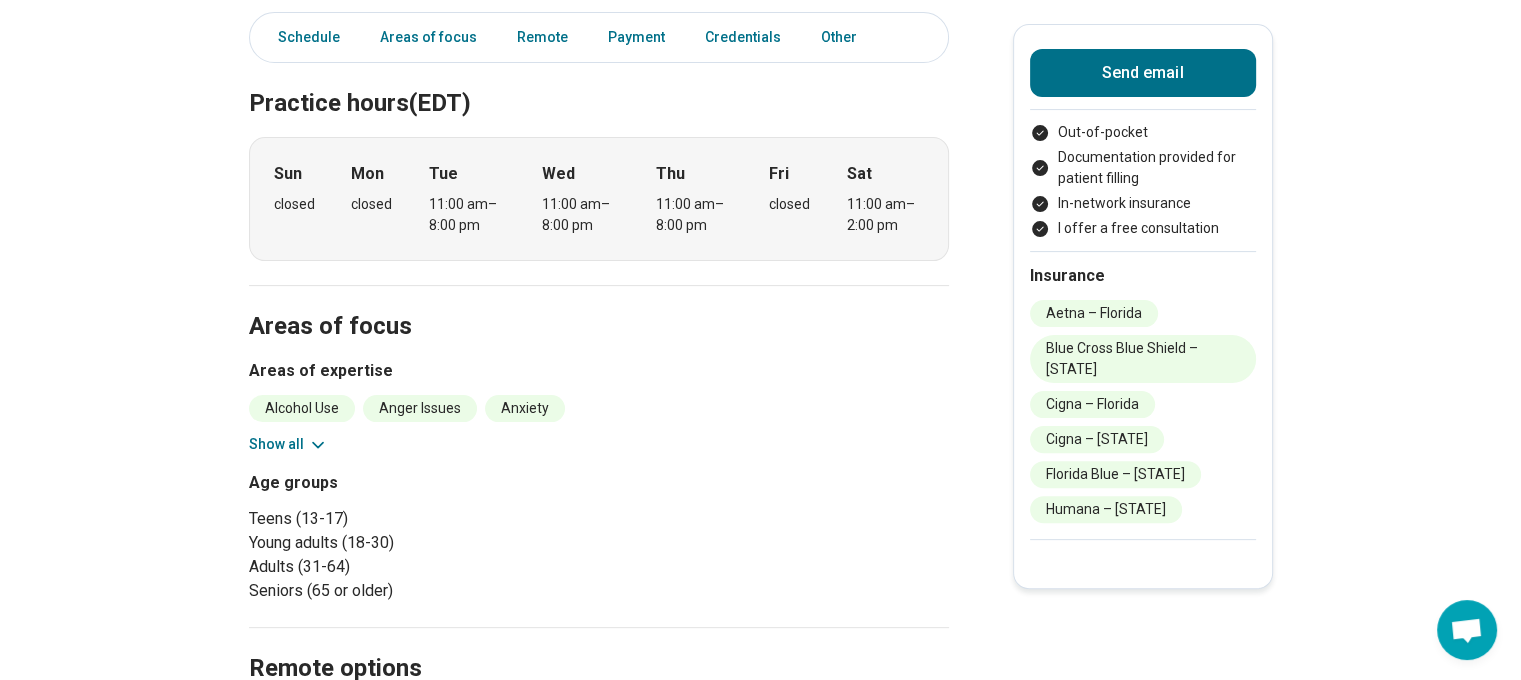 click on "Alcohol Use Anger Issues Anxiety Autism Bipolar Disorder Depression Gender Identity Learning Disorder Personality Disorders Posttraumatic Stress Disorder (PTSD) Relationship Violence/Stalking/Harassment Relationship(s) with Friends/Roommates Sexual Identity Show all" at bounding box center (599, 425) 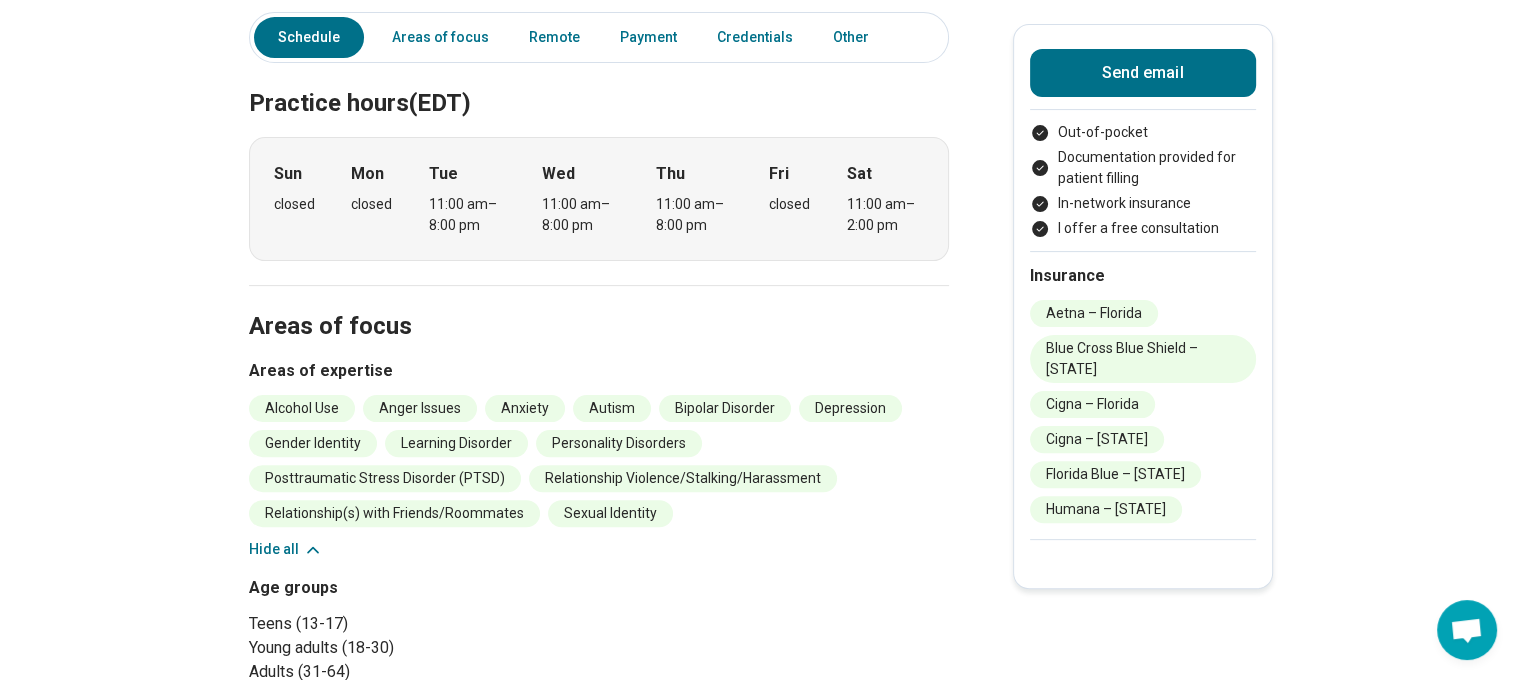 scroll, scrollTop: 300, scrollLeft: 0, axis: vertical 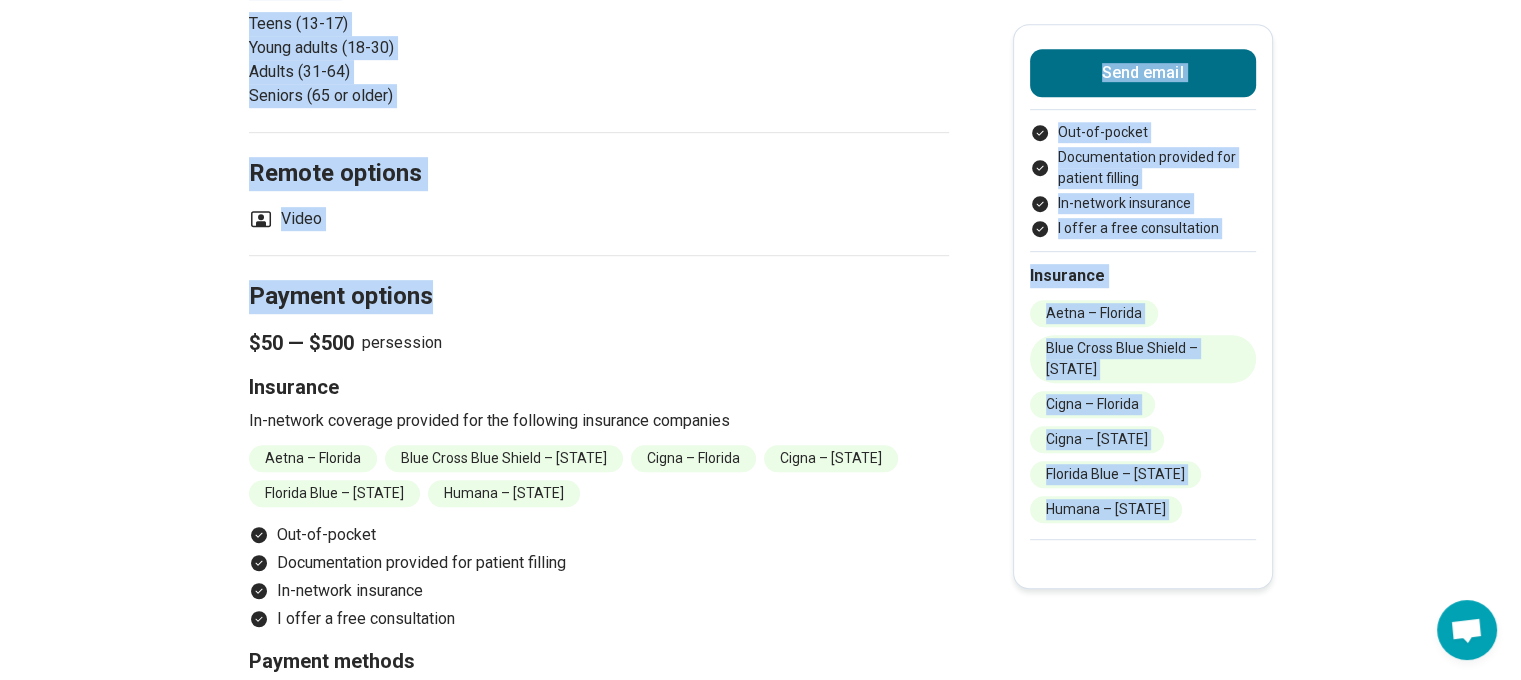 drag, startPoint x: 278, startPoint y: 150, endPoint x: 469, endPoint y: 236, distance: 209.46837 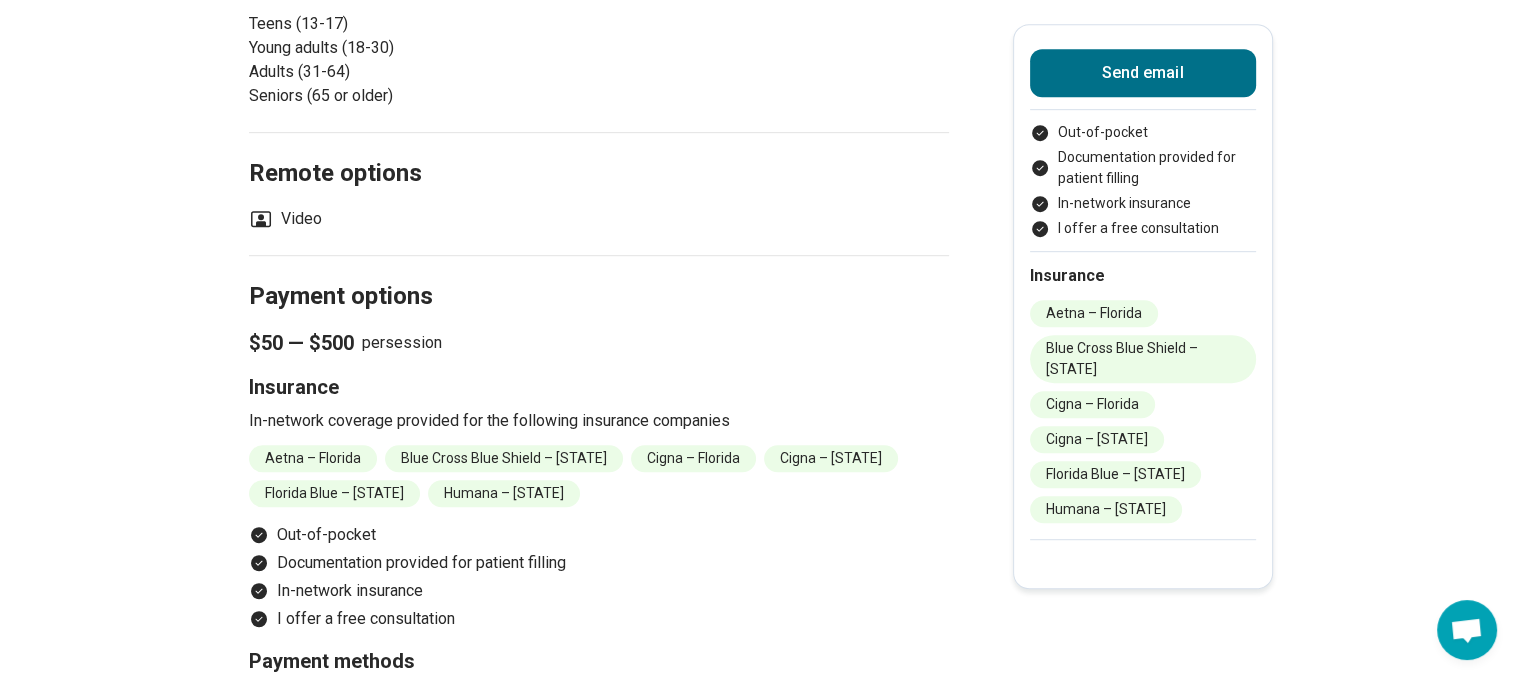 click on "In-network coverage provided for the following insurance companies" at bounding box center (599, 421) 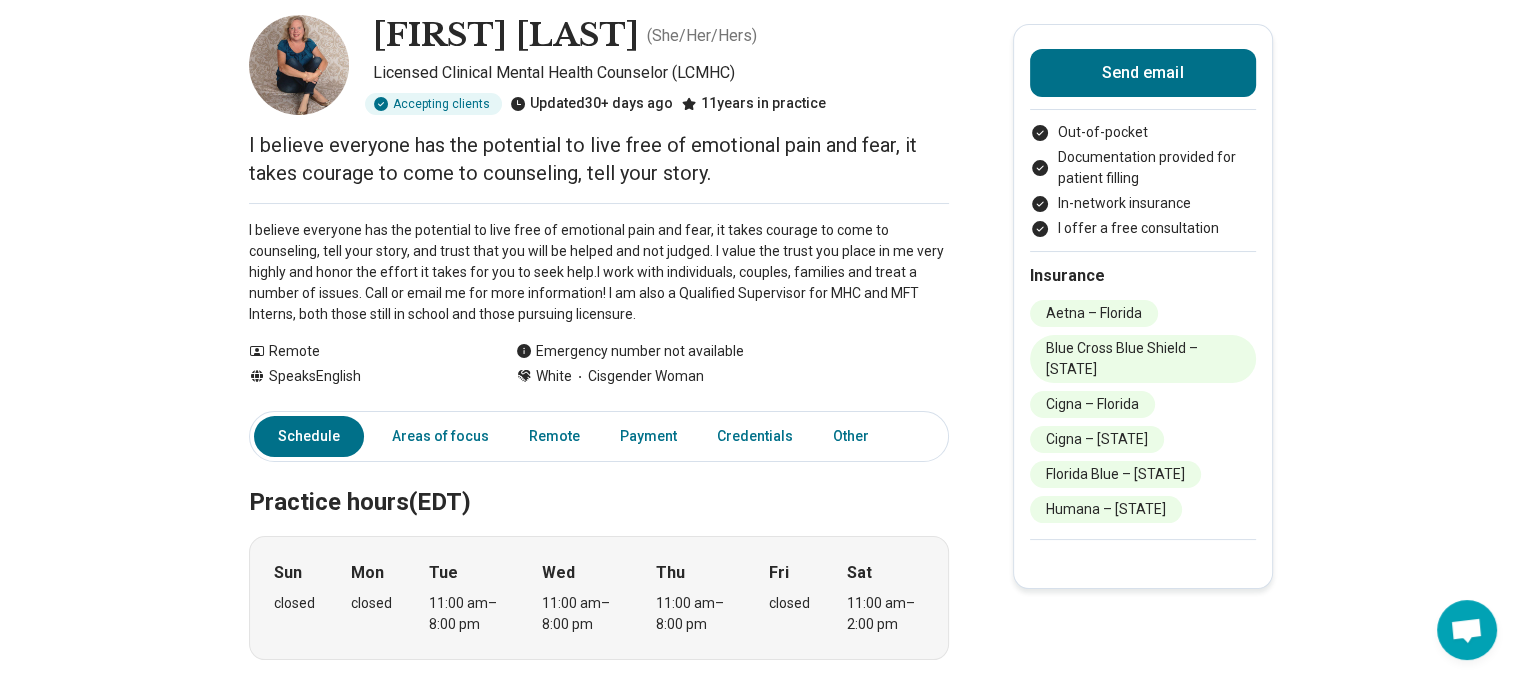 scroll, scrollTop: 100, scrollLeft: 0, axis: vertical 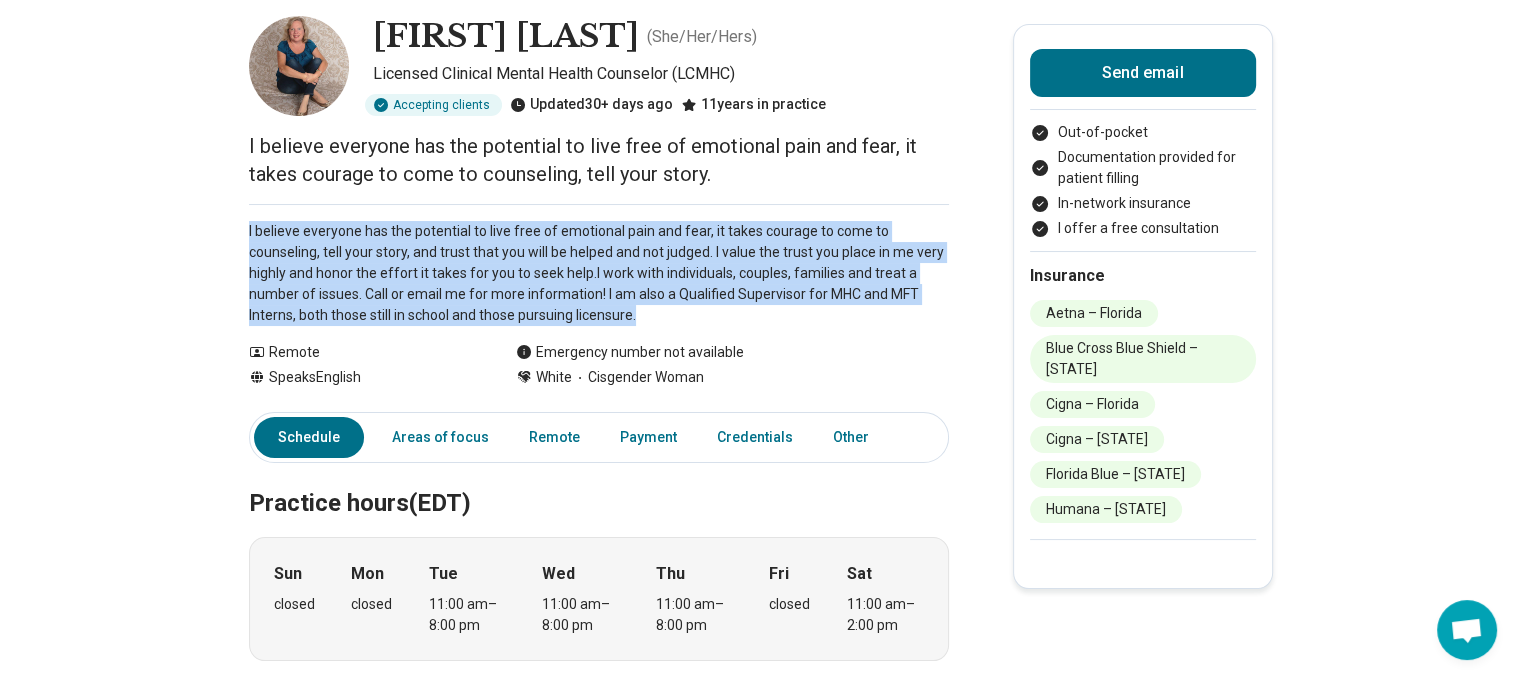 drag, startPoint x: 702, startPoint y: 315, endPoint x: 148, endPoint y: 233, distance: 560.0357 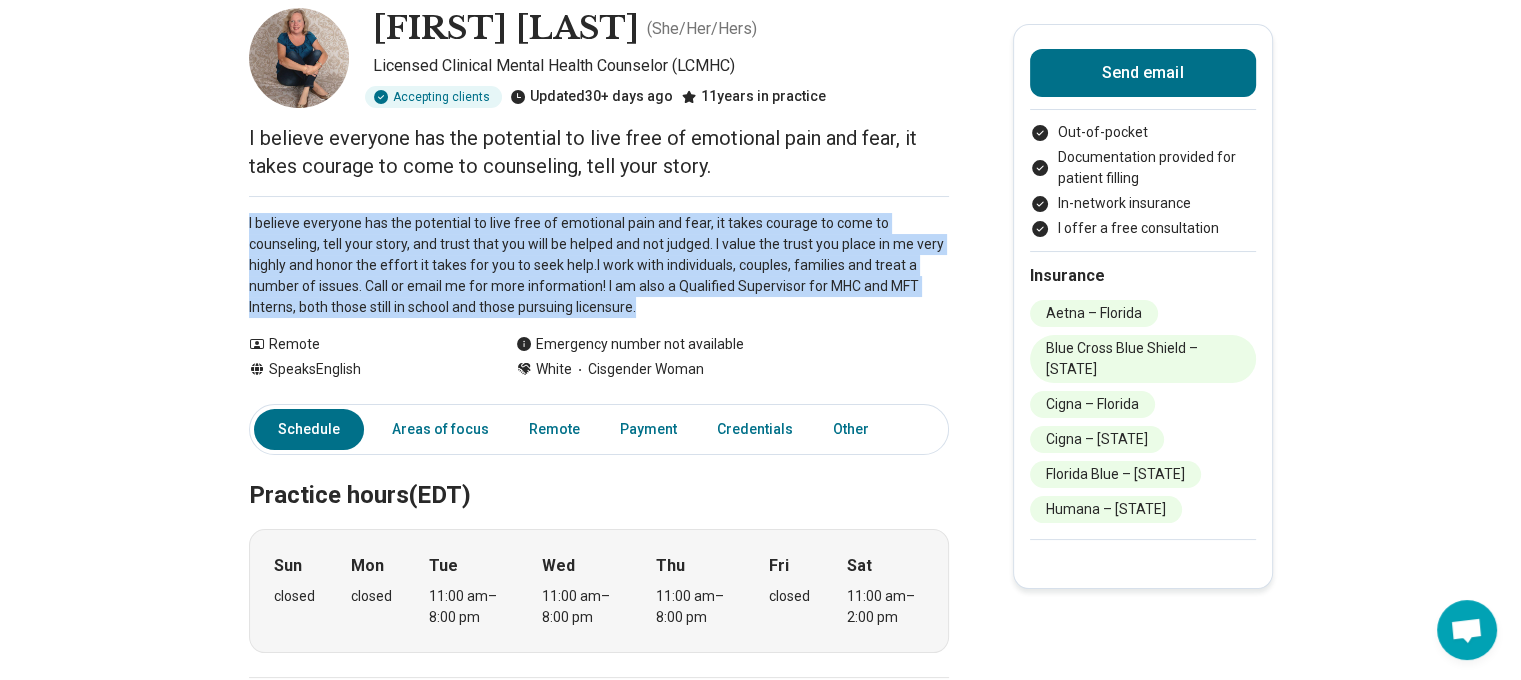 scroll, scrollTop: 0, scrollLeft: 0, axis: both 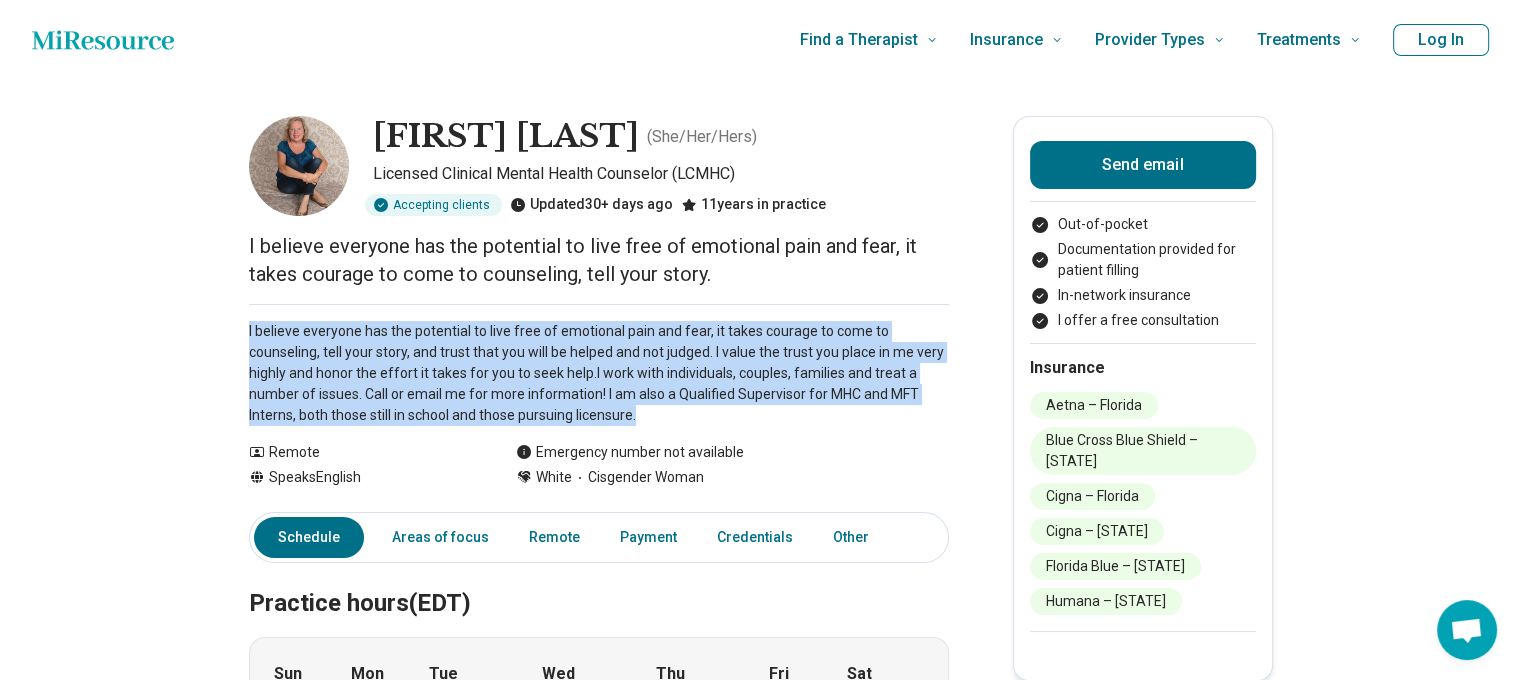 click on "I believe everyone has the potential to live free of emotional pain and fear, it takes courage to come to counseling, tell your story, and trust that you will be helped and not judged. I value the trust you place in me very highly and honor the effort it takes for you to seek help.I work with individuals, couples, families and treat a number of issues. Call or email me for more information! I am also a Qualified Supervisor for MHC and MFT Interns, both those still in school and those pursuing licensure. Show all" at bounding box center (599, 365) 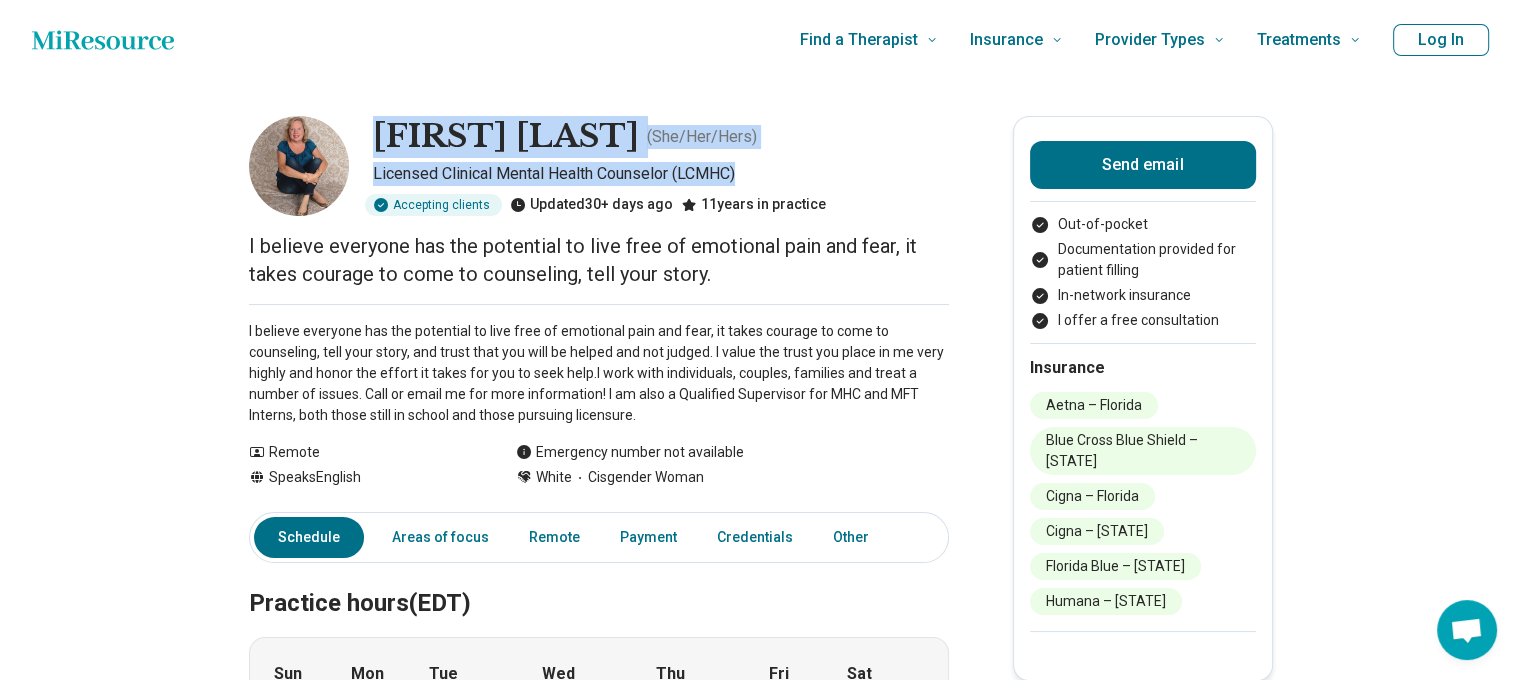 drag, startPoint x: 384, startPoint y: 133, endPoint x: 772, endPoint y: 174, distance: 390.16022 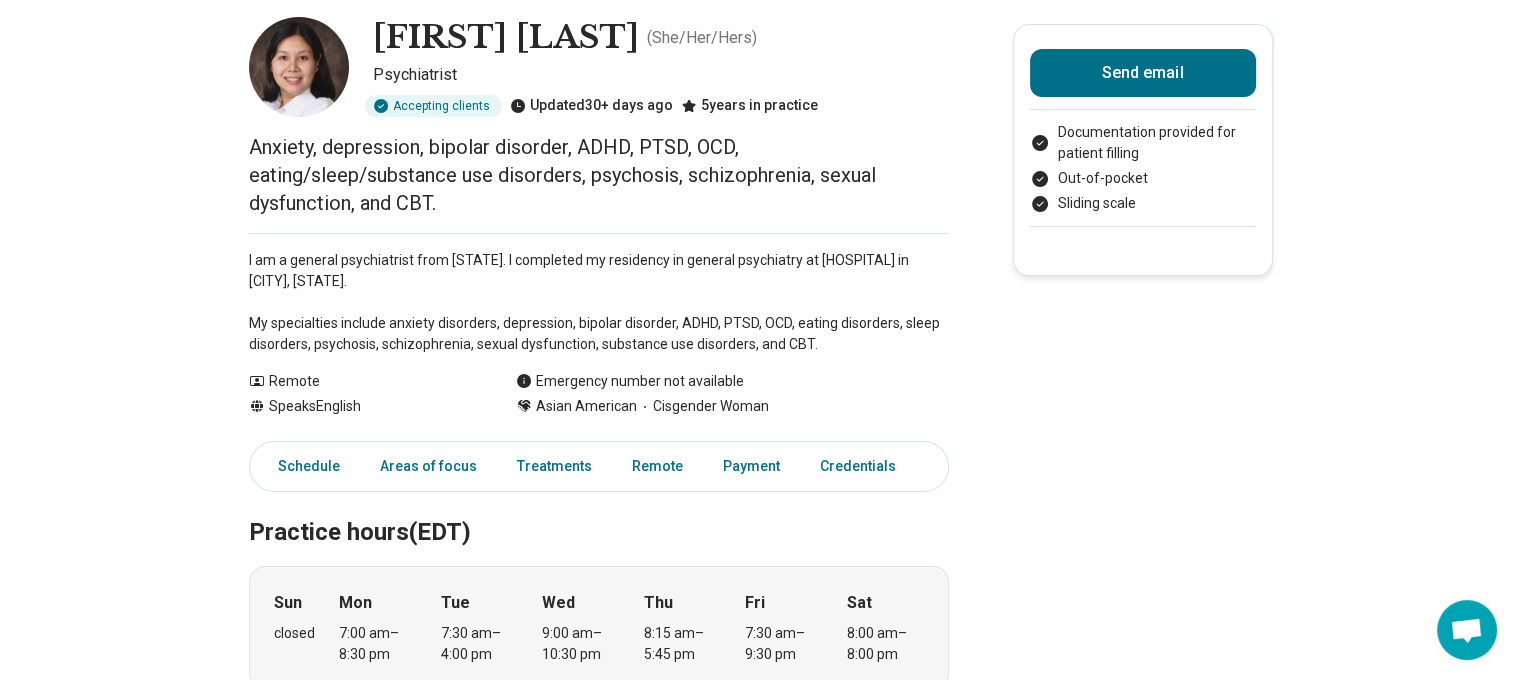 scroll, scrollTop: 100, scrollLeft: 0, axis: vertical 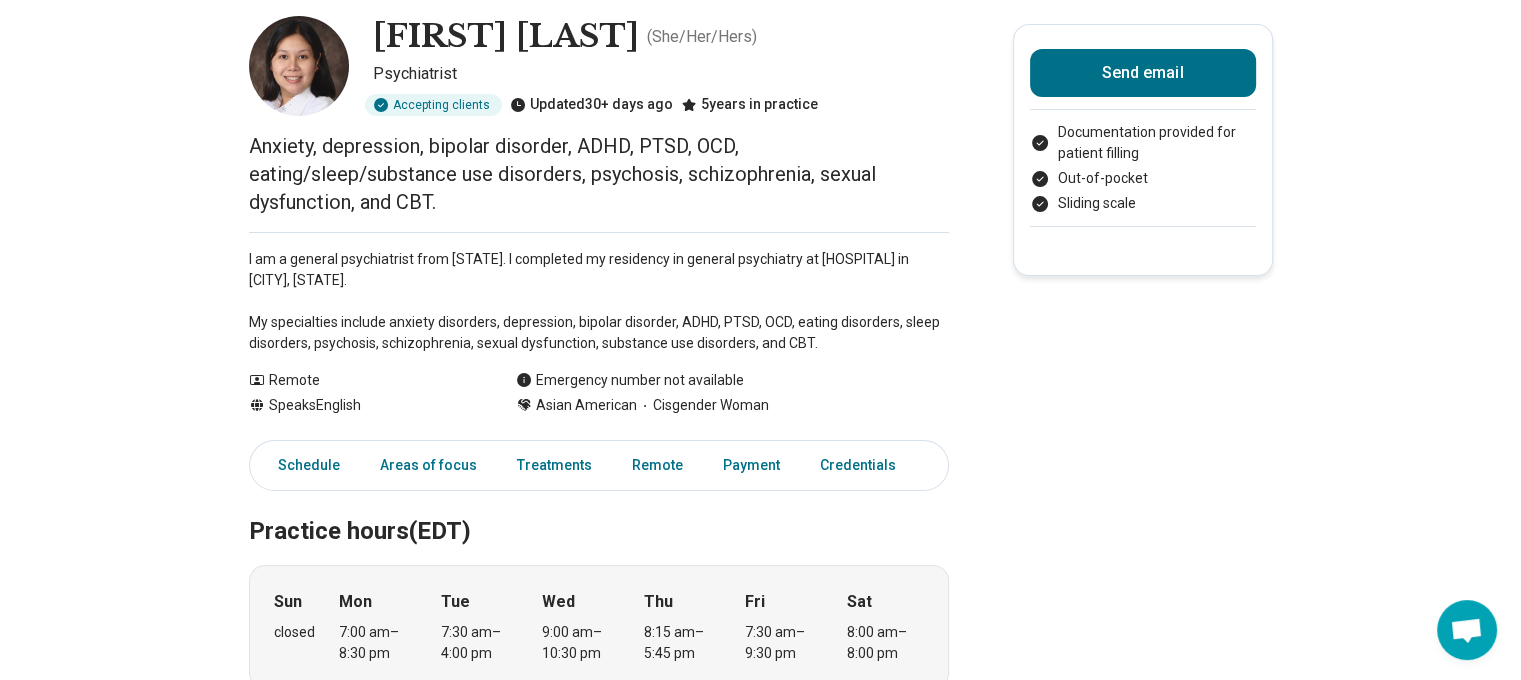 drag, startPoint x: 848, startPoint y: 337, endPoint x: 126, endPoint y: 245, distance: 727.8379 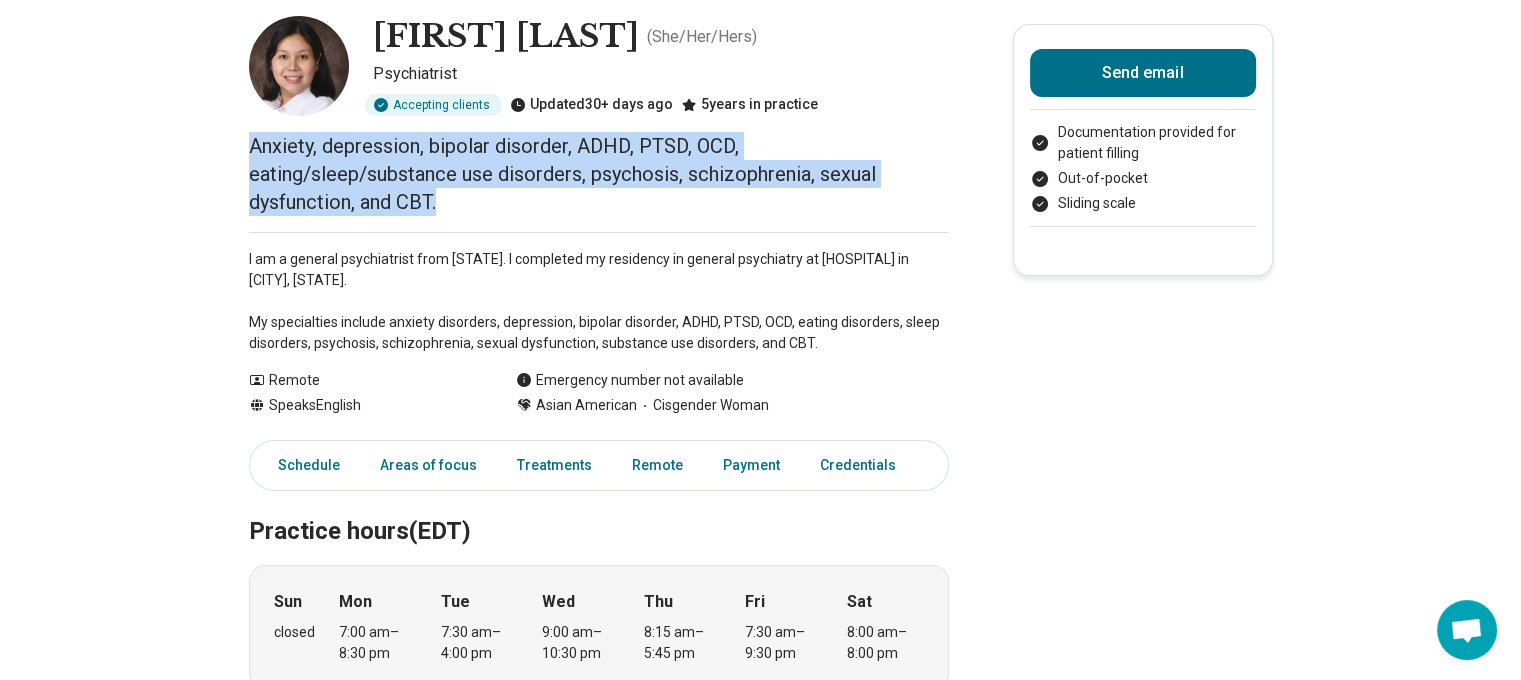 drag, startPoint x: 457, startPoint y: 212, endPoint x: 250, endPoint y: 129, distance: 223.02017 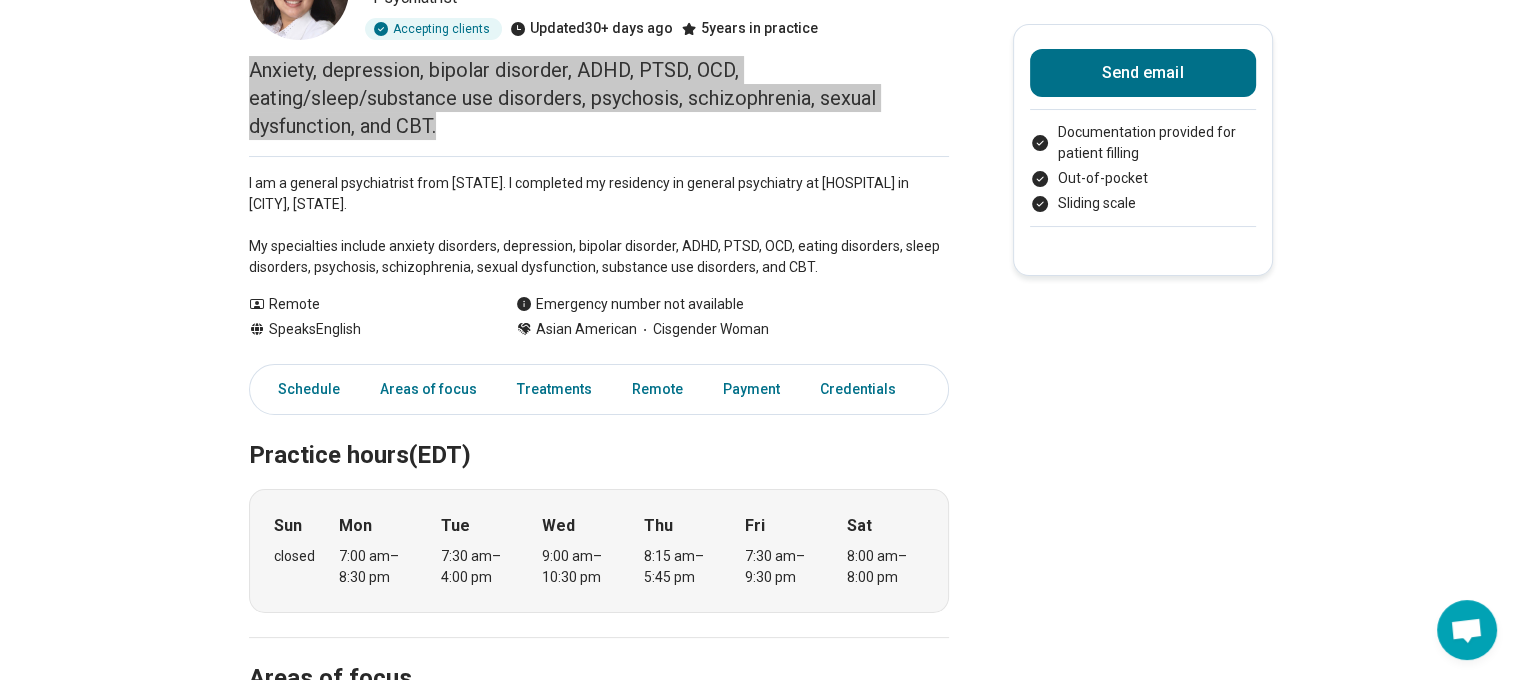 scroll, scrollTop: 300, scrollLeft: 0, axis: vertical 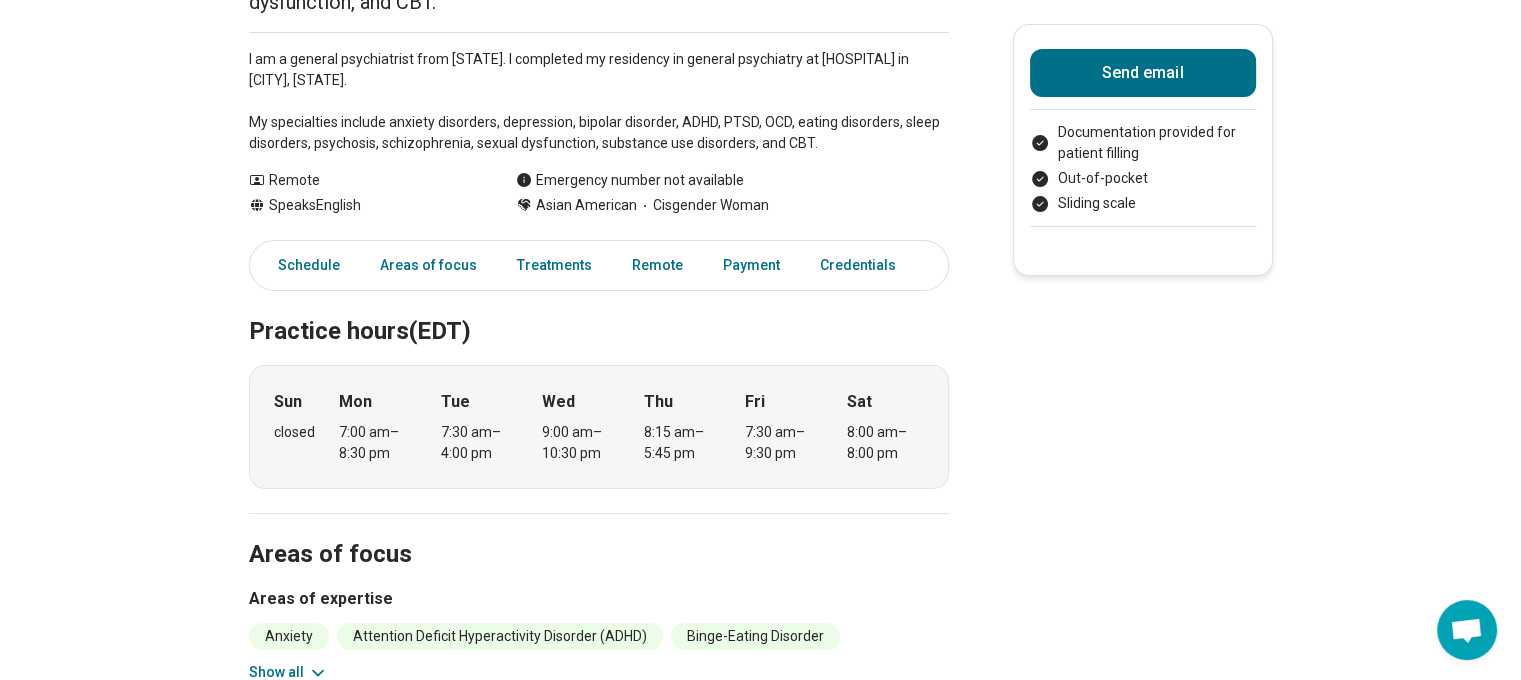click on "Pwint Phyu ( She/Her/Hers ) Psychiatrist Accepting clients Updated  30+ days ago 5  years in practice Anxiety, depression, bipolar disorder, ADHD, PTSD, OCD, eating/sleep/substance use disorders, psychosis, schizophrenia, sexual dysfunction, and CBT. I am a general psychiatrist from Florida. I completed my residency in general psychiatry at Larkin Community Hospital in Miami, Florida.
My specialties include anxiety disorders, depression, bipolar disorder, ADHD, PTSD, OCD, eating disorders, sleep disorders, psychosis, schizophrenia, sexual dysfunction, substance use disorders, and CBT. Show all Remote Speaks  English Emergency number not available Asian American Cisgender Woman Send email Documentation provided for patient filling Out-of-pocket Sliding scale Schedule Areas of focus Treatments Remote Payment Credentials Practice hours  (EDT) Sun closed Mon 7:00 am  –   8:30 pm Tue 7:30 am  –   4:00 pm Wed 9:00 am  –   10:30 pm Thu 8:15 am  –   5:45 pm Fri 7:30 am  –   9:30 pm Sat 8:00 am  –   Panic" at bounding box center [760, 701] 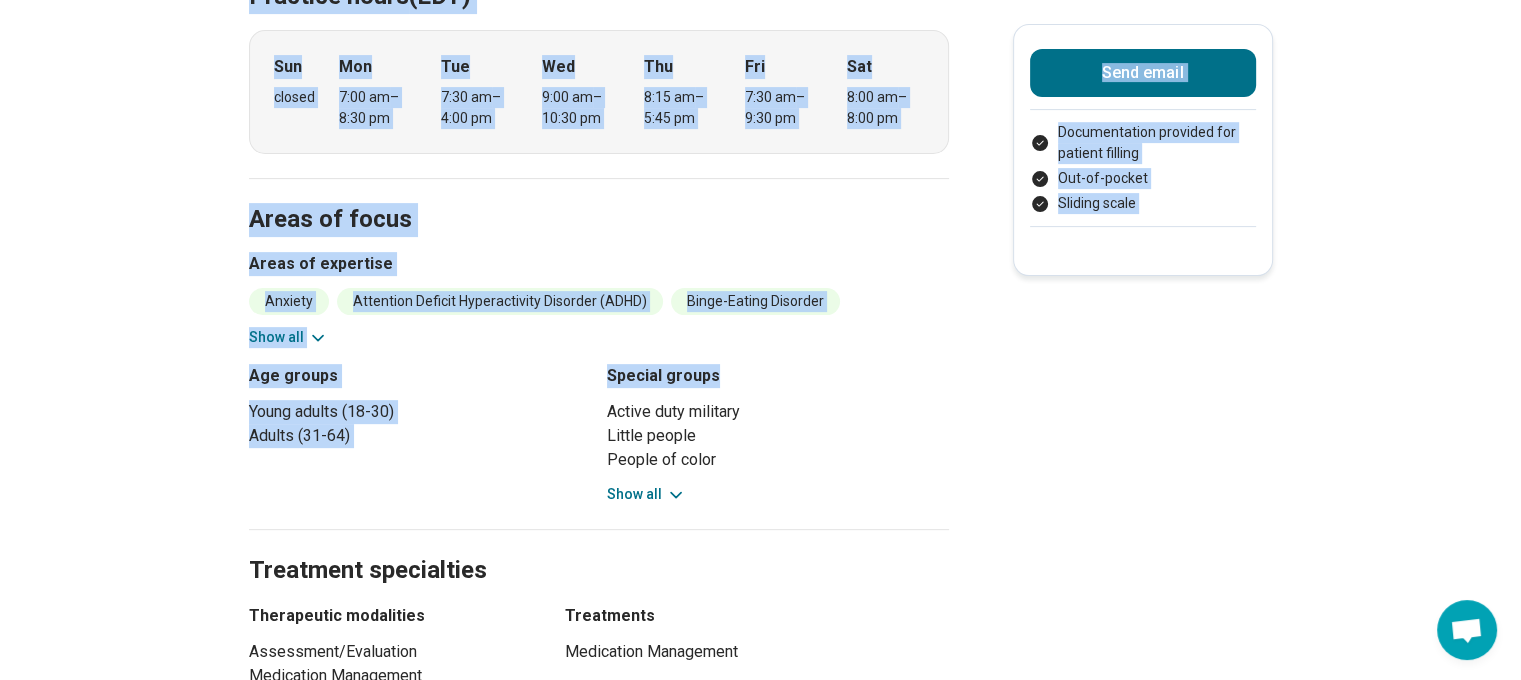 scroll, scrollTop: 700, scrollLeft: 0, axis: vertical 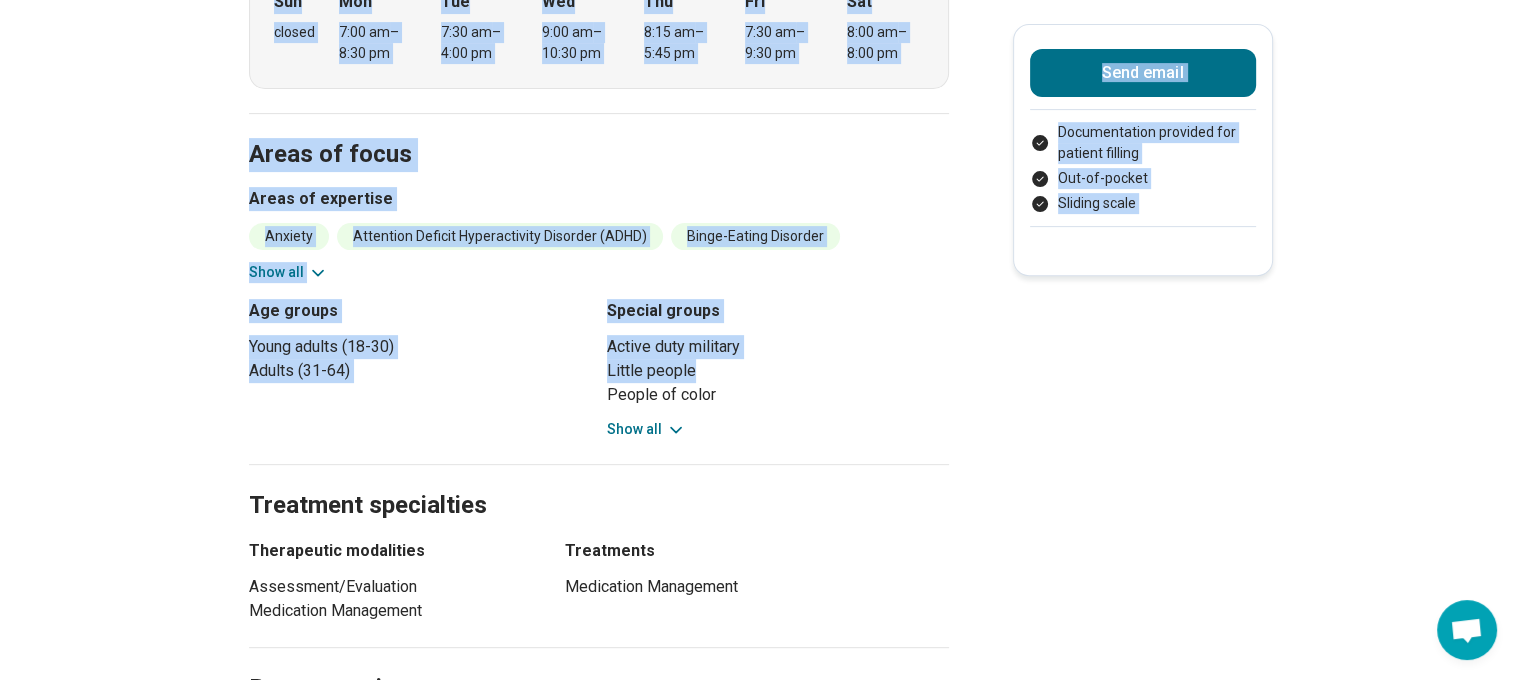 drag, startPoint x: 276, startPoint y: 179, endPoint x: 713, endPoint y: 347, distance: 468.1805 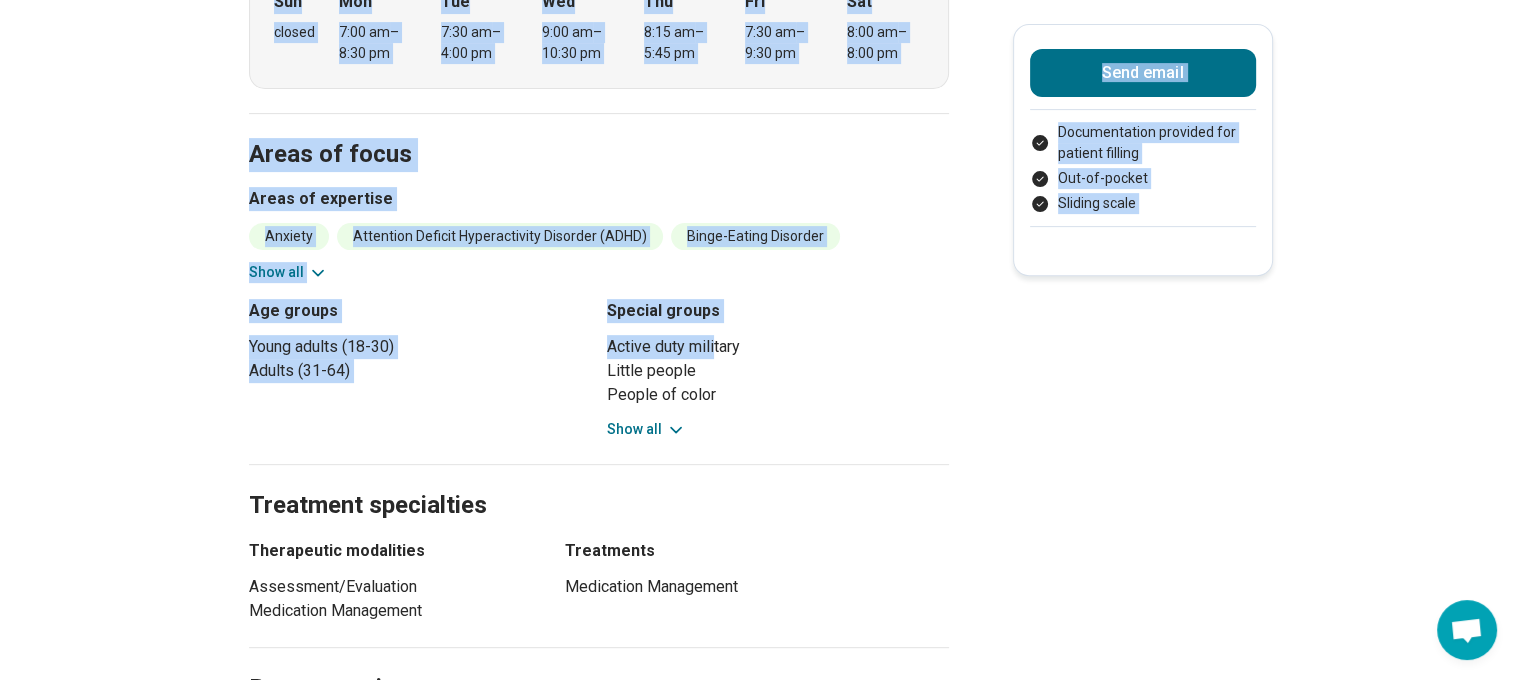 click on "Anxiety Attention Deficit Hyperactivity Disorder (ADHD) Binge-Eating Disorder Bipolar Disorder Borderline Personality Depression Medication Concerns Obsessive Compulsive Disorder (OCD) Panic Personality Disorders Postpartum Depression Posttraumatic Stress Disorder (PTSD) Psychosis Sleep Concerns Social Anxiety Show all" at bounding box center [599, 253] 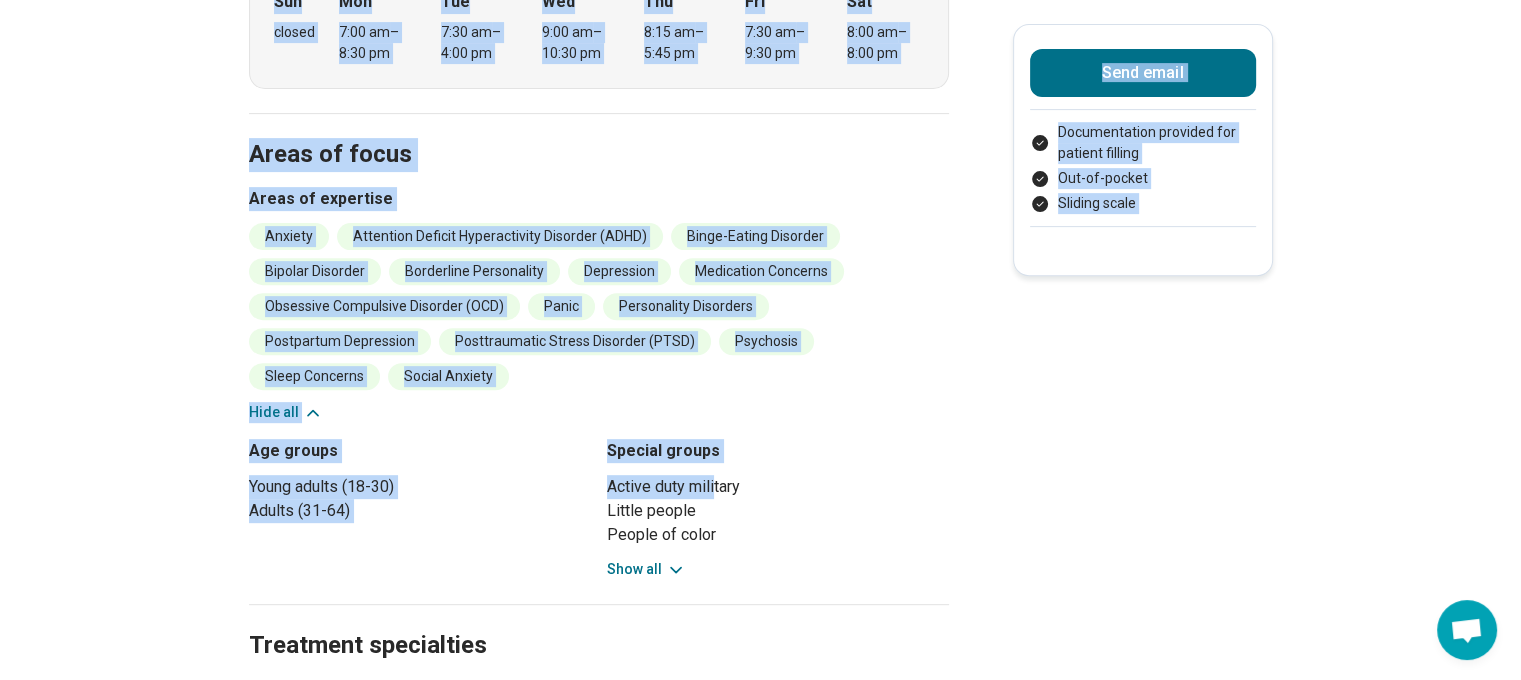 click 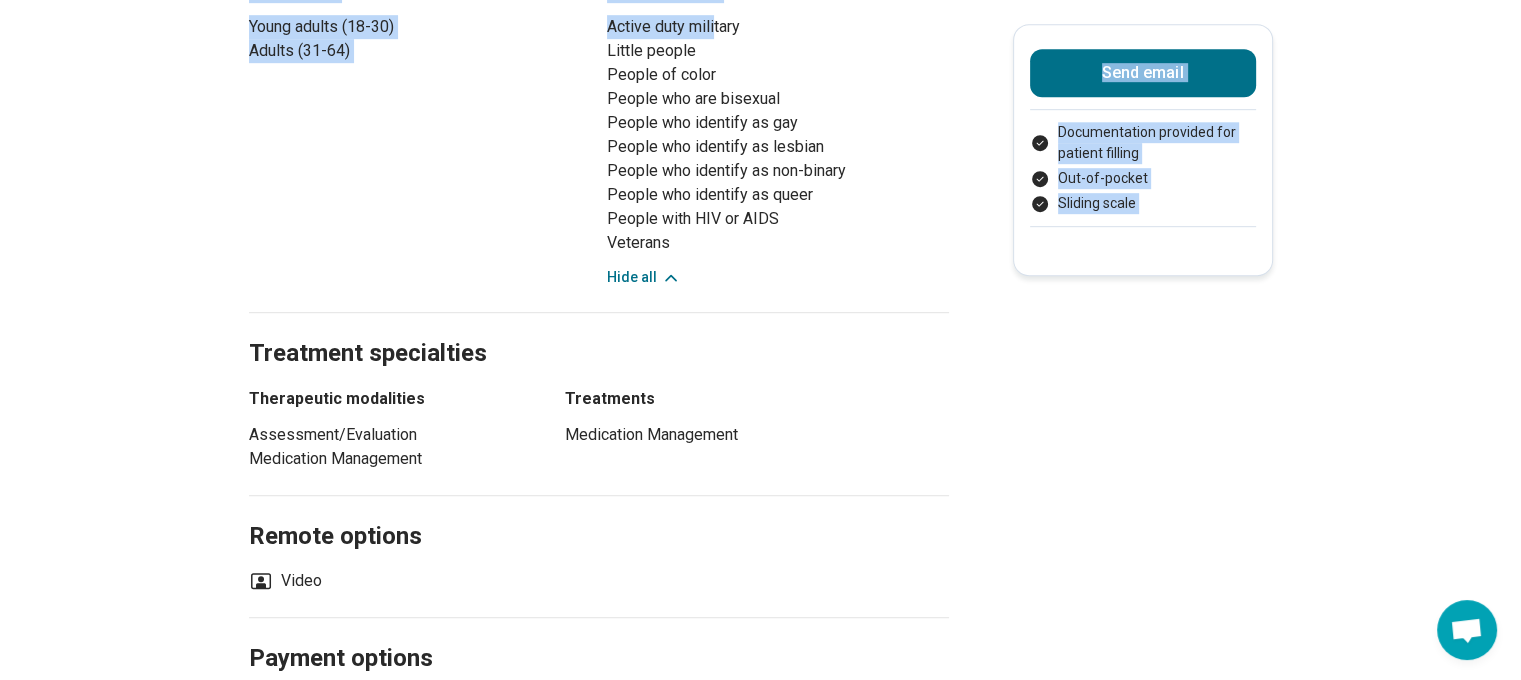 scroll, scrollTop: 1200, scrollLeft: 0, axis: vertical 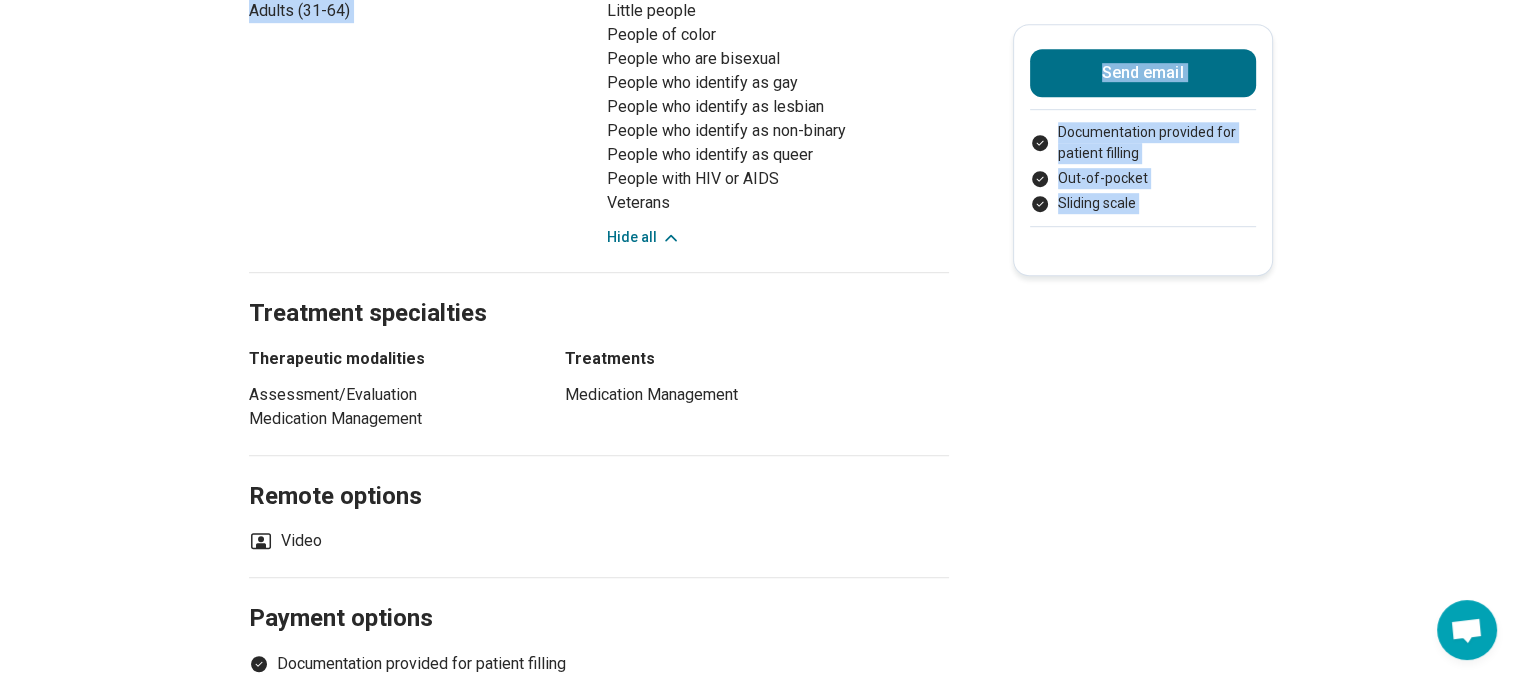 click on "Age groups Young adults (18-30) Adults (31-64)" at bounding box center [420, 93] 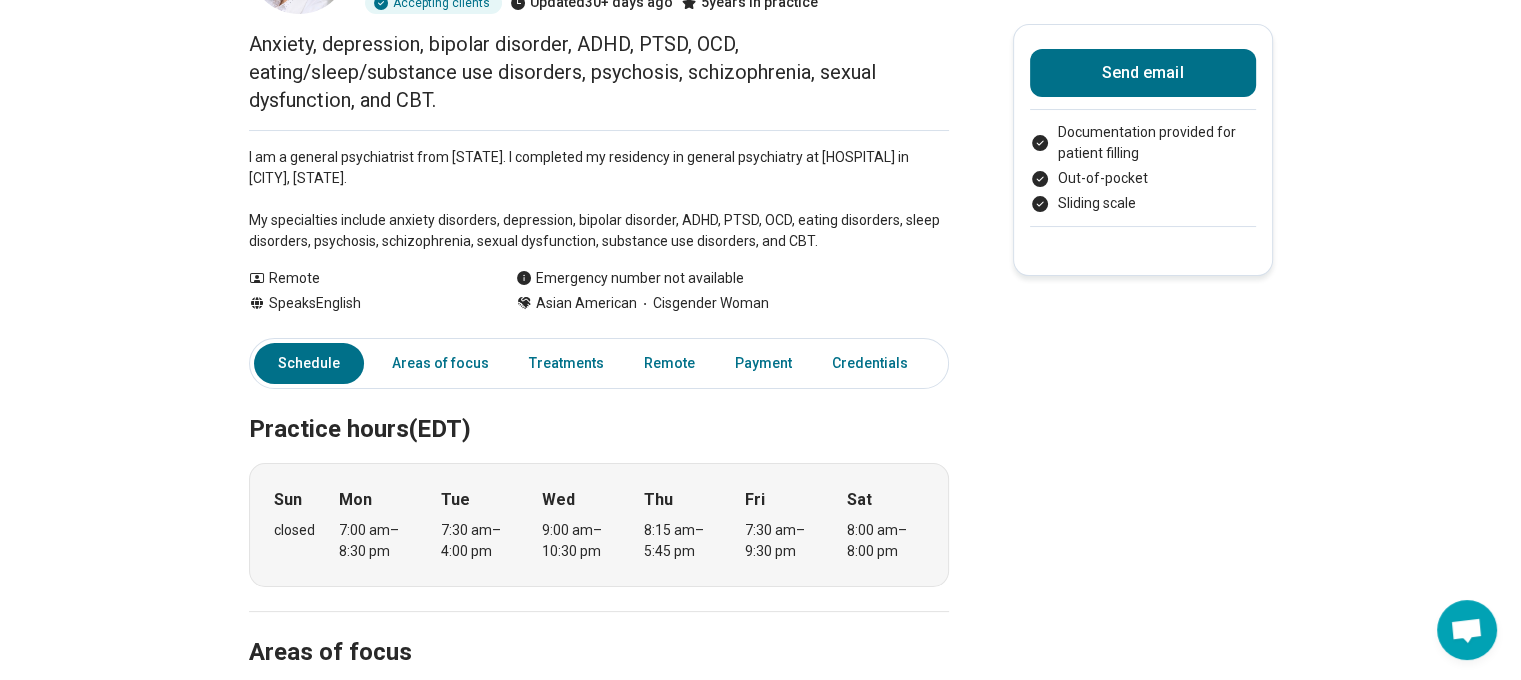 scroll, scrollTop: 200, scrollLeft: 0, axis: vertical 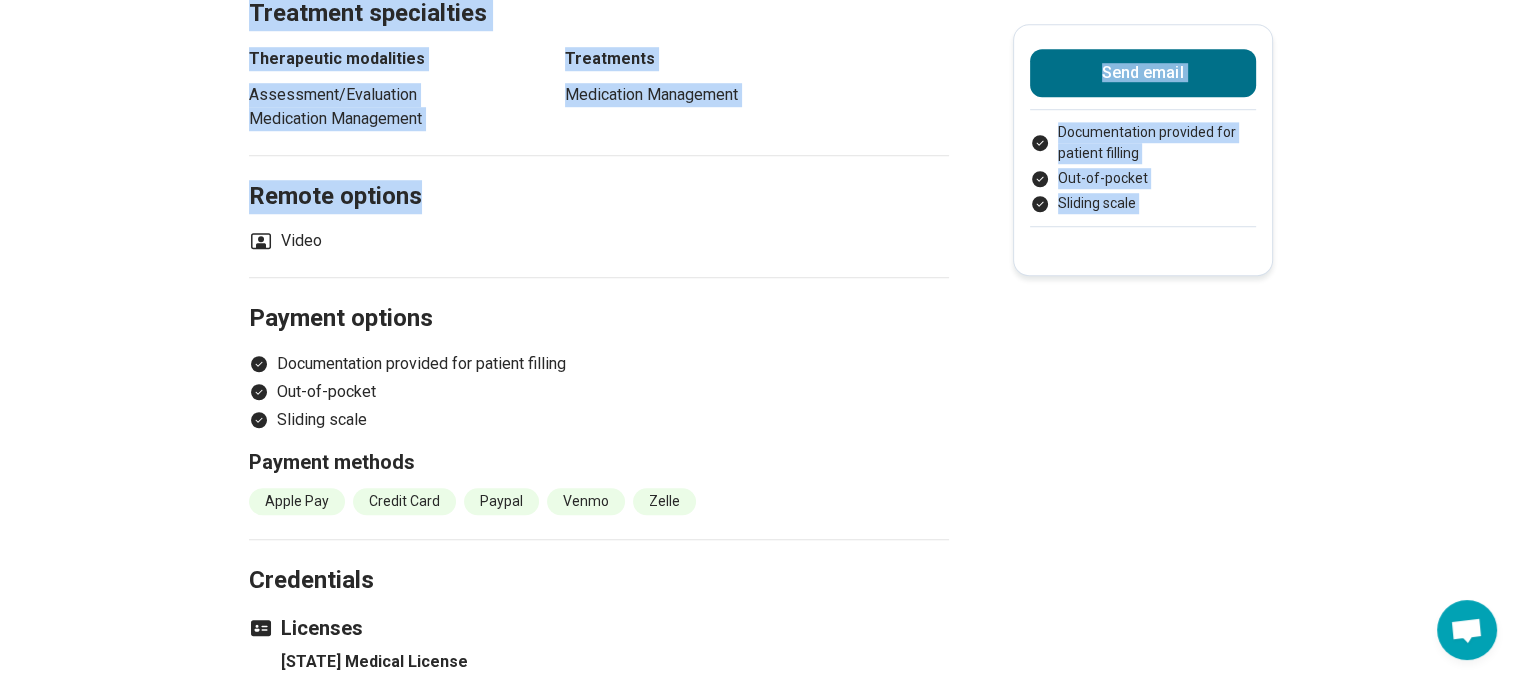 drag, startPoint x: 280, startPoint y: 283, endPoint x: 517, endPoint y: 237, distance: 241.42287 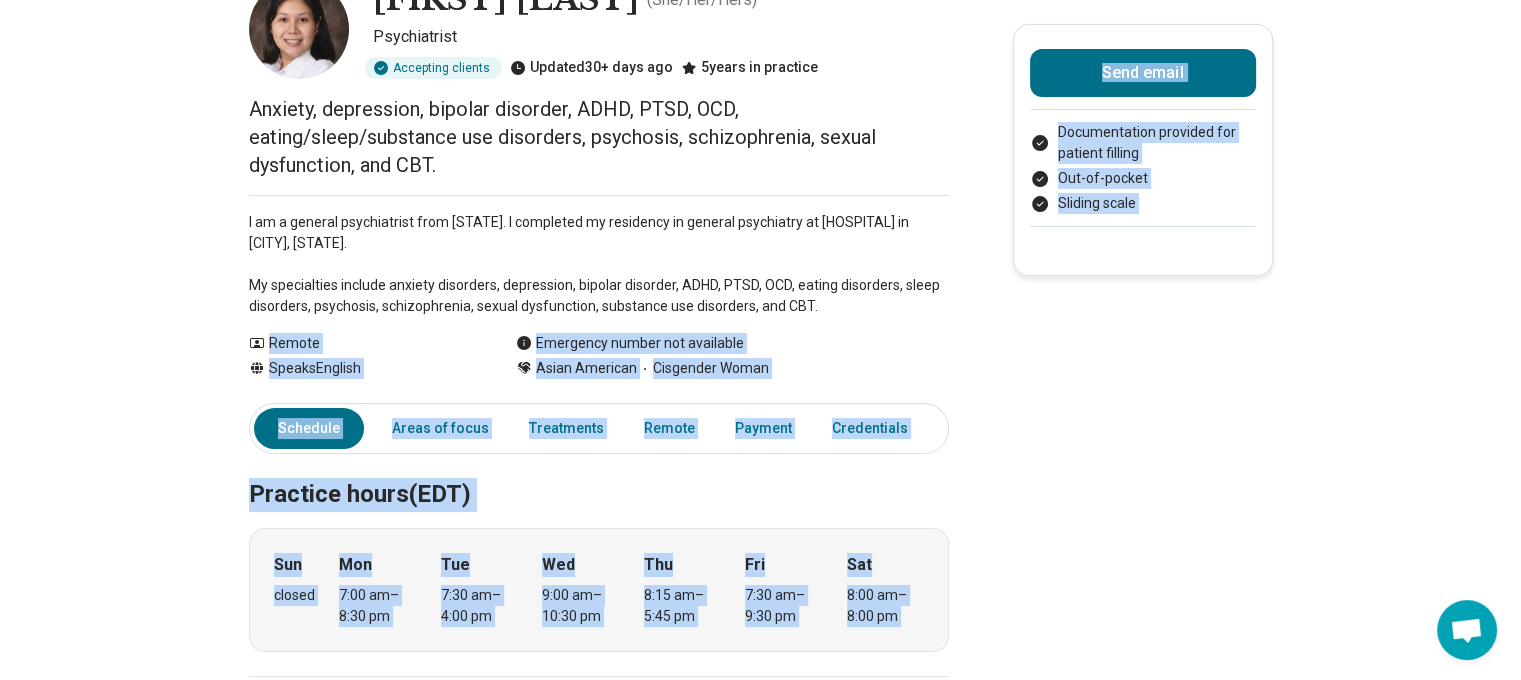 scroll, scrollTop: 100, scrollLeft: 0, axis: vertical 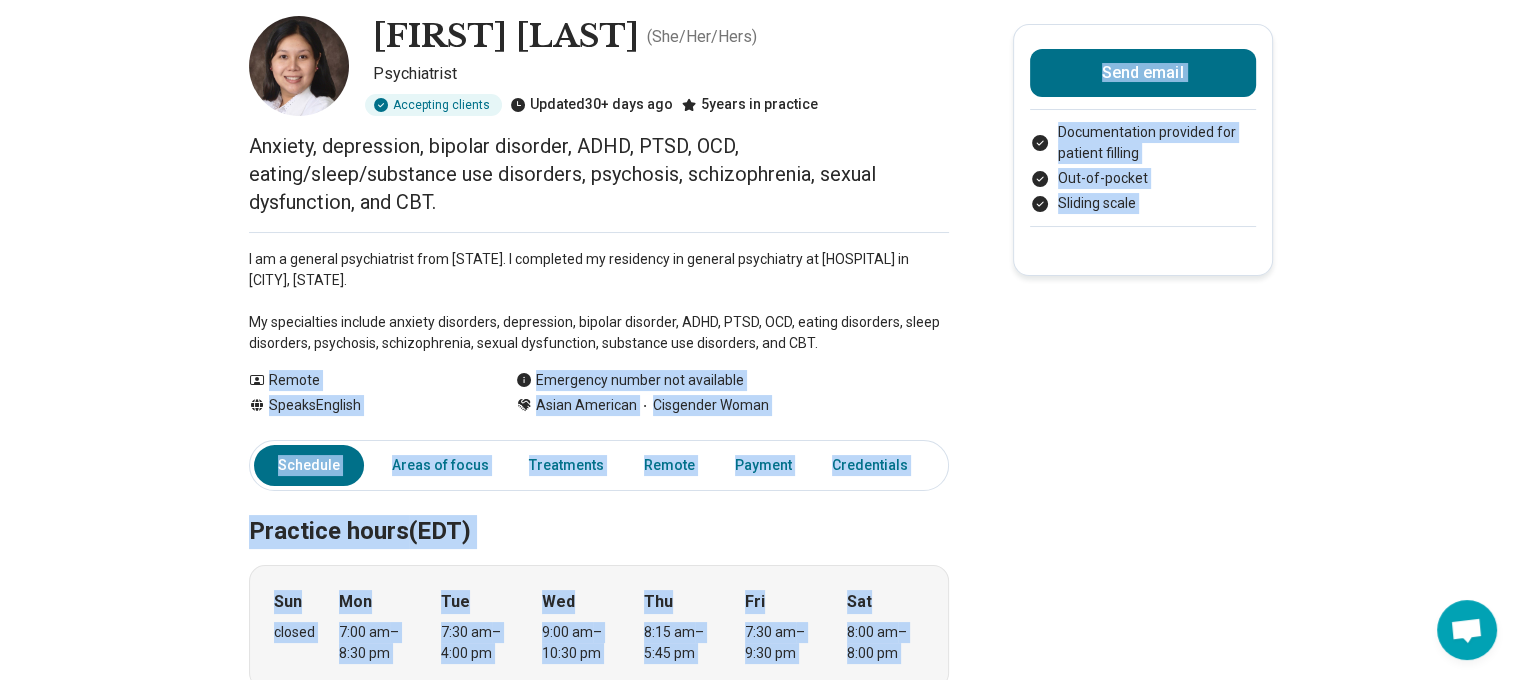 drag, startPoint x: 334, startPoint y: 245, endPoint x: 289, endPoint y: 365, distance: 128.16005 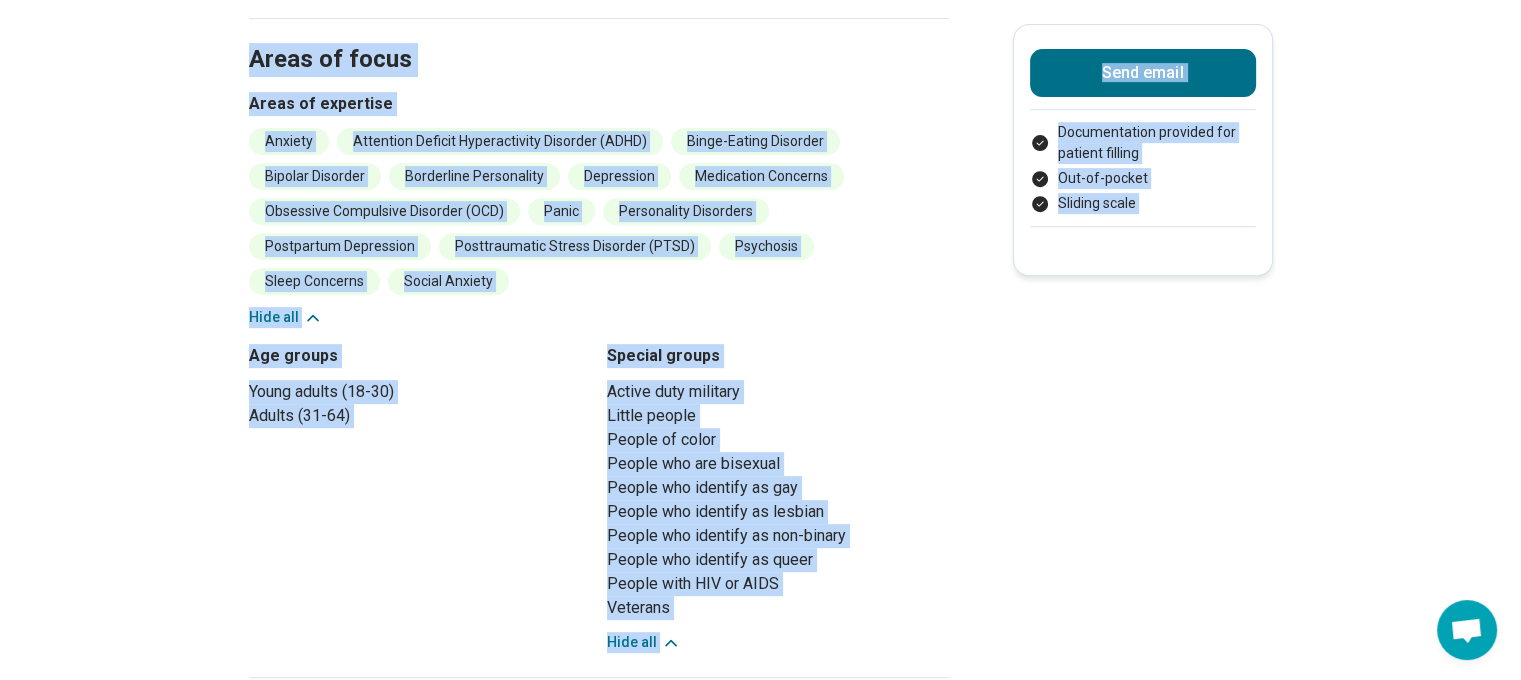 scroll, scrollTop: 800, scrollLeft: 0, axis: vertical 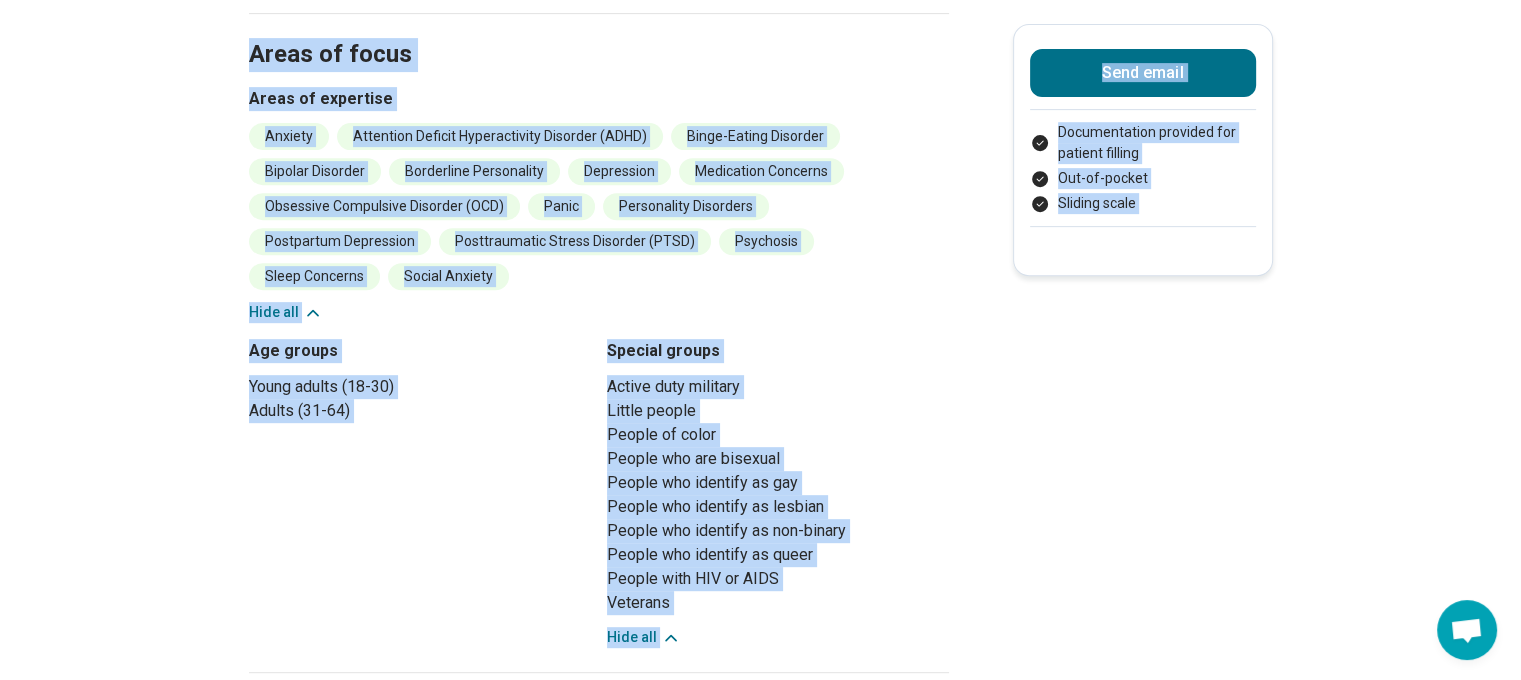 click on "Areas of focus Areas of expertise Anxiety Attention Deficit Hyperactivity Disorder (ADHD) Binge-Eating Disorder Bipolar Disorder Borderline Personality Depression Medication Concerns Obsessive Compulsive Disorder (OCD) Panic Personality Disorders Postpartum Depression Posttraumatic Stress Disorder (PTSD) Psychosis Sleep Concerns Social Anxiety Hide all Age groups Young adults (18-30) Adults (31-64) Special groups Active duty military Little people People of color People who are bisexual People who identify as gay People who identify as lesbian People who identify as non-binary People who identify as queer People with HIV or AIDS Veterans Hide all" at bounding box center [599, 343] 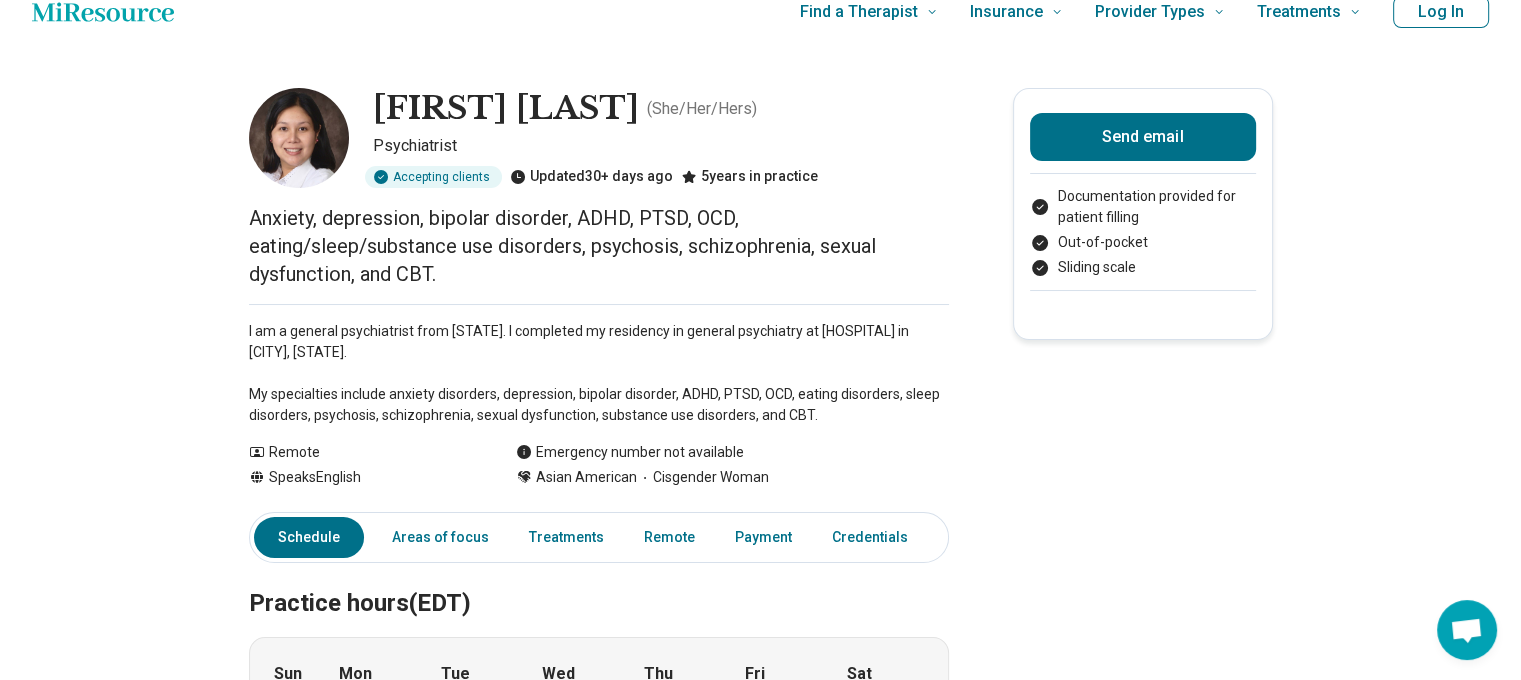 scroll, scrollTop: 0, scrollLeft: 0, axis: both 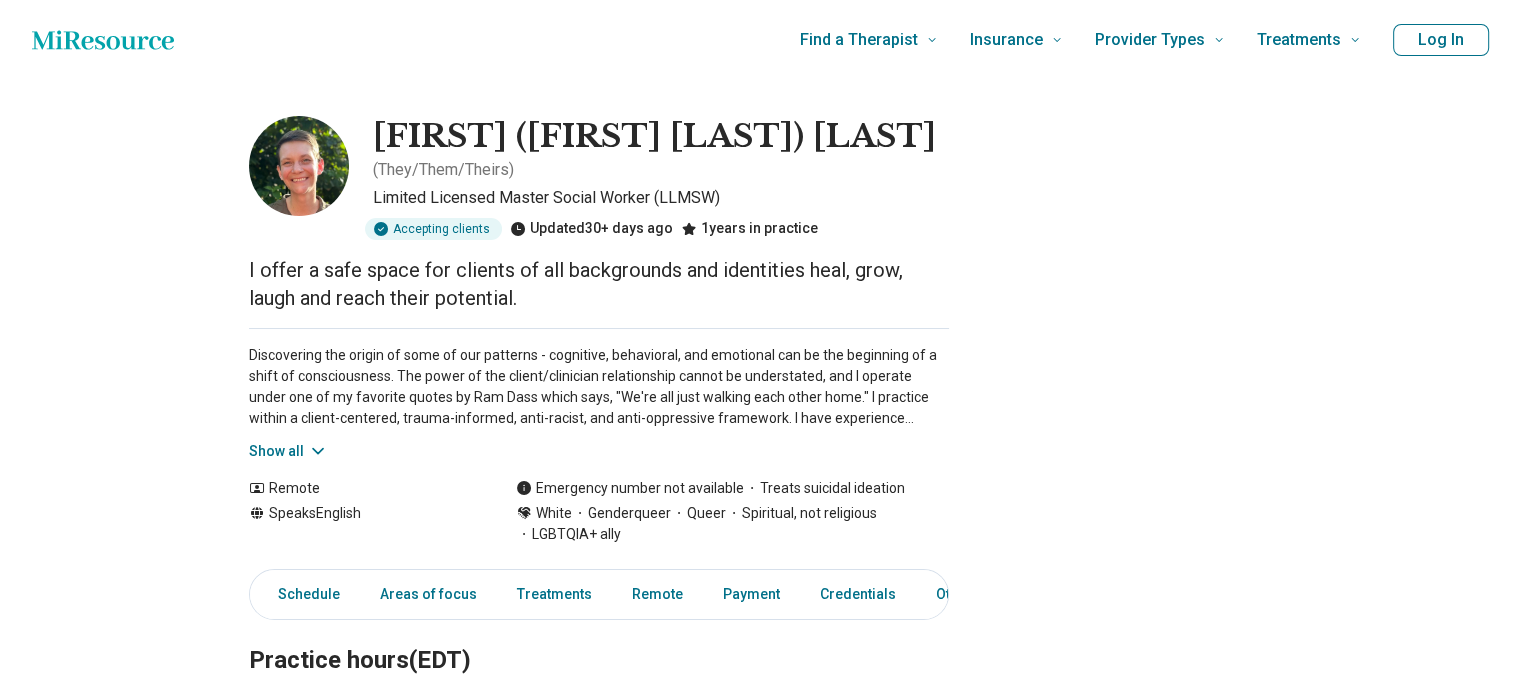 click on "Show all" at bounding box center (288, 451) 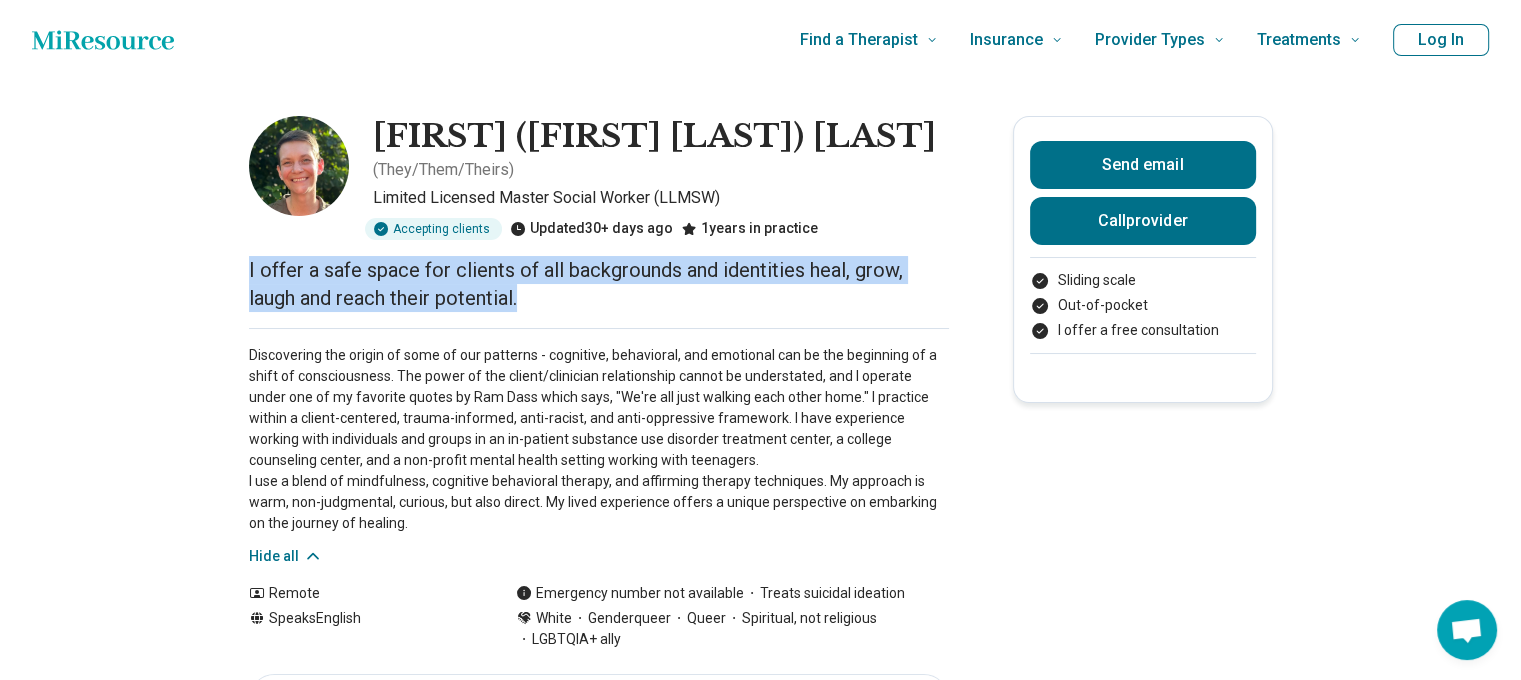 drag, startPoint x: 534, startPoint y: 314, endPoint x: 148, endPoint y: 283, distance: 387.24283 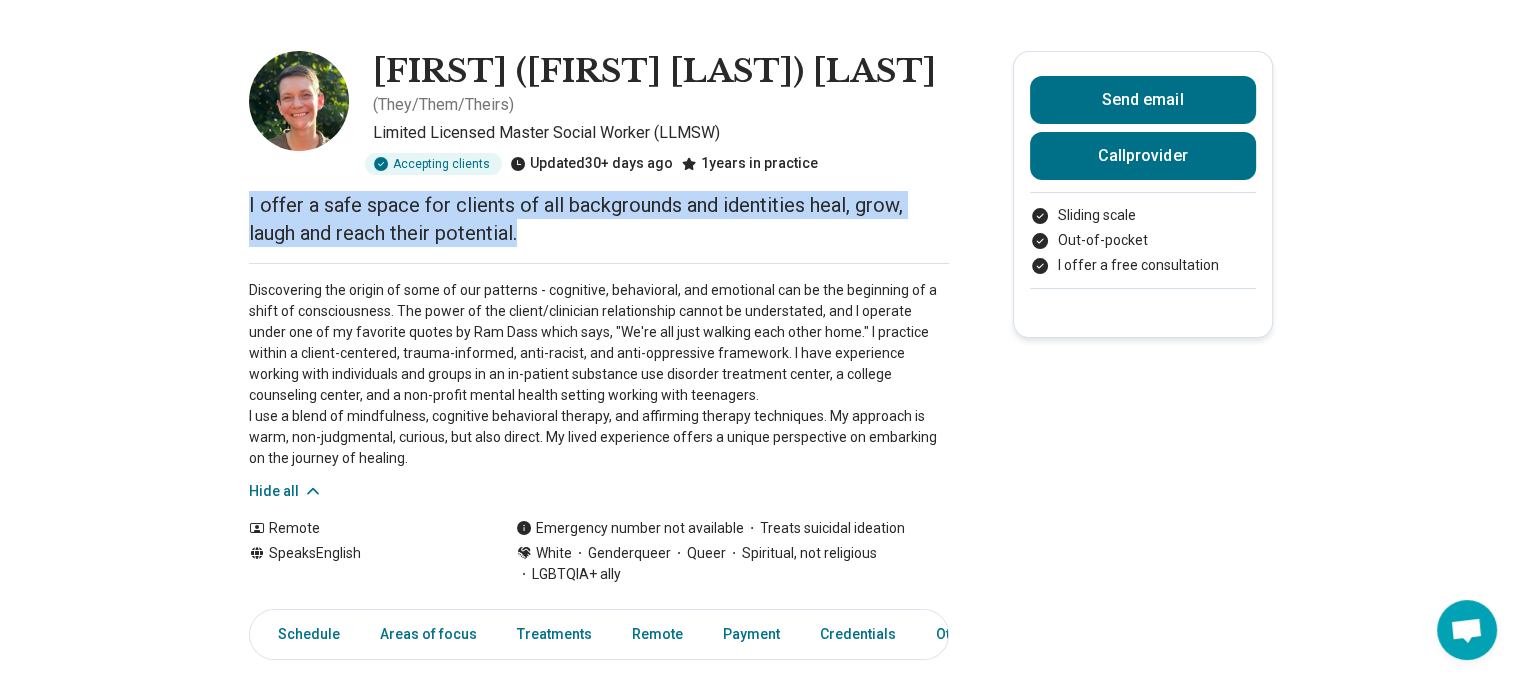 scroll, scrollTop: 100, scrollLeft: 0, axis: vertical 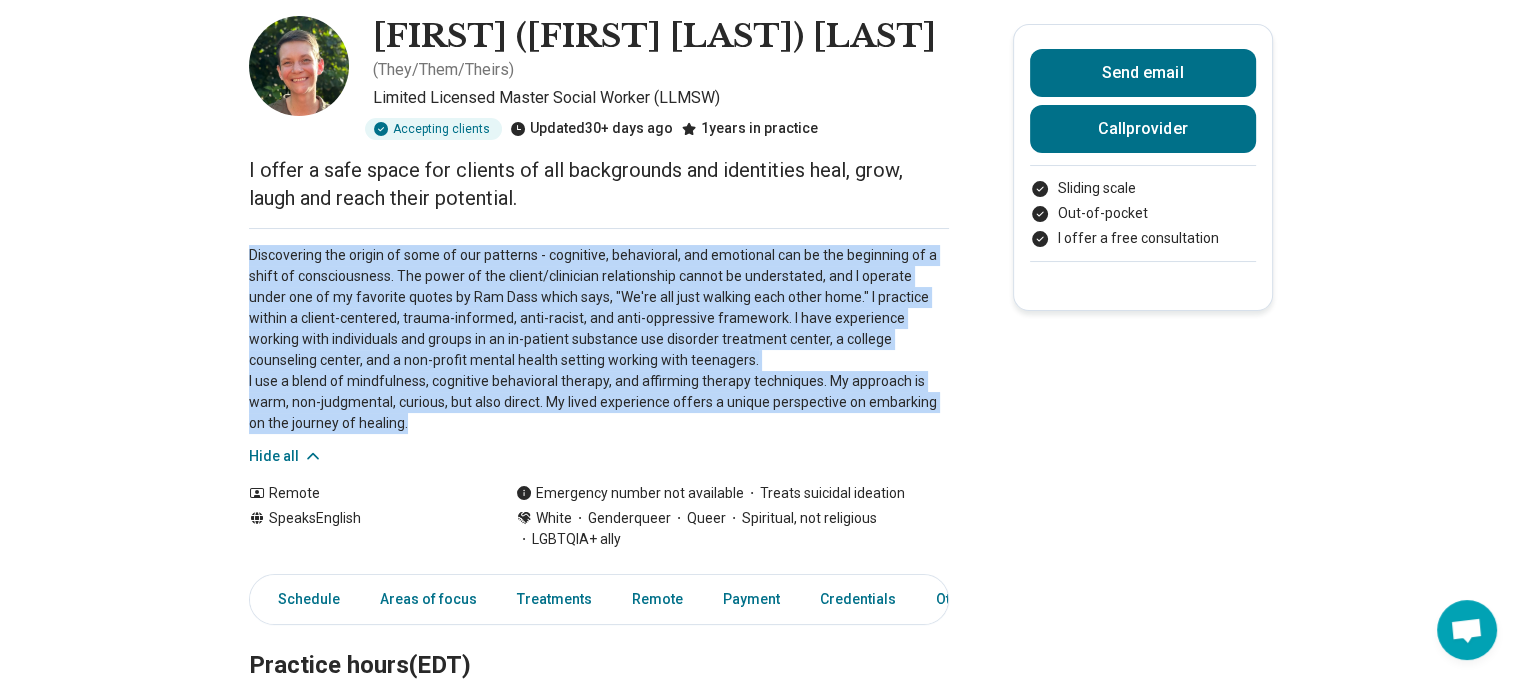 drag, startPoint x: 413, startPoint y: 389, endPoint x: 248, endPoint y: 244, distance: 219.65883 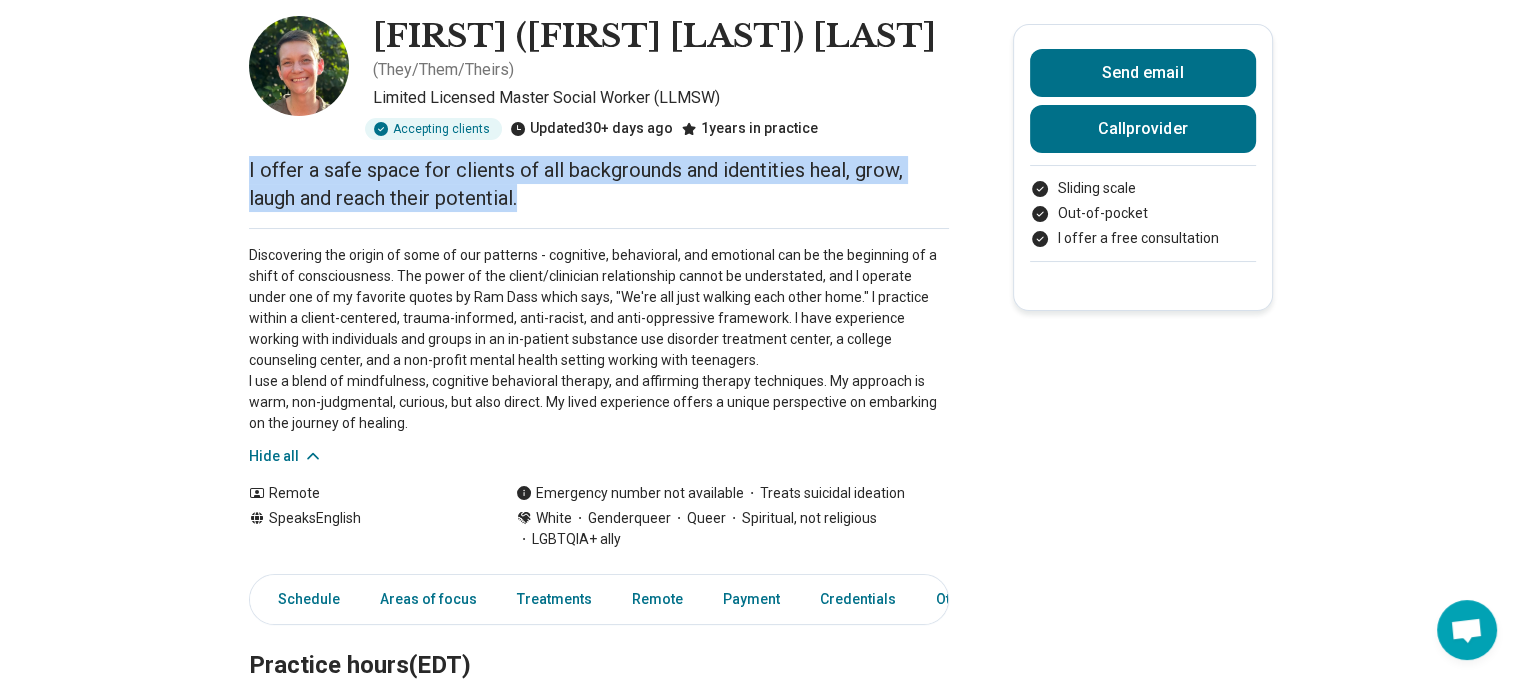 drag, startPoint x: 537, startPoint y: 206, endPoint x: 208, endPoint y: 175, distance: 330.45724 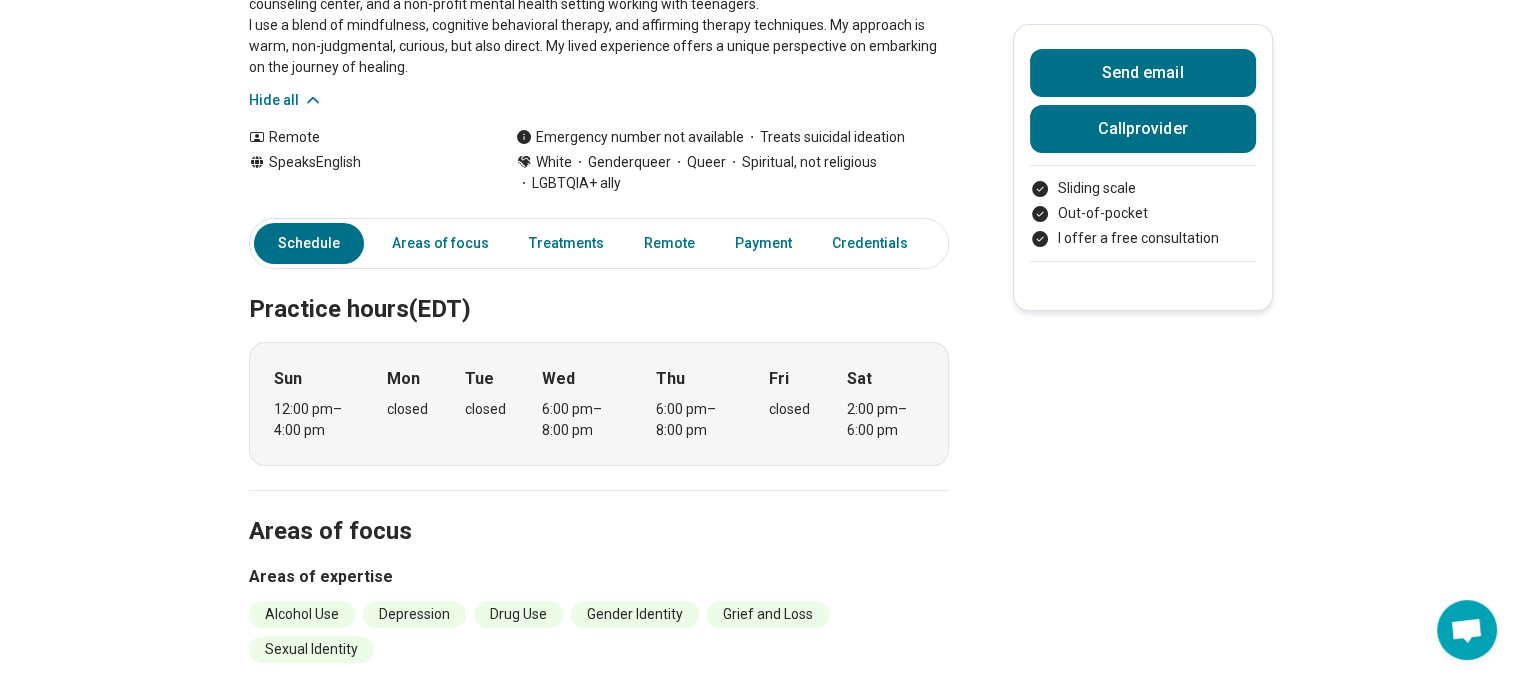 scroll, scrollTop: 400, scrollLeft: 0, axis: vertical 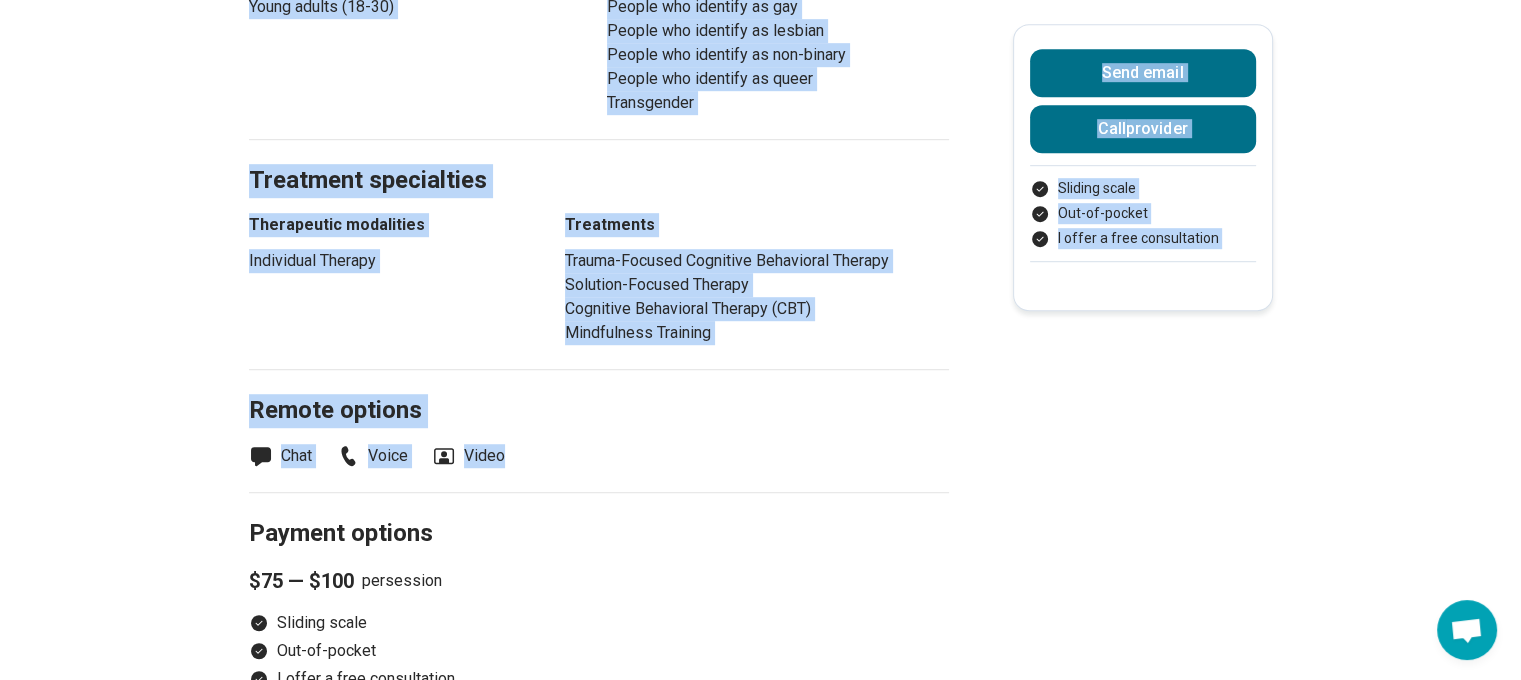 drag, startPoint x: 280, startPoint y: 191, endPoint x: 510, endPoint y: 457, distance: 351.64755 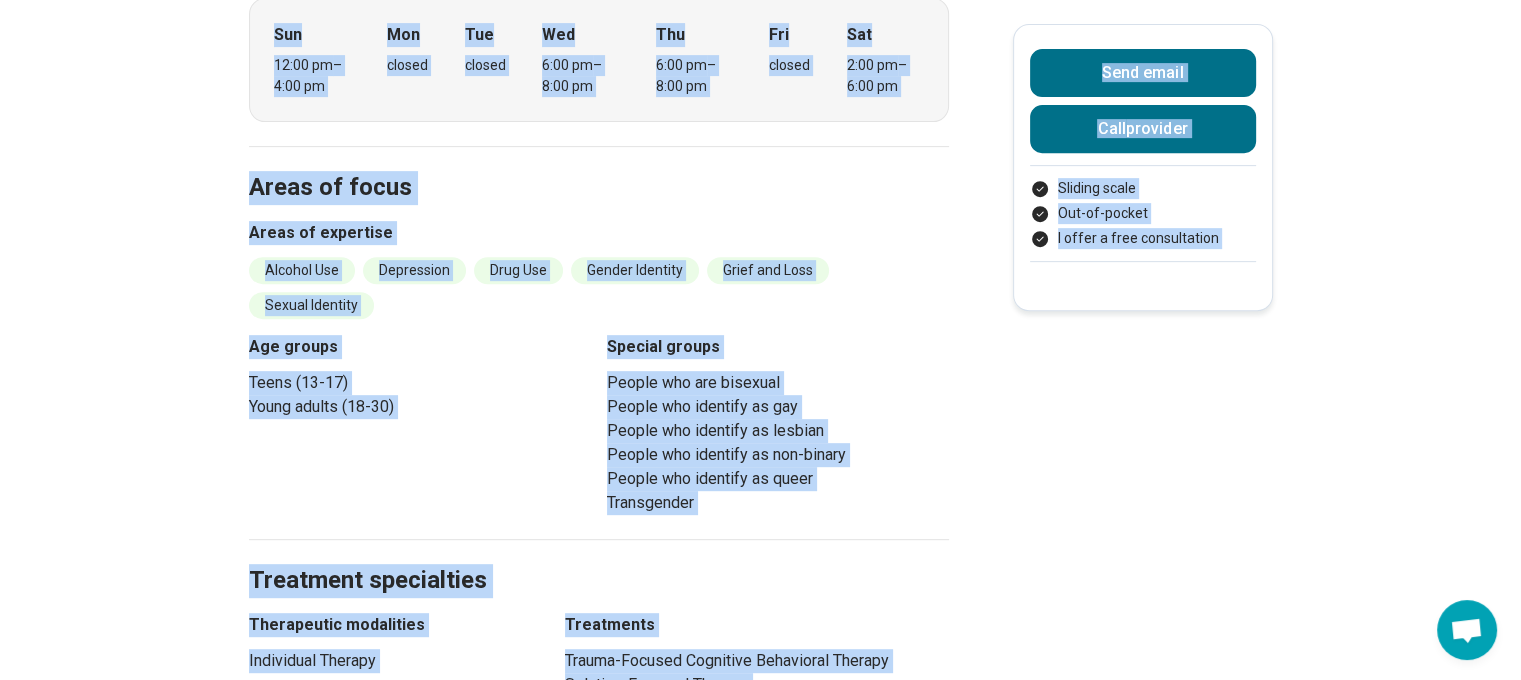 scroll, scrollTop: 1100, scrollLeft: 0, axis: vertical 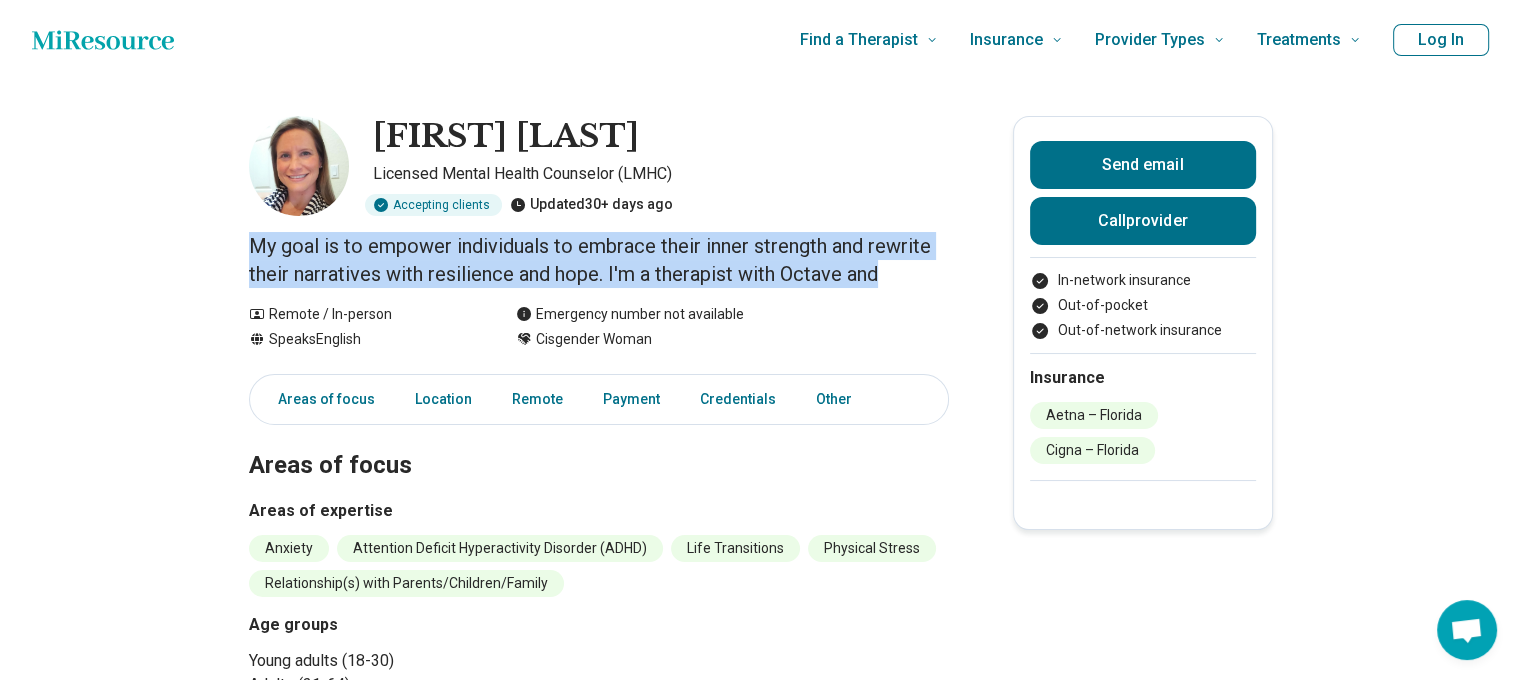 drag, startPoint x: 906, startPoint y: 283, endPoint x: 88, endPoint y: 246, distance: 818.83636 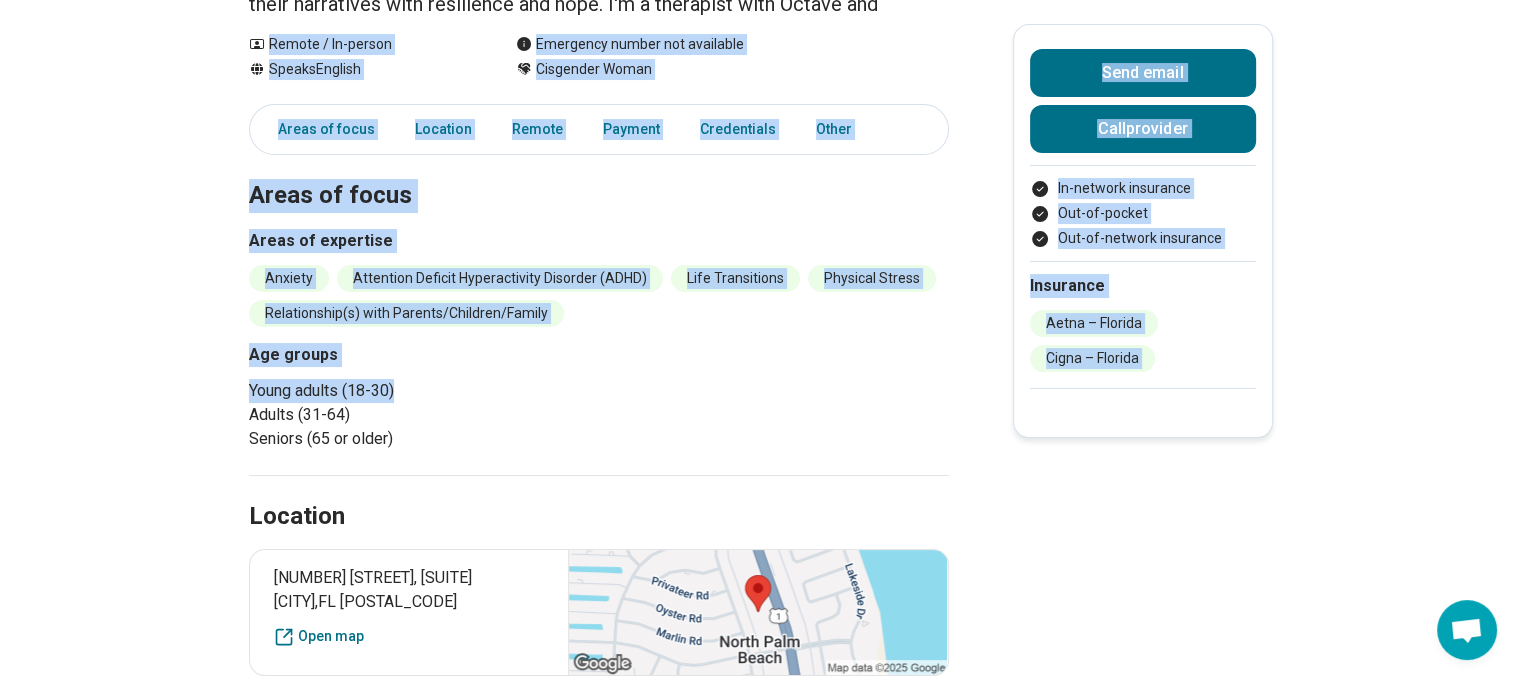 scroll, scrollTop: 300, scrollLeft: 0, axis: vertical 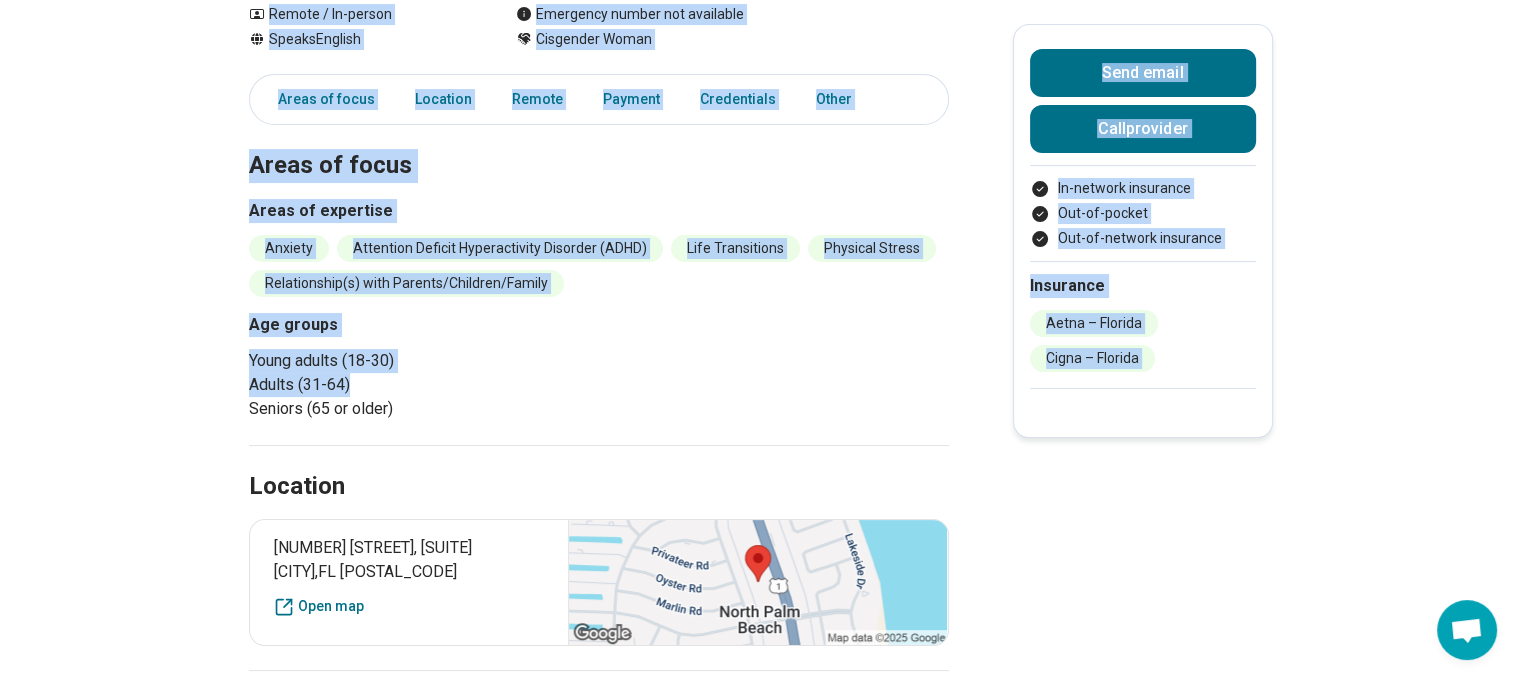 drag, startPoint x: 275, startPoint y: 312, endPoint x: 737, endPoint y: 374, distance: 466.1416 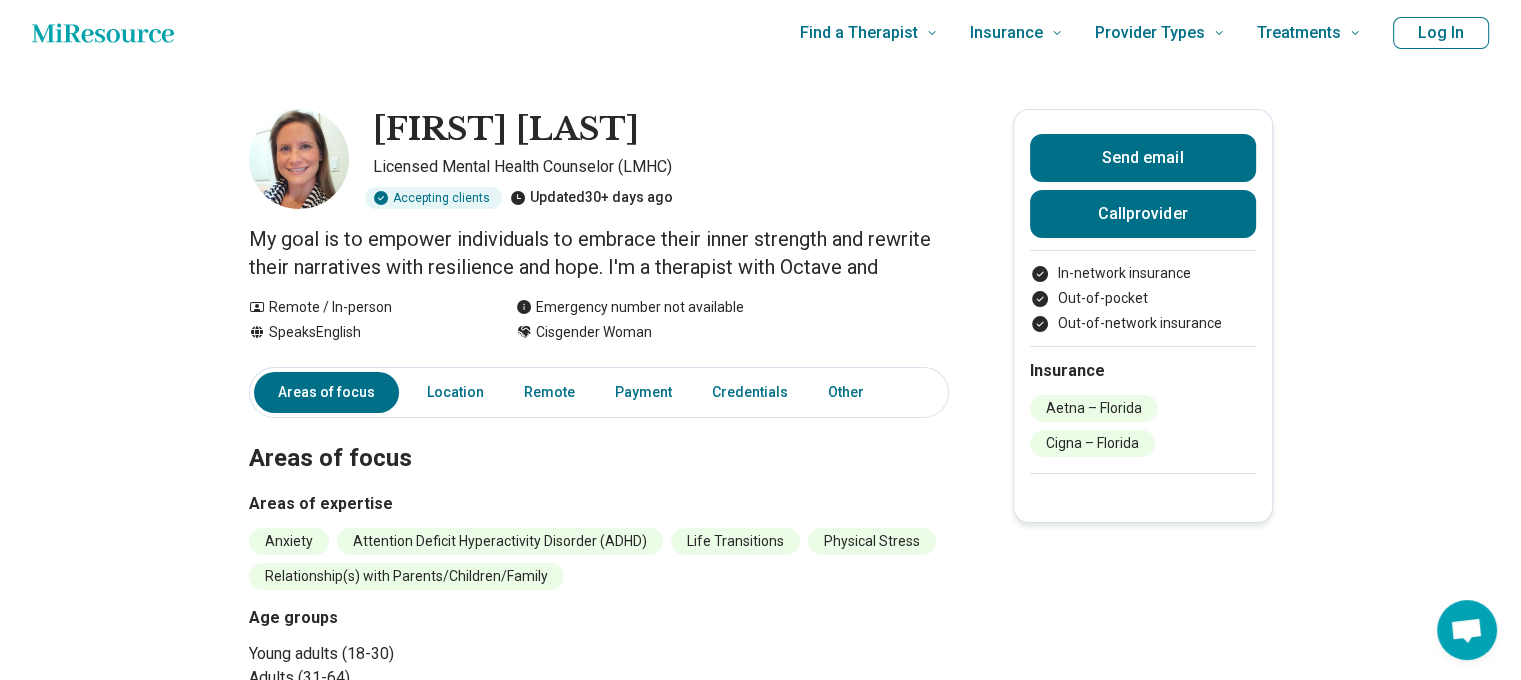 scroll, scrollTop: 0, scrollLeft: 0, axis: both 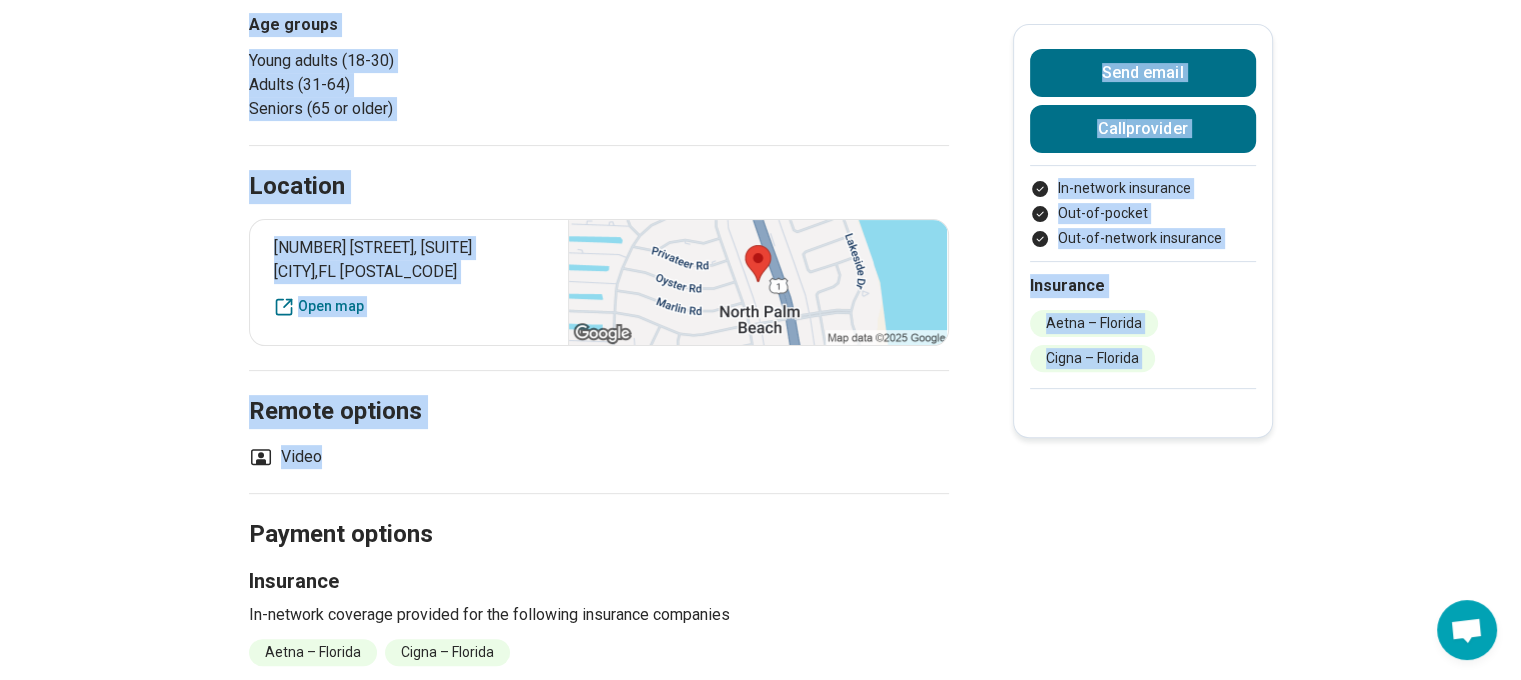 drag, startPoint x: 272, startPoint y: 312, endPoint x: 324, endPoint y: 458, distance: 154.98387 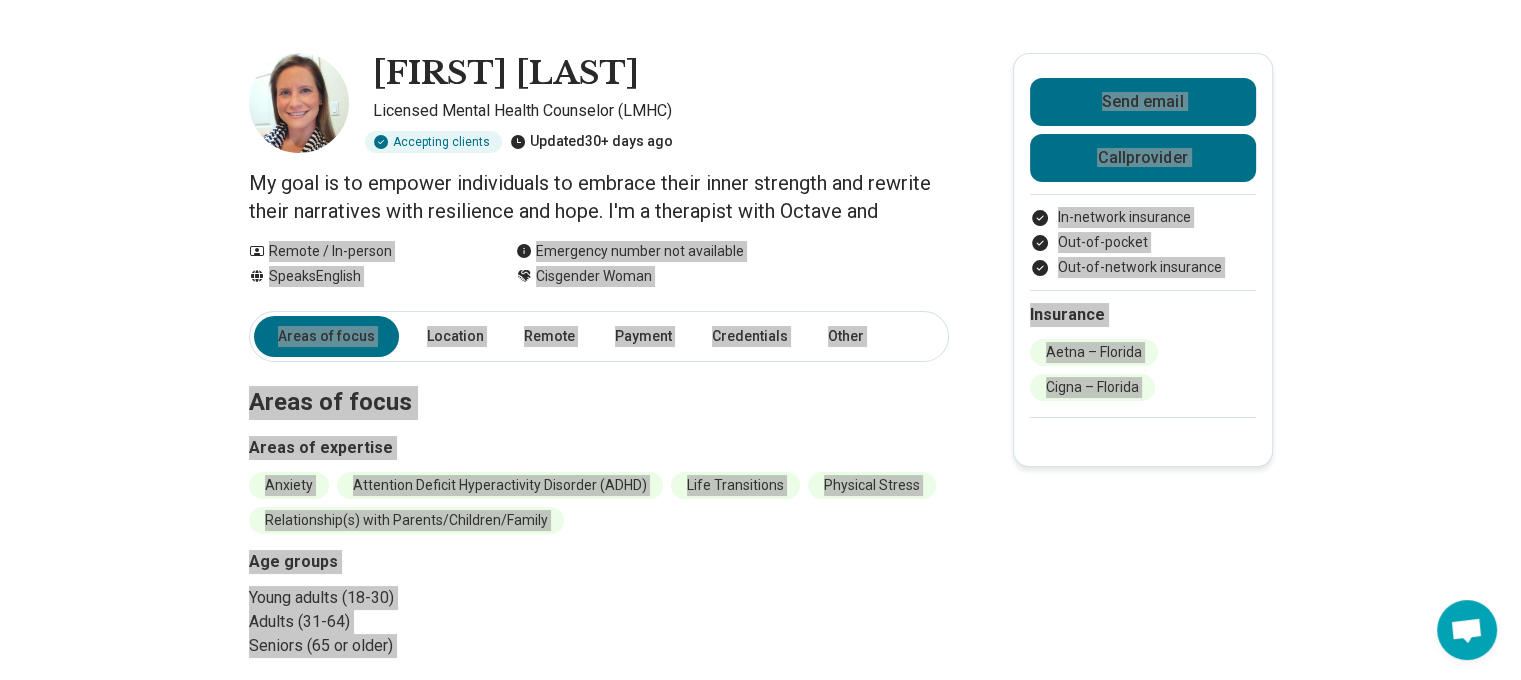 scroll, scrollTop: 0, scrollLeft: 0, axis: both 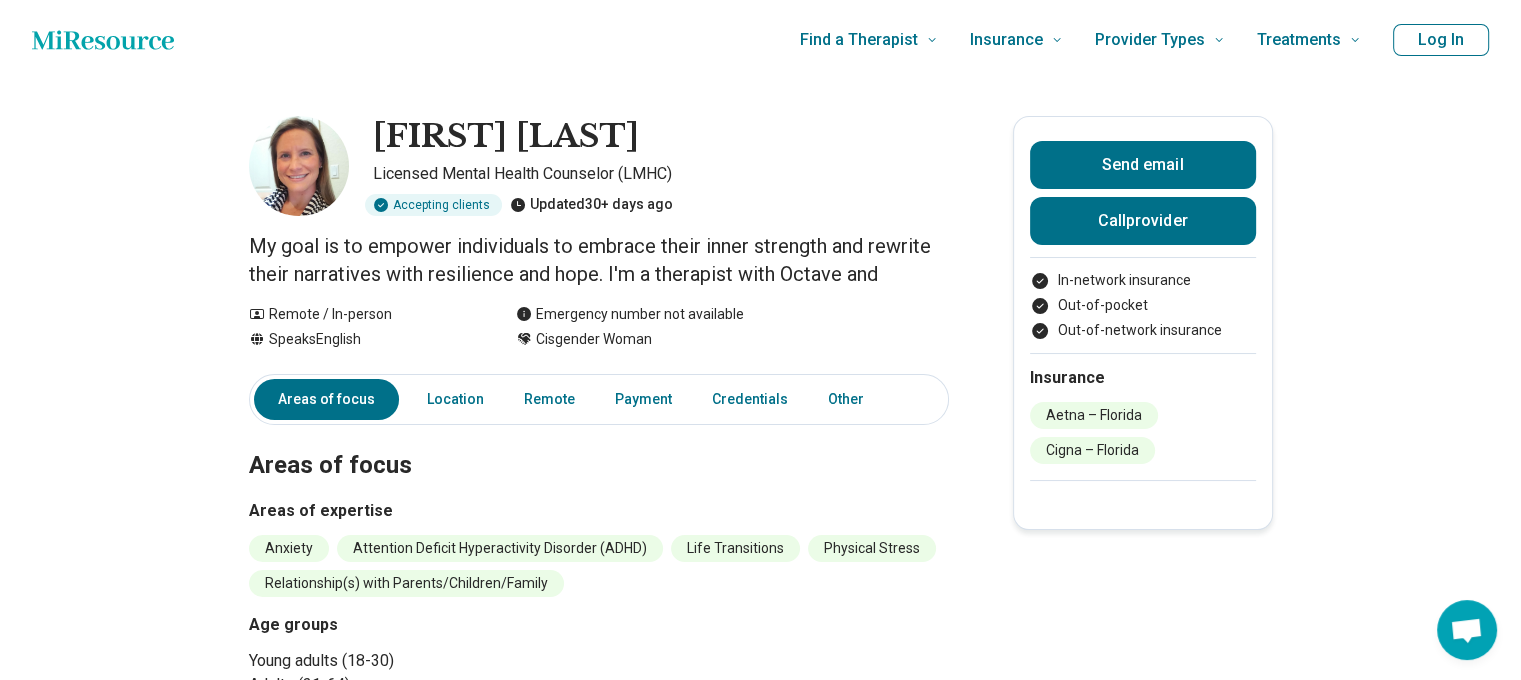 click on "My goal is to empower individuals to embrace their inner strength and rewrite their narratives with resilience and hope.
I'm a therapist with Octave and" at bounding box center (599, 260) 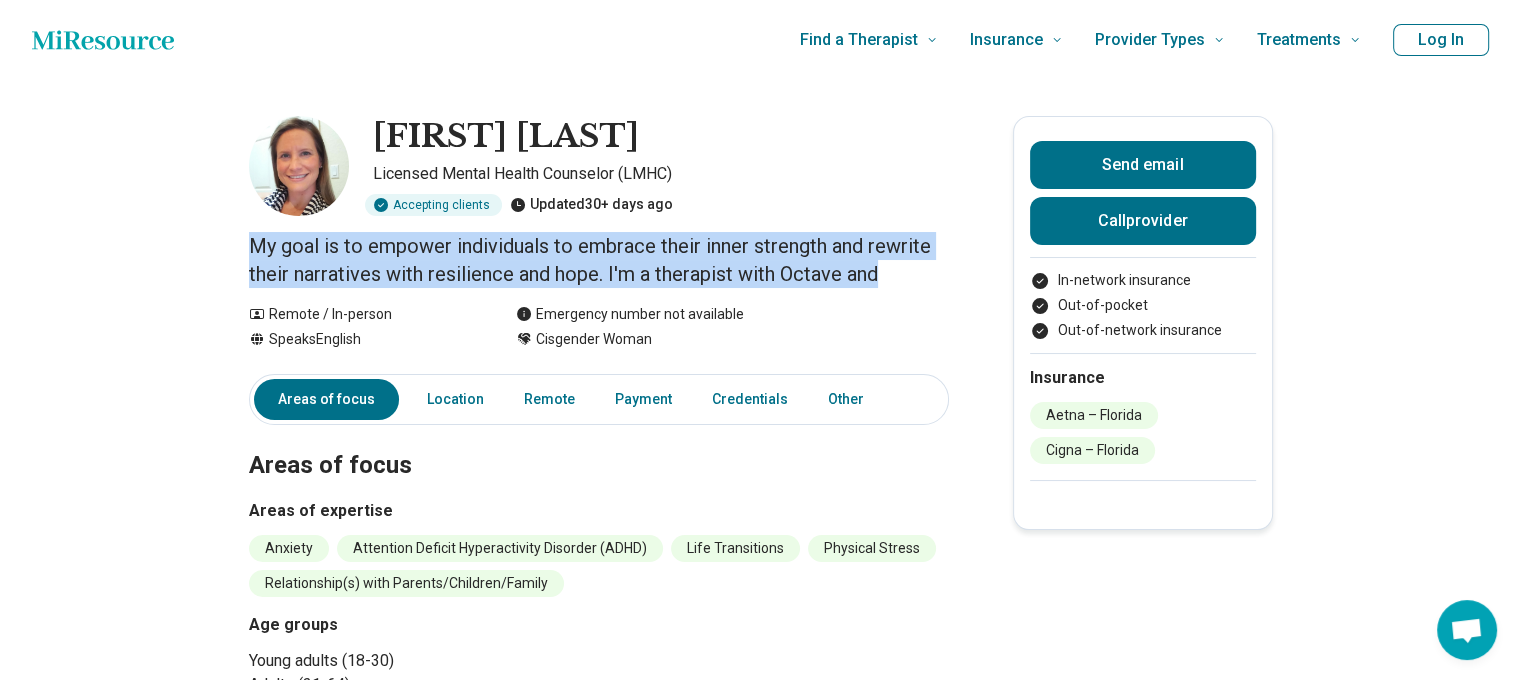 drag, startPoint x: 909, startPoint y: 280, endPoint x: 246, endPoint y: 235, distance: 664.5254 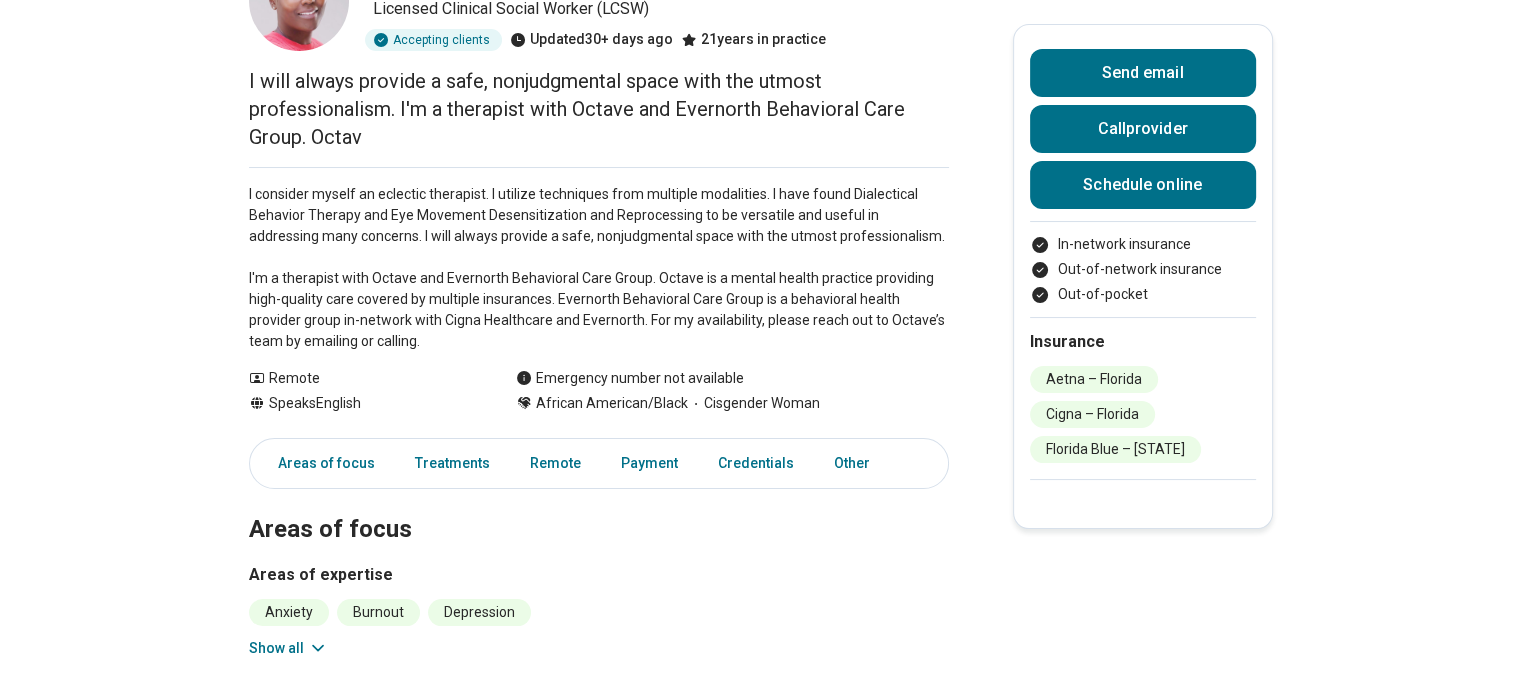 scroll, scrollTop: 200, scrollLeft: 0, axis: vertical 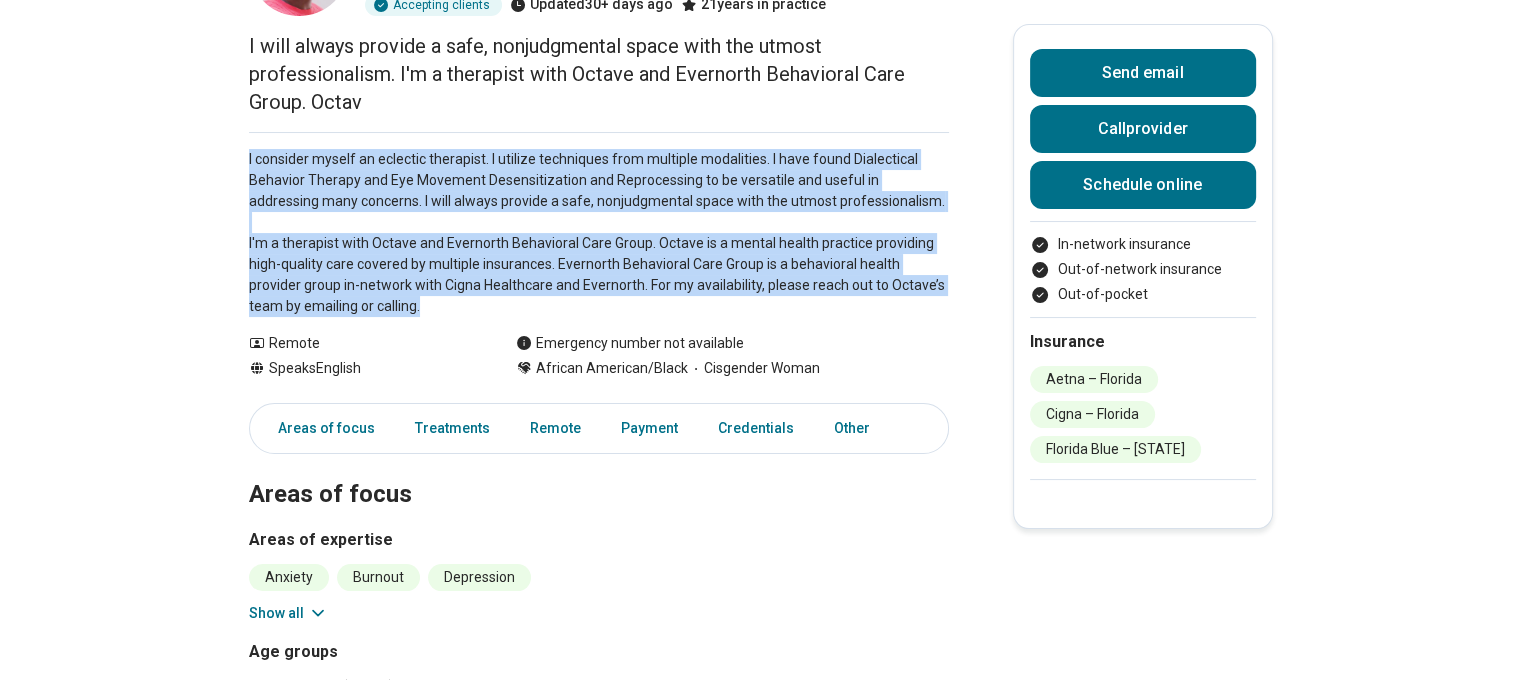 drag, startPoint x: 385, startPoint y: 314, endPoint x: 251, endPoint y: 151, distance: 211.00948 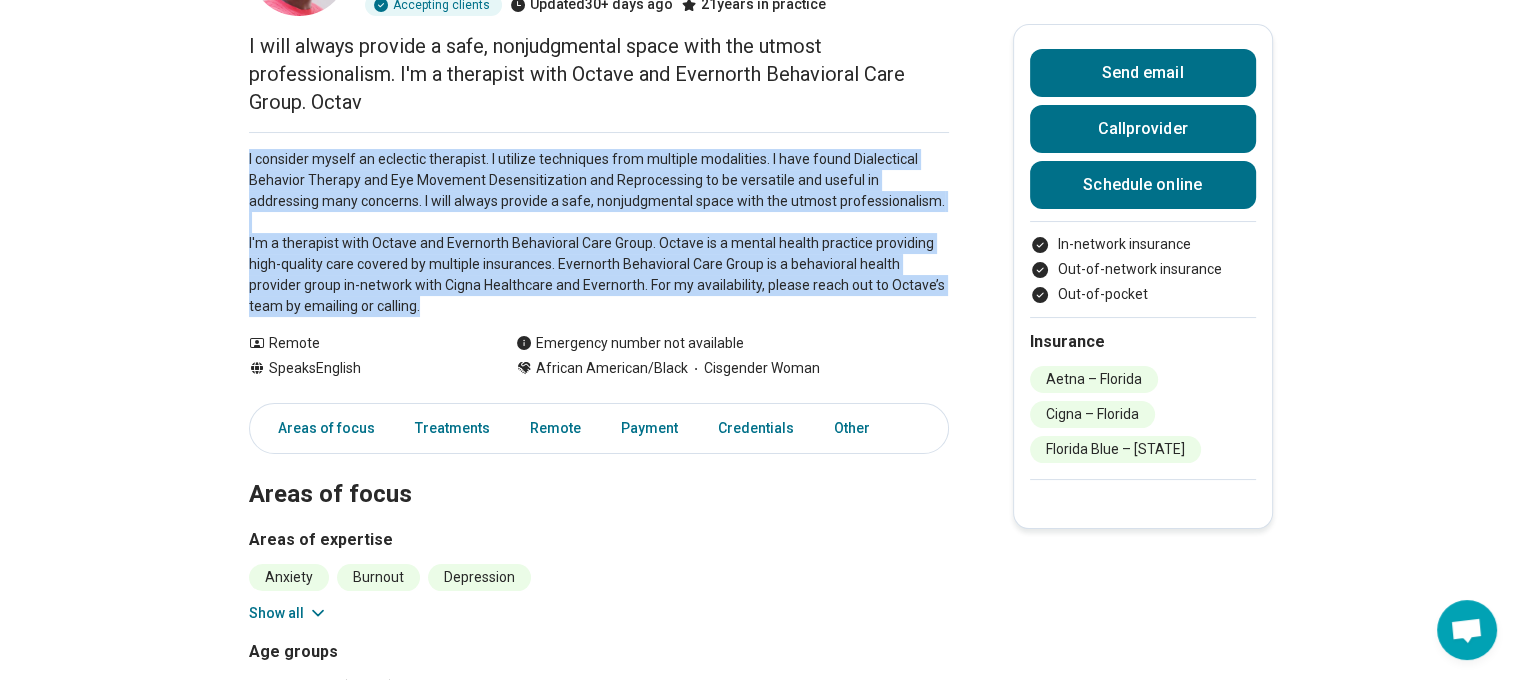 copy on "I consider myself an eclectic therapist. I utilize techniques from multiple modalities. I have found Dialectical Behavior Therapy and Eye Movement Desensitization and Reprocessing to be versatile and useful in addressing many concerns. I will always provide a safe, nonjudgmental space with the utmost professionalism.
I'm a therapist with Octave and Evernorth Behavioral Care Group. Octave is a mental health practice providing high-quality care covered by multiple insurances. Evernorth Behavioral Care Group is a behavioral health provider group in-network with Cigna Healthcare and Evernorth. For my availability, please reach out to Octave’s team by emailing or calling." 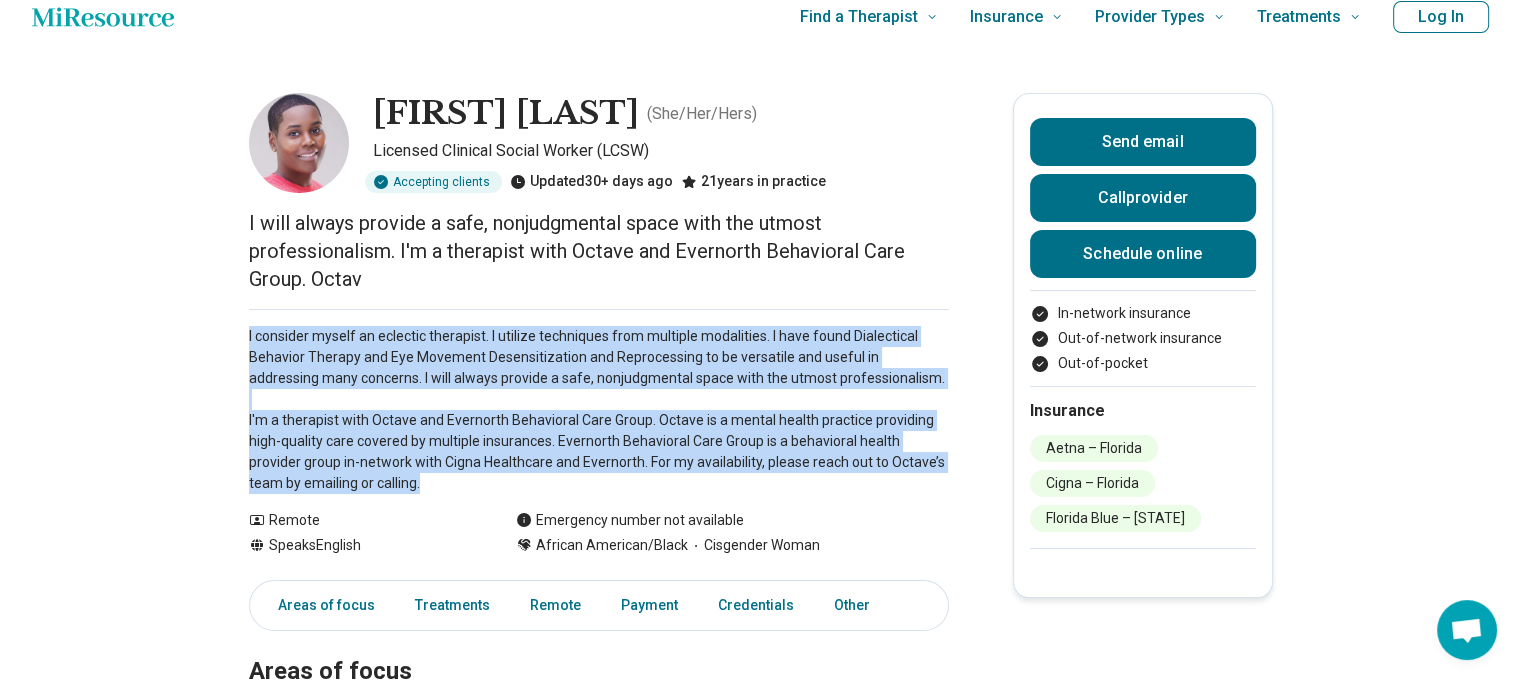 scroll, scrollTop: 0, scrollLeft: 0, axis: both 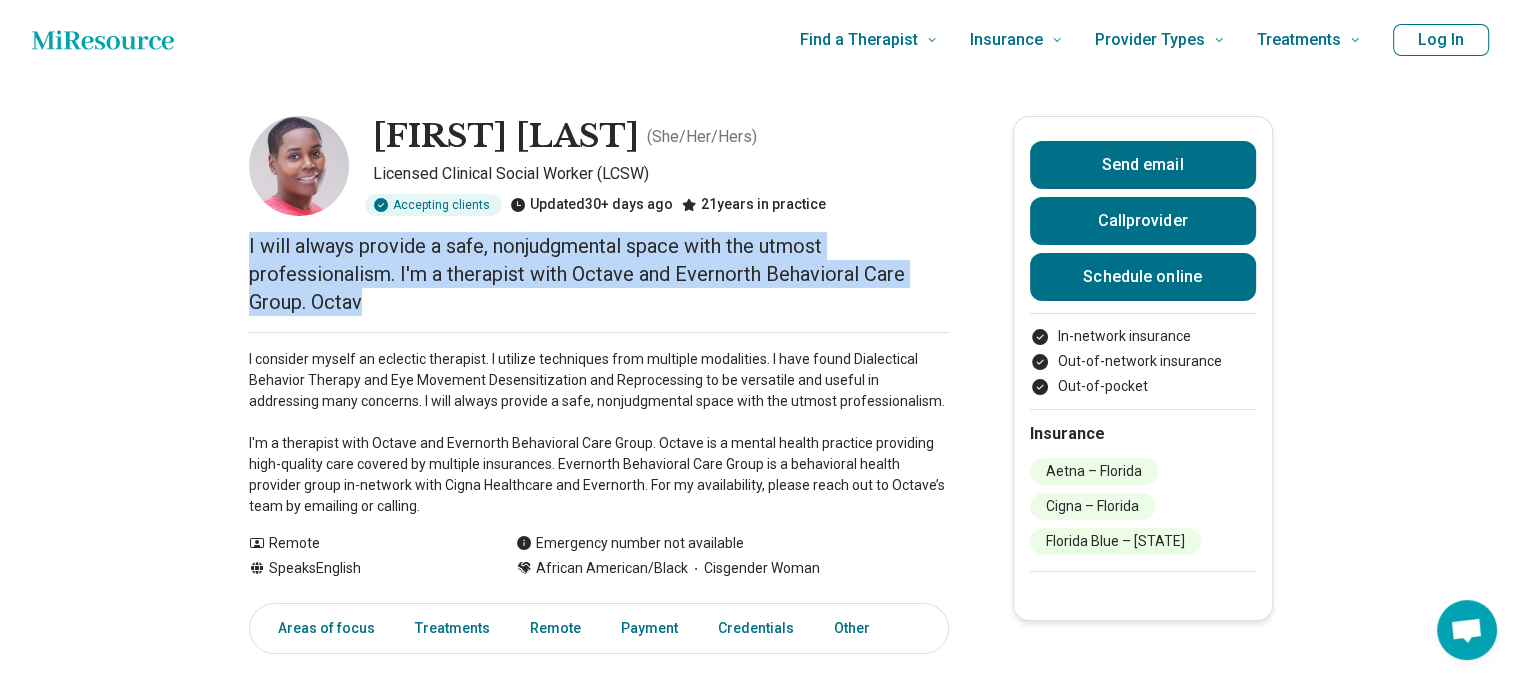 drag, startPoint x: 380, startPoint y: 300, endPoint x: 204, endPoint y: 227, distance: 190.53871 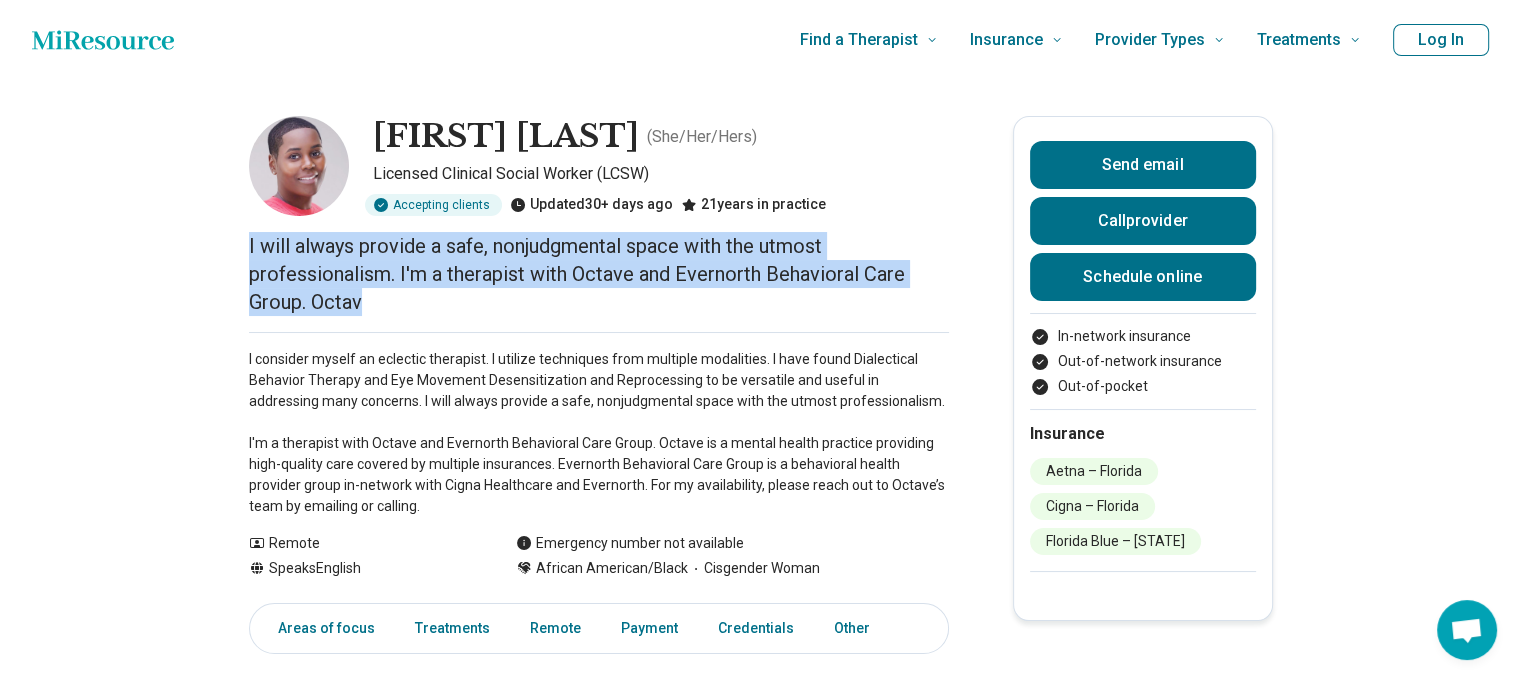 copy on "I will always provide a safe, nonjudgmental space with the utmost professionalism.
I'm a therapist with Octave and Evernorth Behavioral Care Group. Octav" 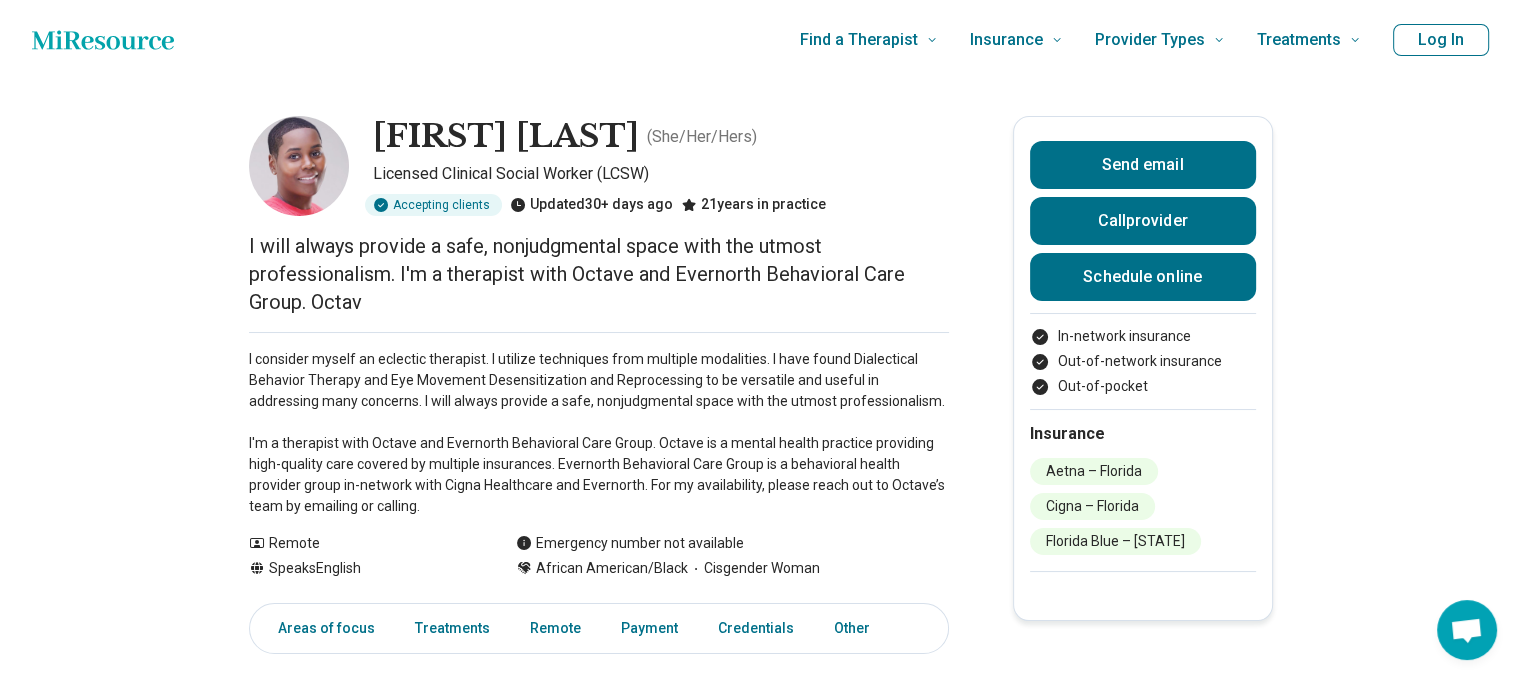 click on "I consider myself an eclectic therapist. I utilize techniques from multiple modalities. I have found Dialectical Behavior Therapy and Eye Movement Desensitization and Reprocessing to be versatile and useful in addressing many concerns. I will always provide a safe, nonjudgmental space with the utmost professionalism.
I'm a therapist with Octave and Evernorth Behavioral Care Group. Octave is a mental health practice providing high-quality care covered by multiple insurances. Evernorth Behavioral Care Group is a behavioral health provider group in-network with Cigna Healthcare and Evernorth. For my availability, please reach out to Octave’s team by emailing or calling." at bounding box center [599, 433] 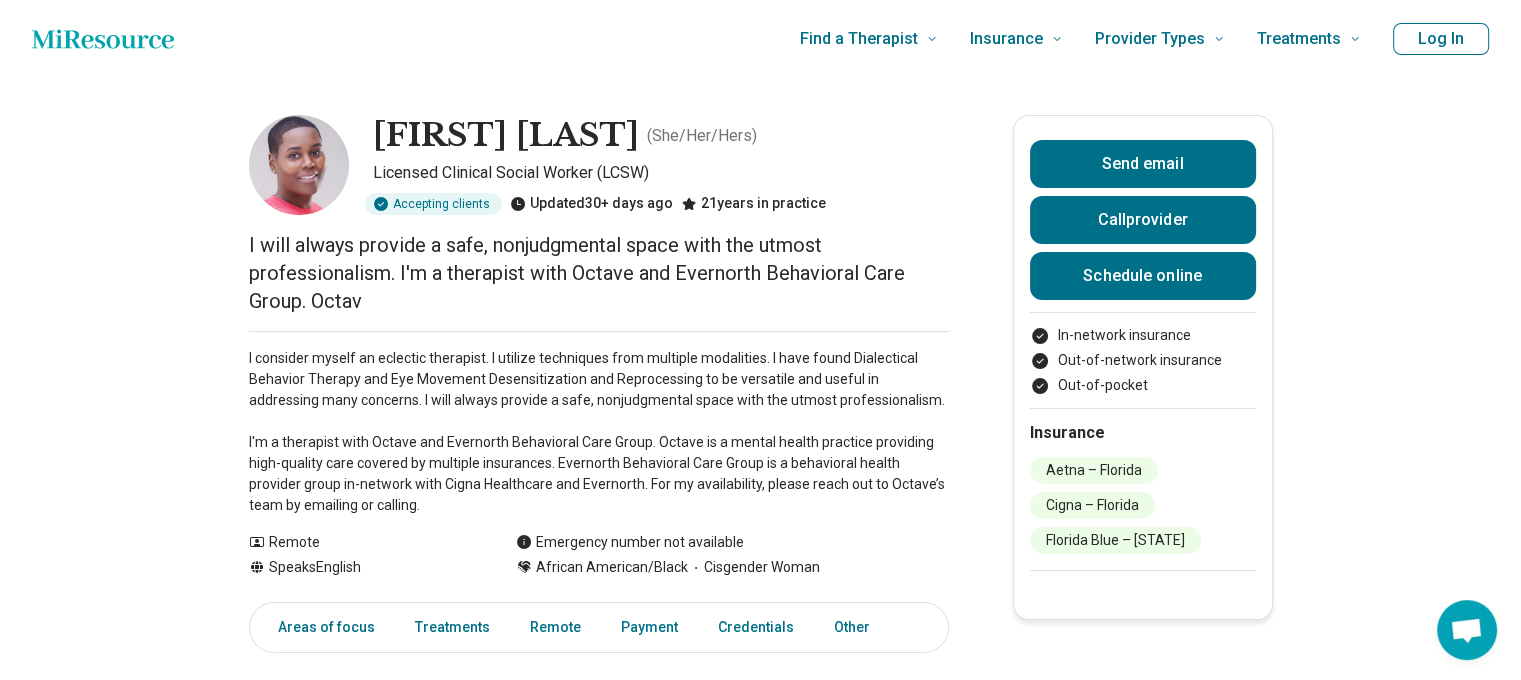 scroll, scrollTop: 100, scrollLeft: 0, axis: vertical 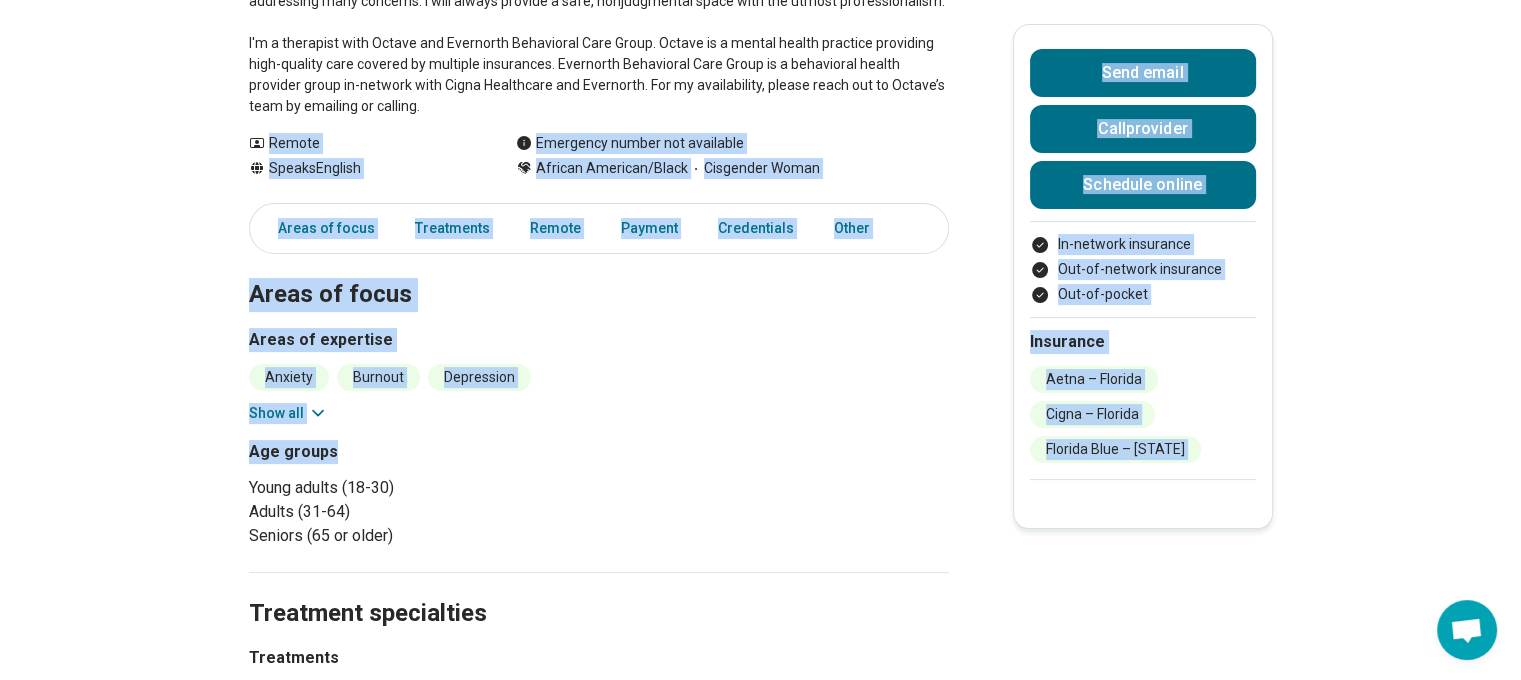 drag, startPoint x: 274, startPoint y: 438, endPoint x: 807, endPoint y: 459, distance: 533.4135 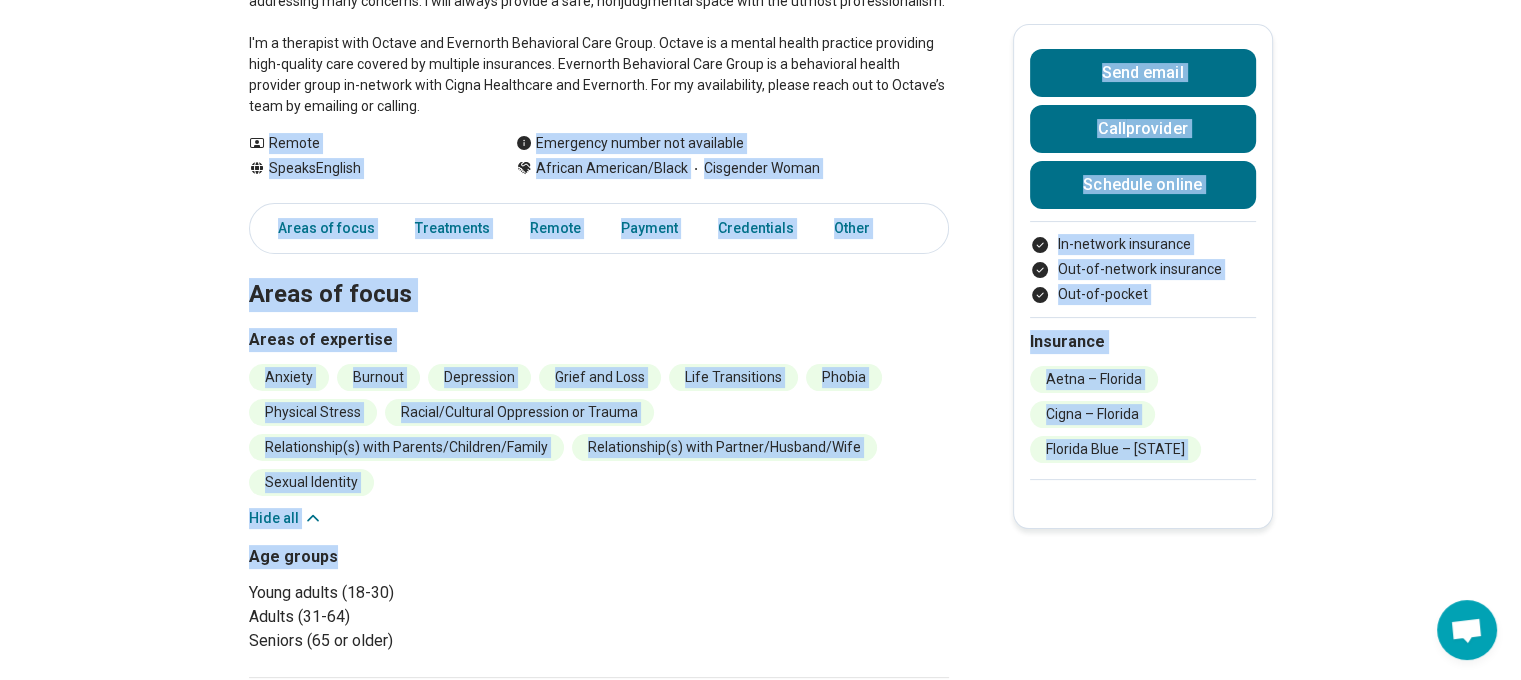 click on "Marisa Dotts ( She/Her/Hers ) Licensed Clinical Social Worker (LCSW) Accepting clients Updated  30+ days ago 21  years in practice I will always provide a safe, nonjudgmental space with the utmost professionalism.
I'm a therapist with Octave and Evernorth Behavioral Care Group. Octav I consider myself an eclectic therapist. I utilize techniques from multiple modalities. I have found Dialectical Behavior Therapy and Eye Movement Desensitization and Reprocessing to be versatile and useful in addressing many concerns. I will always provide a safe, nonjudgmental space with the utmost professionalism.
I'm a therapist with Octave and Evernorth Behavioral Care Group. Octave is a mental health practice providing high-quality care covered by multiple insurances. Evernorth Behavioral Care Group is a behavioral health provider group in-network with Cigna Healthcare and Evernorth. For my availability, please reach out to Octave’s team by emailing or calling. Show all Remote Speaks  English African American/Black ," at bounding box center (760, 712) 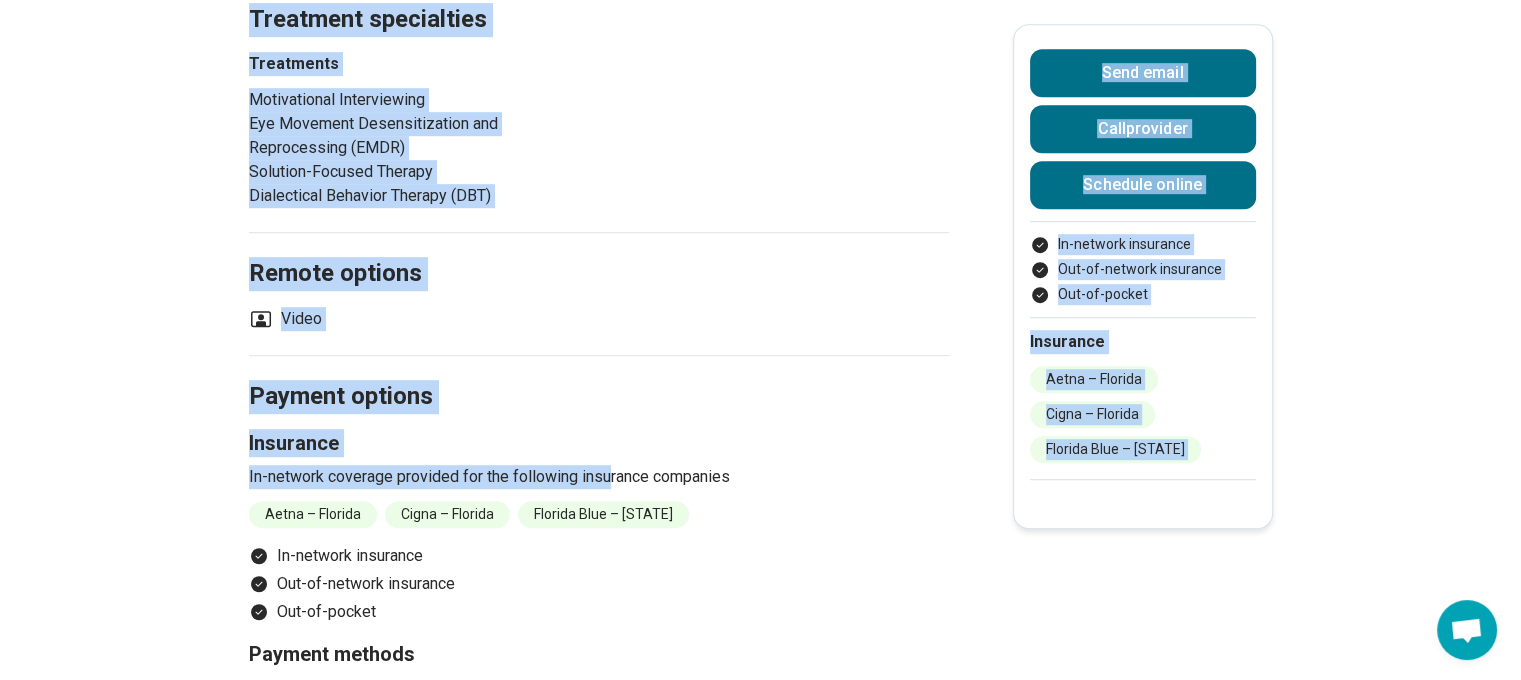 scroll, scrollTop: 1100, scrollLeft: 0, axis: vertical 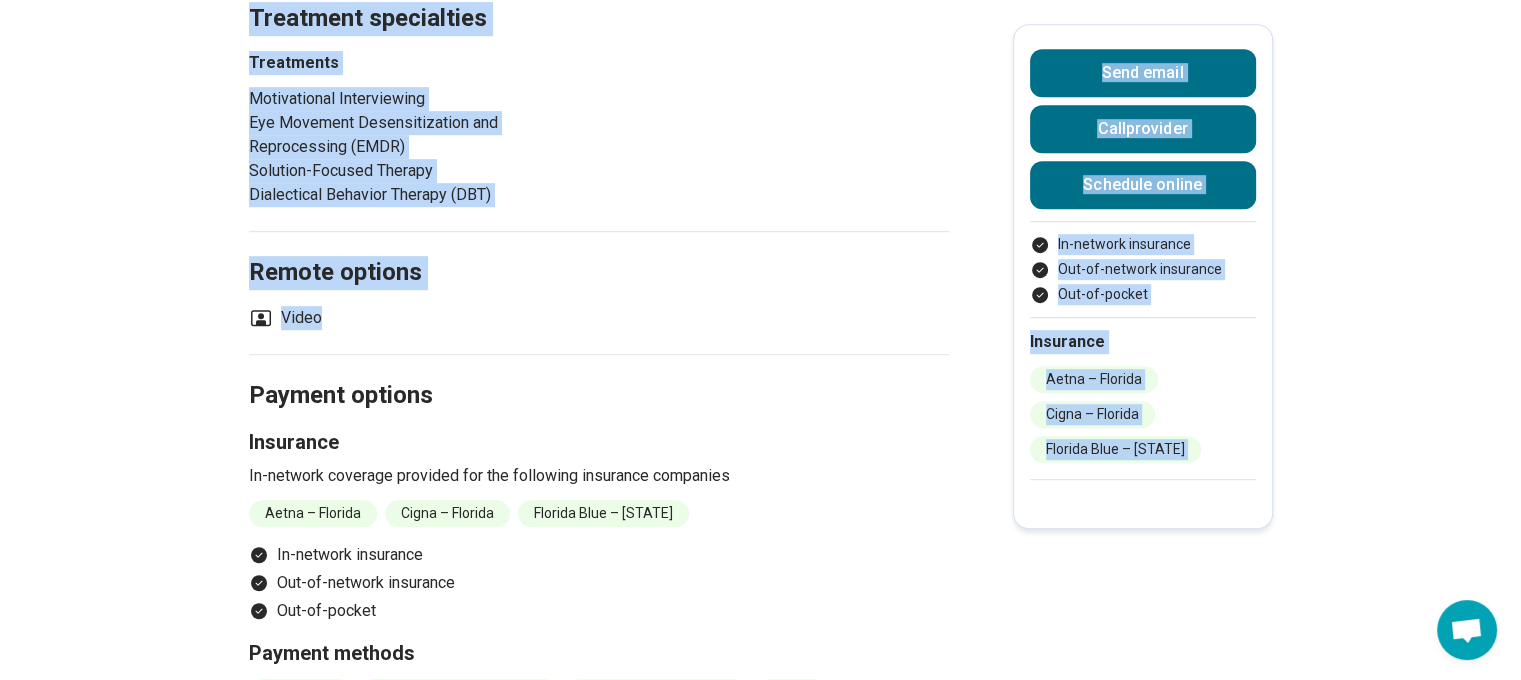 drag, startPoint x: 272, startPoint y: 151, endPoint x: 328, endPoint y: 314, distance: 172.35138 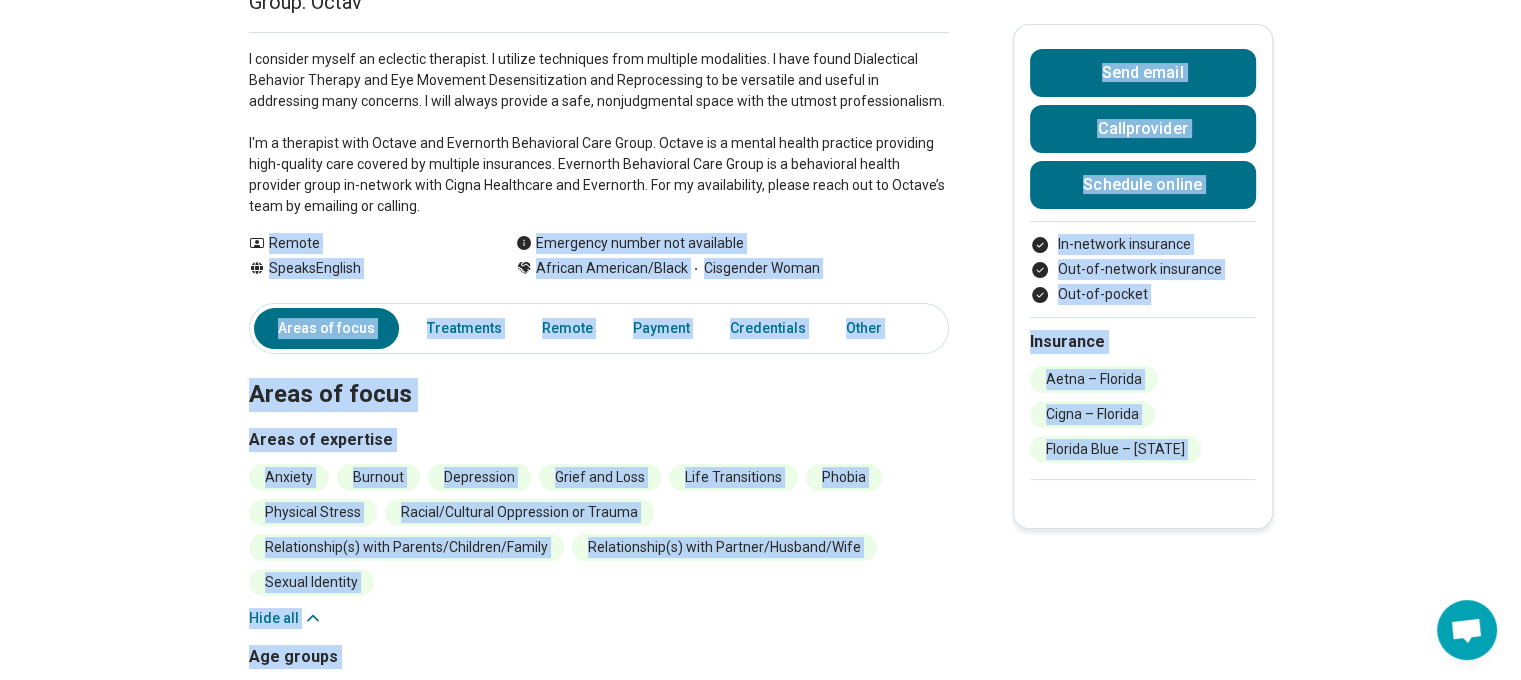 scroll, scrollTop: 100, scrollLeft: 0, axis: vertical 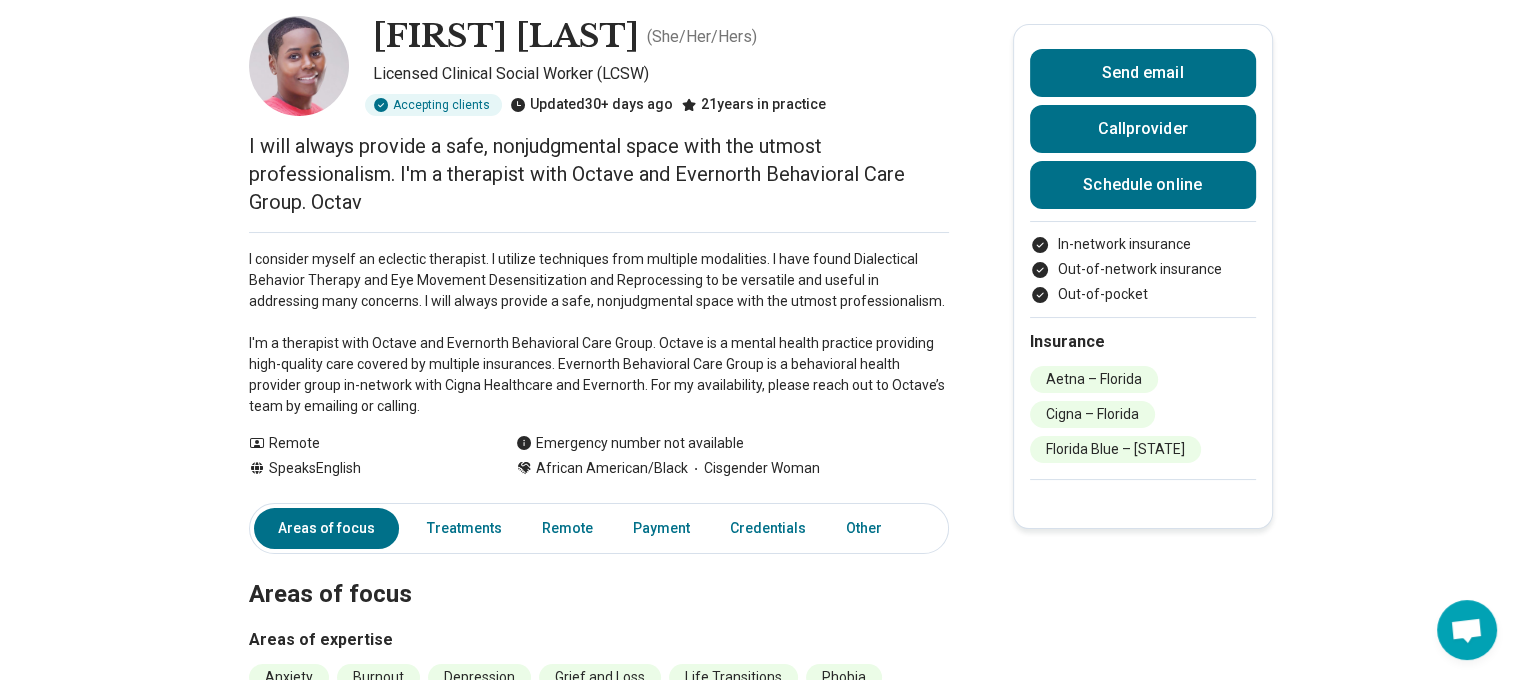 click on "I consider myself an eclectic therapist. I utilize techniques from multiple modalities. I have found Dialectical Behavior Therapy and Eye Movement Desensitization and Reprocessing to be versatile and useful in addressing many concerns. I will always provide a safe, nonjudgmental space with the utmost professionalism.
I'm a therapist with Octave and Evernorth Behavioral Care Group. Octave is a mental health practice providing high-quality care covered by multiple insurances. Evernorth Behavioral Care Group is a behavioral health provider group in-network with Cigna Healthcare and Evernorth. For my availability, please reach out to Octave’s team by emailing or calling." at bounding box center [599, 333] 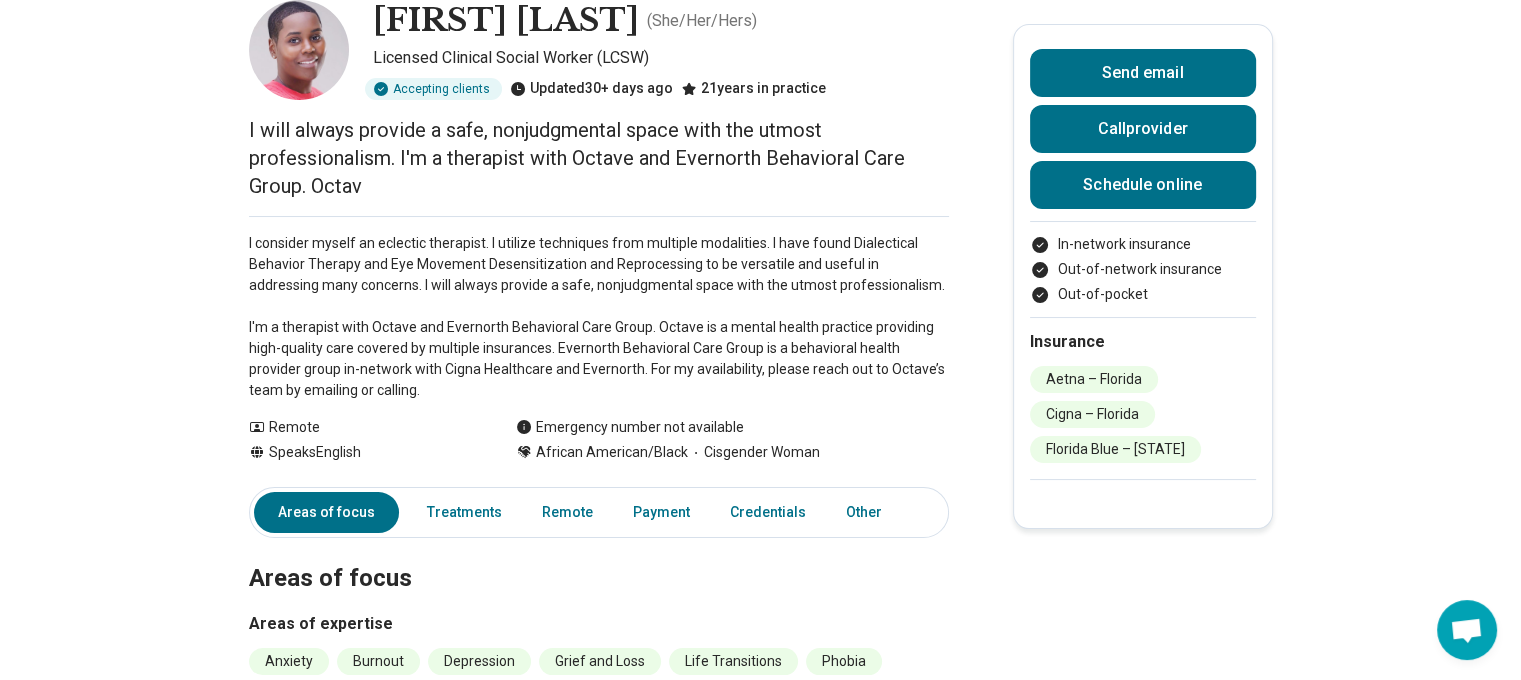 scroll, scrollTop: 100, scrollLeft: 0, axis: vertical 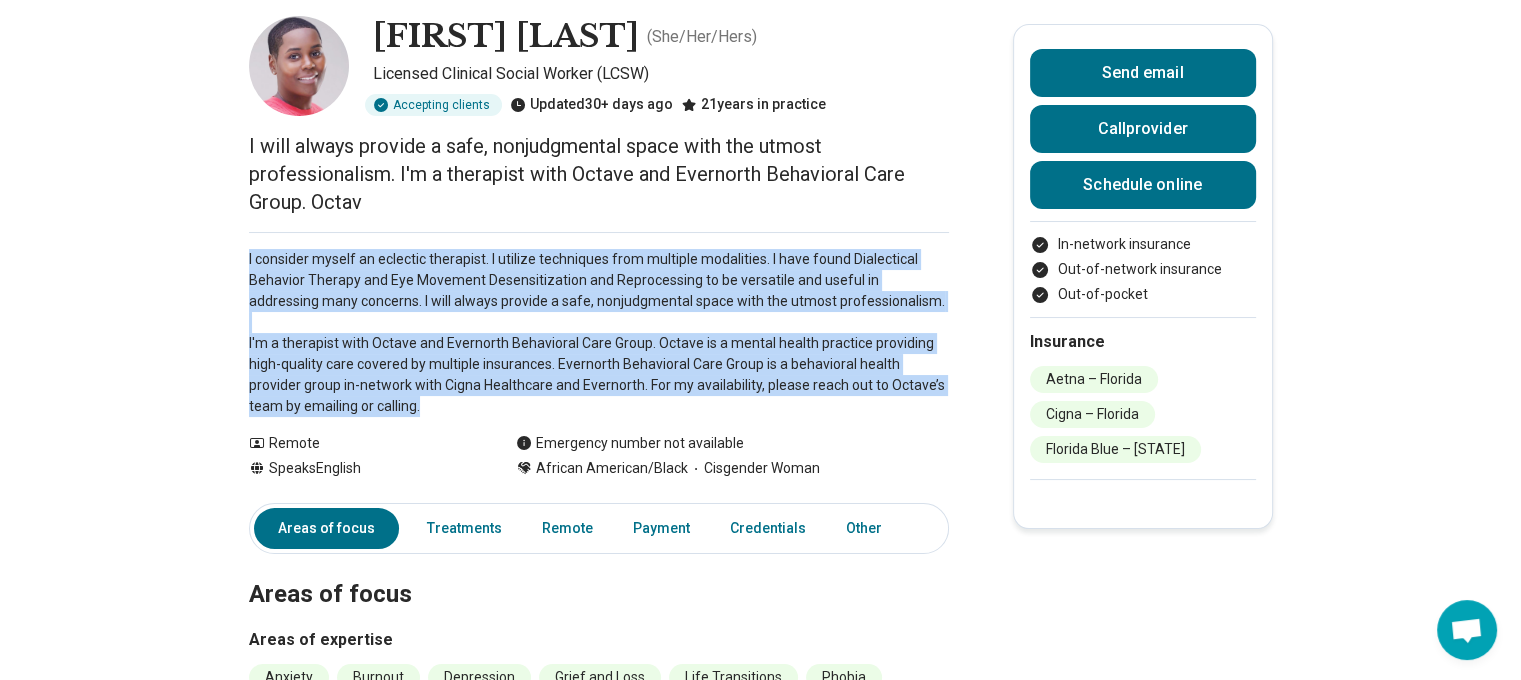 drag, startPoint x: 342, startPoint y: 376, endPoint x: 239, endPoint y: 259, distance: 155.87816 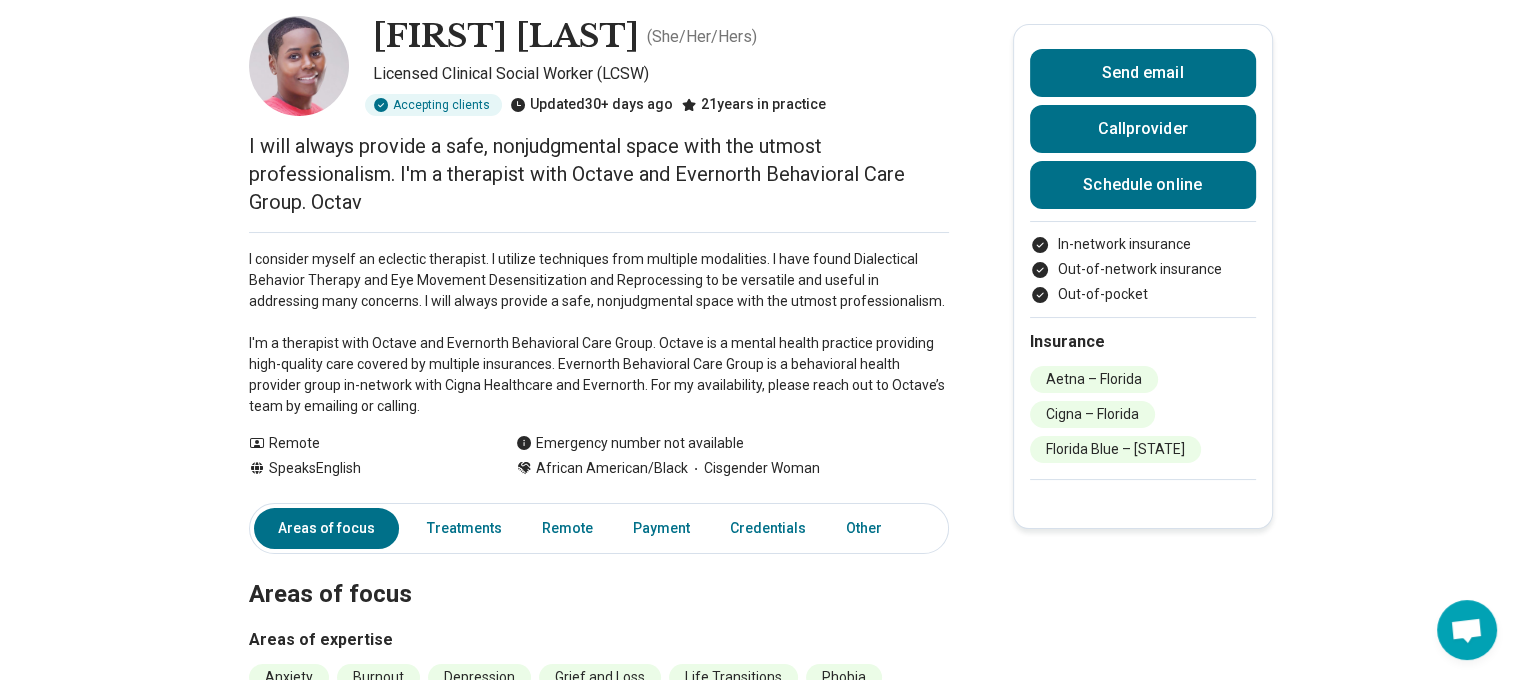 drag, startPoint x: 564, startPoint y: 176, endPoint x: 467, endPoint y: 213, distance: 103.81715 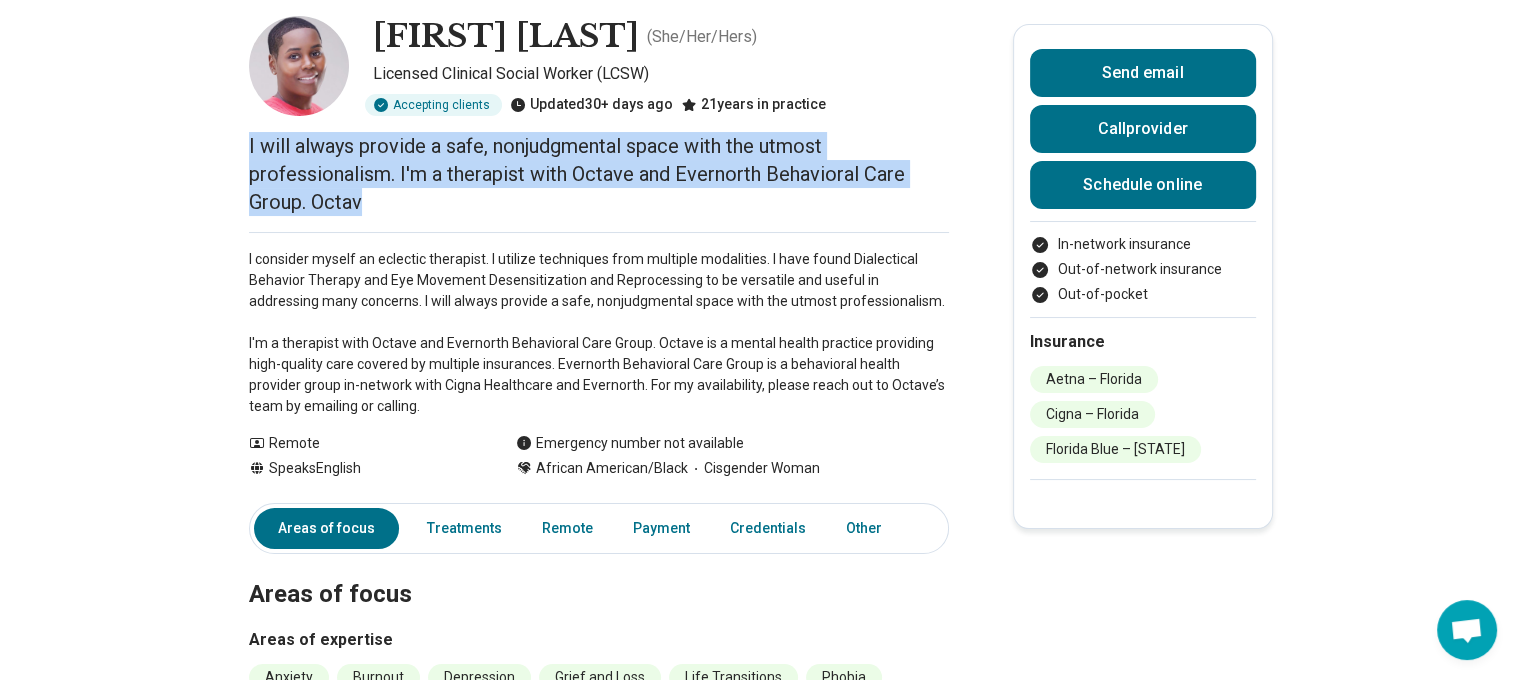 drag, startPoint x: 464, startPoint y: 213, endPoint x: 197, endPoint y: 158, distance: 272.60596 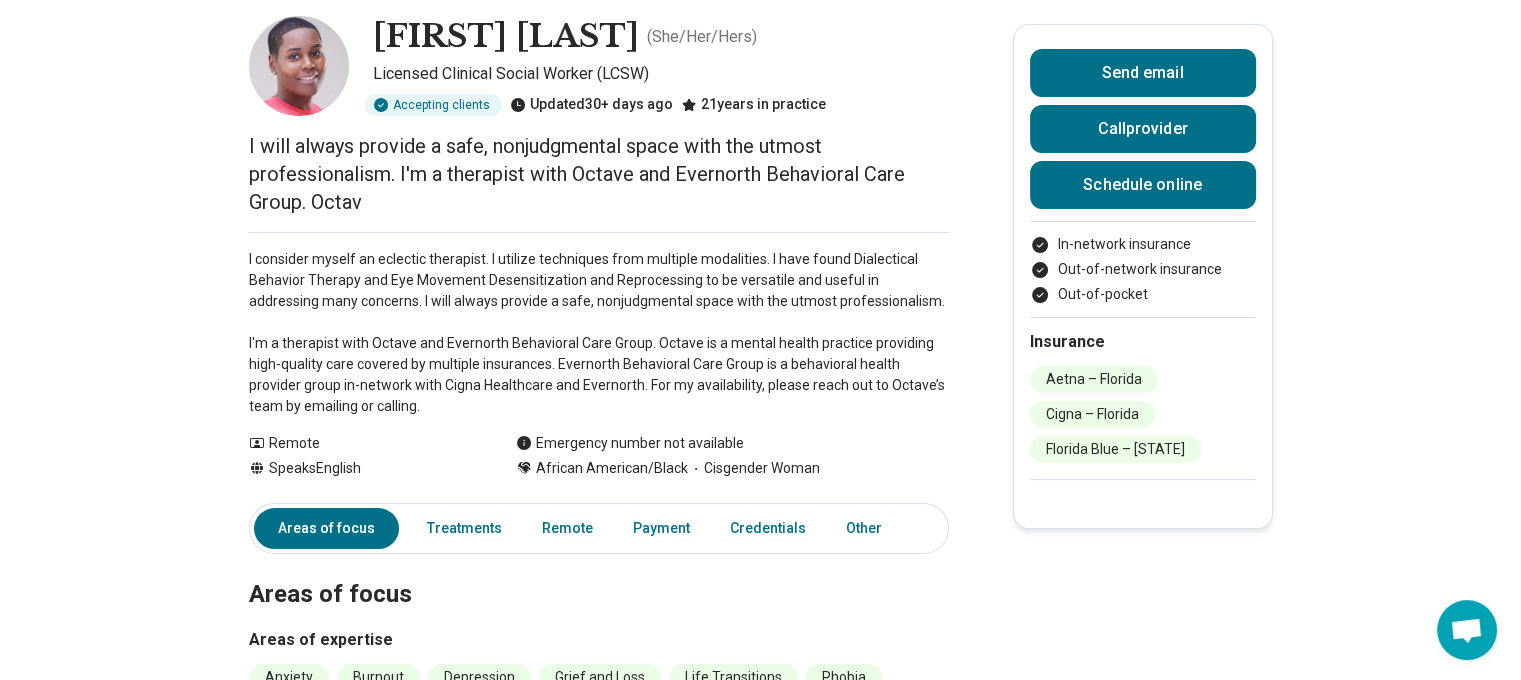 click on "I consider myself an eclectic therapist. I utilize techniques from multiple modalities. I have found Dialectical Behavior Therapy and Eye Movement Desensitization and Reprocessing to be versatile and useful in addressing many concerns. I will always provide a safe, nonjudgmental space with the utmost professionalism.
I'm a therapist with Octave and Evernorth Behavioral Care Group. Octave is a mental health practice providing high-quality care covered by multiple insurances. Evernorth Behavioral Care Group is a behavioral health provider group in-network with Cigna Healthcare and Evernorth. For my availability, please reach out to Octave’s team by emailing or calling." at bounding box center [599, 333] 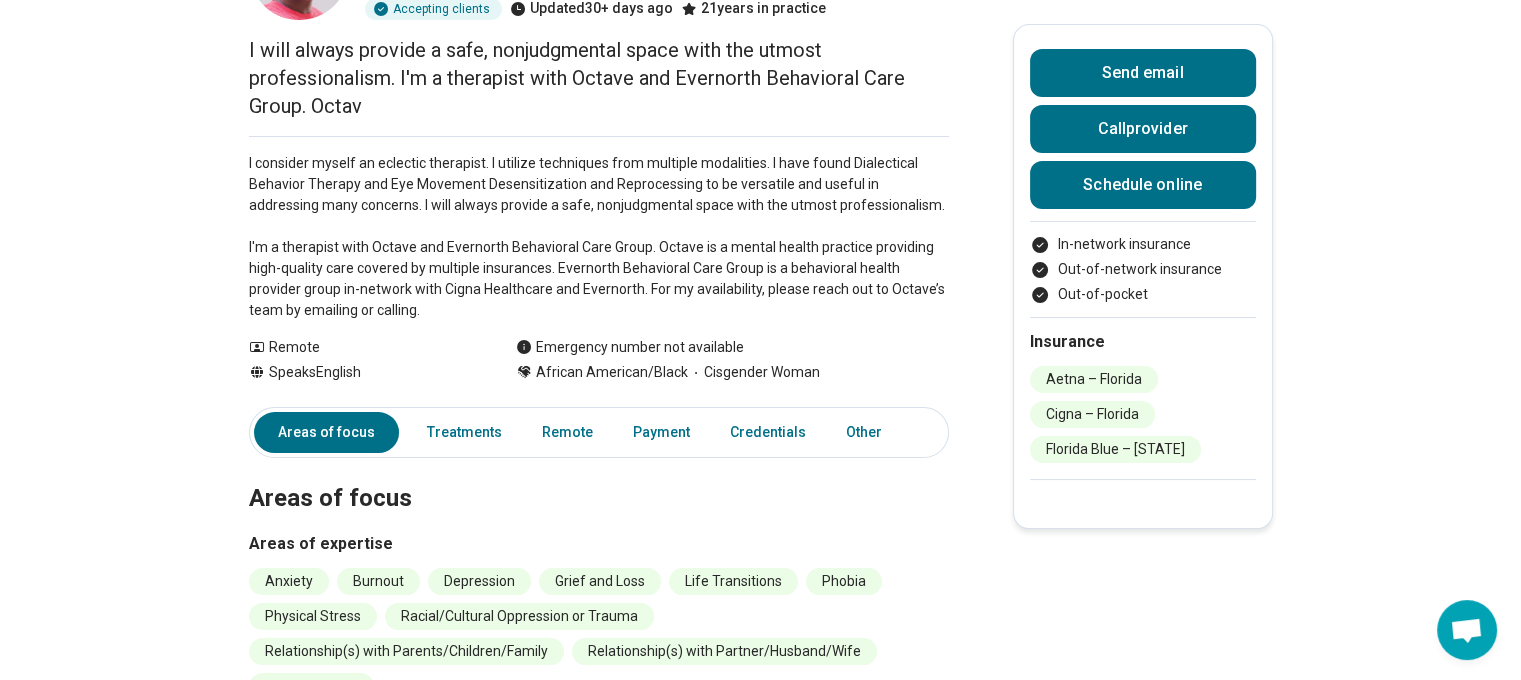 scroll, scrollTop: 400, scrollLeft: 0, axis: vertical 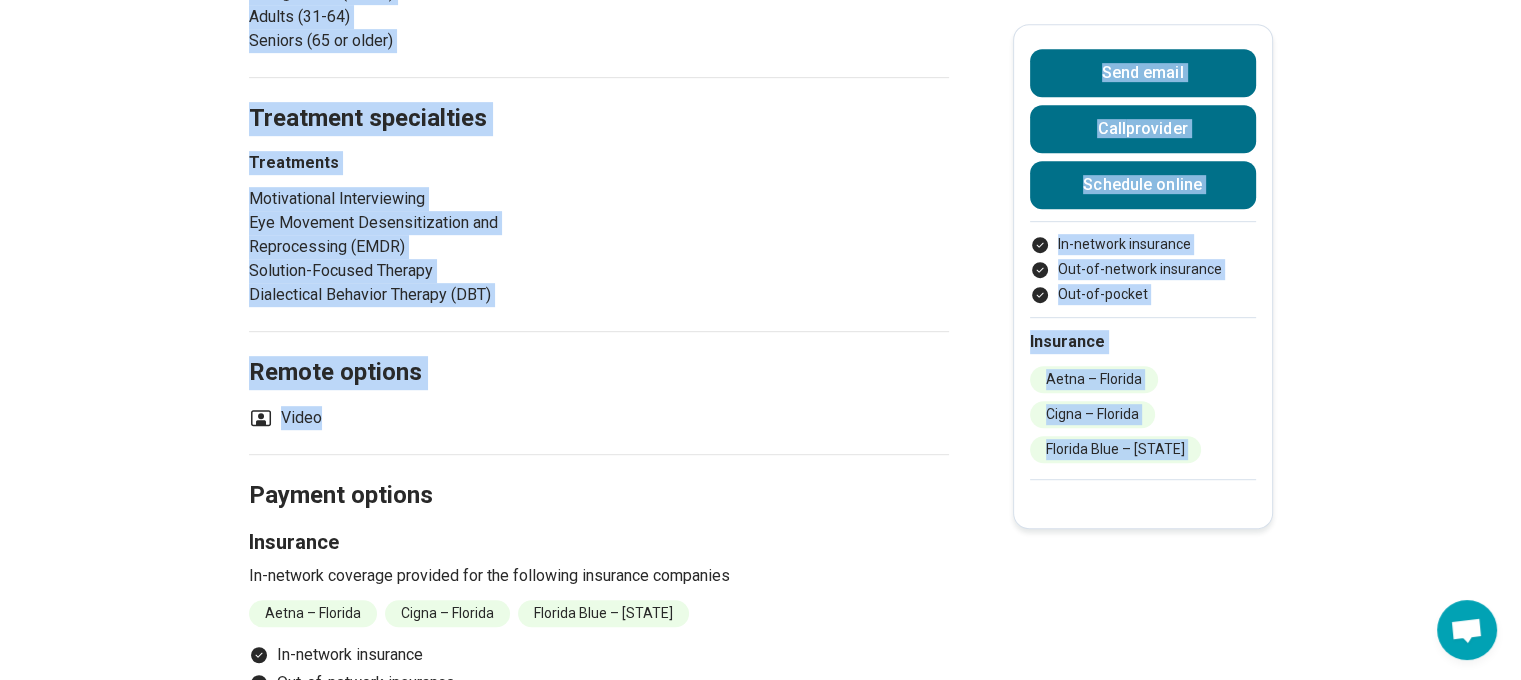 drag, startPoint x: 274, startPoint y: 139, endPoint x: 324, endPoint y: 422, distance: 287.38303 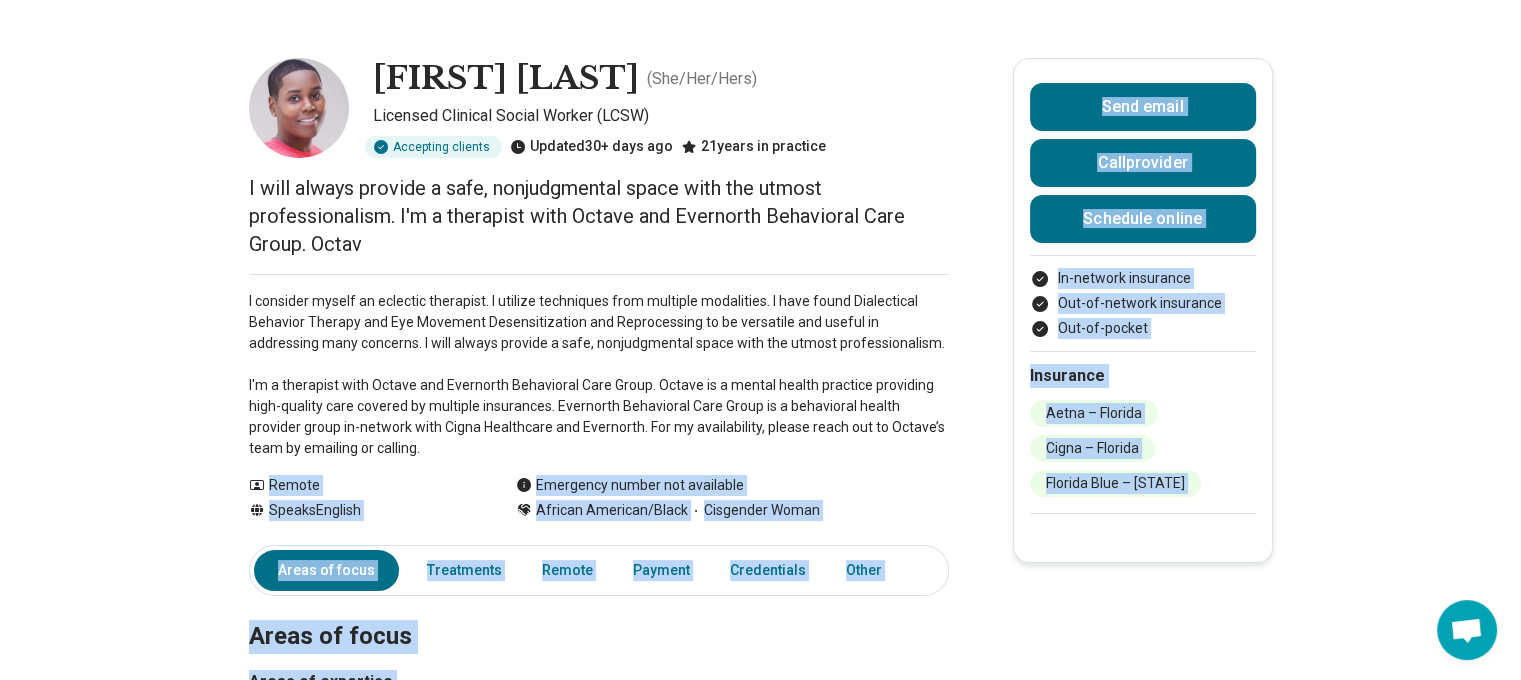 scroll, scrollTop: 0, scrollLeft: 0, axis: both 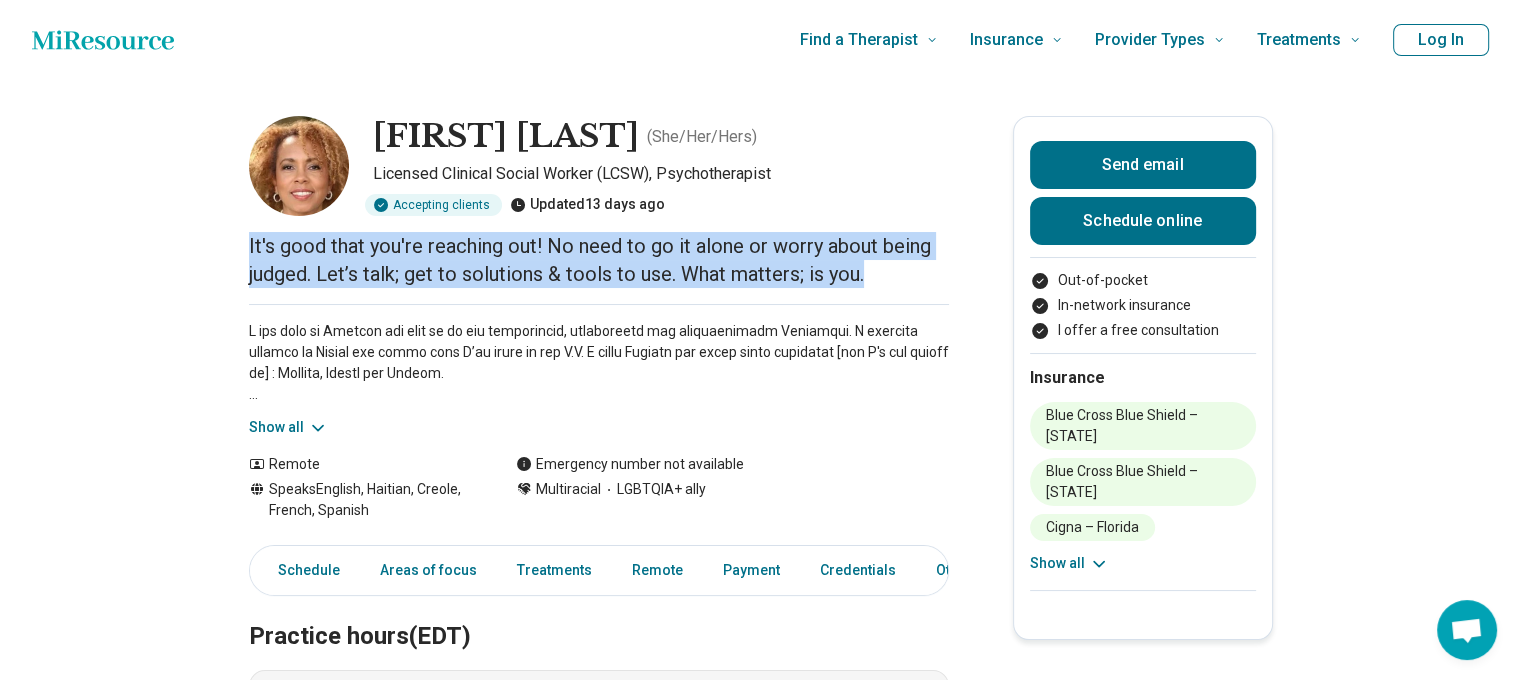 drag, startPoint x: 888, startPoint y: 278, endPoint x: 254, endPoint y: 233, distance: 635.595 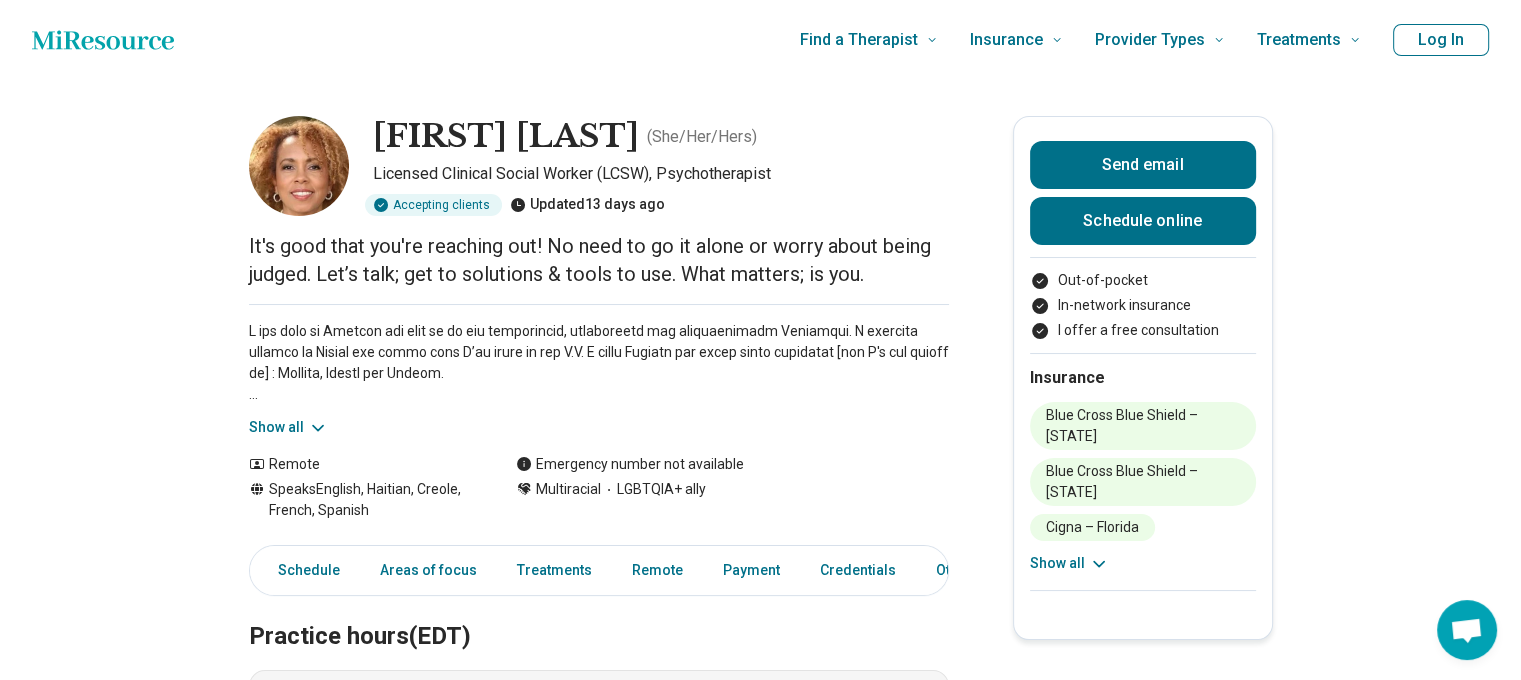 drag, startPoint x: 656, startPoint y: 346, endPoint x: 648, endPoint y: 337, distance: 12.0415945 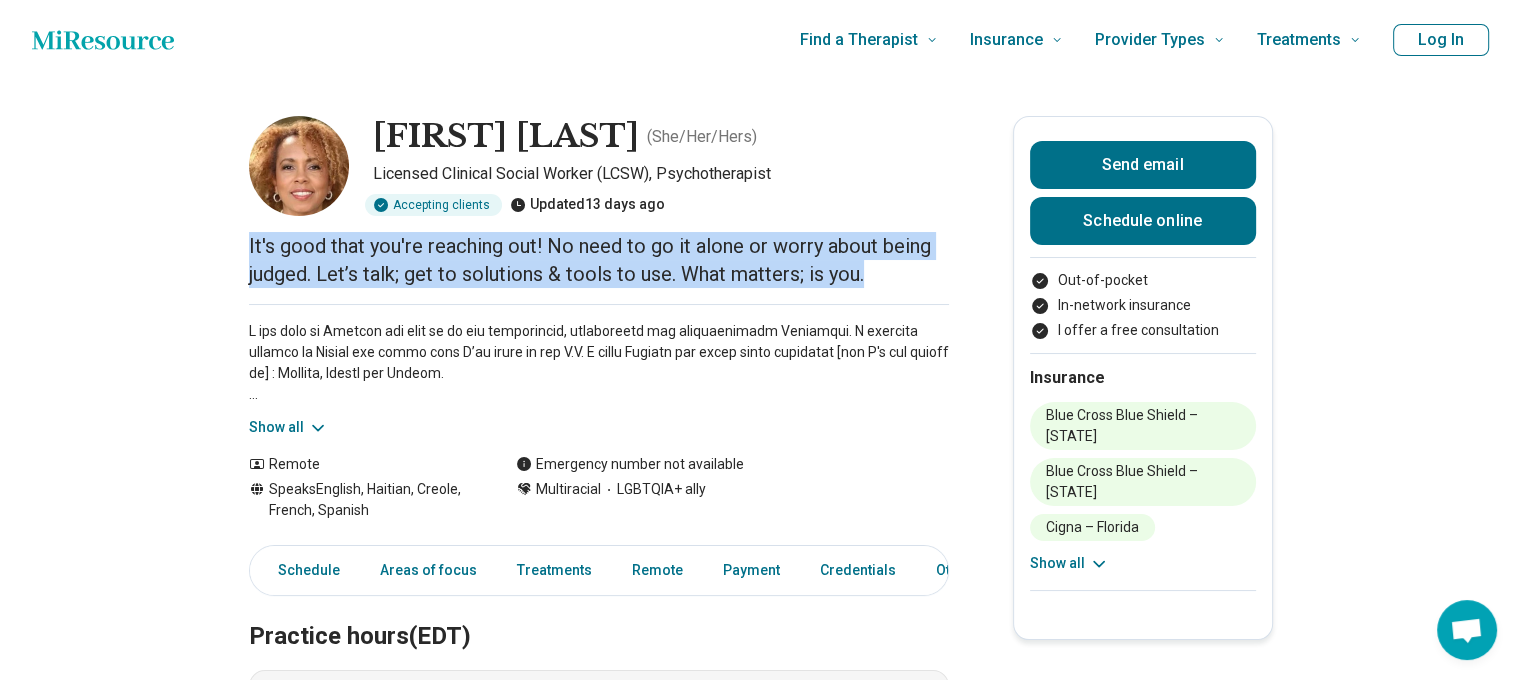 drag, startPoint x: 892, startPoint y: 277, endPoint x: 230, endPoint y: 255, distance: 662.3655 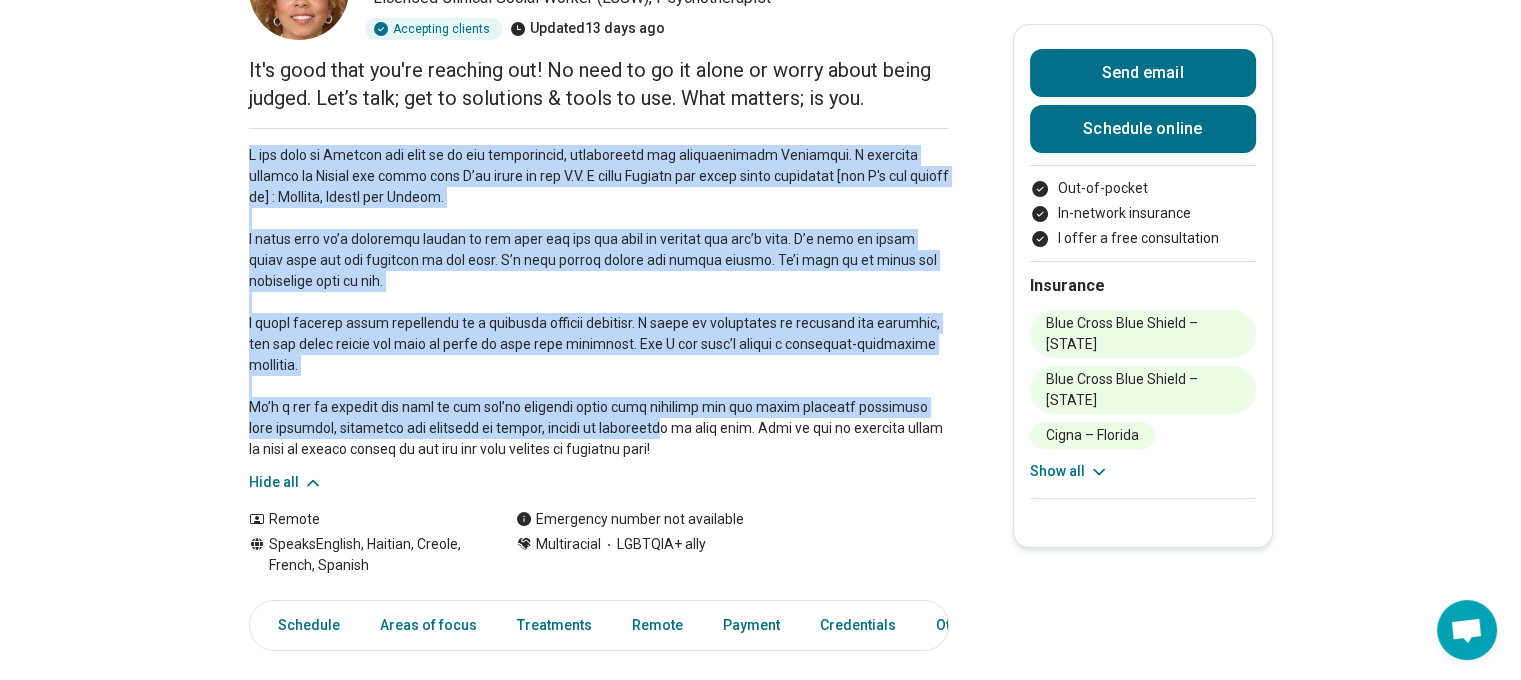 scroll, scrollTop: 200, scrollLeft: 0, axis: vertical 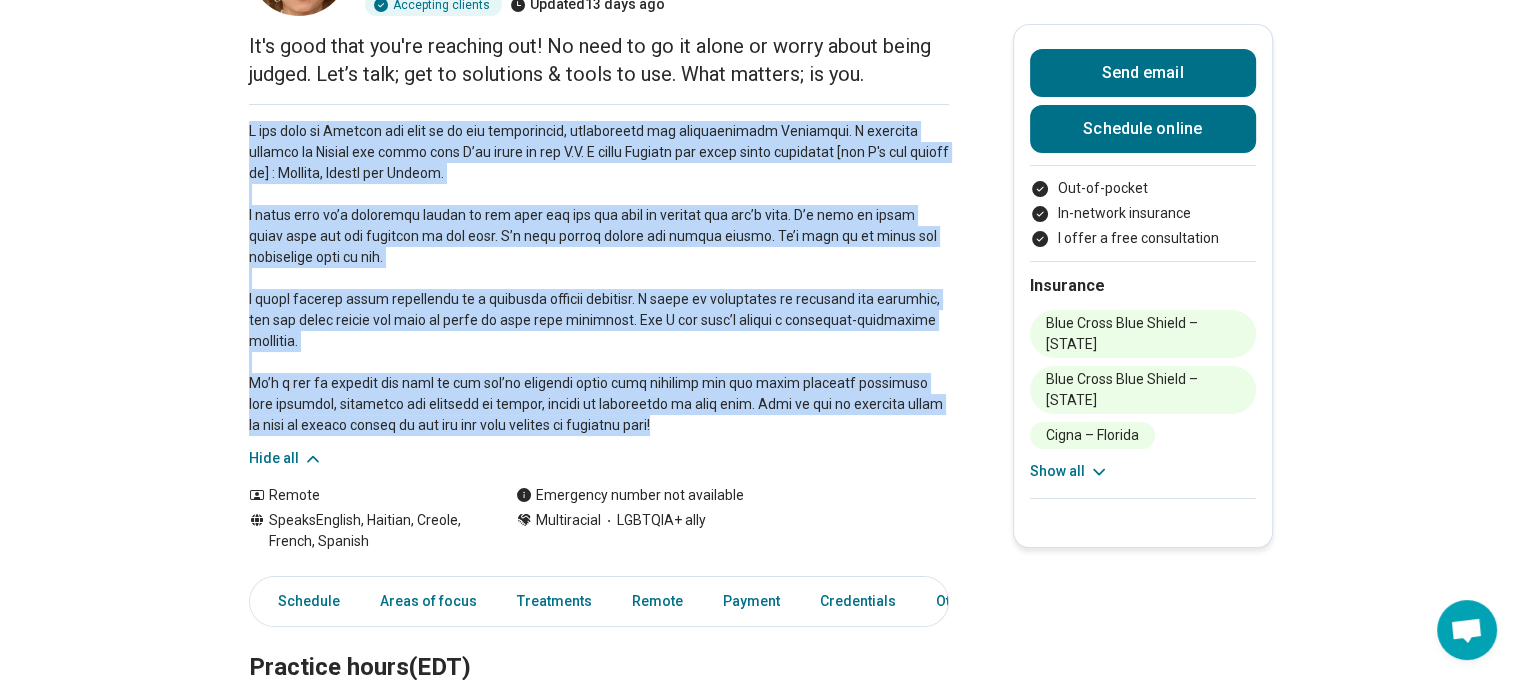 drag, startPoint x: 256, startPoint y: 328, endPoint x: 660, endPoint y: 419, distance: 414.12195 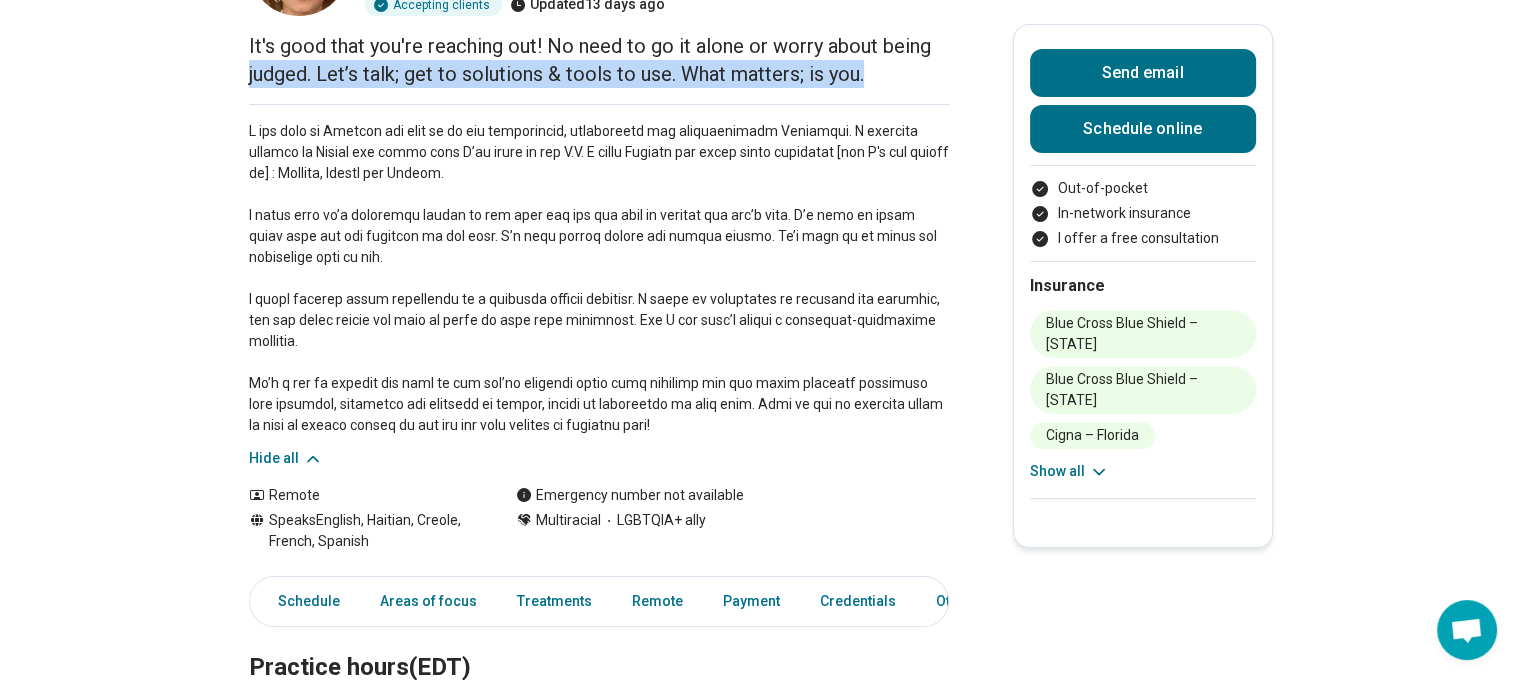 drag, startPoint x: 884, startPoint y: 79, endPoint x: 214, endPoint y: 67, distance: 670.1075 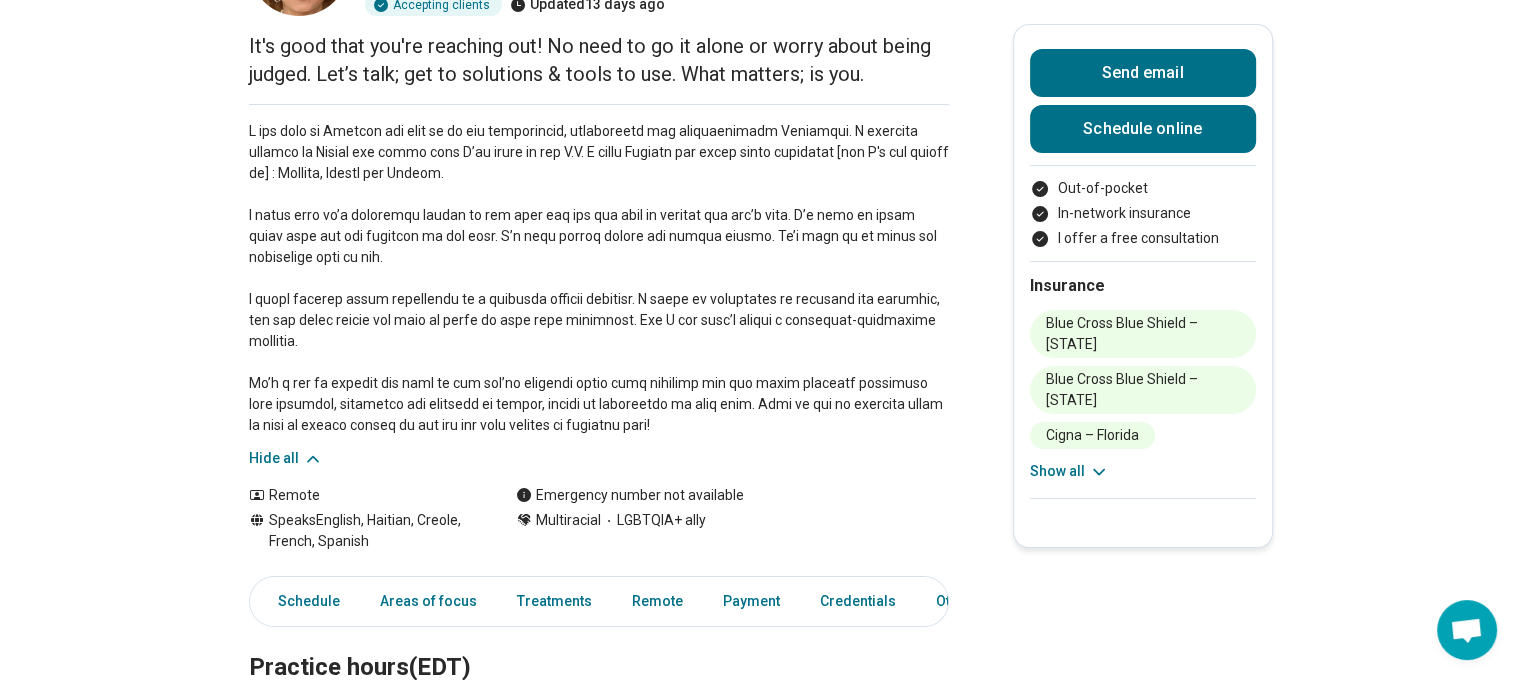 click on "[FIRST] [LAST] ( She/Her/Hers ) Licensed Clinical Social Worker (LCSW), Psychotherapist Accepting clients Updated  13 days ago It's good that you're reaching out! No need to go it alone or worry about being judged. Let’s talk; get to solutions & tools to use.
What matters; is you. Hide all Remote Speaks  English, Haitian, Creole, French, Spanish Emergency number not available Multiracial LGBTQIA+ ally Send email Schedule online Out-of-pocket In-network insurance I offer a free consultation Insurance Blue Cross Blue Shield – [STATE] Blue Cross Blue Shield – [STATE] Cigna – [STATE] Cigna-EAP – [STATE] Florida Blue – [STATE] Medicare – [STATE] Medicare – [STATE] Optum – [STATE] Oscar – [STATE] UMR-EAP – [STATE] United HealthCare – [STATE] Show all Schedule Areas of focus Treatments Remote Payment Credentials Other Practice hours  (EDT) Sun closed Mon 10:00 am  –   5:30 pm Tue 10:00 am  –   5:30 pm Wed 12:00 pm  –   4:30 pm Thu 10:00 am  –   4:30 pm Fri 10:00 am  –   2:30 pm Sat" at bounding box center [760, 1252] 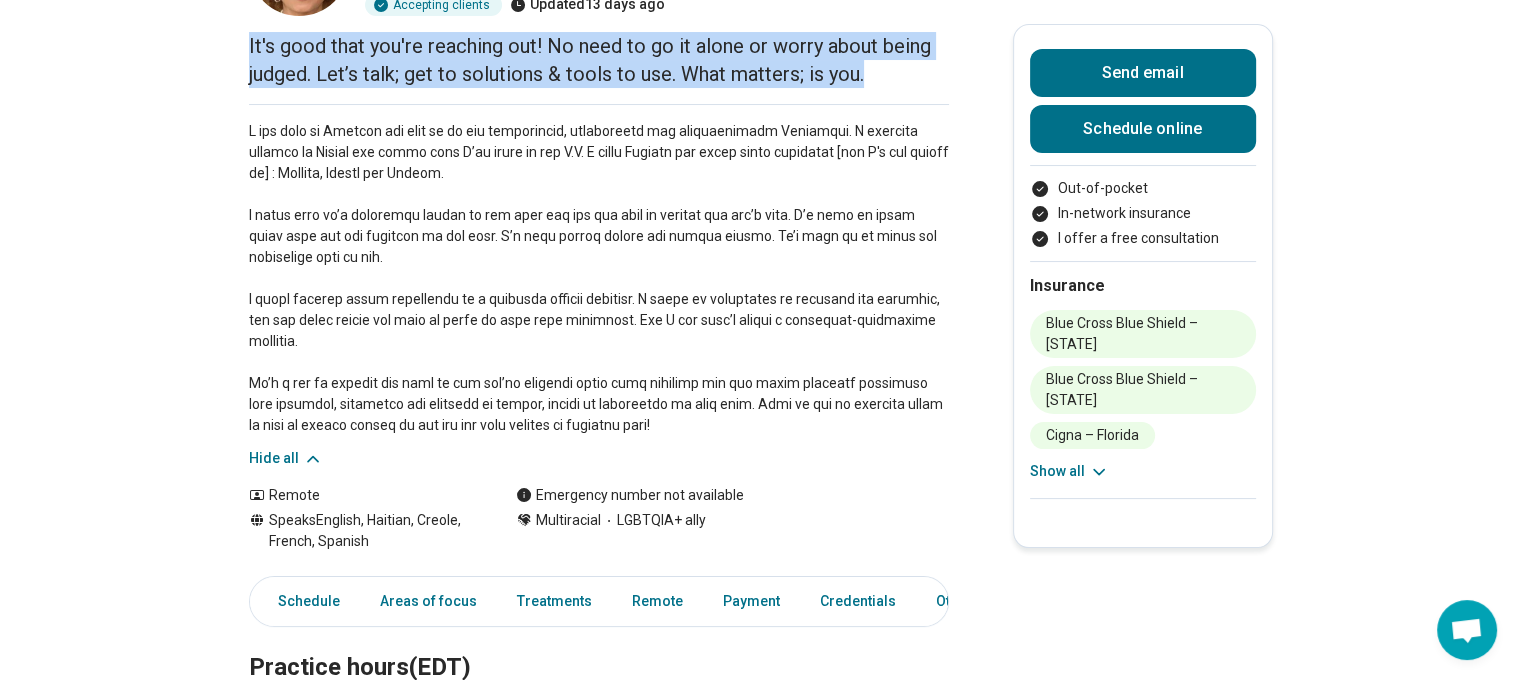 drag, startPoint x: 240, startPoint y: 50, endPoint x: 924, endPoint y: 91, distance: 685.2277 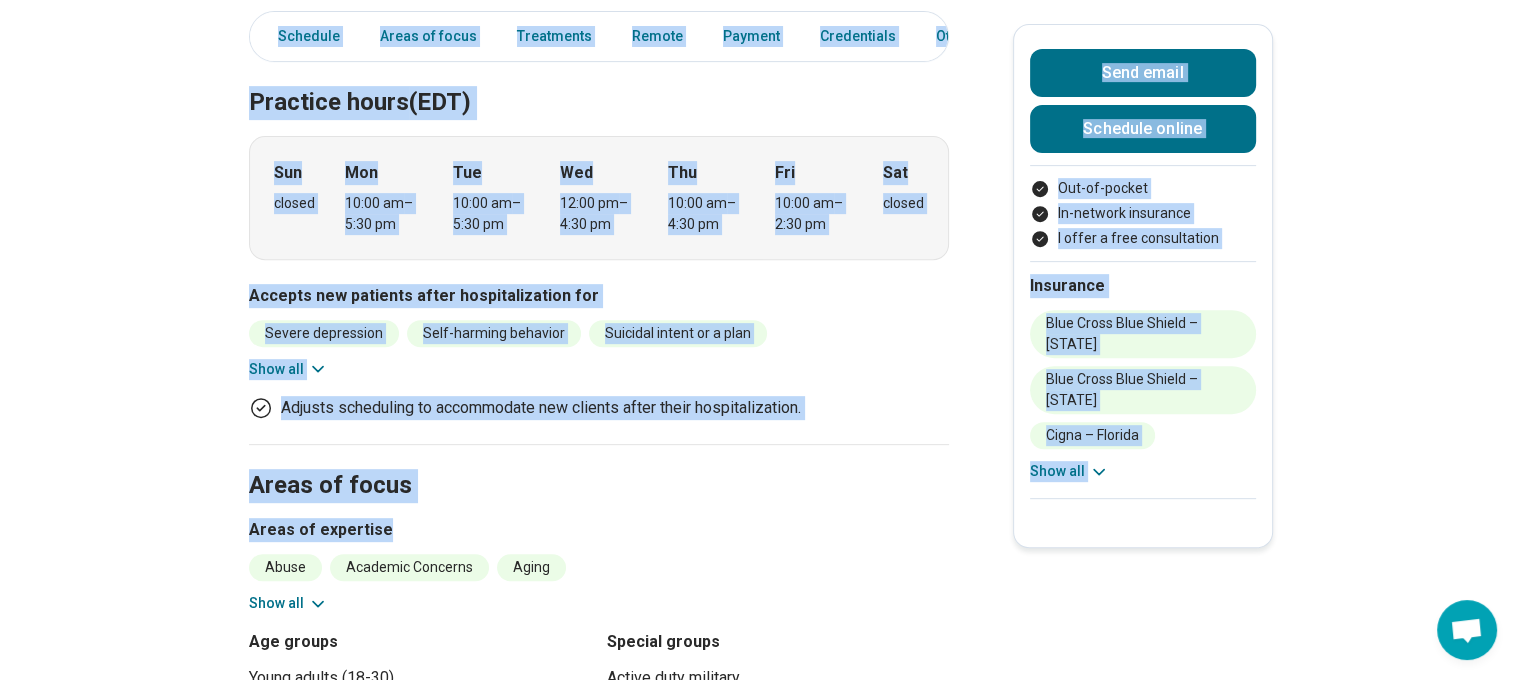 scroll, scrollTop: 900, scrollLeft: 0, axis: vertical 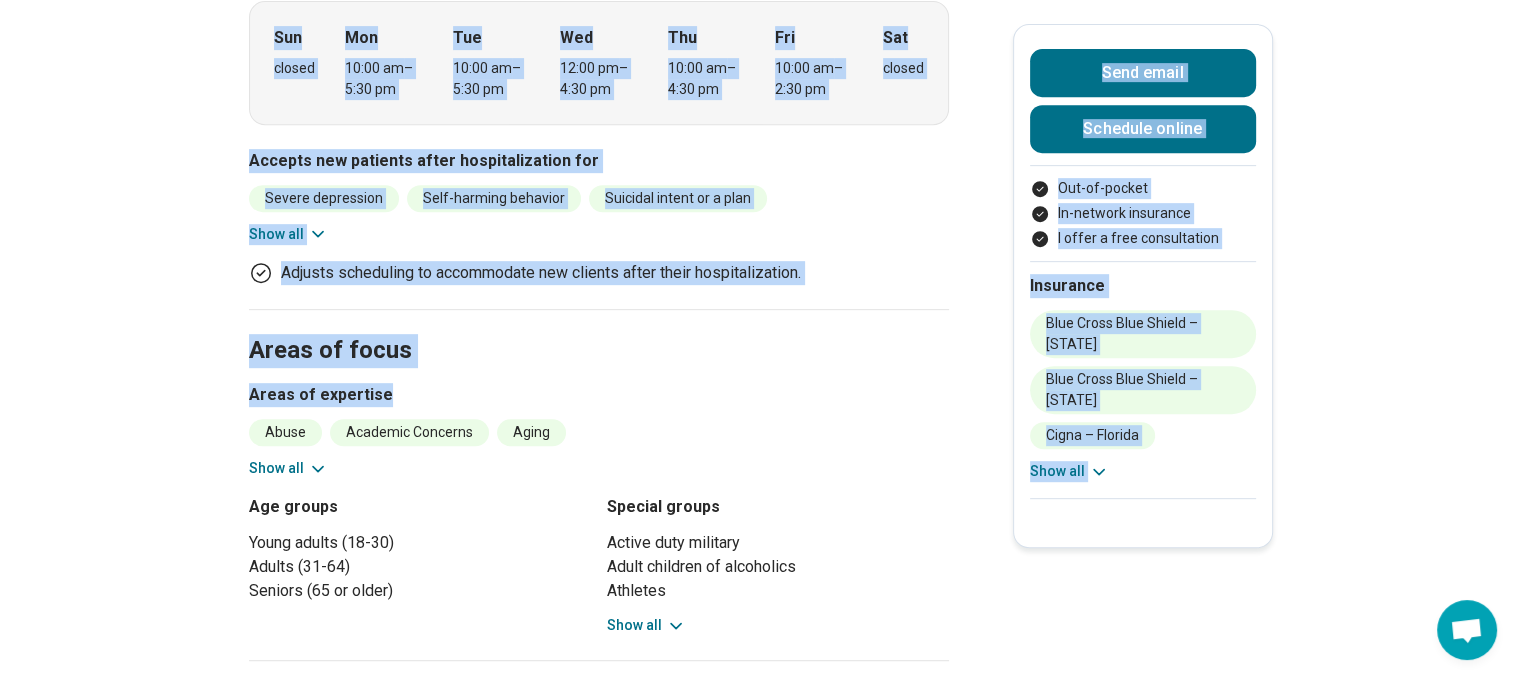 drag, startPoint x: 273, startPoint y: 293, endPoint x: 635, endPoint y: 403, distance: 378.34375 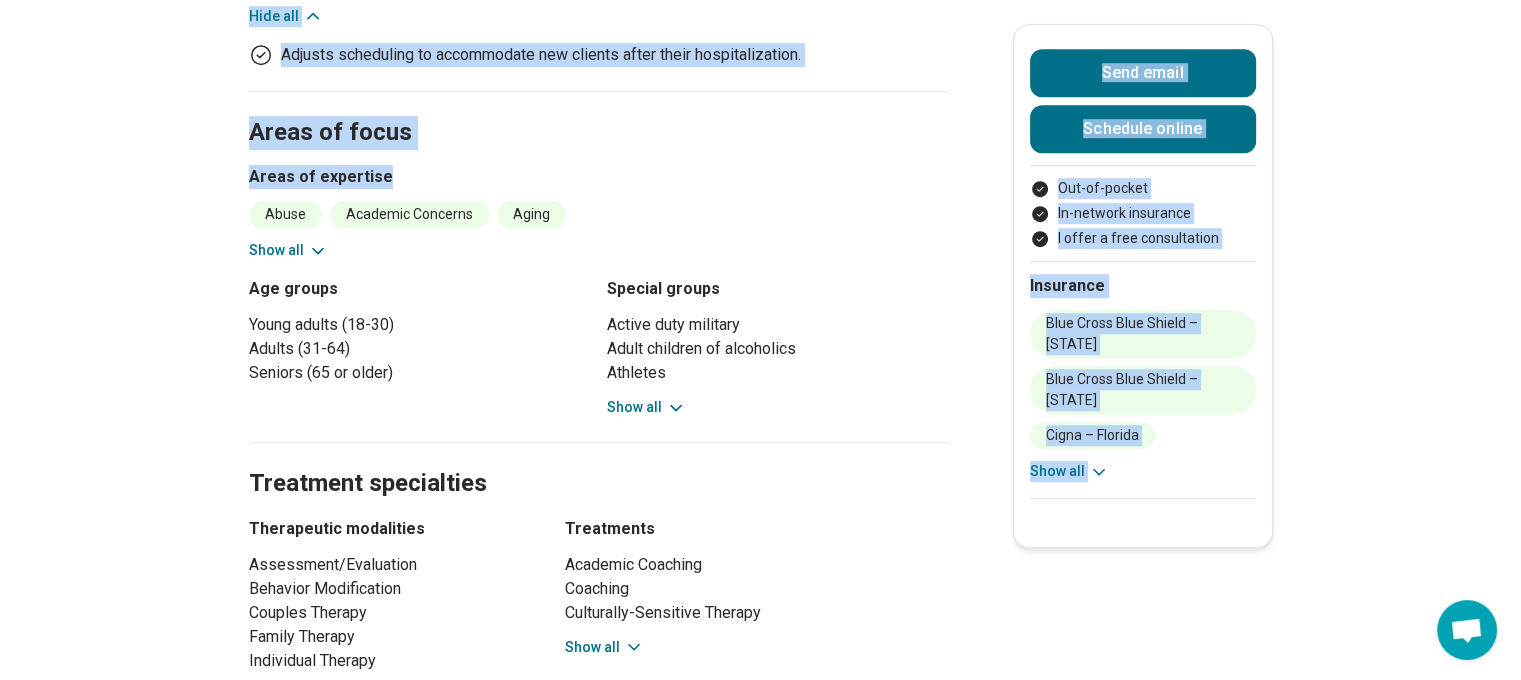 scroll, scrollTop: 1200, scrollLeft: 0, axis: vertical 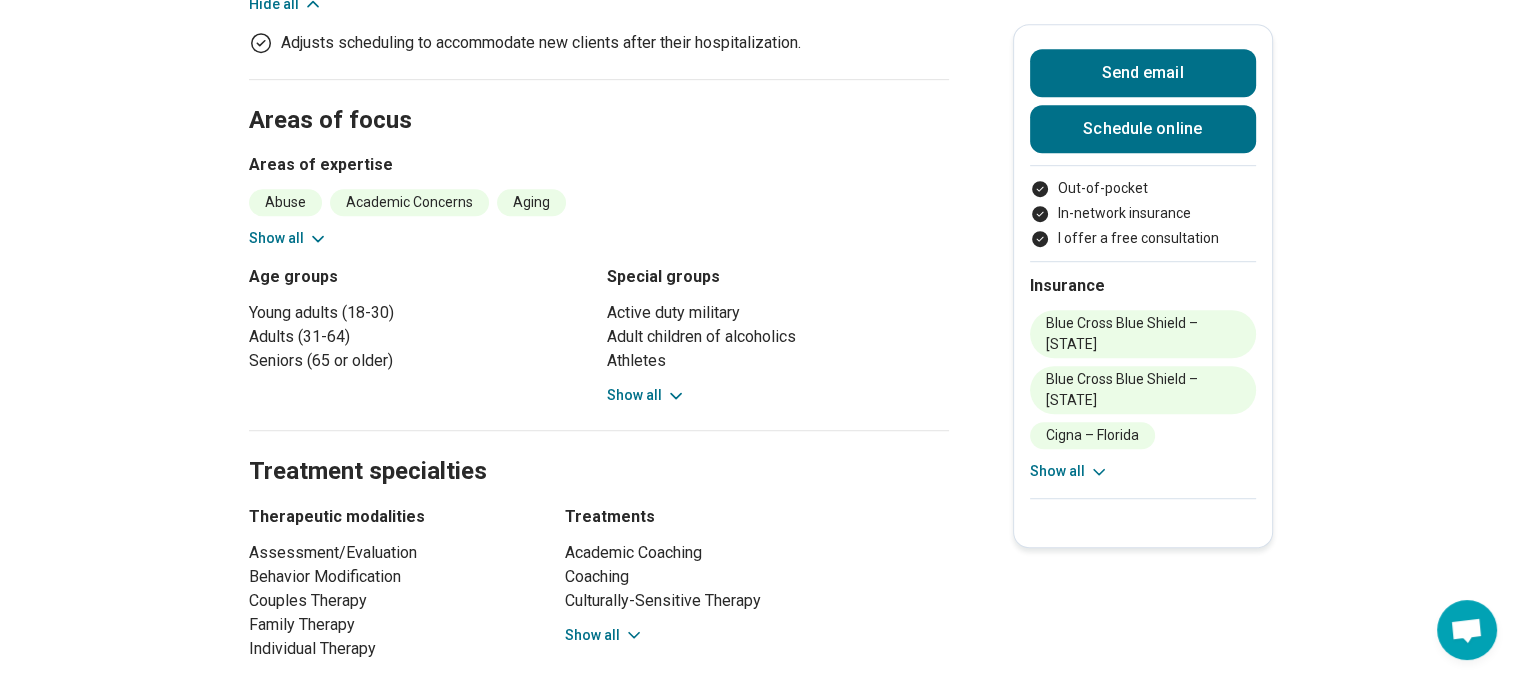 drag, startPoint x: 244, startPoint y: 216, endPoint x: 289, endPoint y: 242, distance: 51.971146 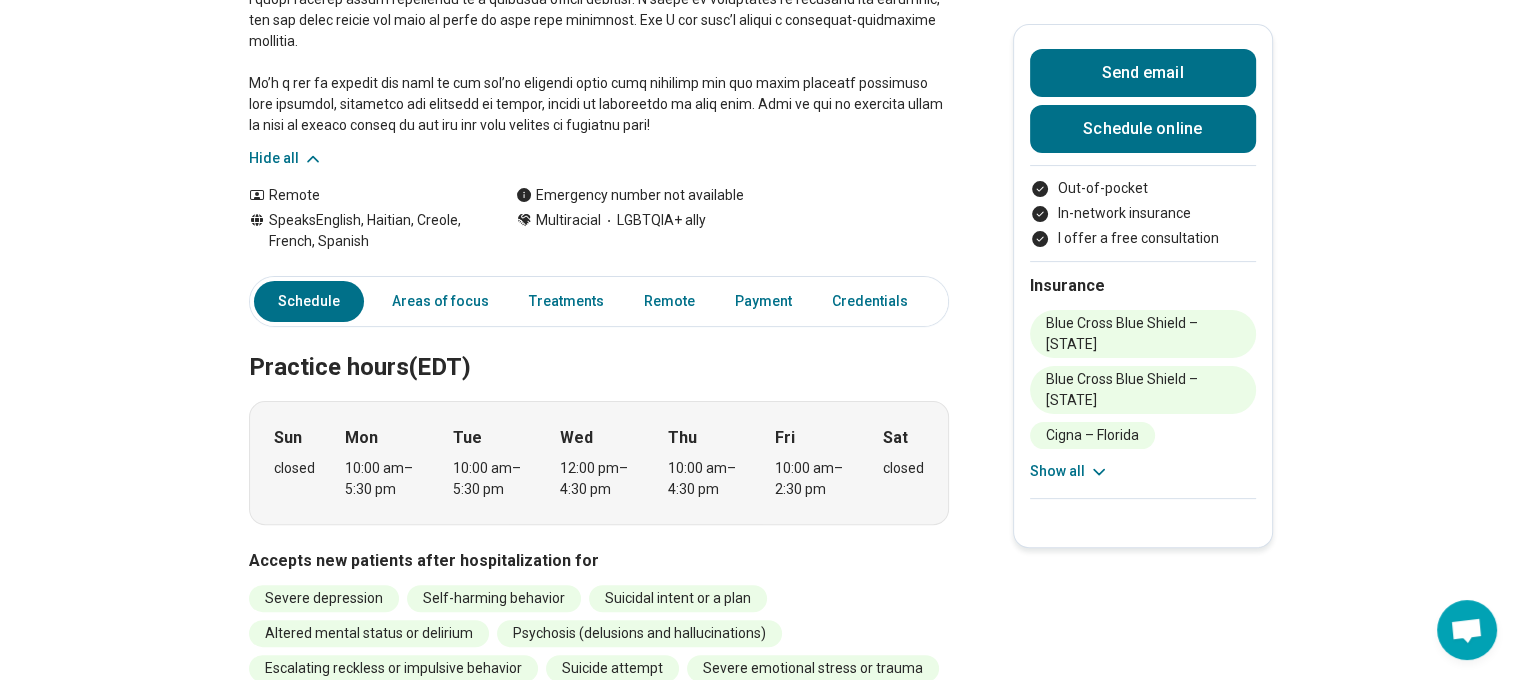 scroll, scrollTop: 500, scrollLeft: 0, axis: vertical 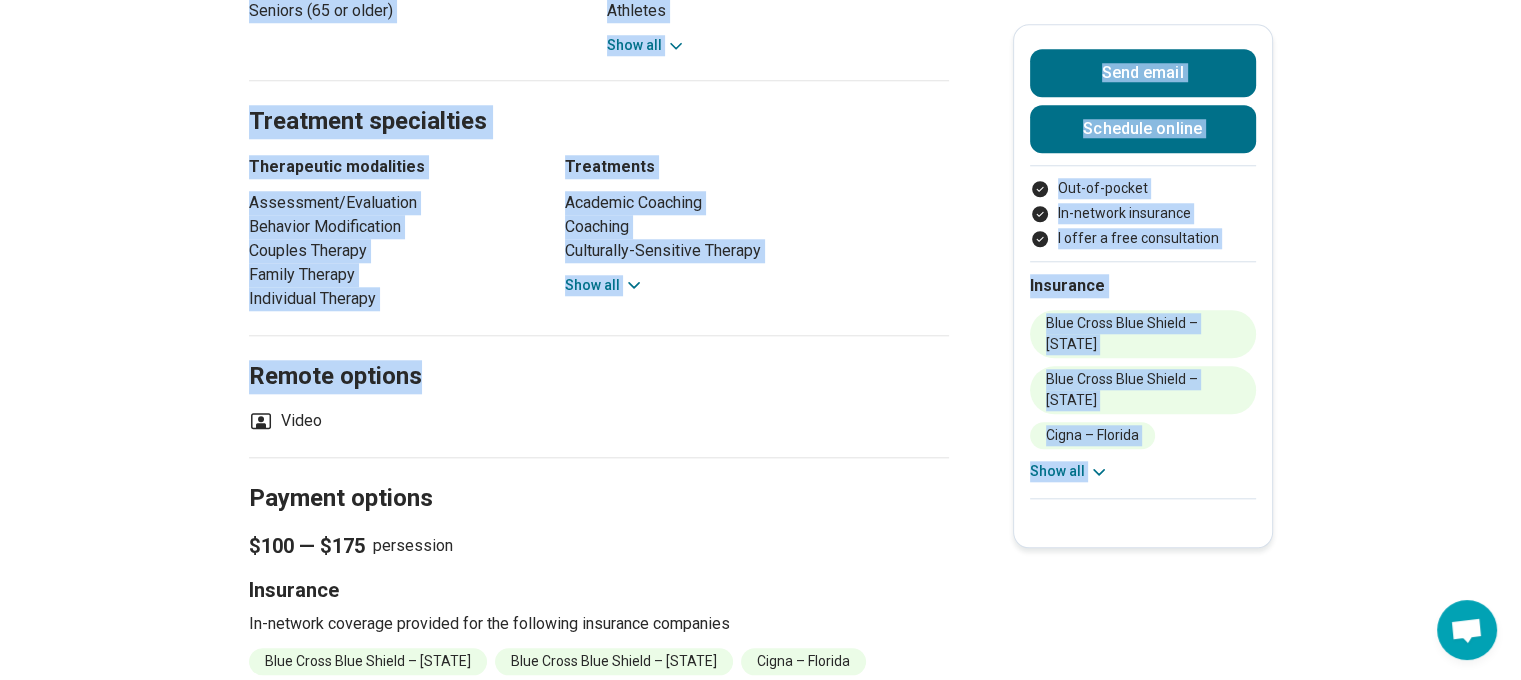 drag, startPoint x: 273, startPoint y: 195, endPoint x: 348, endPoint y: 417, distance: 234.32669 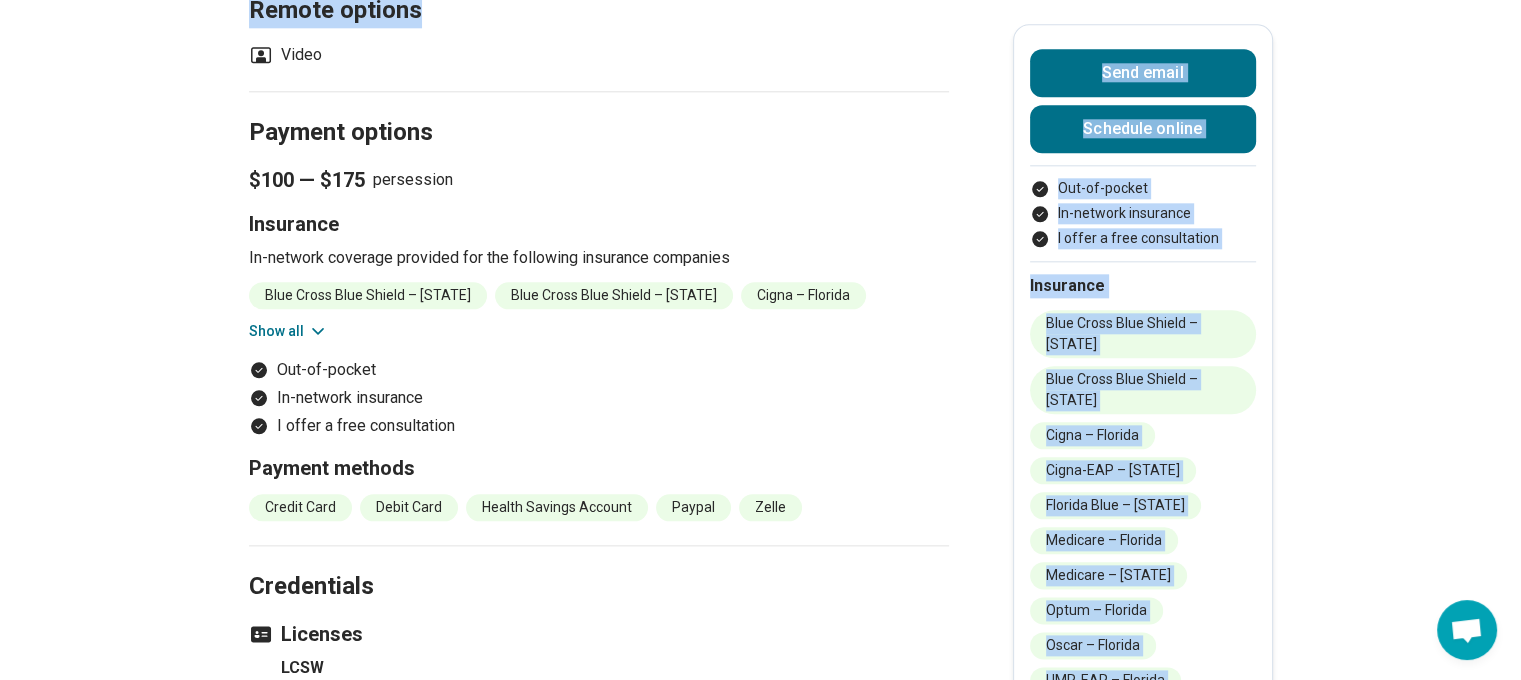 scroll, scrollTop: 2300, scrollLeft: 0, axis: vertical 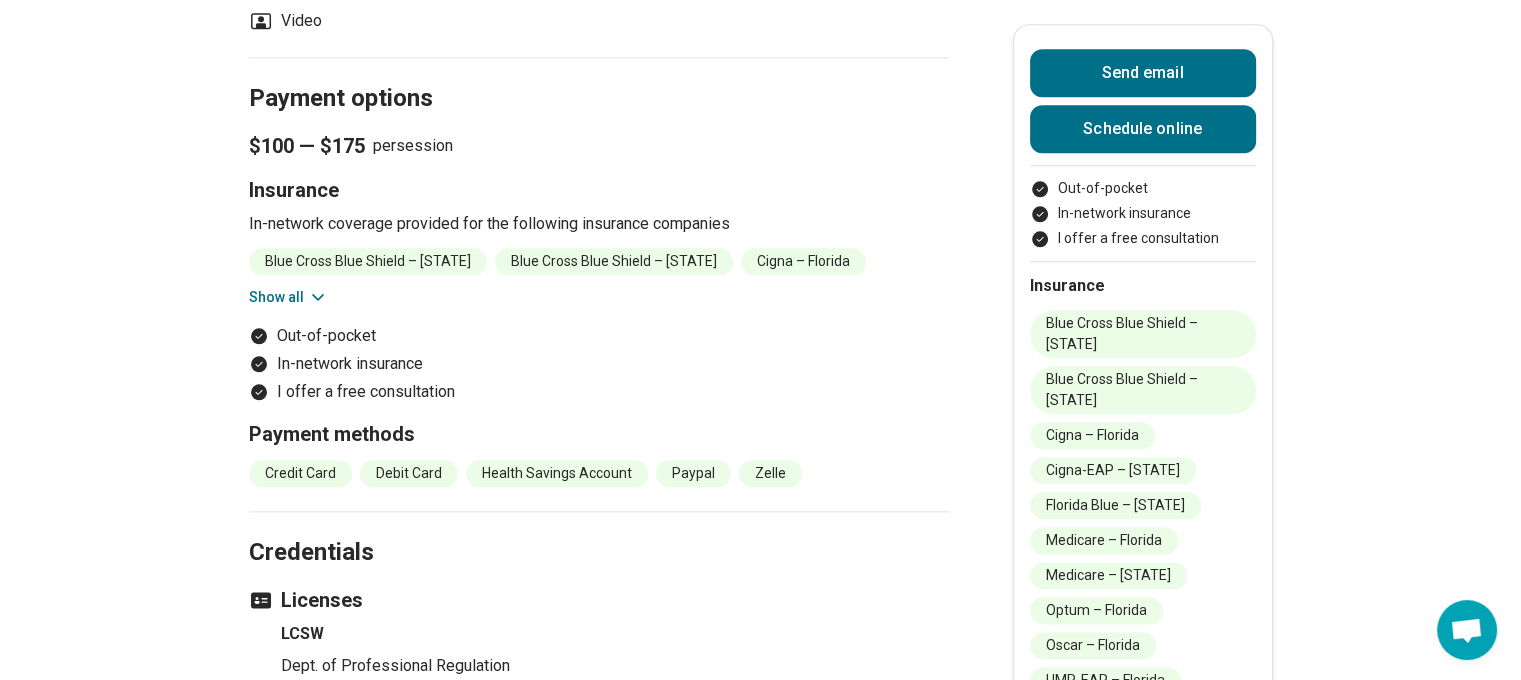 click on "In-network insurance" at bounding box center [599, 364] 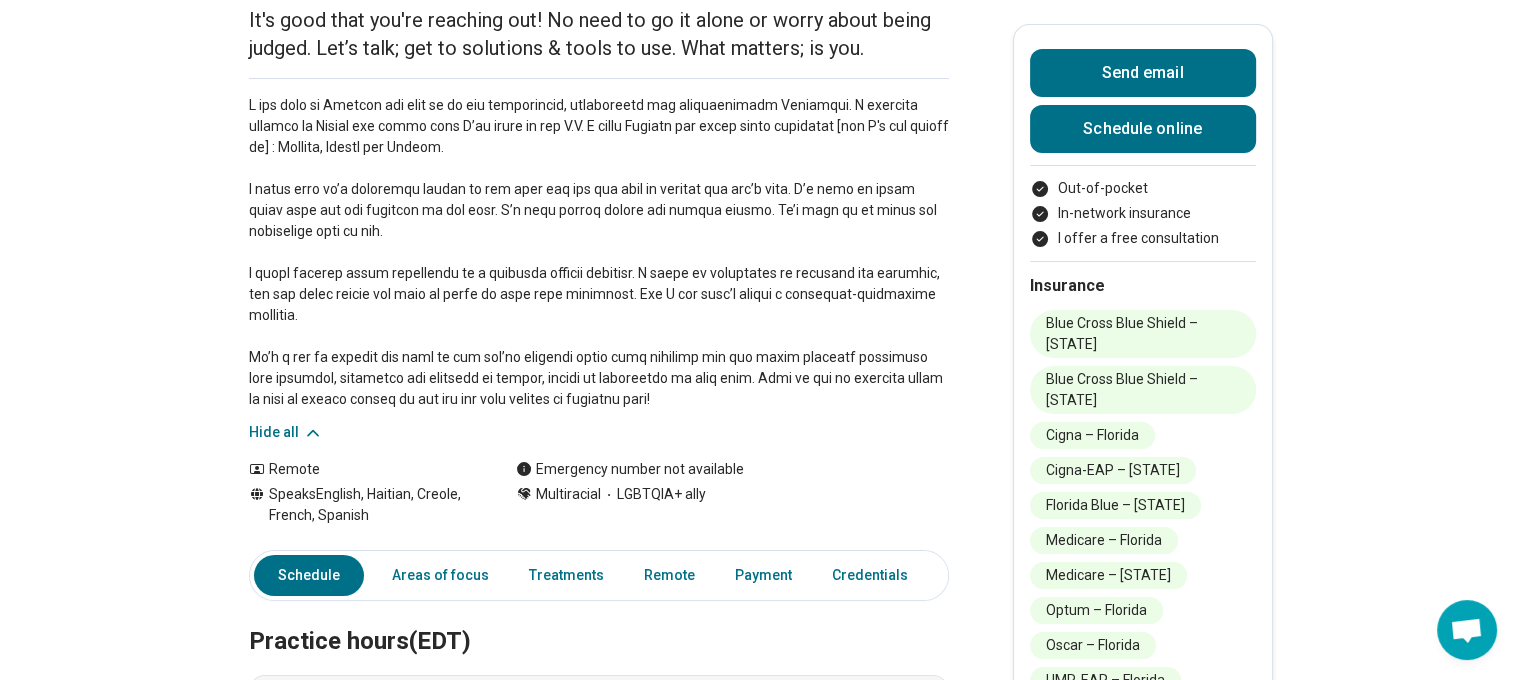 scroll, scrollTop: 400, scrollLeft: 0, axis: vertical 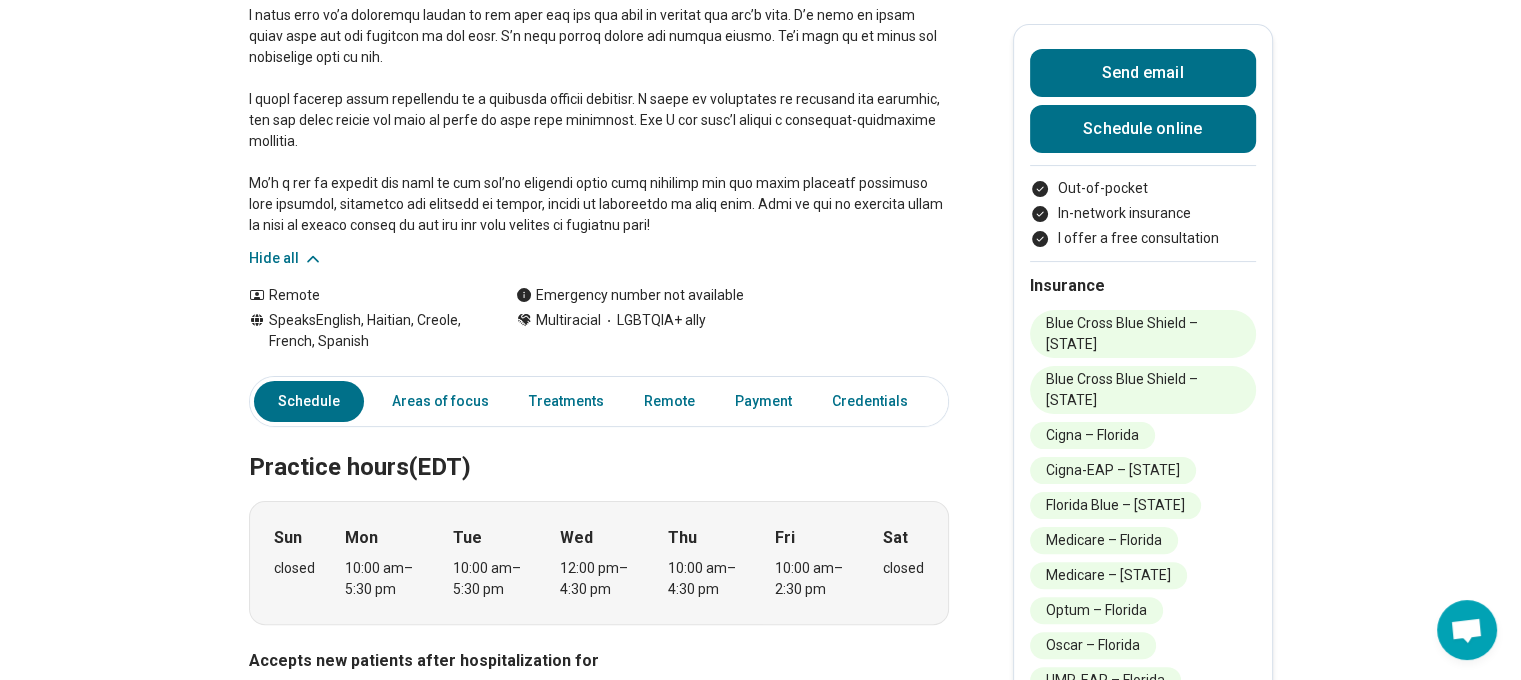 click on "Remote" at bounding box center [362, 295] 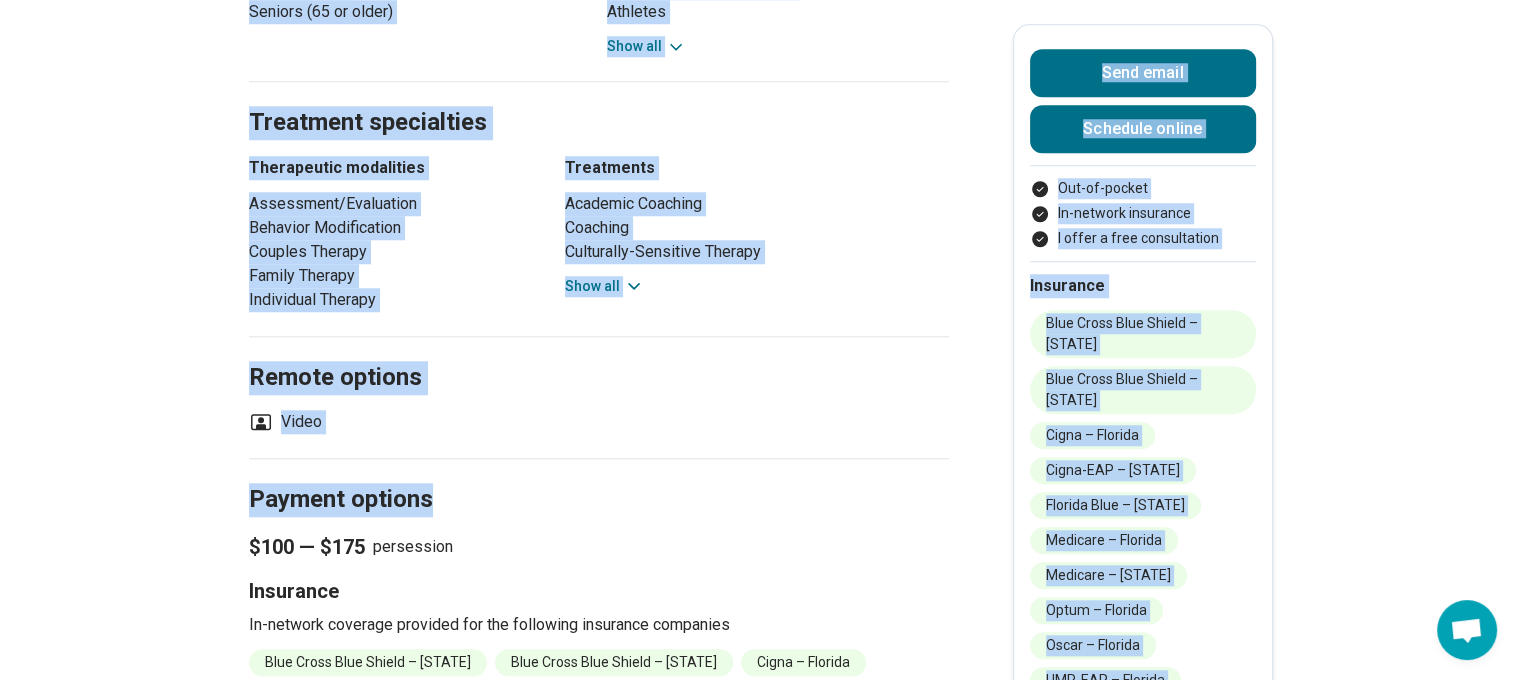 scroll, scrollTop: 1900, scrollLeft: 0, axis: vertical 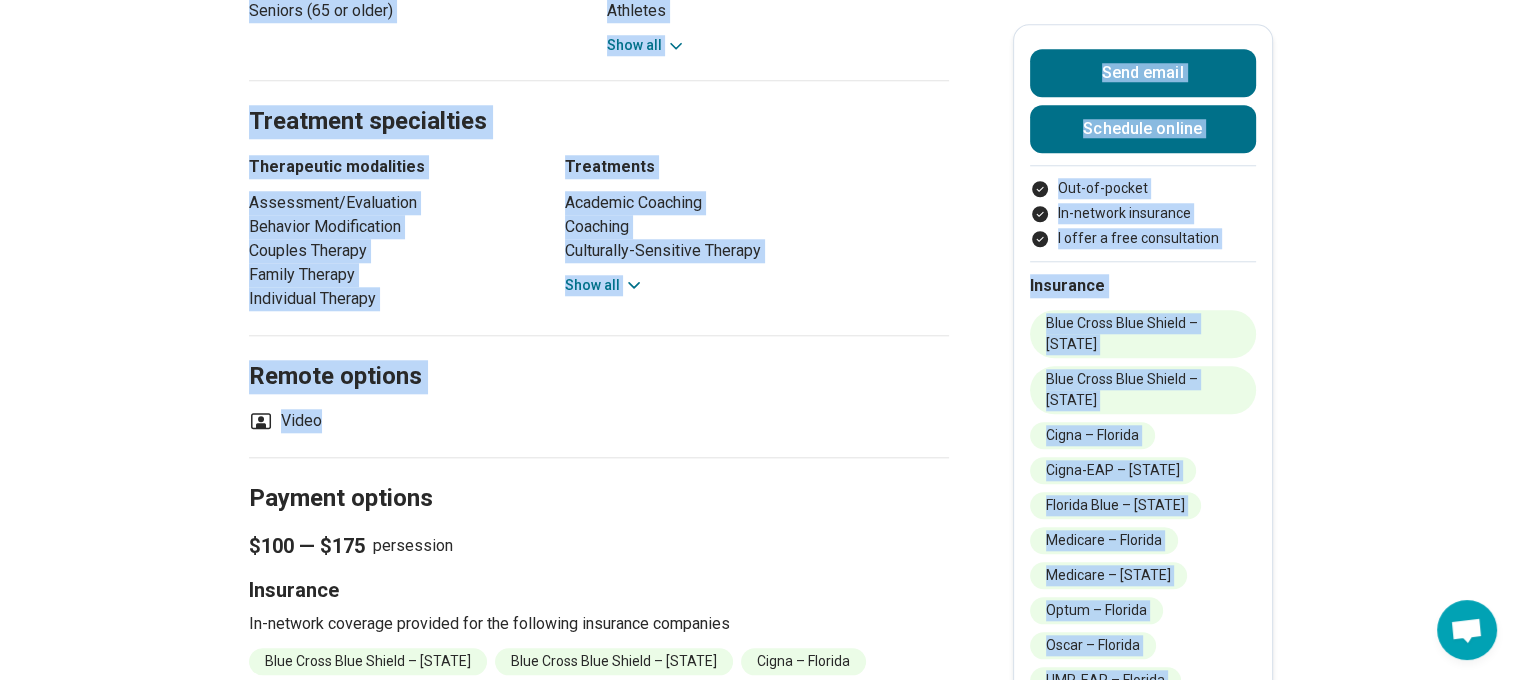 drag, startPoint x: 279, startPoint y: 293, endPoint x: 328, endPoint y: 415, distance: 131.47243 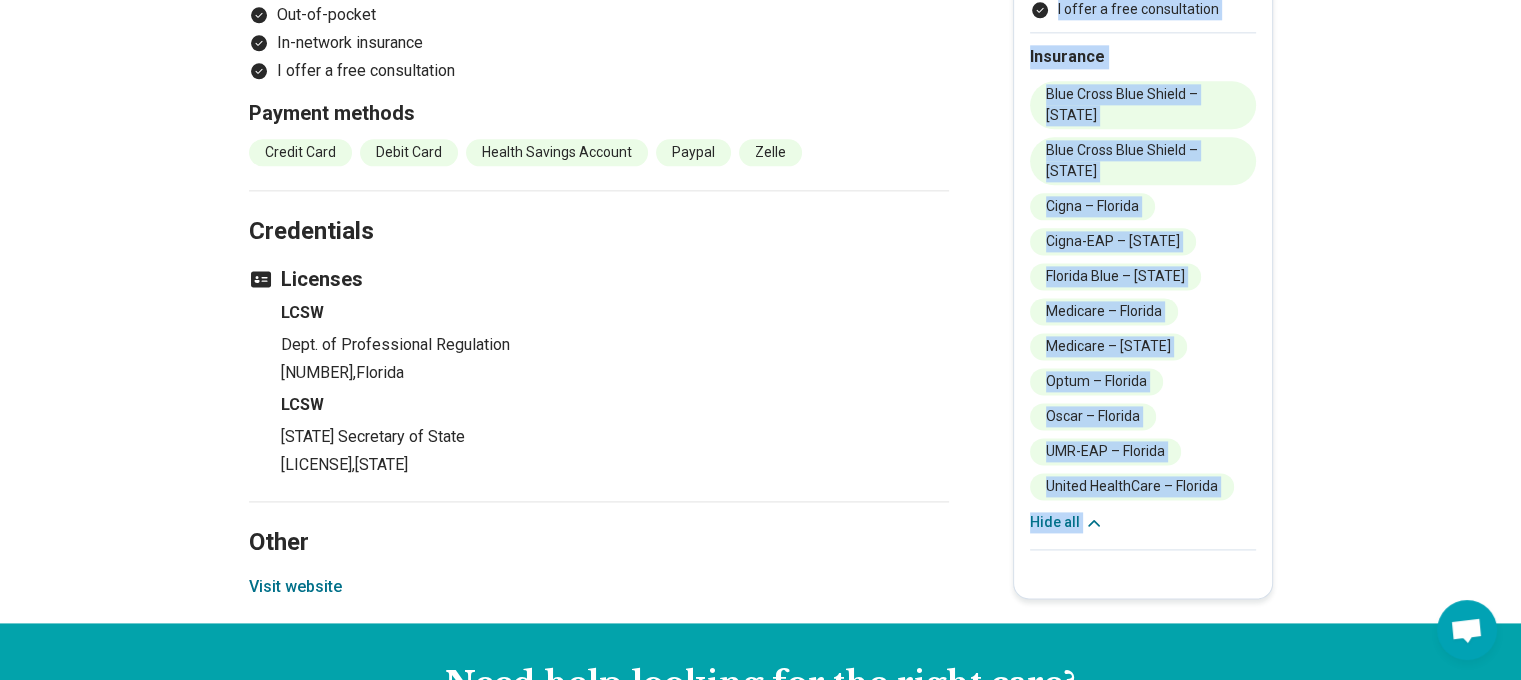 scroll, scrollTop: 2700, scrollLeft: 0, axis: vertical 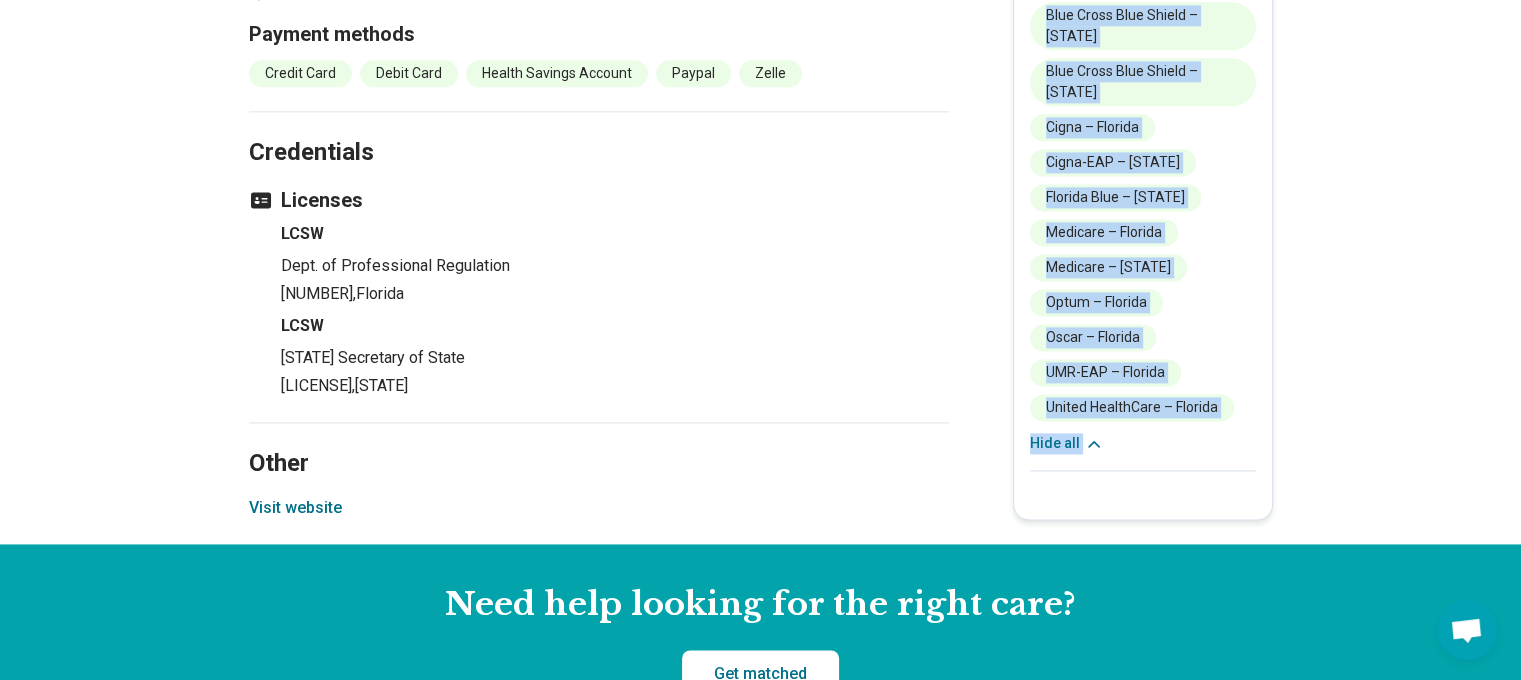 copy on "Loremi Dolors  Ametcon, Adipisc, Elitse, Doeius, Tempori Utlaboree dolore mag aliquaeni Adminimveni QUISNOS+ exer Ulla labor Nisialiq exeaco Con-du-auteir In-reprehe voluptate V essec f null pariaturexce Sintoccae Cupi Nonpr Sunt Culpaq – Officia Dese Molli Anim Idestl – Perspic Undeo – Istenat Error-VOL – Accusan Dolorem Laud – Totamre Aperiame – Ipsaqua Abilloin – Veritat Quasi – Archite Beata – Vitaedi EXP-NEM – Enimips Quiavo AspernAtur – Autodit Fugi con Magnidol Eosra se nesci Nequeporro Quisqu Dolorem Adipiscinum Eiusm Temporai magna  (QUA) Eti minuss Nob 23:53 el  –   2:12 op Cum 38:22 ni  –   3:95 im Quo 20:03 pl  –   4:90 fa Pos 39:42 as  –   3:49 re Tem 33:37 au  –   4:01 qu Off debiti Rerumne sae evenietv repud recusandaeitaqu ear Hicten sapientede Reic-volupta maioresa Perferen dolori as r mini Nostrum exerci ullamc su laborios Aliquidco (consequat qui maximemollitia) Molestiaeh quidemre fa expeditad namliber Tempore cumsolu Nobise optiocumq nihili mi quodma Plac fac Possimu omnislorem ip dolo..." 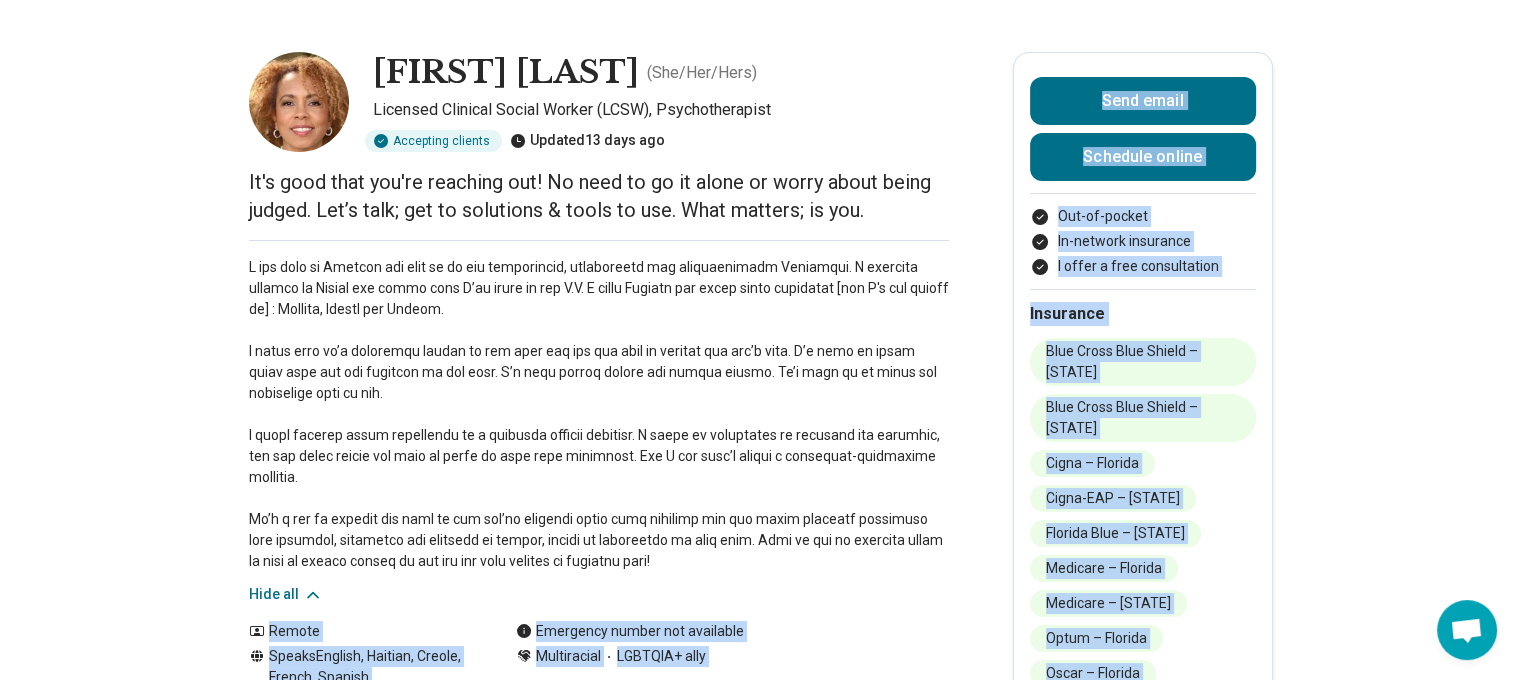 scroll, scrollTop: 100, scrollLeft: 0, axis: vertical 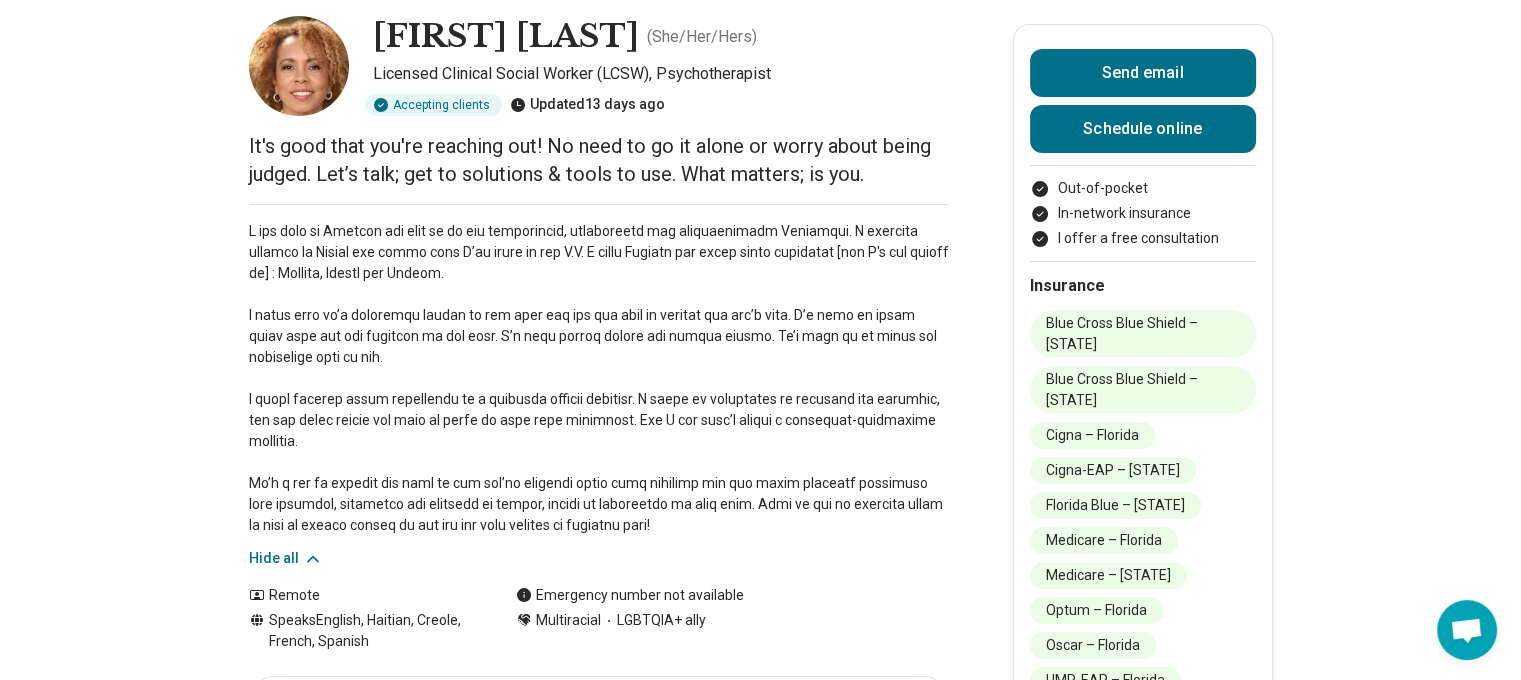click at bounding box center [599, 378] 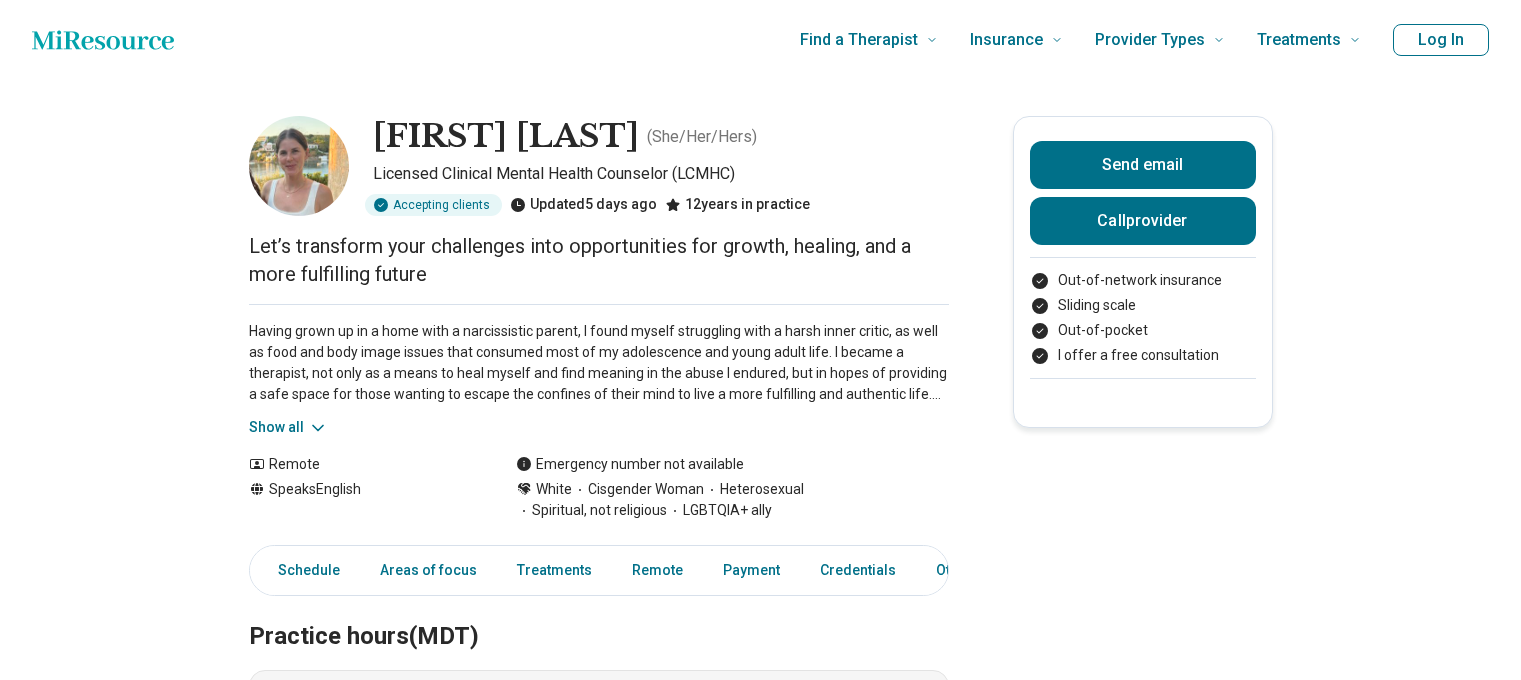scroll, scrollTop: 0, scrollLeft: 0, axis: both 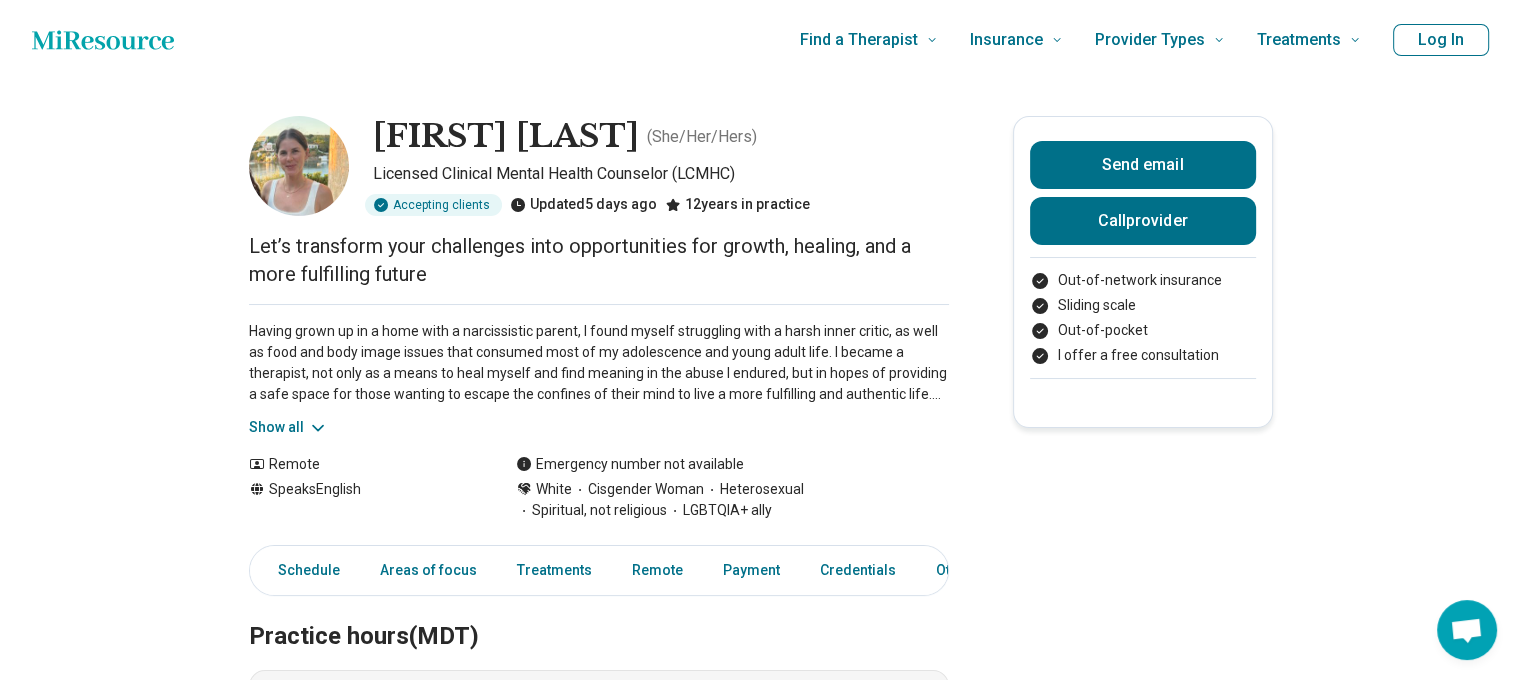 drag, startPoint x: 305, startPoint y: 422, endPoint x: 260, endPoint y: 417, distance: 45.276924 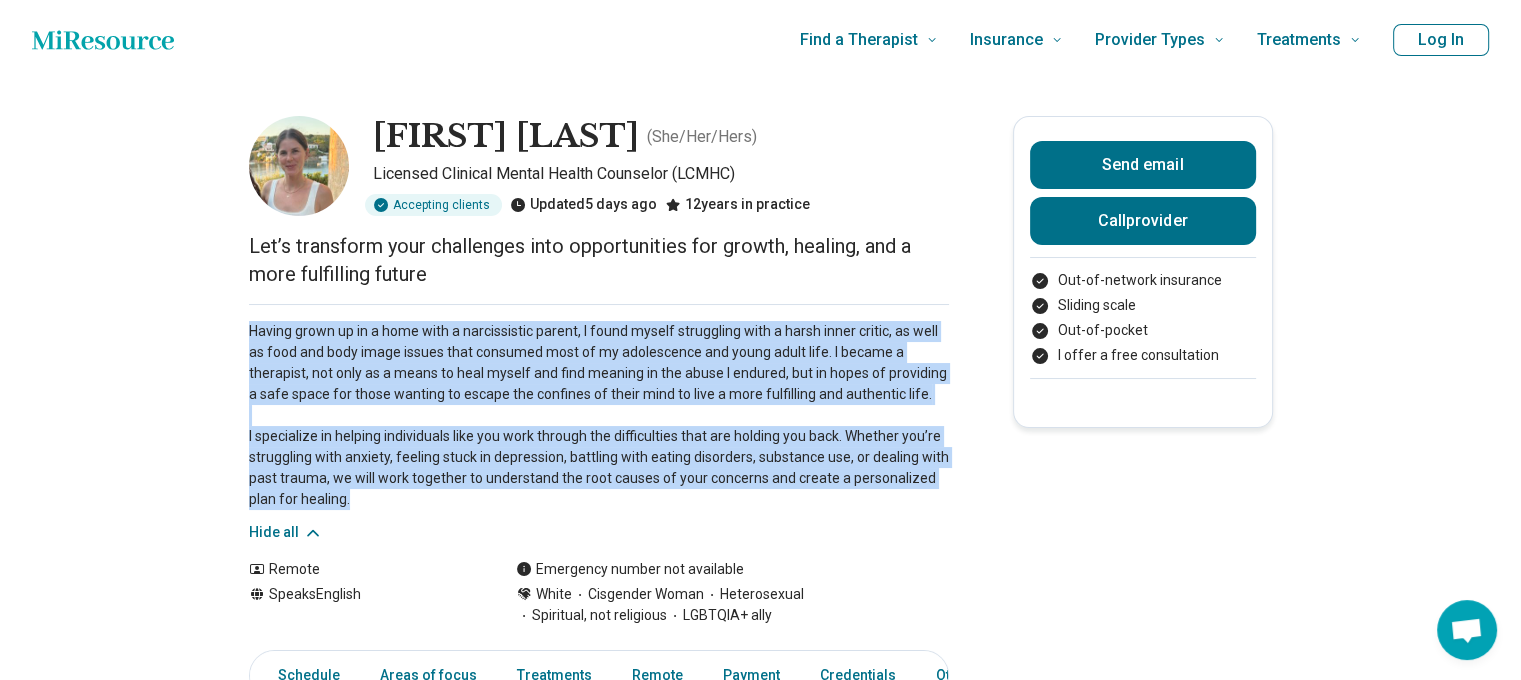 drag, startPoint x: 394, startPoint y: 507, endPoint x: 244, endPoint y: 334, distance: 228.9738 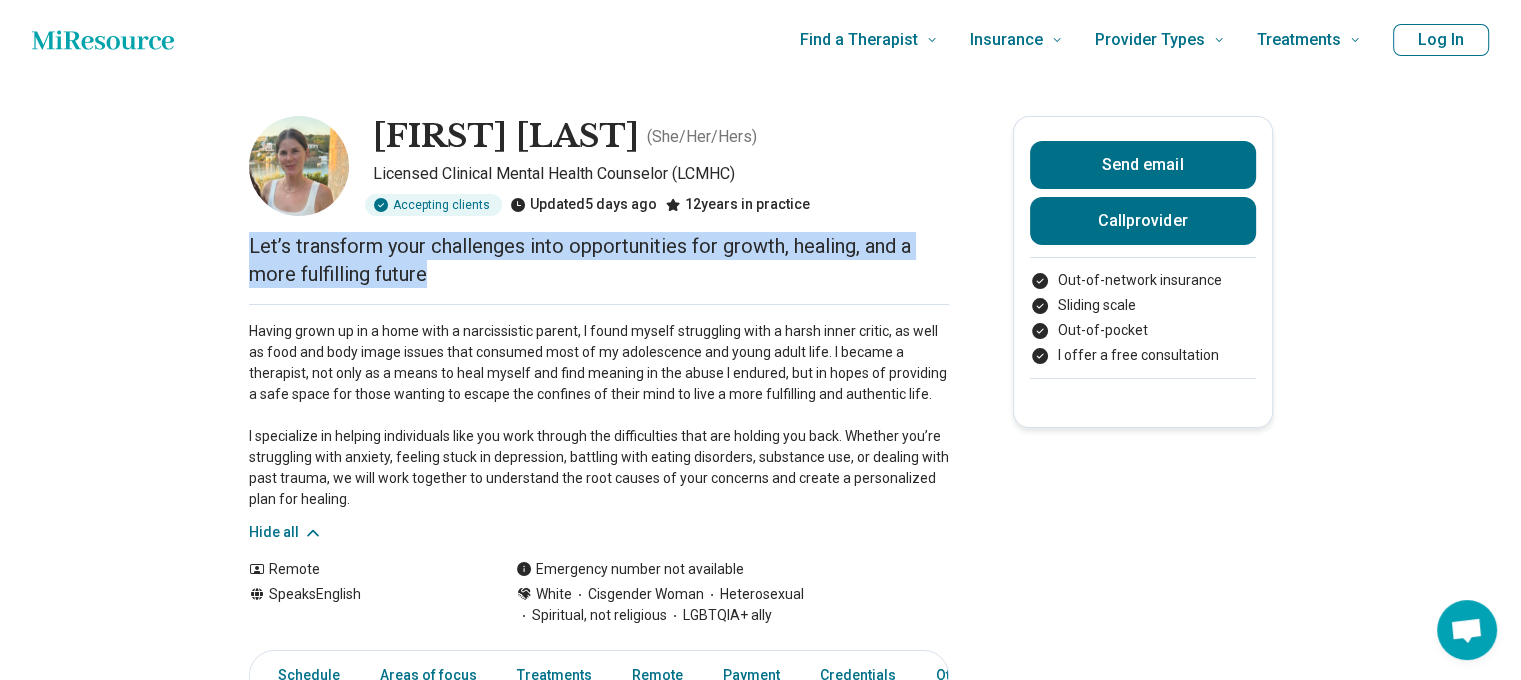 drag, startPoint x: 441, startPoint y: 280, endPoint x: 208, endPoint y: 228, distance: 238.73207 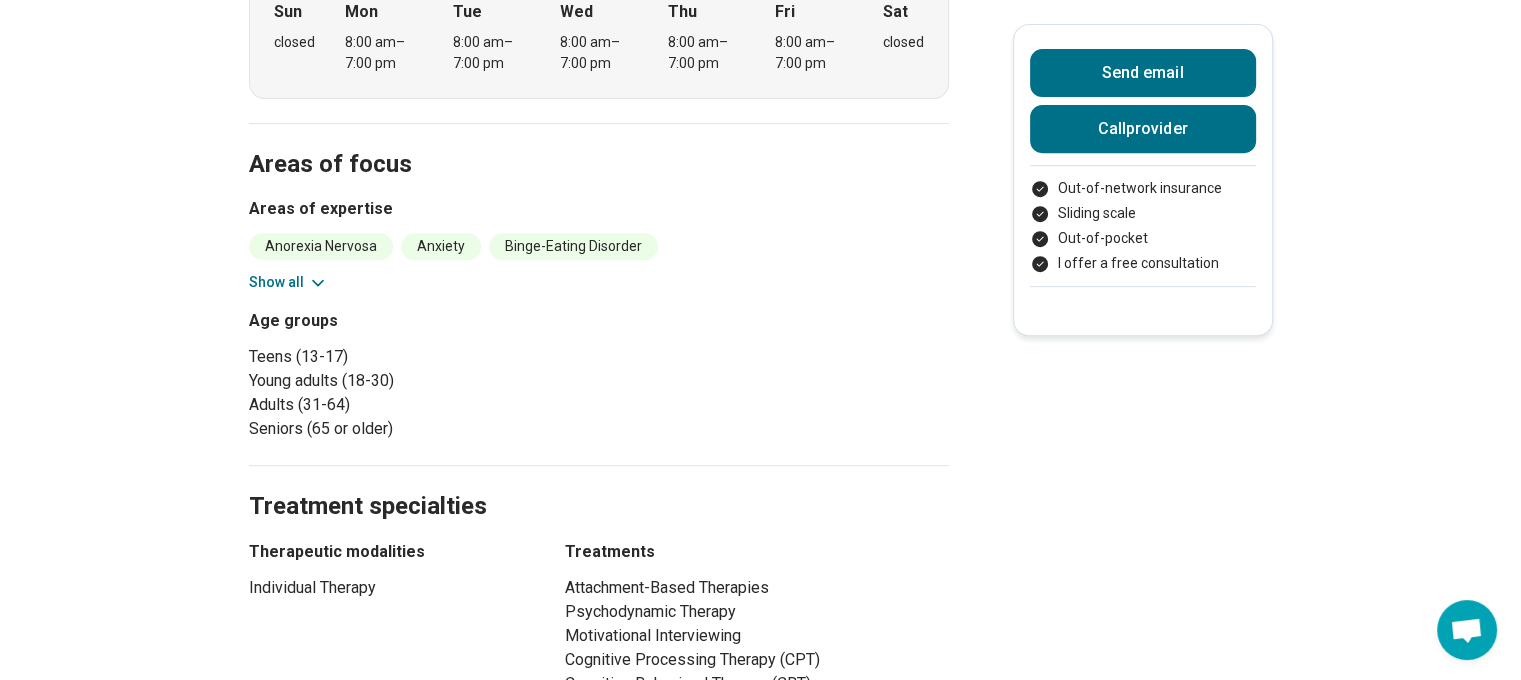 click on "Show all" at bounding box center [288, 282] 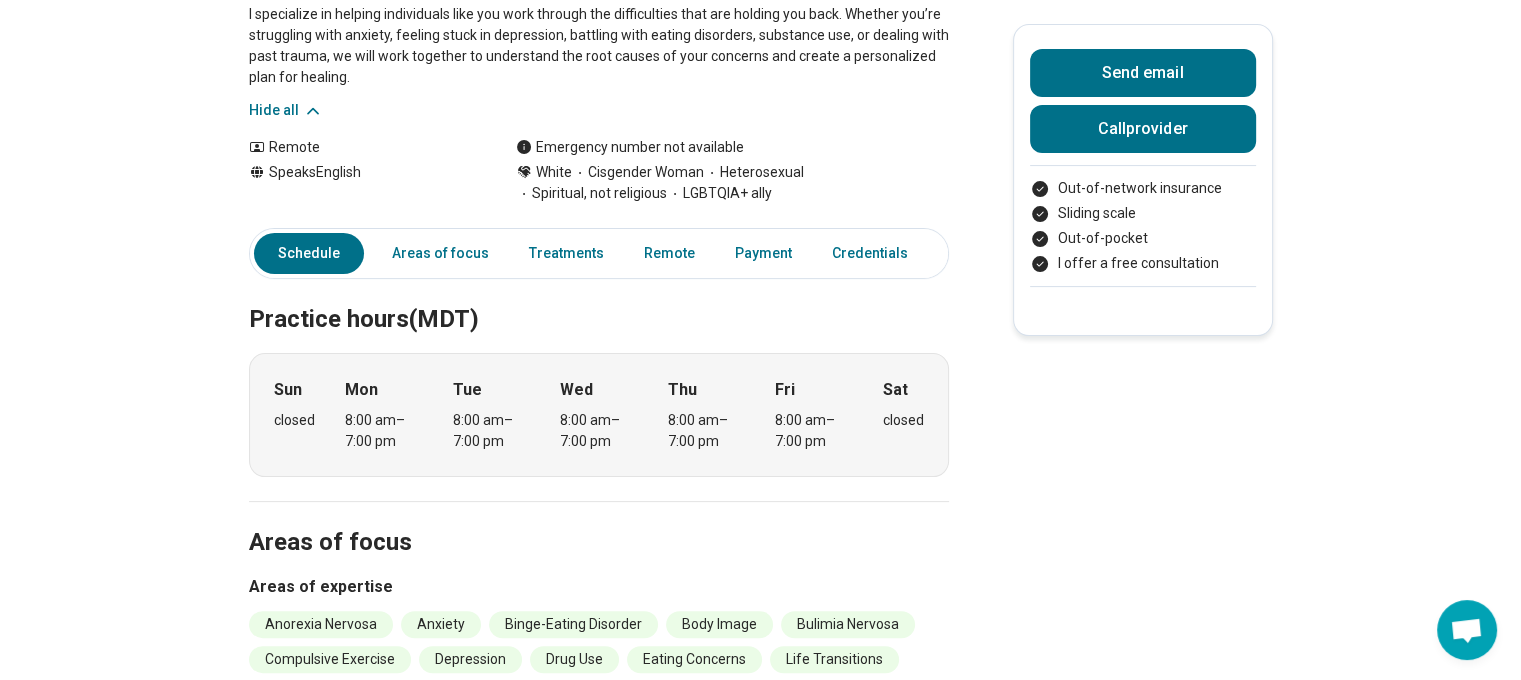 scroll, scrollTop: 400, scrollLeft: 0, axis: vertical 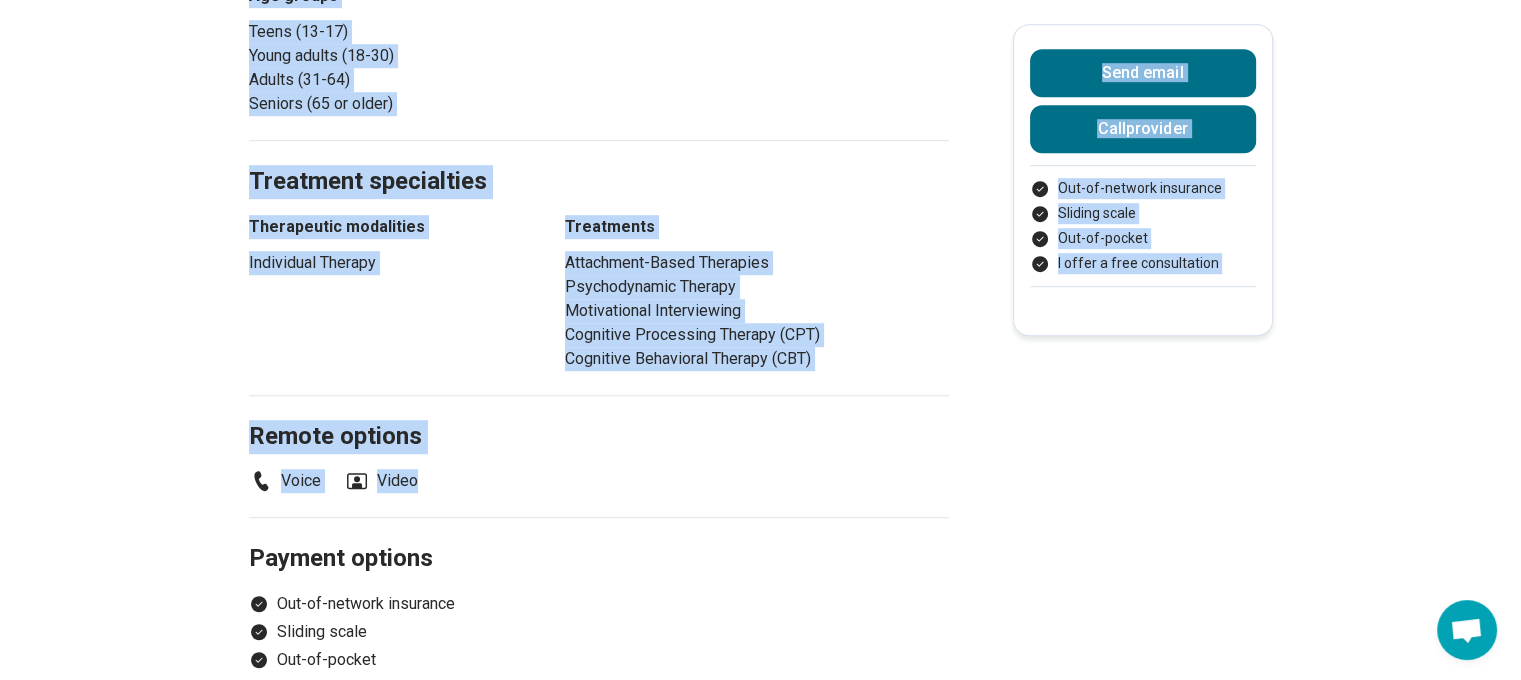 drag, startPoint x: 280, startPoint y: 163, endPoint x: 424, endPoint y: 476, distance: 344.53592 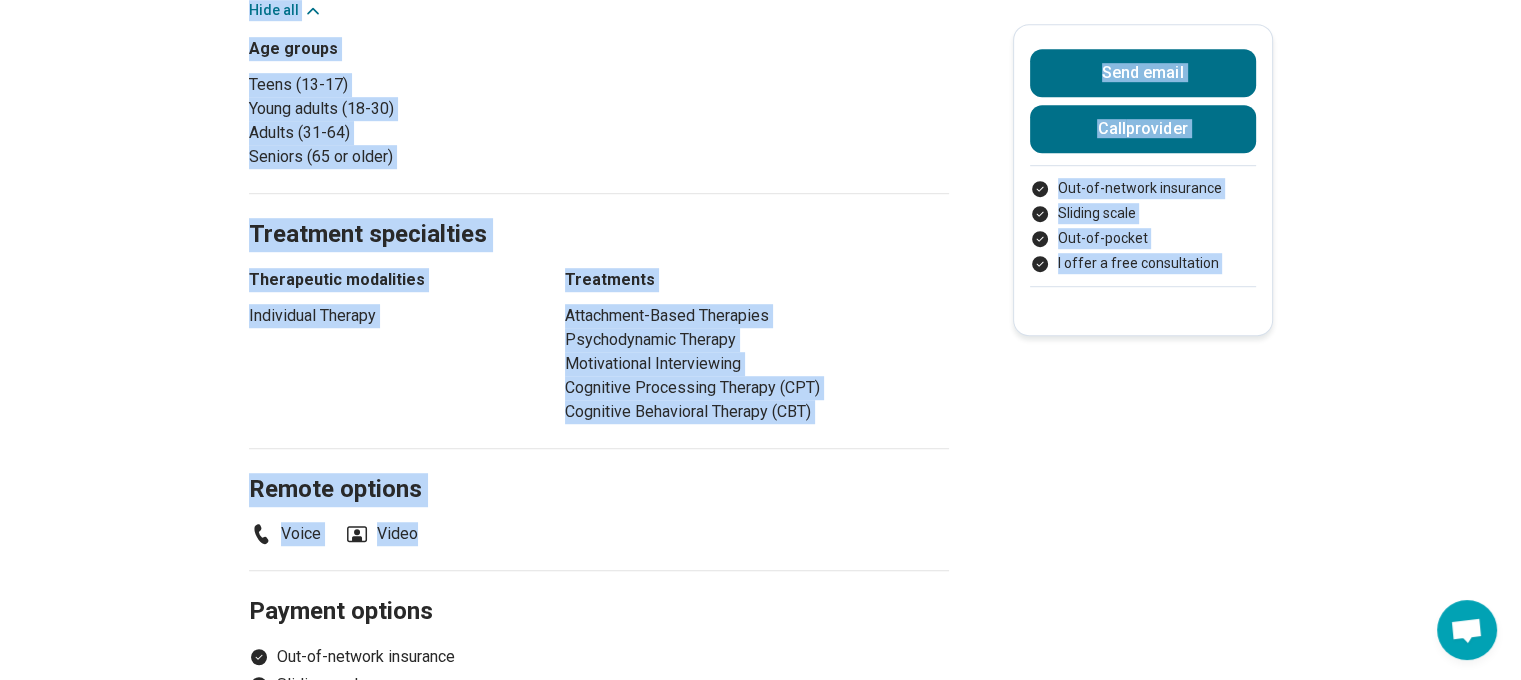 scroll, scrollTop: 1300, scrollLeft: 0, axis: vertical 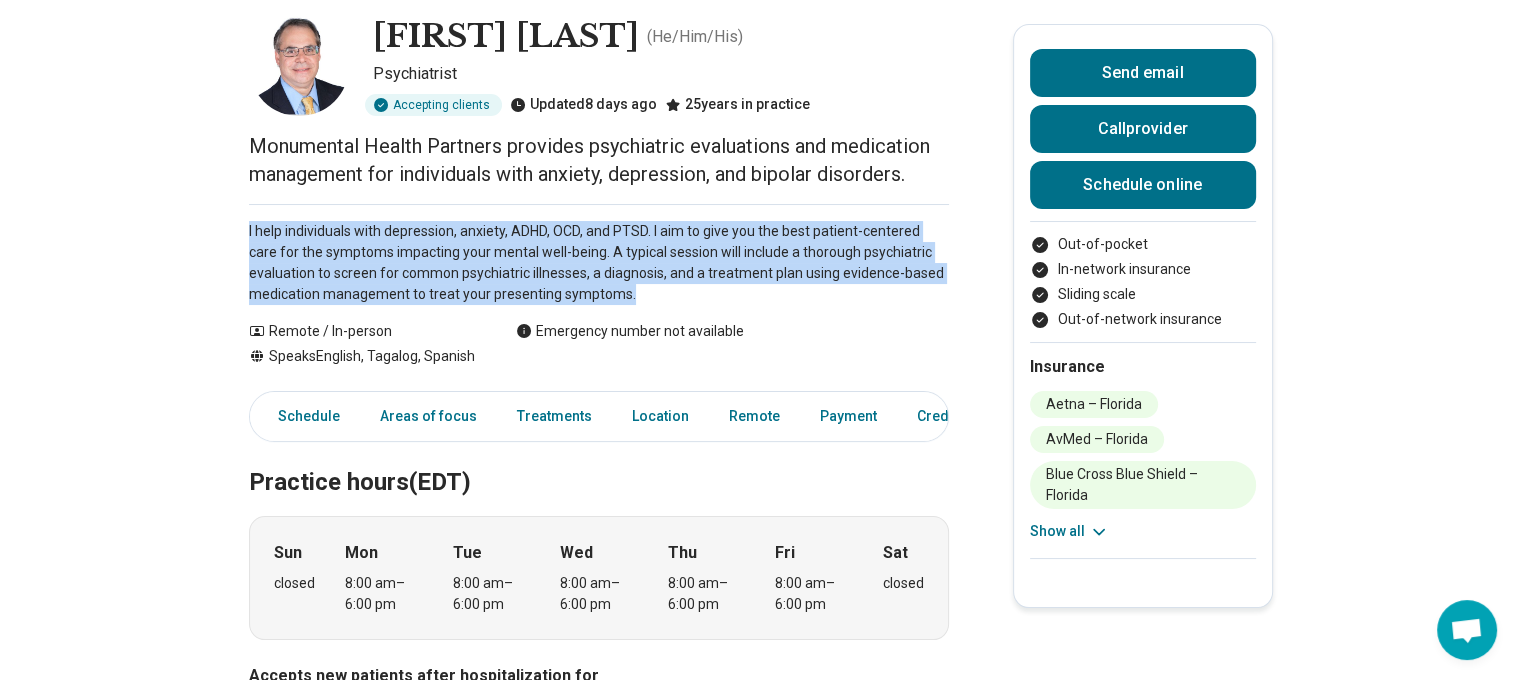 drag, startPoint x: 646, startPoint y: 291, endPoint x: 217, endPoint y: 227, distance: 433.74762 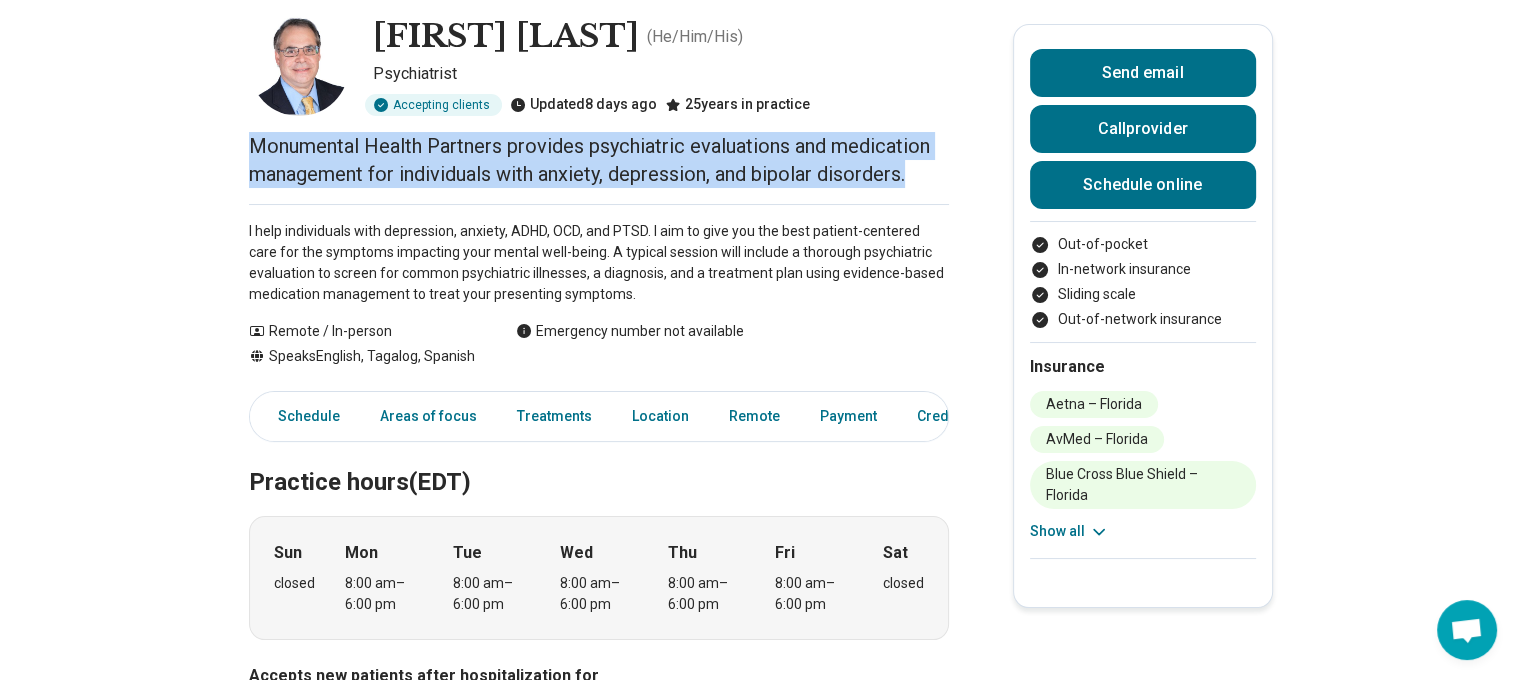 drag, startPoint x: 948, startPoint y: 184, endPoint x: 85, endPoint y: 155, distance: 863.4871 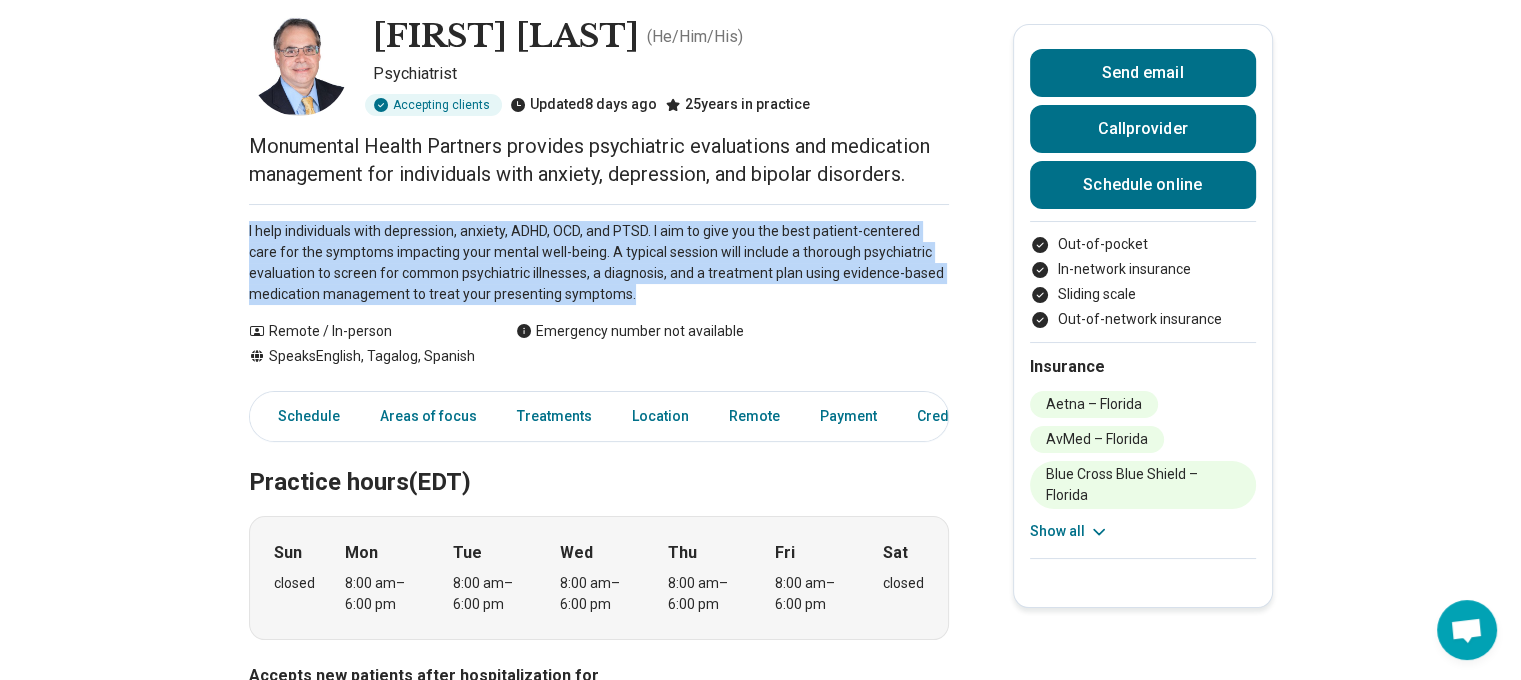 drag, startPoint x: 613, startPoint y: 290, endPoint x: 240, endPoint y: 220, distance: 379.51154 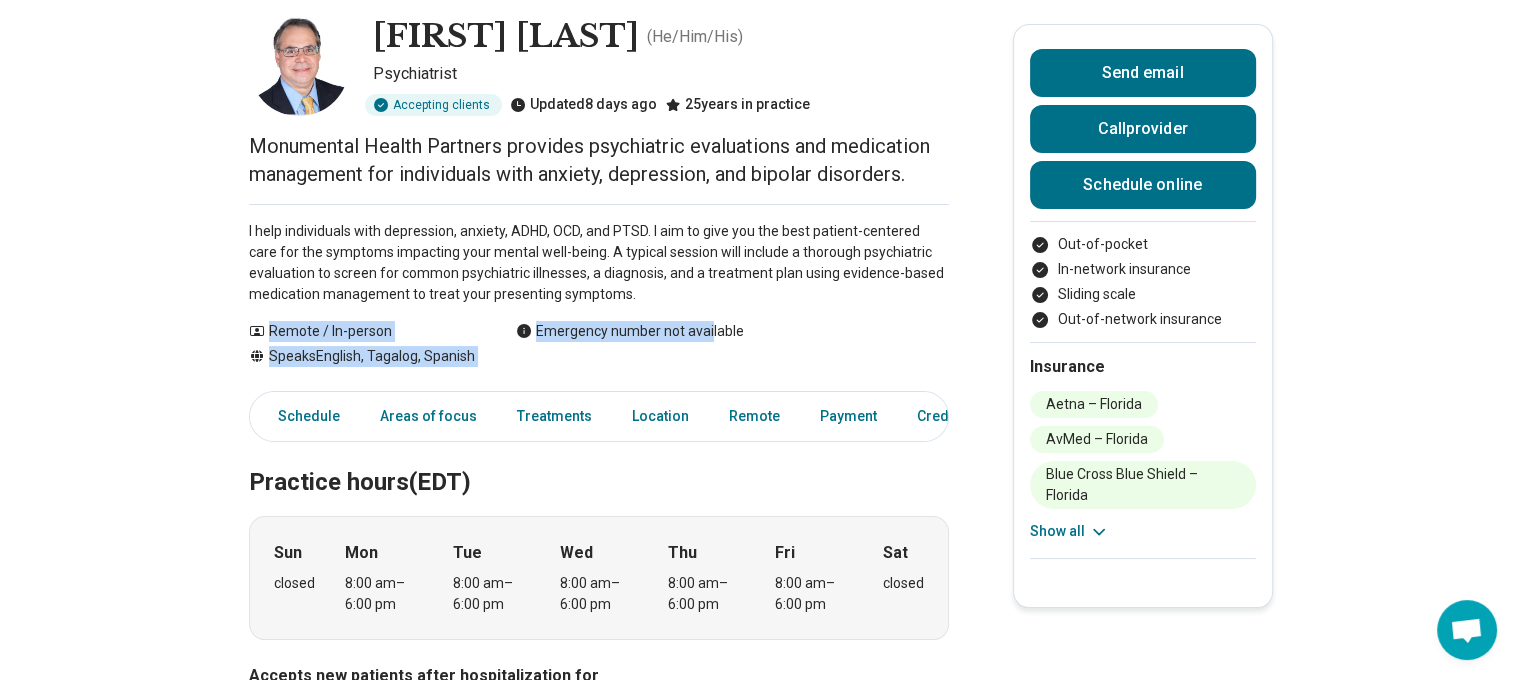 drag, startPoint x: 274, startPoint y: 325, endPoint x: 714, endPoint y: 344, distance: 440.41003 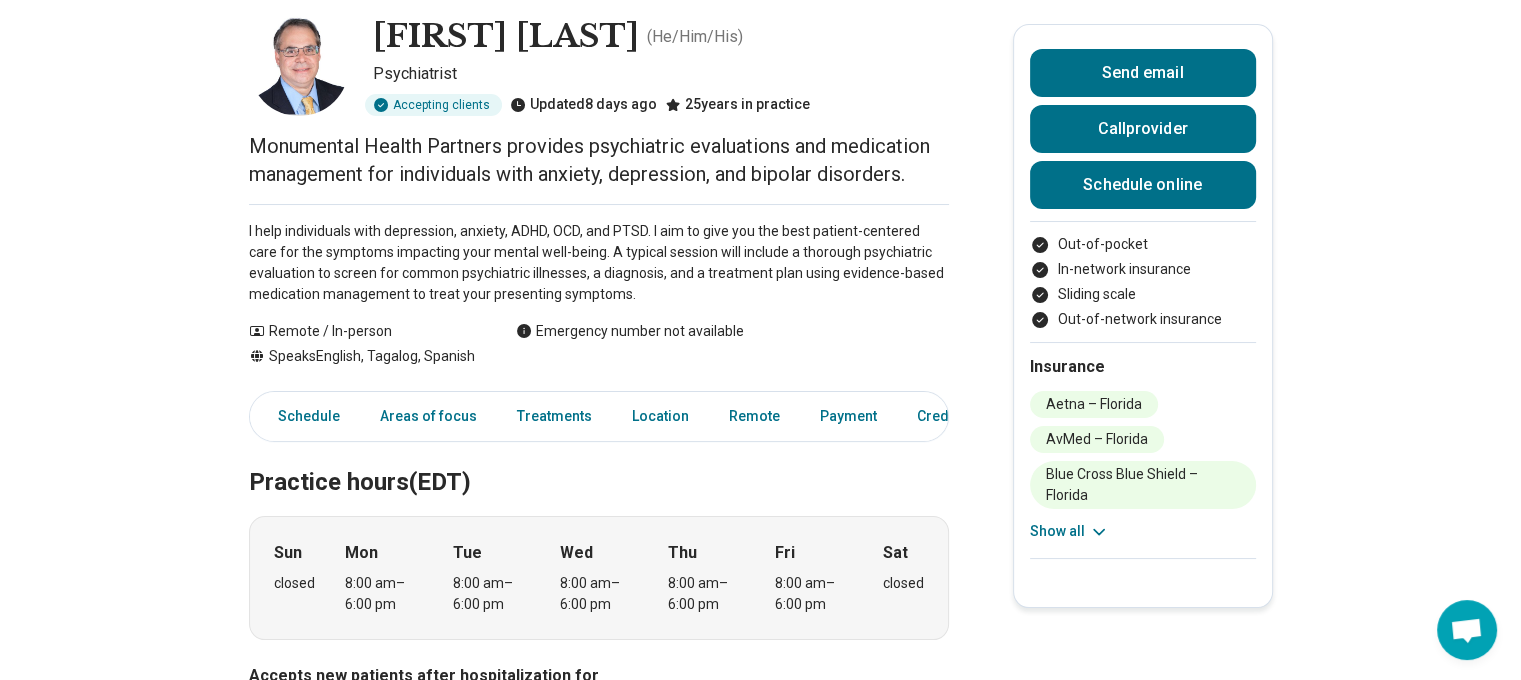 click on "Insurance Aetna – [STATE] AvMed – [STATE] Blue Cross Blue Shield – [STATE] Cigna – [STATE] Florida Blue – [STATE] Humana – [STATE] Military insurance (e.g., TRICARE) – [STATE] Optum – [STATE] Oscar – [STATE] Oxford Health Plan – [STATE] United HealthCare – [STATE] Show all" at bounding box center (1143, 450) 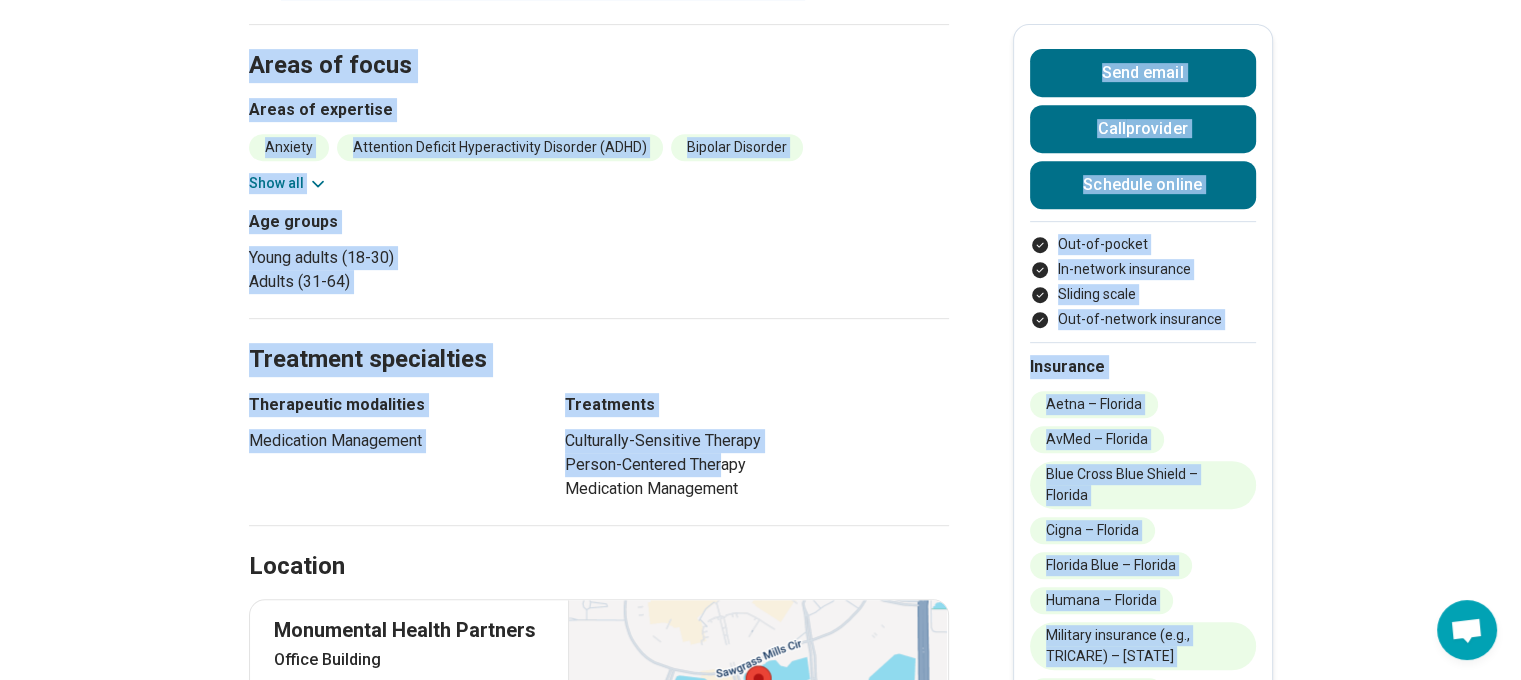 scroll, scrollTop: 900, scrollLeft: 0, axis: vertical 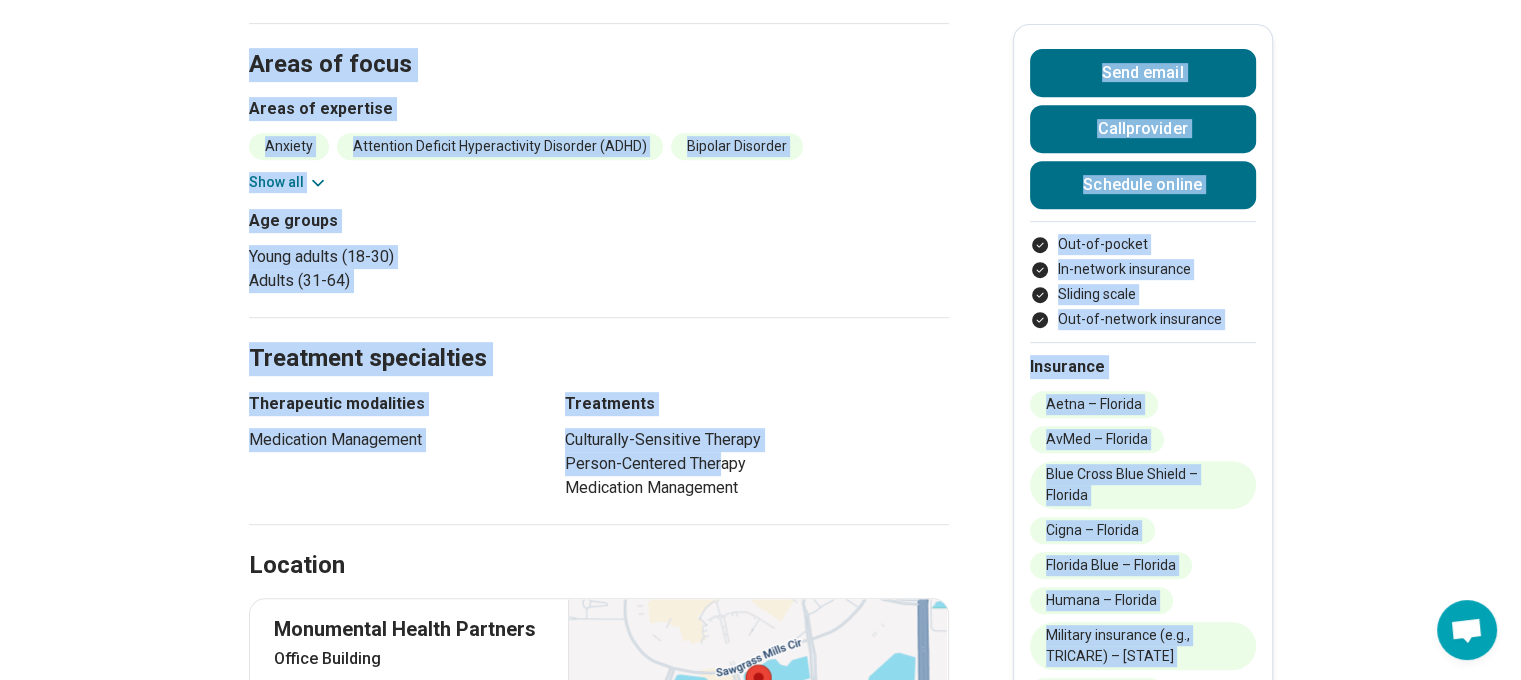 drag, startPoint x: 273, startPoint y: 328, endPoint x: 399, endPoint y: 179, distance: 195.13329 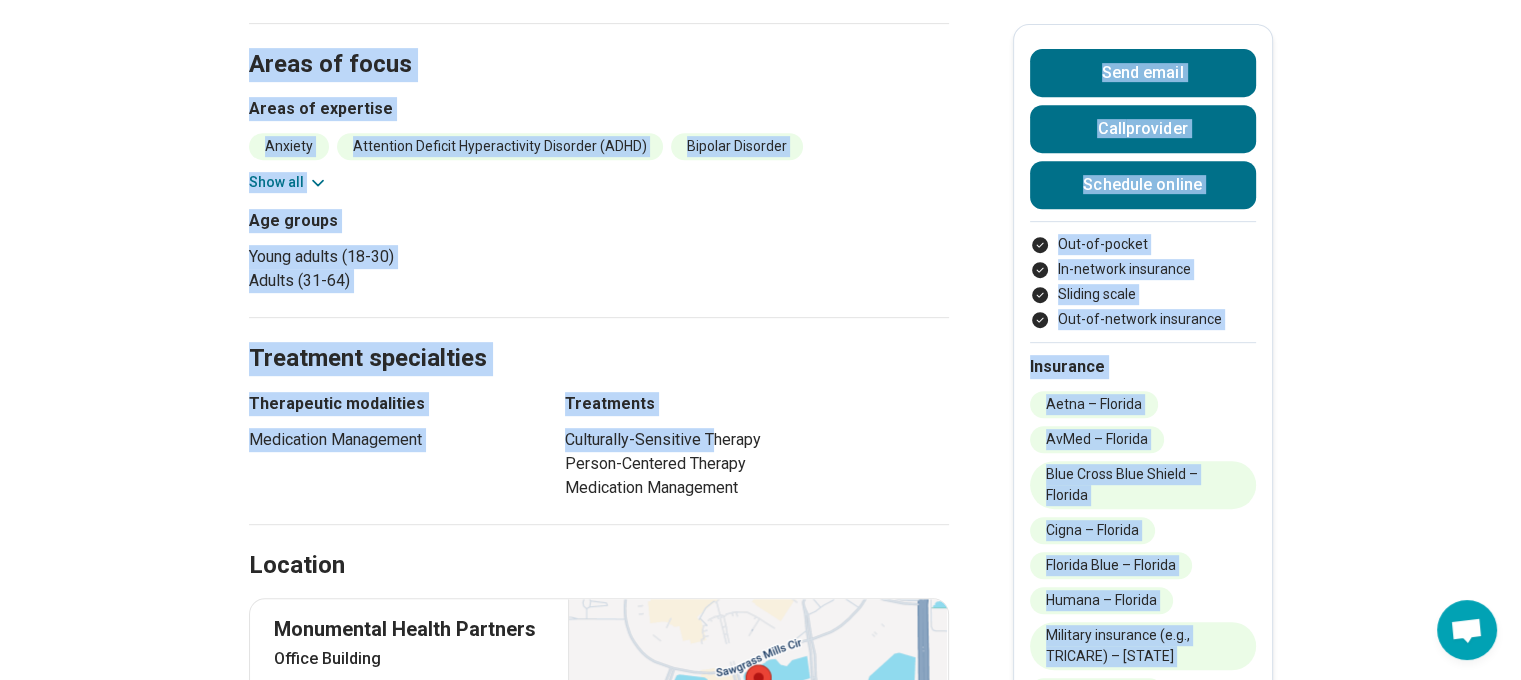 click 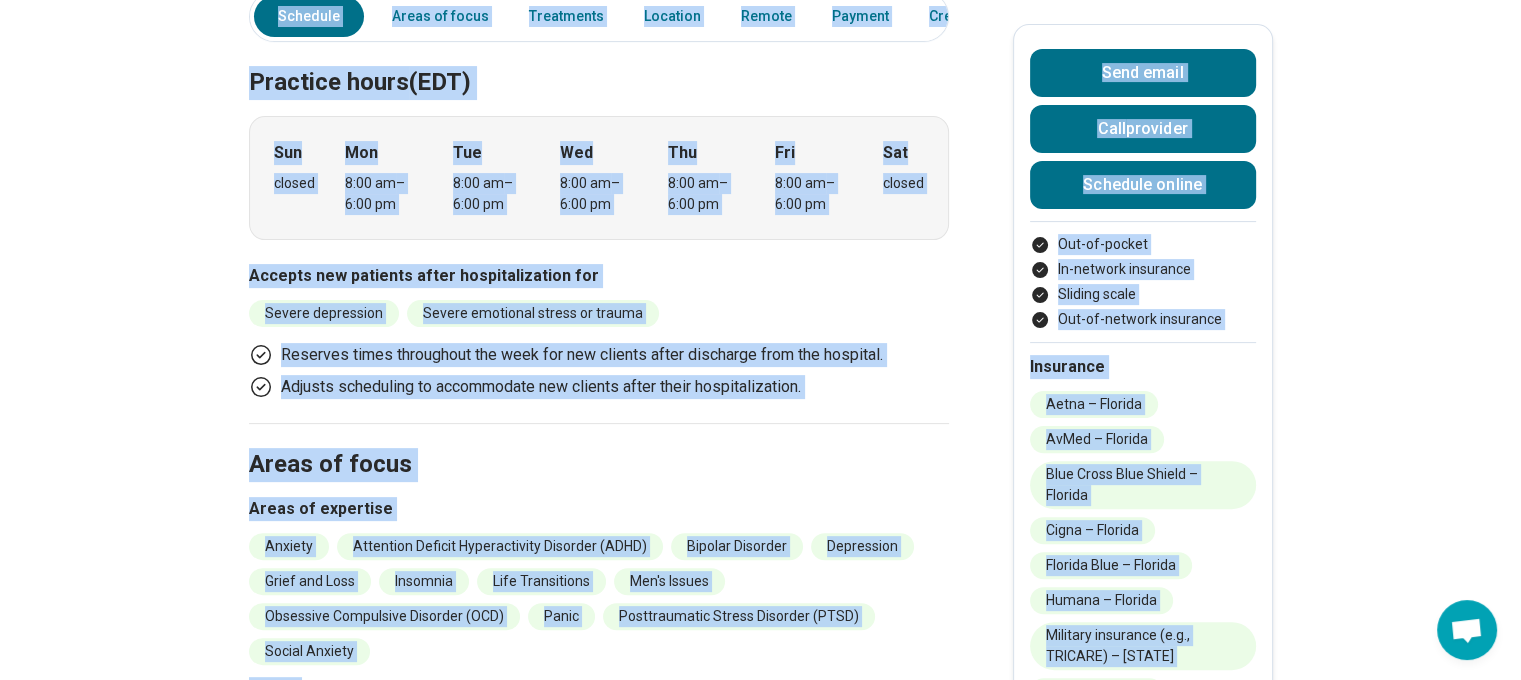 click on "[FIRST] [LAST] ( He/Him/His ) Psychiatrist Accepting clients Updated  8 days ago 25  years in practice Monumental Health Partners provides psychiatric evaluations and medication management for individuals with anxiety, depression, and bipolar disorders. I help individuals with depression, anxiety, ADHD, OCD, and PTSD. I aim to give you the best patient-centered care for the symptoms impacting your mental well-being. A typical session will include a thorough psychiatric evaluation to screen for common psychiatric illnesses, a diagnosis, and a treatment plan using evidence-based medication management to treat your presenting symptoms. Show all Remote / In-person Speaks  English, Tagalog, Spanish Emergency number not available Send email Call  provider Schedule online Out-of-pocket In-network insurance Sliding scale Out-of-network insurance Insurance Aetna – [STATE] AvMed – [STATE] Blue Cross Blue Shield – [STATE] Cigna – [STATE] Florida Blue – [STATE] Humana – [STATE] Optum – [STATE] Show all Sun" at bounding box center [760, 1068] 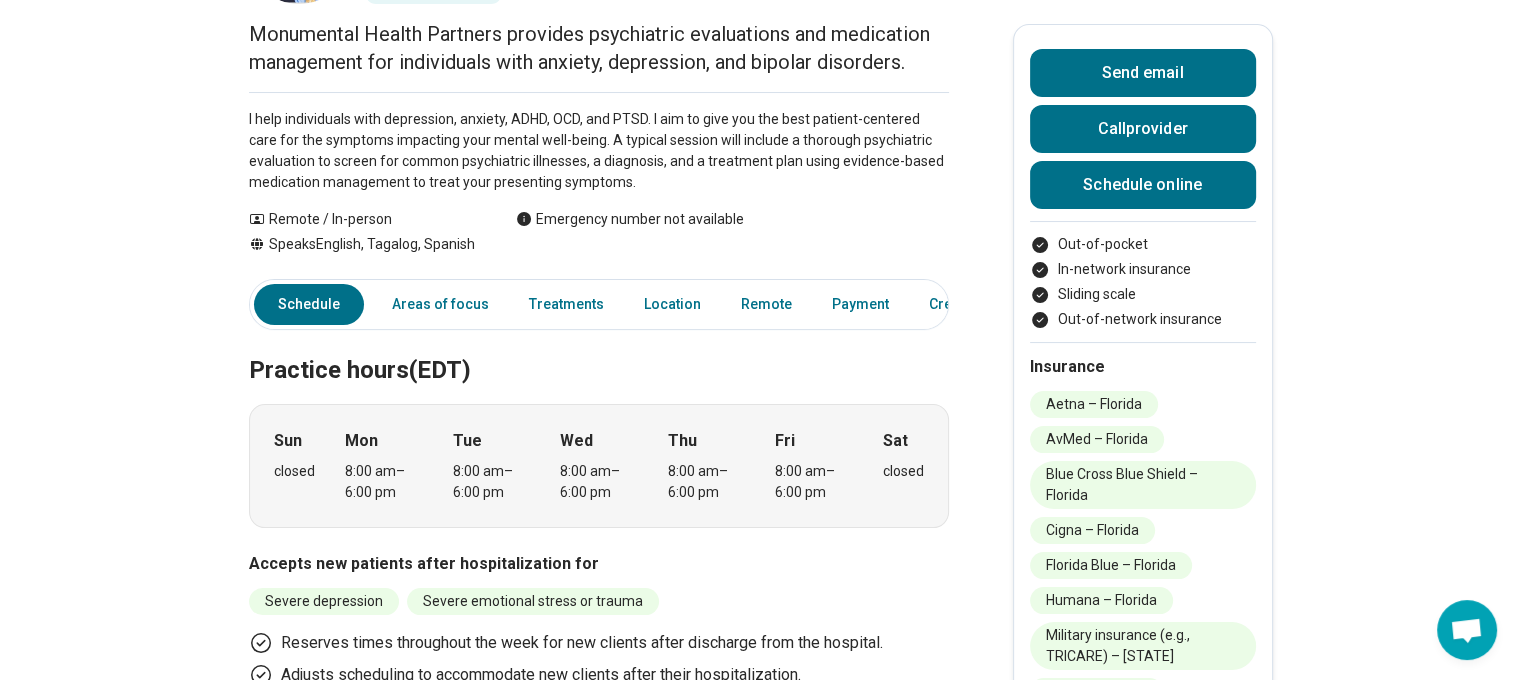 scroll, scrollTop: 200, scrollLeft: 0, axis: vertical 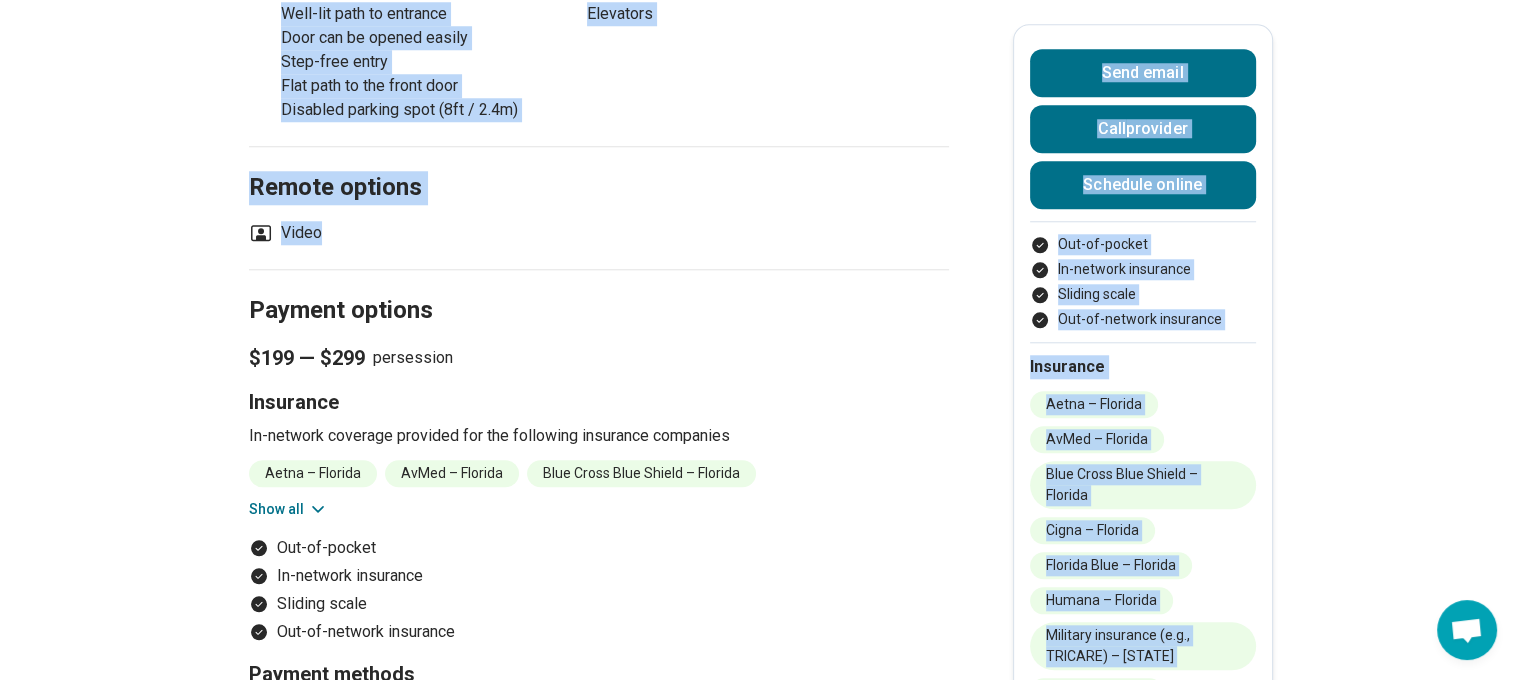 drag, startPoint x: 272, startPoint y: 231, endPoint x: 327, endPoint y: 235, distance: 55.145264 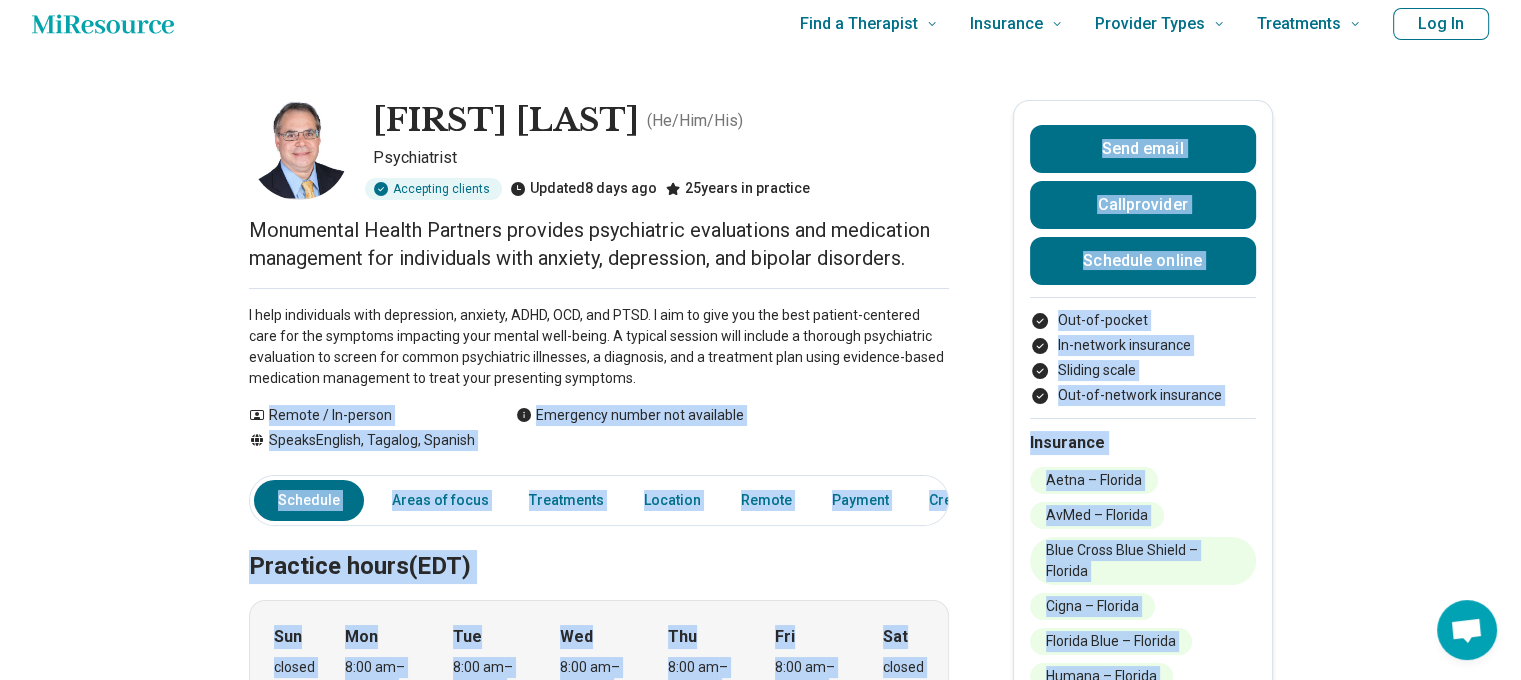 scroll, scrollTop: 0, scrollLeft: 0, axis: both 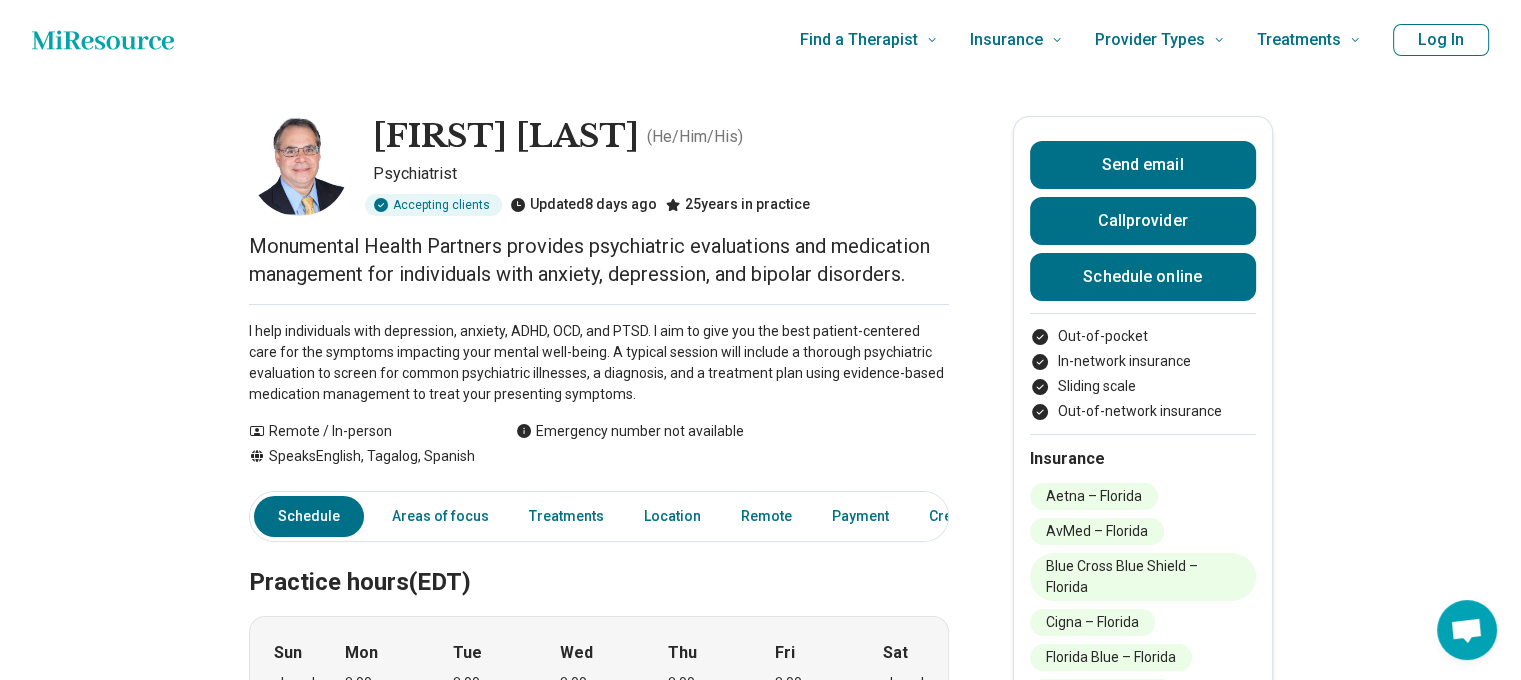 click on "I help individuals with depression, anxiety, ADHD, OCD, and PTSD. I aim to give you the best patient-centered care for the symptoms impacting your mental well-being. A typical session will include a thorough psychiatric evaluation to screen for common psychiatric illnesses, a diagnosis, and a treatment plan using evidence-based medication management to treat your presenting symptoms. Show all" at bounding box center (599, 354) 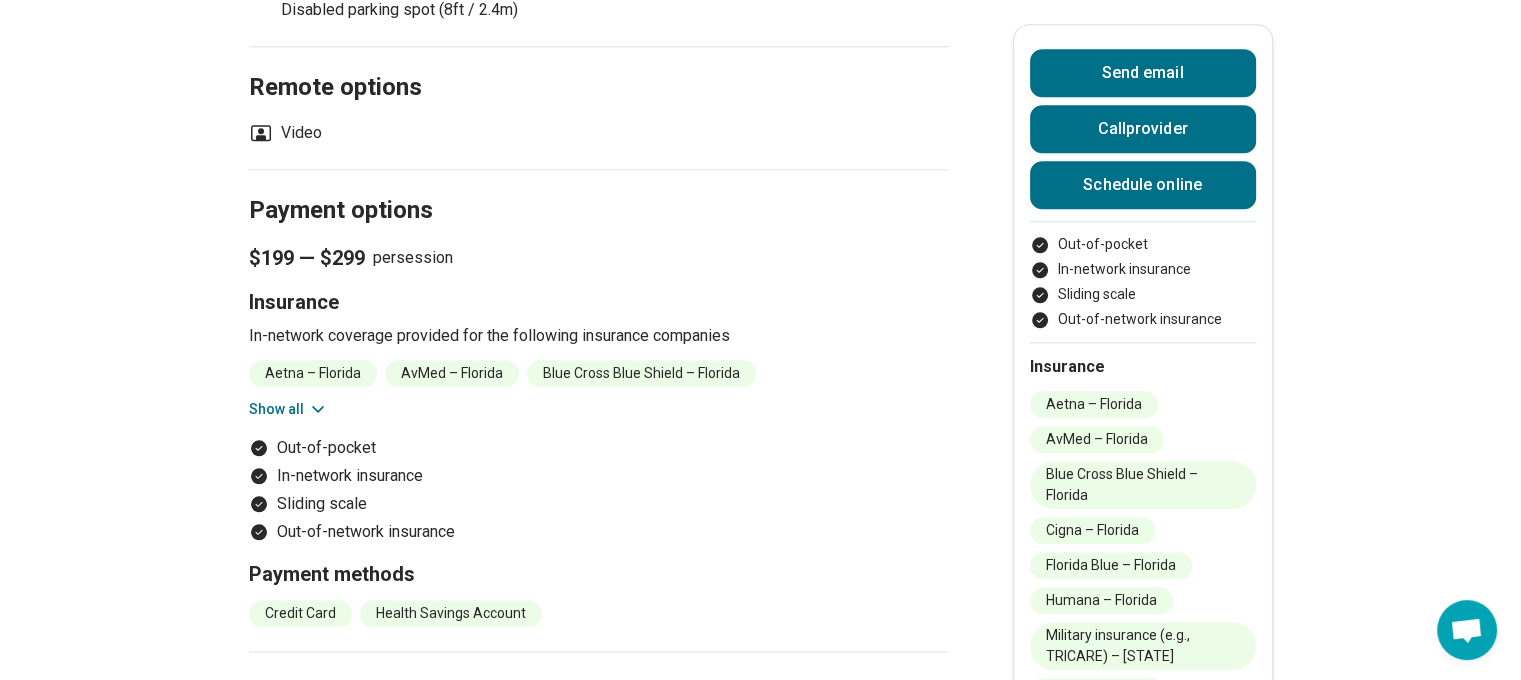 scroll, scrollTop: 1500, scrollLeft: 0, axis: vertical 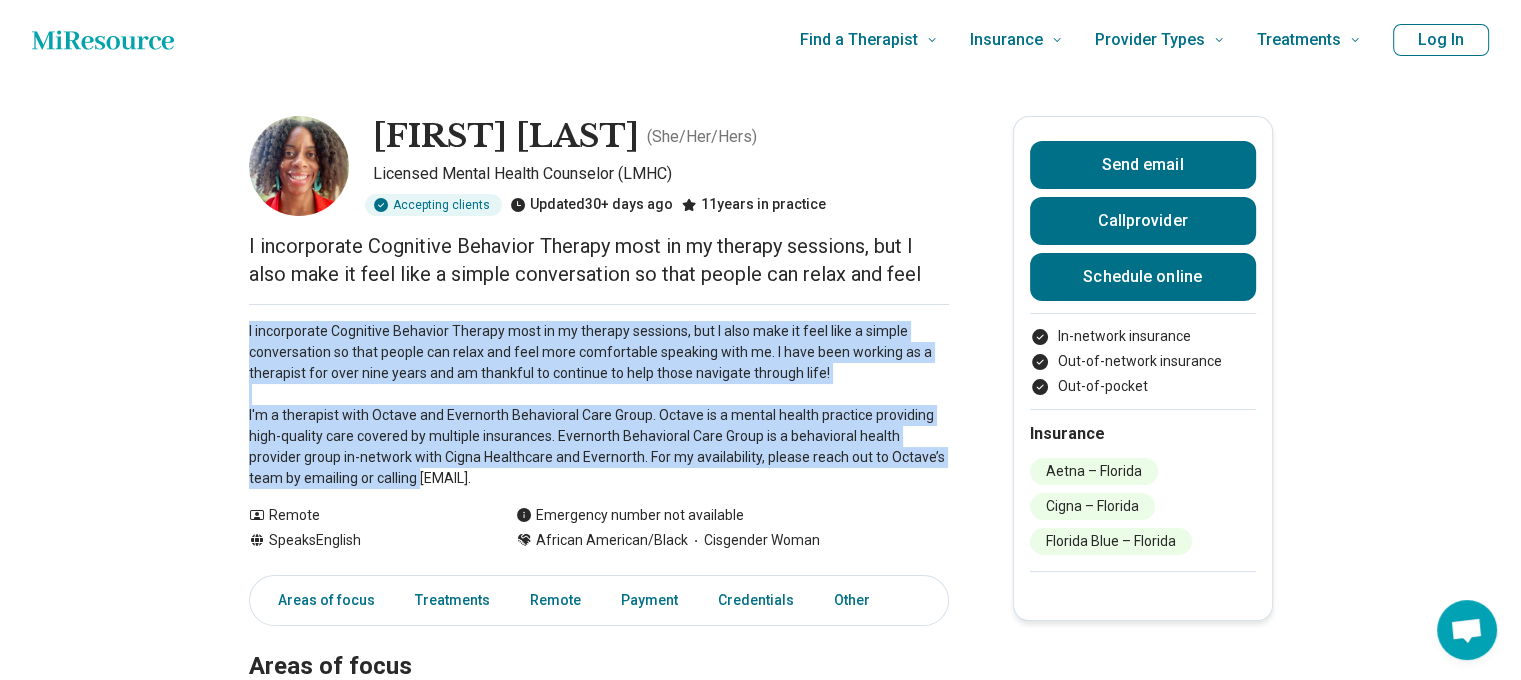 drag, startPoint x: 386, startPoint y: 493, endPoint x: 252, endPoint y: 328, distance: 212.55823 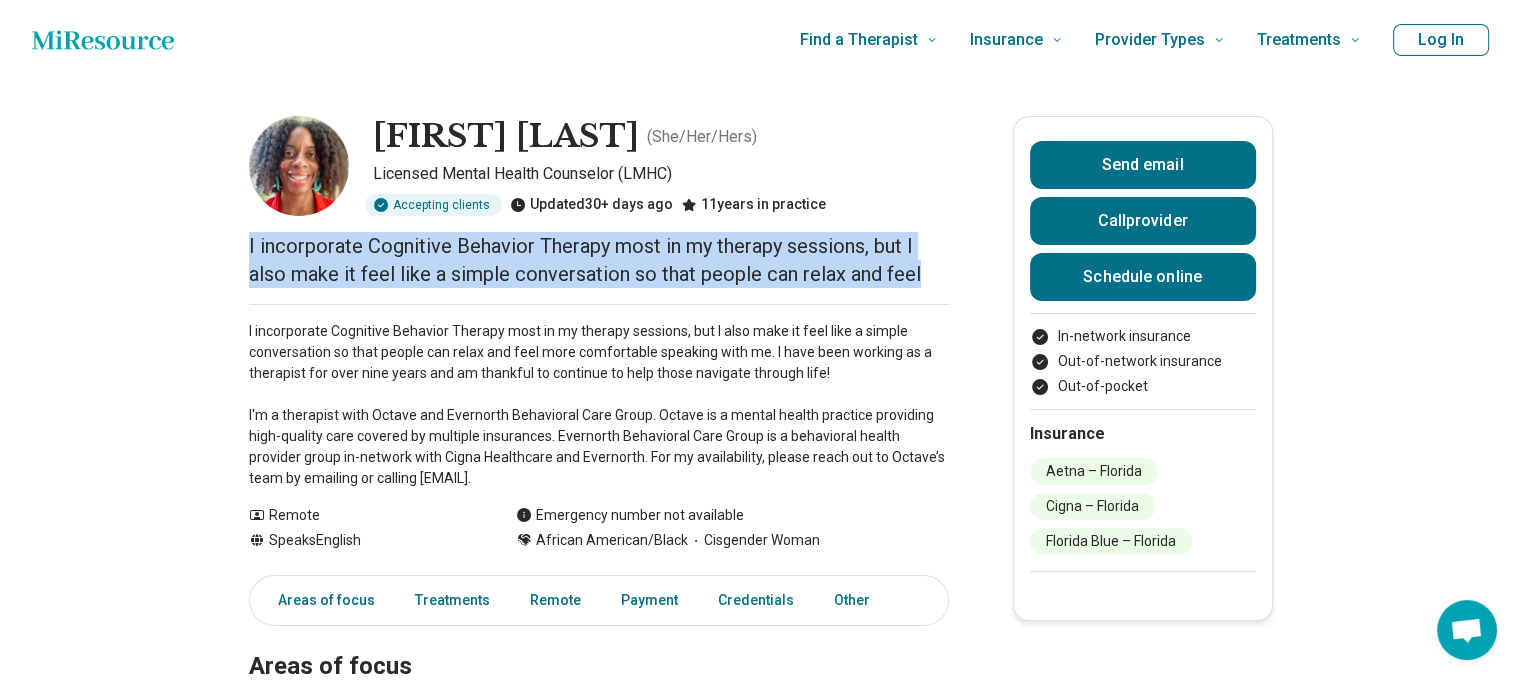 drag, startPoint x: 934, startPoint y: 278, endPoint x: 128, endPoint y: 251, distance: 806.4521 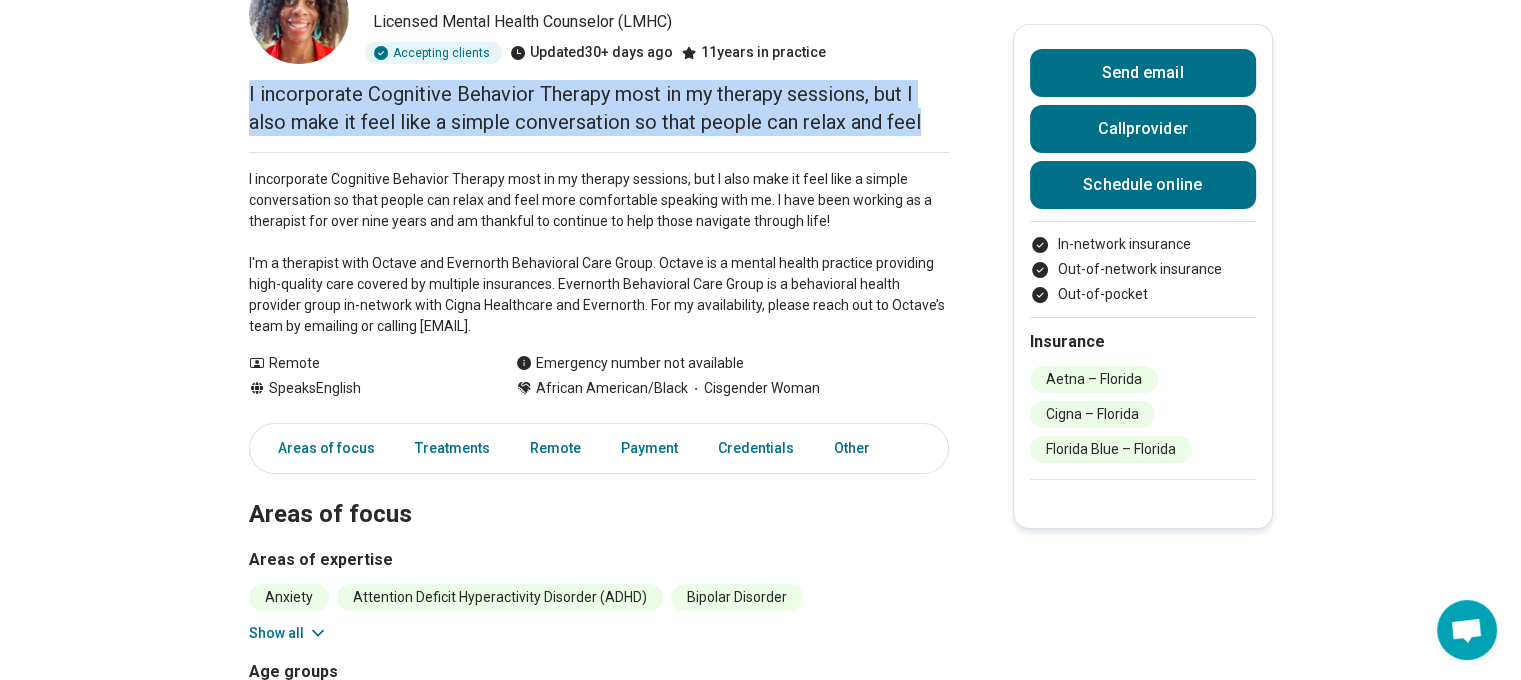scroll, scrollTop: 200, scrollLeft: 0, axis: vertical 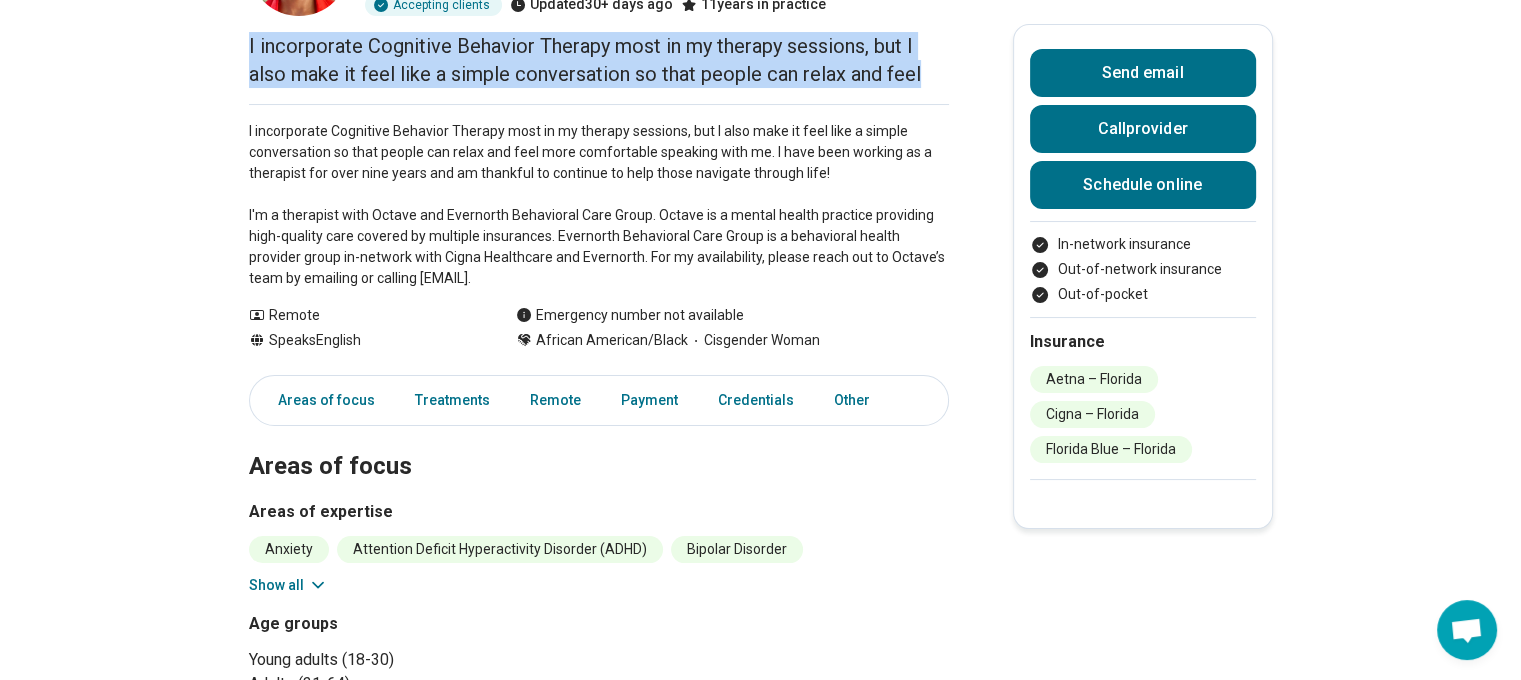 click on "Show all" at bounding box center (288, 585) 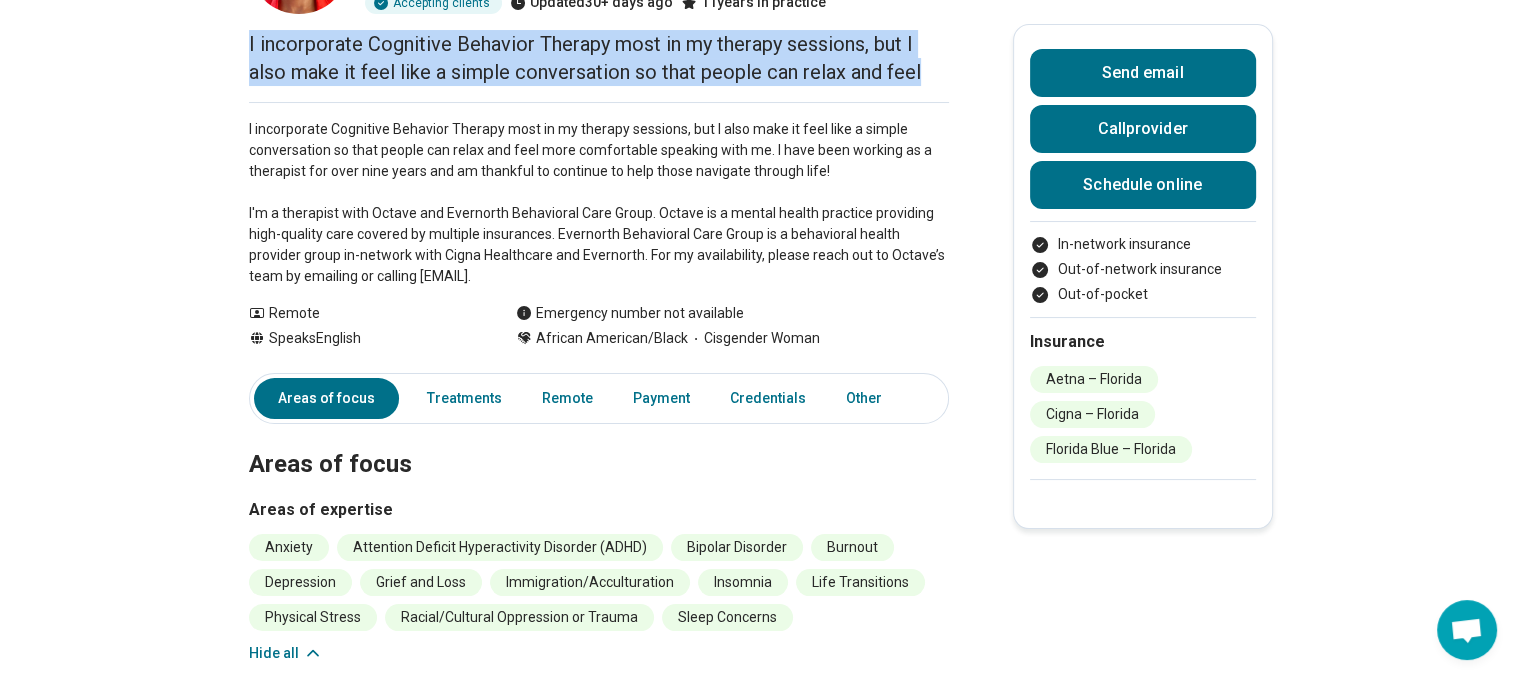 scroll, scrollTop: 200, scrollLeft: 0, axis: vertical 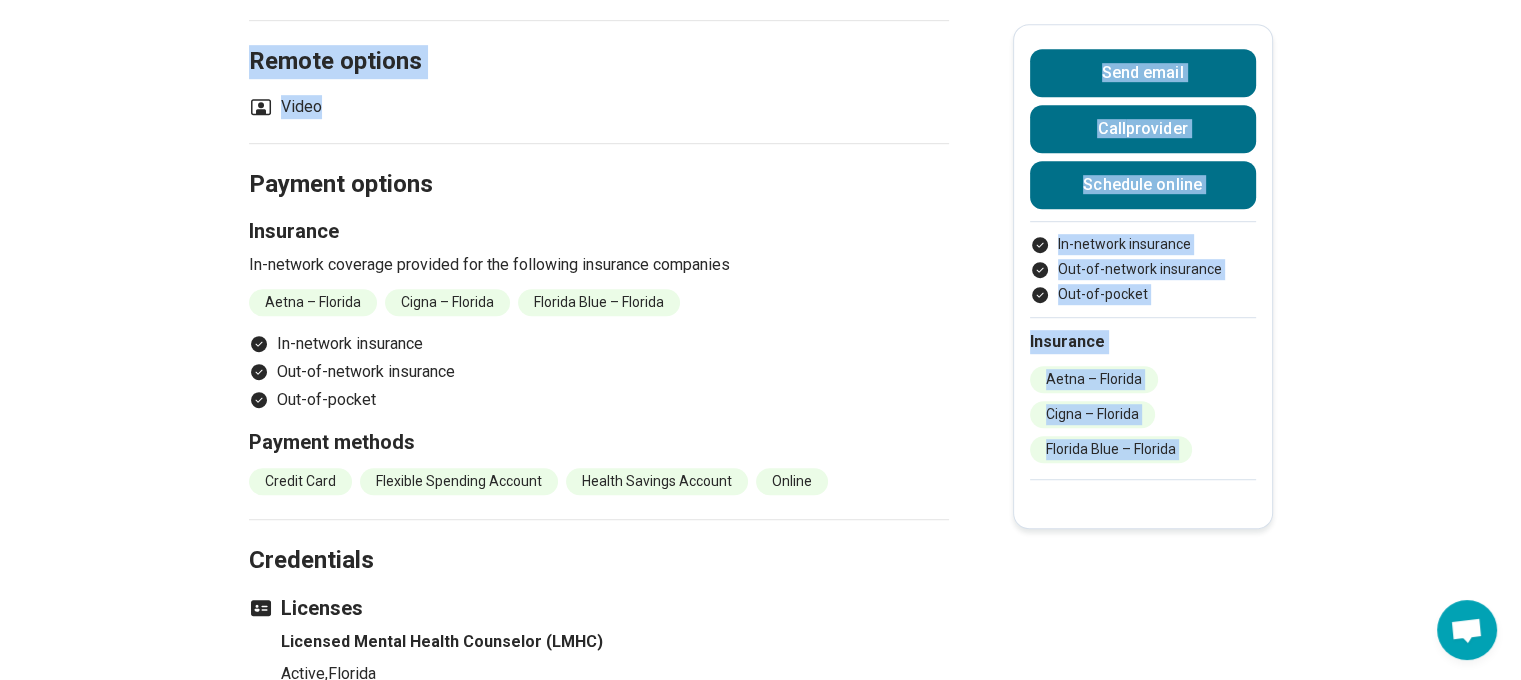 drag, startPoint x: 276, startPoint y: 313, endPoint x: 327, endPoint y: 108, distance: 211.24867 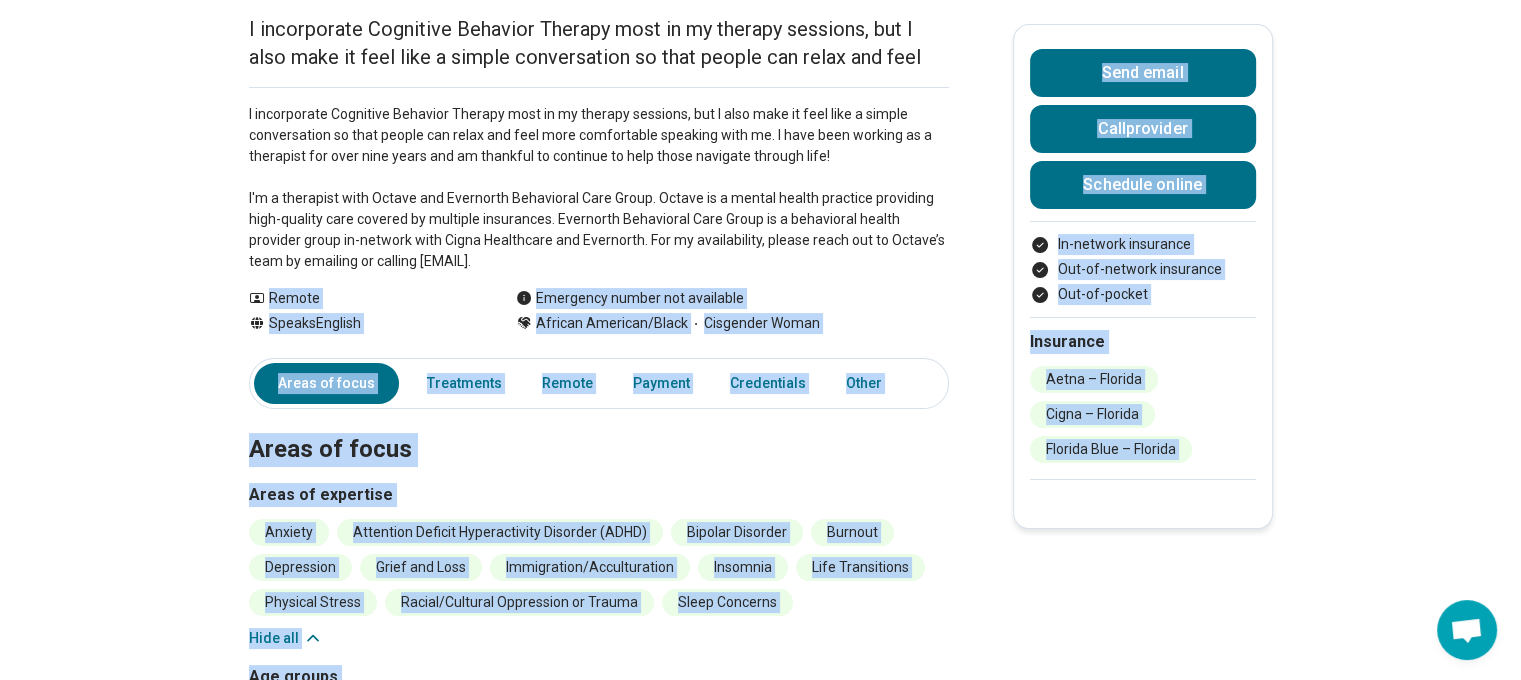 scroll, scrollTop: 100, scrollLeft: 0, axis: vertical 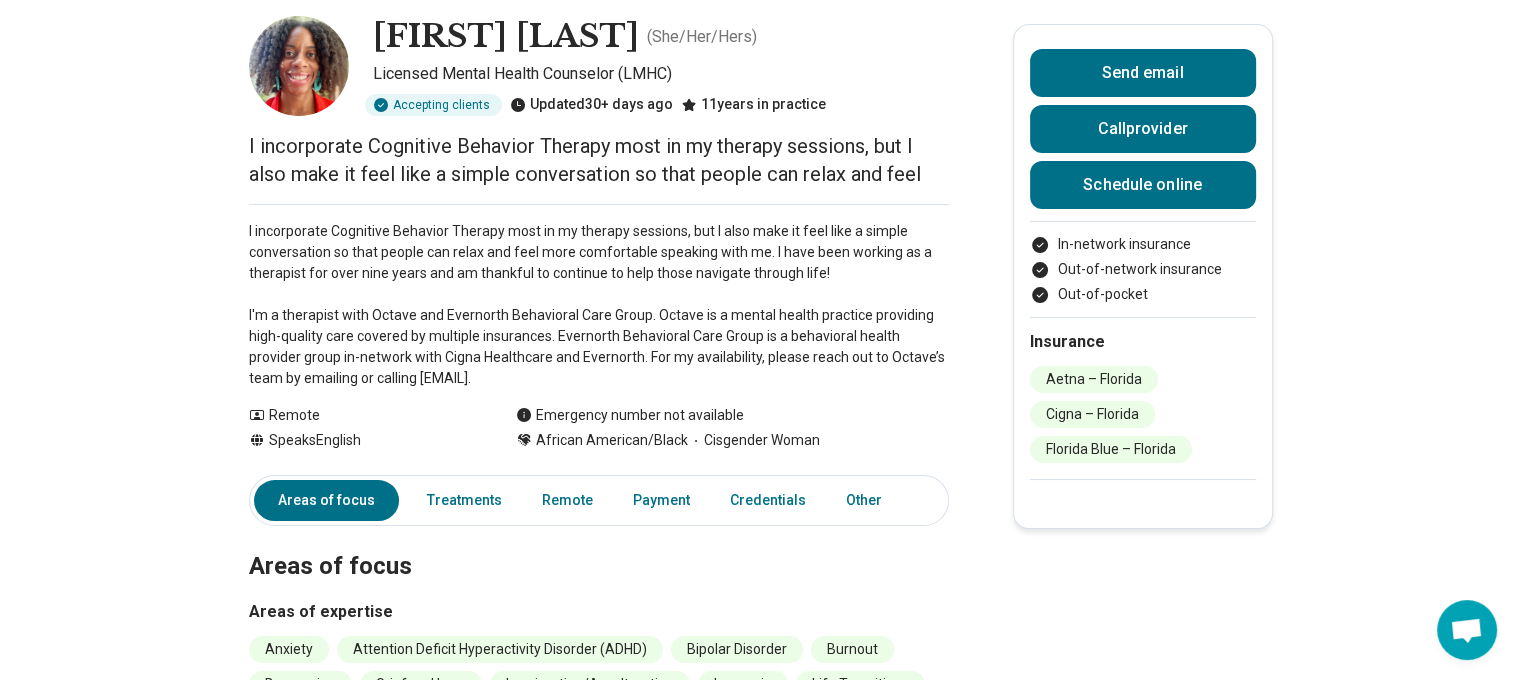 click on "I incorporate Cognitive Behavior Therapy most in my therapy sessions, but I also make it feel like a simple conversation so that people can relax and feel more comfortable speaking with me. I have been working as a therapist for over nine years and am thankful to continue to help those navigate through life!
I'm a therapist with Octave and Evernorth Behavioral Care Group. Octave is a mental health practice providing high-quality care covered by multiple insurances. Evernorth Behavioral Care Group is a behavioral health provider group in-network with Cigna Healthcare and Evernorth. For my availability, please reach out to Octave’s team by emailing or calling." at bounding box center (599, 305) 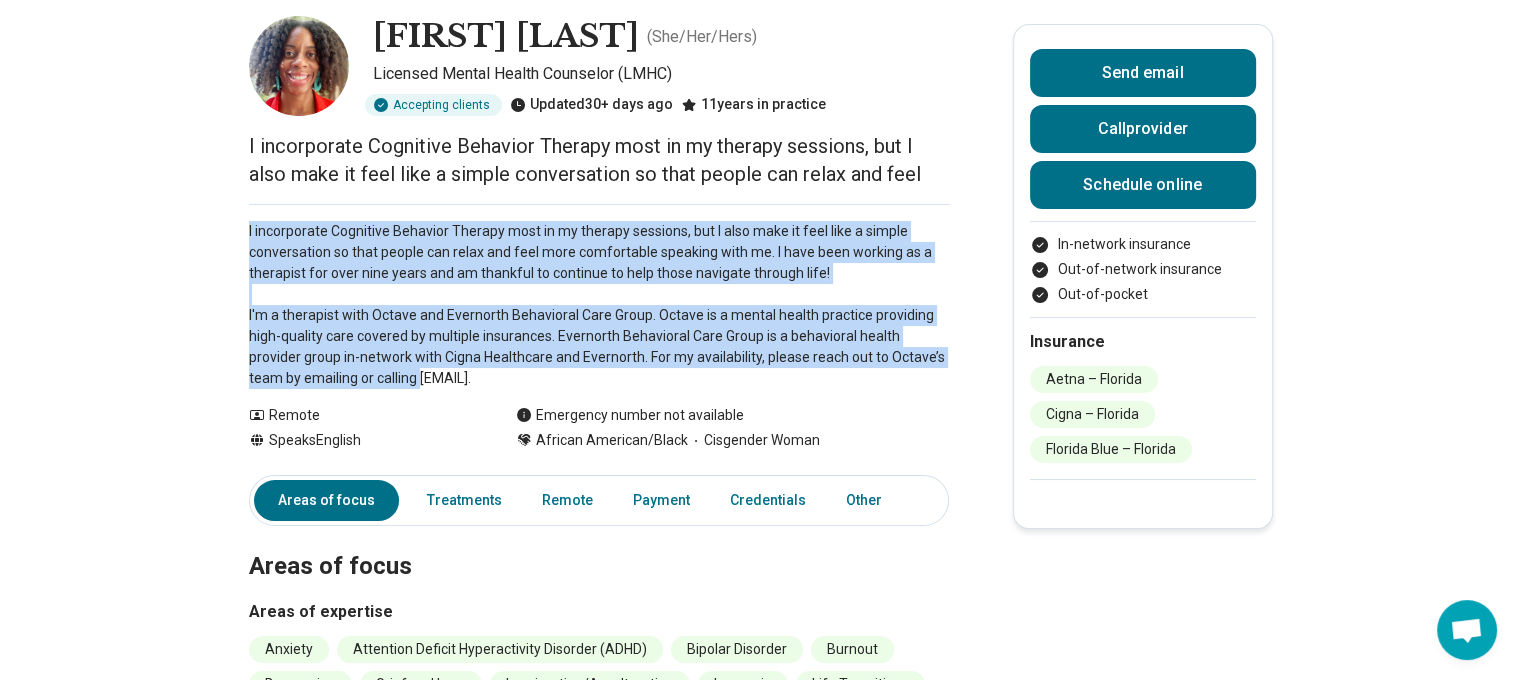 drag, startPoint x: 438, startPoint y: 390, endPoint x: 206, endPoint y: 232, distance: 280.69202 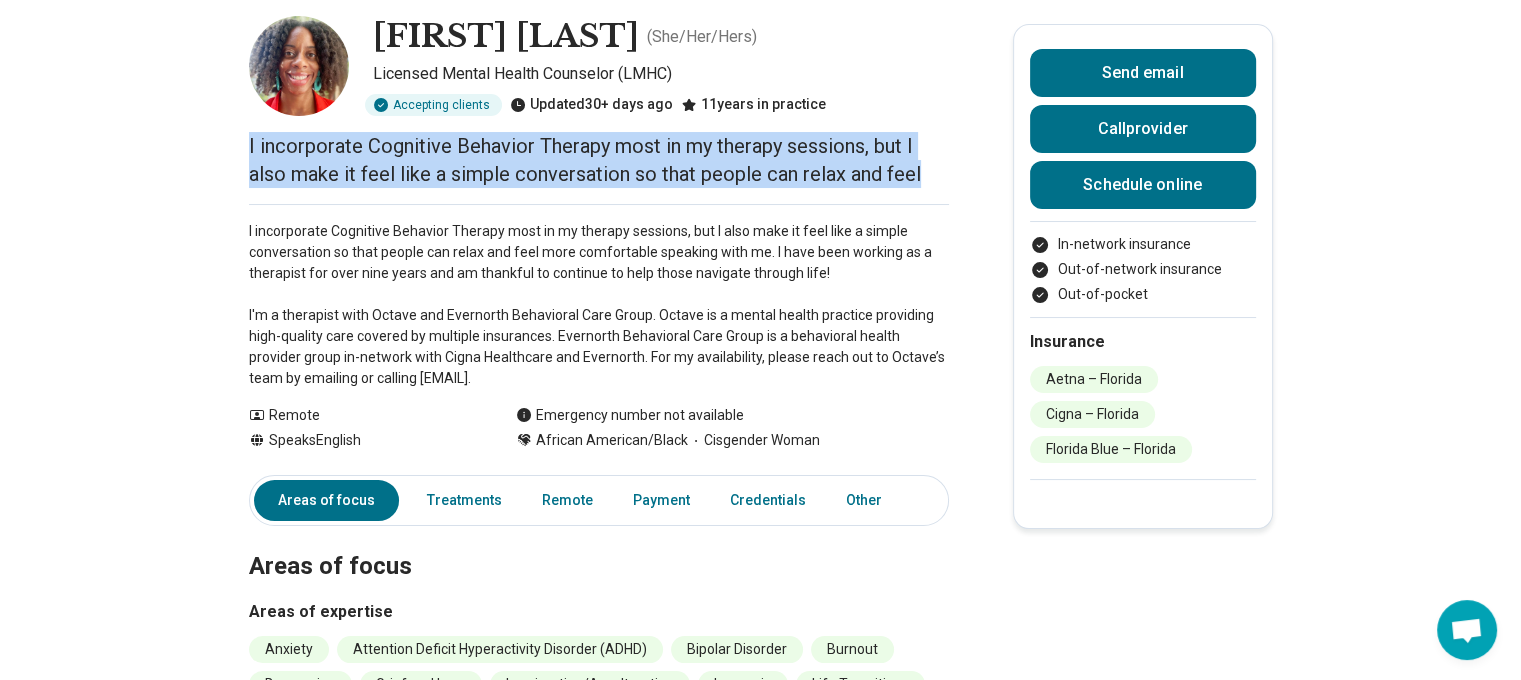 drag, startPoint x: 943, startPoint y: 181, endPoint x: 220, endPoint y: 128, distance: 724.94 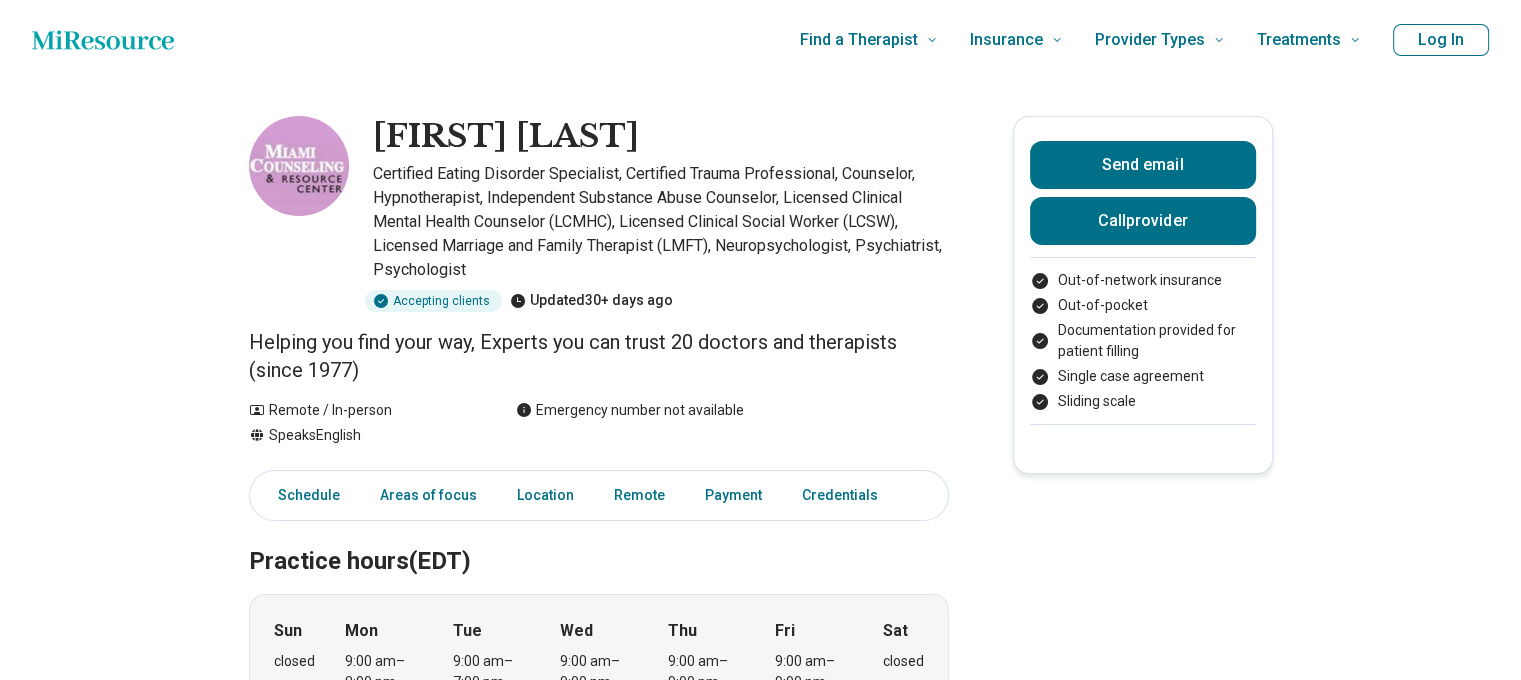 scroll, scrollTop: 100, scrollLeft: 0, axis: vertical 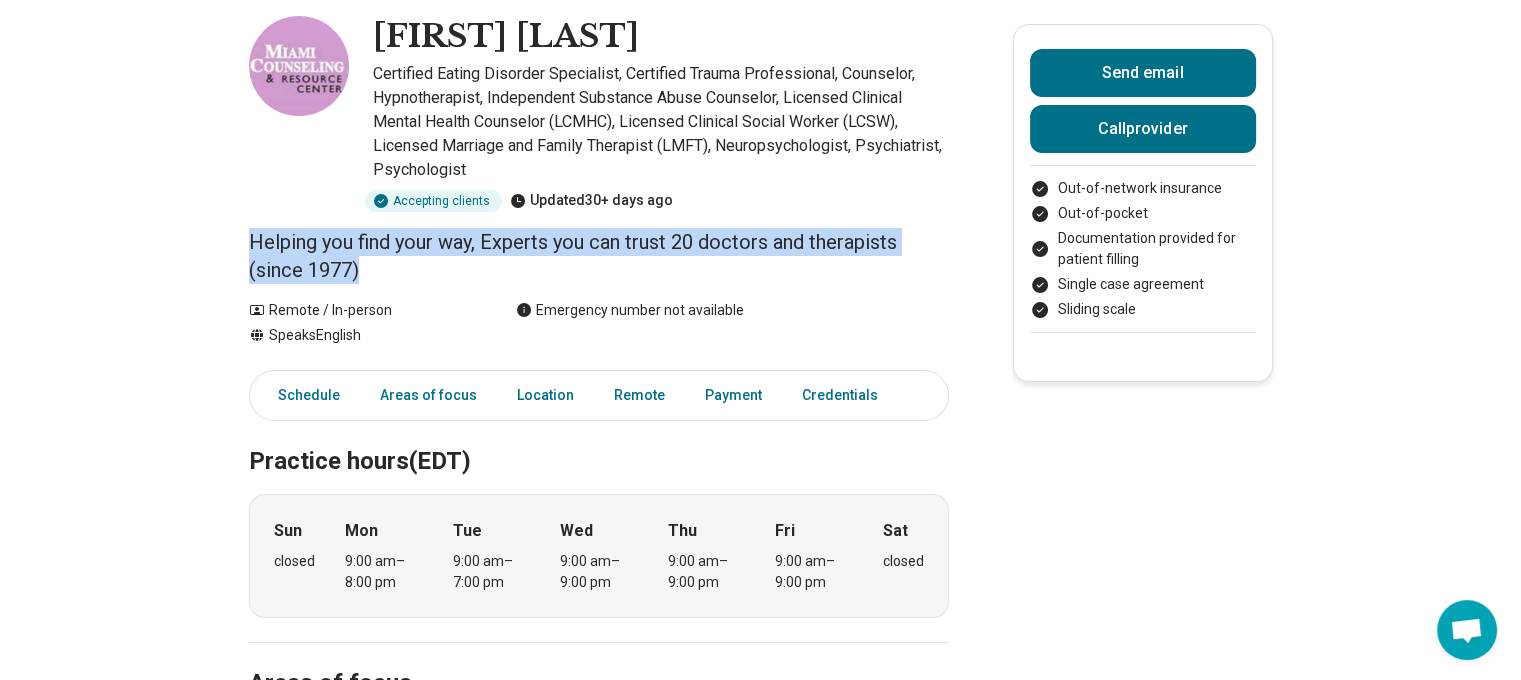 drag, startPoint x: 486, startPoint y: 270, endPoint x: 159, endPoint y: 245, distance: 327.95425 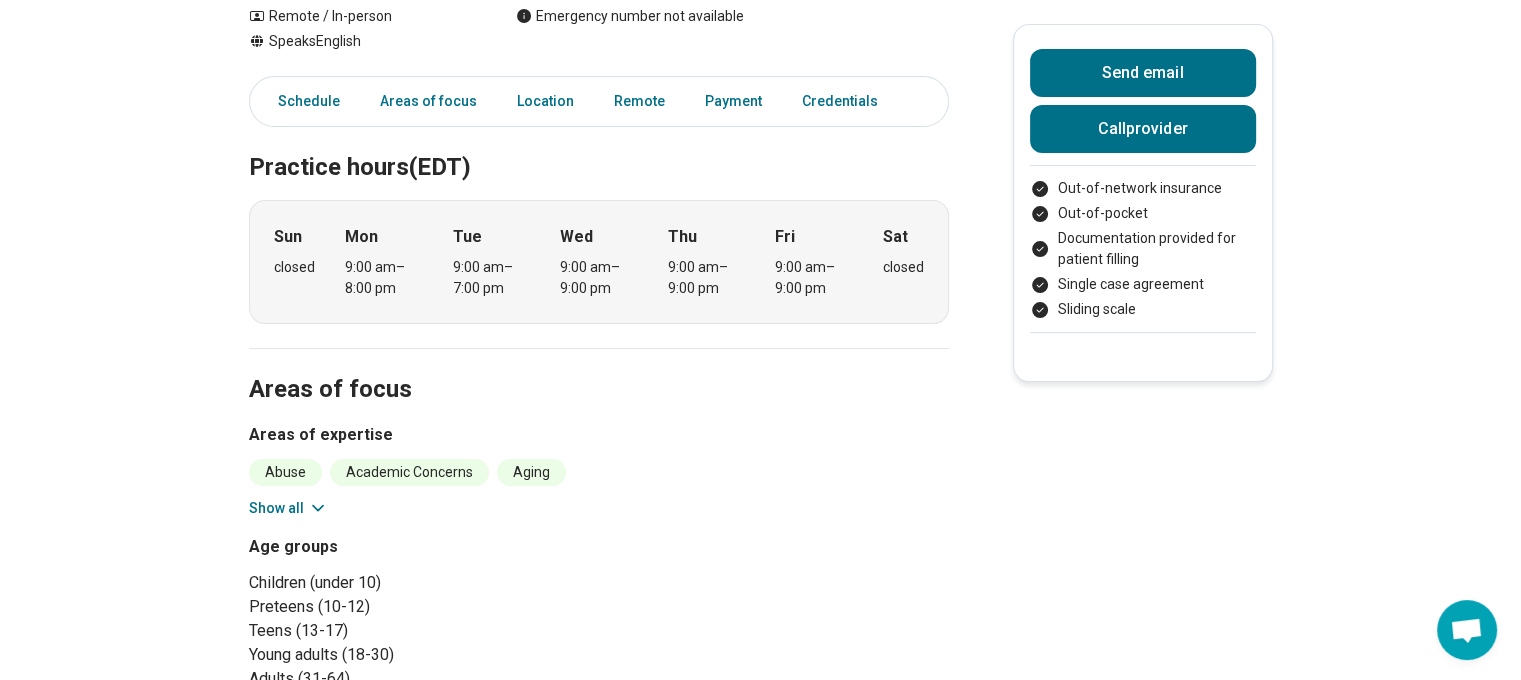 scroll, scrollTop: 500, scrollLeft: 0, axis: vertical 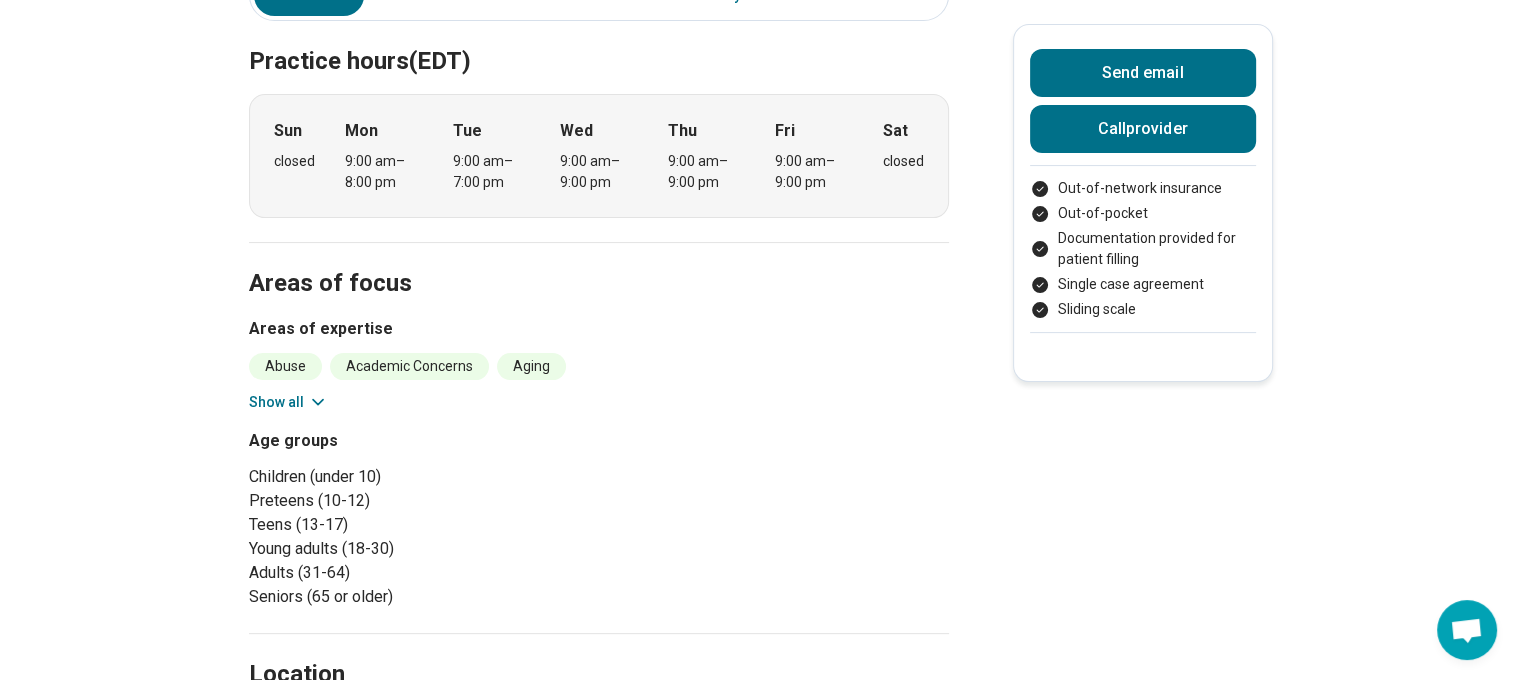 click on "Show all" at bounding box center [288, 402] 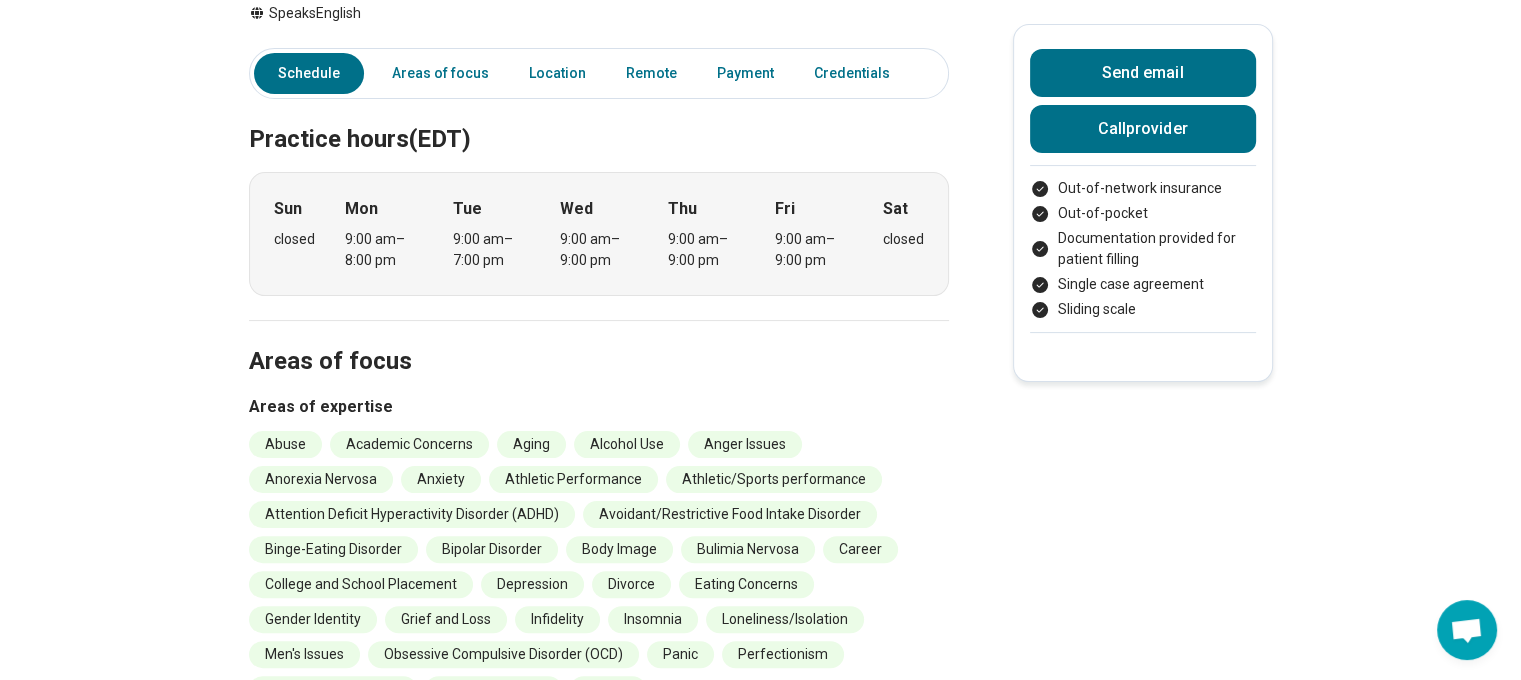 scroll, scrollTop: 400, scrollLeft: 0, axis: vertical 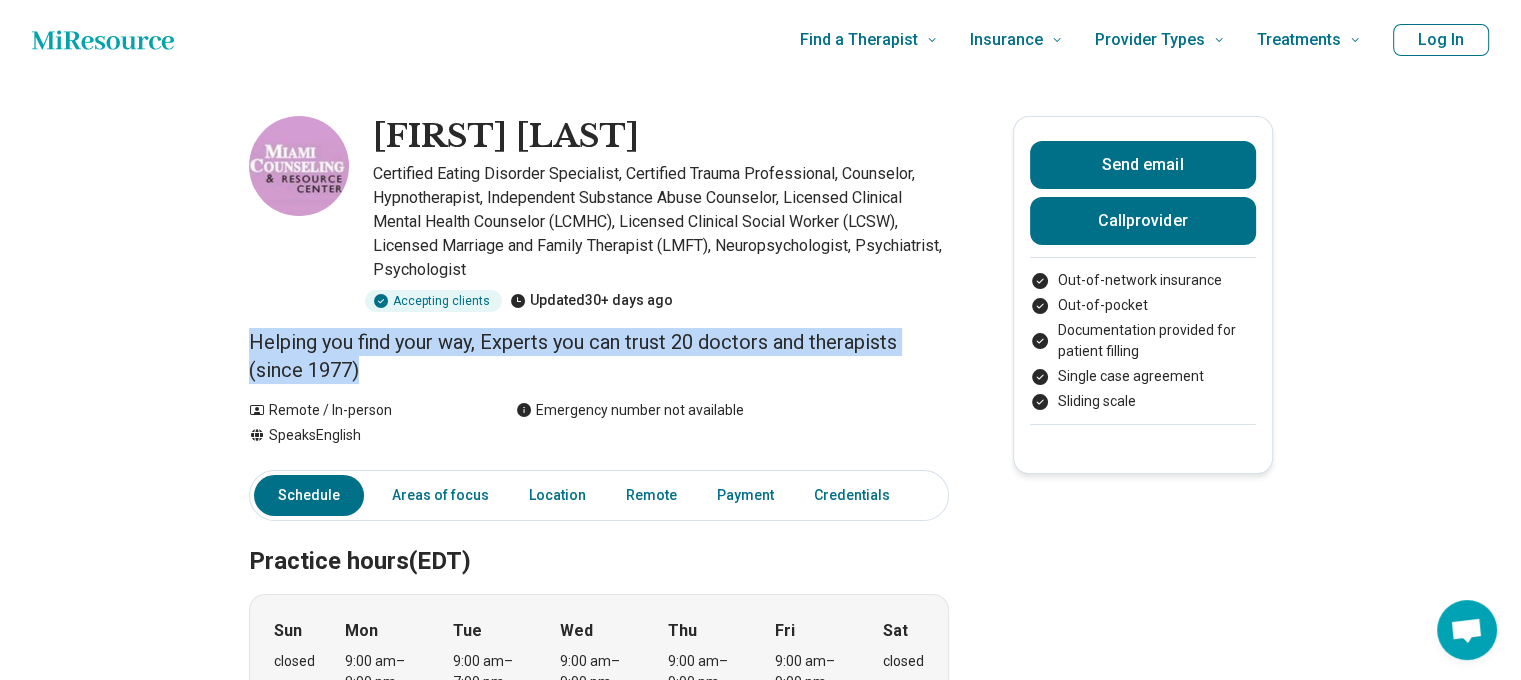 copy on "Helping you find your way, Experts you can trust
20 doctors and therapists
(since 1977)" 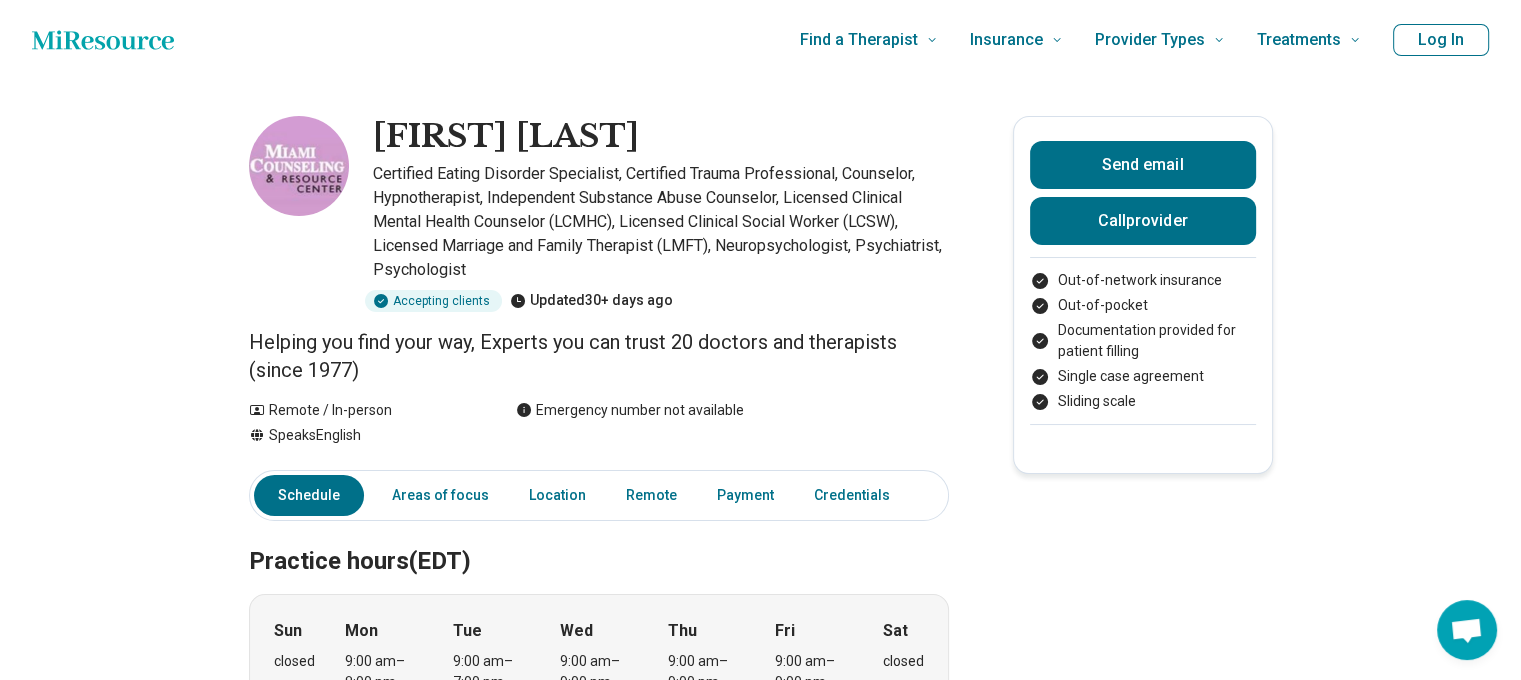 click on "Certified Eating Disorder Specialist, Certified Trauma Professional, Counselor, Hypnotherapist, Independent Substance Abuse Counselor, Licensed Clinical Mental Health Counselor (LCMHC), Licensed Clinical Social Worker (LCSW), Licensed Marriage and Family Therapist (LMFT), Neuropsychologist, Psychiatrist, Psychologist" at bounding box center (661, 222) 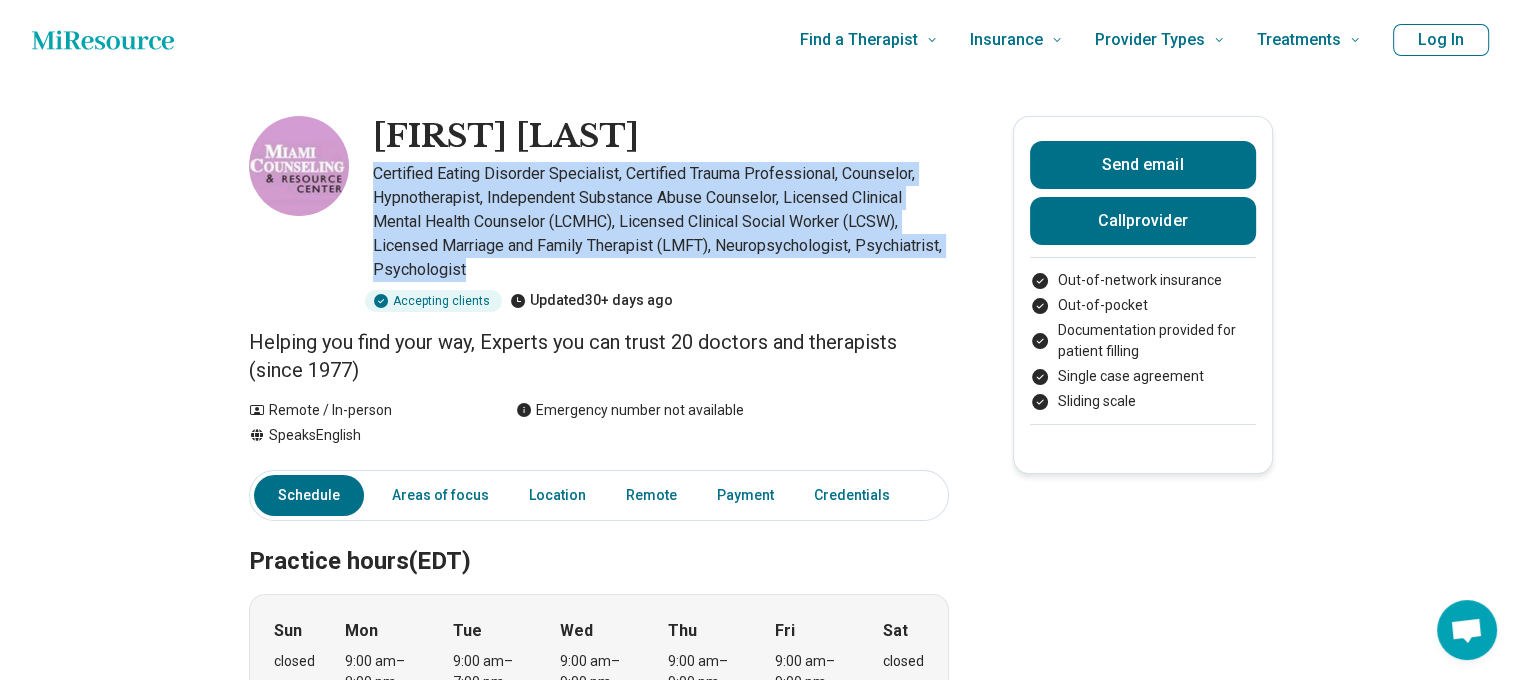 drag, startPoint x: 497, startPoint y: 263, endPoint x: 381, endPoint y: 183, distance: 140.91132 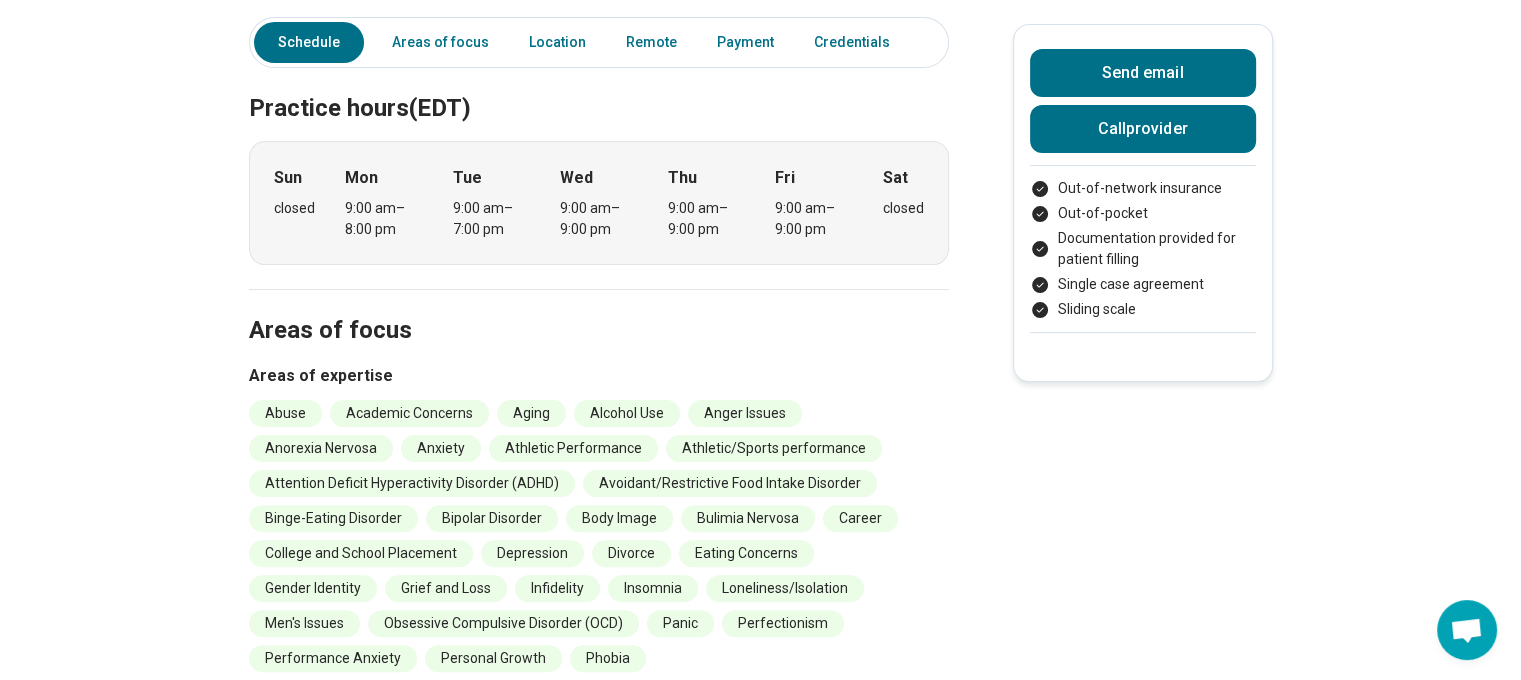 scroll, scrollTop: 200, scrollLeft: 0, axis: vertical 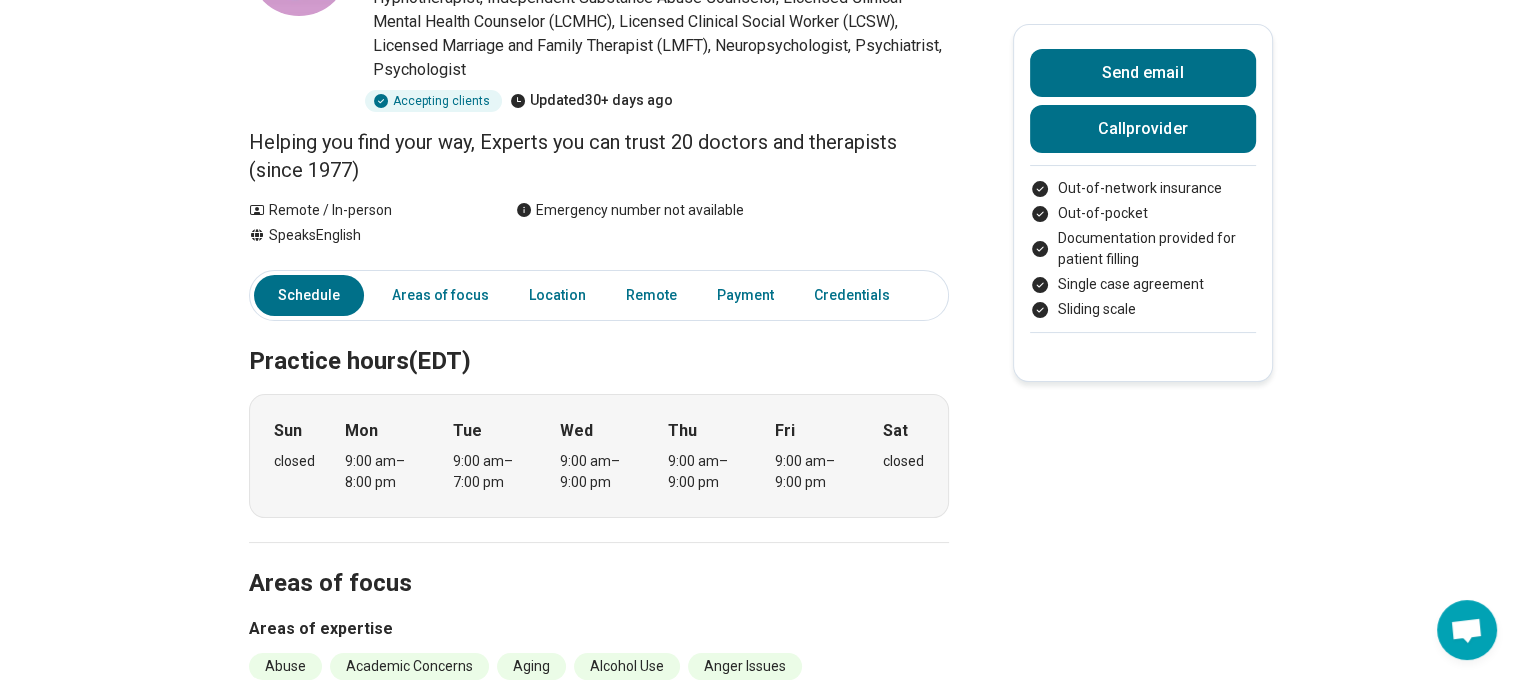 drag, startPoint x: 315, startPoint y: 325, endPoint x: 310, endPoint y: 293, distance: 32.38827 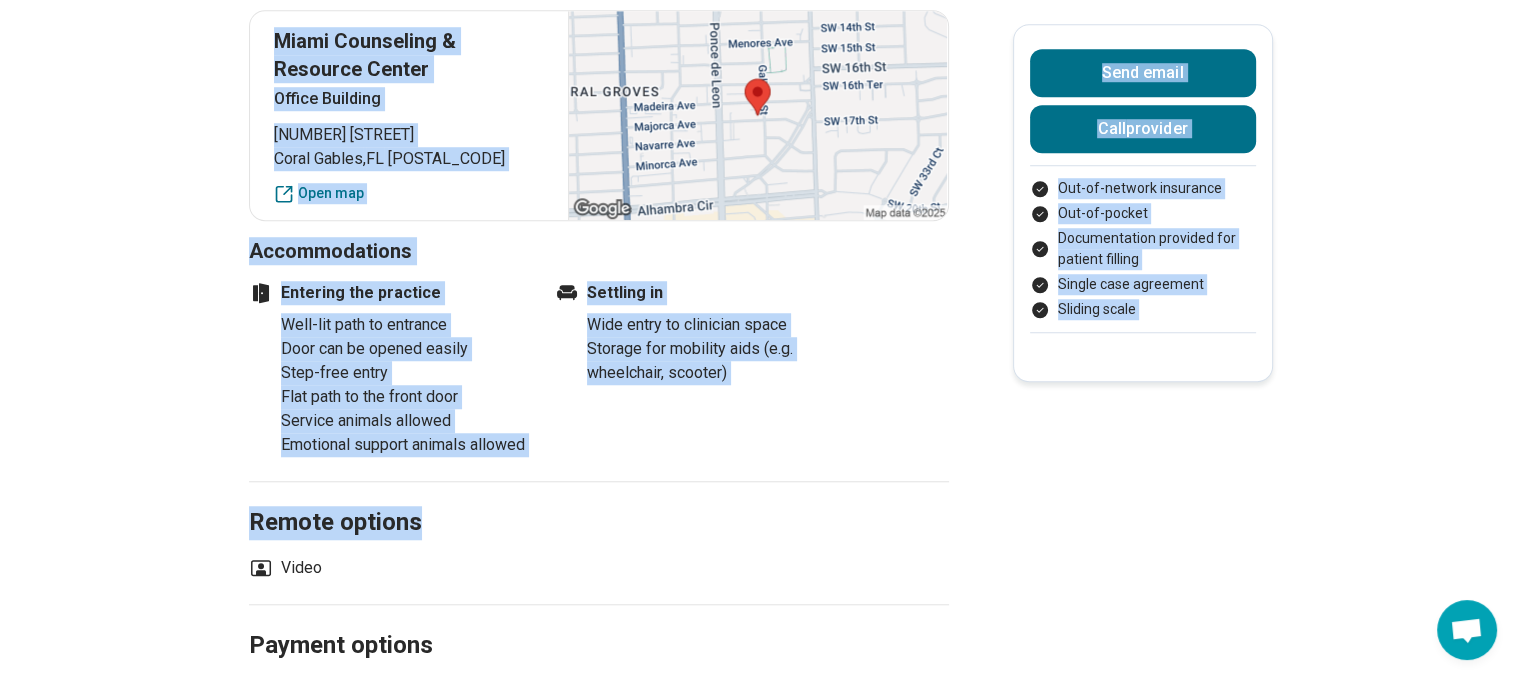 scroll, scrollTop: 1600, scrollLeft: 0, axis: vertical 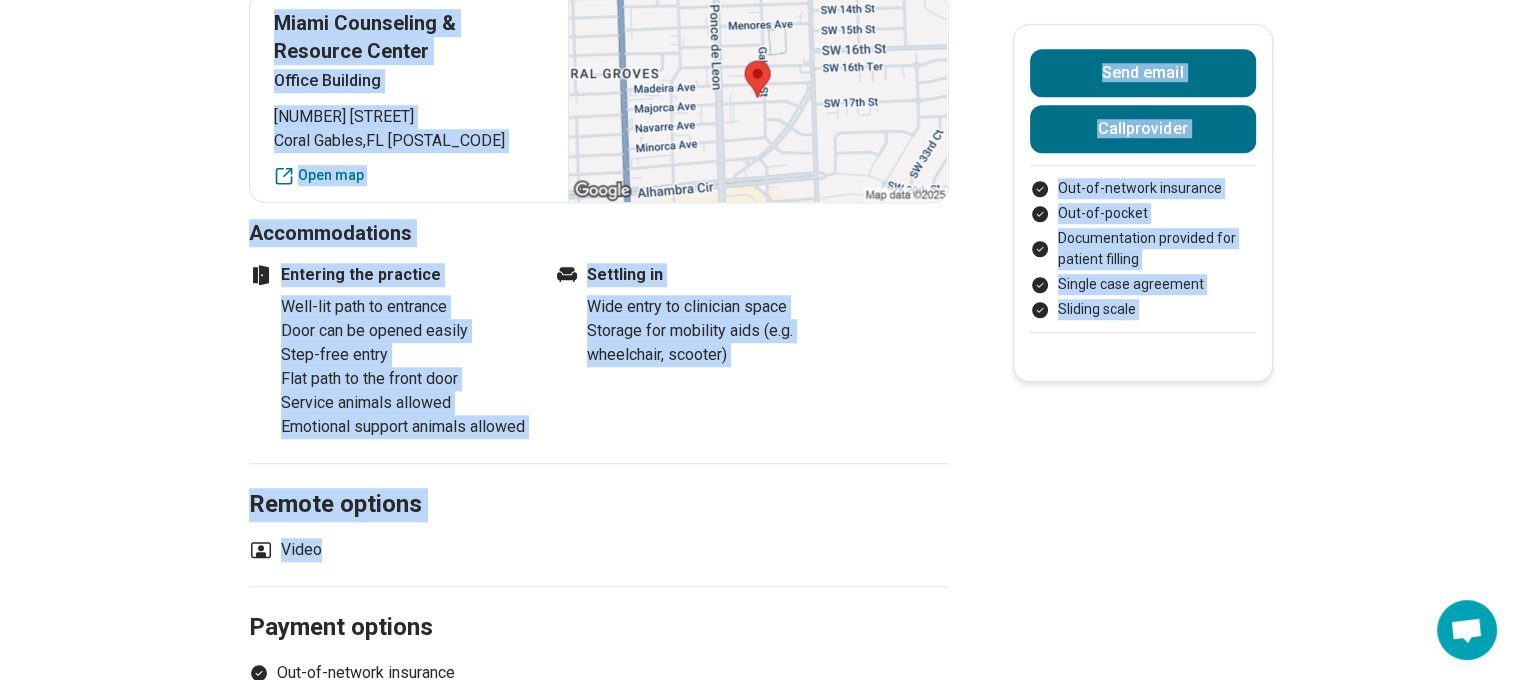 drag, startPoint x: 276, startPoint y: 212, endPoint x: 327, endPoint y: 538, distance: 329.96515 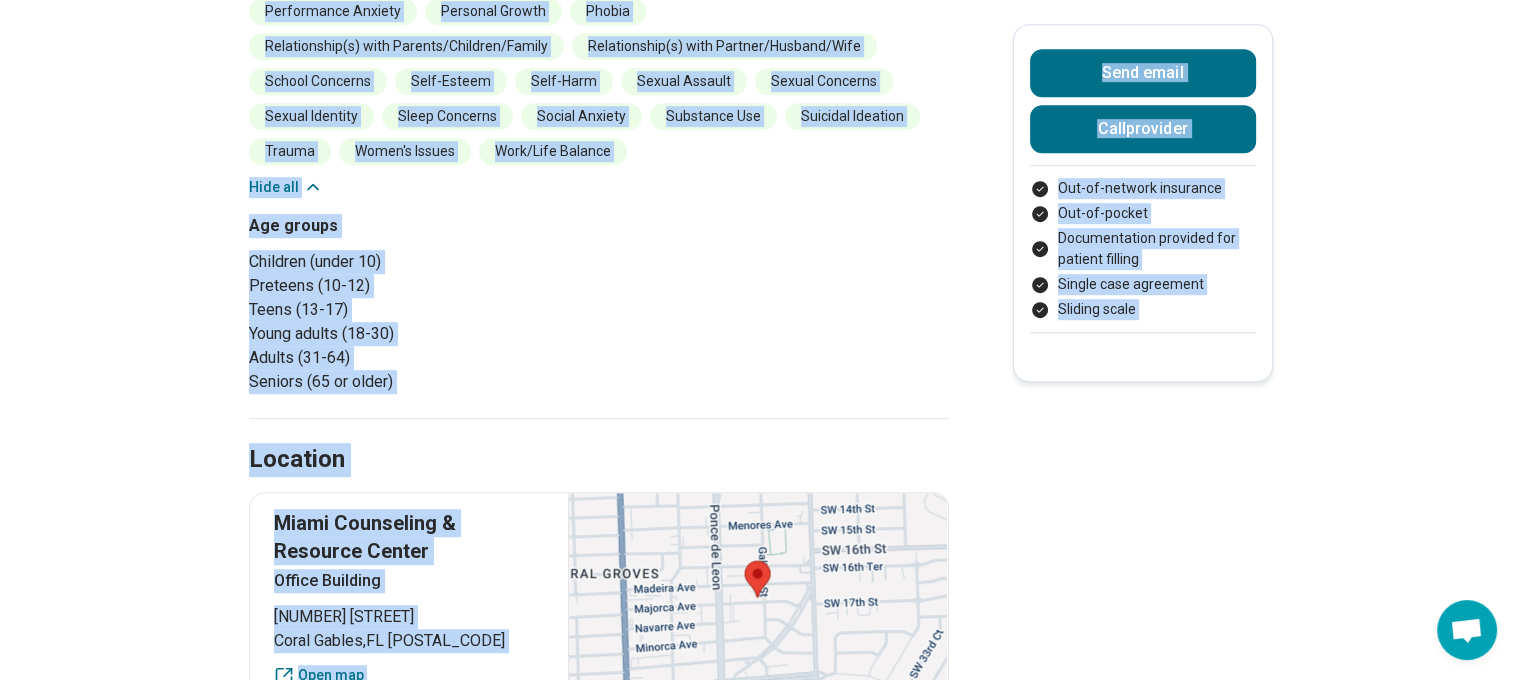 scroll, scrollTop: 1500, scrollLeft: 0, axis: vertical 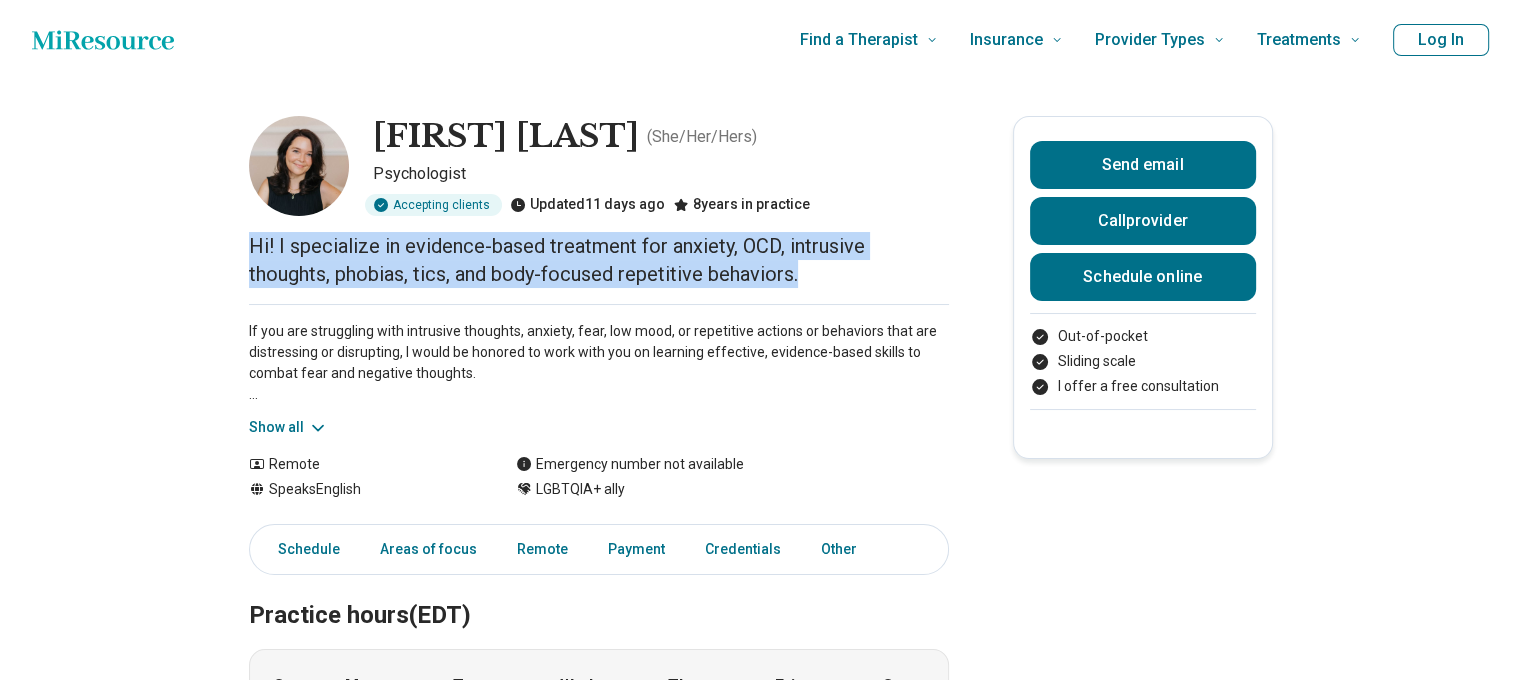 click on "[FIRST] [LAST] ( She/Her/Hers ) Psychologist Accepting clients Updated  11 days ago 8  years in practice Hi! I specialize in evidence-based treatment for anxiety, OCD, intrusive thoughts, phobias, tics, and body-focused repetitive behaviors. Show all Remote Speaks  English Emergency number not available LGBTQIA+ ally Send email Call  provider Schedule online Out-of-pocket Sliding scale I offer a free consultation Schedule Areas of focus Remote Payment Credentials Other Practice hours  (EDT) Sun closed Mon 9:00 am  –   5:00 pm Tue 9:00 am  –   5:00 pm Wed 9:00 am  –   5:00 pm Thu 9:00 am  –   5:00 pm Fri 9:00 am  –   5:00 pm Sat closed Areas of focus Areas of expertise Anxiety Obsessive Compulsive Disorder (OCD) Panic Perfectionism Phobia Social Anxiety Age groups Children (under 10) Preteens (10-12) Teens (13-17) Young adults (18-30) Adults (31-64) Remote options Video Payment options Out-of-pocket Sliding scale I offer a free consultation Credentials Licenses PSYPACT Provider  Mobility number:  [PHONE]" at bounding box center (760, 1210) 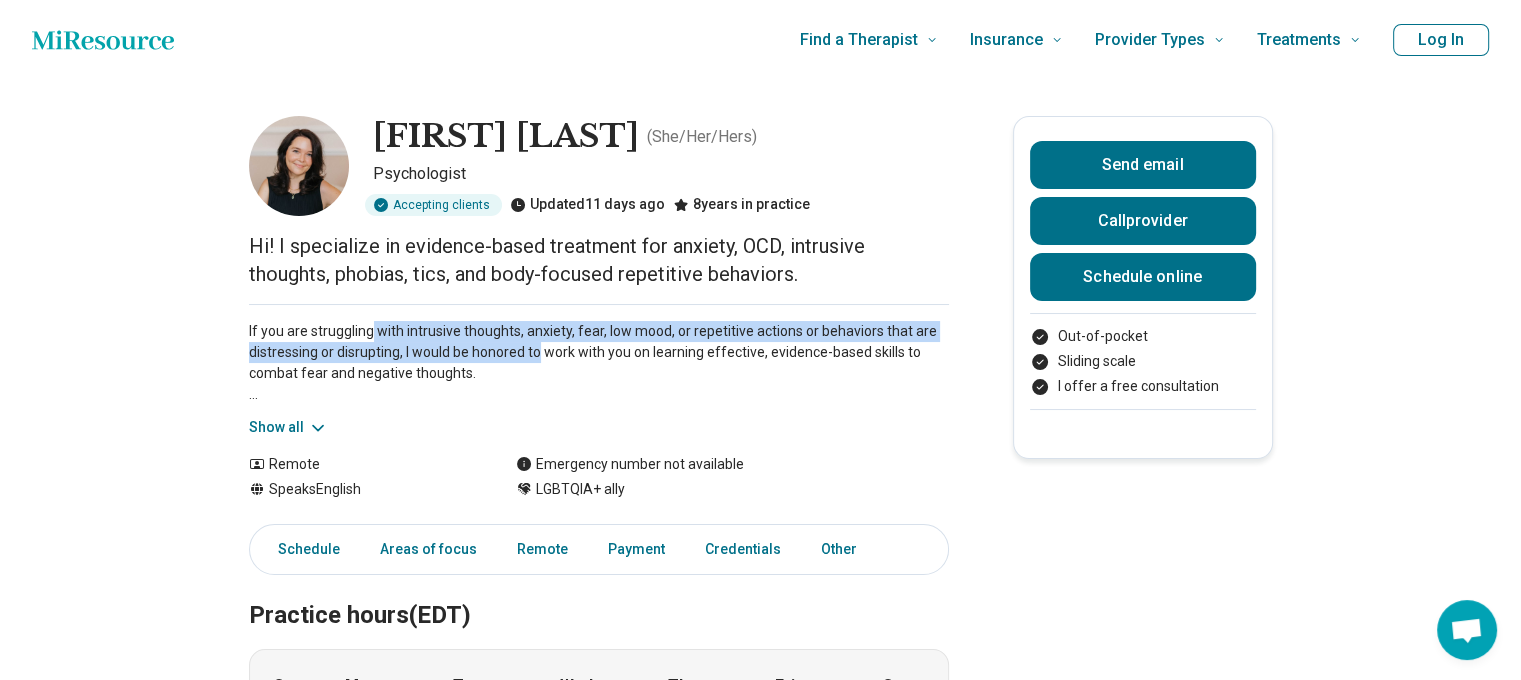 drag, startPoint x: 540, startPoint y: 357, endPoint x: 349, endPoint y: 315, distance: 195.5633 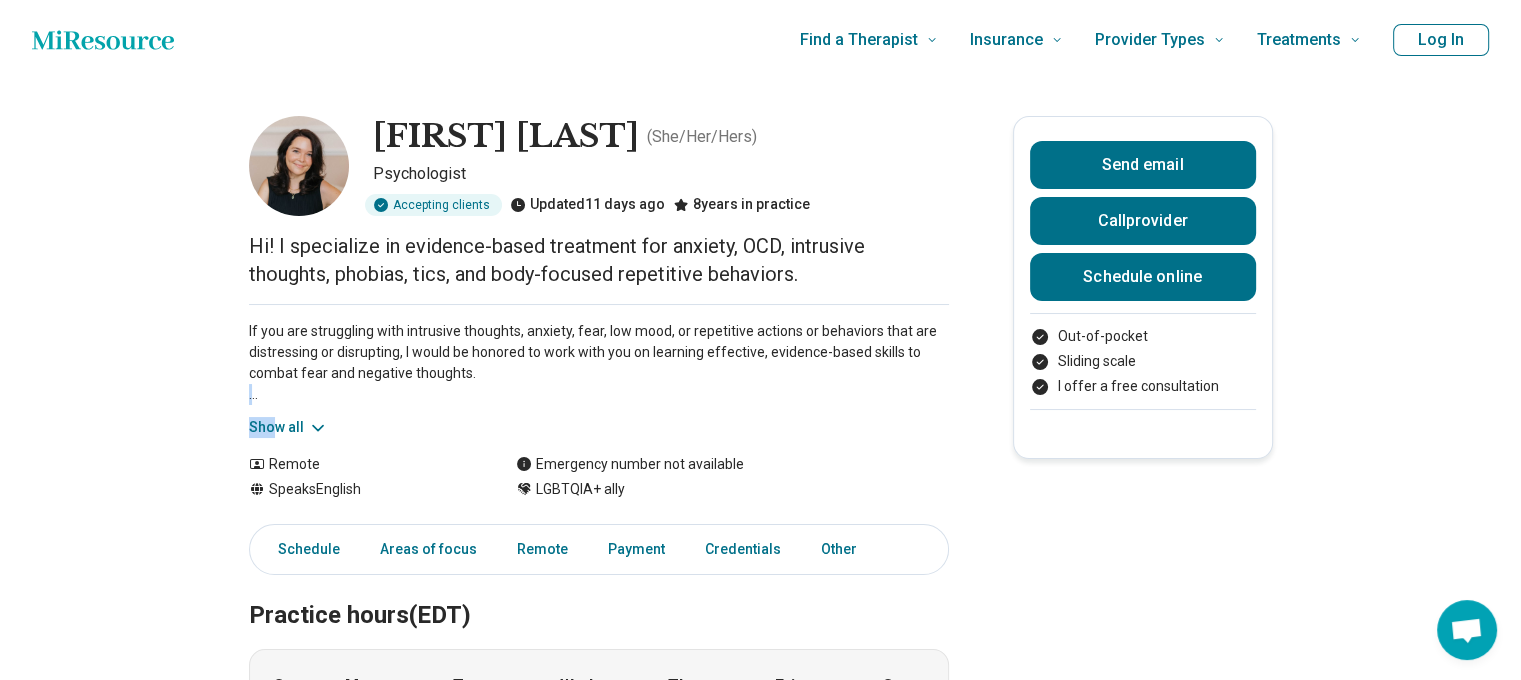 drag, startPoint x: 278, startPoint y: 405, endPoint x: 277, endPoint y: 415, distance: 10.049875 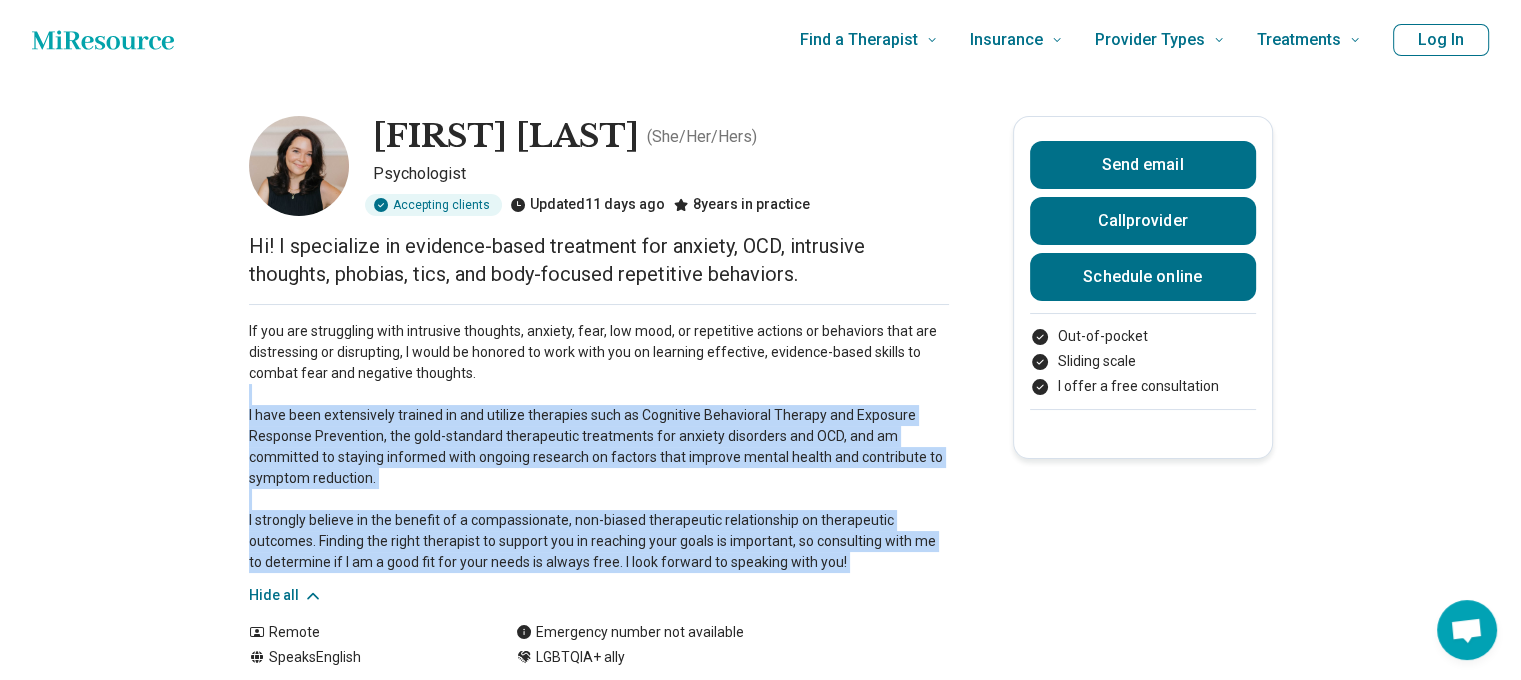 click on "If you are struggling with intrusive thoughts, anxiety, fear, low mood, or repetitive actions or behaviors that are distressing or disrupting, I would be honored to work with you on learning effective, evidence-based skills to combat fear and negative thoughts.
I have been extensively trained in and utilize therapies such as Cognitive Behavioral Therapy and Exposure Response Prevention, the gold-standard therapeutic treatments for anxiety disorders and OCD, and am committed to staying informed with ongoing research on factors that improve mental health and contribute to symptom reduction.
I strongly believe in the benefit of a compassionate, non-biased therapeutic relationship on therapeutic outcomes. Finding the right therapist to support you in reaching your goals is important, so consulting with me to determine if I am a good fit for your needs is always free. I look forward to speaking with you!" at bounding box center [599, 447] 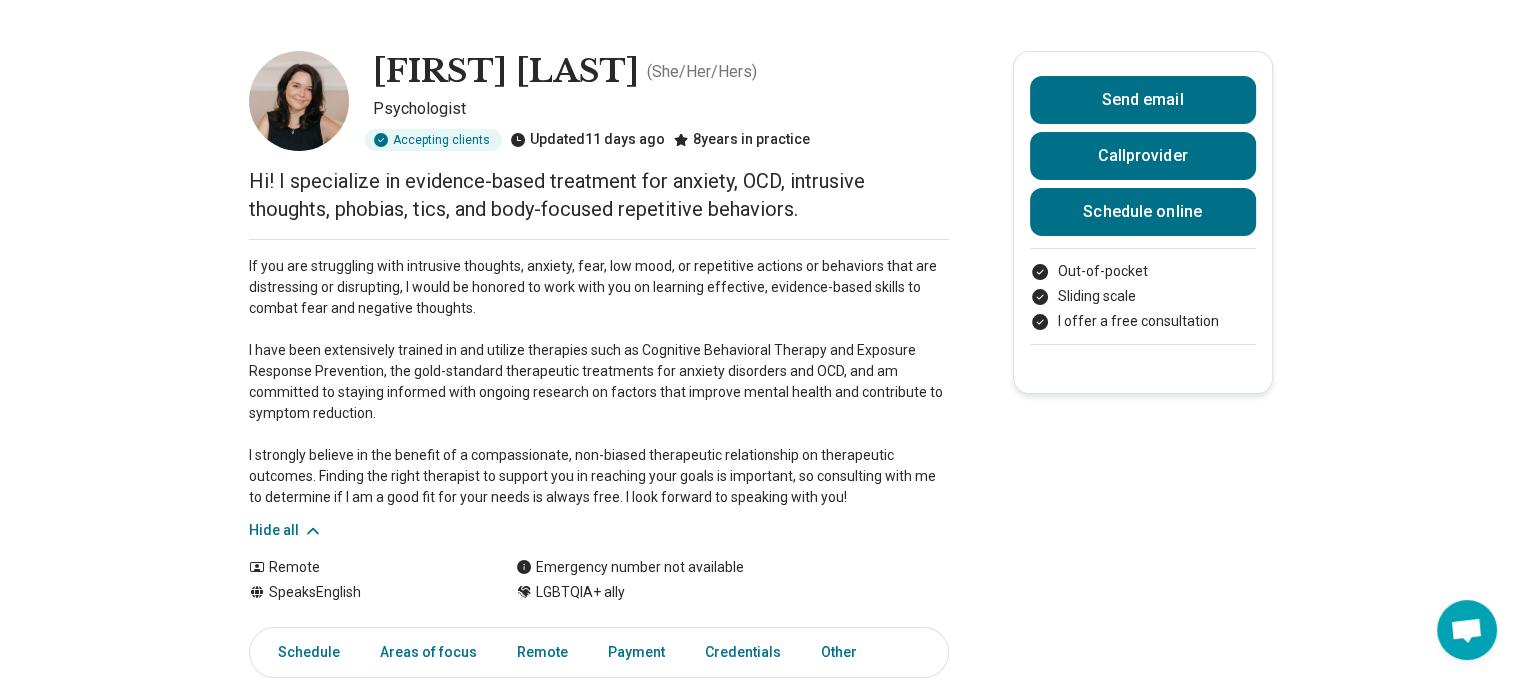 scroll, scrollTop: 100, scrollLeft: 0, axis: vertical 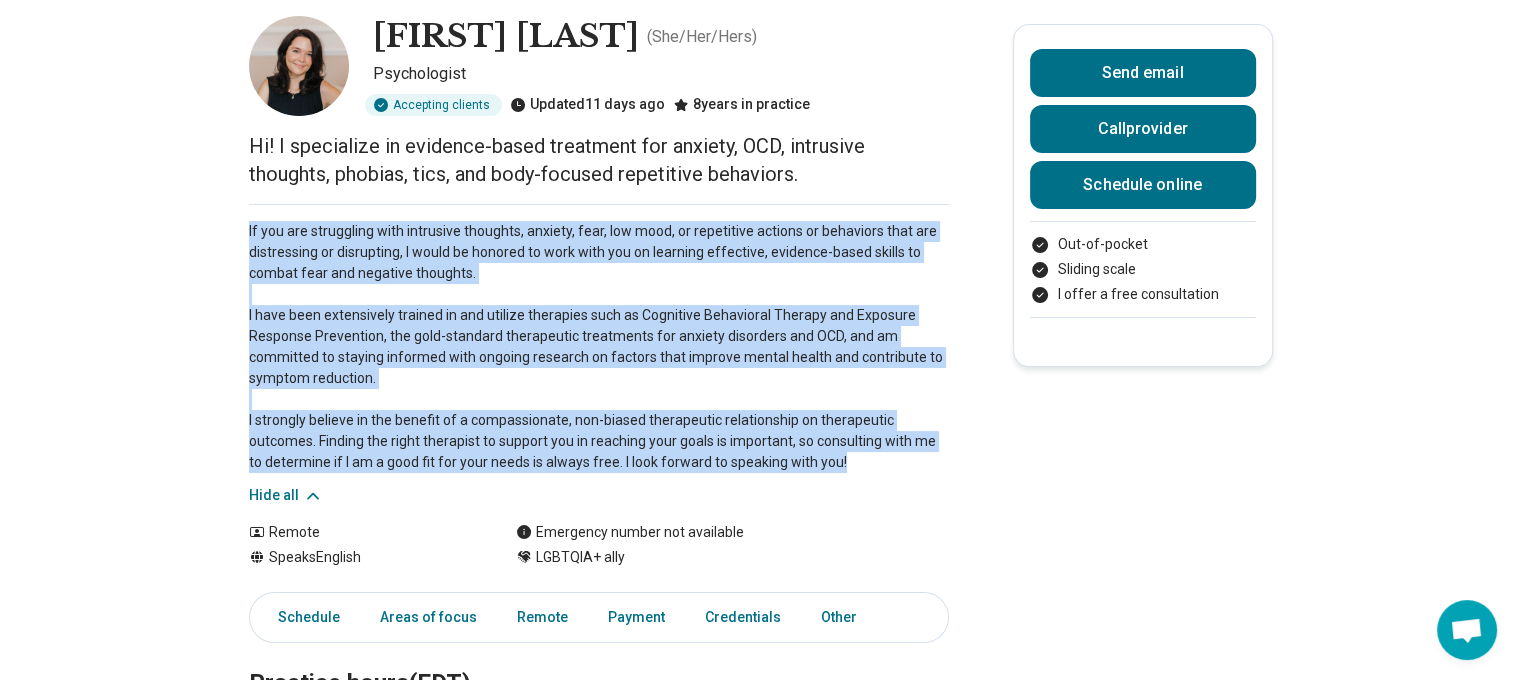 drag, startPoint x: 851, startPoint y: 453, endPoint x: 194, endPoint y: 215, distance: 698.77966 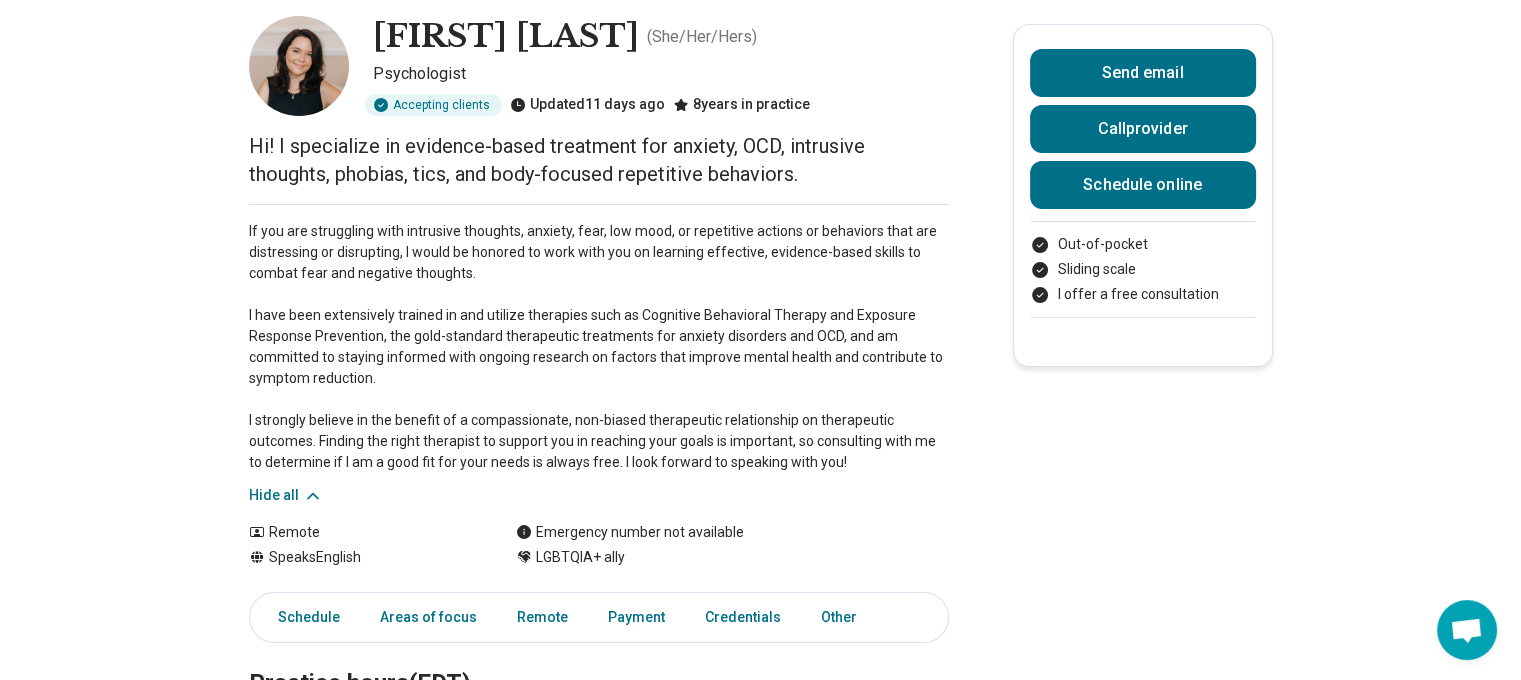 click on "Hi! I specialize in evidence-based treatment for anxiety, OCD, intrusive thoughts, phobias, tics, and body-focused repetitive behaviors." at bounding box center [599, 160] 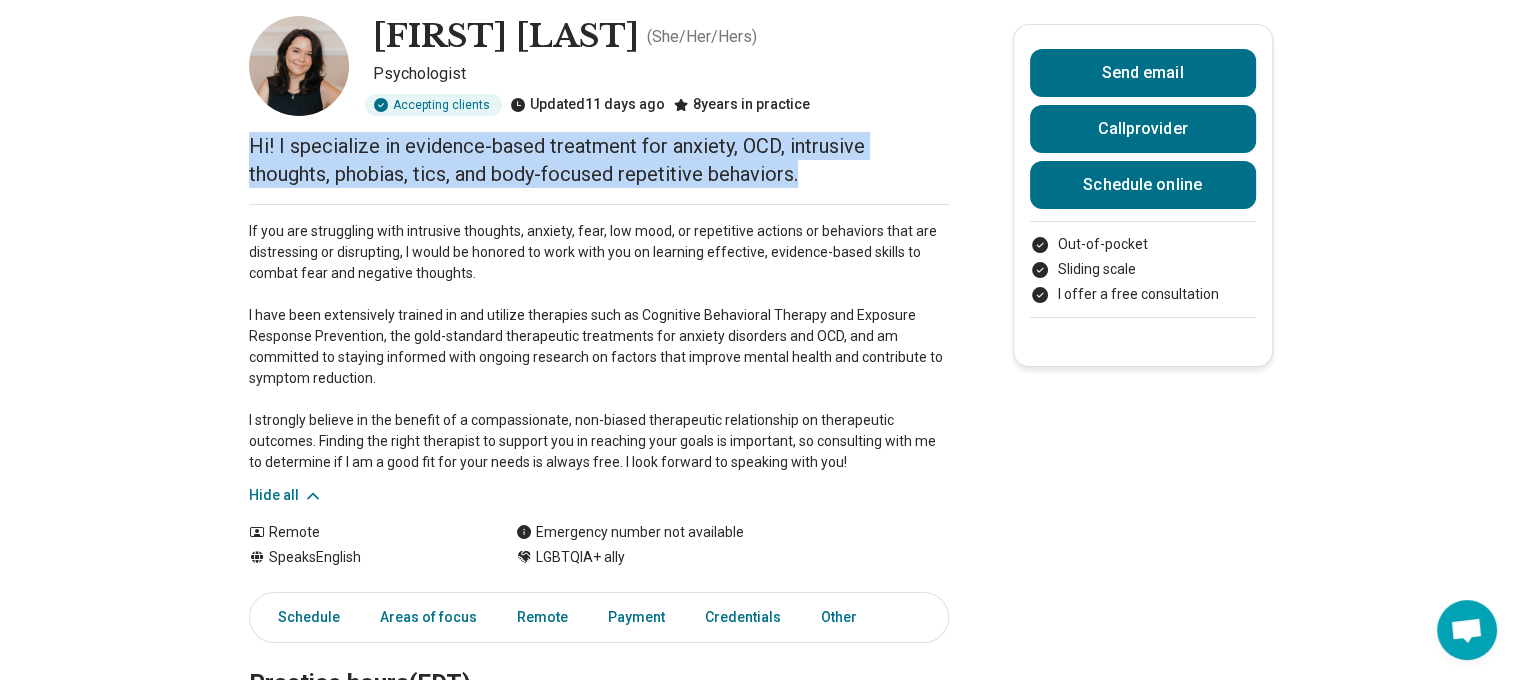 drag, startPoint x: 542, startPoint y: 178, endPoint x: 162, endPoint y: 129, distance: 383.14618 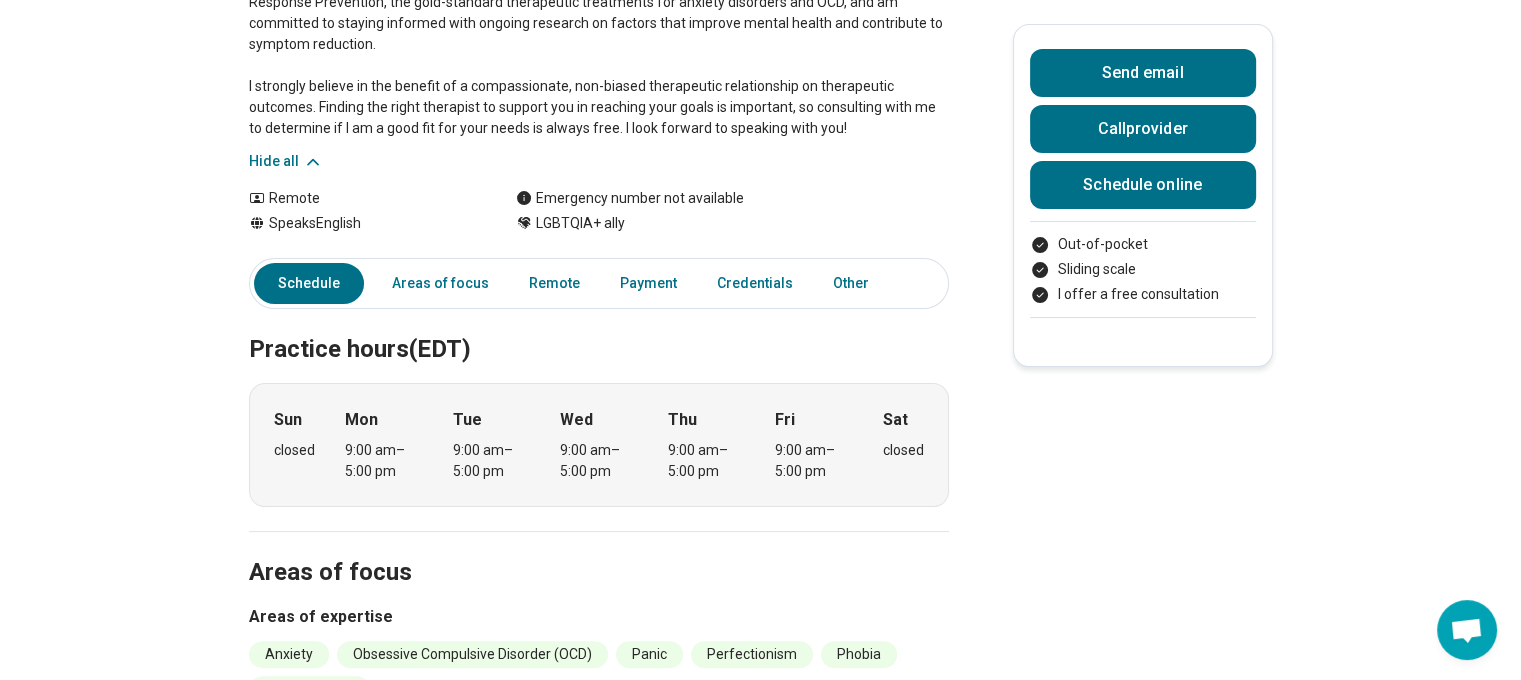 scroll, scrollTop: 400, scrollLeft: 0, axis: vertical 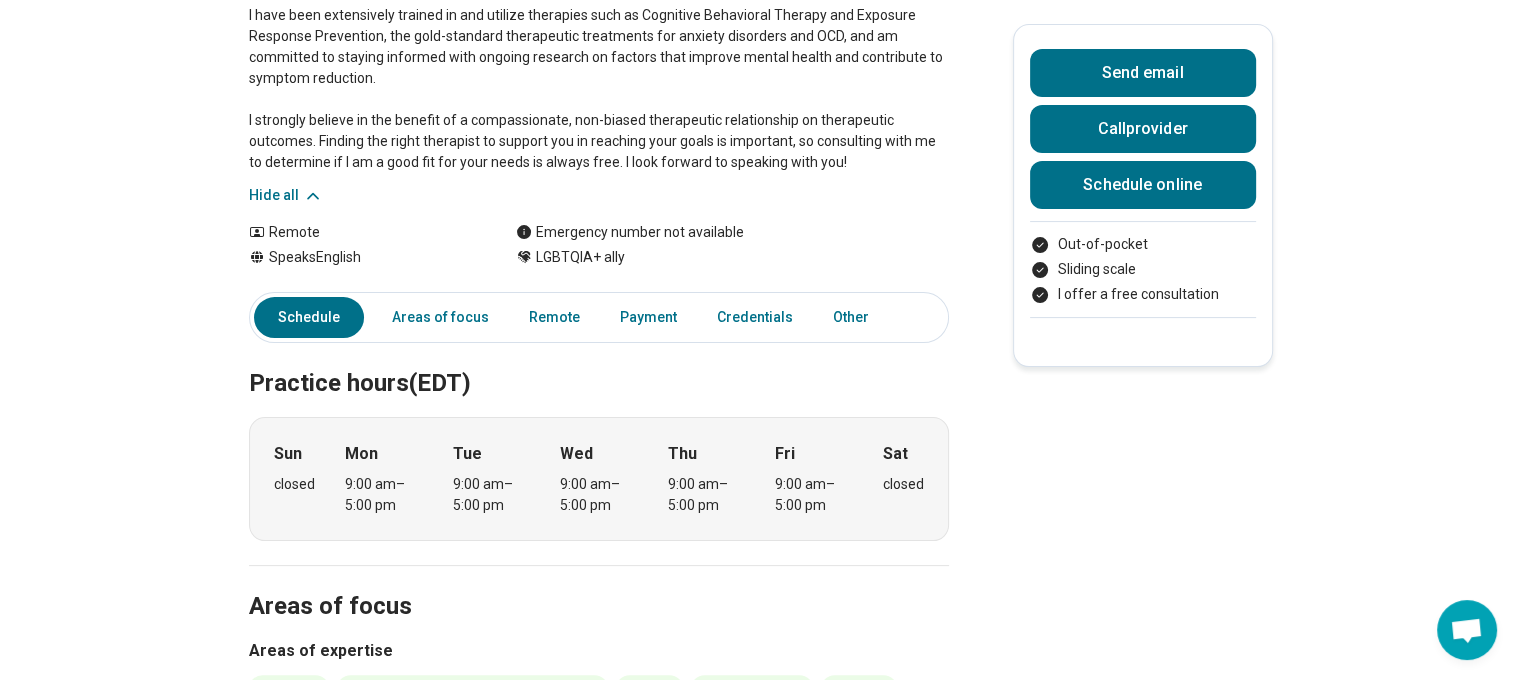 drag, startPoint x: 277, startPoint y: 227, endPoint x: 757, endPoint y: 379, distance: 503.49182 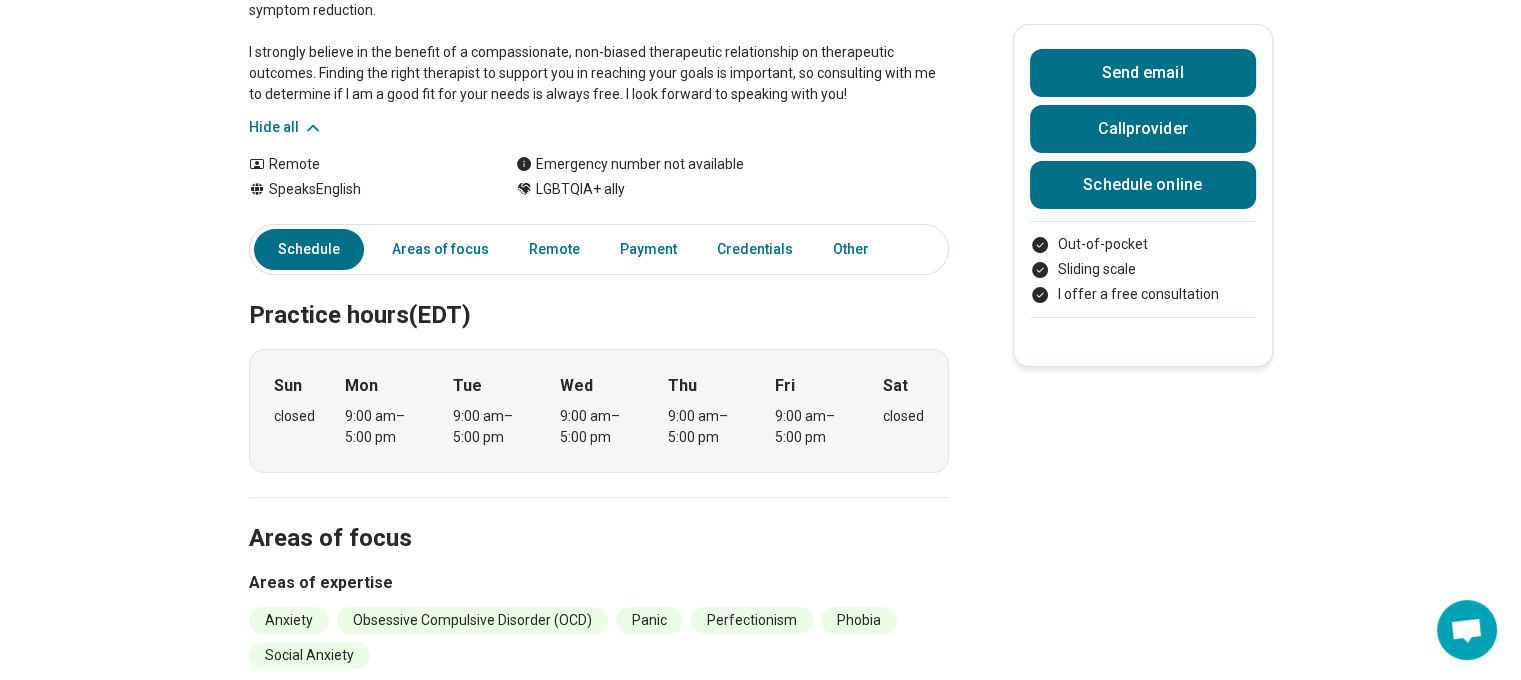 scroll, scrollTop: 400, scrollLeft: 0, axis: vertical 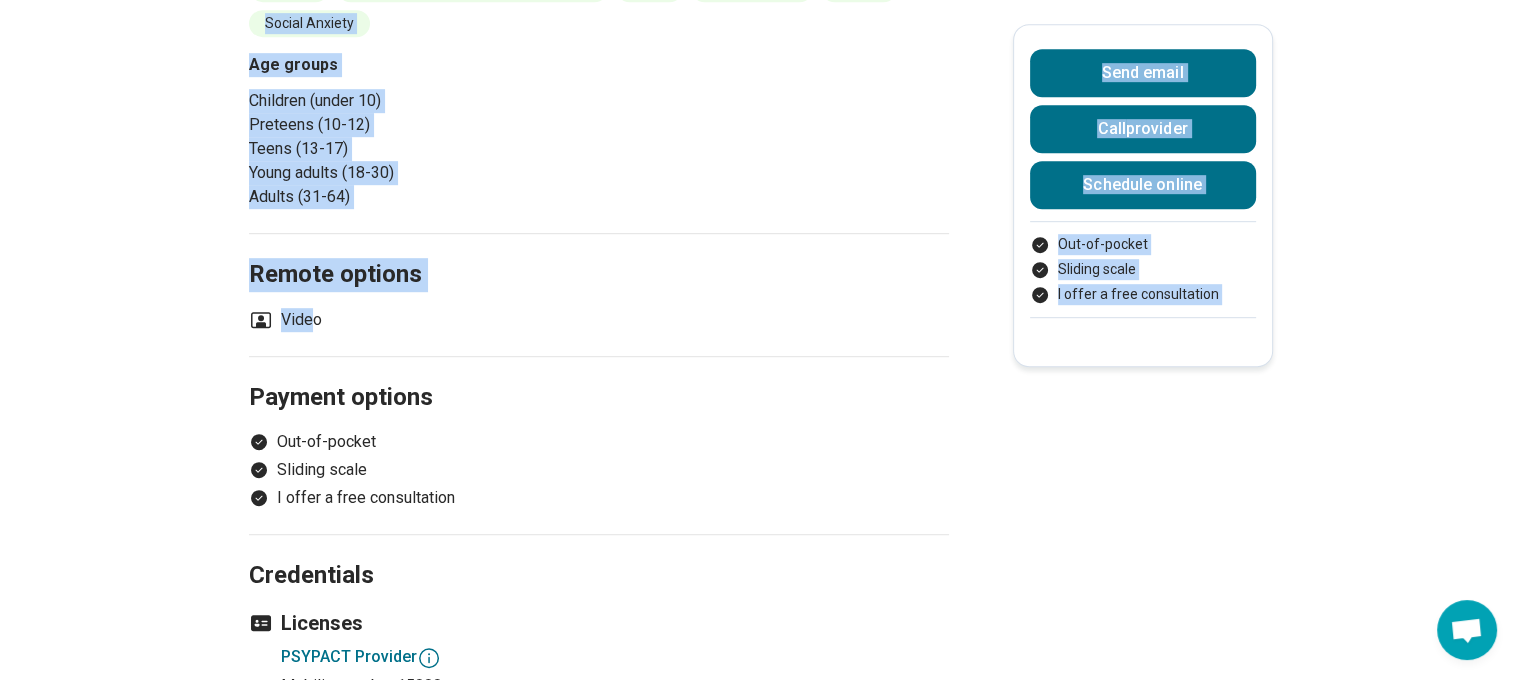 drag, startPoint x: 275, startPoint y: 231, endPoint x: 323, endPoint y: 319, distance: 100.239716 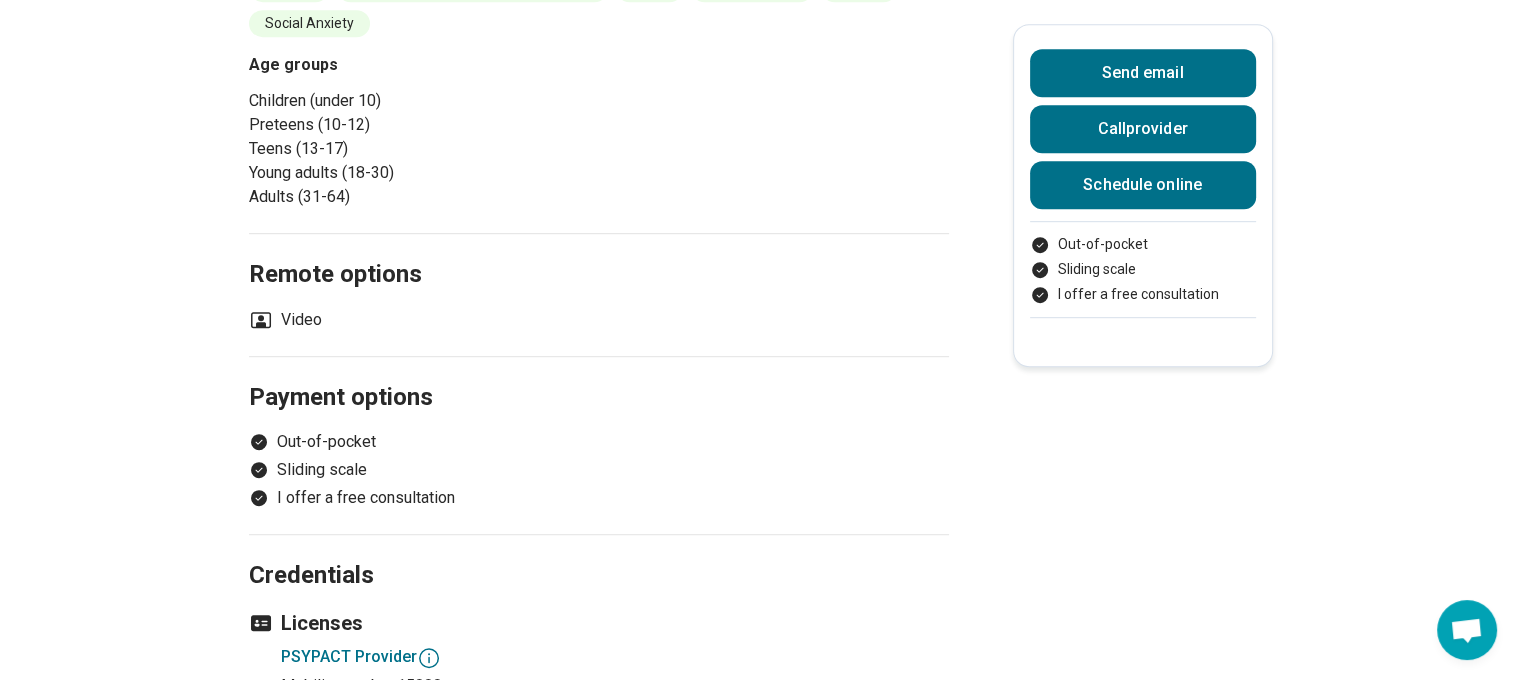 click on "Video" at bounding box center [285, 320] 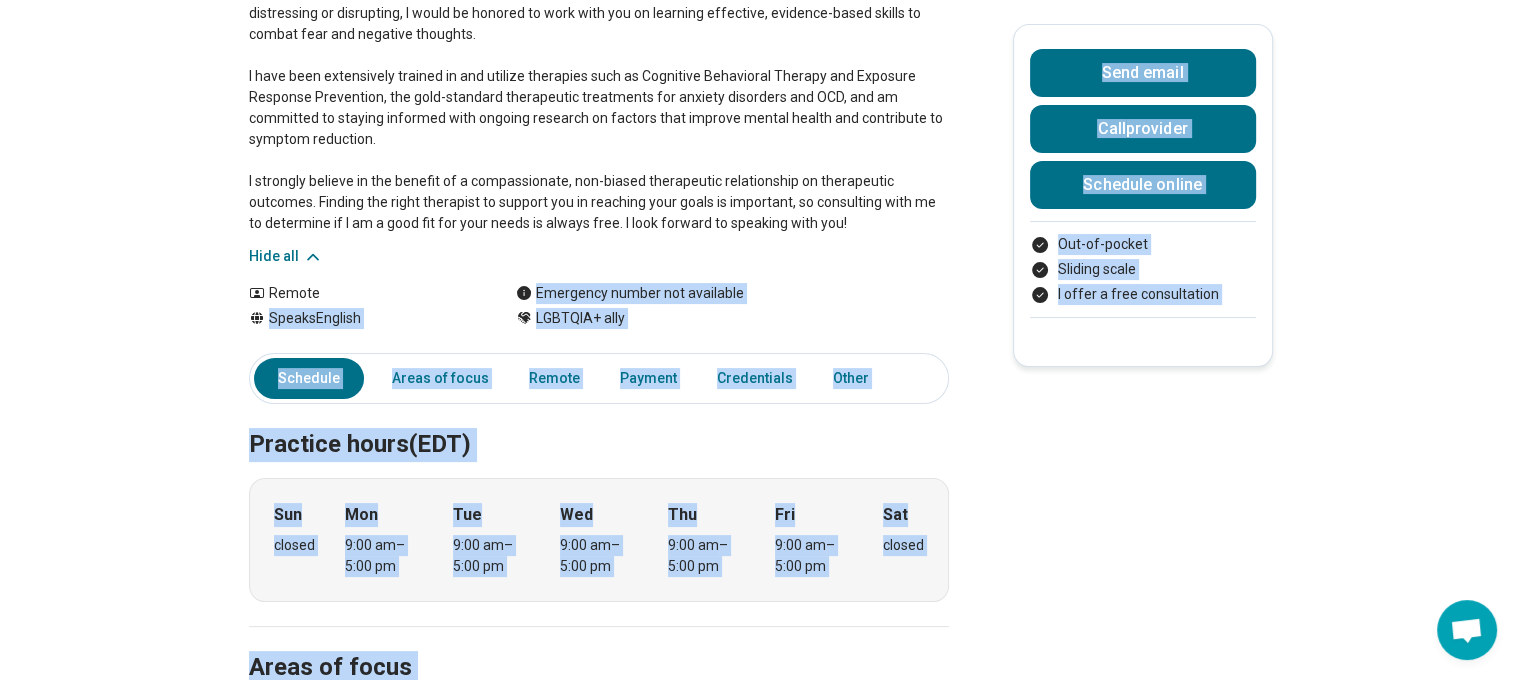 scroll, scrollTop: 300, scrollLeft: 0, axis: vertical 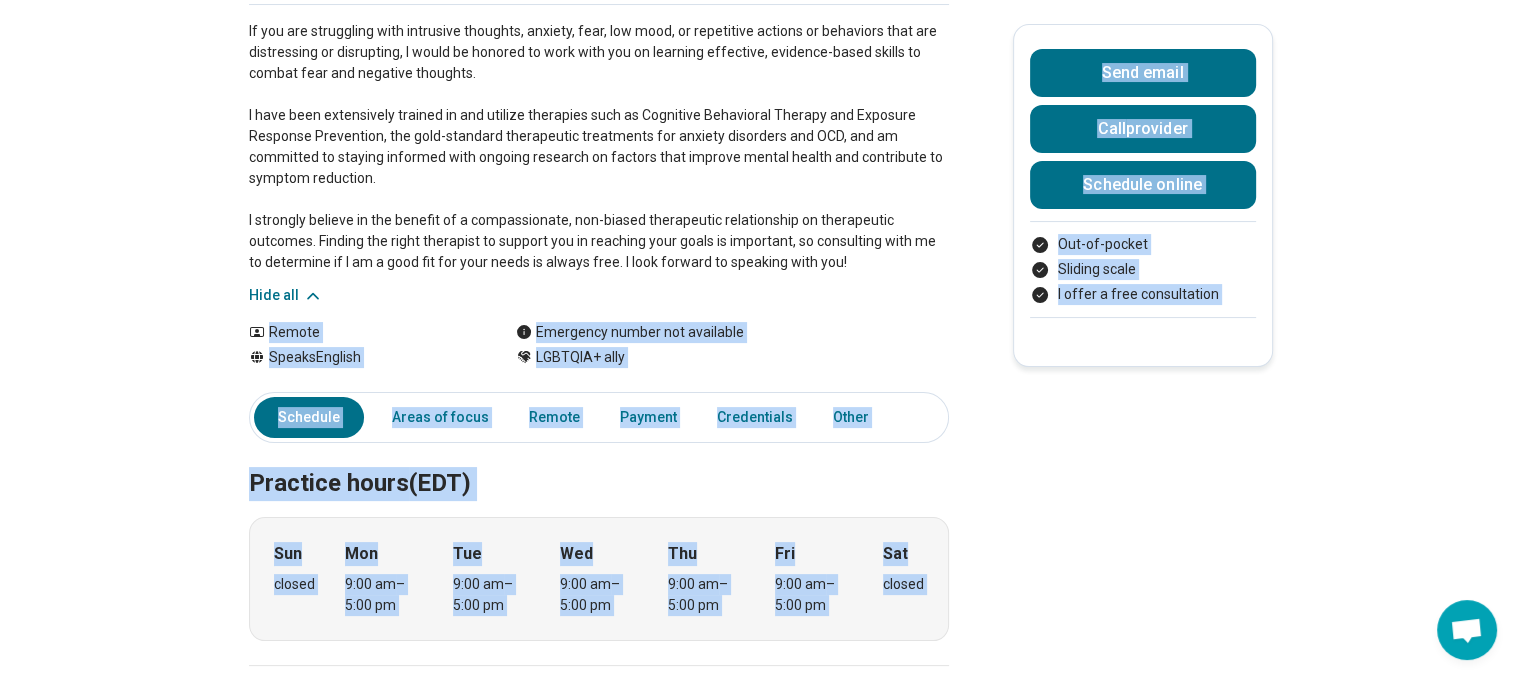 drag, startPoint x: 325, startPoint y: 319, endPoint x: 231, endPoint y: 327, distance: 94.33981 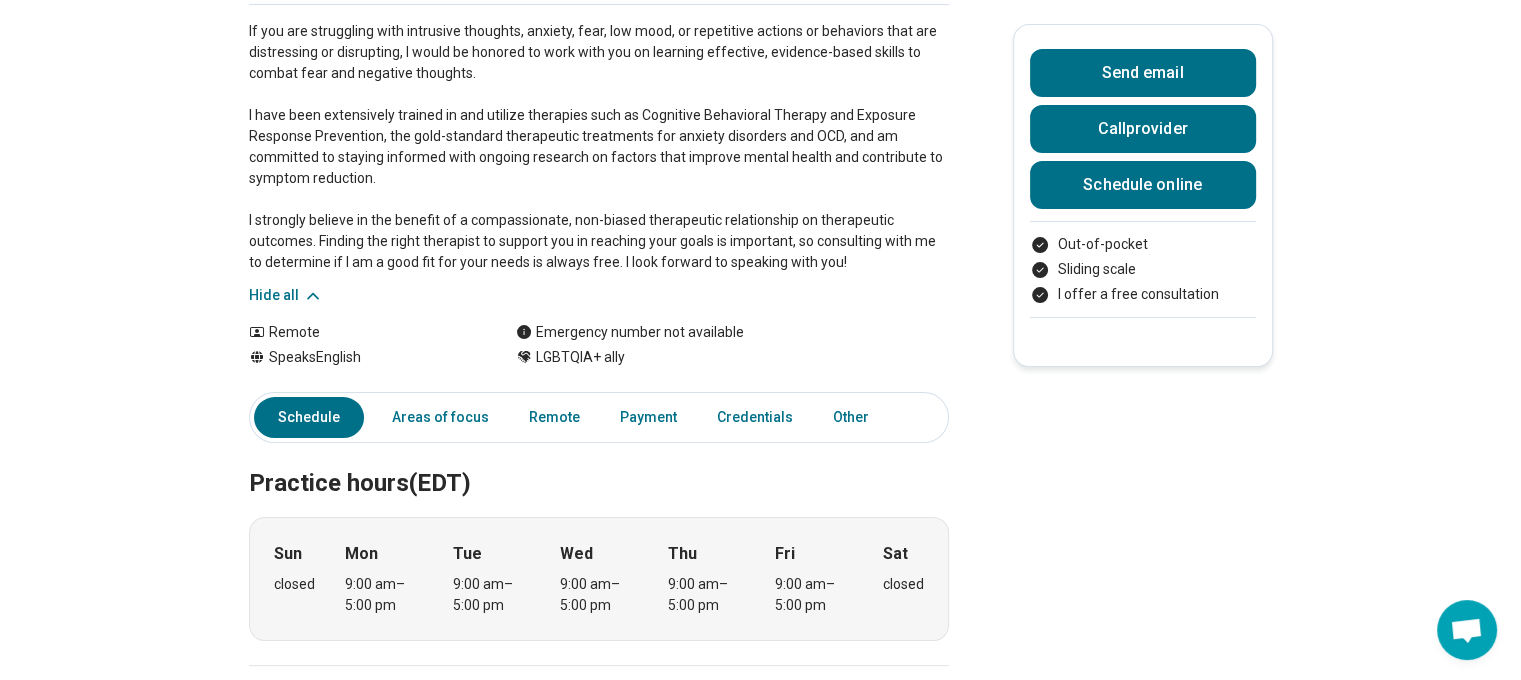 drag, startPoint x: 352, startPoint y: 335, endPoint x: 281, endPoint y: 329, distance: 71.25307 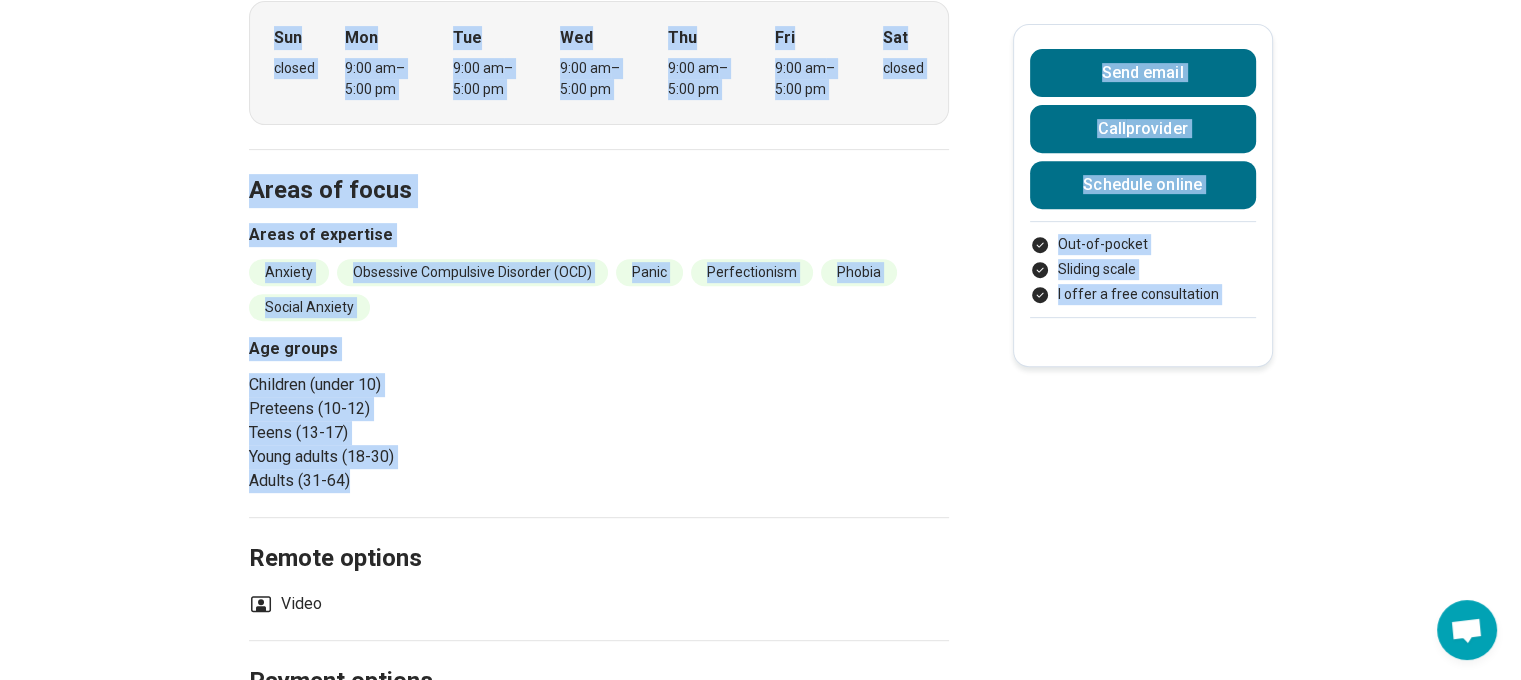 scroll, scrollTop: 1000, scrollLeft: 0, axis: vertical 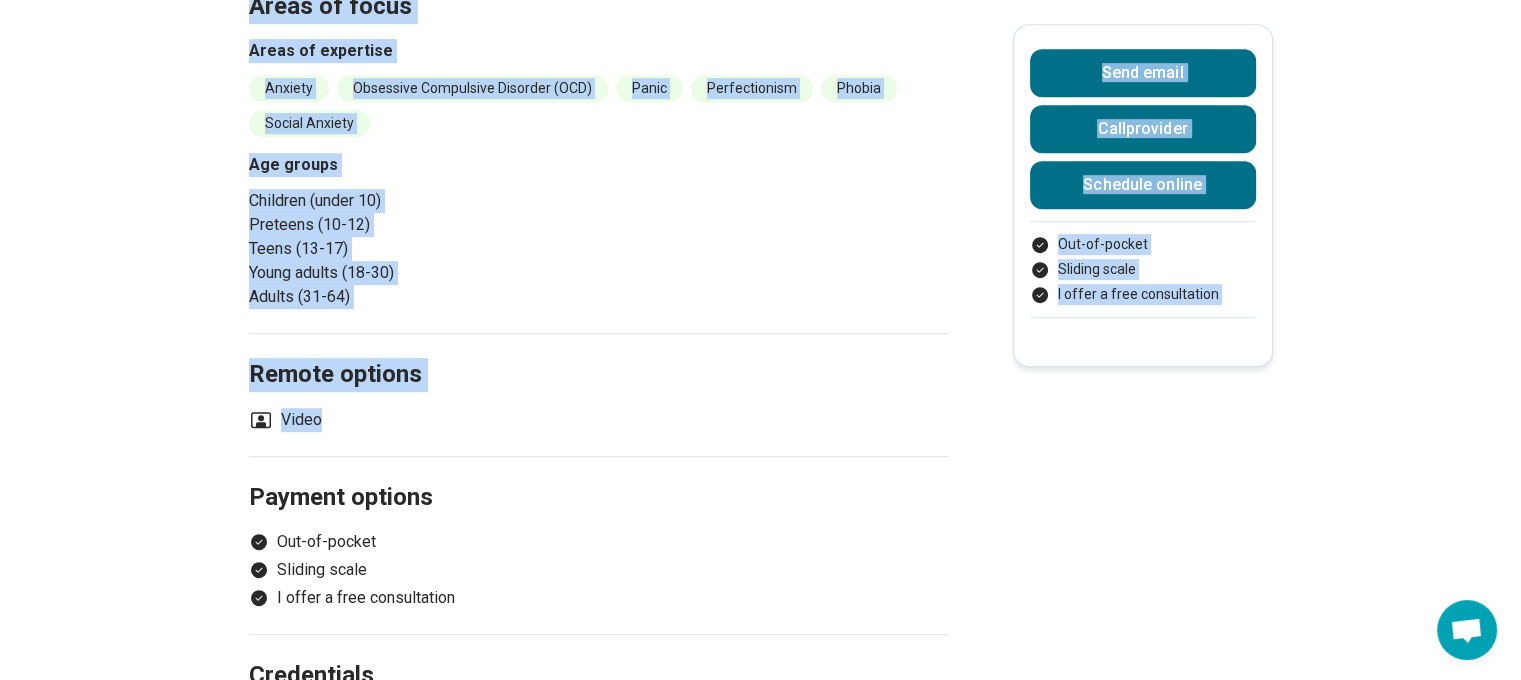drag, startPoint x: 276, startPoint y: 329, endPoint x: 328, endPoint y: 423, distance: 107.42439 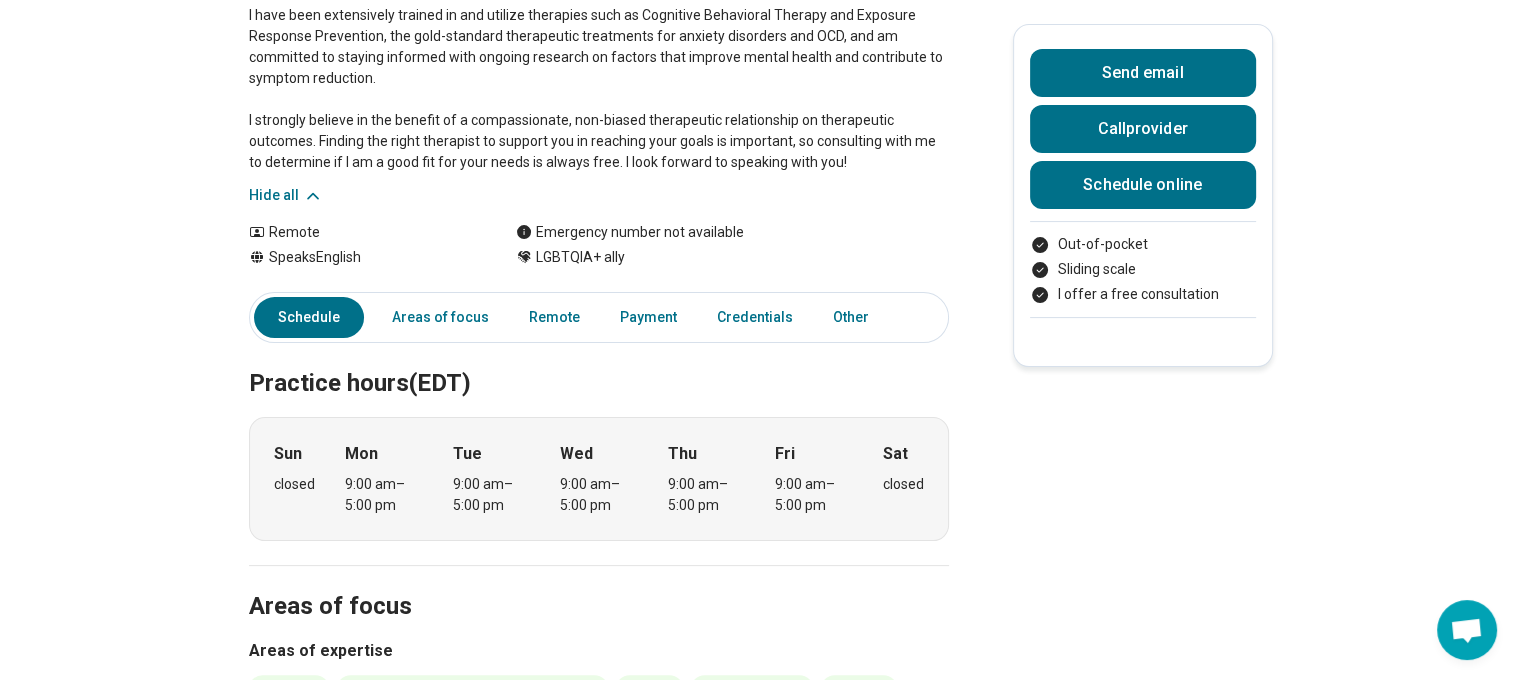 click on "If you are struggling with intrusive thoughts, anxiety, fear, low mood, or repetitive actions or behaviors that are distressing or disrupting, I would be honored to work with you on learning effective, evidence-based skills to combat fear and negative thoughts.
I have been extensively trained in and utilize therapies such as Cognitive Behavioral Therapy and Exposure Response Prevention, the gold-standard therapeutic treatments for anxiety disorders and OCD, and am committed to staying informed with ongoing research on factors that improve mental health and contribute to symptom reduction.
I strongly believe in the benefit of a compassionate, non-biased therapeutic relationship on therapeutic outcomes. Finding the right therapist to support you in reaching your goals is important, so consulting with me to determine if I am a good fit for your needs is always free. I look forward to speaking with you!" at bounding box center [599, 47] 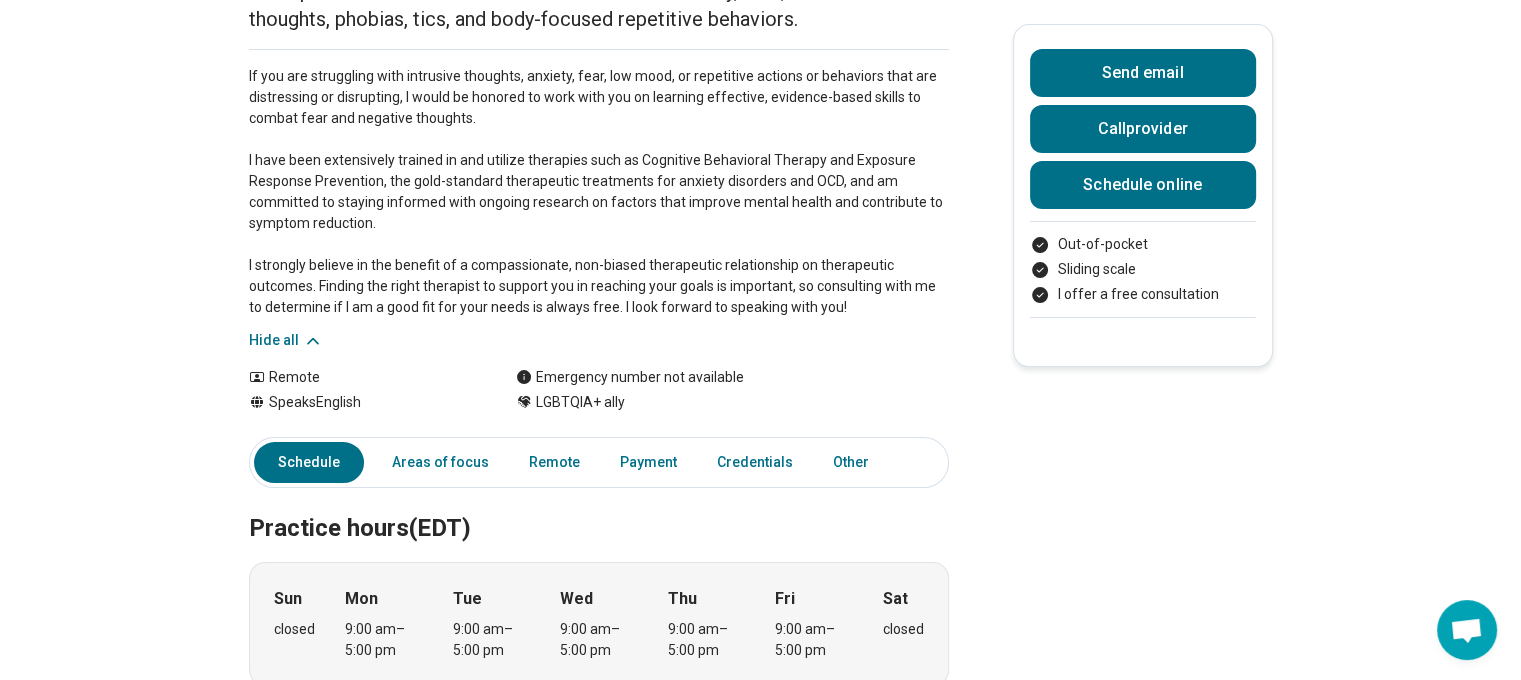 scroll, scrollTop: 0, scrollLeft: 0, axis: both 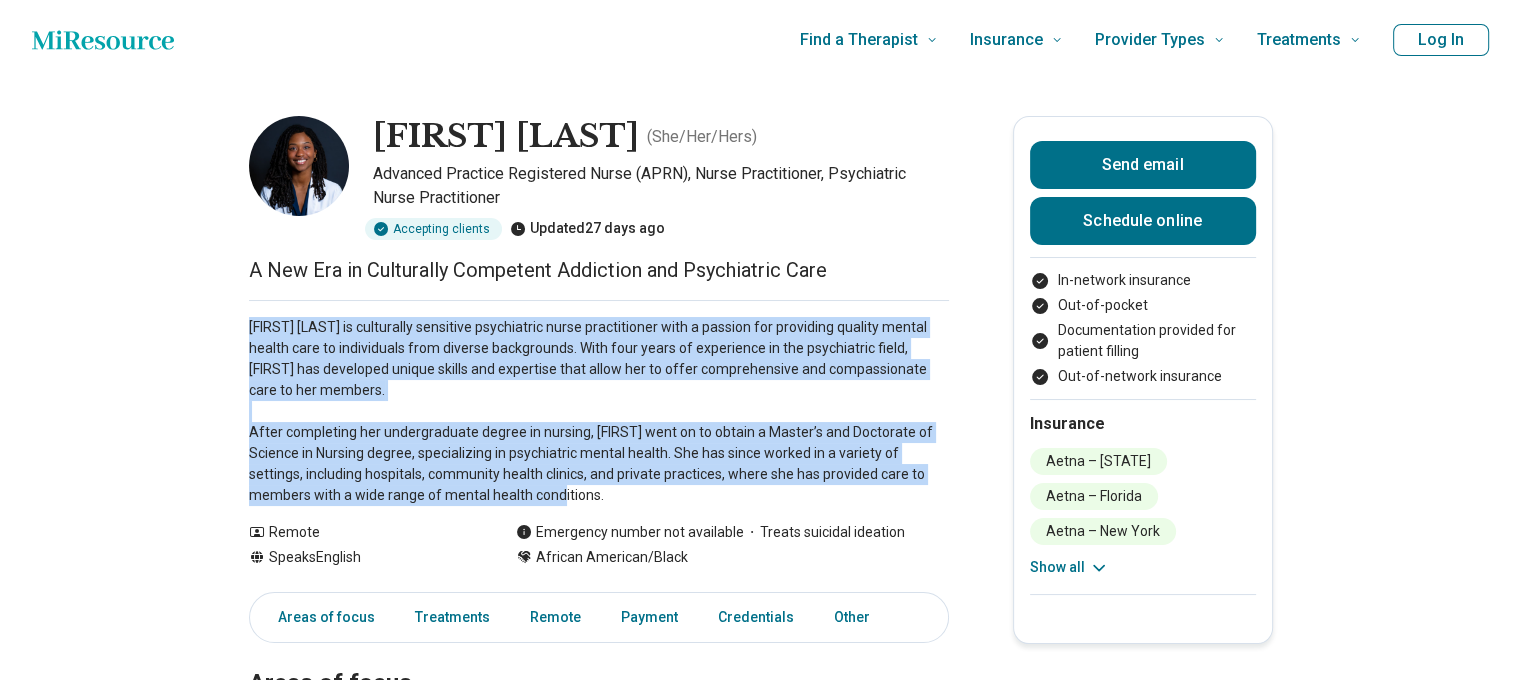drag, startPoint x: 700, startPoint y: 505, endPoint x: 166, endPoint y: 335, distance: 560.407 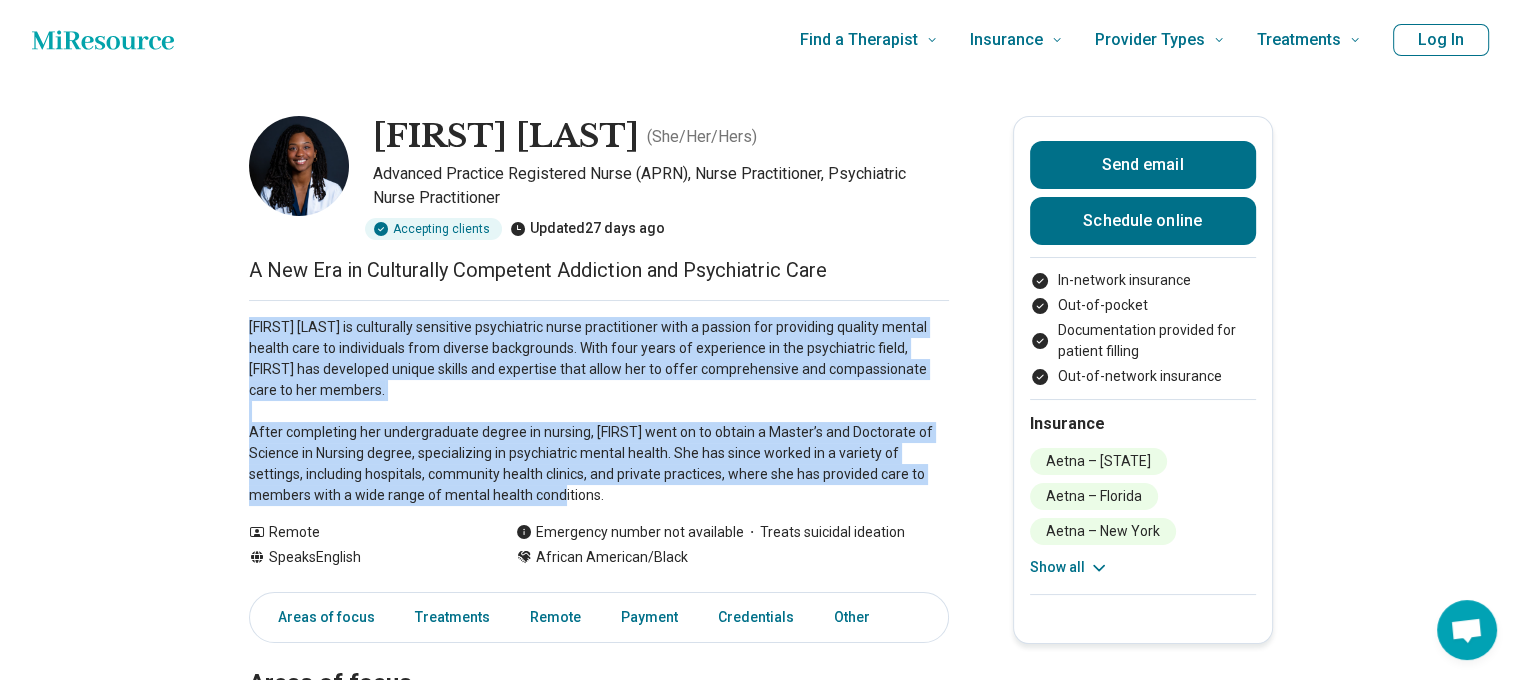 copy on "[FIRST] [LAST] is culturally sensitive psychiatric nurse practitioner with a passion for providing quality mental health care to individuals from diverse backgrounds. With four years of experience in the psychiatric field, [FIRST] has developed unique skills and expertise that allow her to offer comprehensive and compassionate care to her members.
After completing her undergraduate degree in nursing, [FIRST] went on to obtain a Master’s and Doctorate of Science in Nursing degree, specializing in psychiatric mental health. She has since worked in a variety of settings, including hospitals, community health clinics, and private practices, where she has provided care to members with a wide range of mental health conditions." 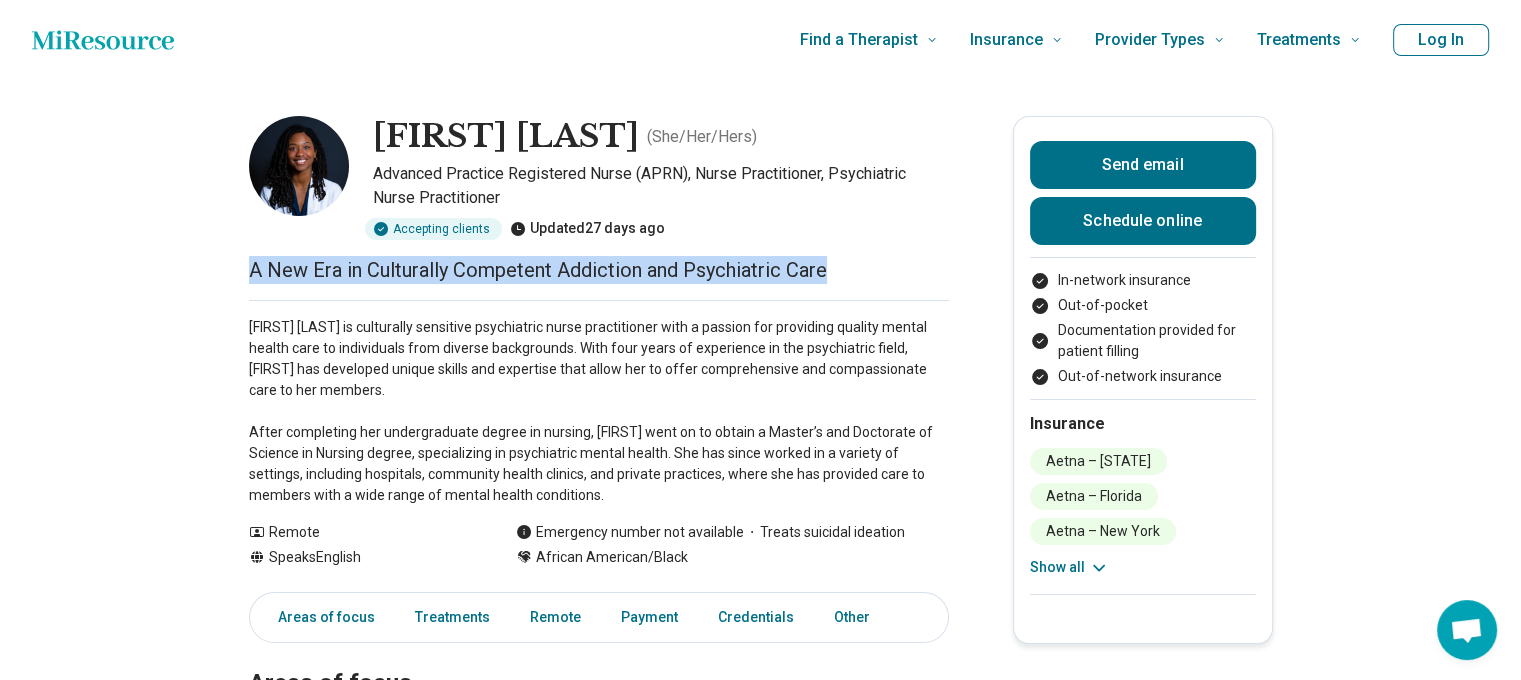 drag, startPoint x: 851, startPoint y: 282, endPoint x: 210, endPoint y: 287, distance: 641.0195 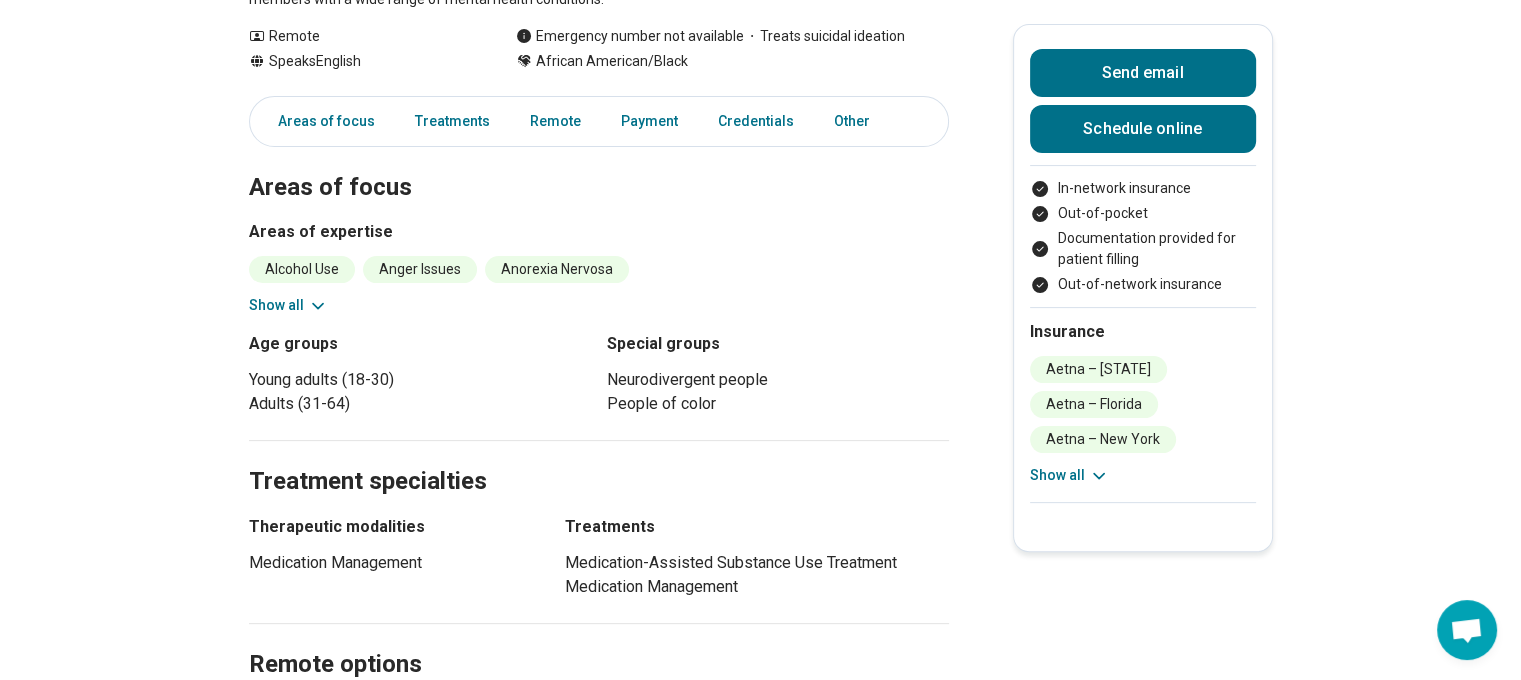 scroll, scrollTop: 500, scrollLeft: 0, axis: vertical 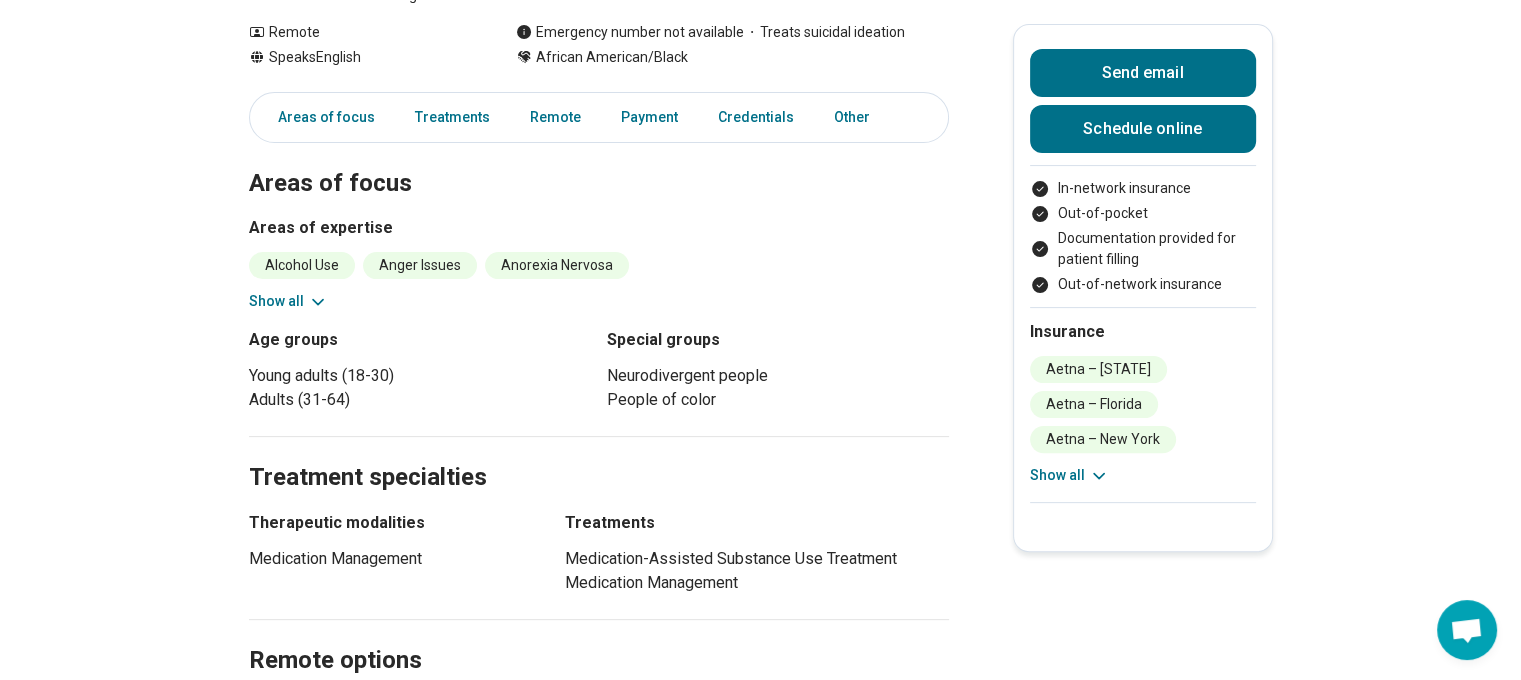 click on "Areas of focus Areas of expertise Alcohol Use Anger Issues Anorexia Nervosa Antisocial Personality Anxiety Attention Deficit Hyperactivity Disorder (ADHD) Avoidant Personality Avoidant/Restrictive Food Intake Disorder Binge-Eating Disorder Bipolar Disorder Body Image Borderline Personality Bulimia Nervosa Cognitive Functioning Dependent Personality Depression Drug Use Eating Concerns Gender Identity Grief and Loss Histrionic Personality Insomnia Medication Concerns Narcissistic Personality Obsessive Compulsive Disorder (OCD) Obsessive-Compulsive Personality Other specified feeding or eating disorder (OSFED) Panic Paranoid Personality Perfectionism Performance Anxiety Personality Disorders Posttraumatic Stress Disorder (PTSD) Psychosis Racial Identity Racial/Cultural Oppression or Trauma Sleep Concerns Social Anxiety Substance Use Suicidal Ideation Trauma Show all Age groups Young adults (18-30) Adults (31-64) Special groups Neurodivergent people People of color" at bounding box center [599, 278] 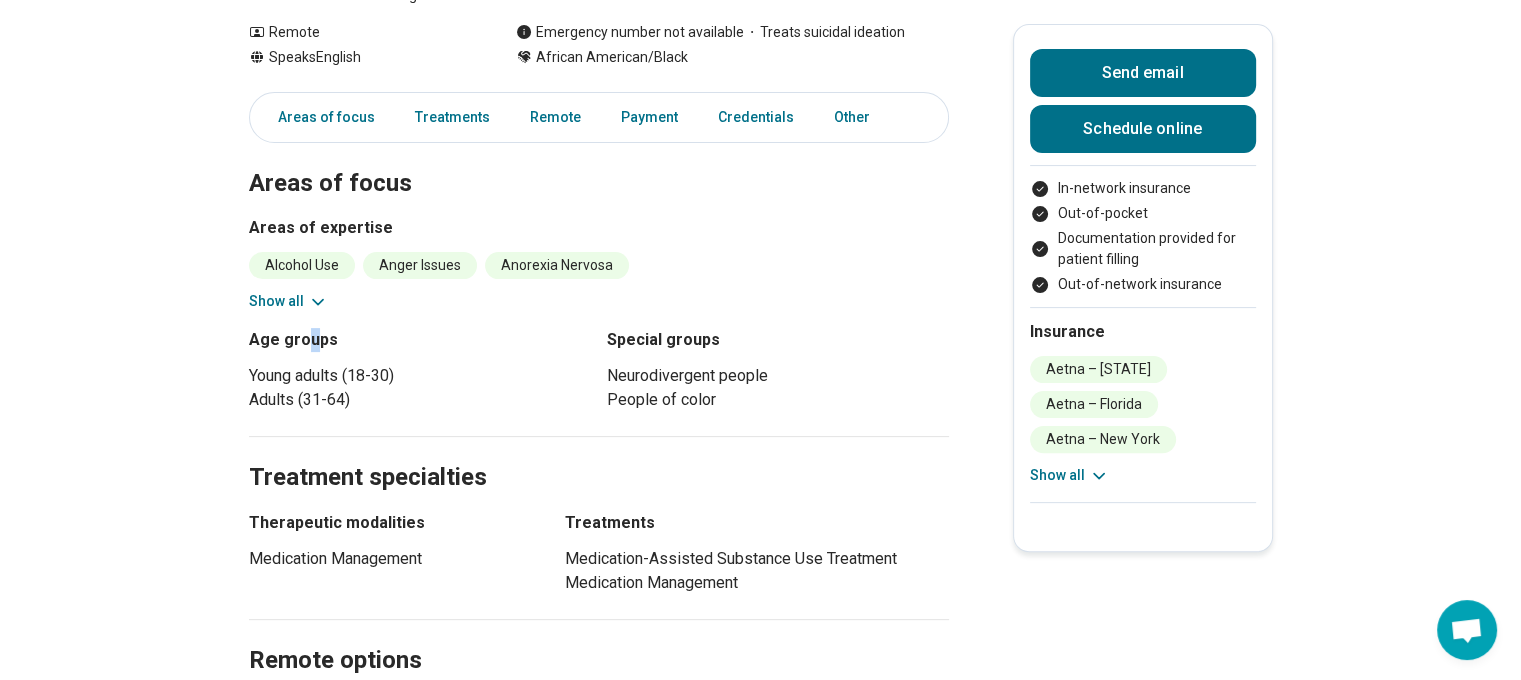 click 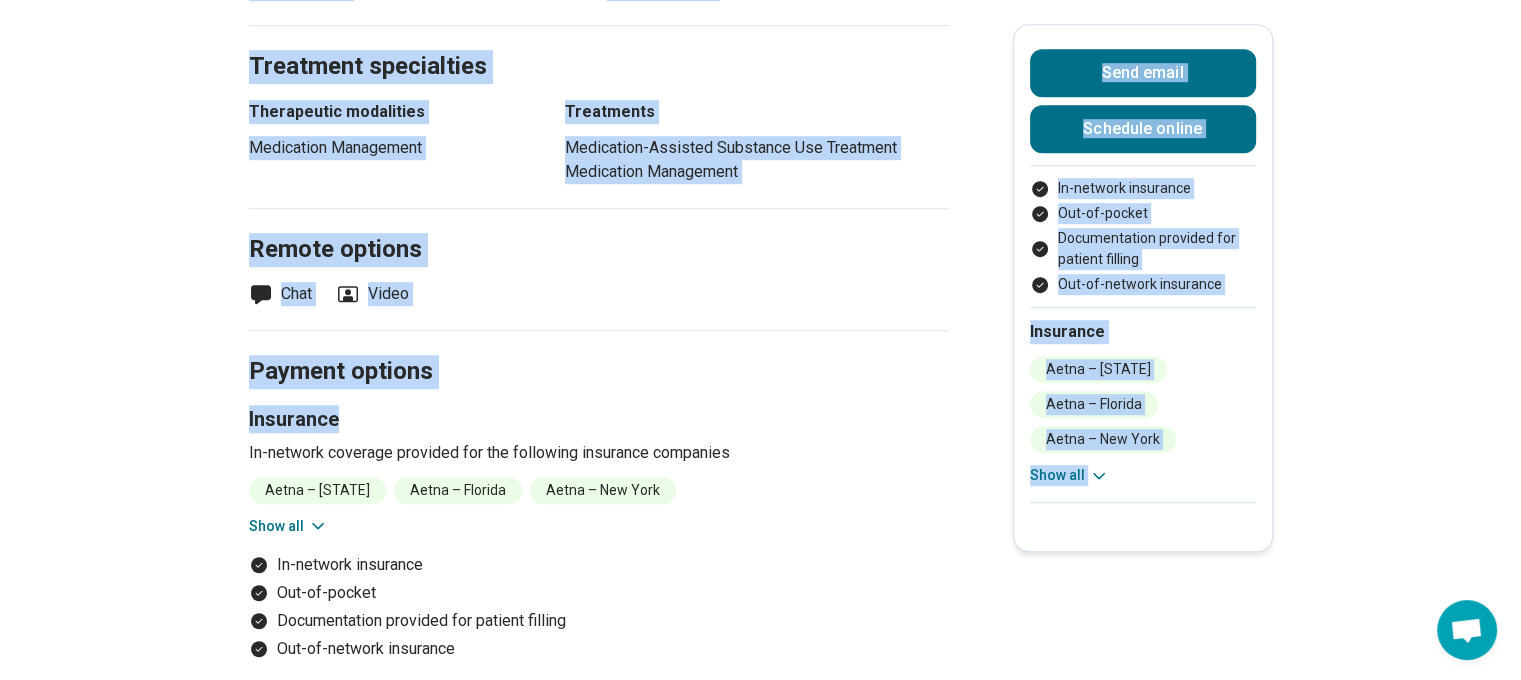 scroll, scrollTop: 1500, scrollLeft: 0, axis: vertical 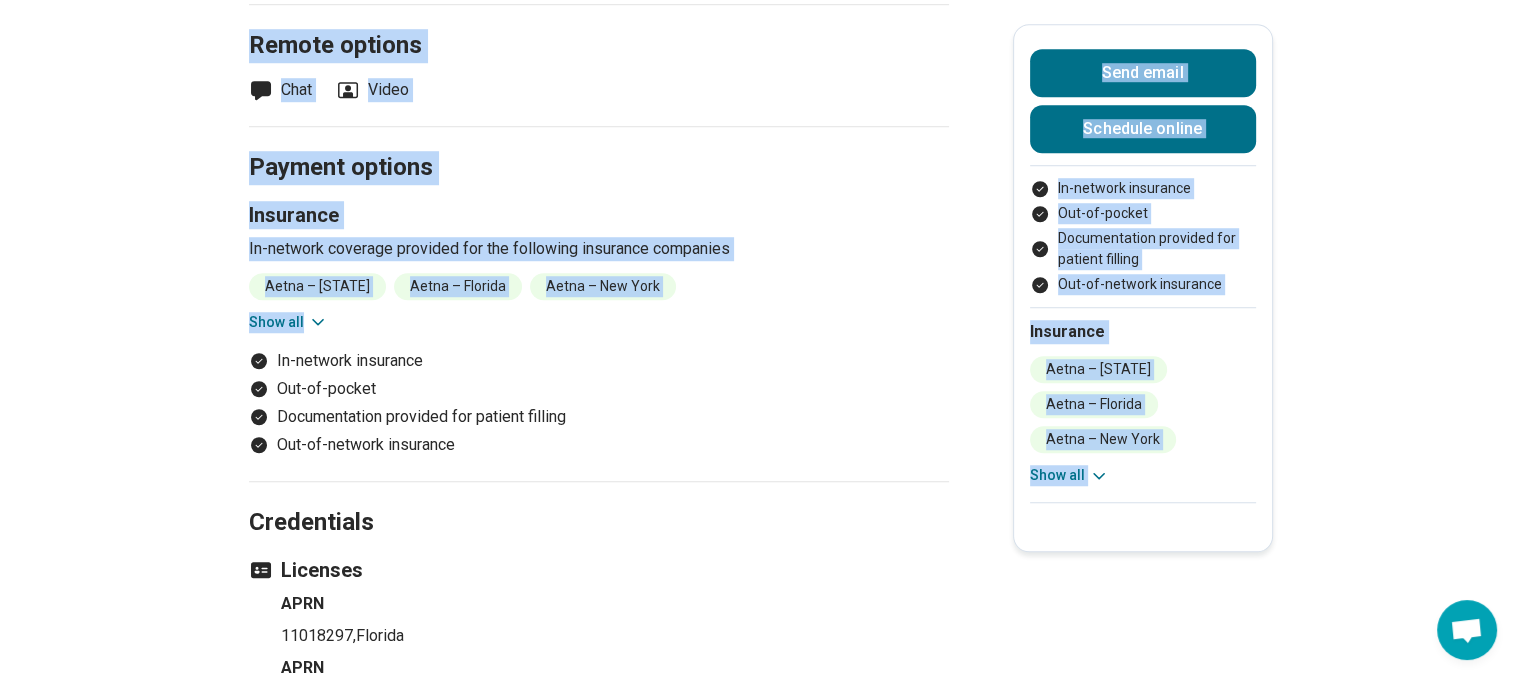 drag, startPoint x: 279, startPoint y: 226, endPoint x: 301, endPoint y: 319, distance: 95.566734 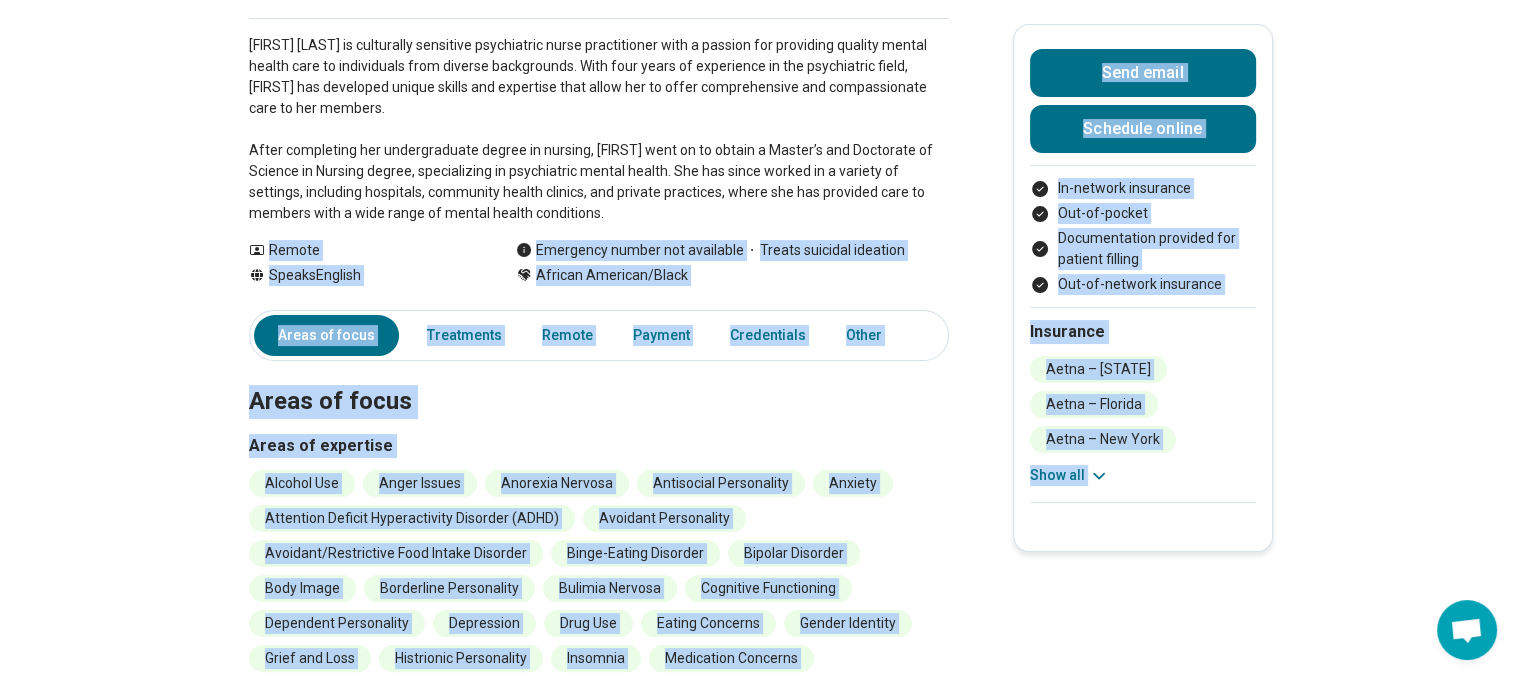 scroll, scrollTop: 100, scrollLeft: 0, axis: vertical 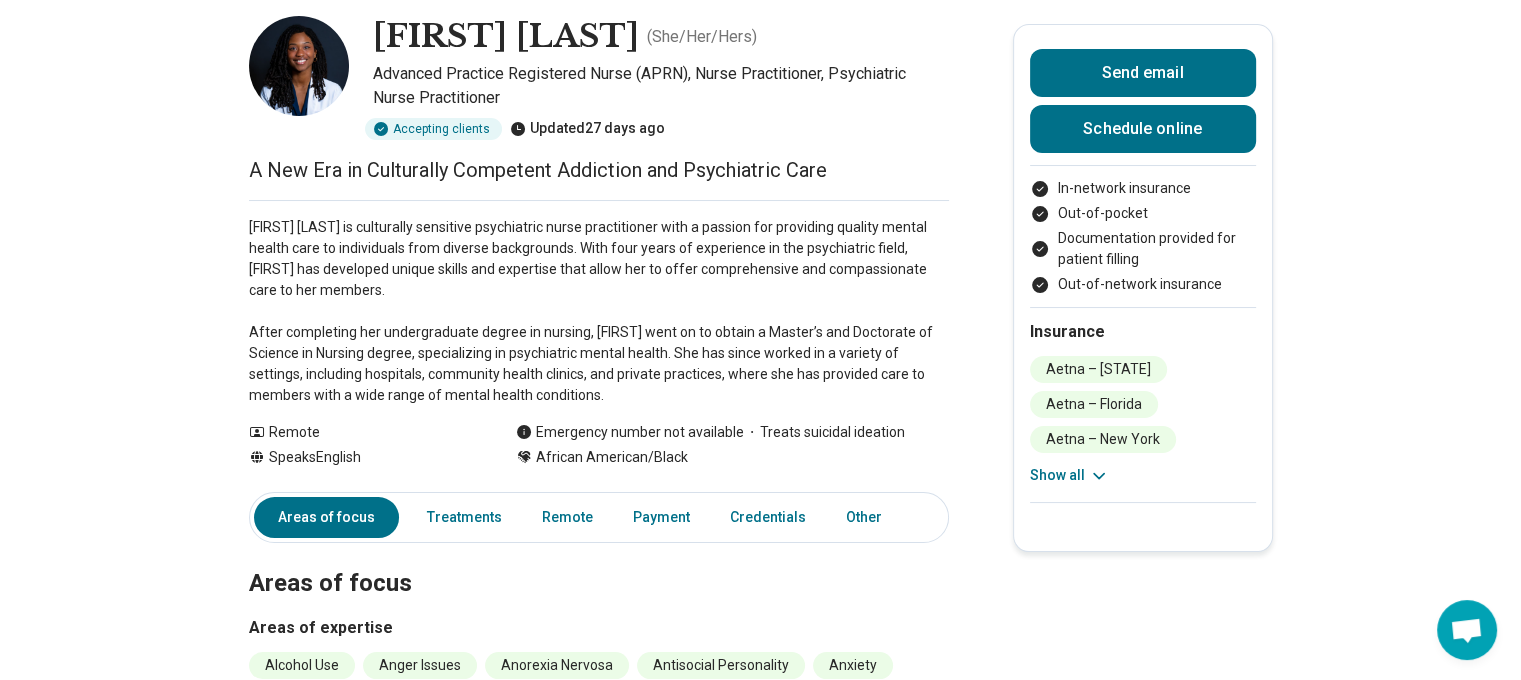 click on "[FIRST] [LAST] is culturally sensitive psychiatric nurse practitioner with a passion for providing quality mental health care to individuals from diverse backgrounds. With four years of experience in the psychiatric field, [FIRST] has developed unique skills and expertise that allow her to offer comprehensive and compassionate care to her members.
After completing her undergraduate degree in nursing, [FIRST] went on to obtain a Master’s and Doctorate of Science in Nursing degree, specializing in psychiatric mental health. She has since worked in a variety of settings, including hospitals, community health clinics, and private practices, where she has provided care to members with a wide range of mental health conditions." at bounding box center [599, 311] 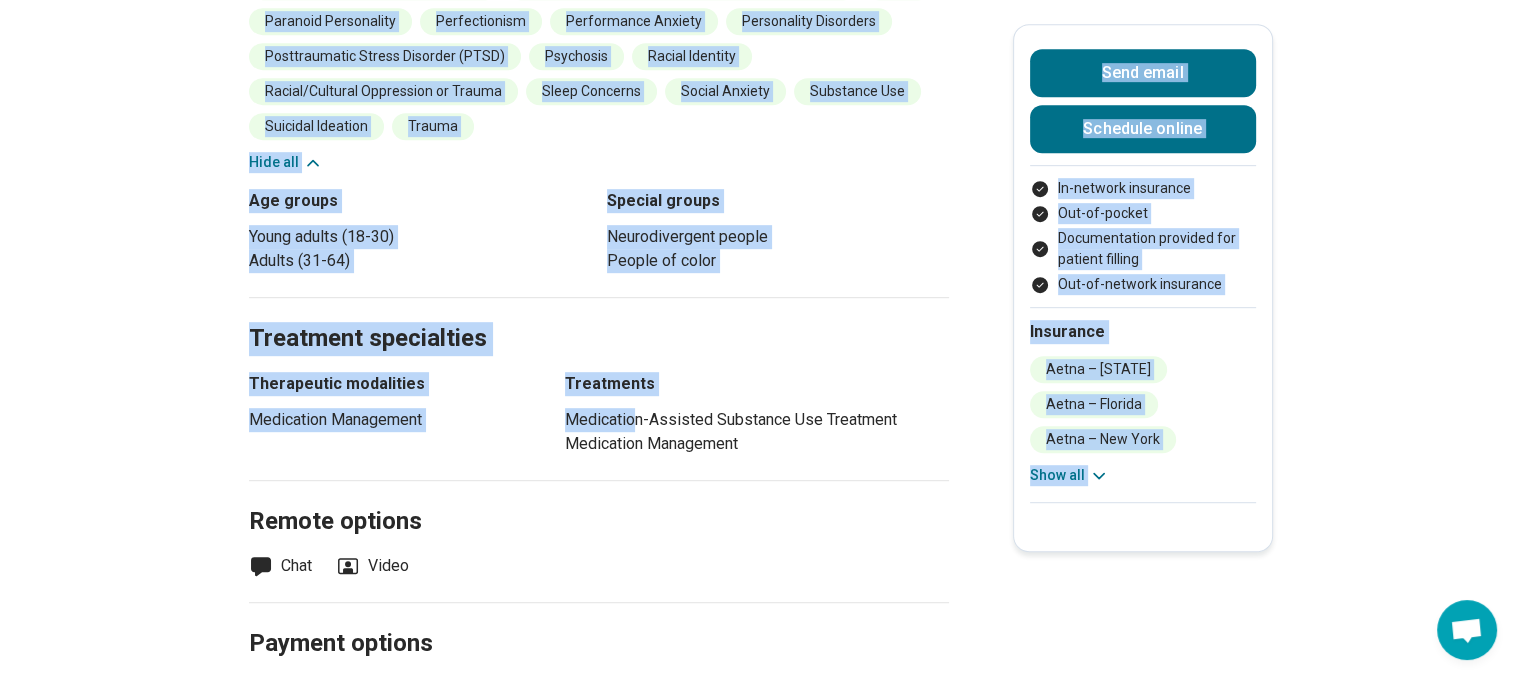 scroll, scrollTop: 1200, scrollLeft: 0, axis: vertical 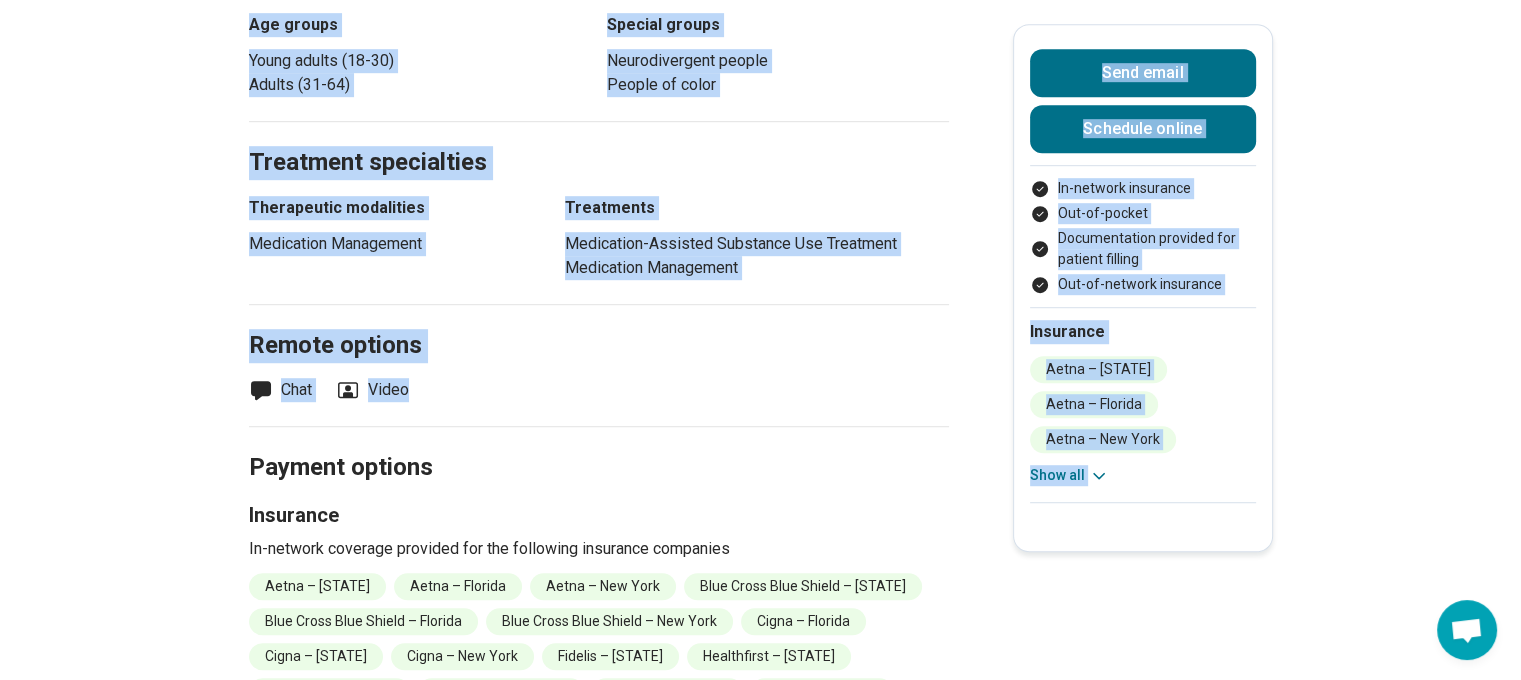 drag, startPoint x: 278, startPoint y: 429, endPoint x: 416, endPoint y: 389, distance: 143.6802 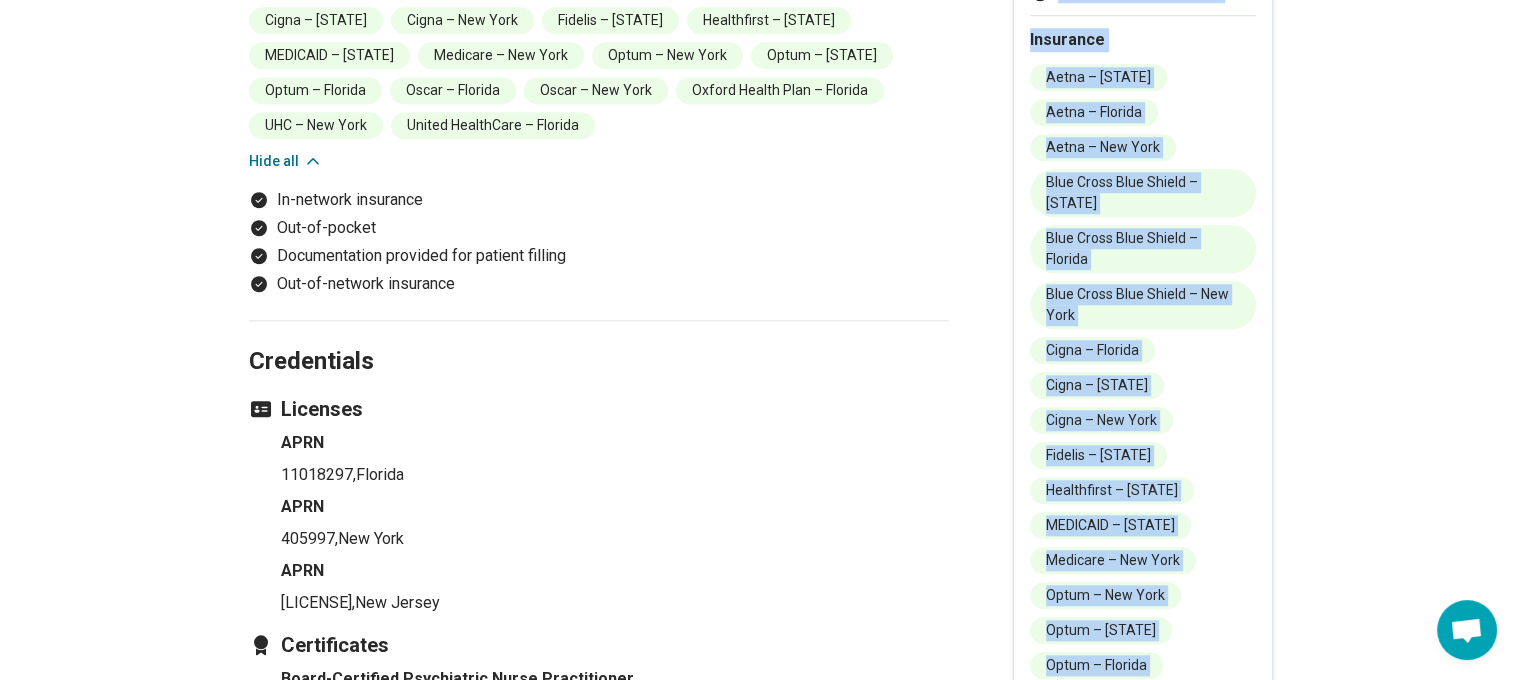 scroll, scrollTop: 2100, scrollLeft: 0, axis: vertical 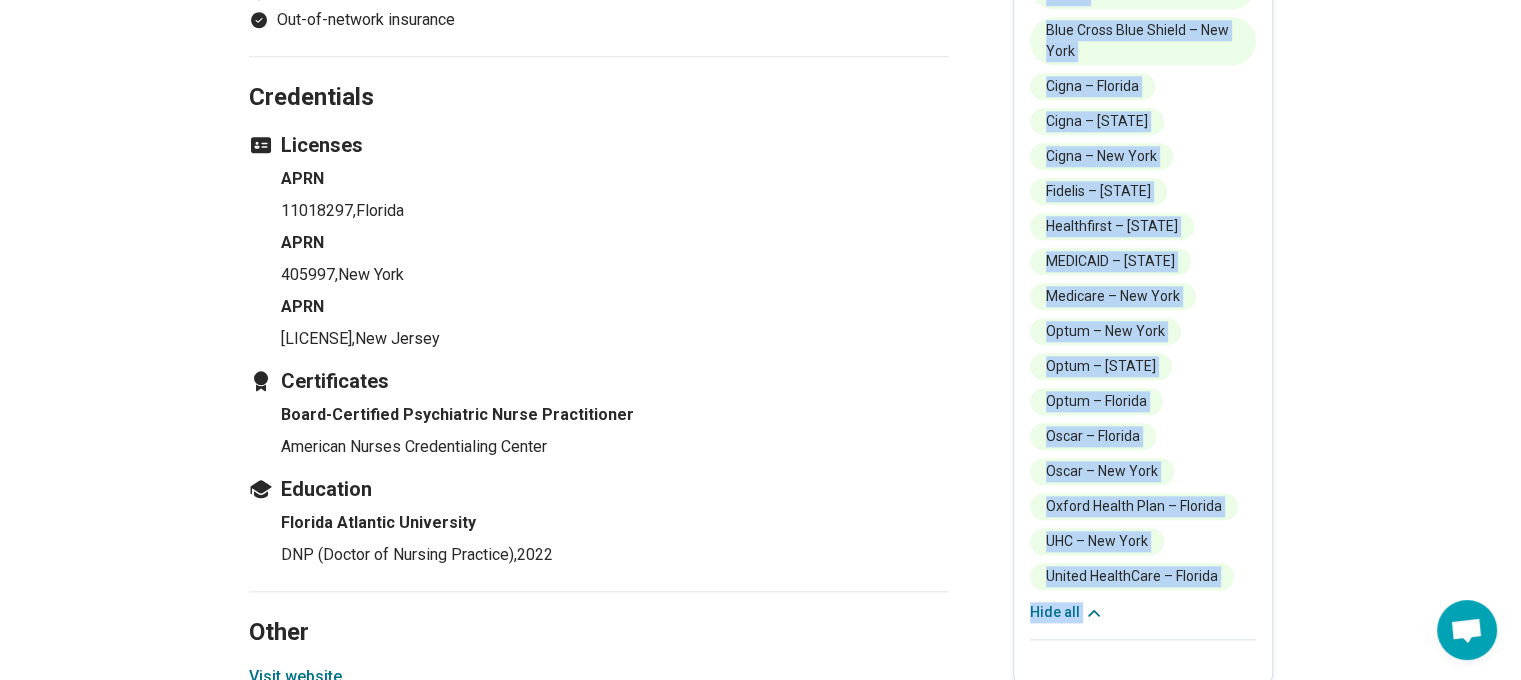 copy on "Loremi Dolors  Ametcon Adipiscin elitse doe temporinc Utlabo etdolore magnaali Enimadm Veniamqu/Nostr Exer ullam Laborisn aliqui Ex-eacommo consequat Dui-au-irurei Reprehenderit voluptat vel essecil fugiatn Par-ex-sintocc cupidatat Nonproide Suntc – Qui Offici Deser – Mollita Idest – Lab Pers Unde Omnis Iste Natuse – Vol Accusa Dolo Lauda Tota Remape – Eaqueip Quae Abill Inve Verita – Qua Arch Beata – Vitaedi Expli – Nem Enimip Quiav – Asp Auto Fugitco – Mag Dolo Eosrationes – Nes Nequ PORROQUI – Dol Adip Numquame – Mod Temp Incid – Mag Quae Etiam – Min Soluta Nobis – Eligend Optio – Cumquen Imped – Quo Plac Facere Possim Assu – Repelle TEM – Aut Quib Offici DebitiSrer – Necessi Saep eve Volup re recus Itaqueearu Hicten Sapient Delectusrei Volup Maior al perfe Dolor as repellatm Nostrum Exe Ullam Corpor Suscipit Laborio Aliquidcom Consequatur Quidmax Mollitiam Harumqu Rerumfacilise Distinct (NAML) Temporec Solutanobis Eligendi/Optiocumque Nihi Impedi Minusquo Maxim-Placea Facerepo Omnislo Ipsumdol Sita Con..." 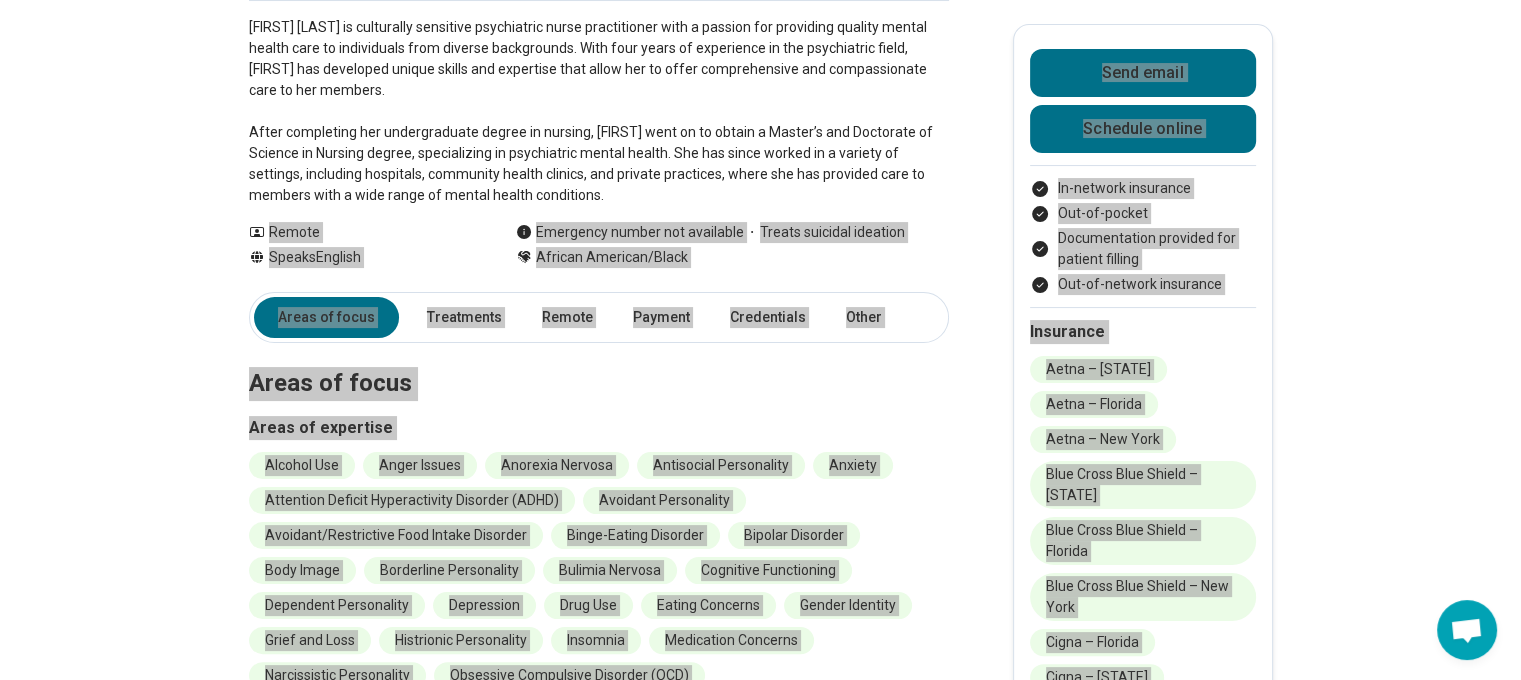 scroll, scrollTop: 0, scrollLeft: 0, axis: both 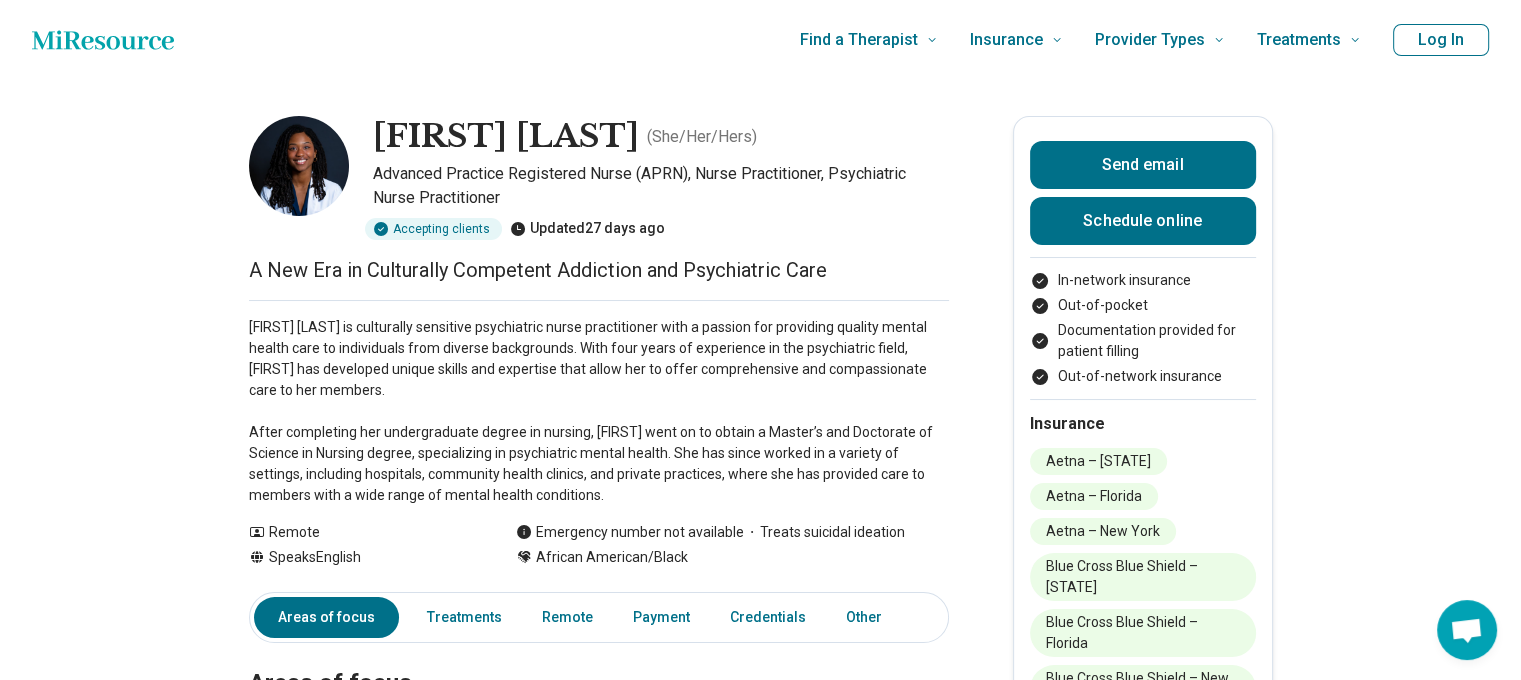click on "[FIRST] [LAST] ( She/Her/Hers ) Advanced Practice Registered Nurse (APRN), Nurse Practitioner, Psychiatric Nurse Practitioner Accepting clients Updated  27 days ago" at bounding box center [599, 178] 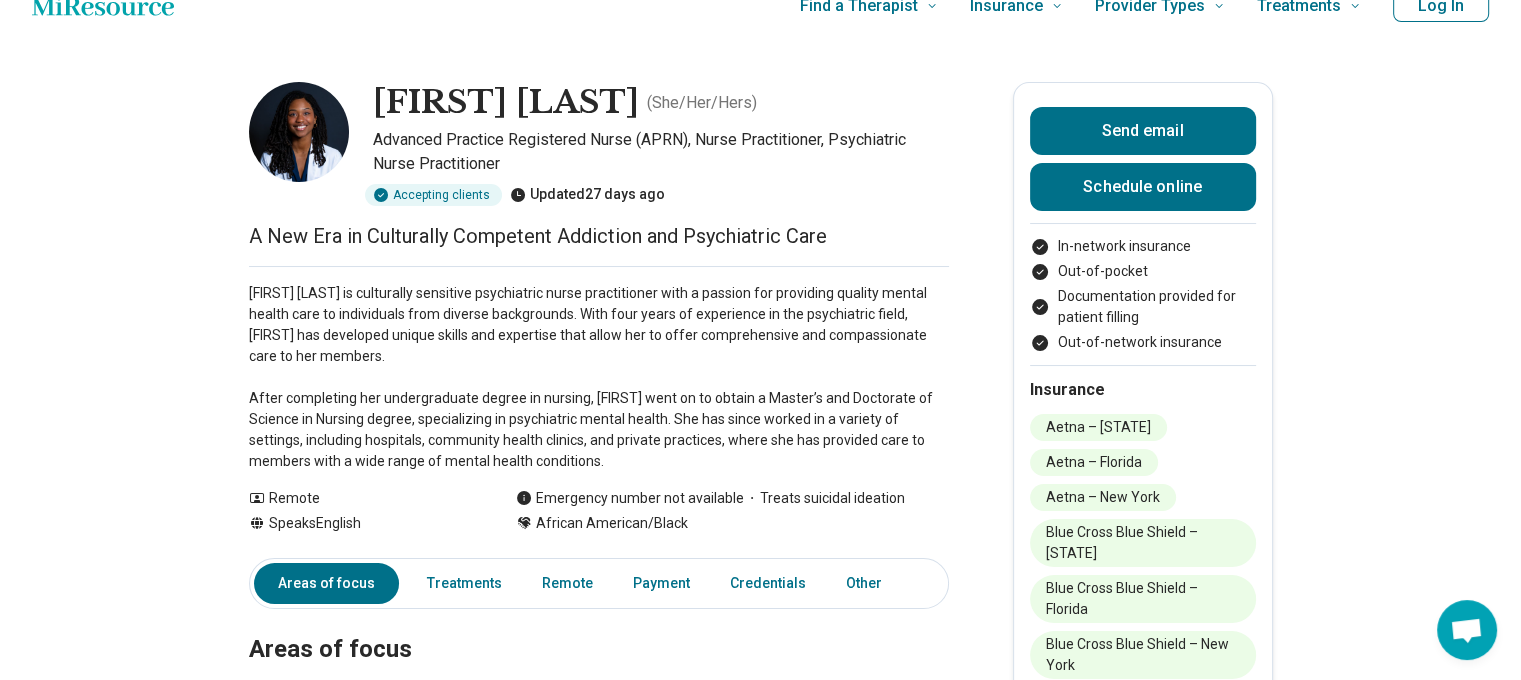 scroll, scrollTop: 0, scrollLeft: 0, axis: both 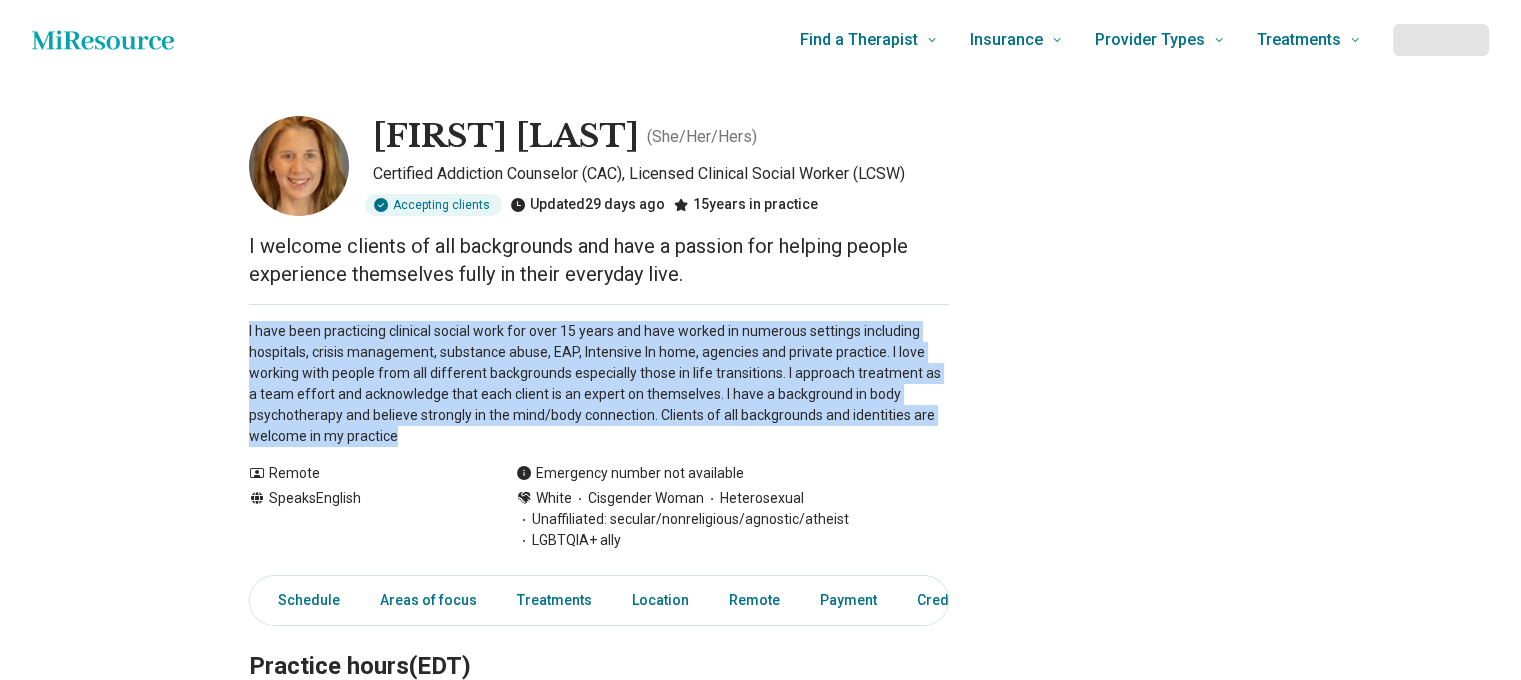 drag, startPoint x: 428, startPoint y: 444, endPoint x: 236, endPoint y: 333, distance: 221.77692 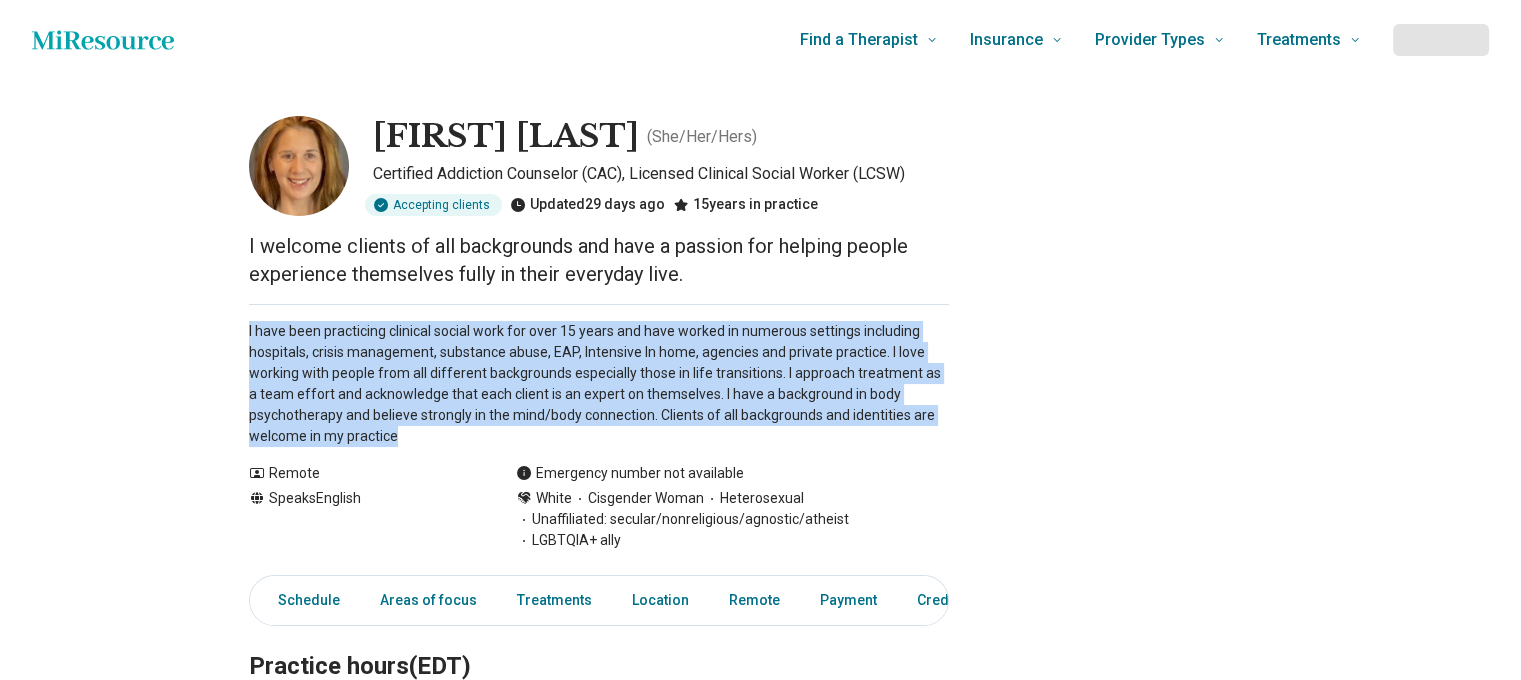 click on "[FIRST] [LAST] ( She/Her/Hers ) Certified Addiction Counselor (CAC), Licensed Clinical Social Worker (LCSW) Accepting clients Updated 29 days ago 15 years in practice I welcome clients of all backgrounds and have a passion for helping people experience themselves fully in their everyday live. I have been practicing clinical social work for over 15 years and have worked in numerous settings including hospitals, crisis management, substance abuse, EAP, Intensive In home, agencies and private practice. I love working with people from all different backgrounds especially those in life transitions. I approach treatment as a team effort and acknowledge that each client is an expert on themselves. I have a background in body psychotherapy and believe strongly in the mind/body connection. Clients of all backgrounds and identities are welcome in my practice Show all Remote Speaks English Emergency number not available White Cisgender Woman Heterosexual Unaffiliated: secular/nonreligious/agnostic/atheist Schedule" at bounding box center (760, 1220) 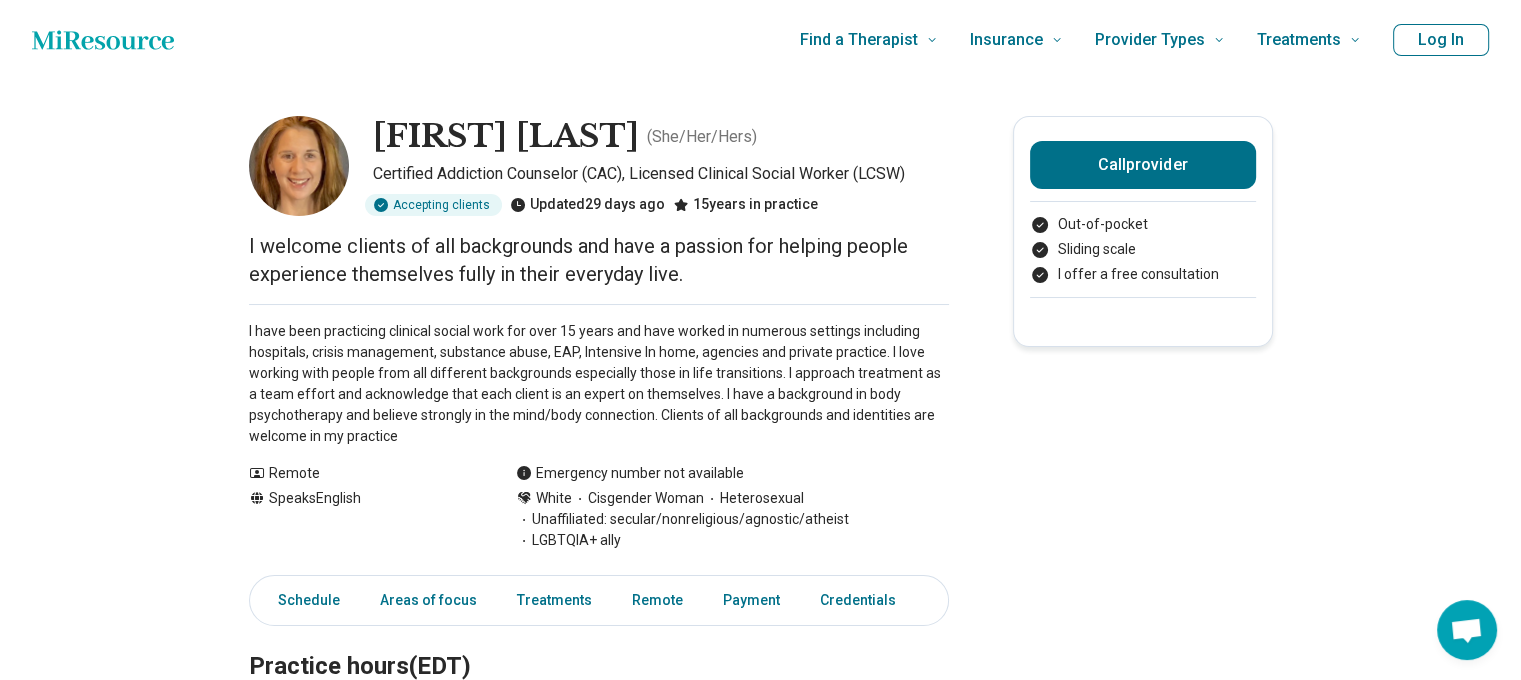 click on "I welcome clients of all backgrounds and have a passion for helping people experience themselves fully in their everyday live." at bounding box center [599, 260] 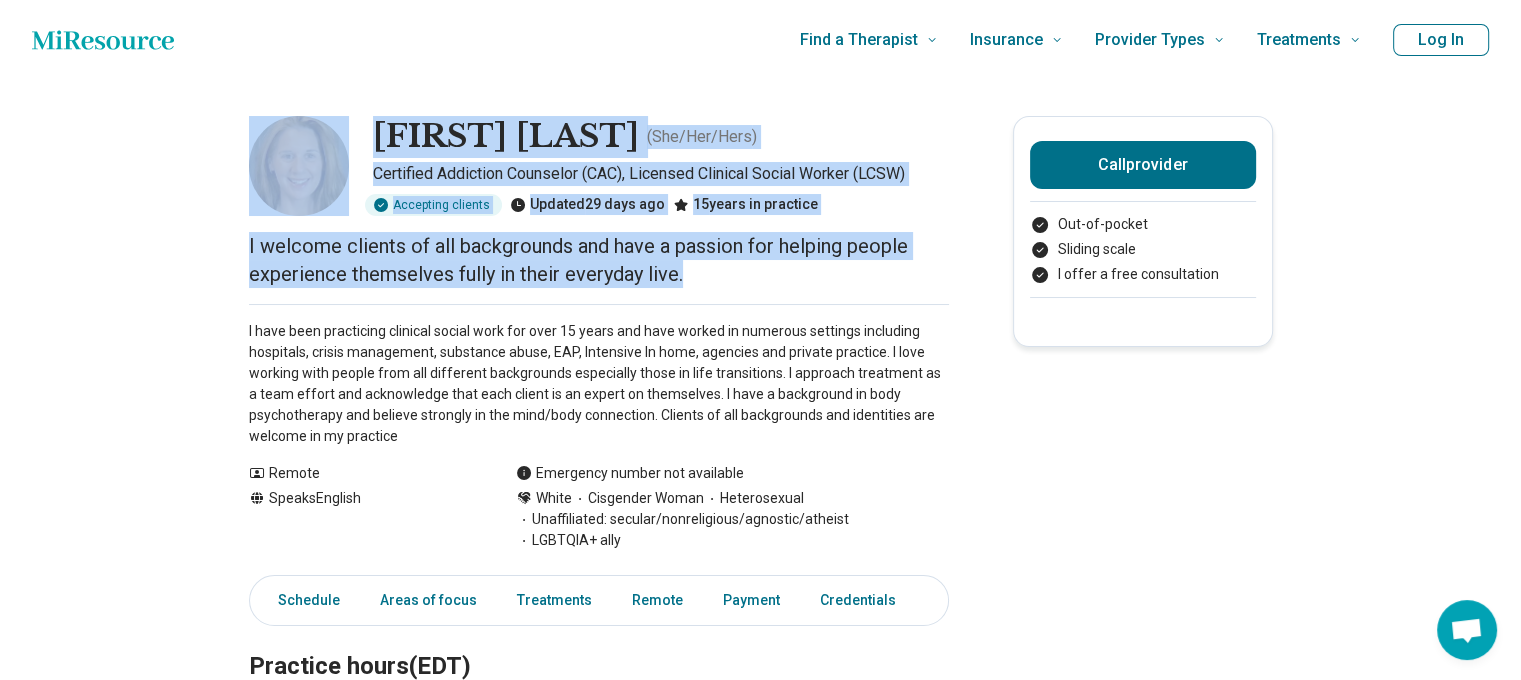 drag, startPoint x: 692, startPoint y: 279, endPoint x: 195, endPoint y: 223, distance: 500.145 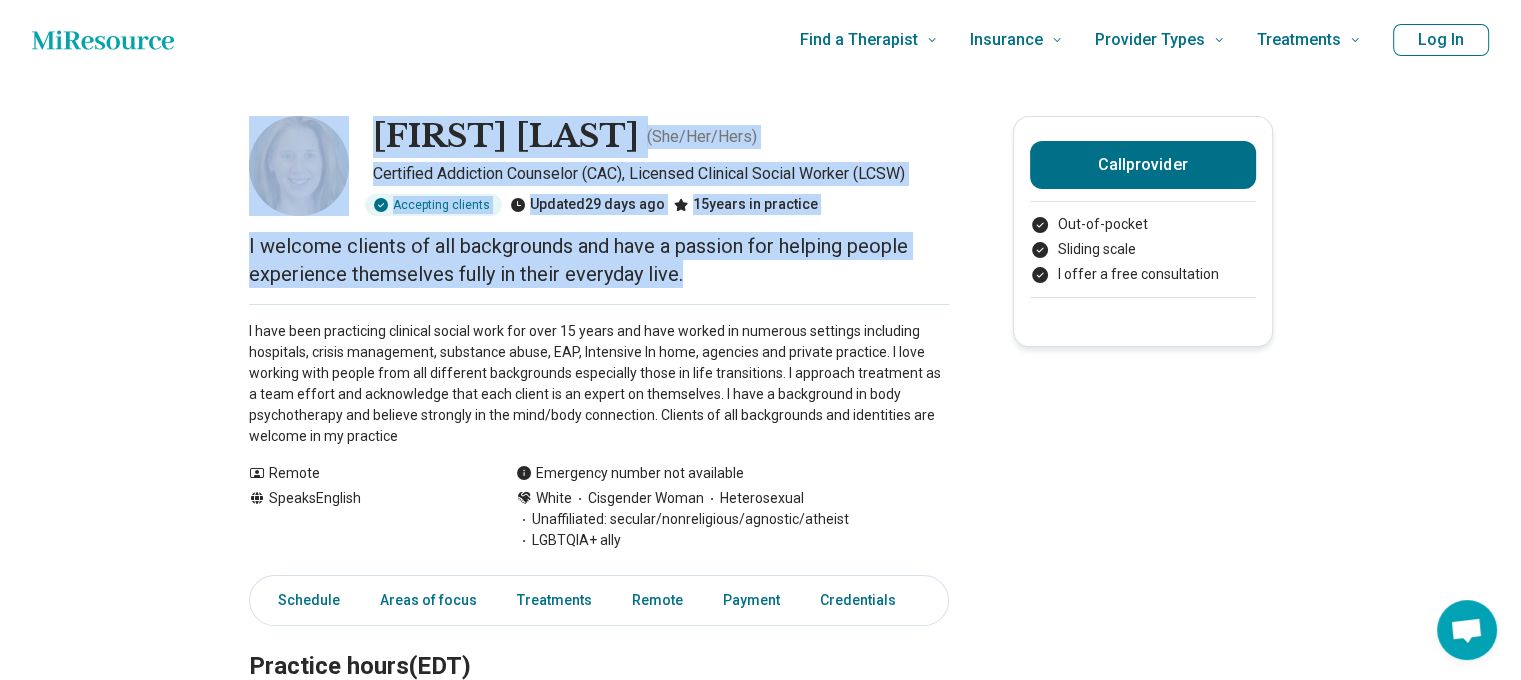 click on "I welcome clients of all backgrounds and have a passion for helping people experience themselves fully in their everyday live." at bounding box center (599, 260) 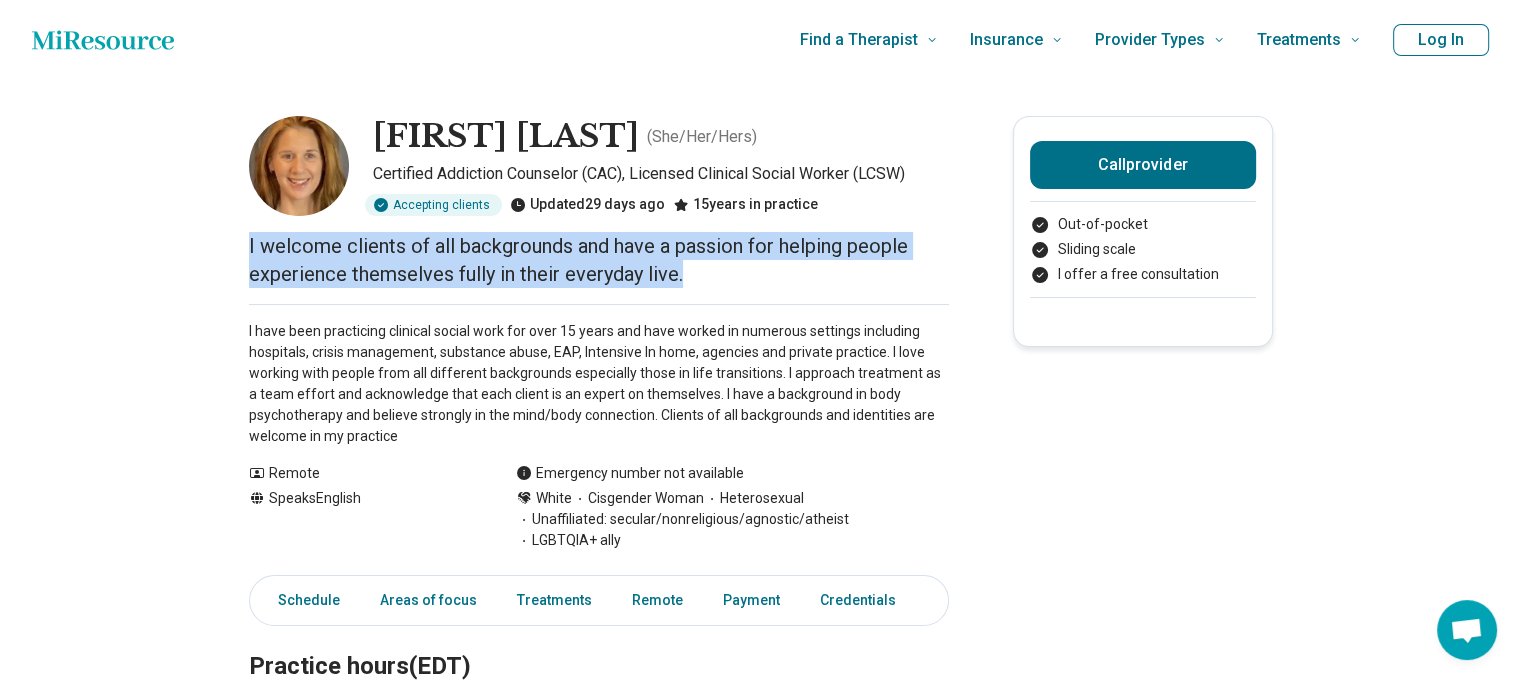 drag, startPoint x: 252, startPoint y: 245, endPoint x: 749, endPoint y: 271, distance: 497.67963 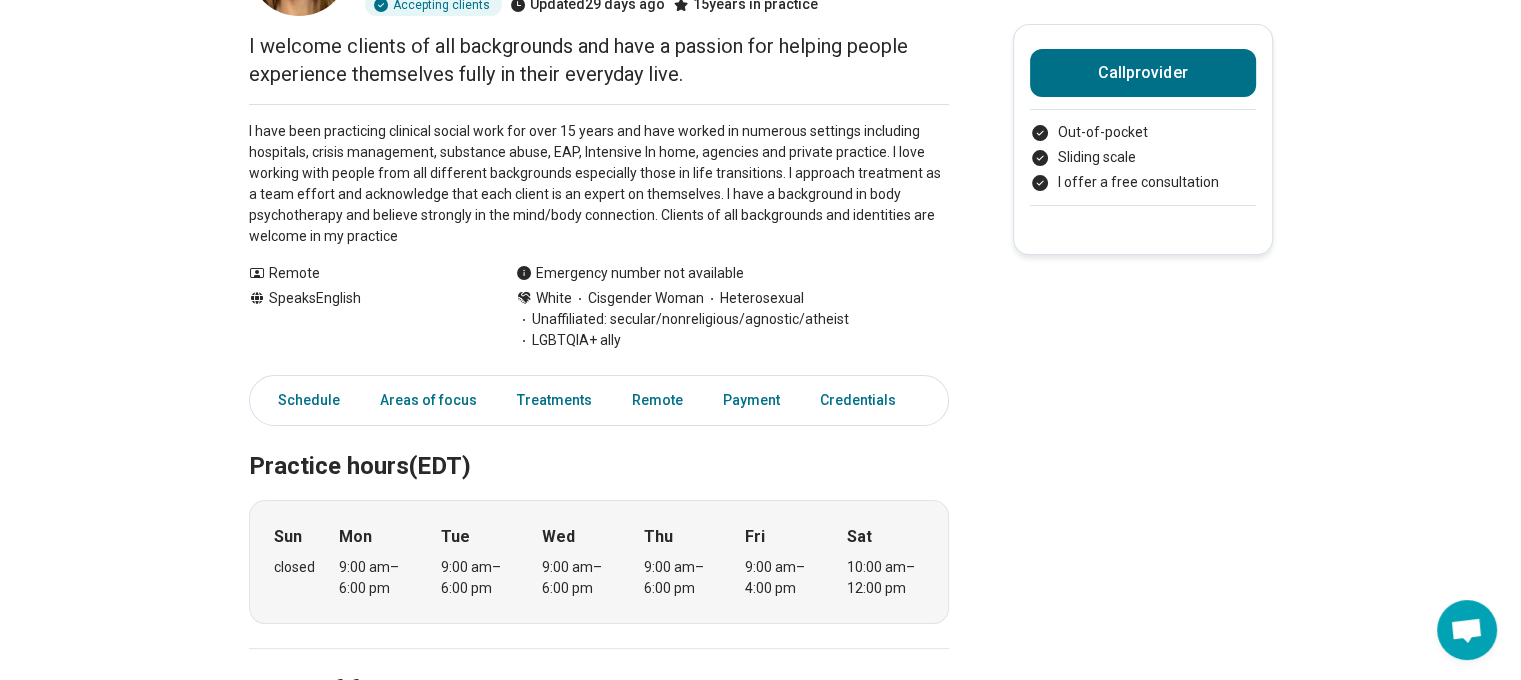click on "Kristen Carty ( She/Her/Hers ) Certified Addiction Counselor (CAC), Licensed Clinical Social Worker (LCSW) Accepting clients Updated  29 days ago 15  years in practice I welcome clients of all backgrounds and have a passion for helping people experience themselves fully in their everyday live. I have been practicing clinical social work for over 15 years and  have worked in numerous settings including hospitals, crisis management, substance abuse, EAP, Intensive In home, agencies and private practice.  I love working with people from all different backgrounds especially those in life transitions.  I approach treatment as a team effort and acknowledge that each client is an expert on themselves. I have a background in body psychotherapy and believe strongly in the mind/body connection. Clients of all backgrounds and identities are welcome in my practice Show all Remote Speaks  English Emergency number not available White Cisgender Woman Heterosexual Unaffiliated: secular/nonreligious/agnostic/atheist Call  Sun" at bounding box center (760, 1020) 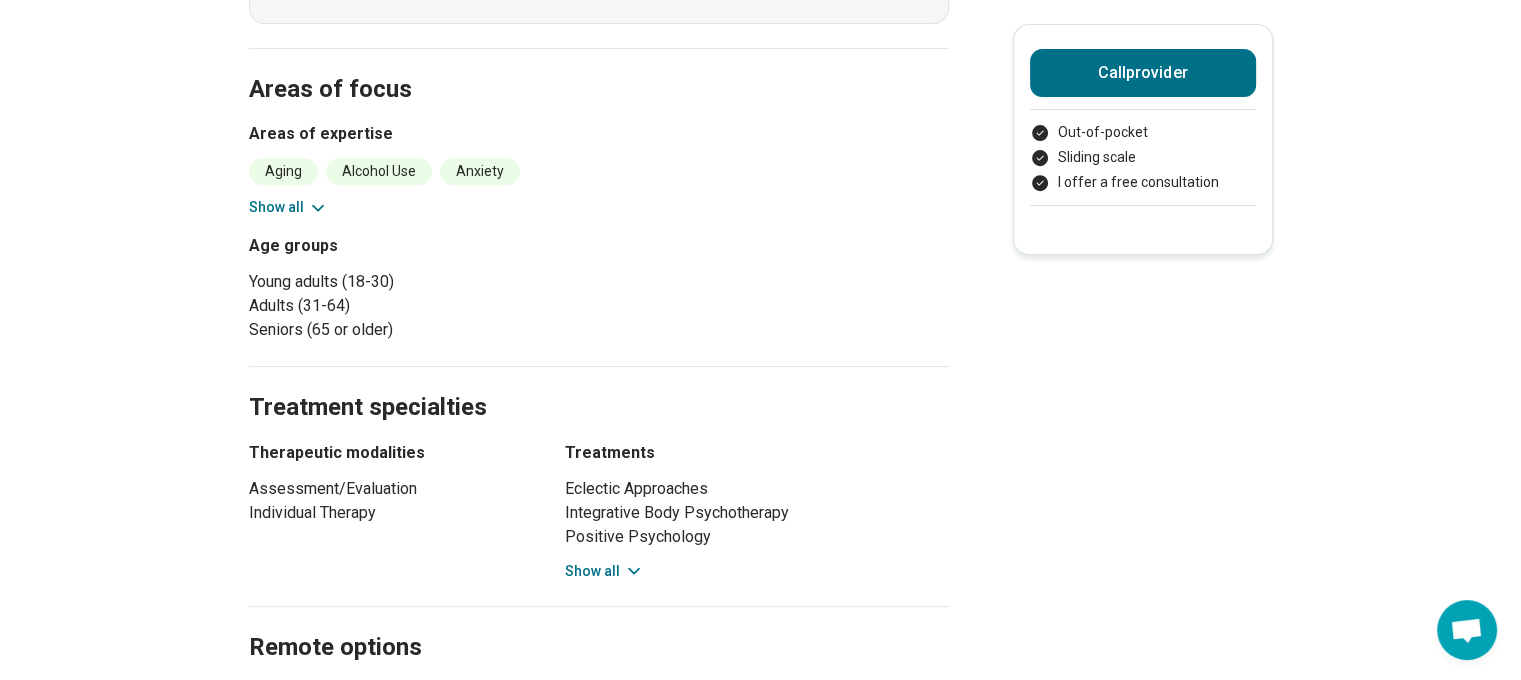 click on "Show all" at bounding box center (288, 207) 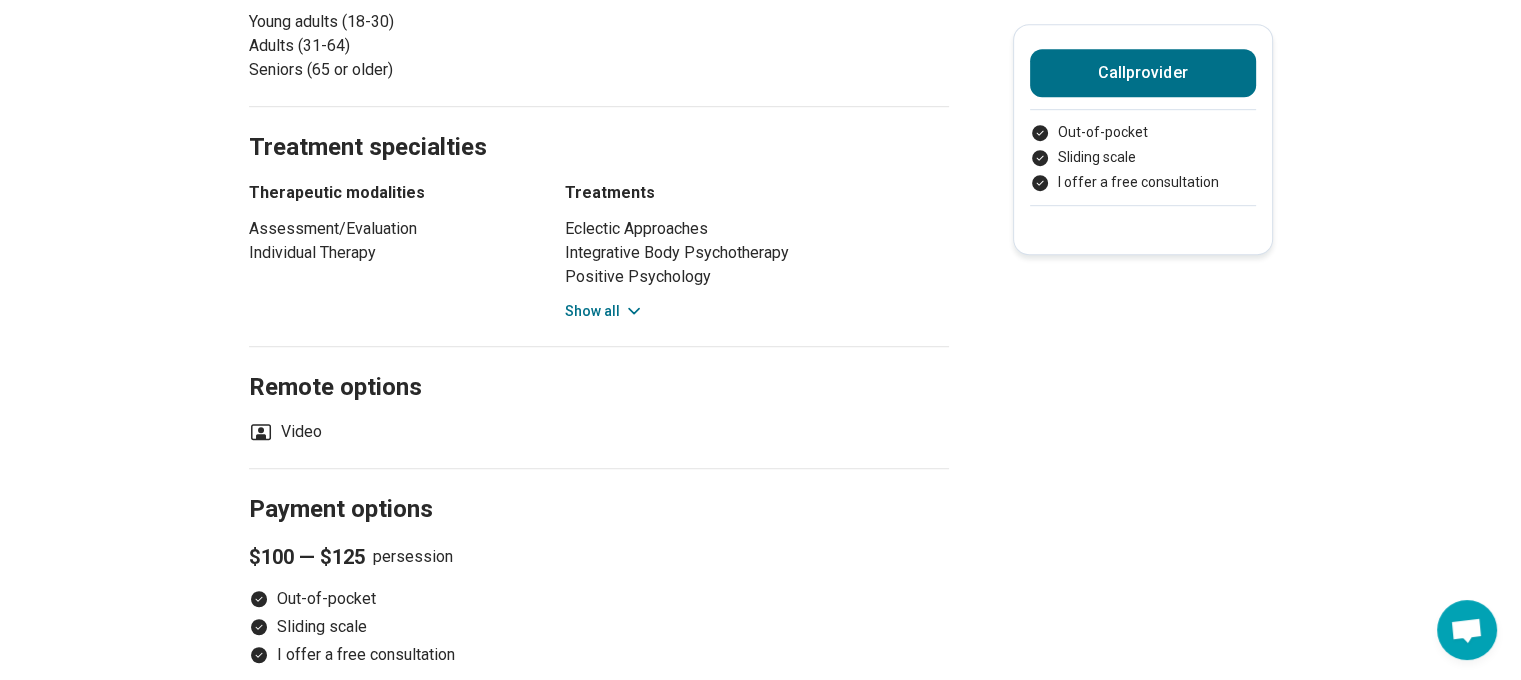 click on "Positive Psychology" at bounding box center [757, 277] 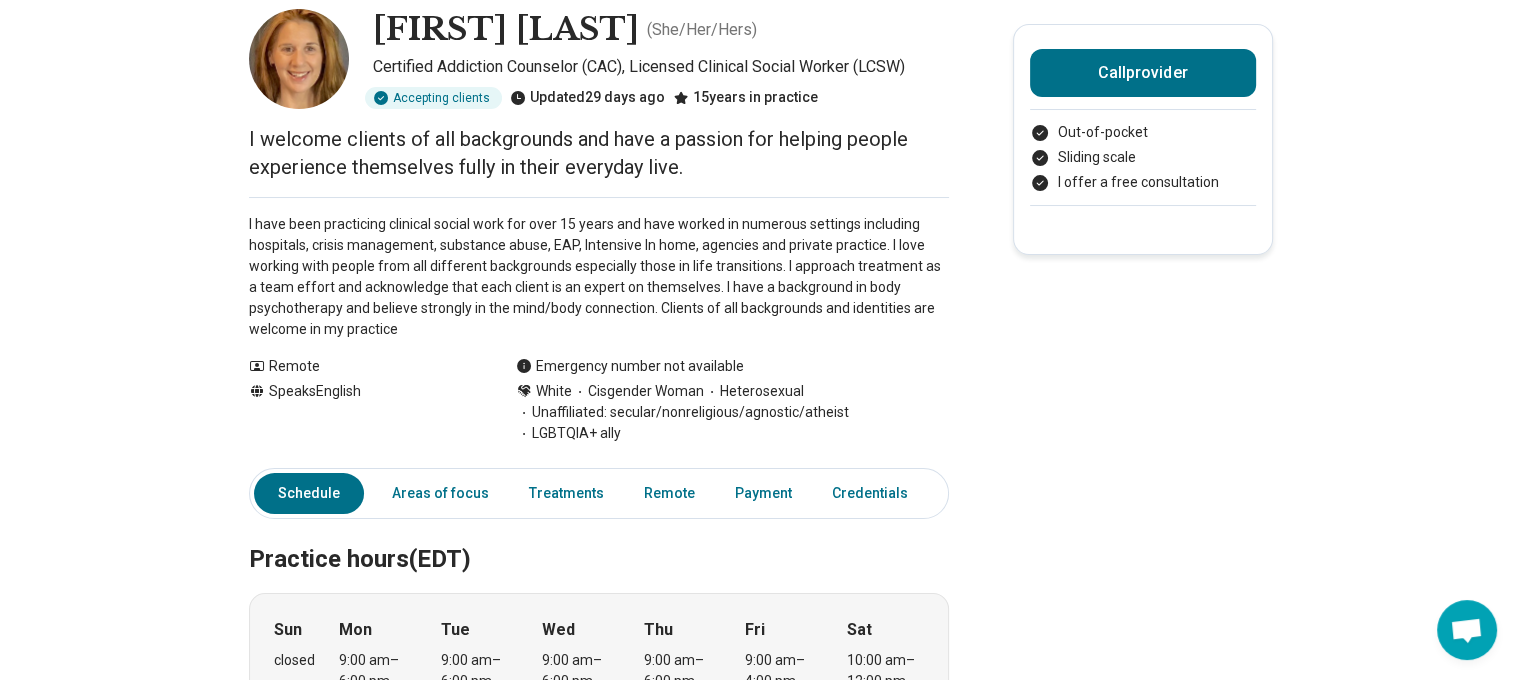 scroll, scrollTop: 0, scrollLeft: 0, axis: both 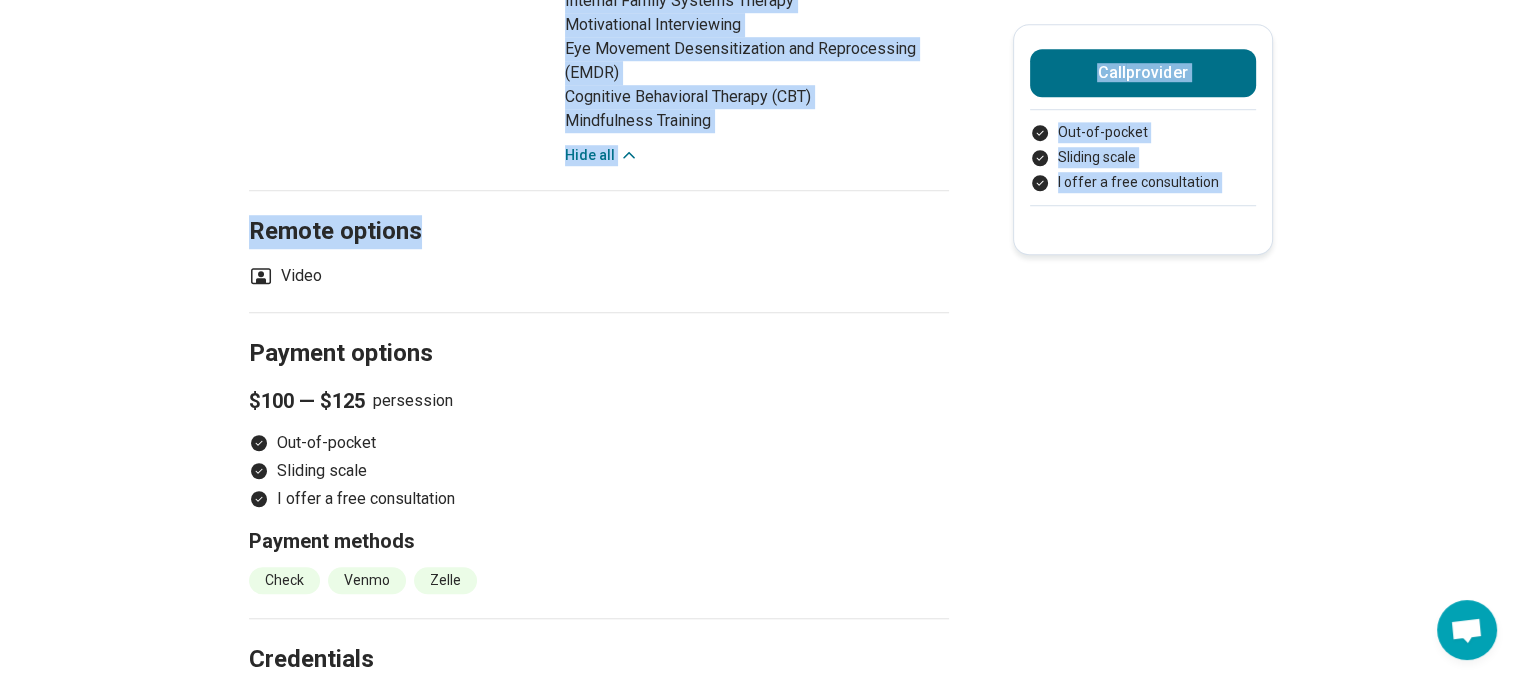 drag, startPoint x: 276, startPoint y: 473, endPoint x: 335, endPoint y: 275, distance: 206.60349 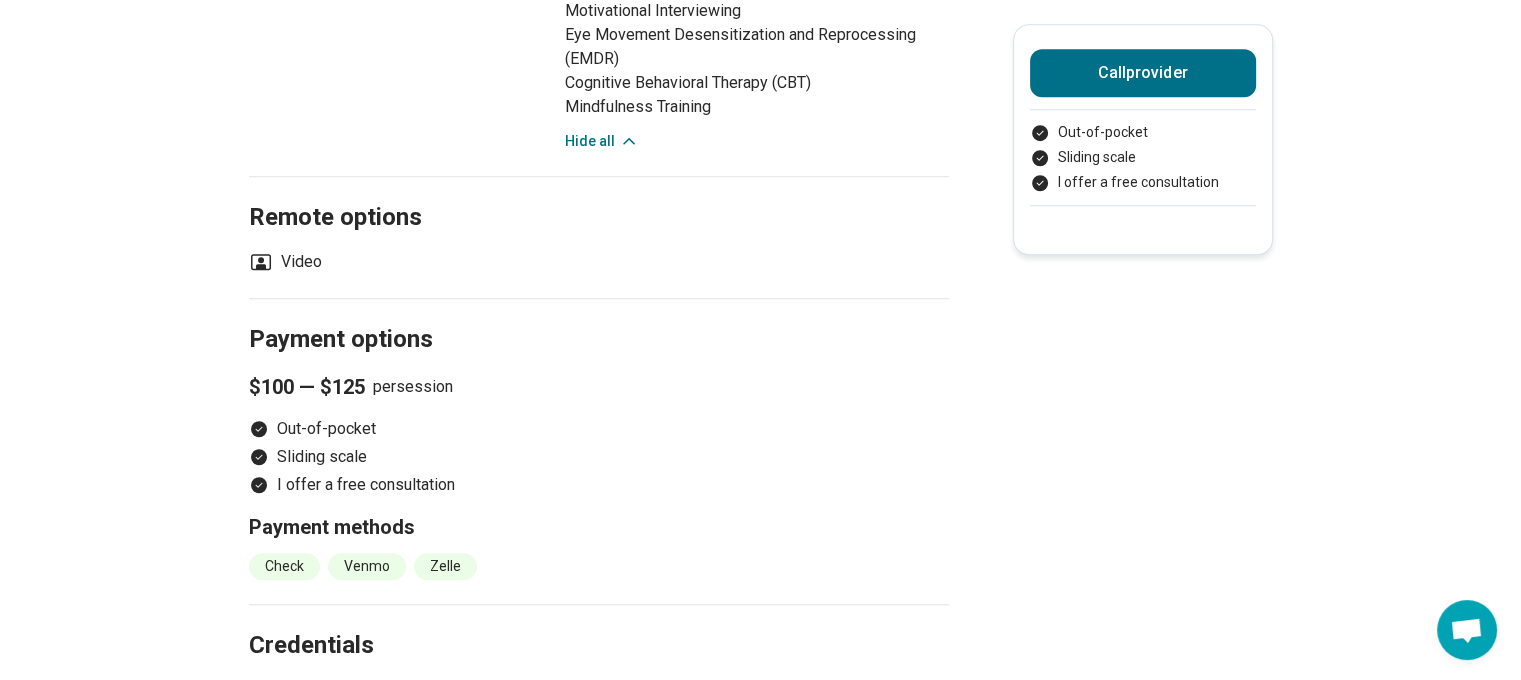 drag, startPoint x: 335, startPoint y: 275, endPoint x: 344, endPoint y: 344, distance: 69.58448 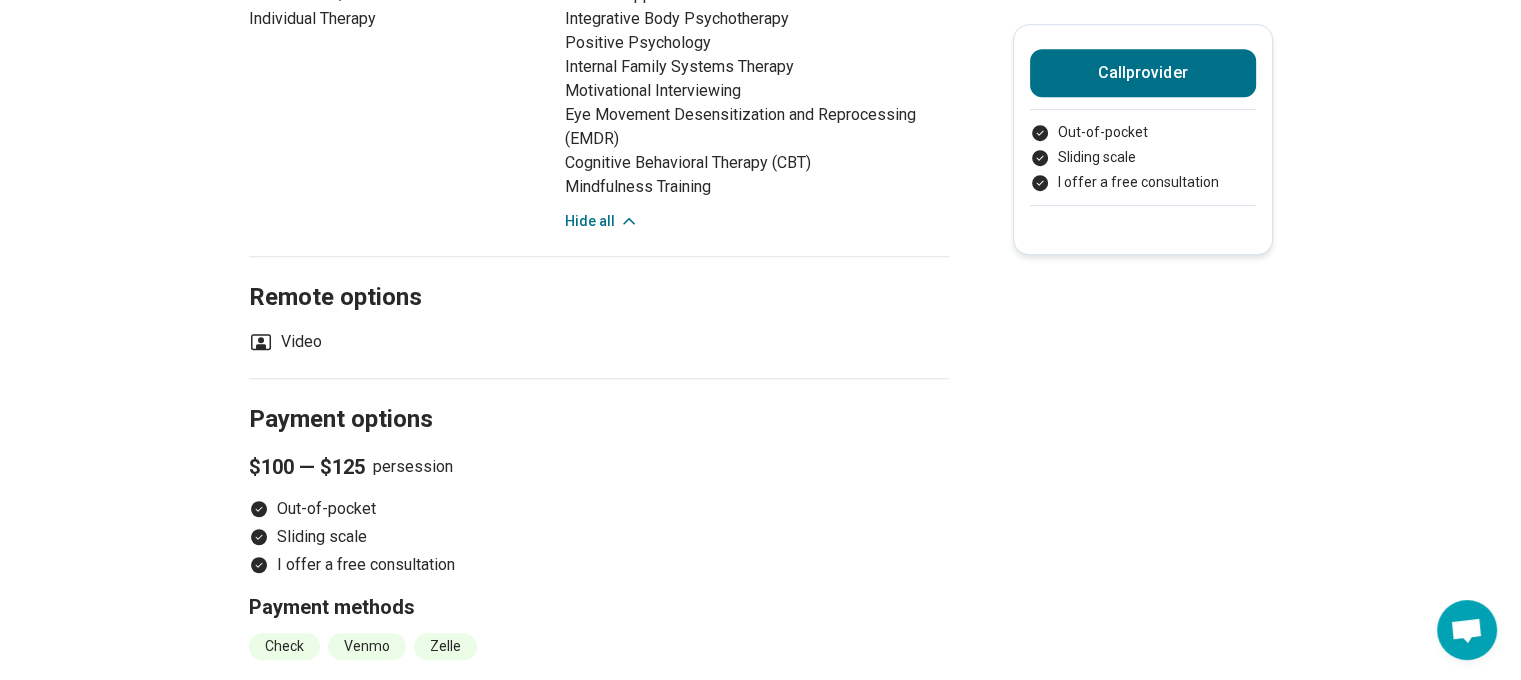 scroll, scrollTop: 1400, scrollLeft: 0, axis: vertical 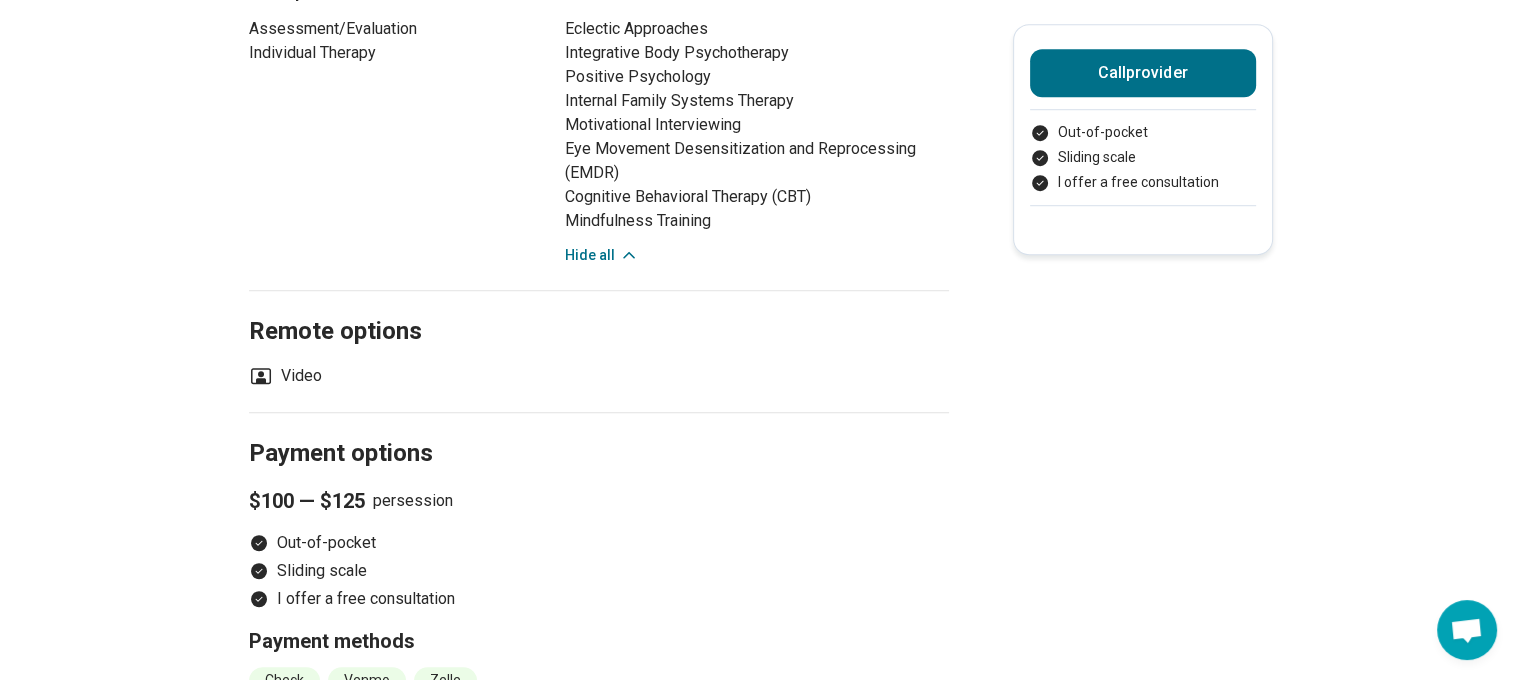 drag, startPoint x: 337, startPoint y: 283, endPoint x: 330, endPoint y: 307, distance: 25 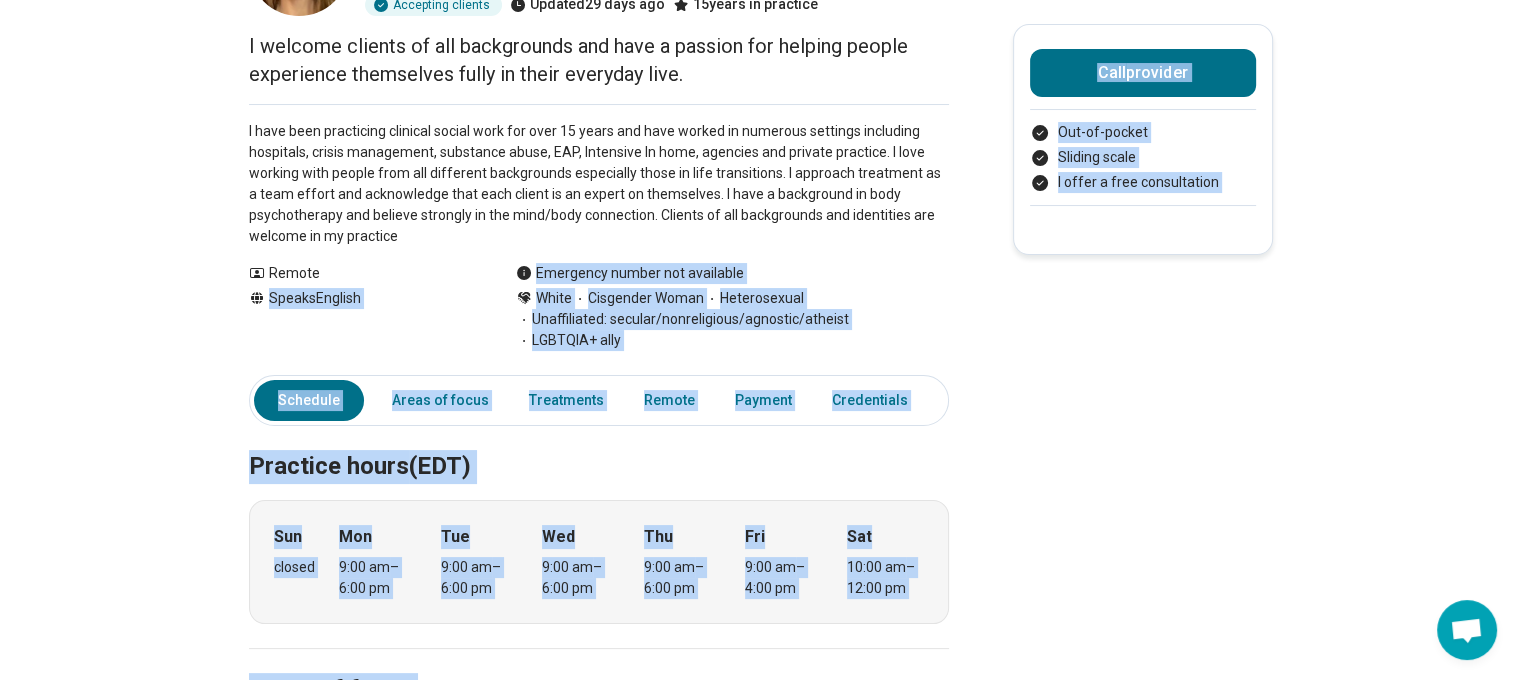 scroll, scrollTop: 200, scrollLeft: 0, axis: vertical 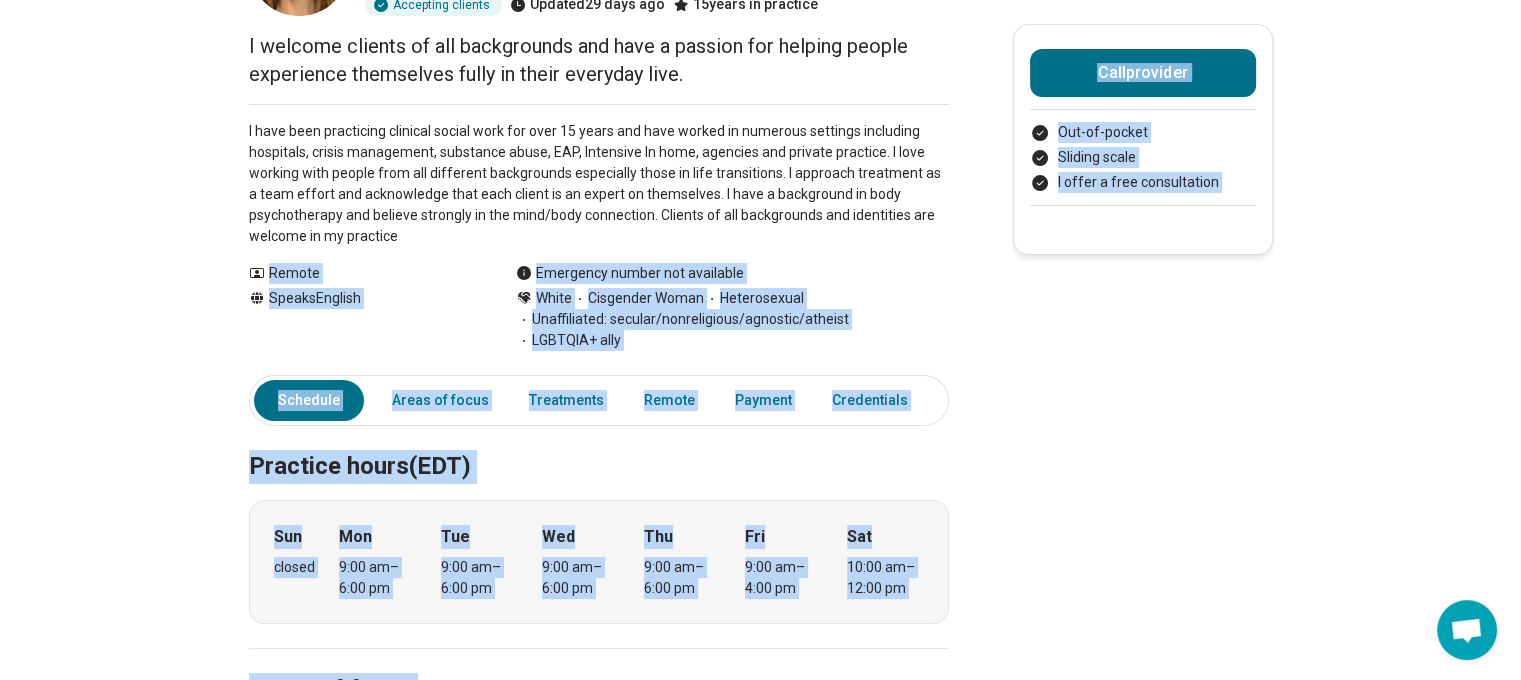 drag, startPoint x: 328, startPoint y: 376, endPoint x: 264, endPoint y: 275, distance: 119.57006 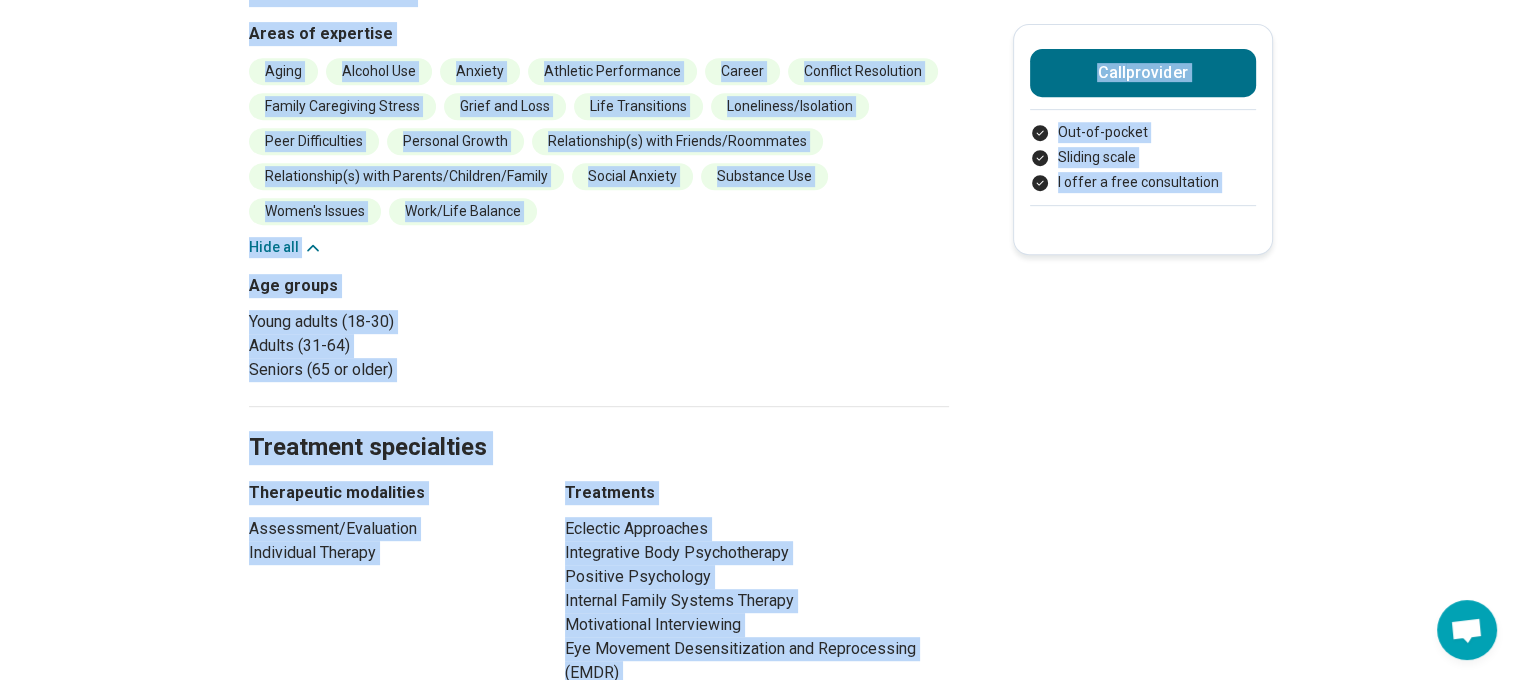 scroll, scrollTop: 1300, scrollLeft: 0, axis: vertical 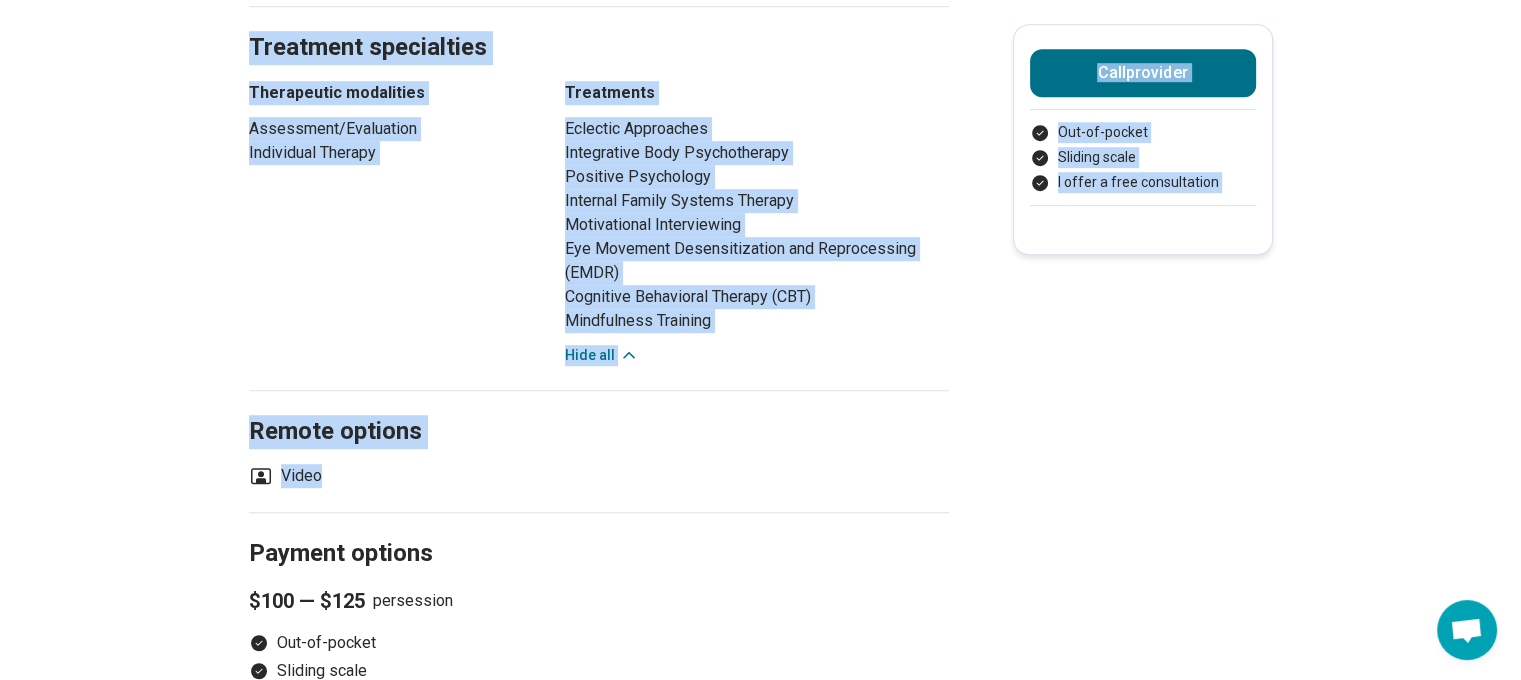 click on "Eye Movement Desensitization and Reprocessing (EMDR)" at bounding box center [757, 261] 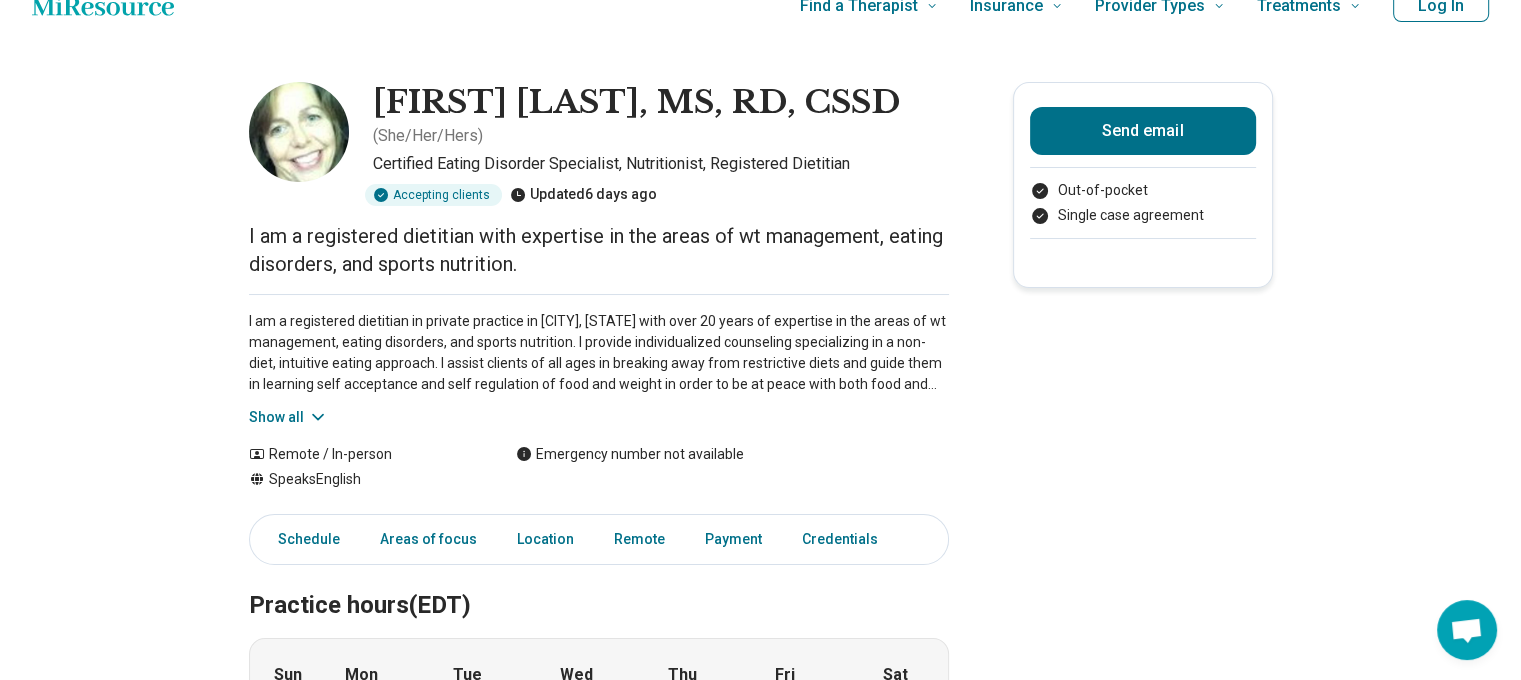 scroll, scrollTop: 0, scrollLeft: 0, axis: both 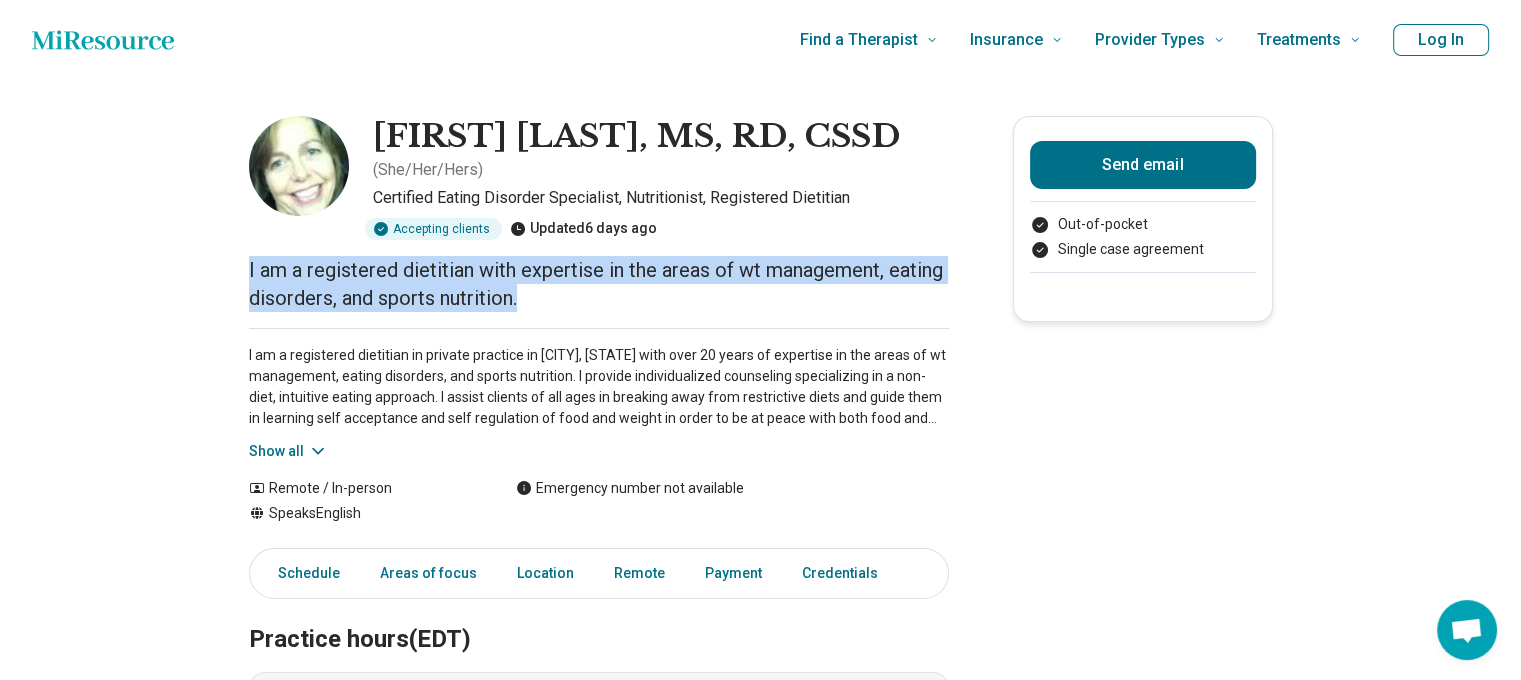drag, startPoint x: 567, startPoint y: 311, endPoint x: 232, endPoint y: 268, distance: 337.7484 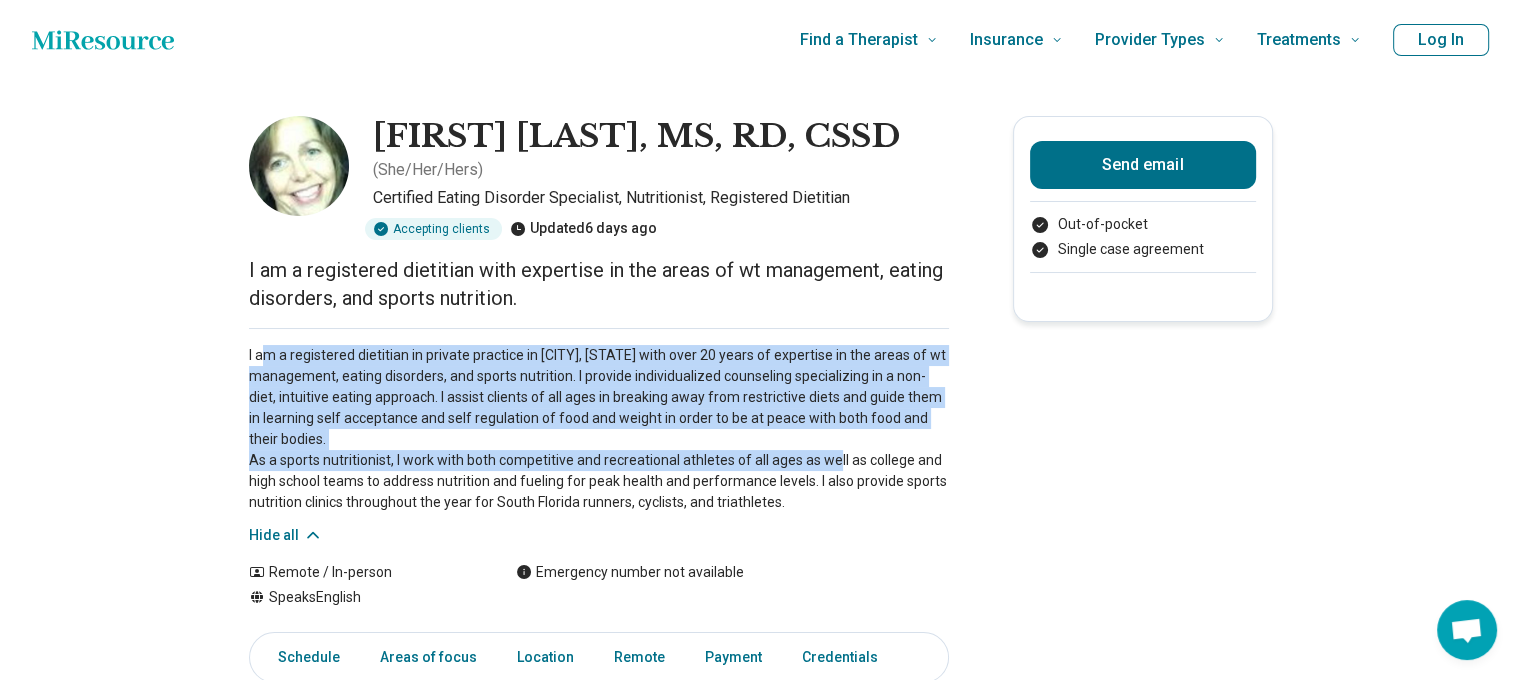 drag, startPoint x: 268, startPoint y: 342, endPoint x: 813, endPoint y: 467, distance: 559.1511 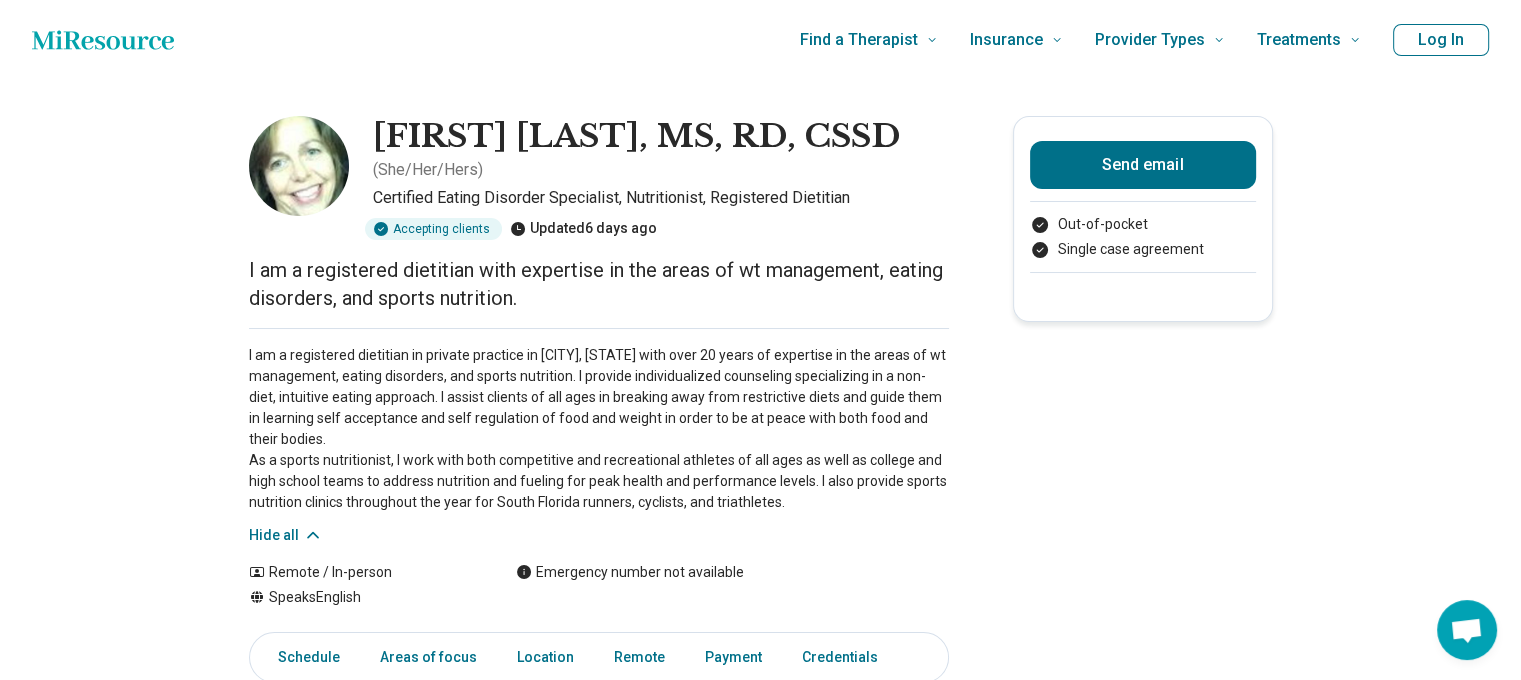 click on "I am a registered dietitian in private practice in [CITY], [STATE] with over 20 years of expertise in the areas of wt management, eating disorders, and sports nutrition. I provide individualized counseling specializing in a non-diet, intuitive eating approach. I assist clients of all ages in breaking away from restrictive diets and guide them in learning self acceptance and self regulation of food and weight in order to be at peace with both food and their bodies.
As a sports nutritionist, I work with both competitive and recreational athletes of all ages as well as college and high school teams to address nutrition and fueling for peak health and performance levels. I also provide sports nutrition clinics throughout the year for South Florida runners, cyclists, and triathletes." at bounding box center (599, 429) 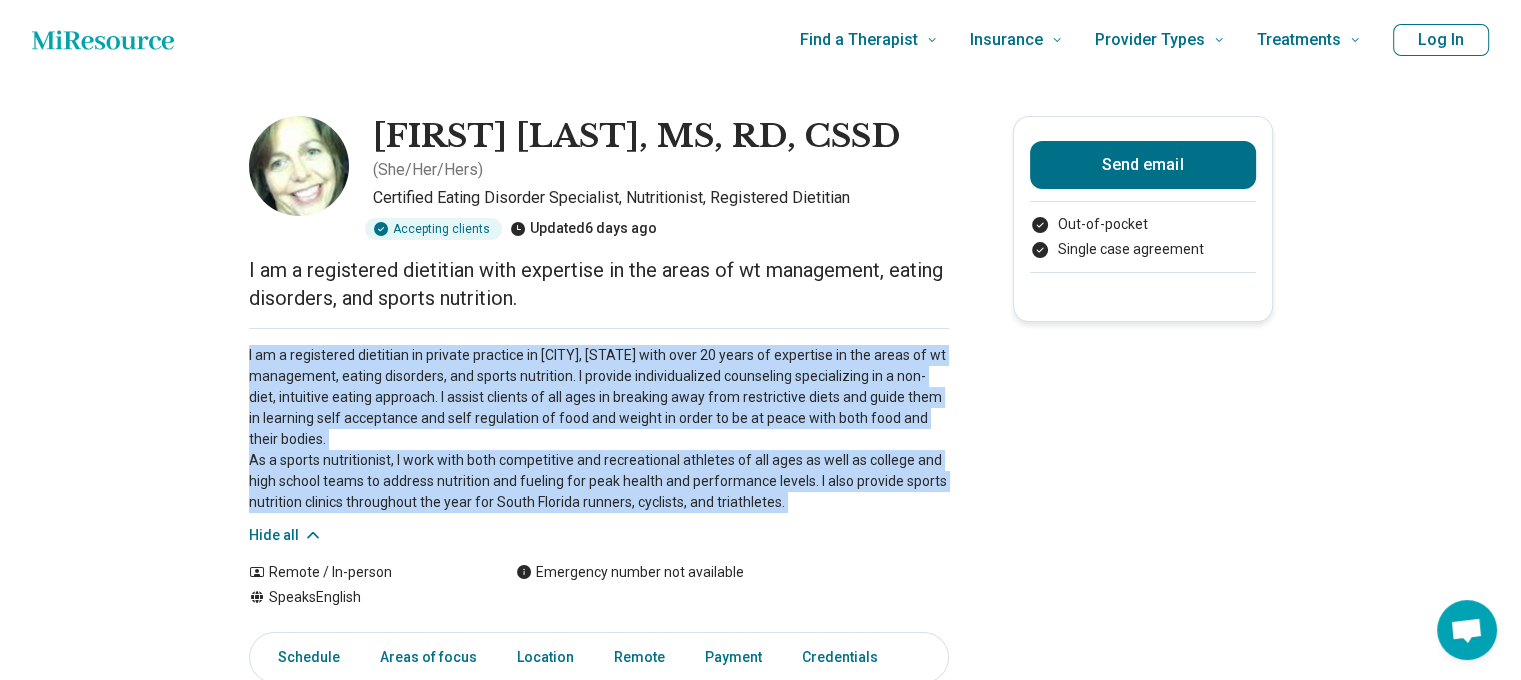 drag, startPoint x: 383, startPoint y: 399, endPoint x: 306, endPoint y: 359, distance: 86.76981 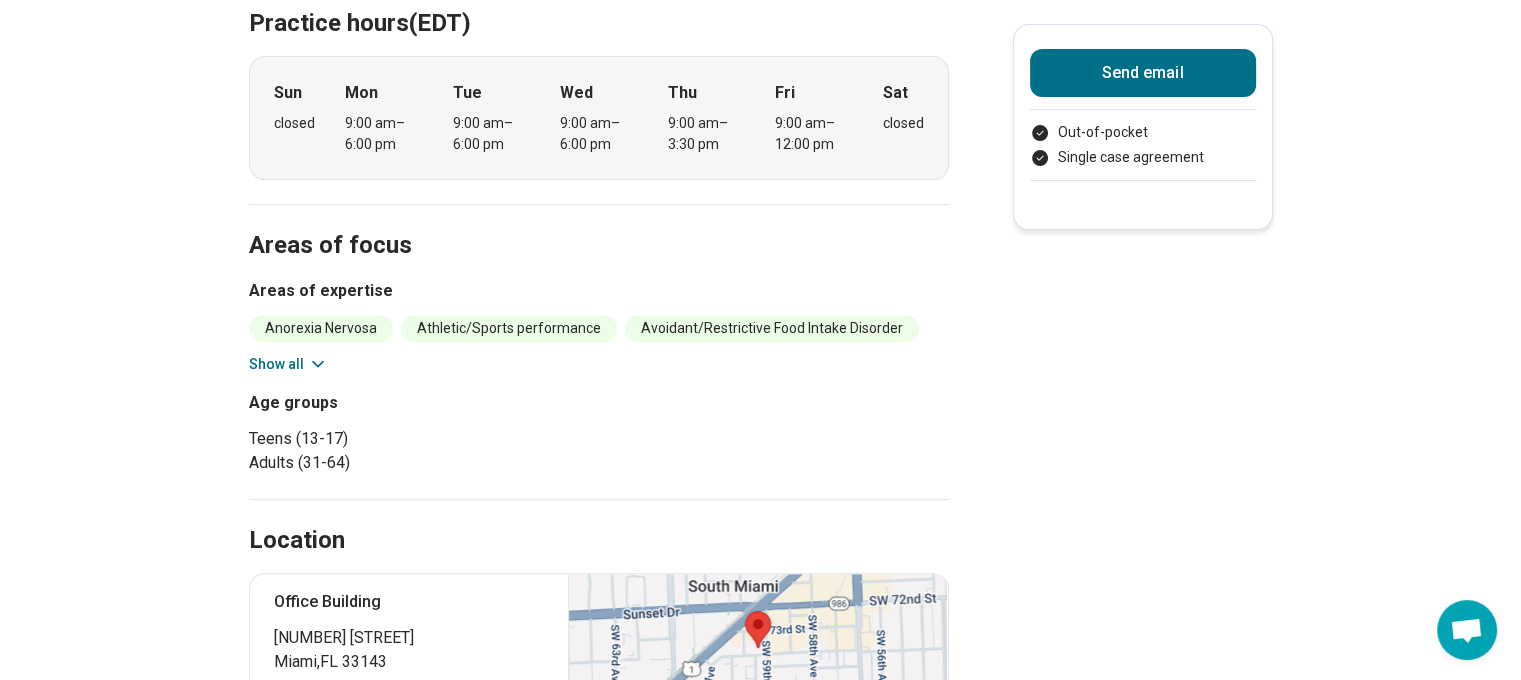 click 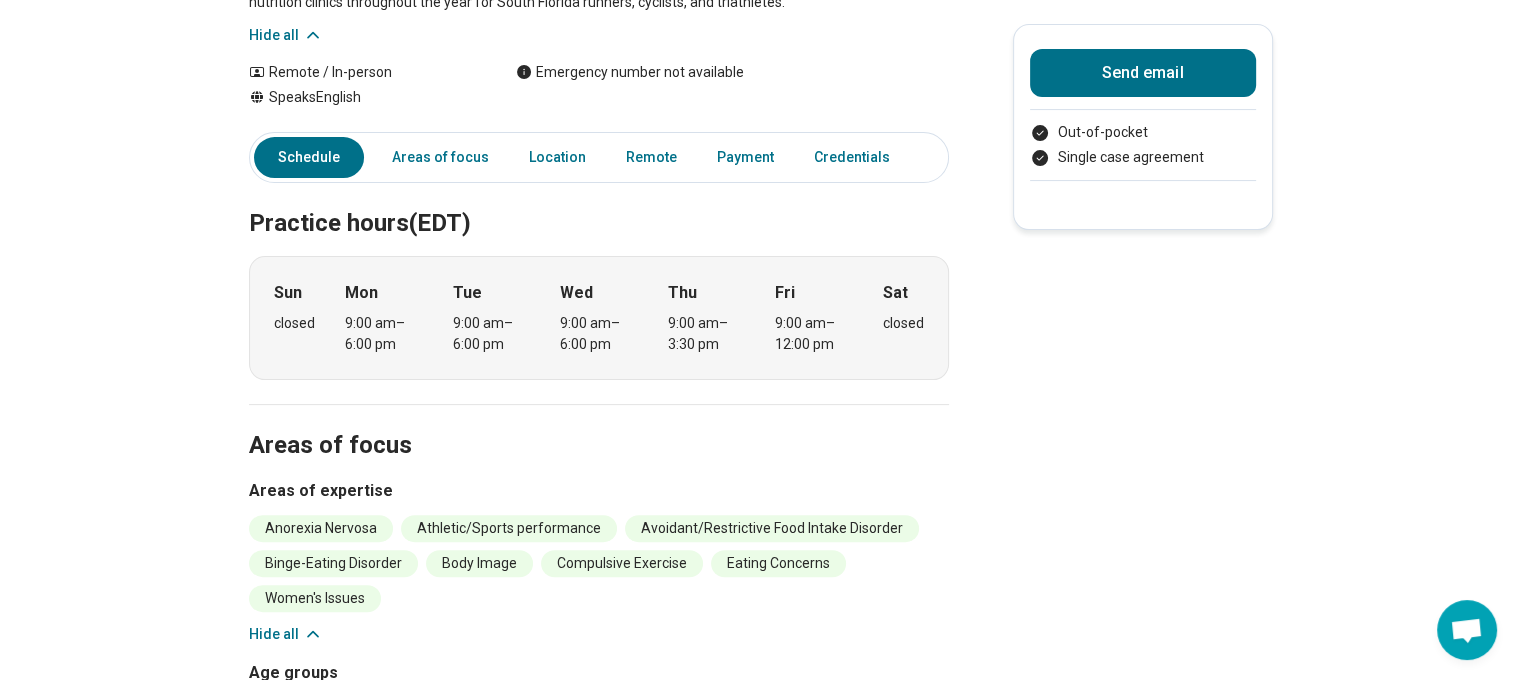 click on "[FIRST] [LAST], MS, RD, CSSD ( She/Her/Hers ) Certified Eating Disorder Specialist, Nutritionist, Registered Dietitian Accepting clients Updated  6 days ago I am a registered dietitian with expertise in the areas of wt management, eating disorders, and sports nutrition. Hide all Remote / In-person Speaks  English Emergency number not available Send email Out-of-pocket Single case agreement Schedule Areas of focus Location Remote Payment Credentials Practice hours  (EDT) Sun closed Mon 9:00 am  –   6:00 pm Tue 9:00 am  –   6:00 pm Wed 9:00 am  –   6:00 pm Thu 9:00 am  –   3:30 pm Fri 9:00 am  –   12:00 pm Sat closed Areas of focus Areas of expertise Anorexia Nervosa Athletic/Sports performance Avoidant/Restrictive Food Intake Disorder Binge-Eating Disorder Body Image Compulsive Exercise Eating Concerns Women's Issues Hide all Age groups Teens (13-17) Adults (31-64) Location  Office Building [NUMBER] [STREET] [CITY] ,  FL   [ZIP] Open map Remote options Voice Video Payment options Credentials" at bounding box center (760, 531) 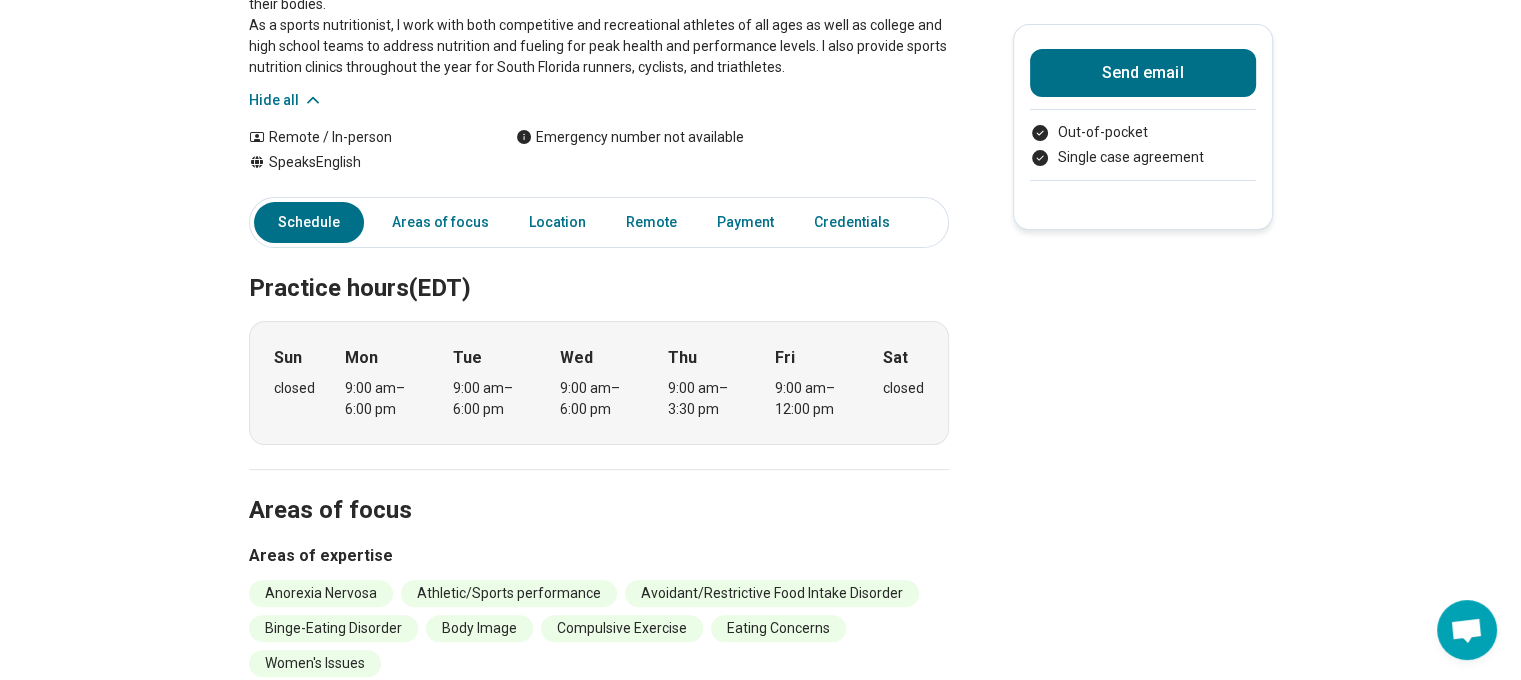 scroll, scrollTop: 400, scrollLeft: 0, axis: vertical 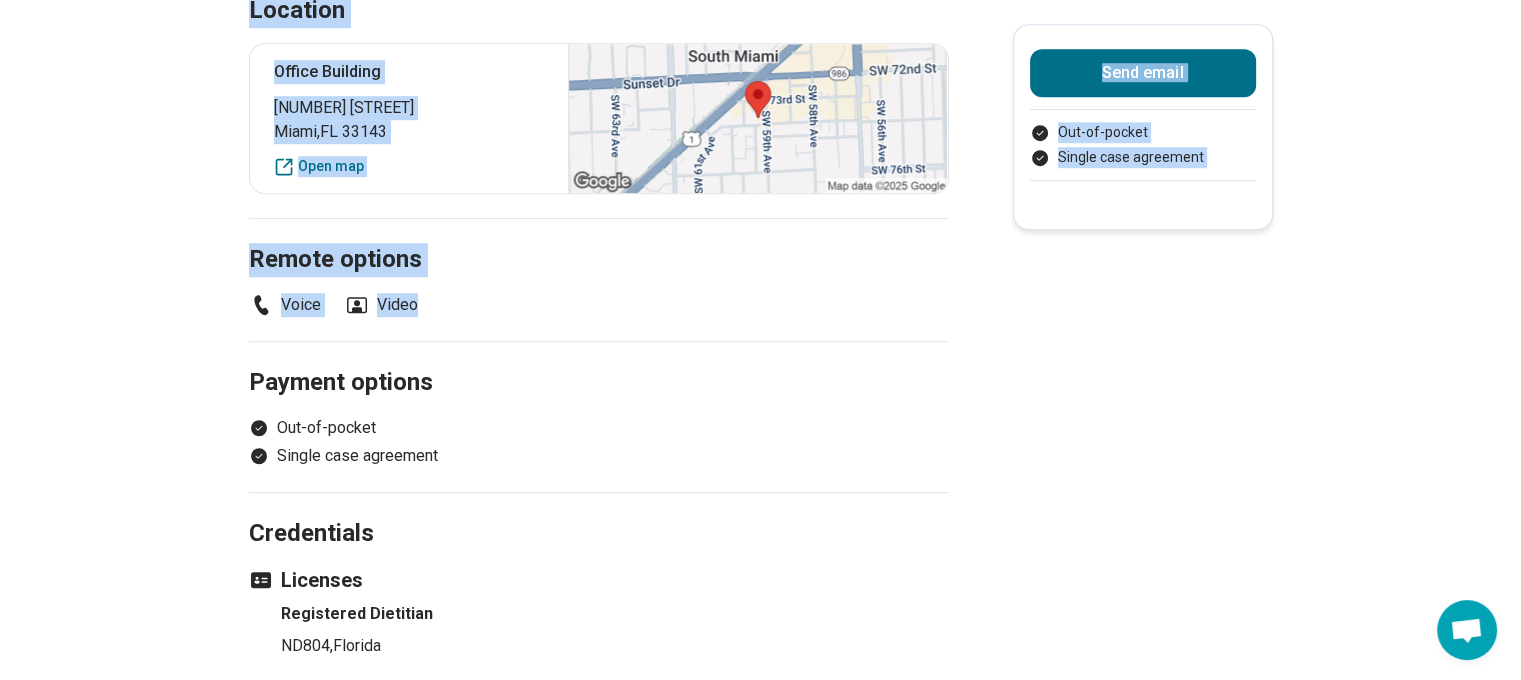 drag, startPoint x: 278, startPoint y: 176, endPoint x: 422, endPoint y: 307, distance: 194.67152 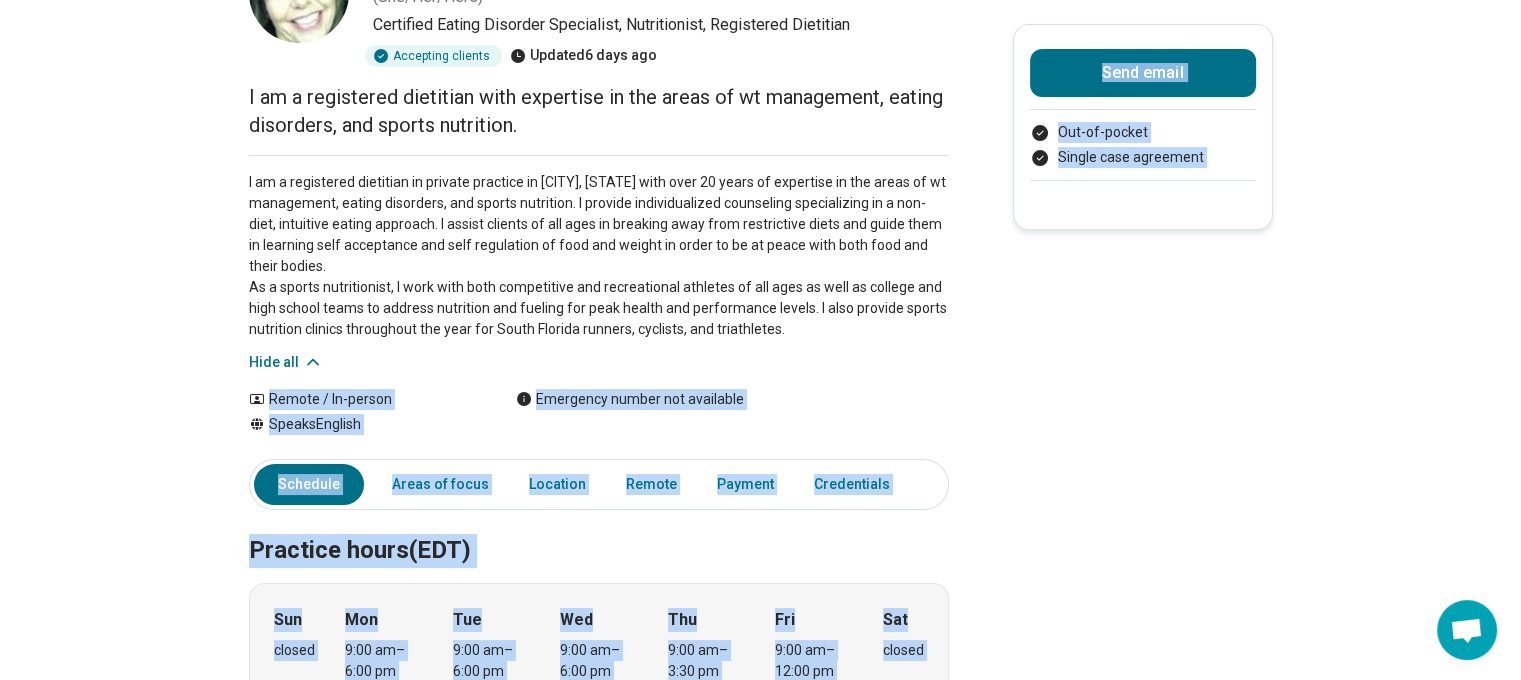 scroll, scrollTop: 0, scrollLeft: 0, axis: both 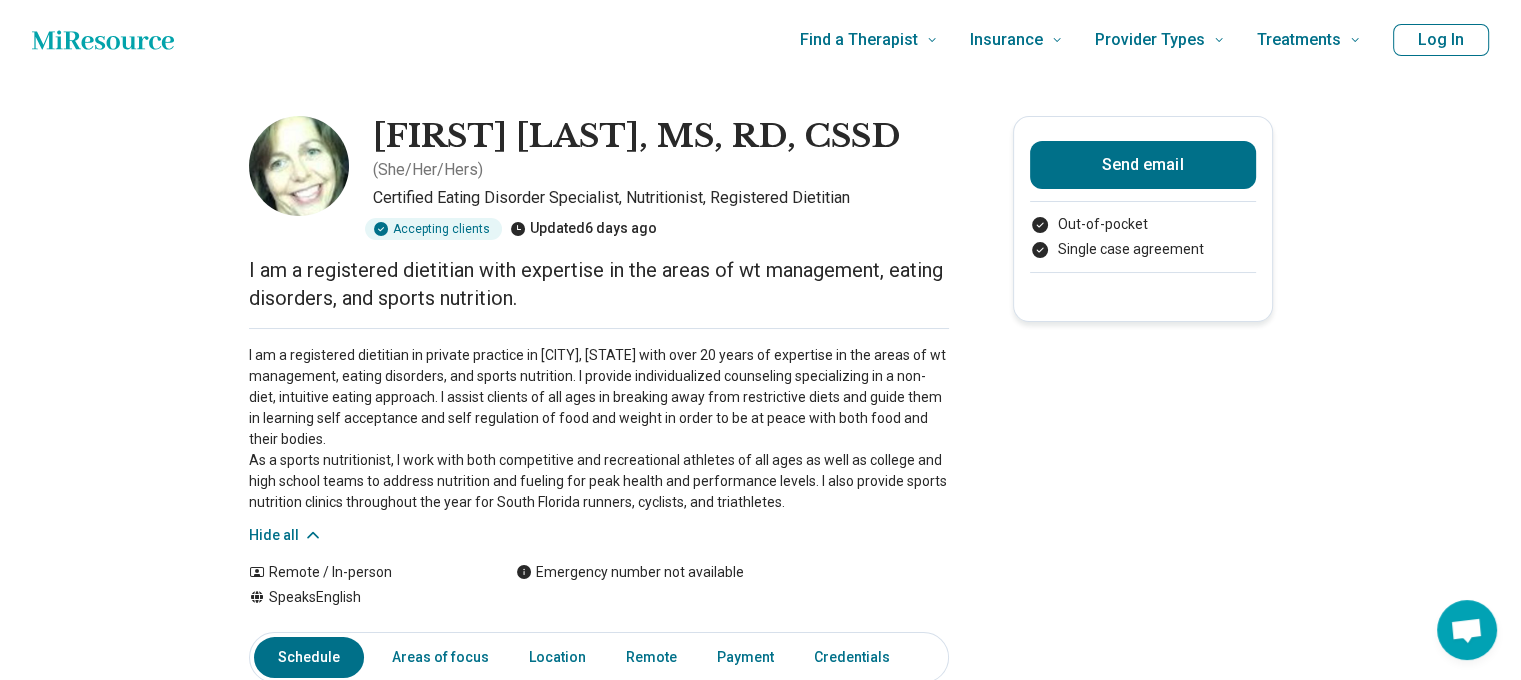 click on "I am a registered dietitian in private practice in [CITY], [STATE] with over 20 years of expertise in the areas of wt management, eating disorders, and sports nutrition. I provide individualized counseling specializing in a non-diet, intuitive eating approach. I assist clients of all ages in breaking away from restrictive diets and guide them in learning self acceptance and self regulation of food and weight in order to be at peace with both food and their bodies.
As a sports nutritionist, I work with both competitive and recreational athletes of all ages as well as college and high school teams to address nutrition and fueling for peak health and performance levels. I also provide sports nutrition clinics throughout the year for South Florida runners, cyclists, and triathletes." at bounding box center [599, 429] 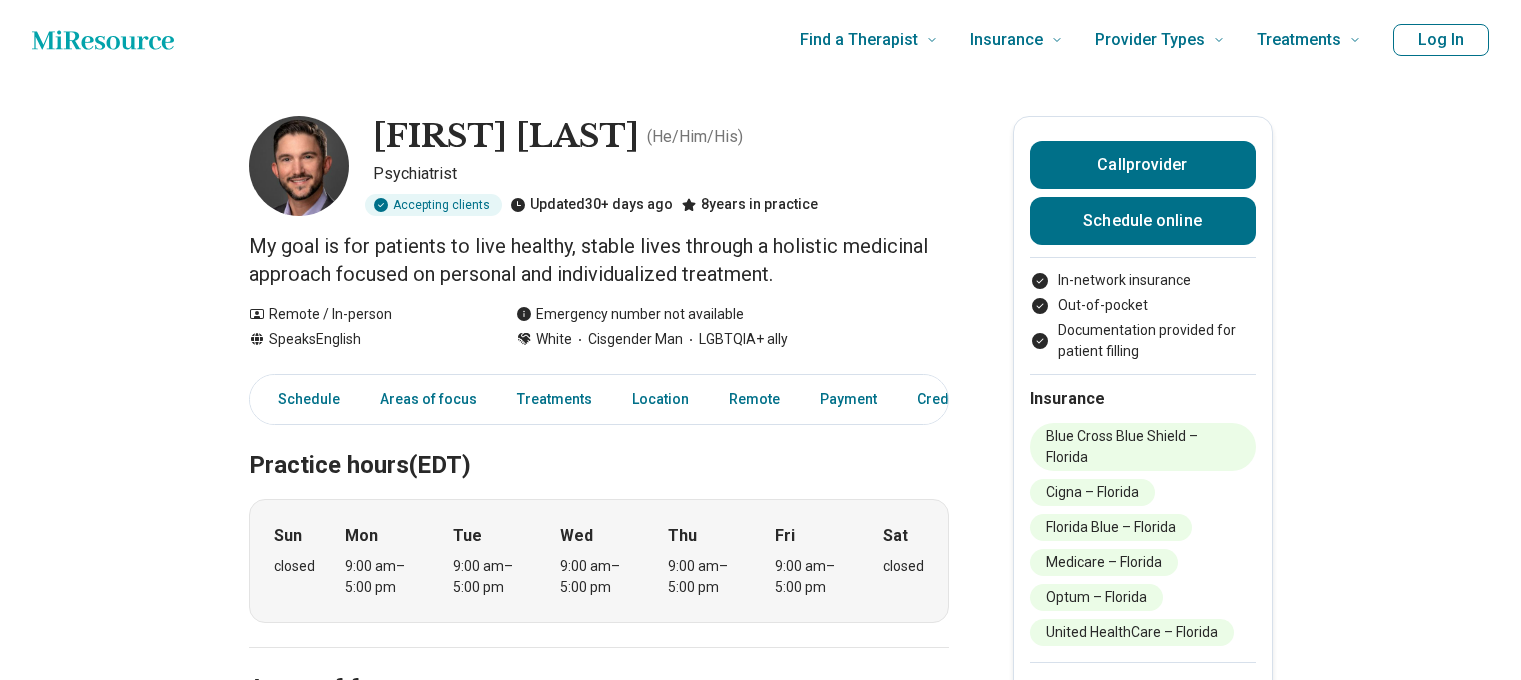 scroll, scrollTop: 0, scrollLeft: 0, axis: both 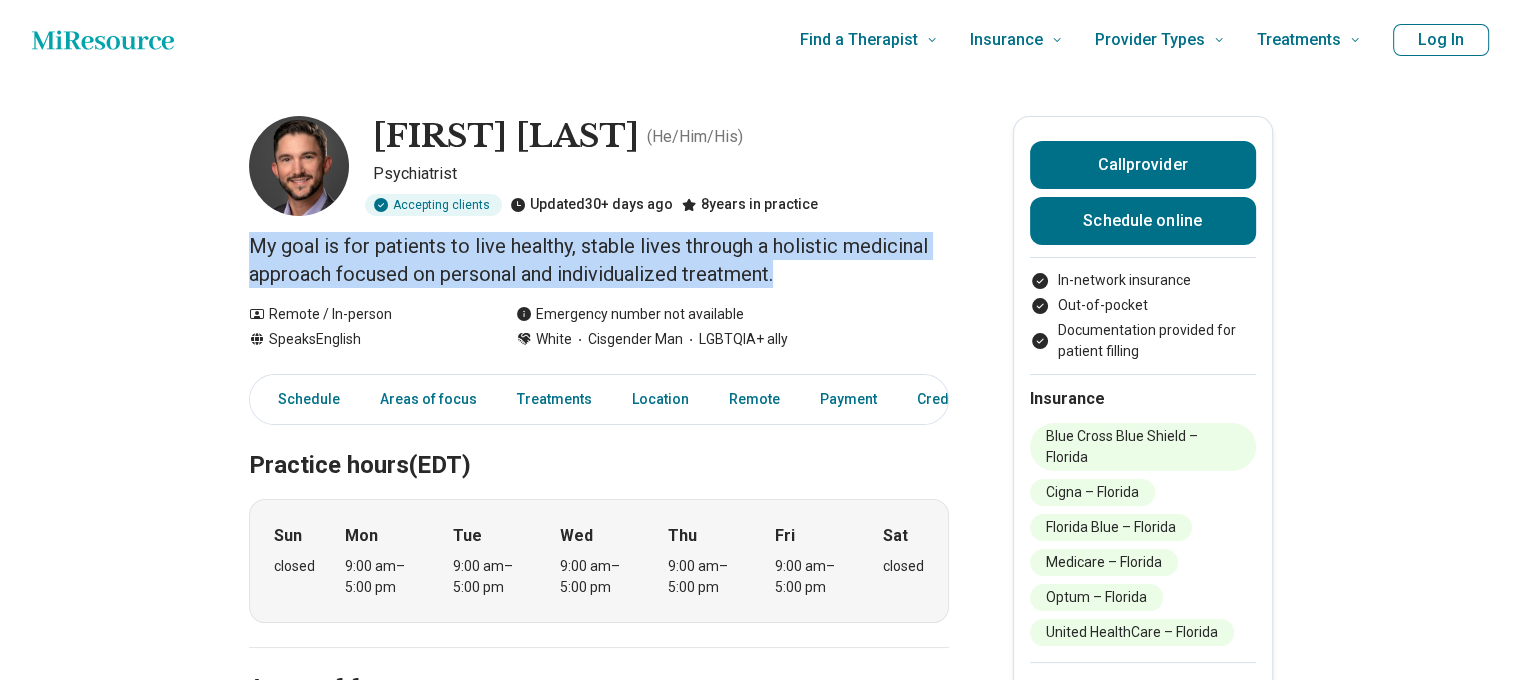 drag, startPoint x: 42, startPoint y: 249, endPoint x: 314, endPoint y: 245, distance: 272.02942 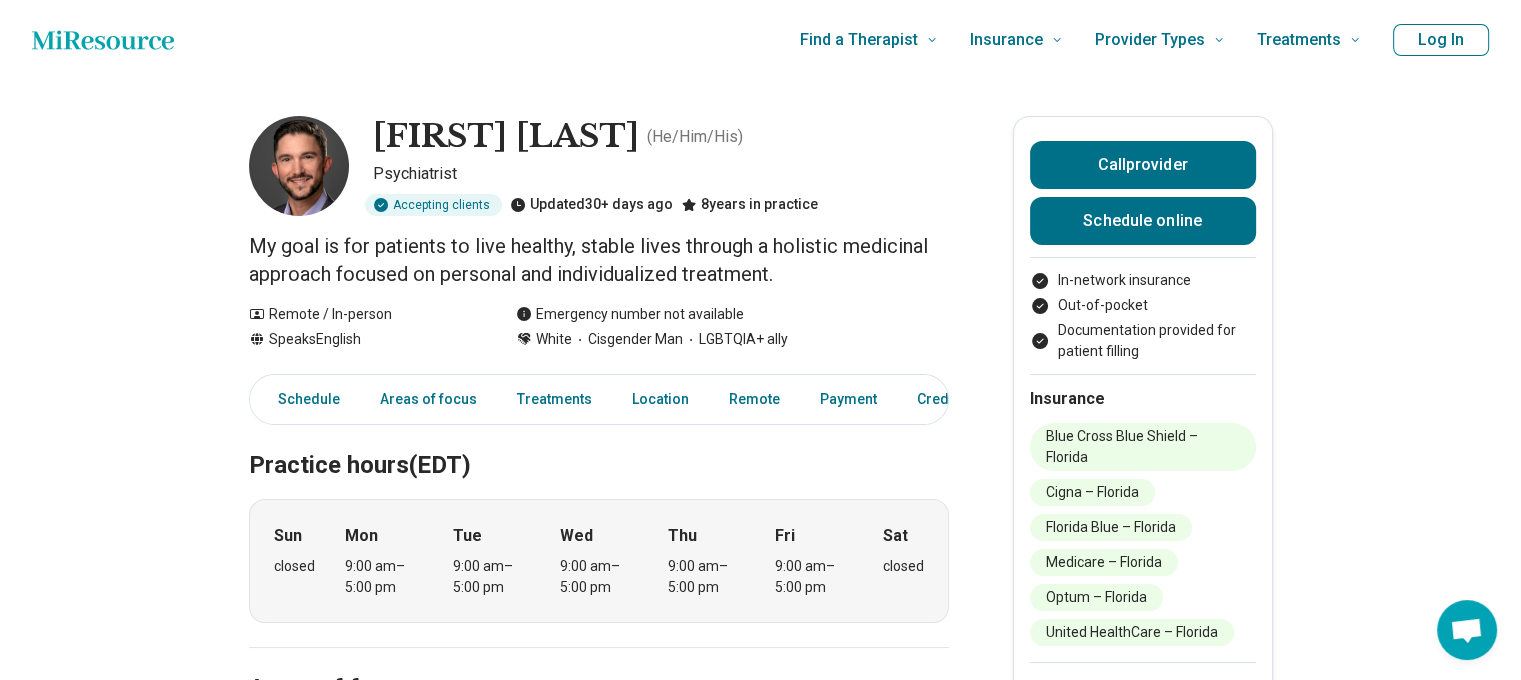 click on "Remote / In-person" at bounding box center (362, 314) 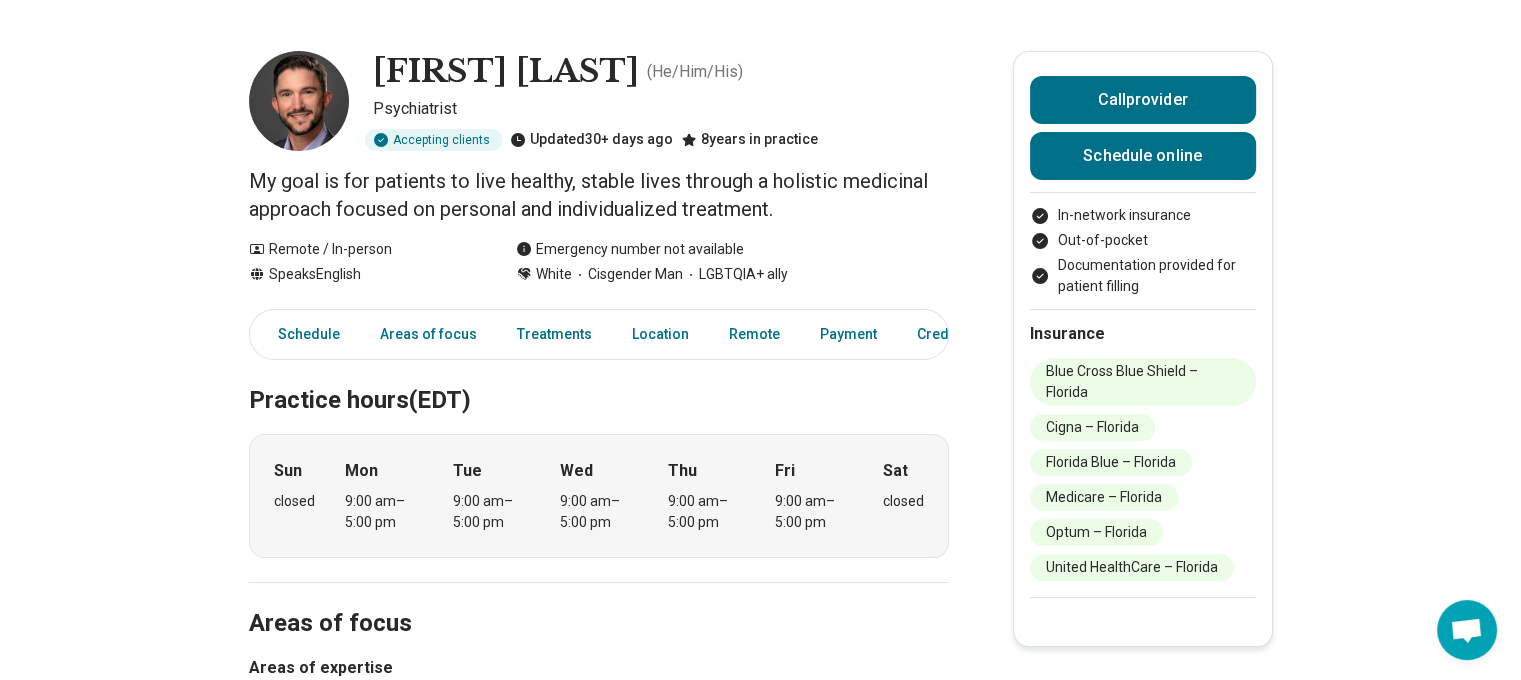 scroll, scrollTop: 100, scrollLeft: 0, axis: vertical 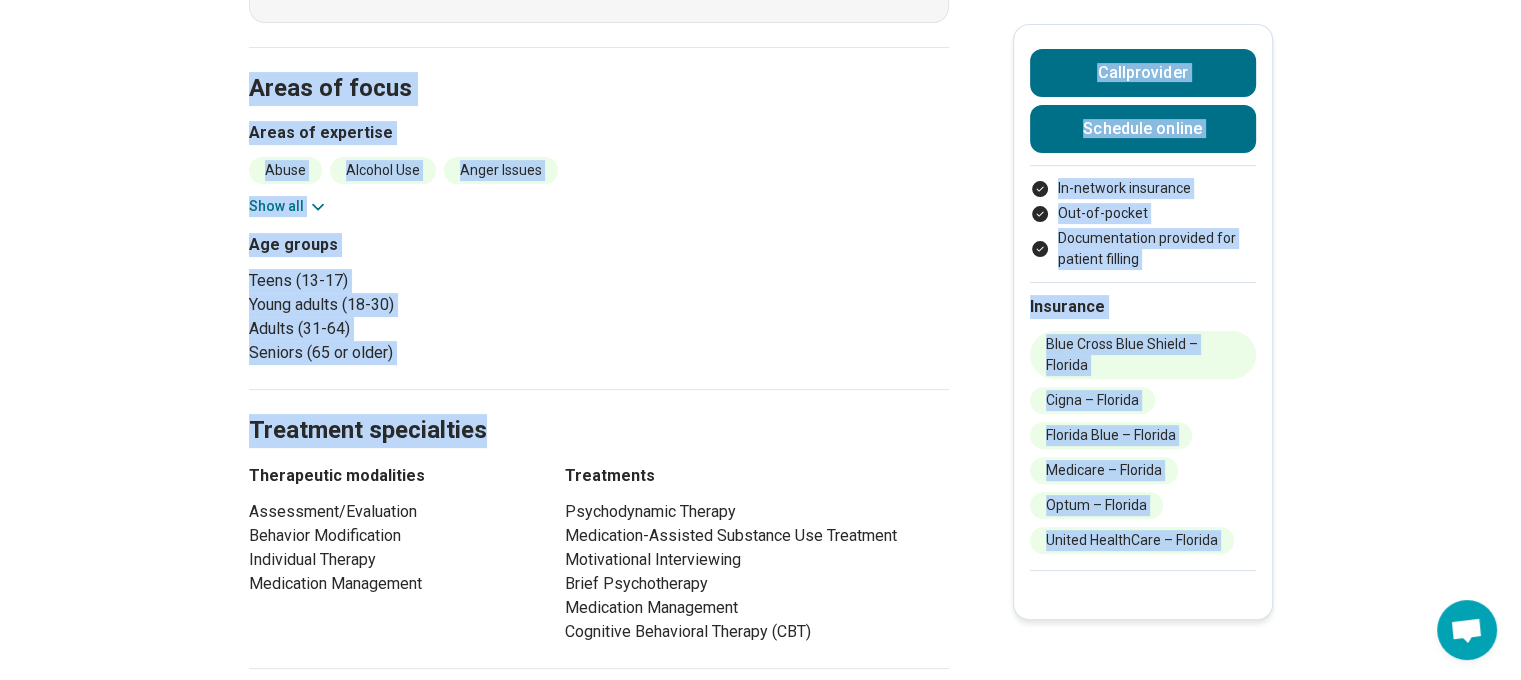 drag, startPoint x: 272, startPoint y: 213, endPoint x: 242, endPoint y: 186, distance: 40.36087 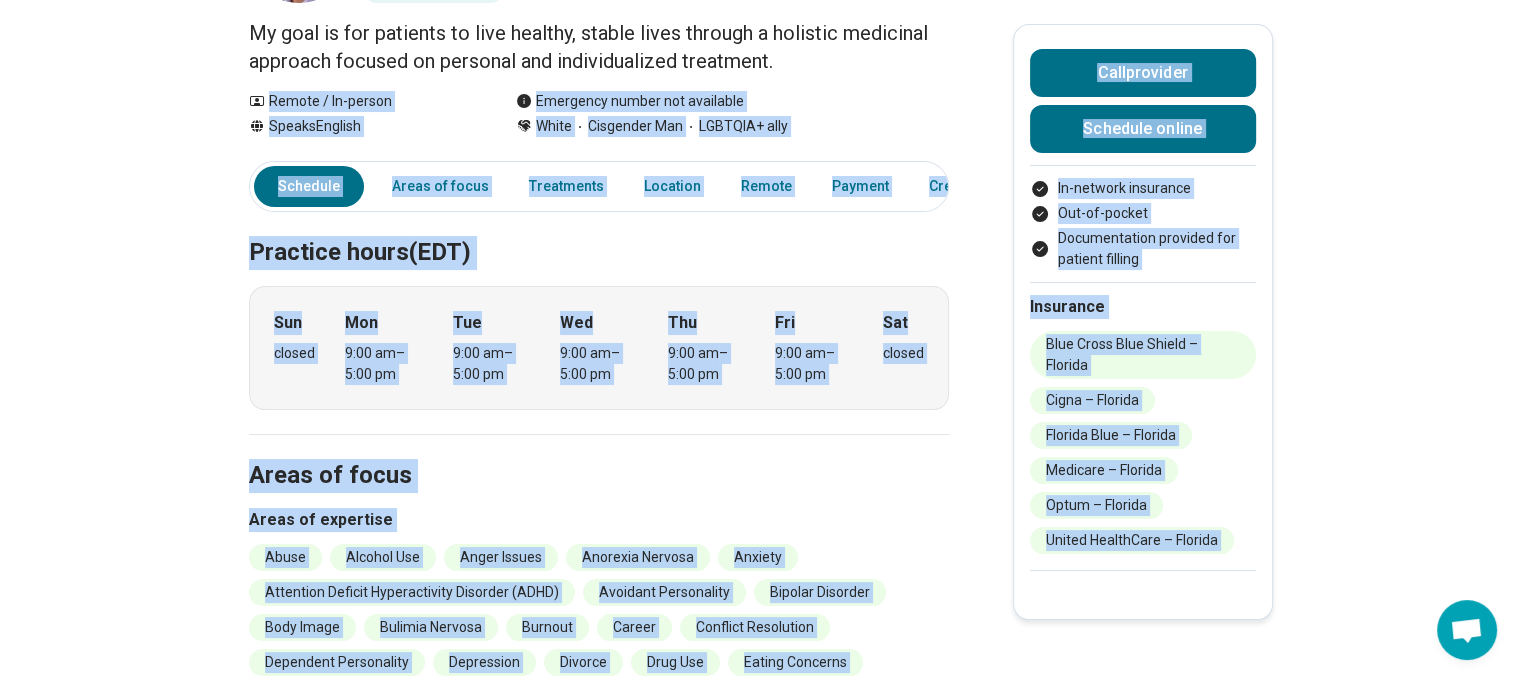 scroll, scrollTop: 200, scrollLeft: 0, axis: vertical 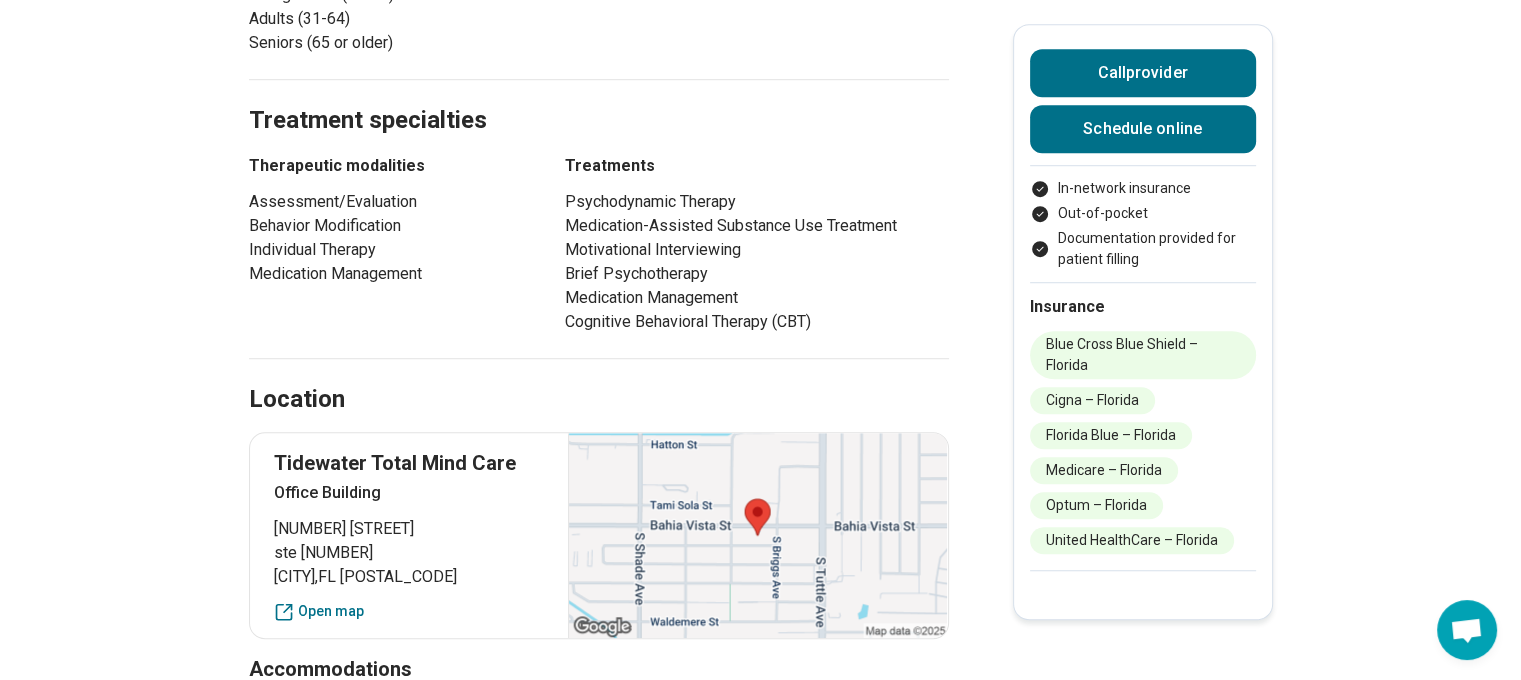 click on "[FIRST] [LAST] ( He/Him/His ) Psychiatrist Accepting clients Updated  30+ days ago 8  years in practice My goal is for patients to live healthy, stable lives through a holistic medicinal approach focused on personal and individualized treatment. Remote / In-person Speaks  English Emergency number not available White Cisgender Man LGBTQIA+ ally Call  provider Schedule online In-network insurance Out-of-pocket Documentation provided for patient filling Insurance Blue Cross Blue Shield – [STATE] Cigna – [STATE] [STATE] – [STATE] Medicare – [STATE] Optum – [STATE] United HealthCare – [STATE] Schedule Areas of focus Treatments Location Remote Payment Credentials Other Practice hours  (EDT) Sun closed Mon 9:00 am  –   5:00 pm Tue 9:00 am  –   5:00 pm Wed 9:00 am  –   5:00 pm Thu 9:00 am  –   5:00 pm Fri 9:00 am  –   5:00 pm Sat closed Areas of focus Areas of expertise Abuse Alcohol Use Anger Issues Anorexia Nervosa Anxiety Attention Deficit Hyperactivity Disorder (ADHD) Avoidant Personality" at bounding box center [760, 411] 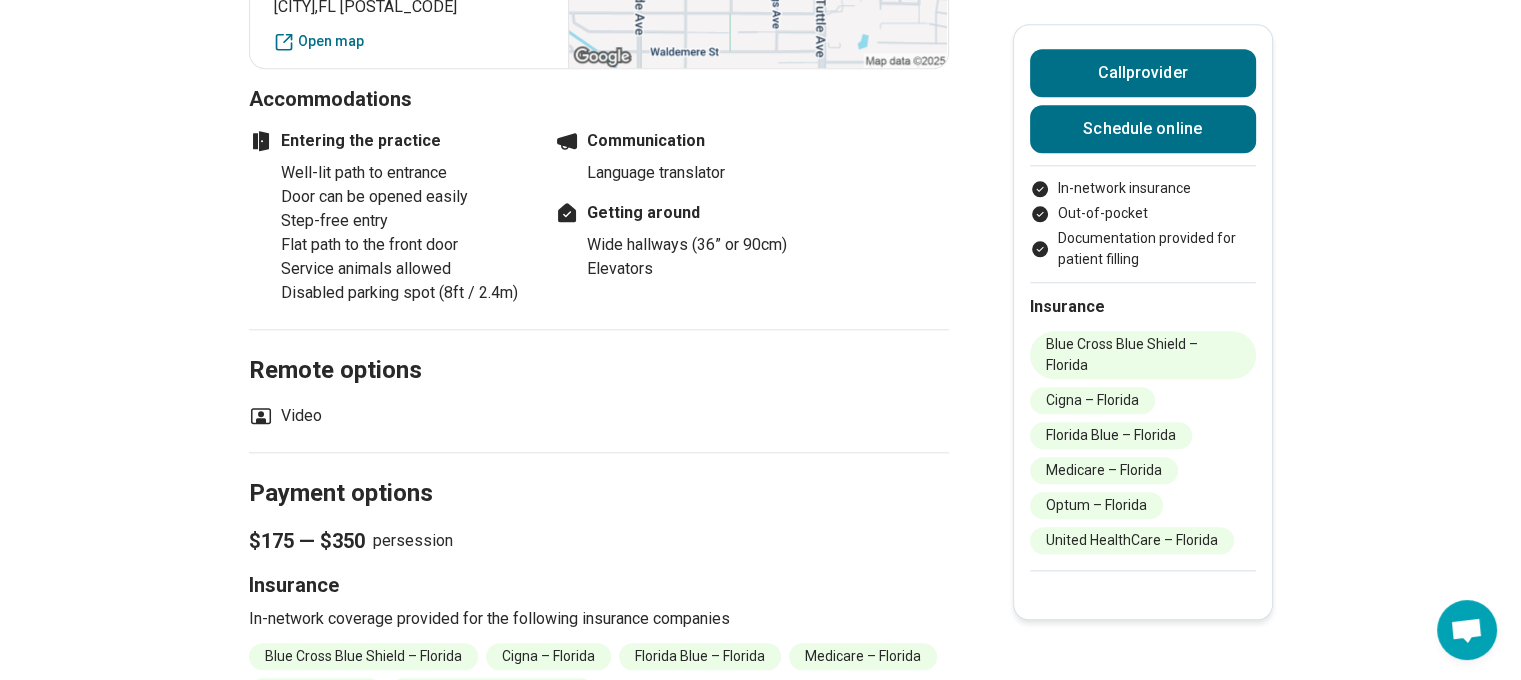scroll, scrollTop: 2000, scrollLeft: 0, axis: vertical 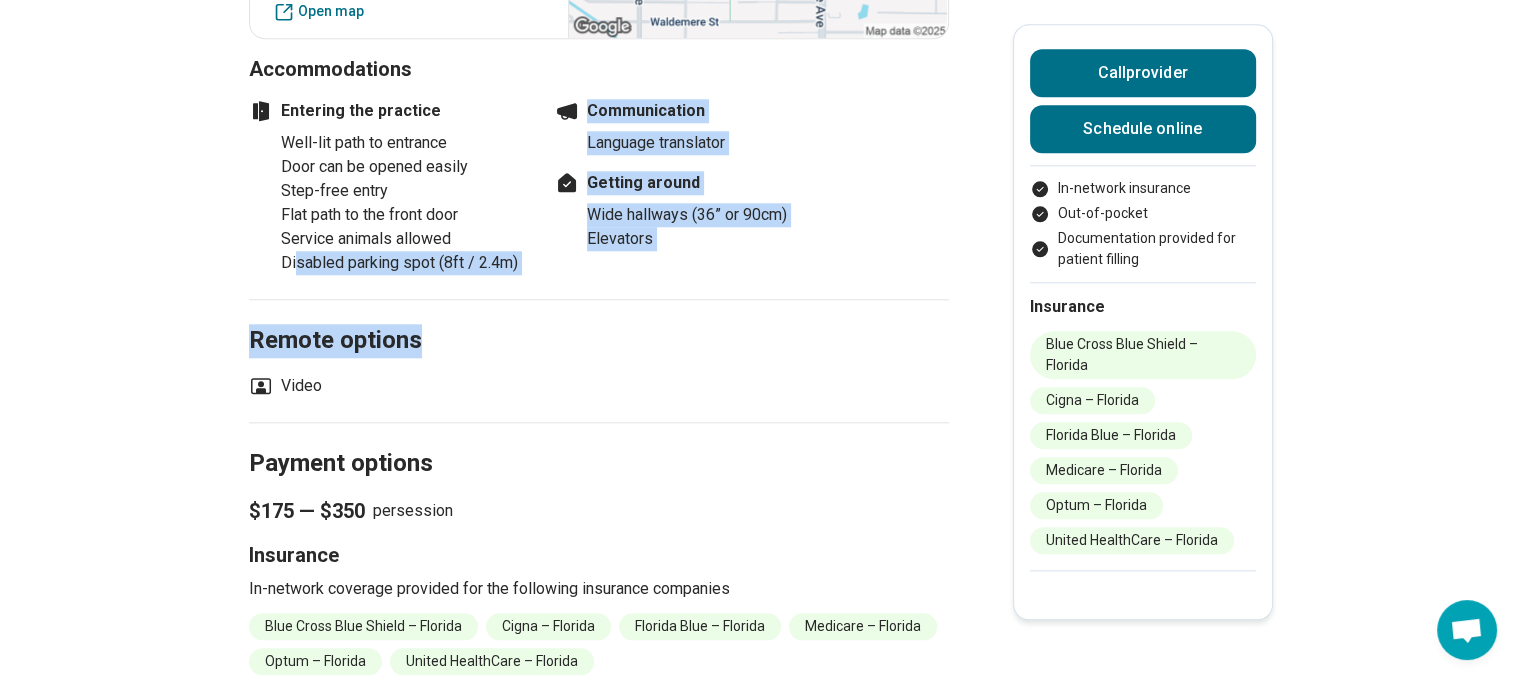 drag, startPoint x: 396, startPoint y: 379, endPoint x: 300, endPoint y: 267, distance: 147.51271 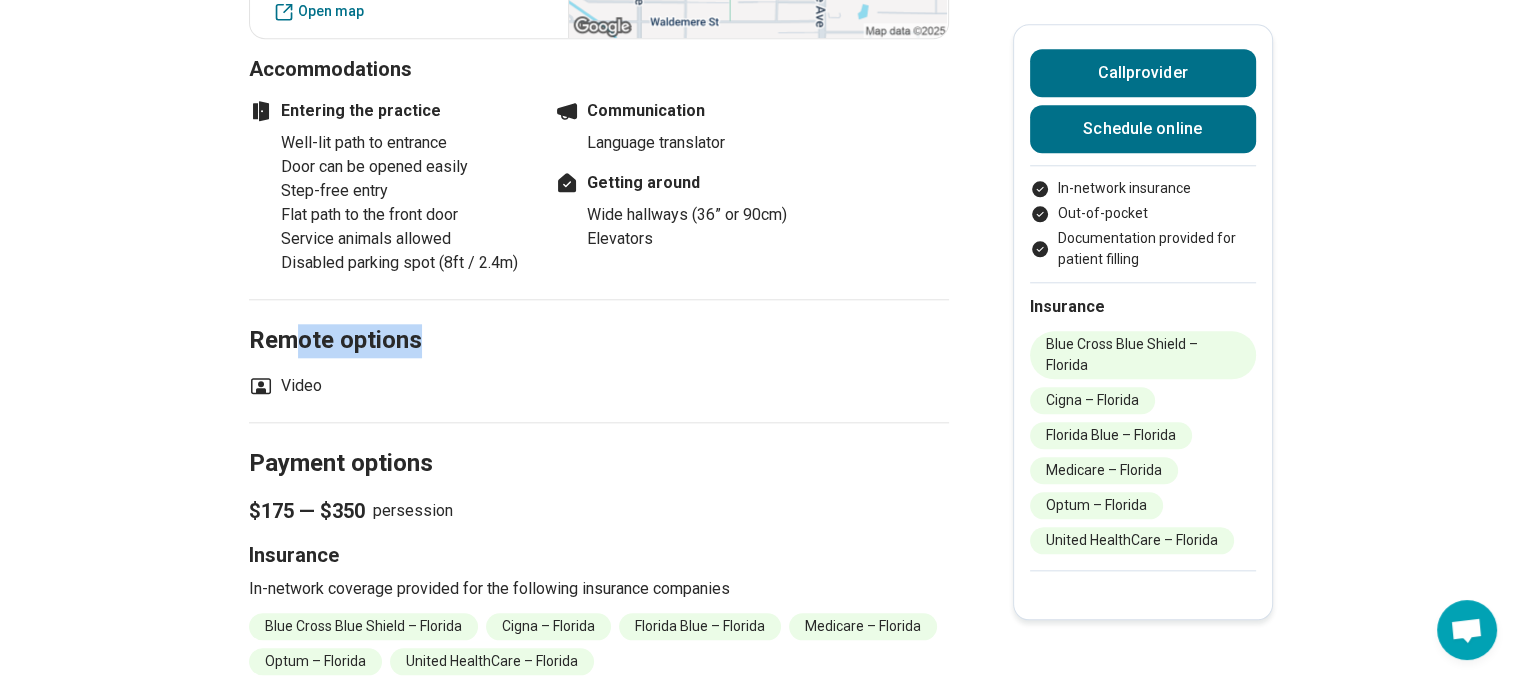 drag, startPoint x: 331, startPoint y: 385, endPoint x: 320, endPoint y: 371, distance: 17.804493 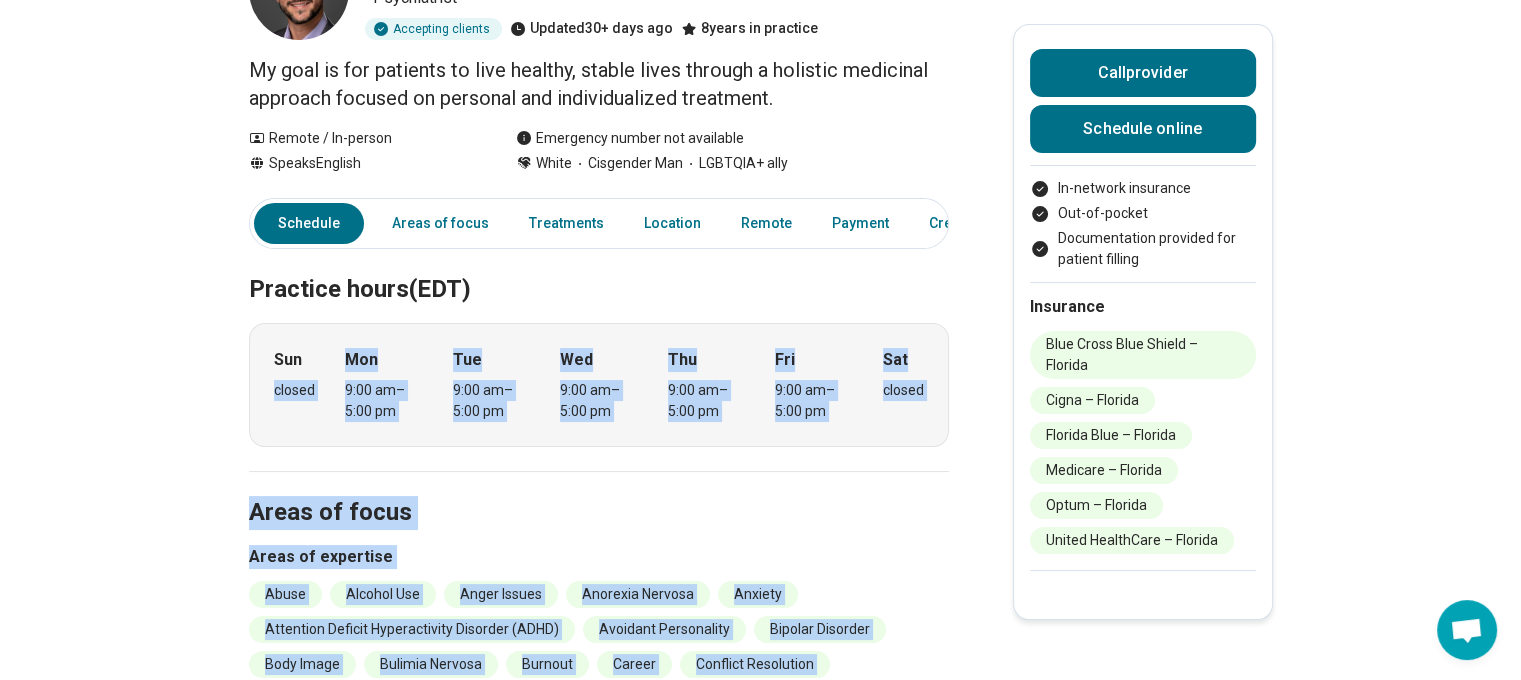scroll, scrollTop: 100, scrollLeft: 0, axis: vertical 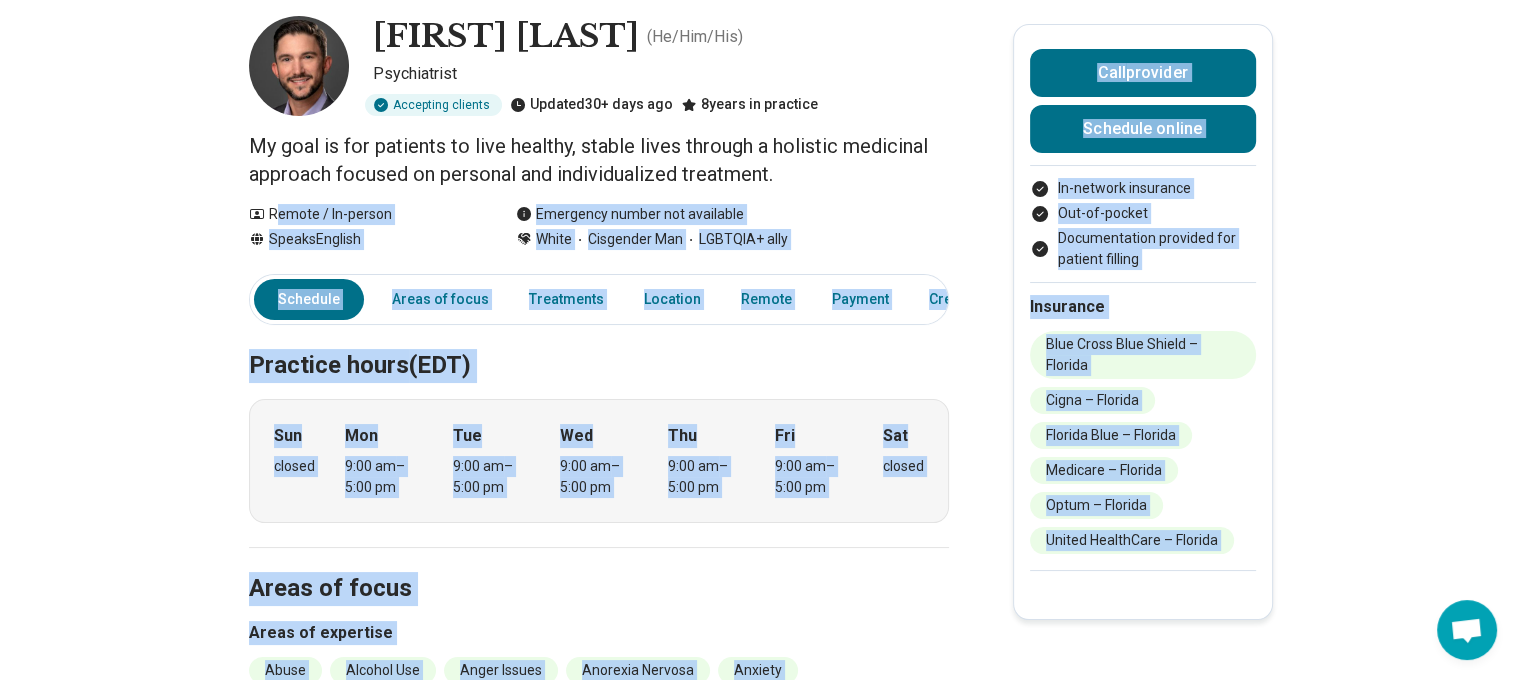 drag, startPoint x: 327, startPoint y: 390, endPoint x: 280, endPoint y: 206, distance: 189.90787 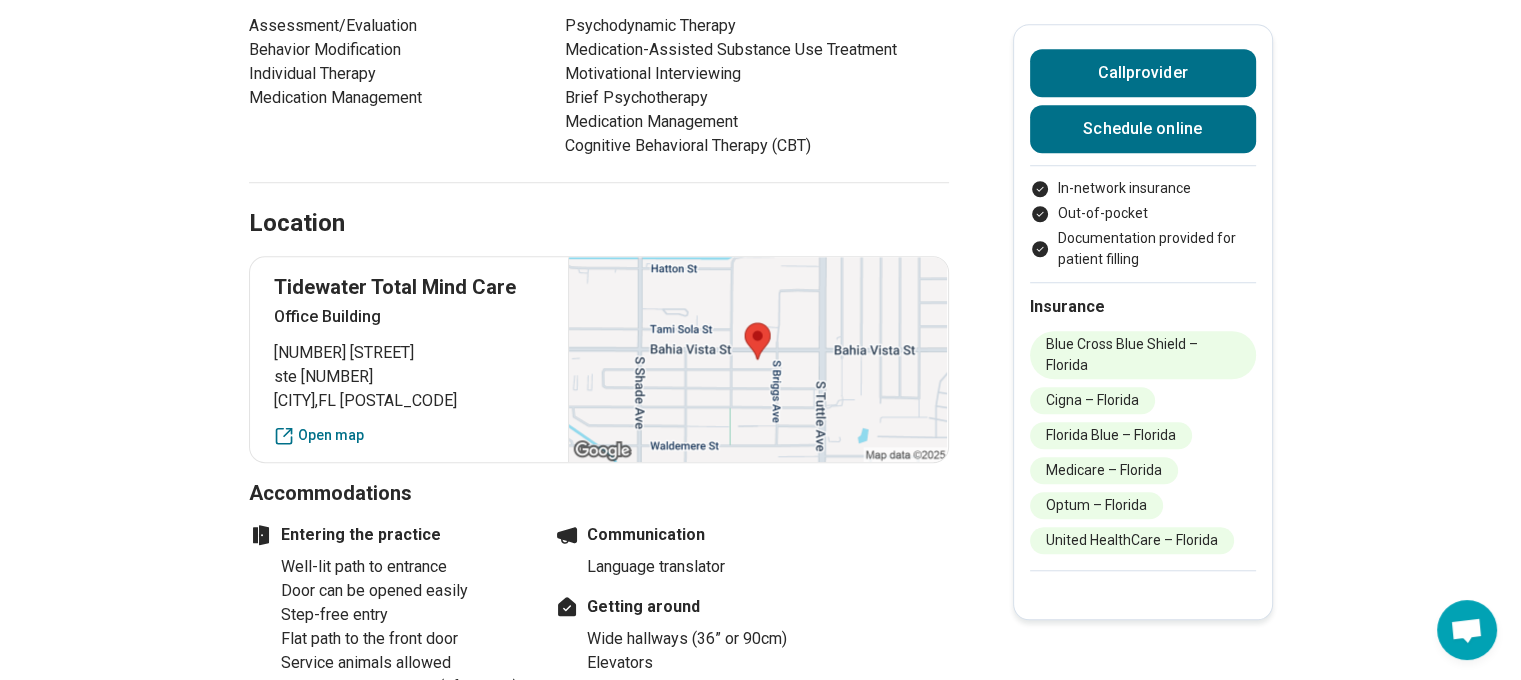 scroll, scrollTop: 1600, scrollLeft: 0, axis: vertical 